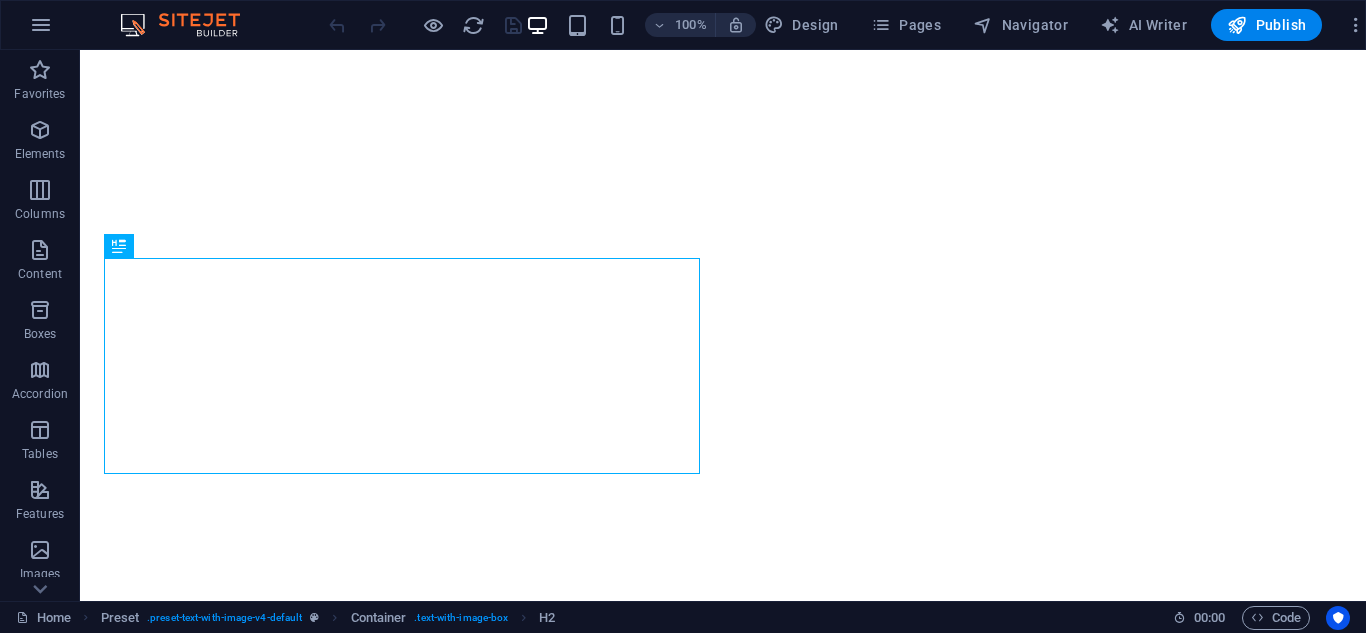 scroll, scrollTop: 0, scrollLeft: 0, axis: both 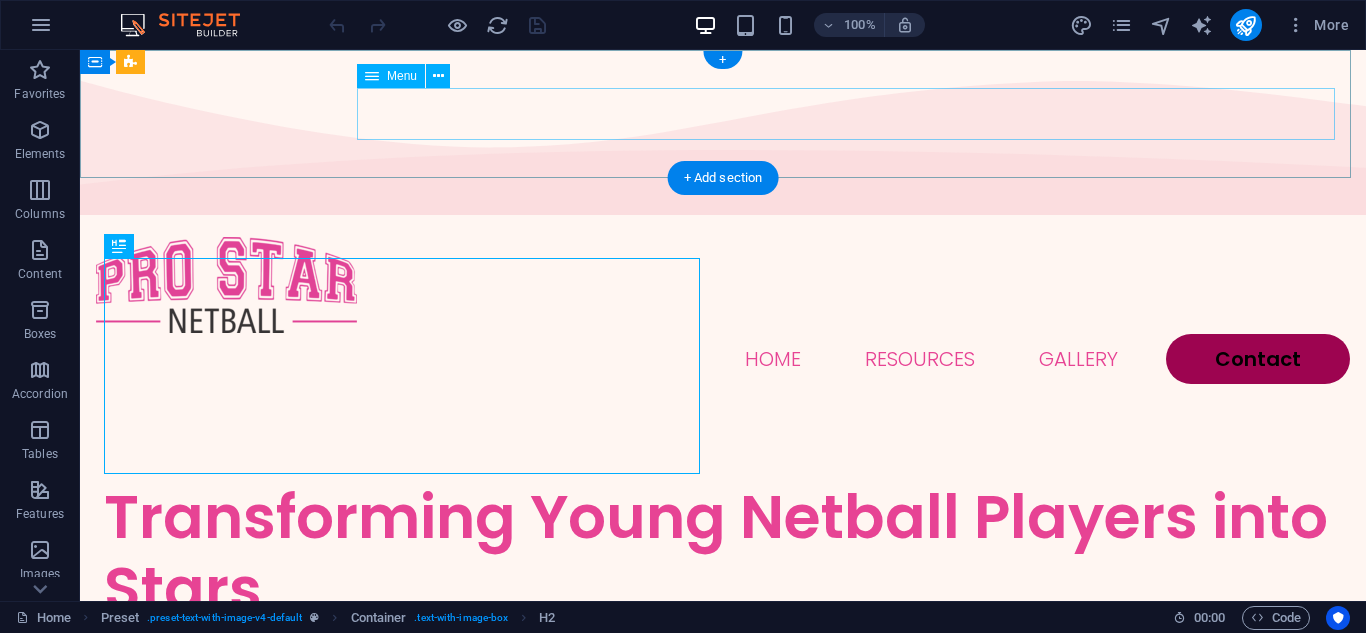 click on "Home Resources Gallery Contact" at bounding box center (723, 359) 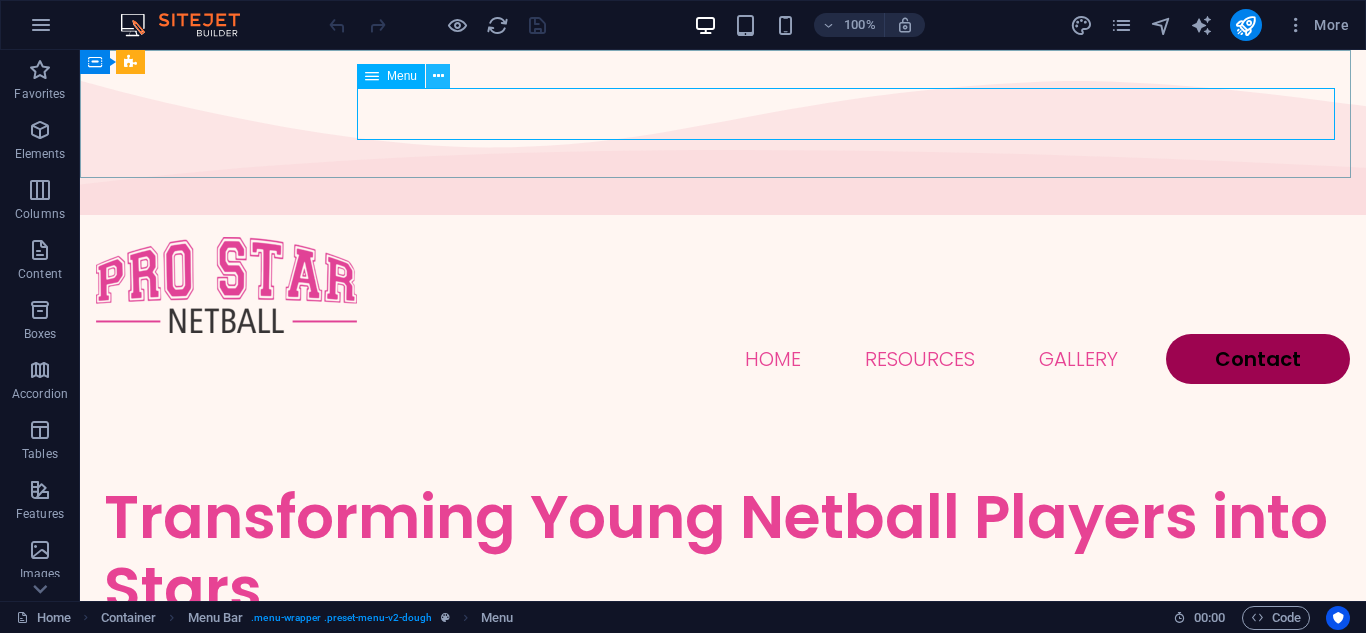 click at bounding box center (438, 76) 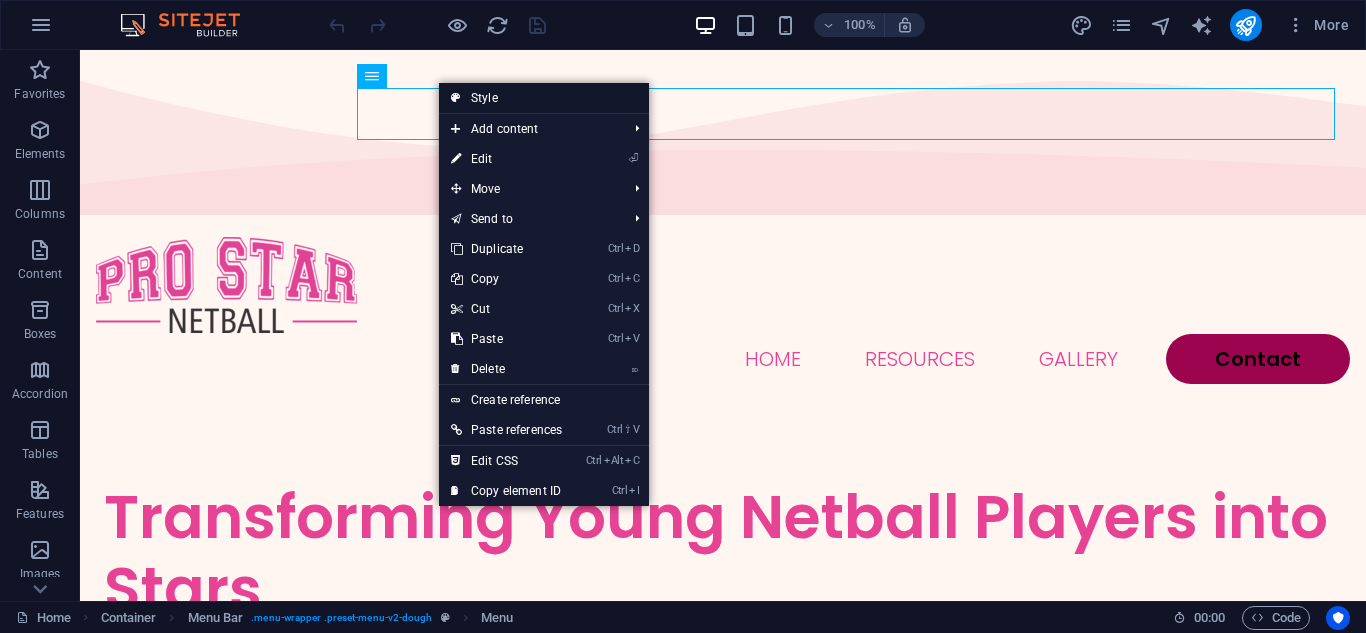 click on "Style" at bounding box center (544, 98) 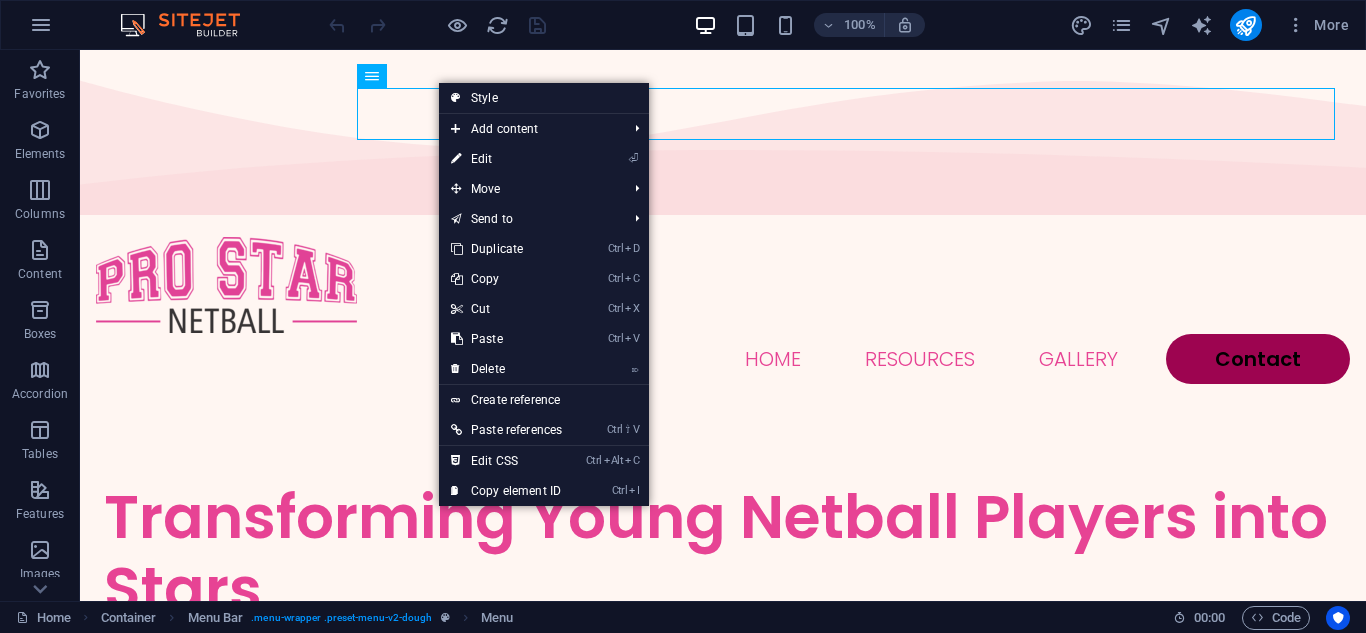 select on "rem" 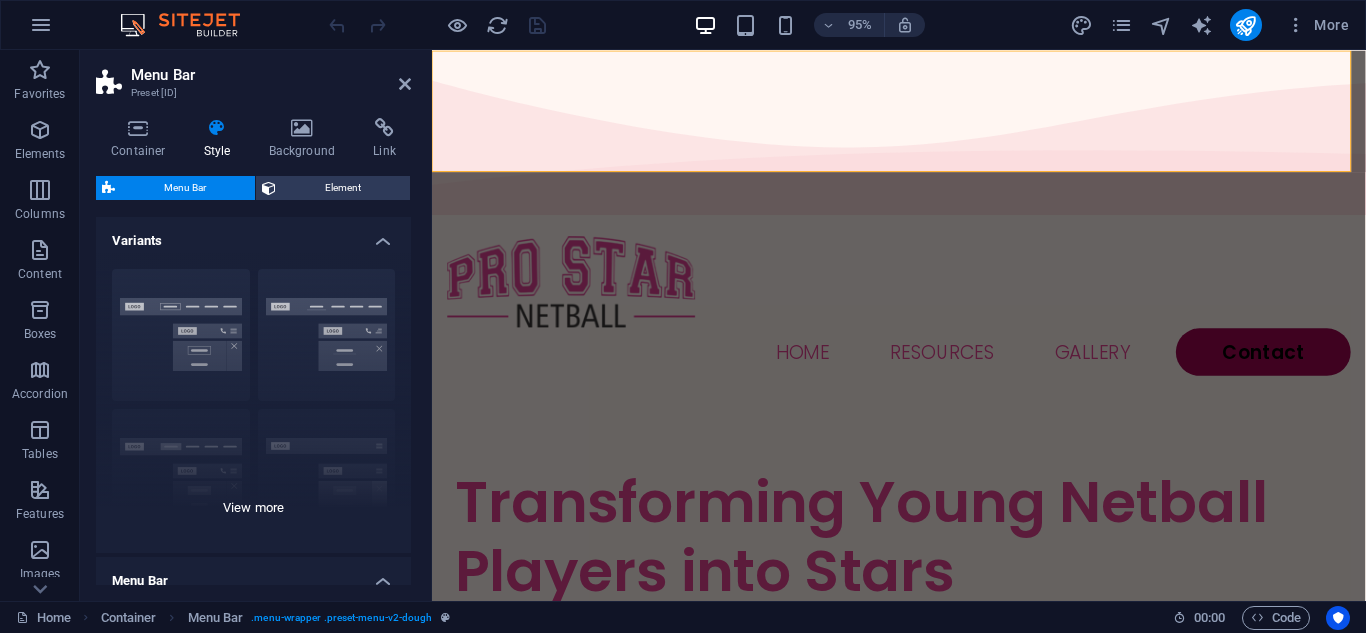 click on "Border Centered Default Fixed Loki Trigger Wide XXL" at bounding box center (253, 403) 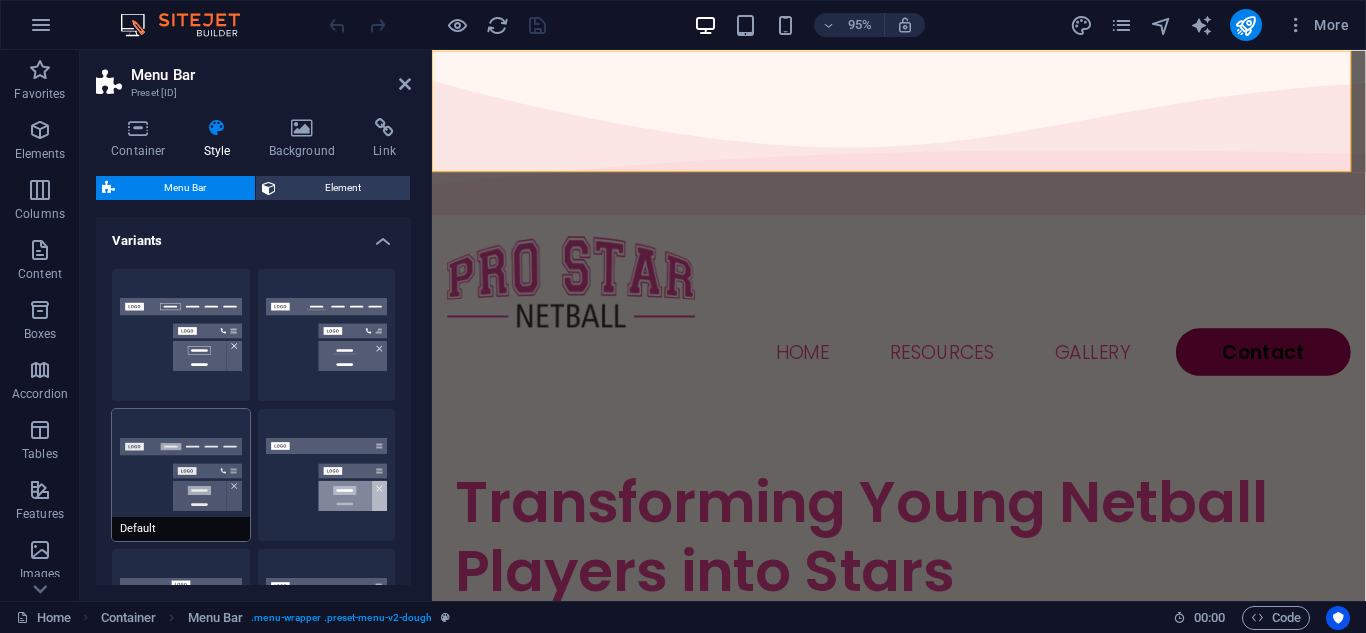 click on "Default" at bounding box center [181, 475] 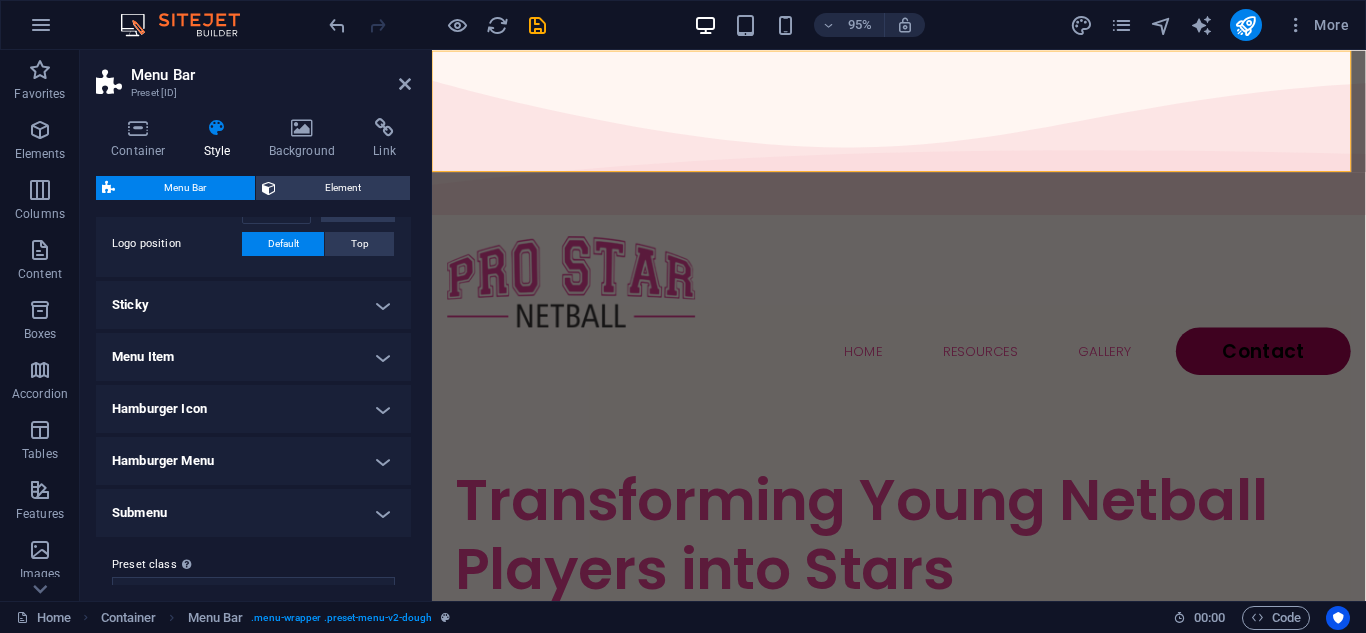 scroll, scrollTop: 798, scrollLeft: 0, axis: vertical 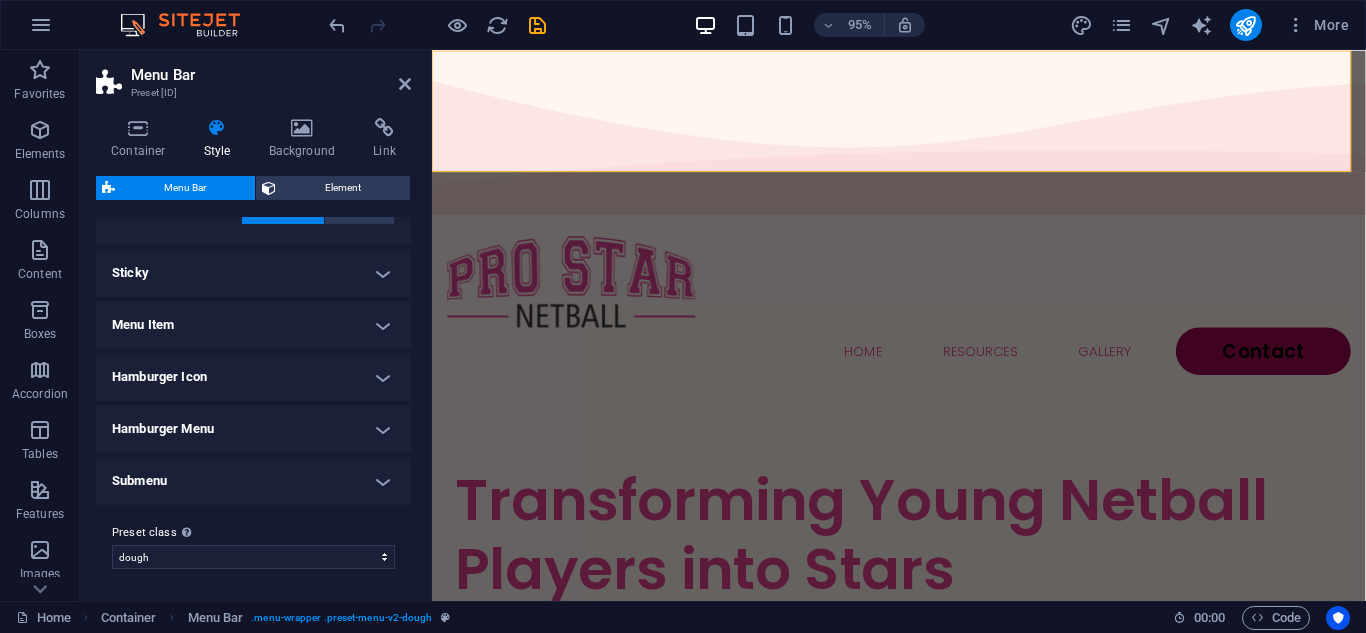 click on "Menu Item" at bounding box center [253, 325] 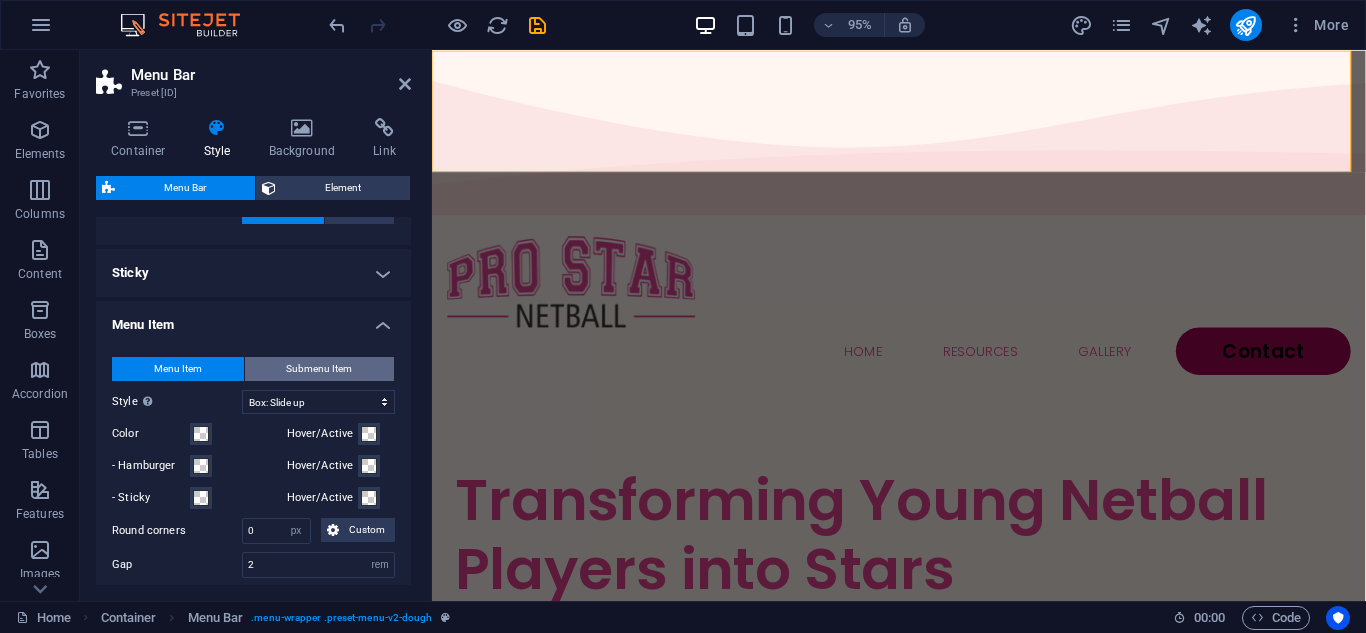 click on "Submenu Item" at bounding box center (319, 369) 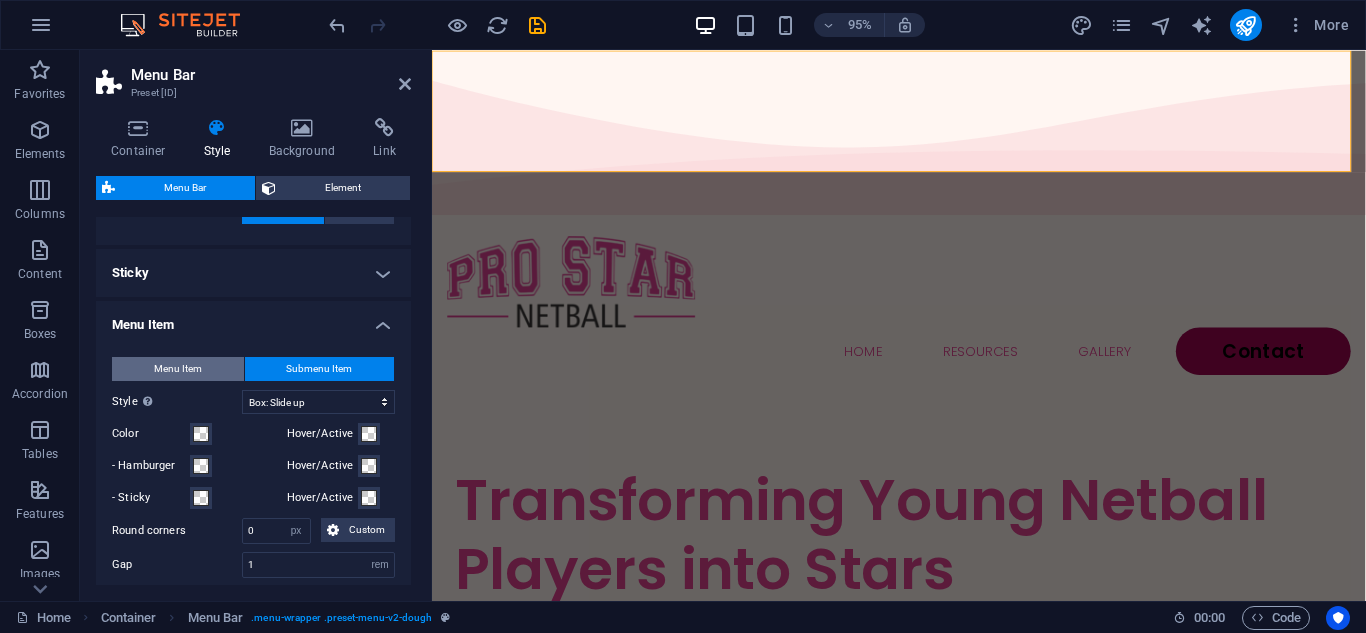click on "Menu Item" at bounding box center (178, 369) 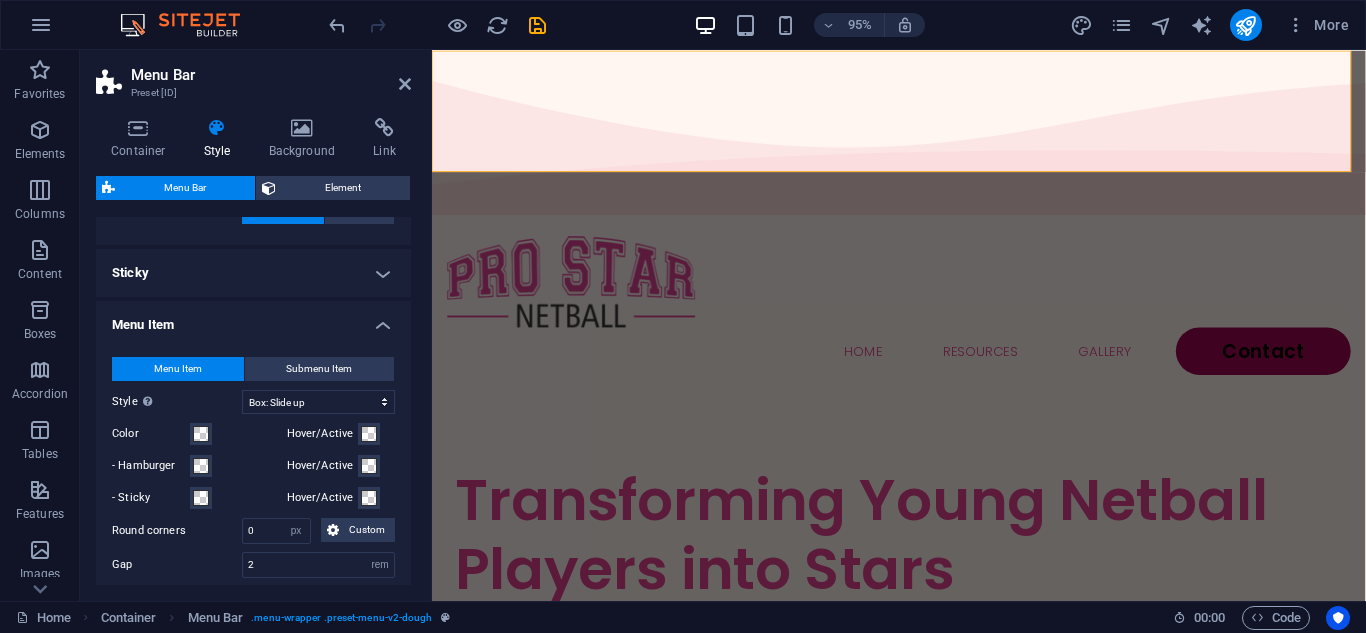 type 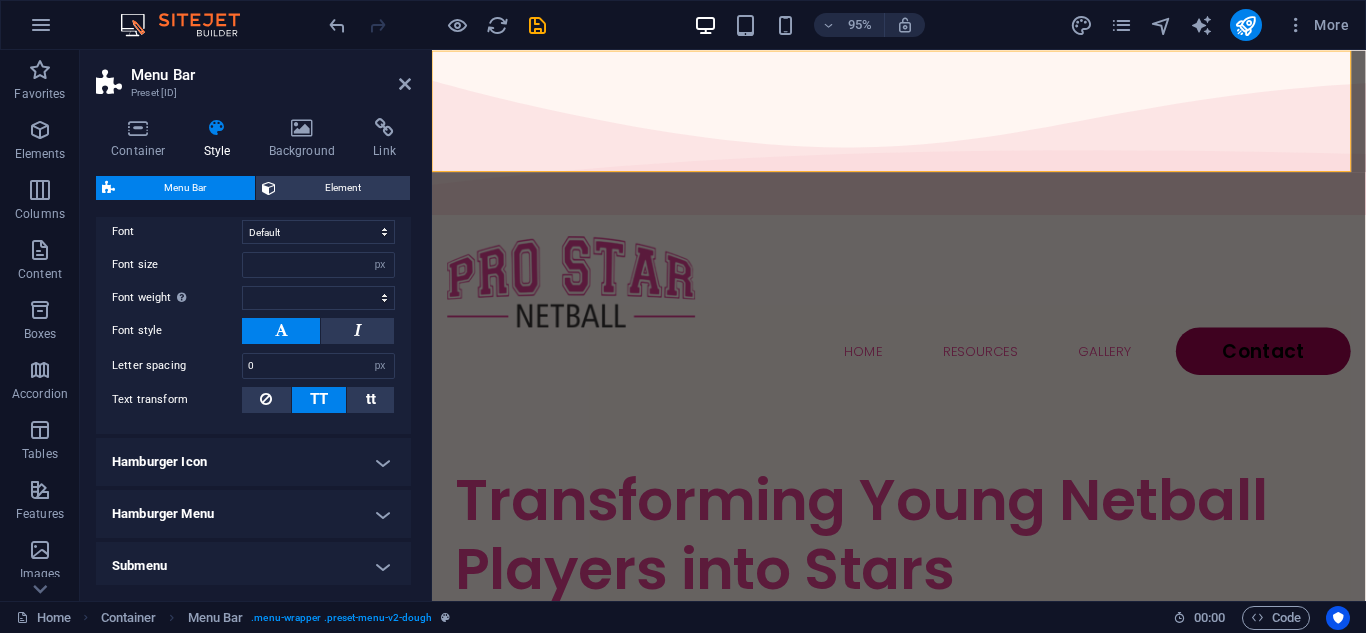 scroll, scrollTop: 1283, scrollLeft: 0, axis: vertical 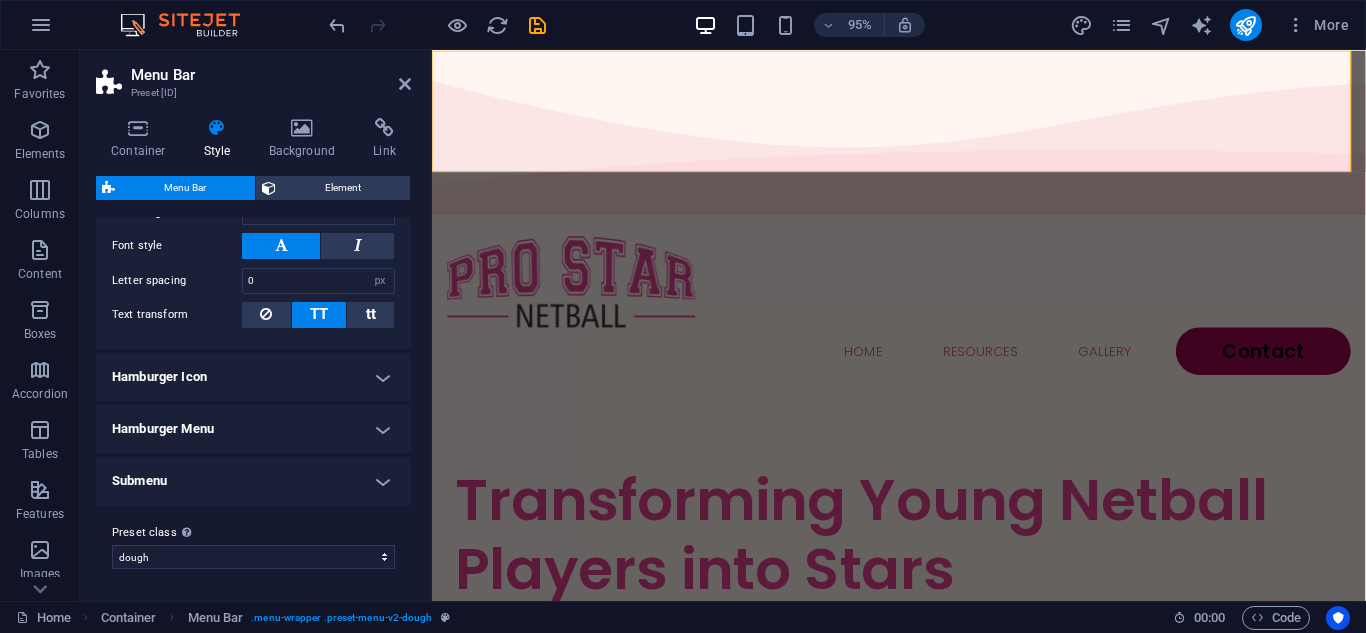 click on "Hamburger Icon" at bounding box center (253, 377) 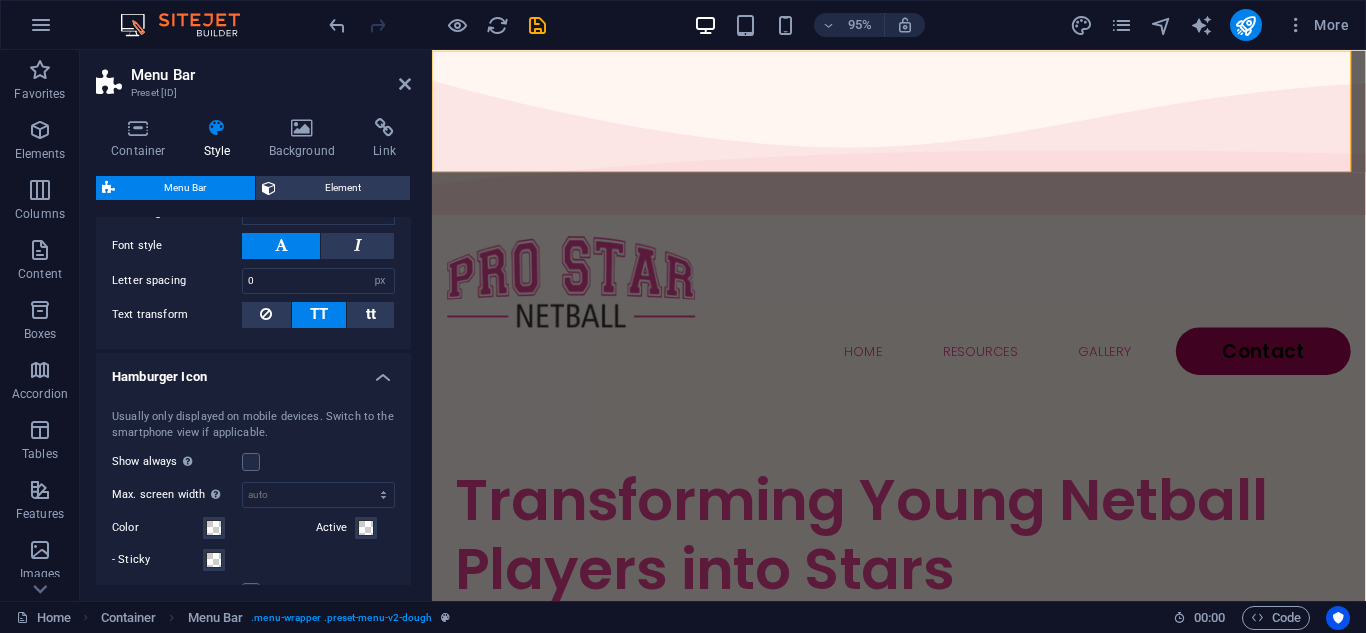click on "Hamburger Icon" at bounding box center (253, 371) 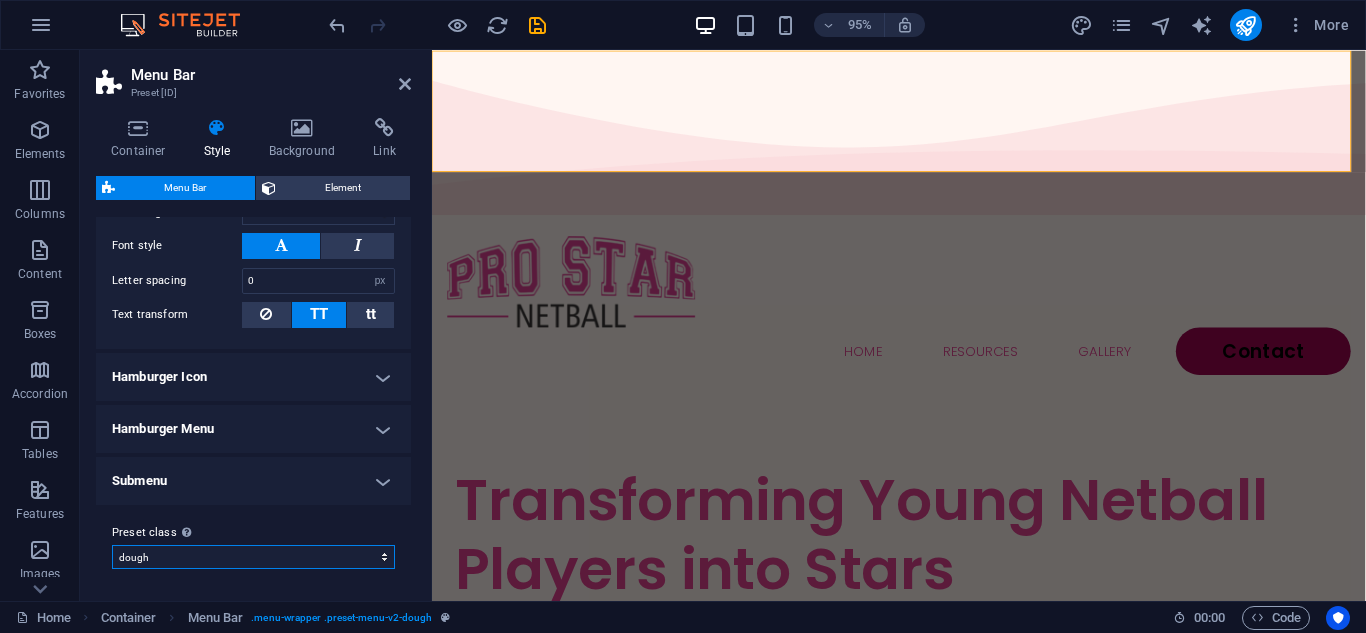 click on "dough Add preset class" at bounding box center (253, 557) 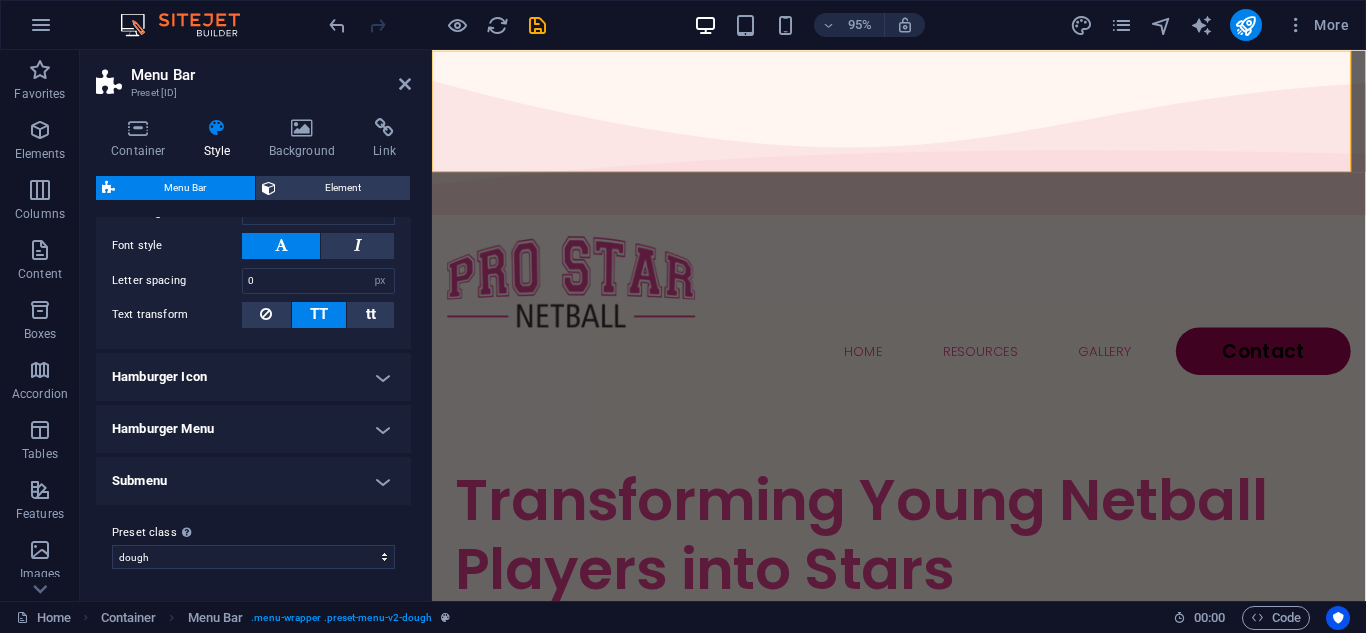 click on "Submenu" at bounding box center (253, 481) 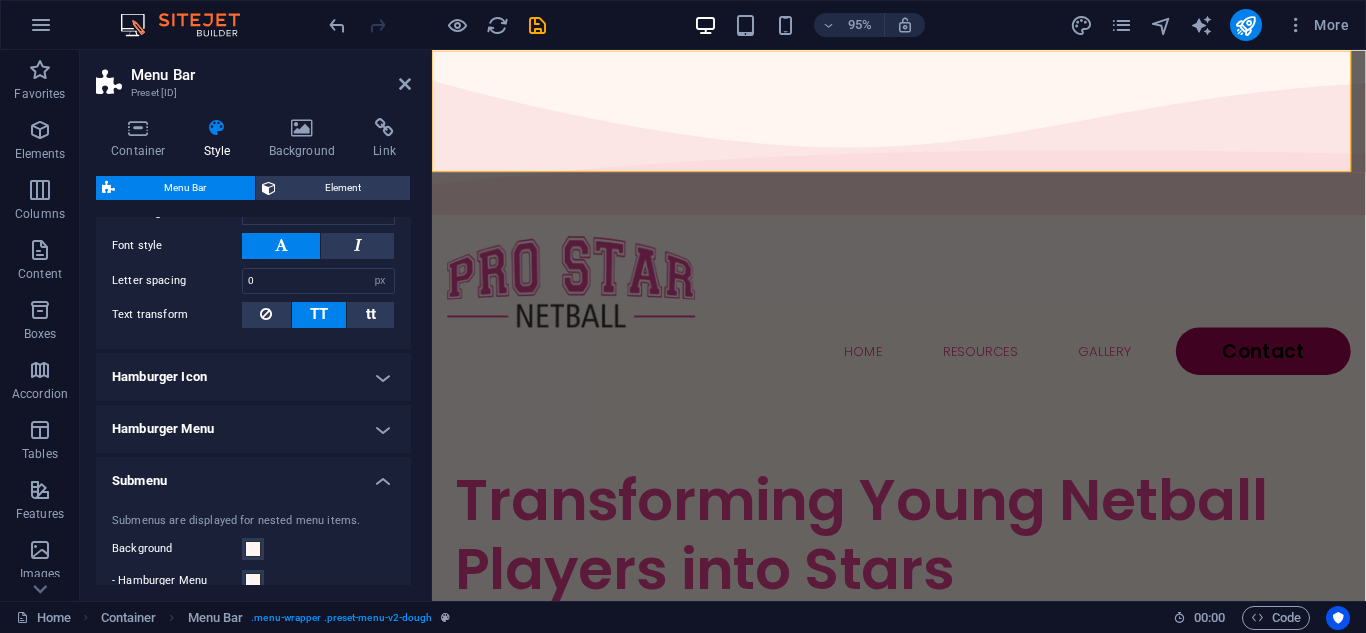 click on "Submenu" at bounding box center (253, 475) 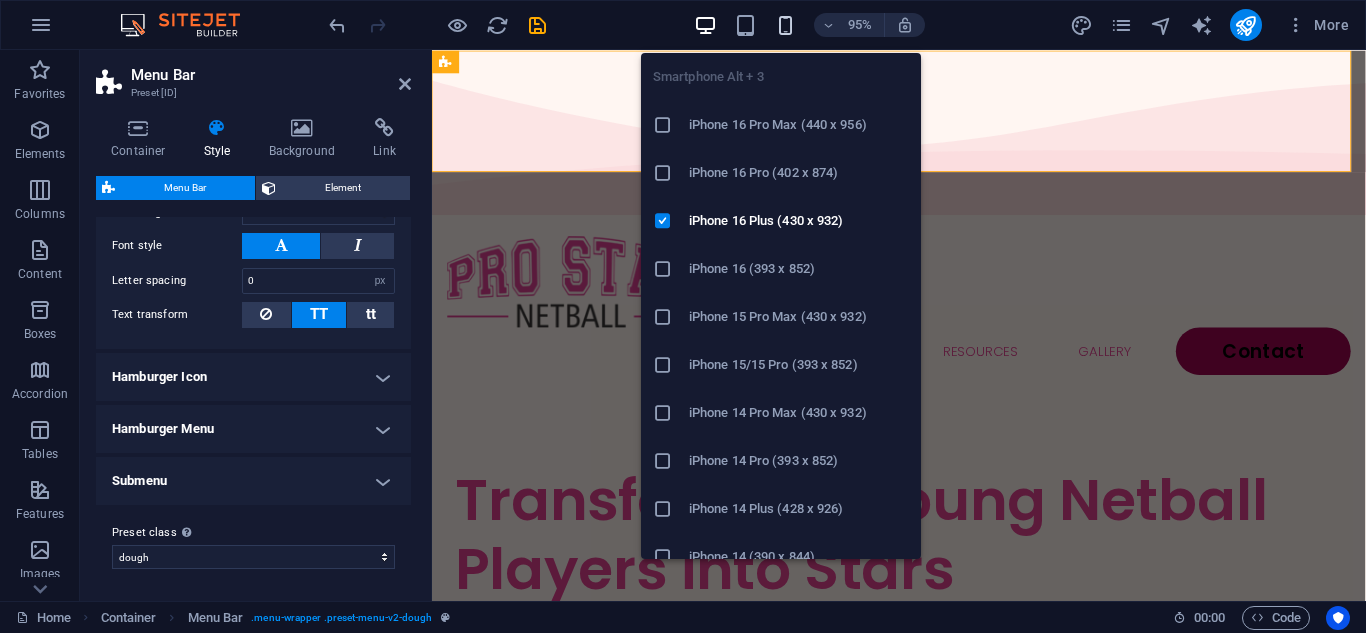 click at bounding box center [785, 25] 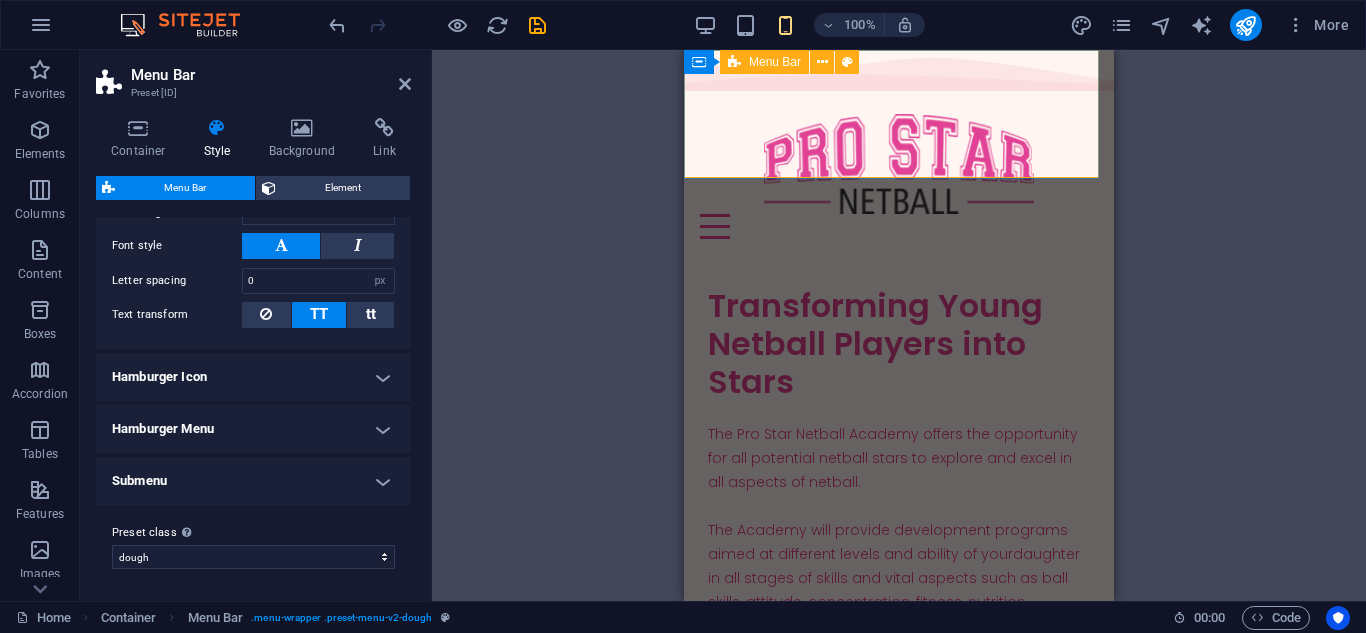 type 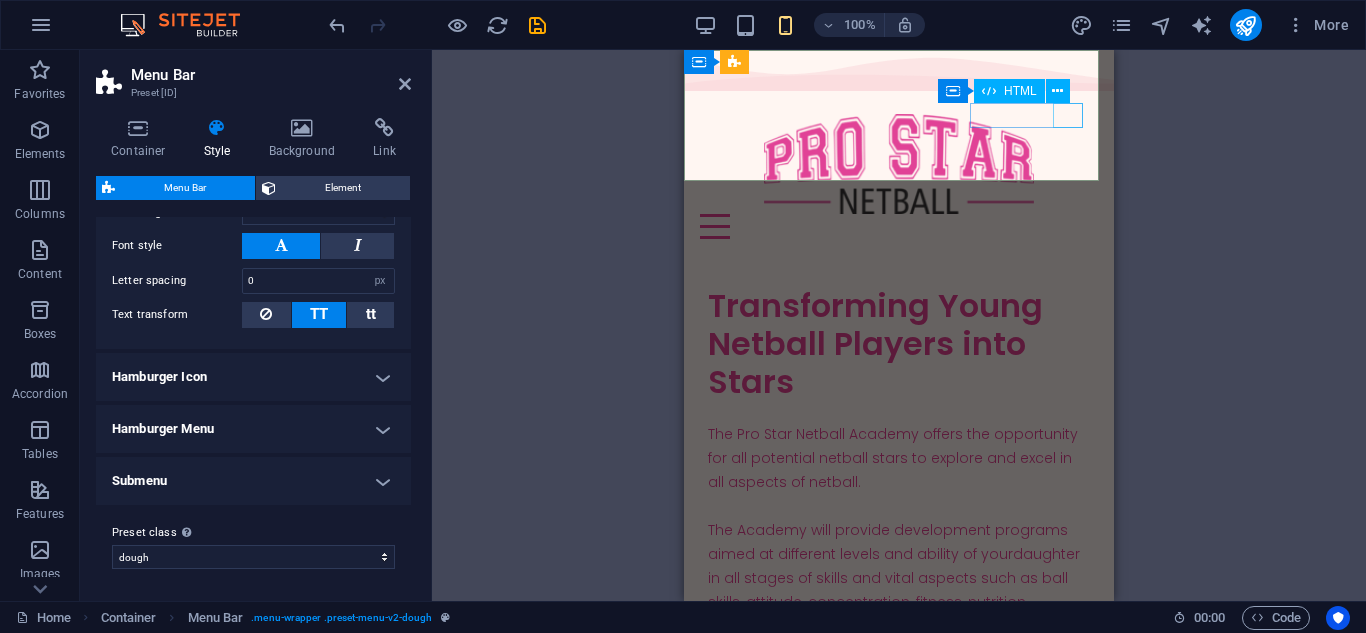 click at bounding box center (899, 226) 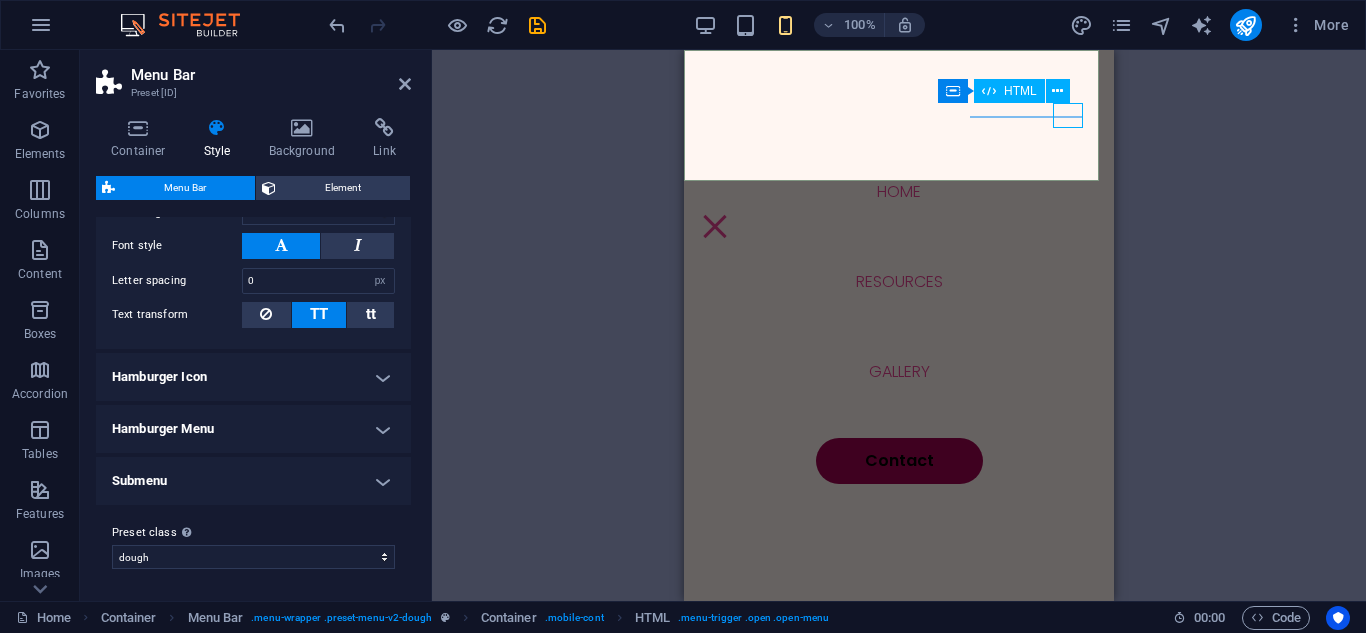click at bounding box center [715, 226] 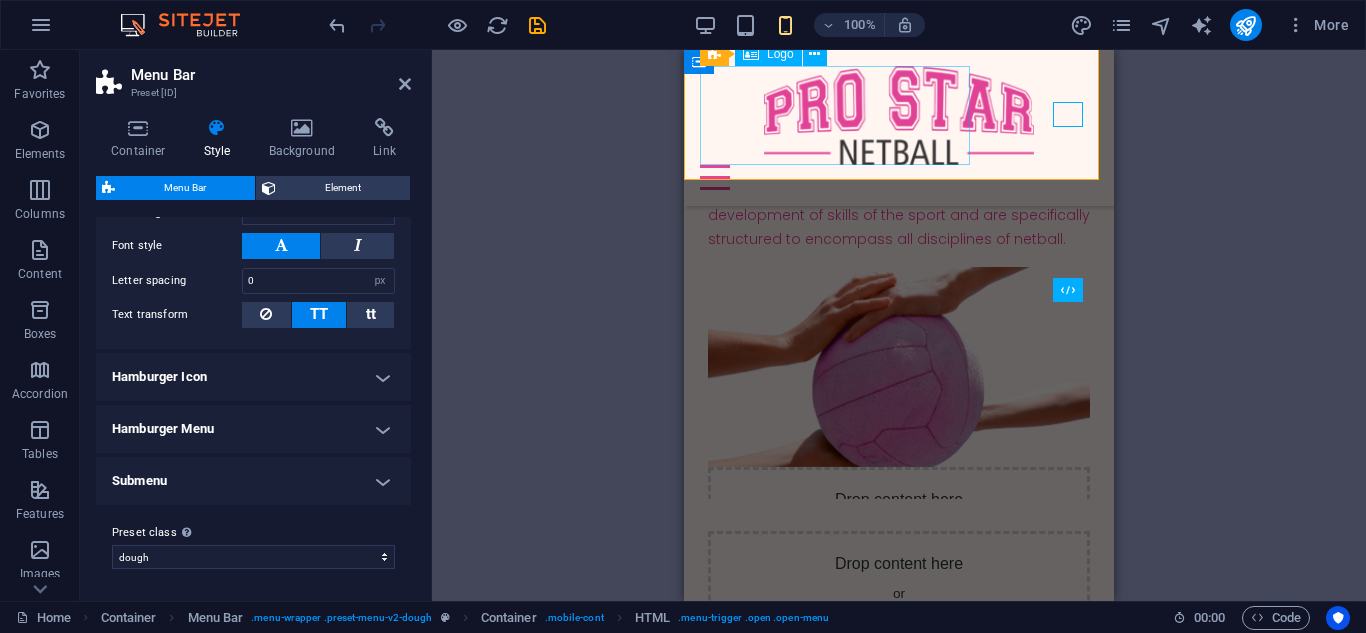 scroll, scrollTop: 400, scrollLeft: 0, axis: vertical 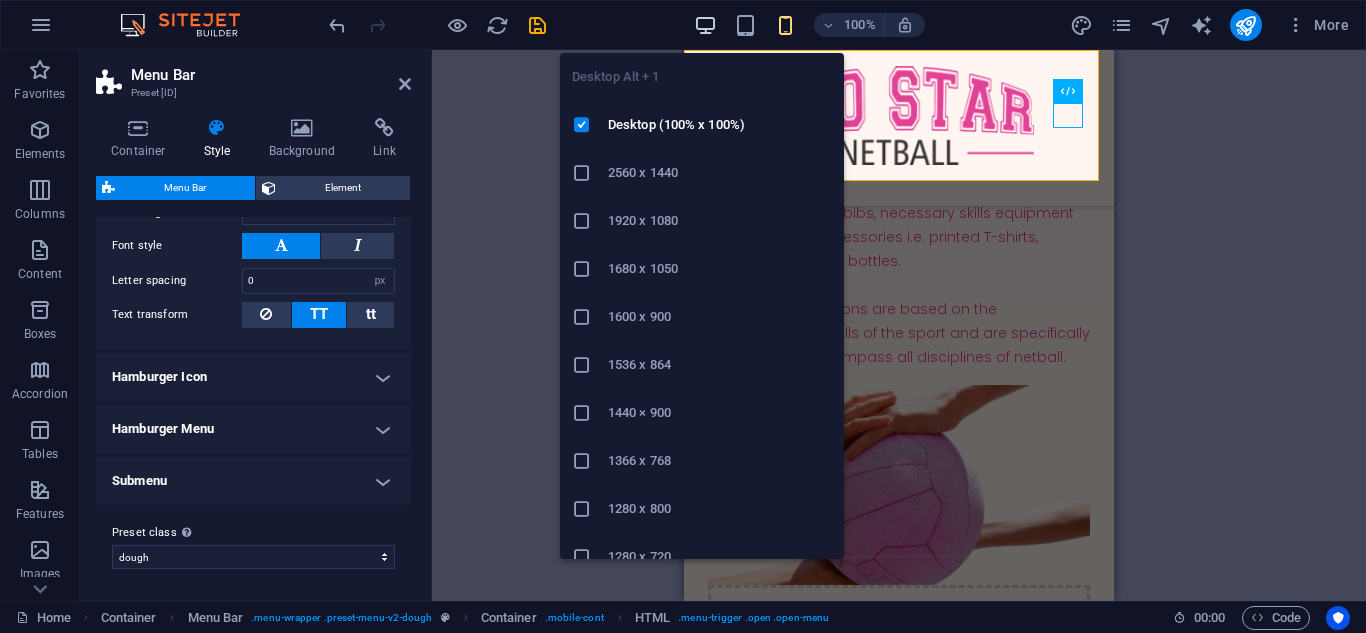click at bounding box center (705, 25) 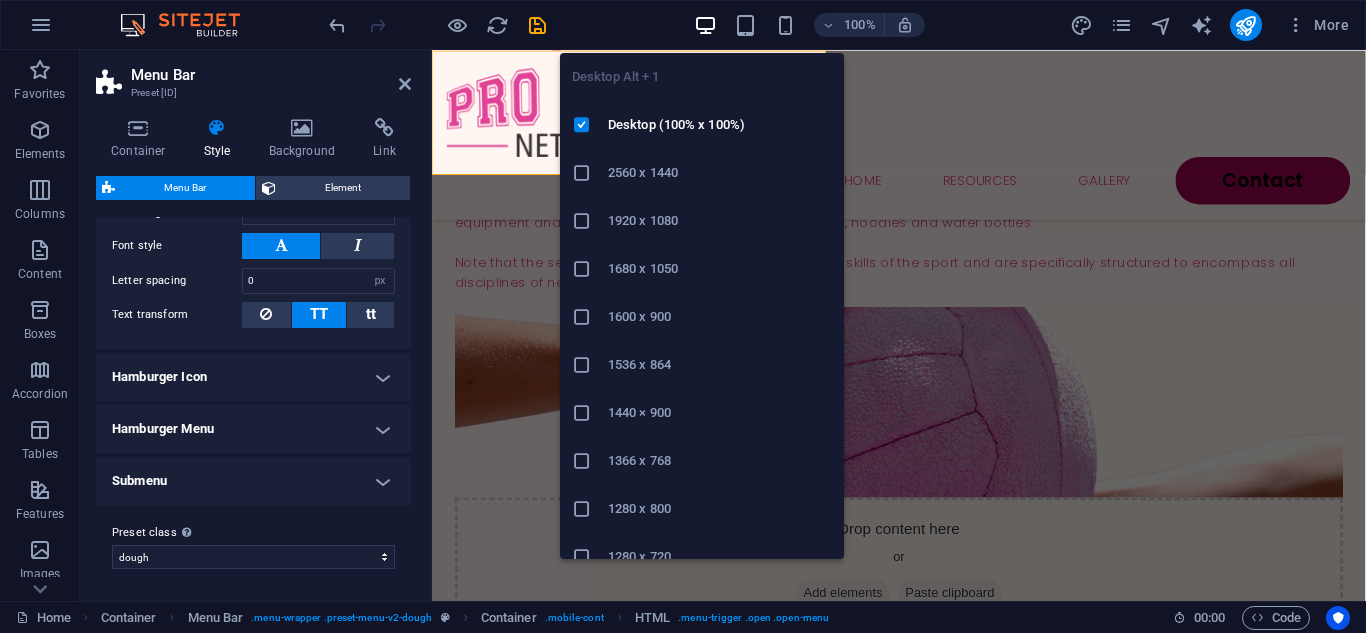 type 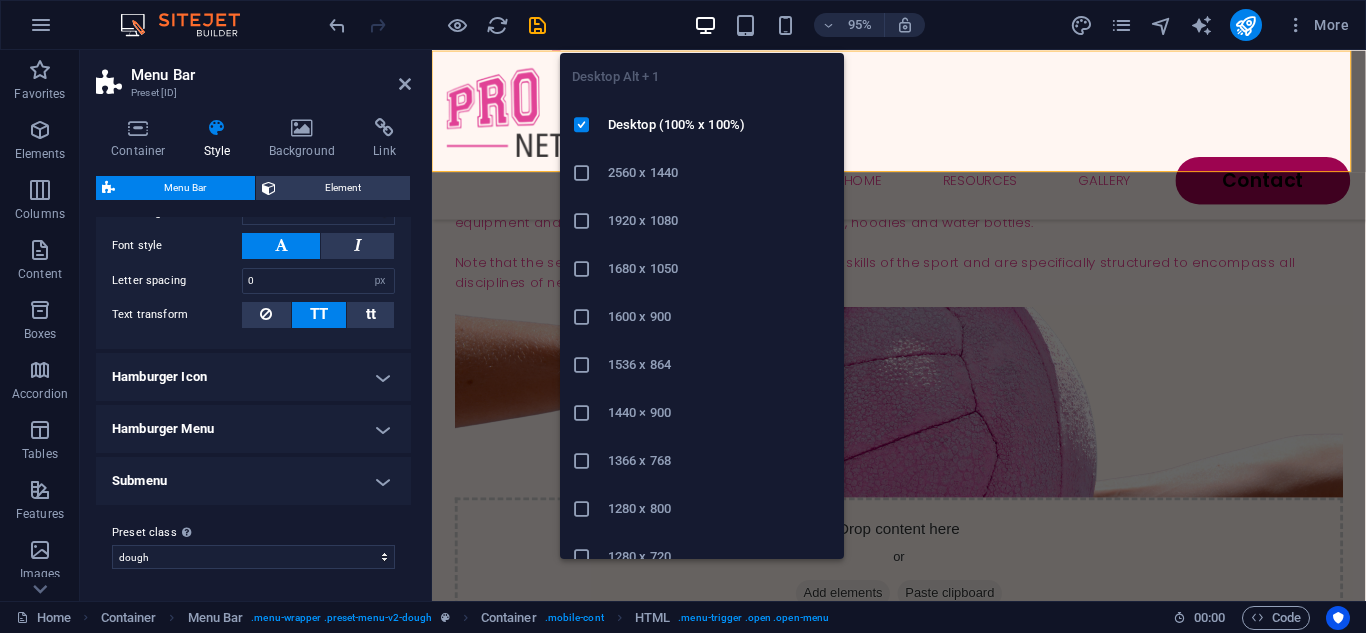 type 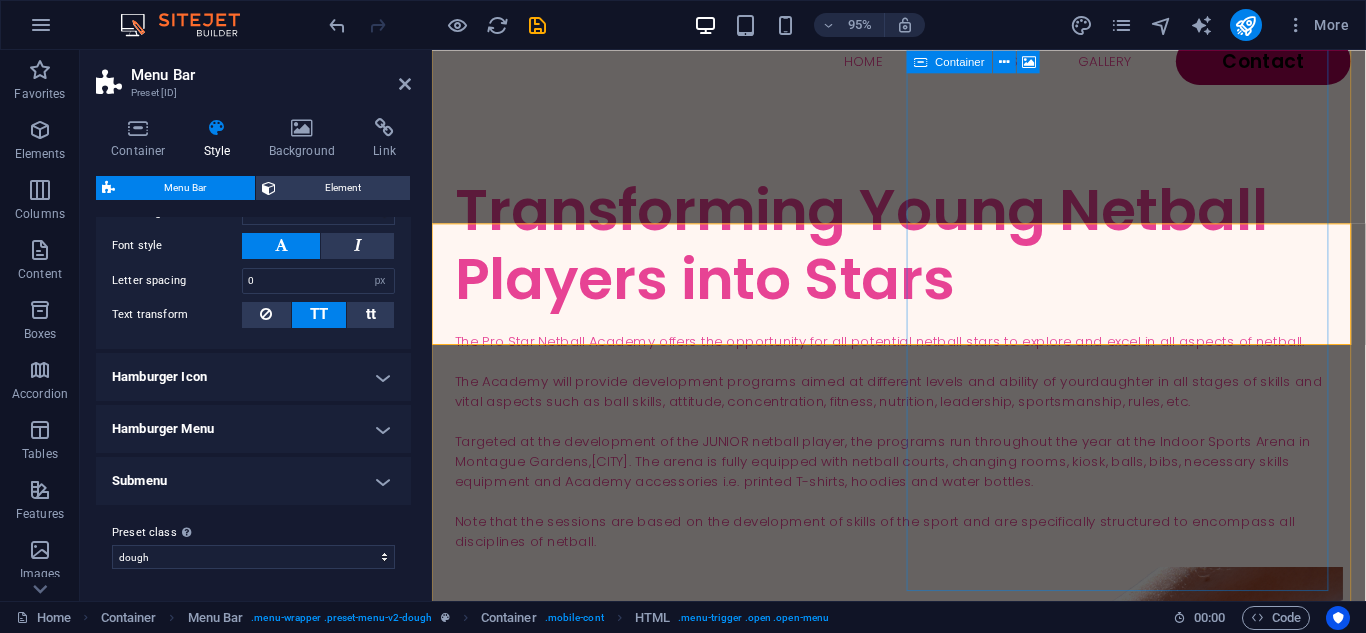scroll, scrollTop: 0, scrollLeft: 0, axis: both 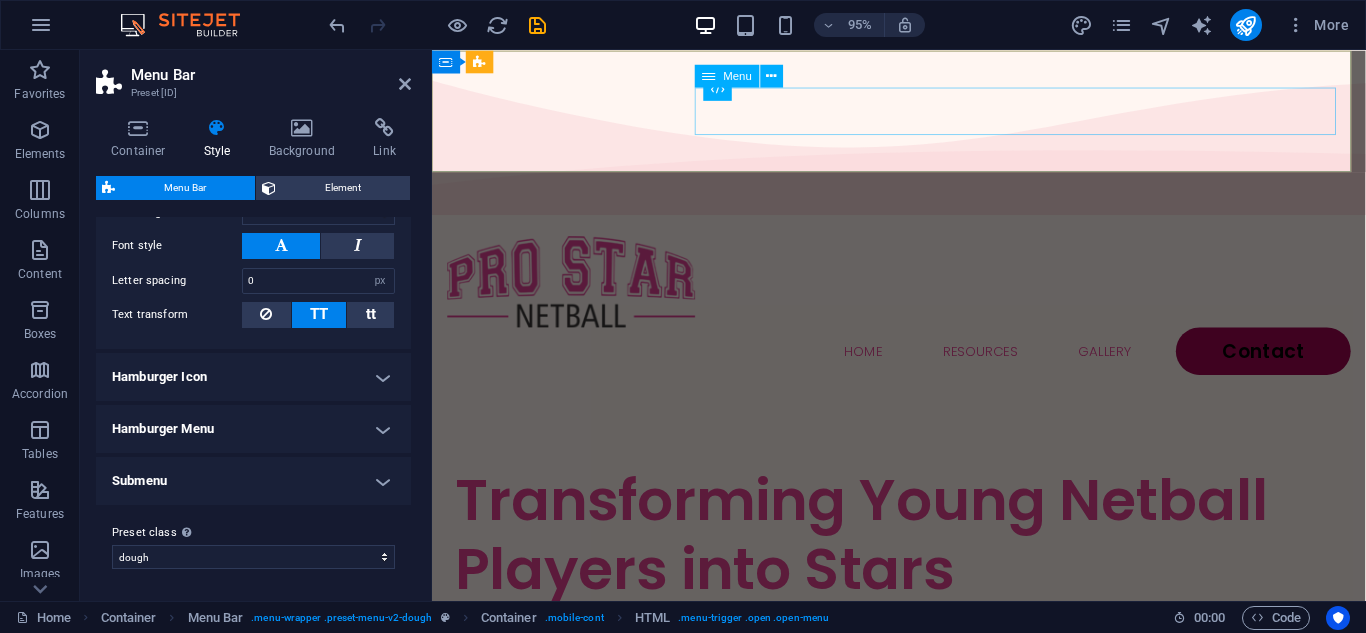 click on "Home Resources Gallery Contact" at bounding box center [923, 367] 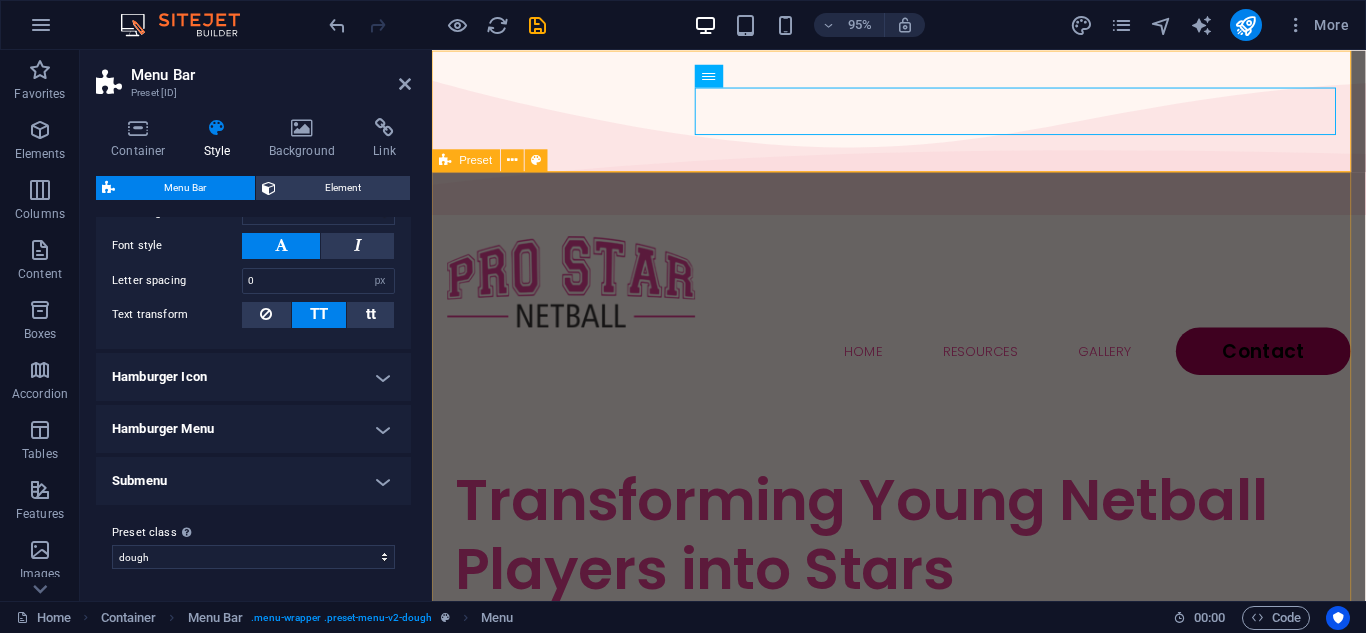 click on "Transforming Young Netball Players into Stars The Pro Star Netball Academy offers the opportunity for all potential netball stars to explore and excel in all aspects of netball.  The Academy will provide development programs aimed at different levels and ability of your  daughter in all stages of skills and vital aspects such as ball skills, attitude, concentration, fitness, nutrition, leadership, sportsmanship, rules, etc. Targeted at the development of the JUNIOR netball player, the programs run throughout the year at the Indoor Sports Arena in Montague Gardens,  Cape Town. The arena is fully equipped with netball courts, changing rooms, kiosk, balls, bibs, necessary skills equipment and Academy accessories i.e. printed T-shirts, hoodies and water bottles. Note that the sessions are based on the development of skills of the sport and are specifically structured to encompass all disciplines of netball. Drop content here or  Add elements  Paste clipboard" at bounding box center (923, 1118) 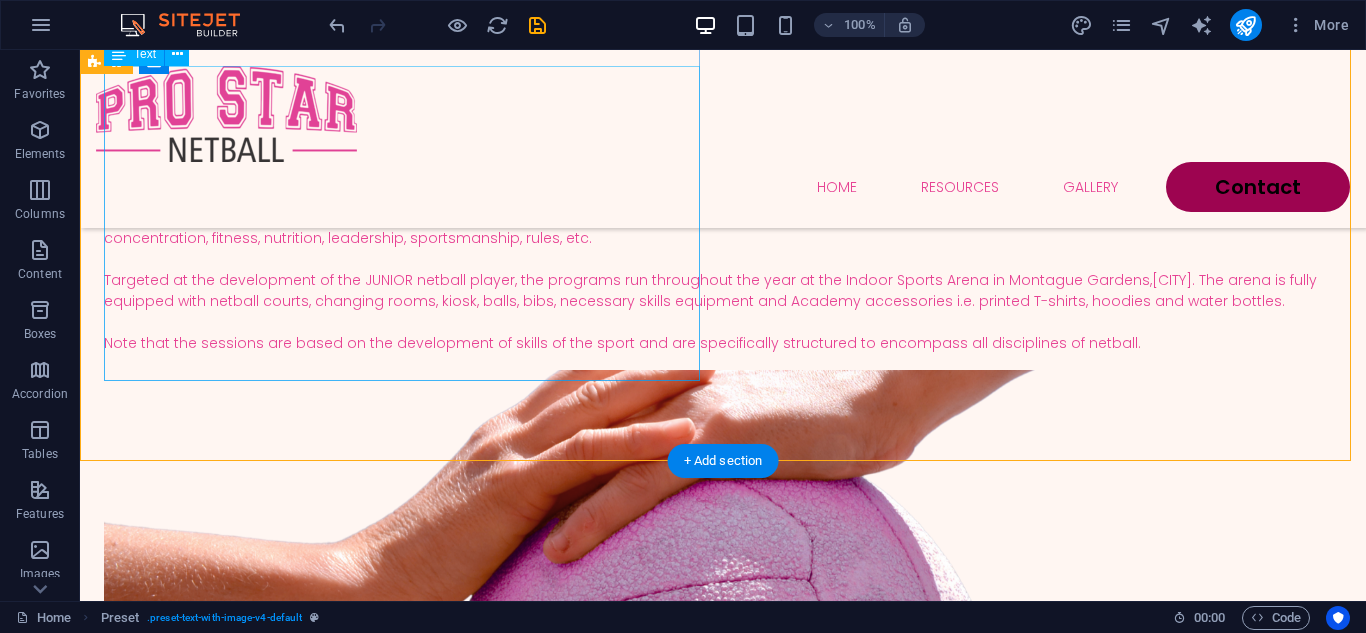 scroll, scrollTop: 400, scrollLeft: 0, axis: vertical 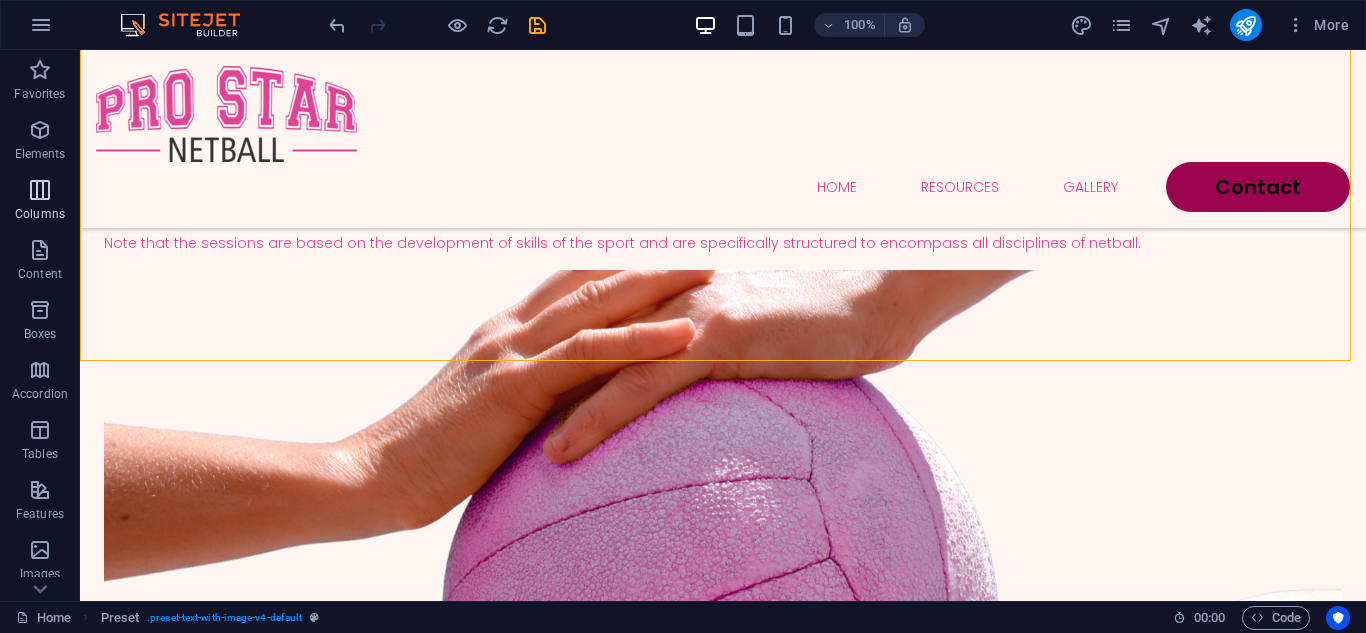 click at bounding box center [40, 190] 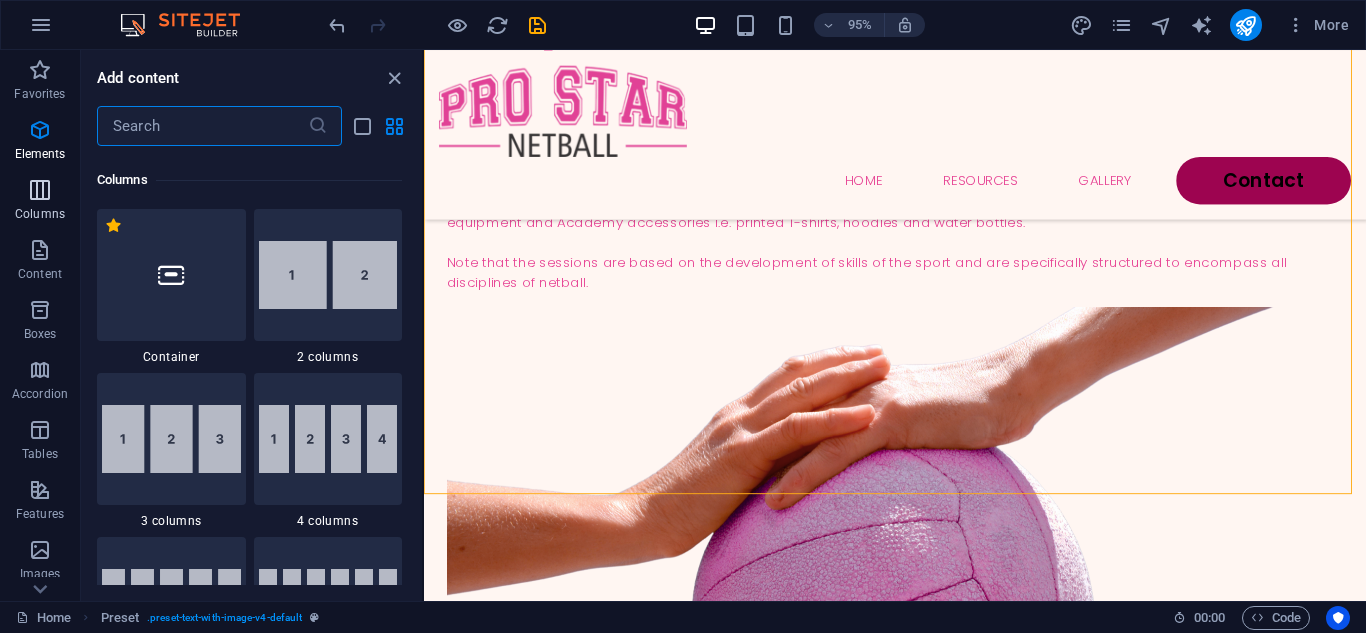 scroll, scrollTop: 990, scrollLeft: 0, axis: vertical 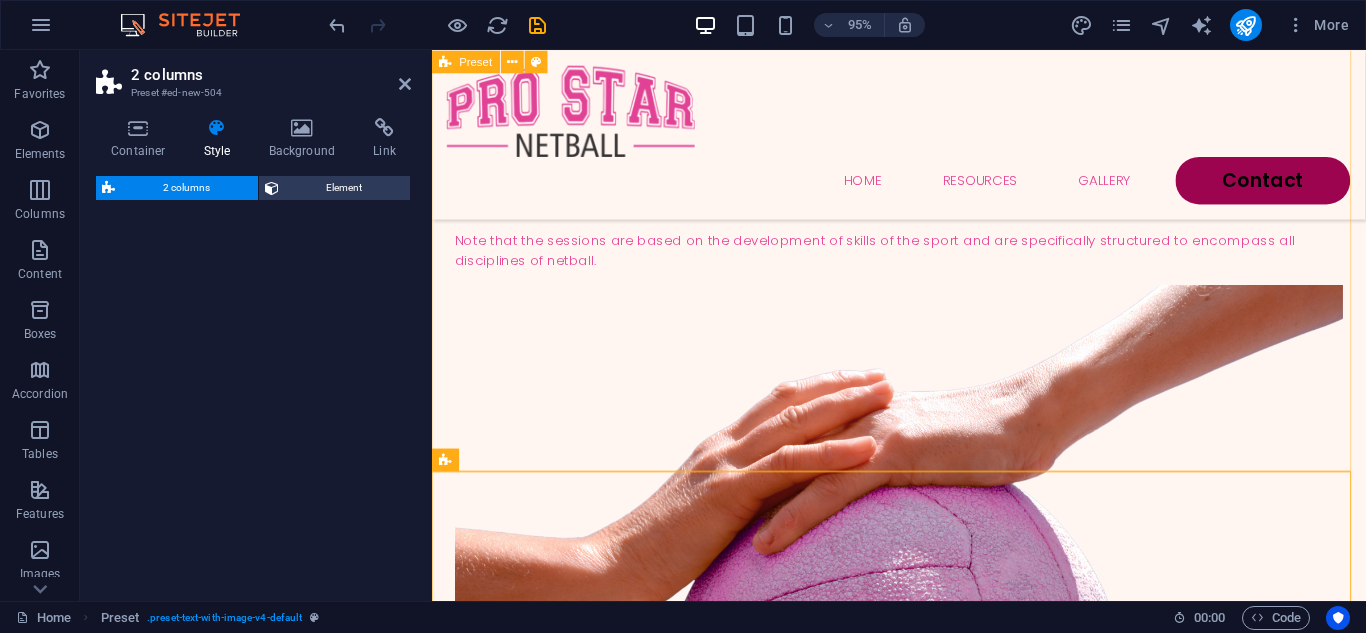 select on "rem" 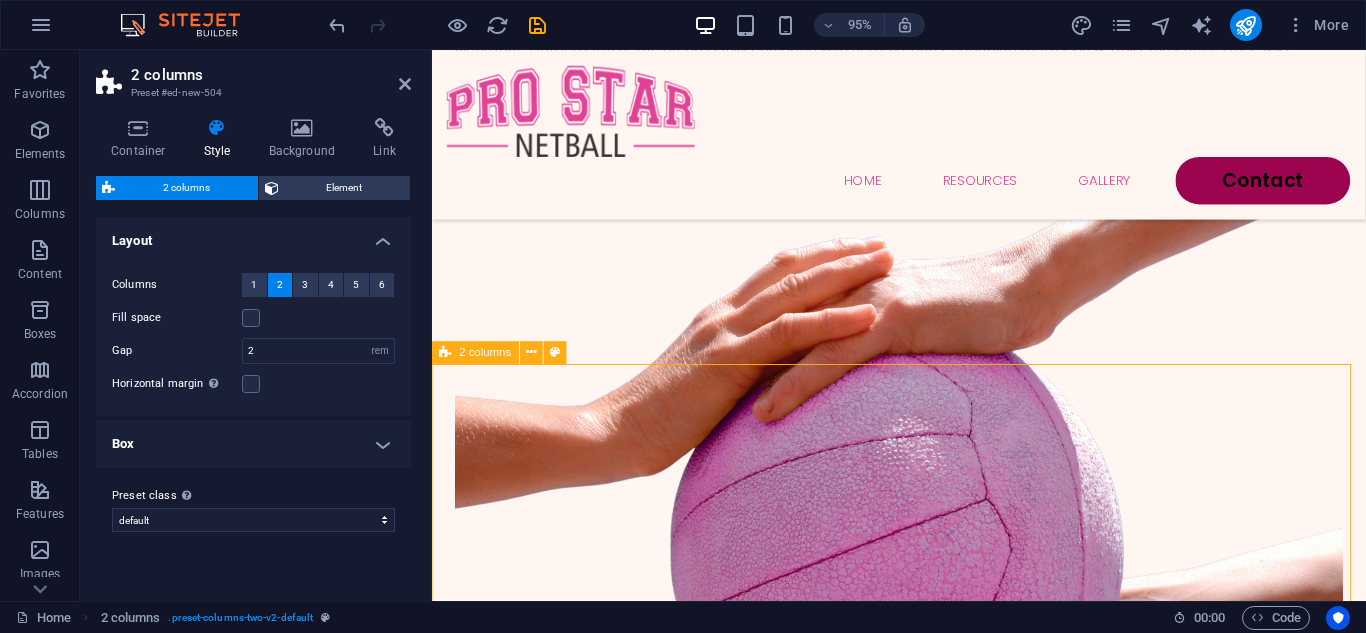 scroll, scrollTop: 624, scrollLeft: 0, axis: vertical 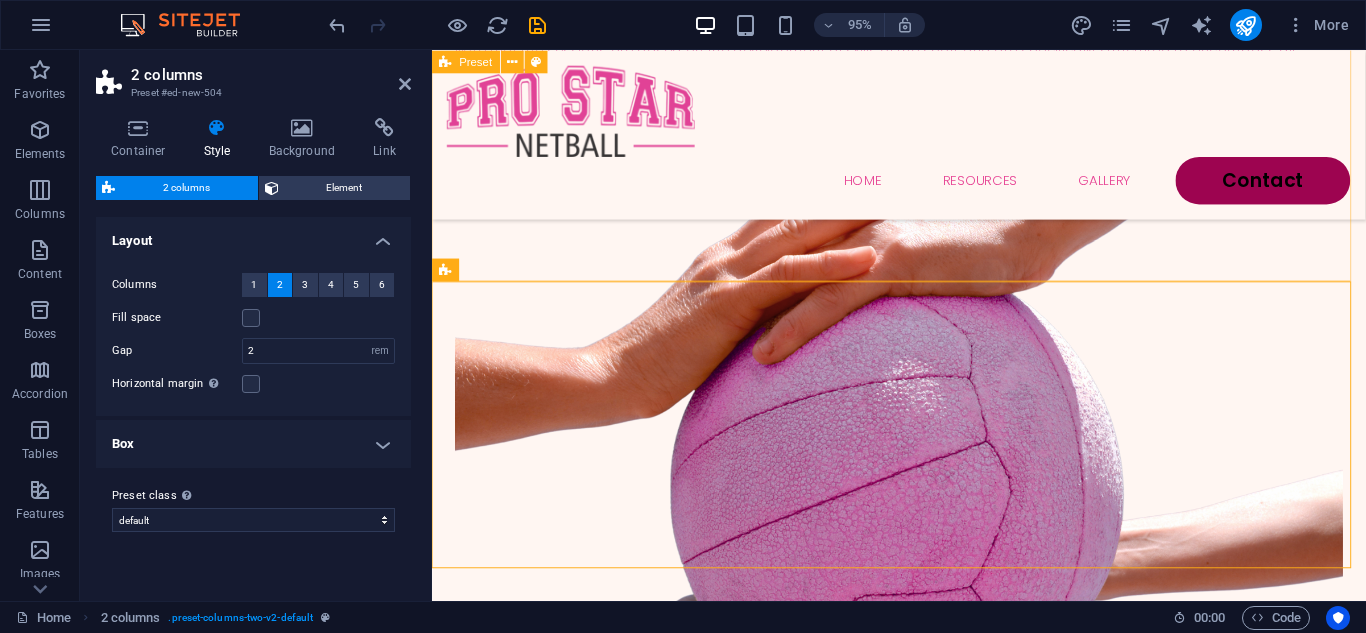 click on "Transforming Young Netball Players into Stars The Pro Star Netball Academy offers the opportunity for all potential netball stars to explore and excel in all aspects of netball.  The Academy will provide development programs aimed at different levels and ability of your  daughter in all stages of skills and vital aspects such as ball skills, attitude, concentration, fitness, nutrition, leadership, sportsmanship, rules, etc. Targeted at the development of the JUNIOR netball player, the programs run throughout the year at the Indoor Sports Arena in Montague Gardens,  Cape Town. The arena is fully equipped with netball courts, changing rooms, kiosk, balls, bibs, necessary skills equipment and Academy accessories i.e. printed T-shirts, hoodies and water bottles. Note that the sessions are based on the development of skills of the sport and are specifically structured to encompass all disciplines of netball. Drop content here or  Add elements  Paste clipboard" at bounding box center [923, 316] 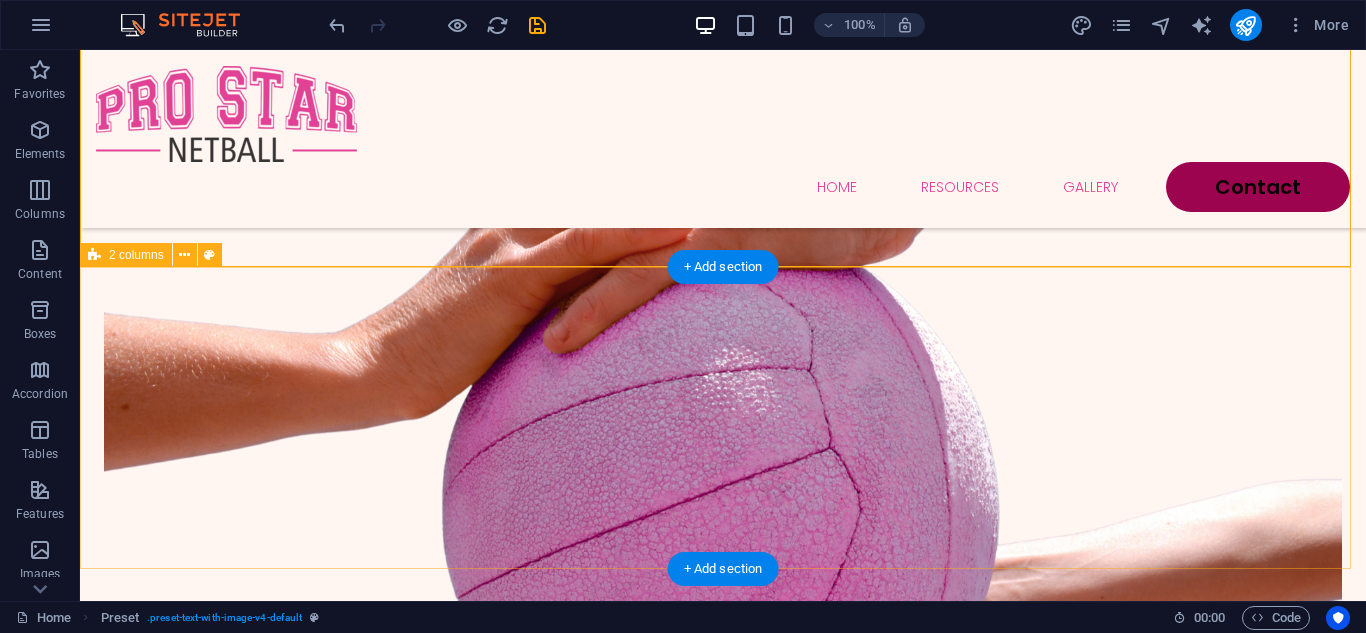 scroll, scrollTop: 310, scrollLeft: 0, axis: vertical 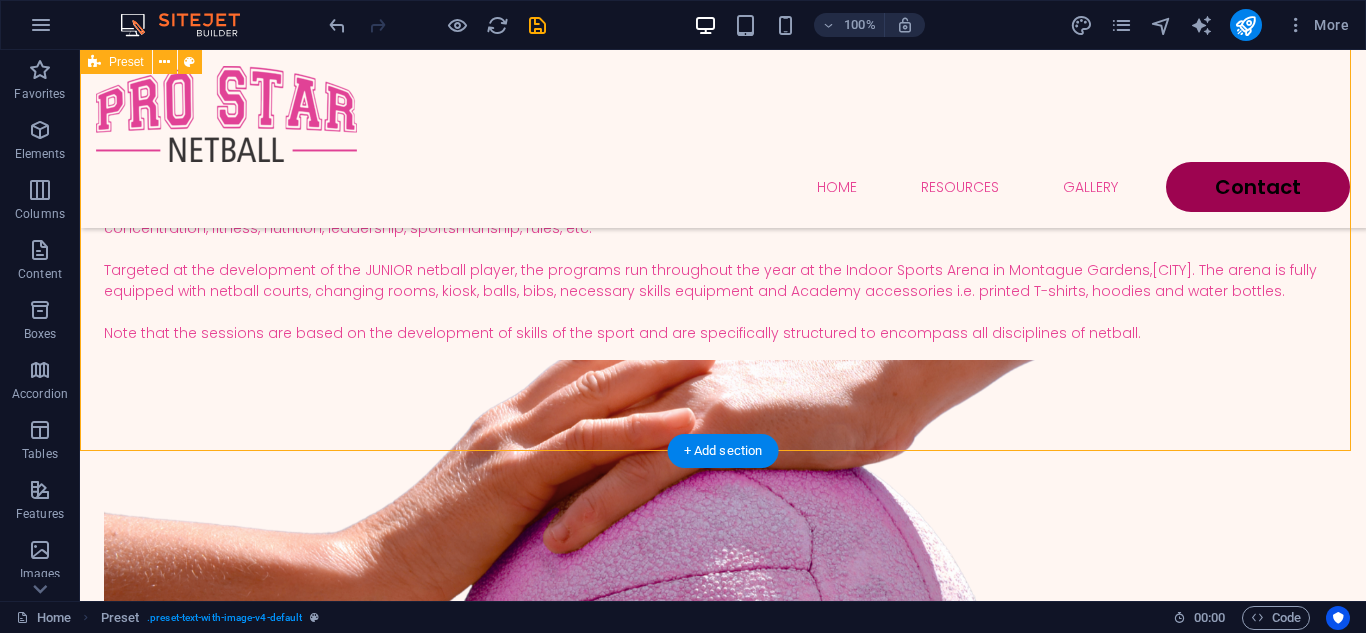 click on "Transforming Young Netball Players into Stars The Pro Star Netball Academy offers the opportunity for all potential netball stars to explore and excel in all aspects of netball.  The Academy will provide development programs aimed at different levels and ability of your  daughter in all stages of skills and vital aspects such as ball skills, attitude, concentration, fitness, nutrition, leadership, sportsmanship, rules, etc. Targeted at the development of the JUNIOR netball player, the programs run throughout the year at the Indoor Sports Arena in Montague Gardens,  Cape Town. The arena is fully equipped with netball courts, changing rooms, kiosk, balls, bibs, necessary skills equipment and Academy accessories i.e. printed T-shirts, hoodies and water bottles. Note that the sessions are based on the development of skills of the sport and are specifically structured to encompass all disciplines of netball. Drop content here or  Add elements  Paste clipboard" at bounding box center (723, 522) 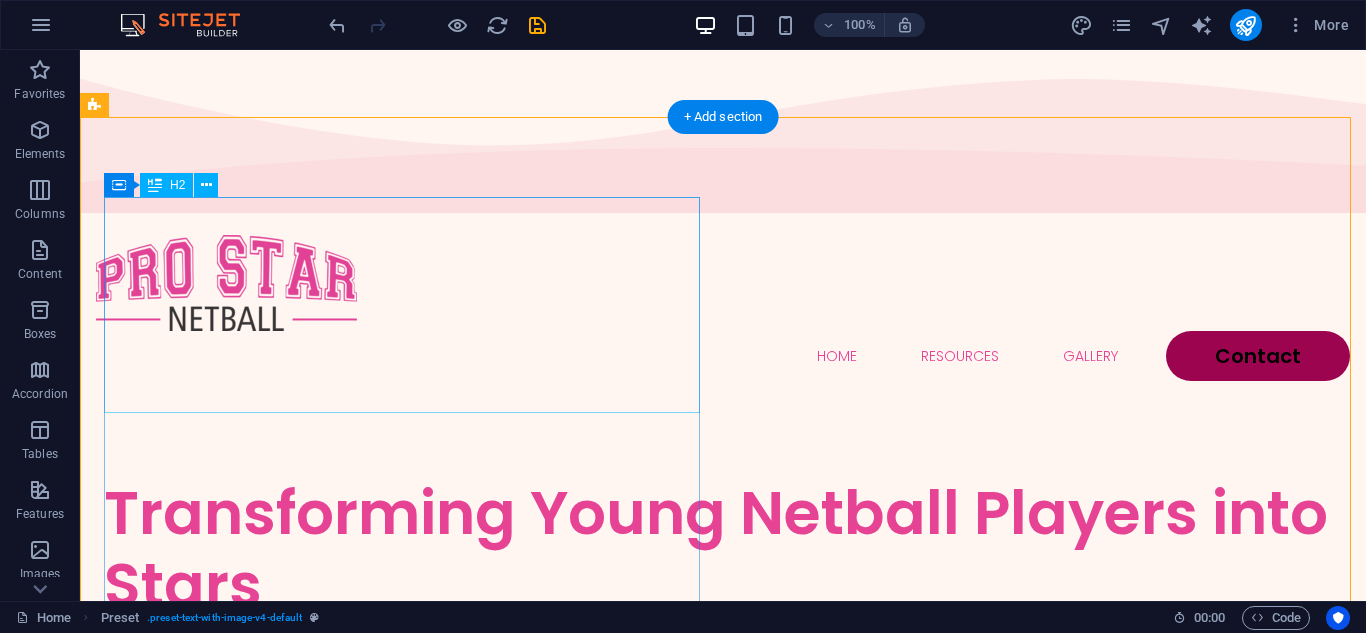 scroll, scrollTop: 0, scrollLeft: 0, axis: both 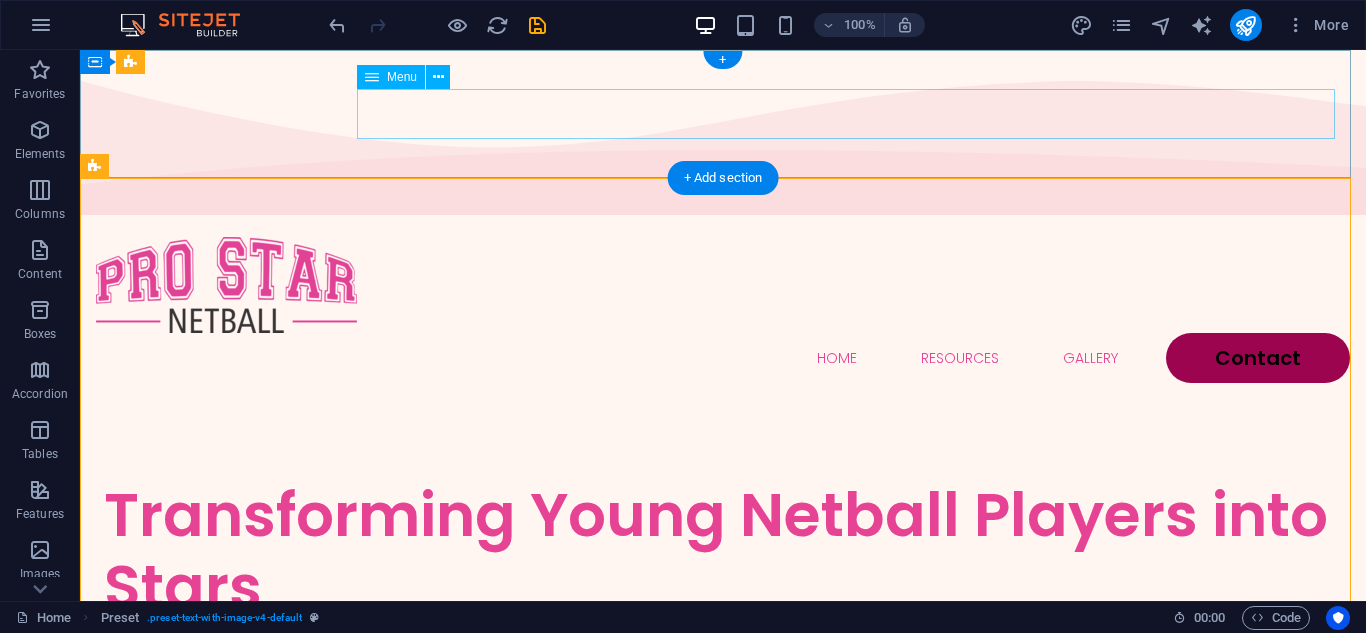 click on "Home Resources Gallery Contact" at bounding box center (723, 358) 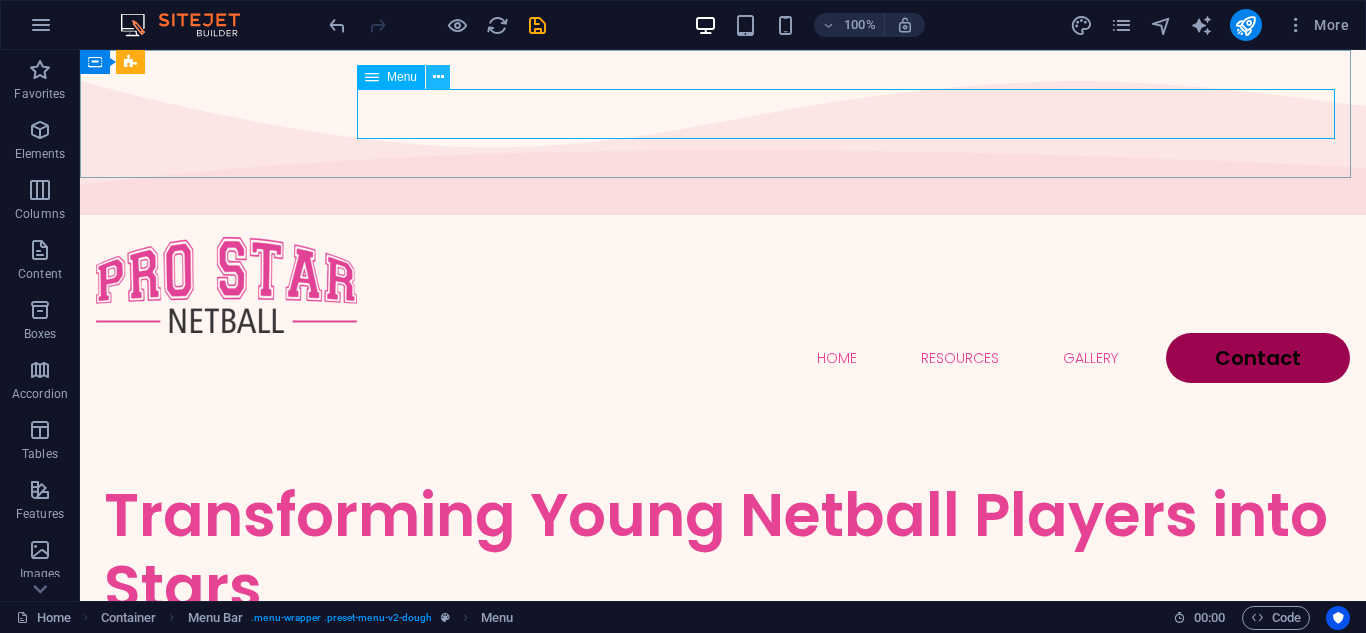 click at bounding box center (438, 77) 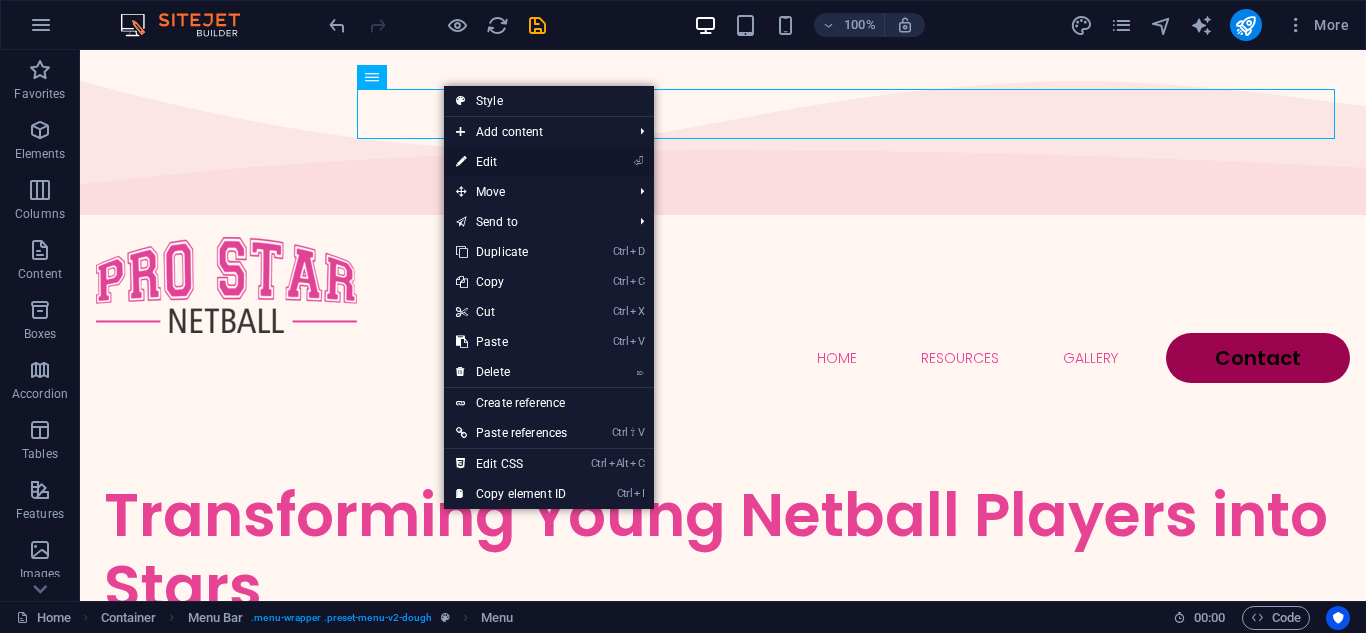 click on "⏎  Edit" at bounding box center [511, 162] 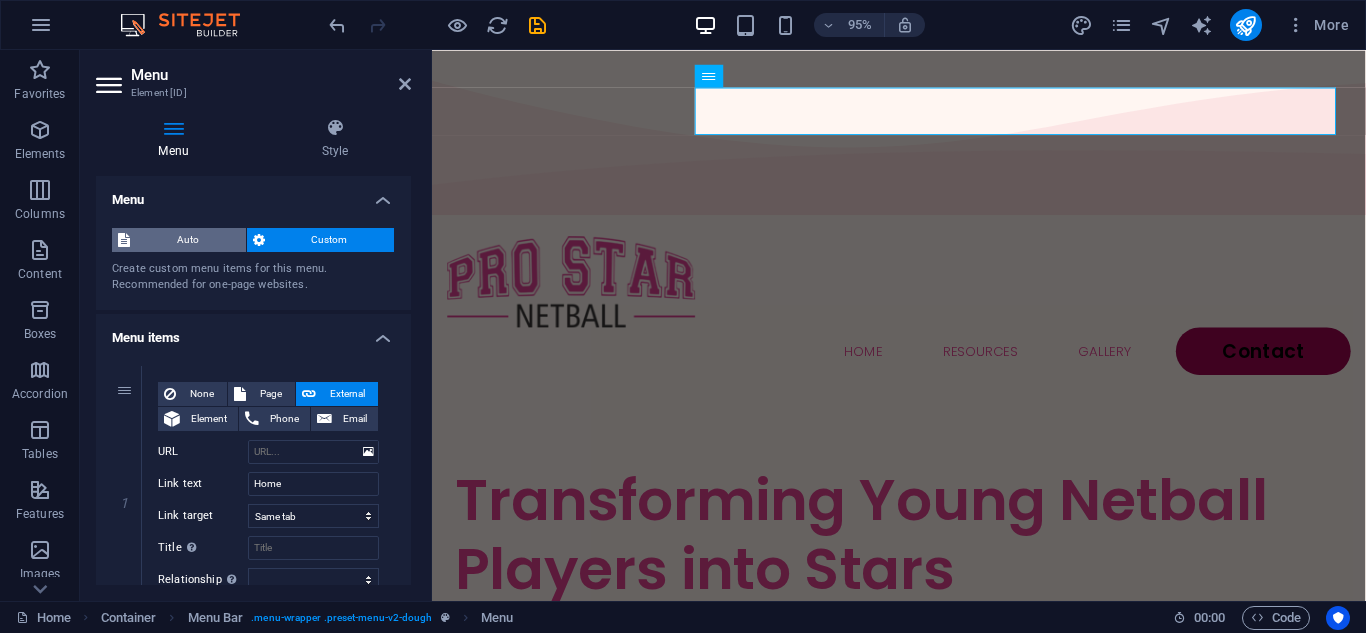 click on "Auto" at bounding box center (188, 240) 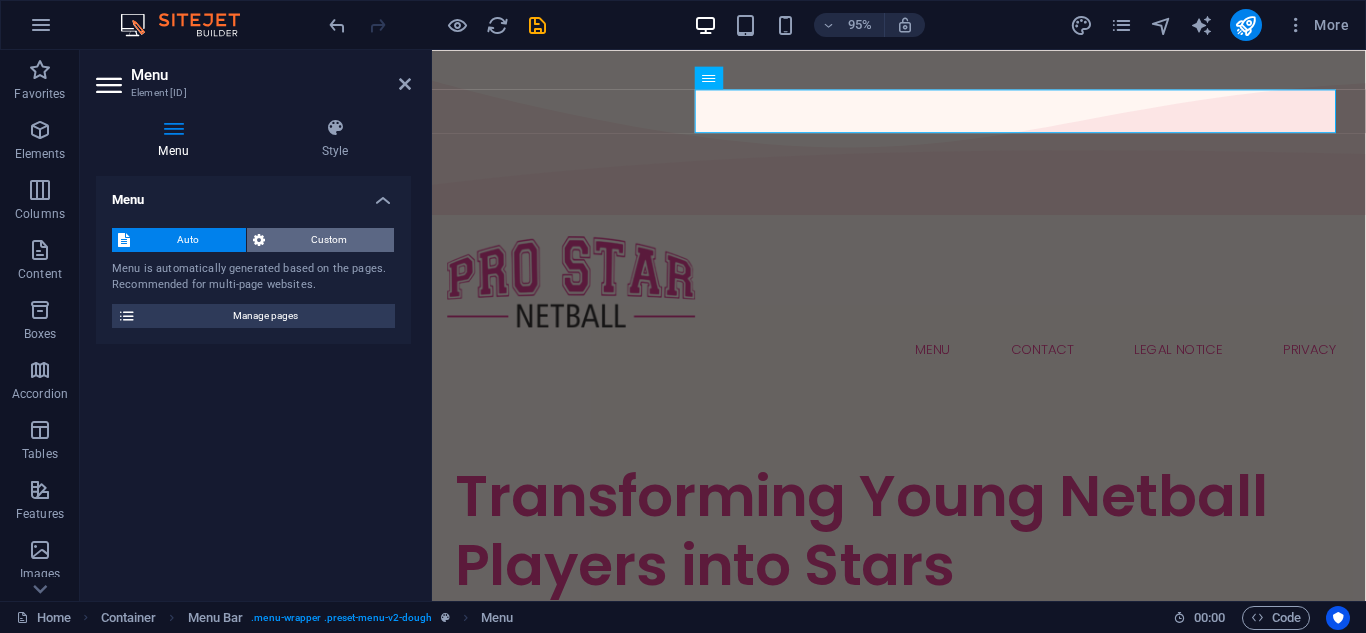 click on "Custom" at bounding box center (330, 240) 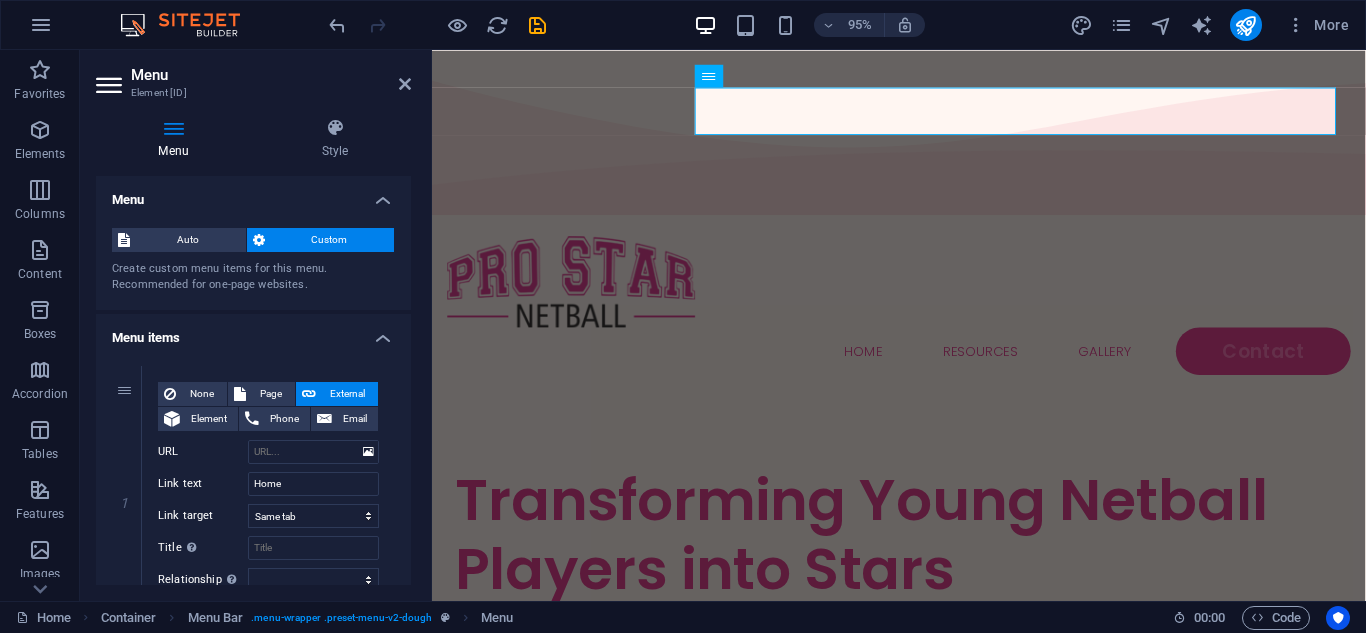 scroll, scrollTop: 100, scrollLeft: 0, axis: vertical 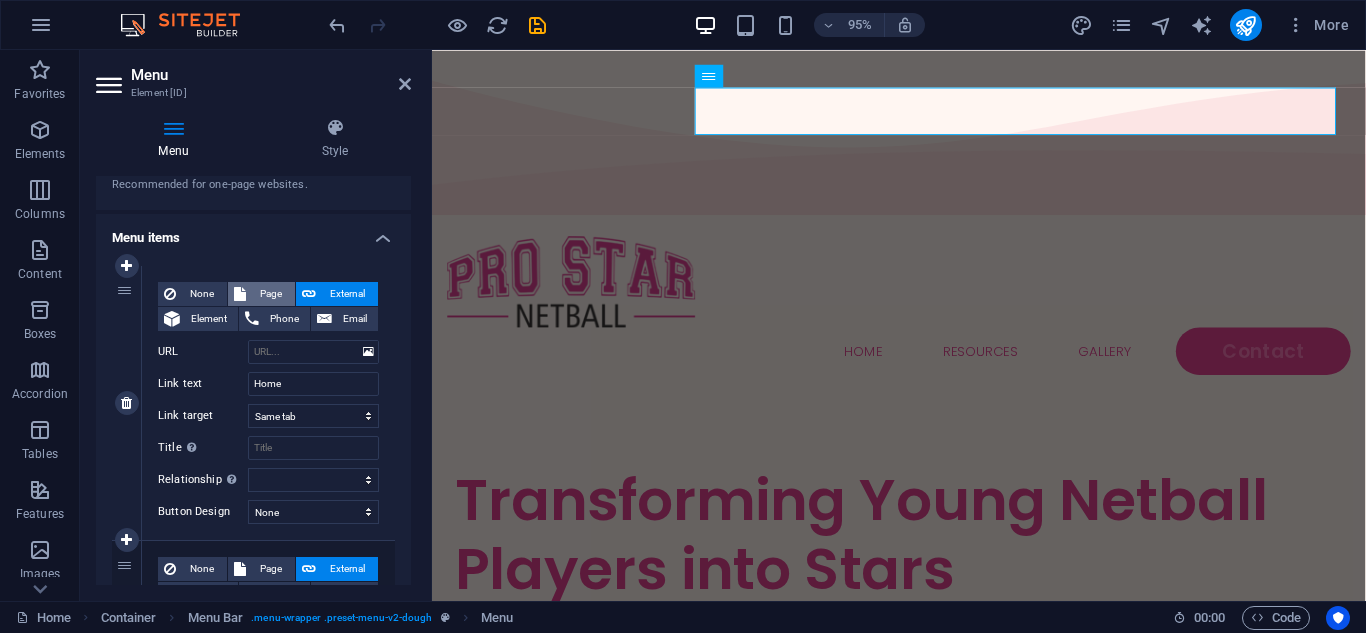 click on "Page" at bounding box center [270, 294] 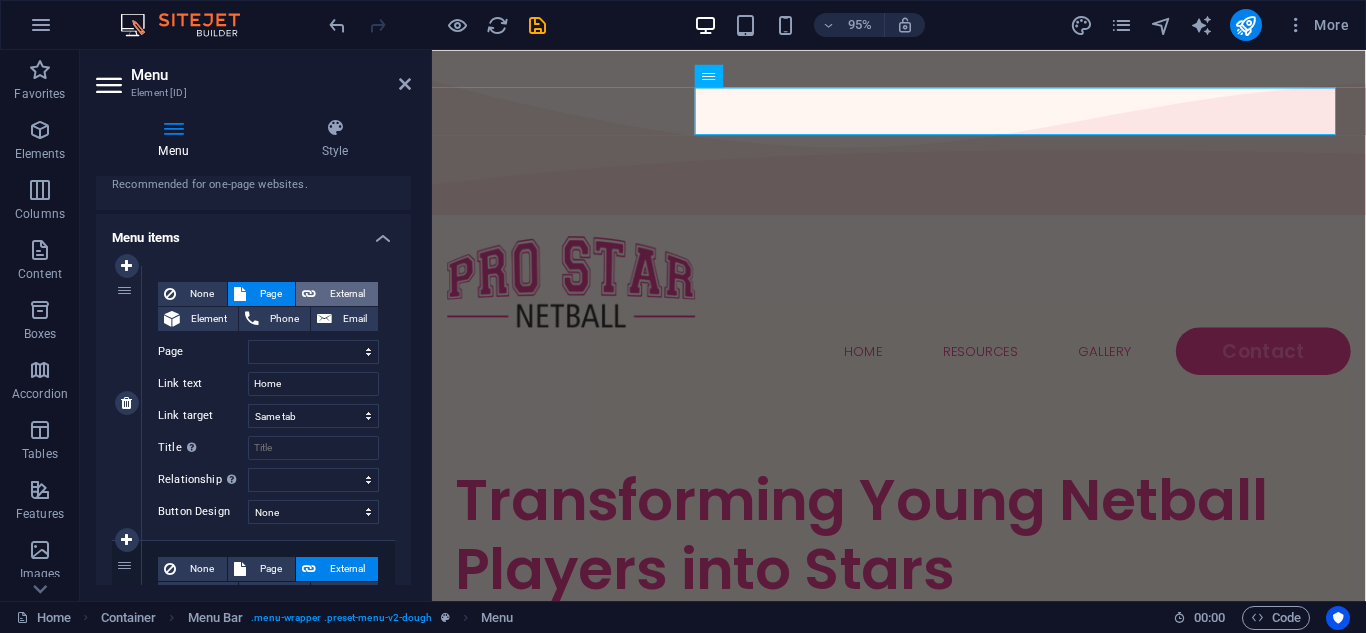click on "External" at bounding box center [347, 294] 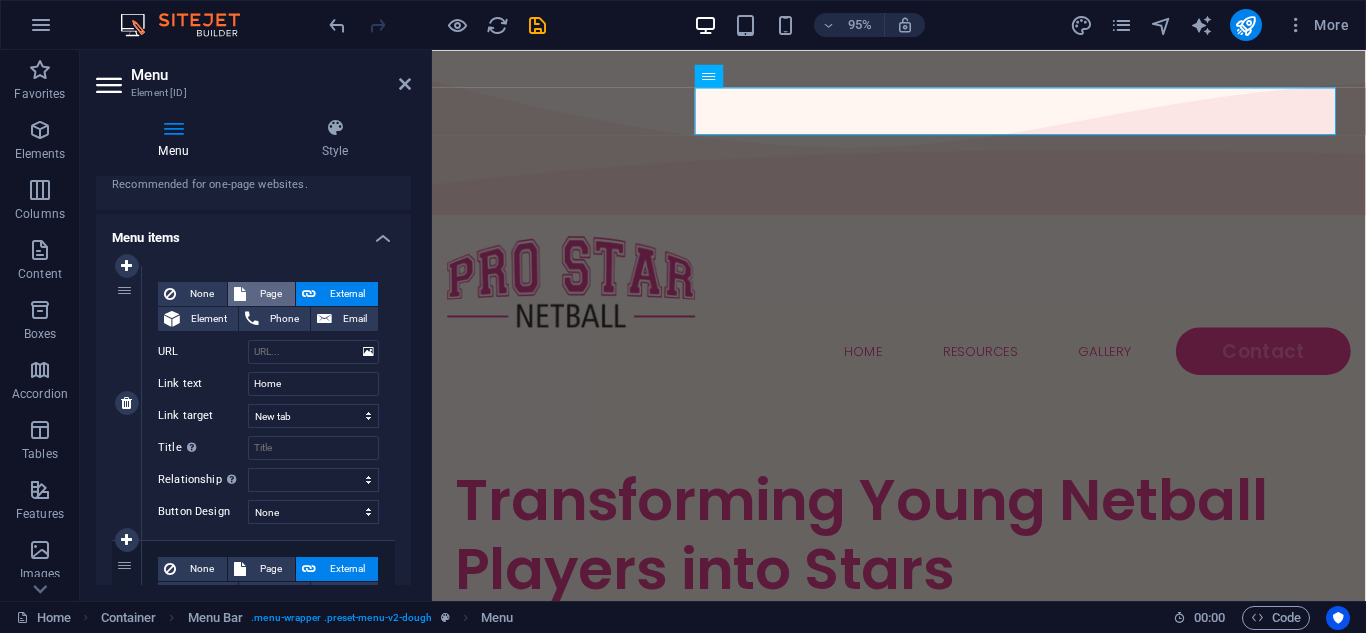 click on "Page" at bounding box center (270, 294) 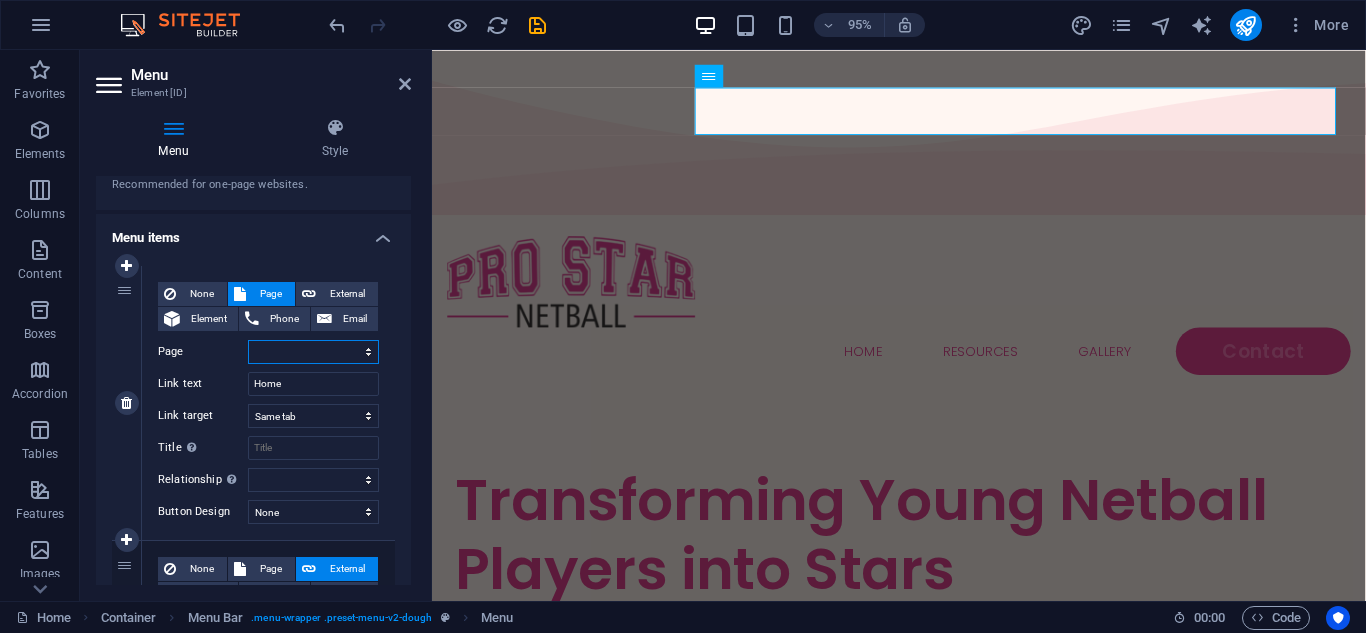 click on "Home Menu Contact Legal Notice Privacy" at bounding box center [313, 352] 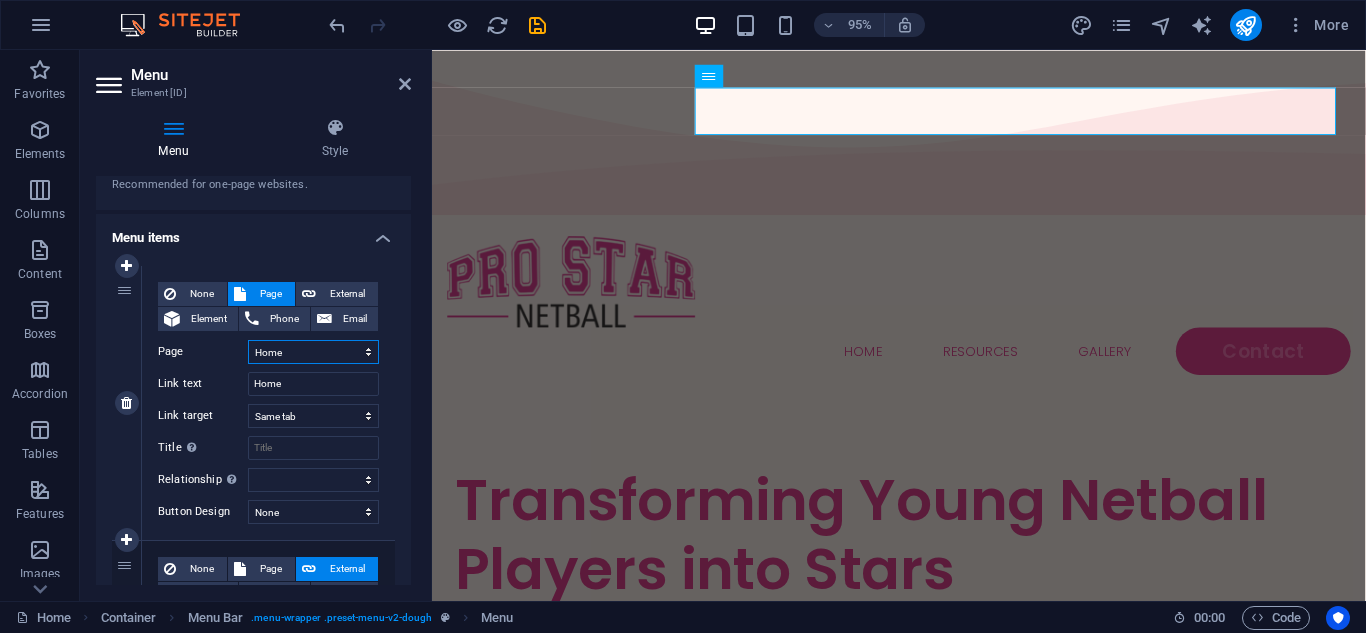 click on "Home Menu Contact Legal Notice Privacy" at bounding box center [313, 352] 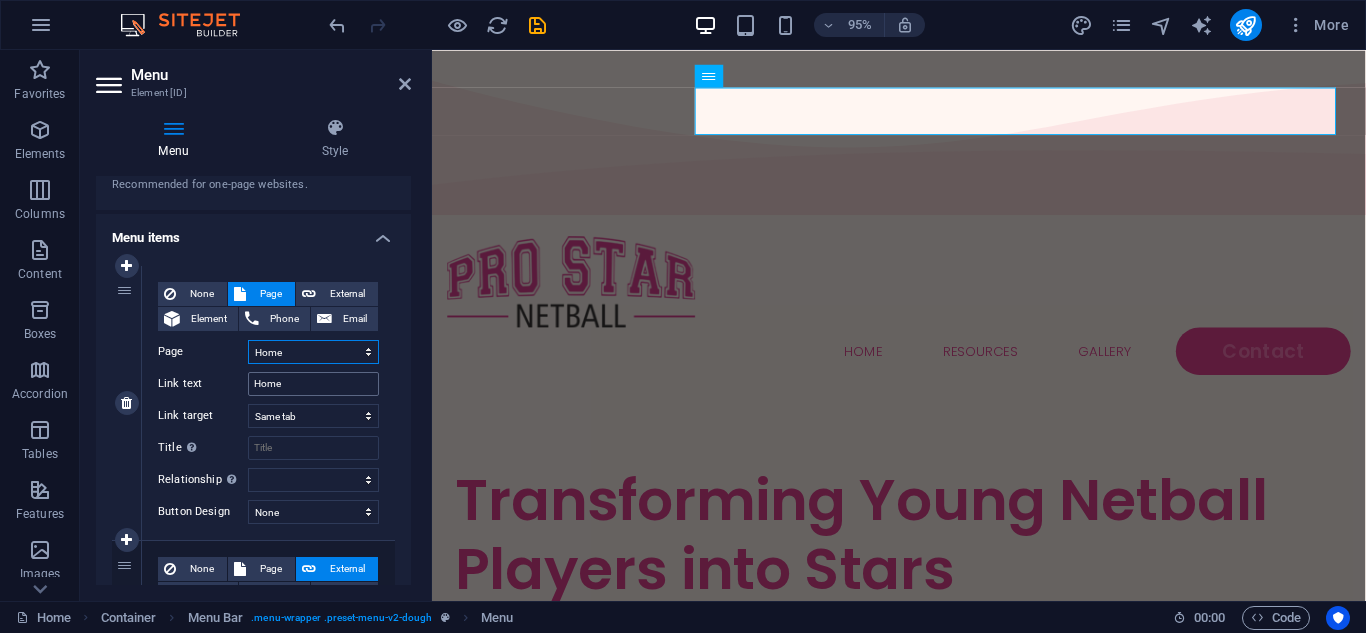 select 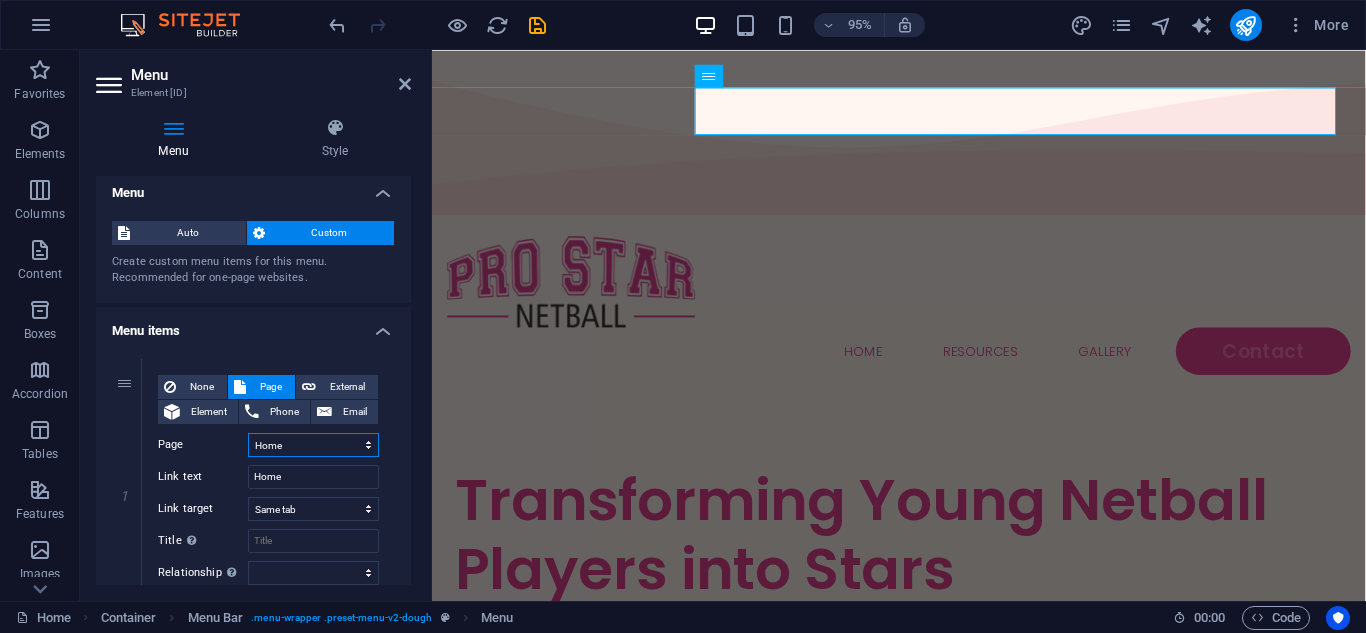 scroll, scrollTop: 0, scrollLeft: 0, axis: both 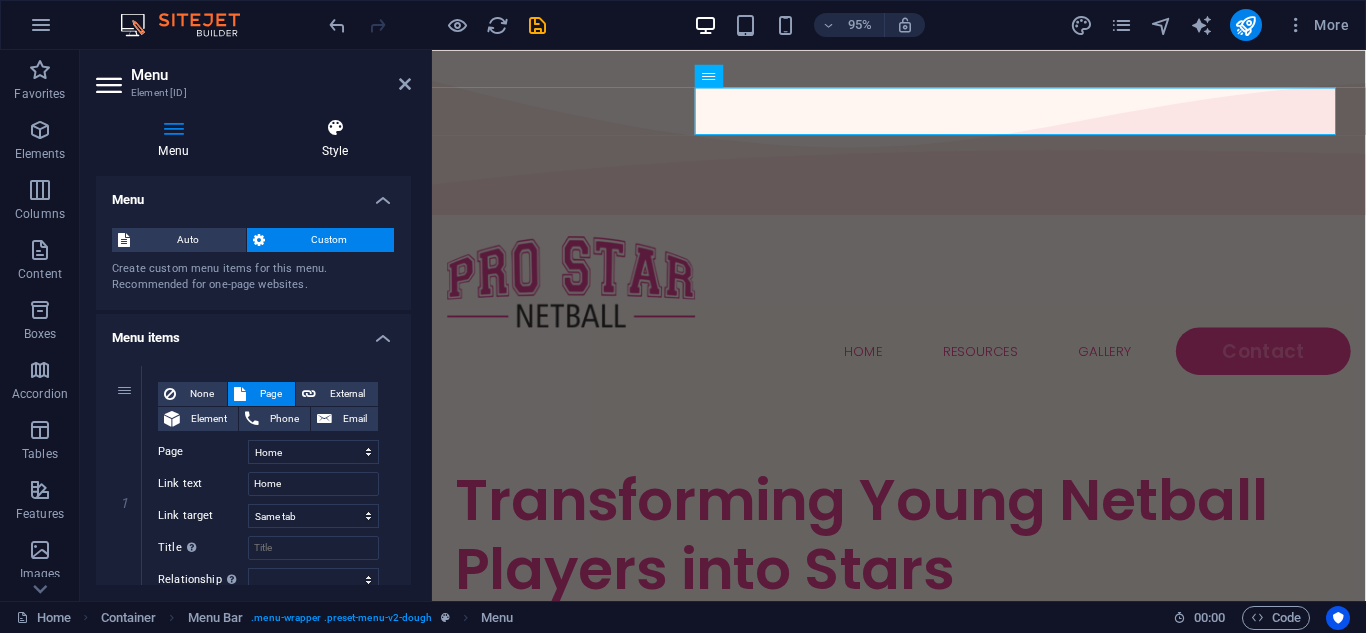 click at bounding box center (335, 128) 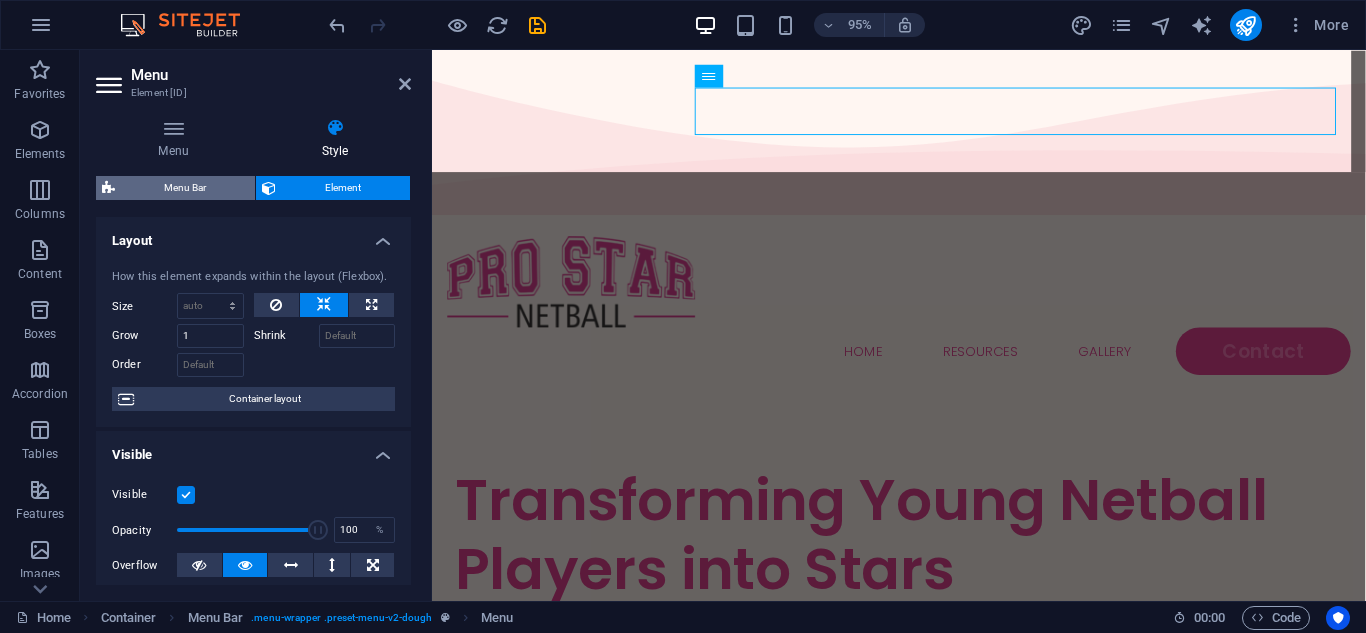 click on "Menu Bar" at bounding box center [185, 188] 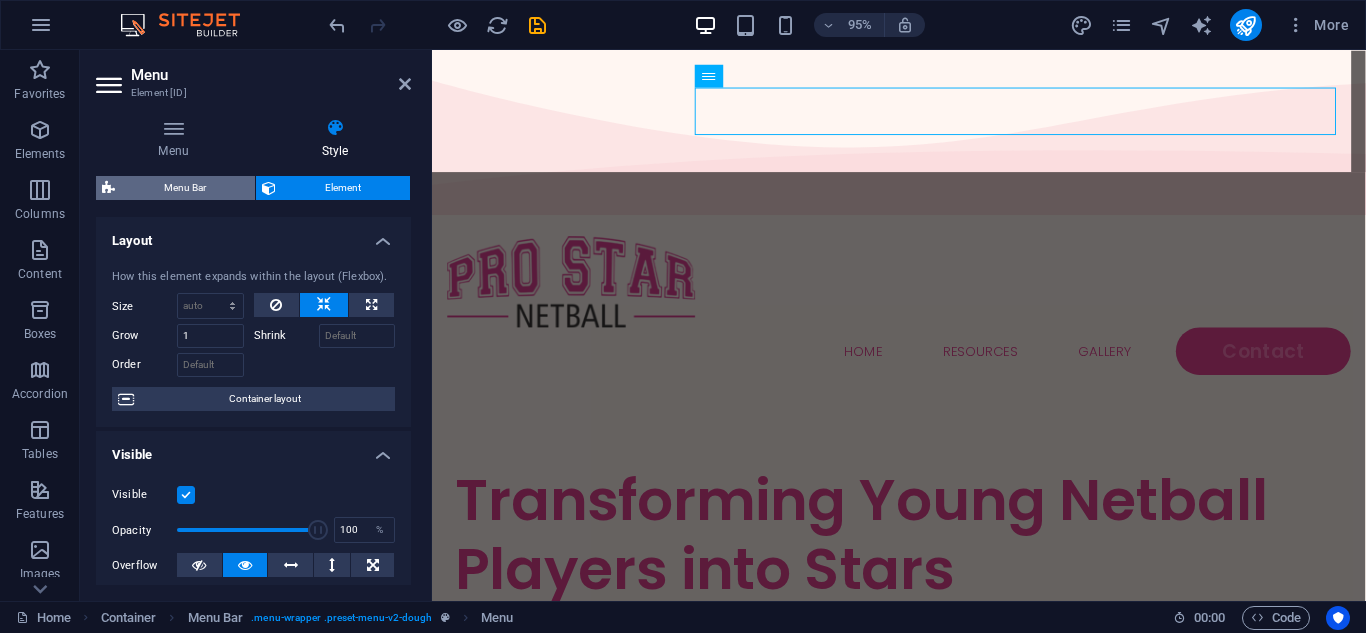 select on "rem" 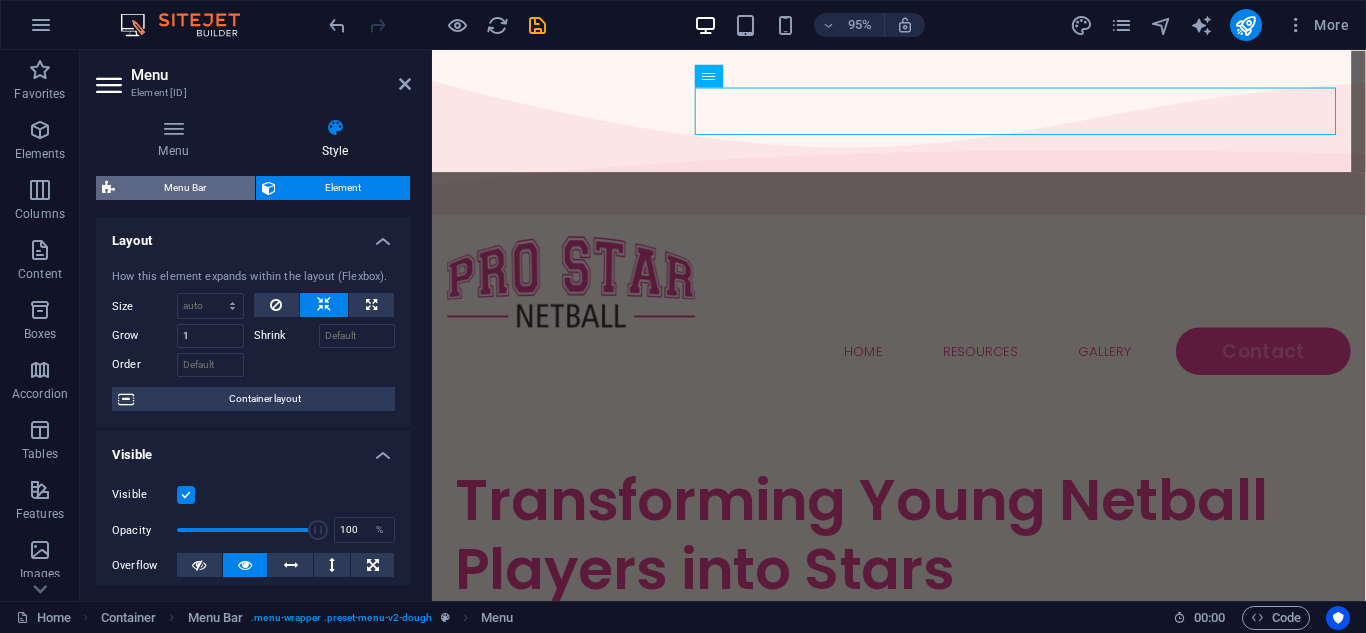 select on "hover_box_bottom" 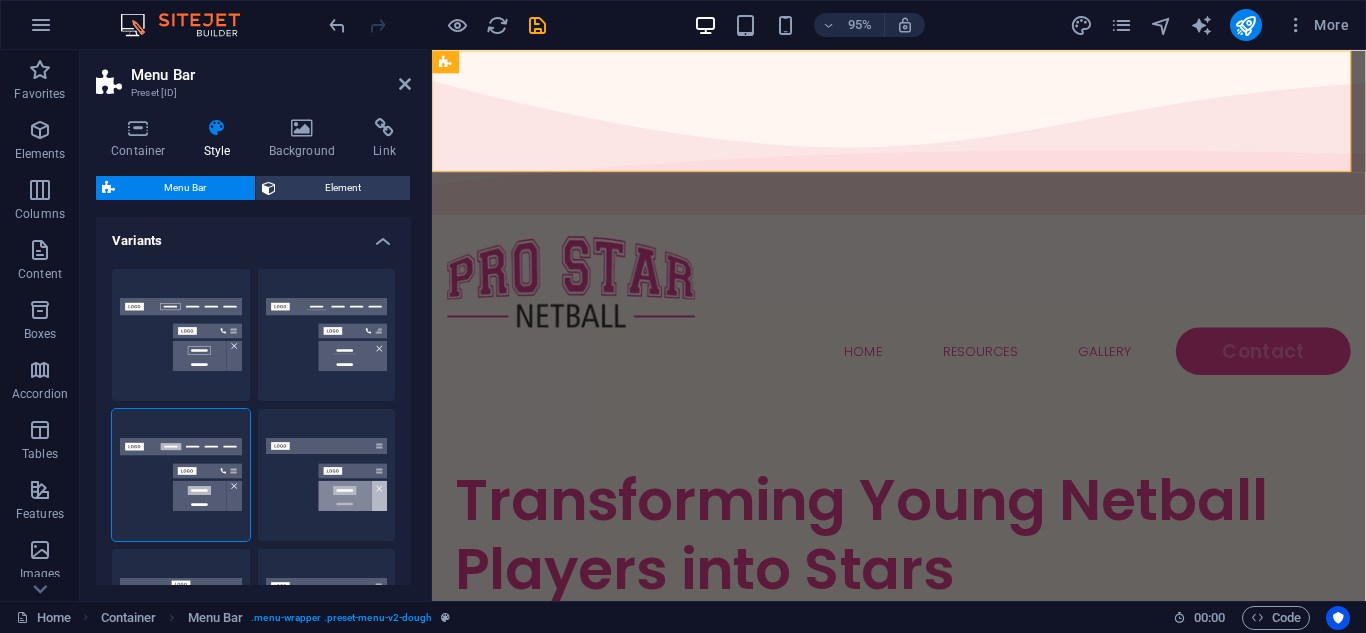 type 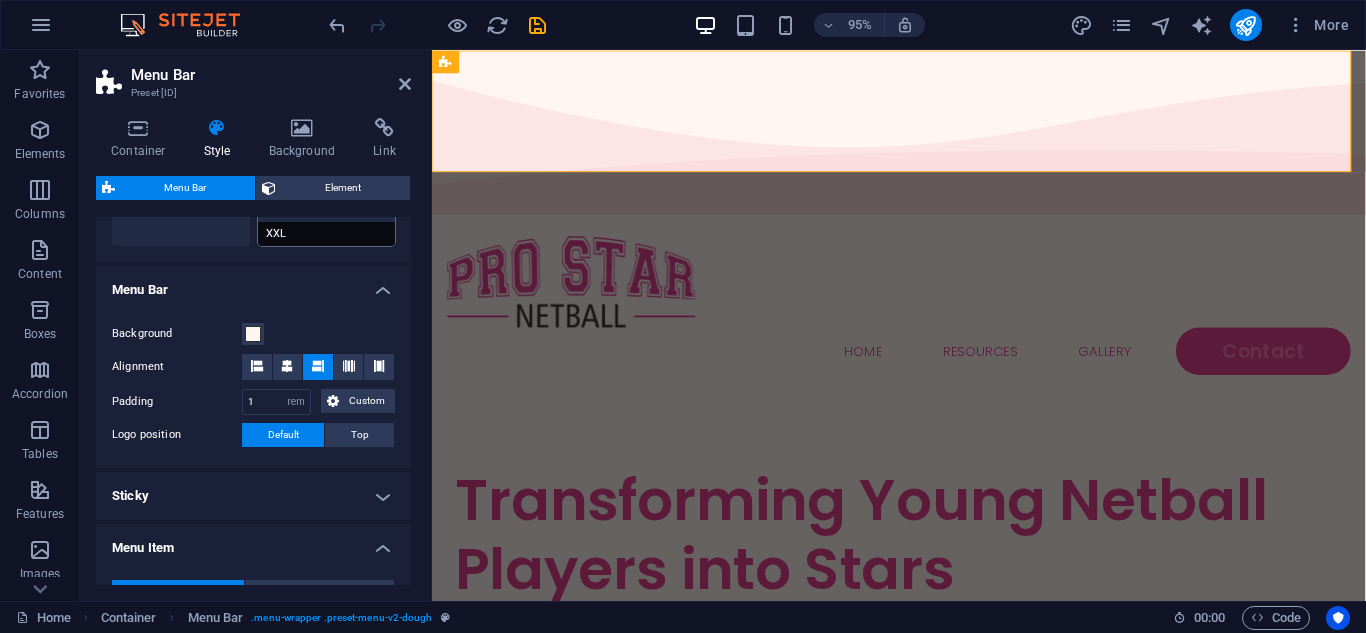 scroll, scrollTop: 600, scrollLeft: 0, axis: vertical 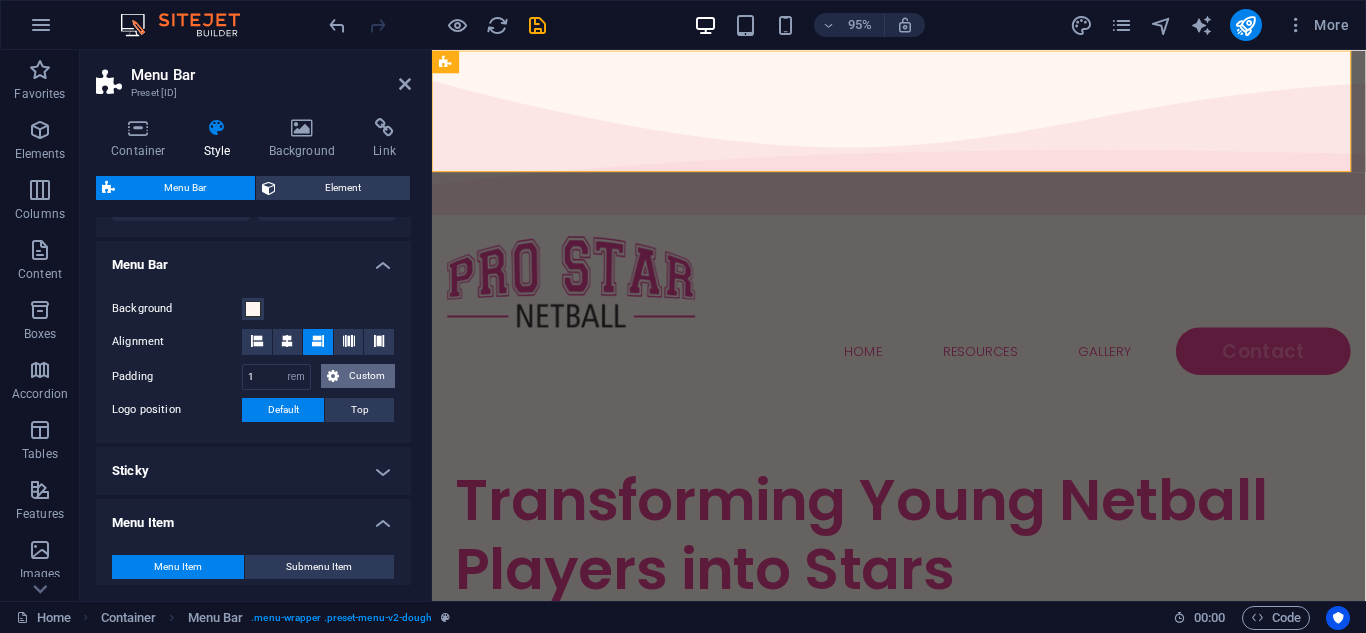 click at bounding box center [333, 376] 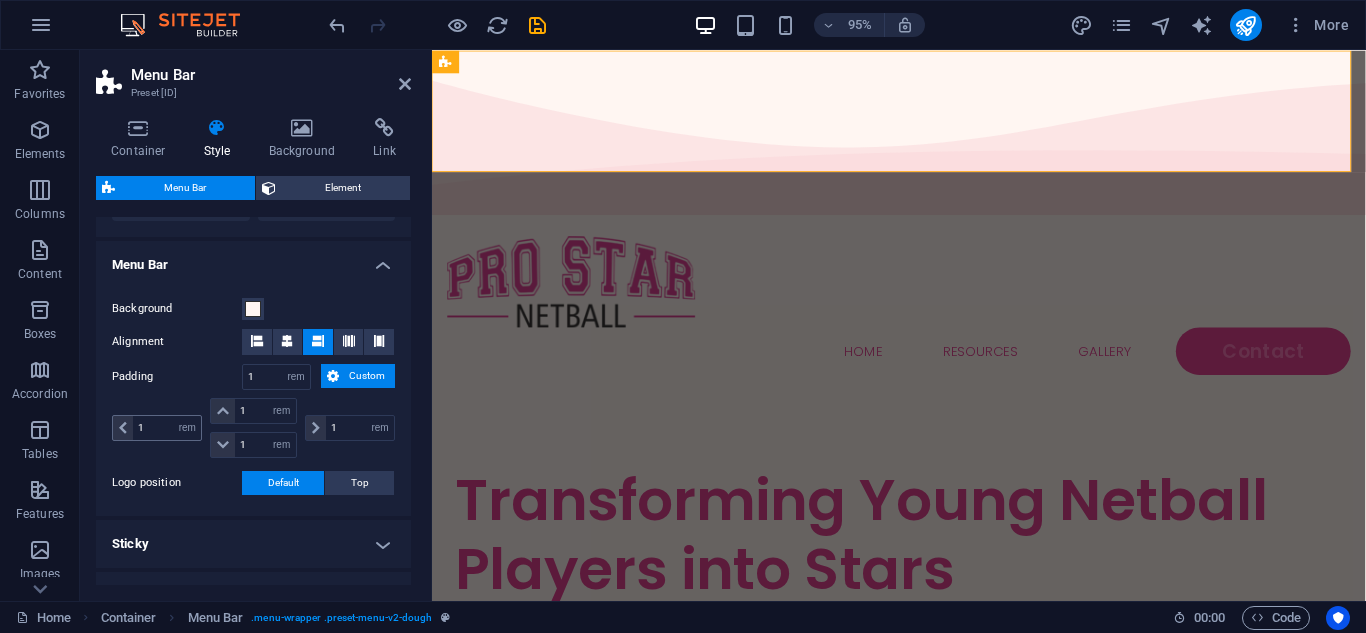 click at bounding box center [123, 428] 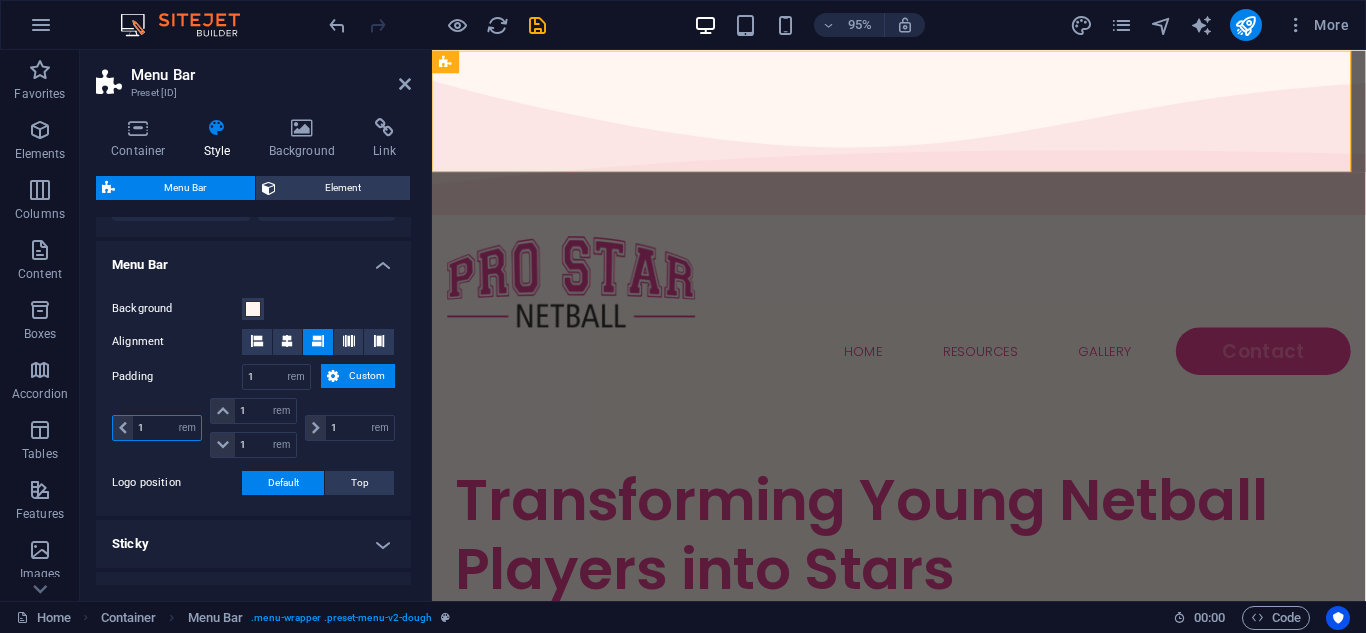 click on "1" at bounding box center (167, 428) 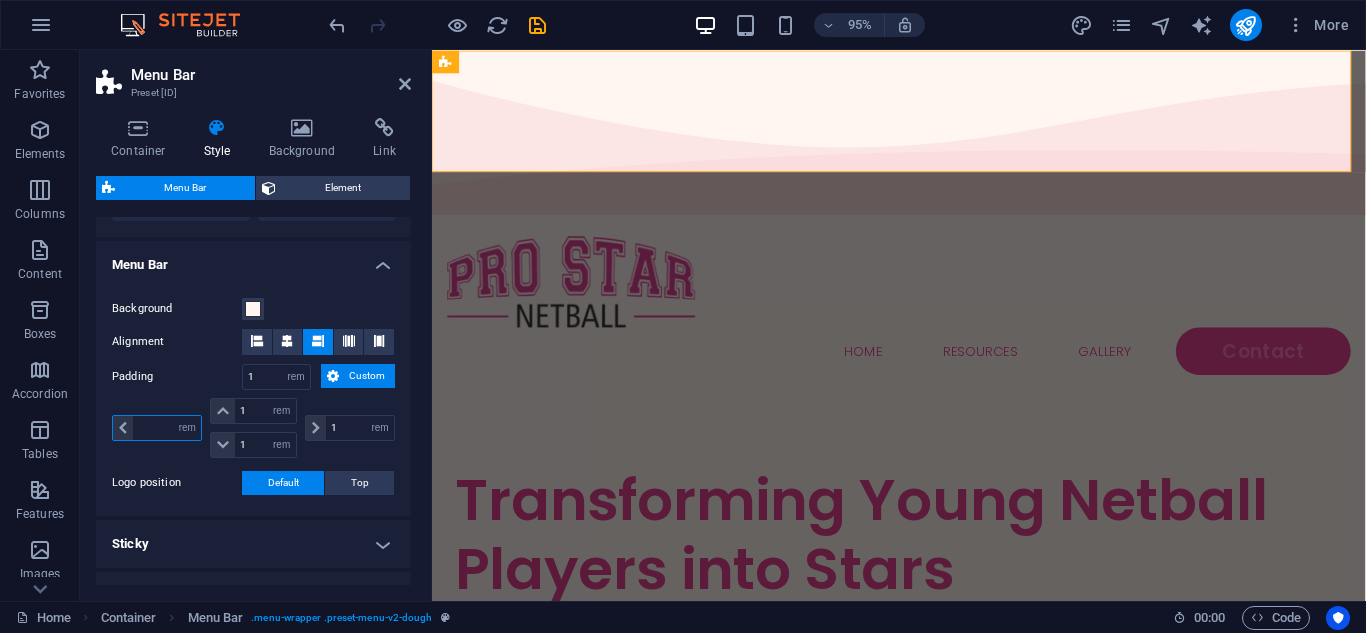 type on "3" 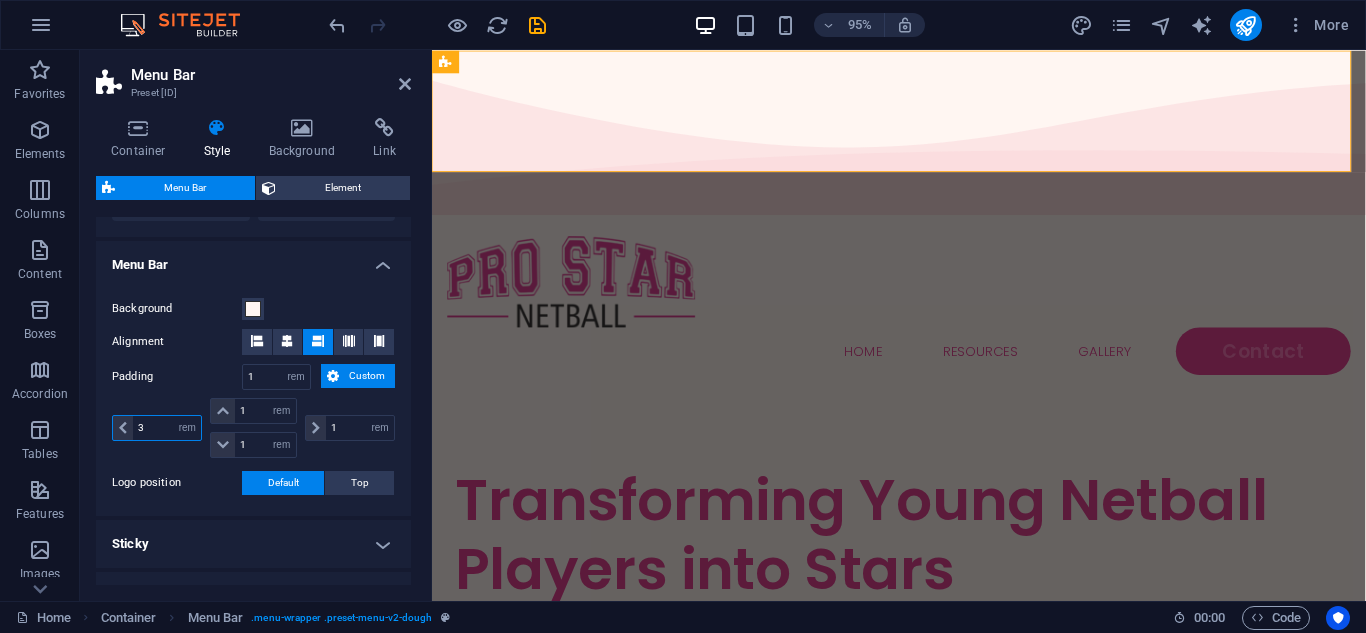 type 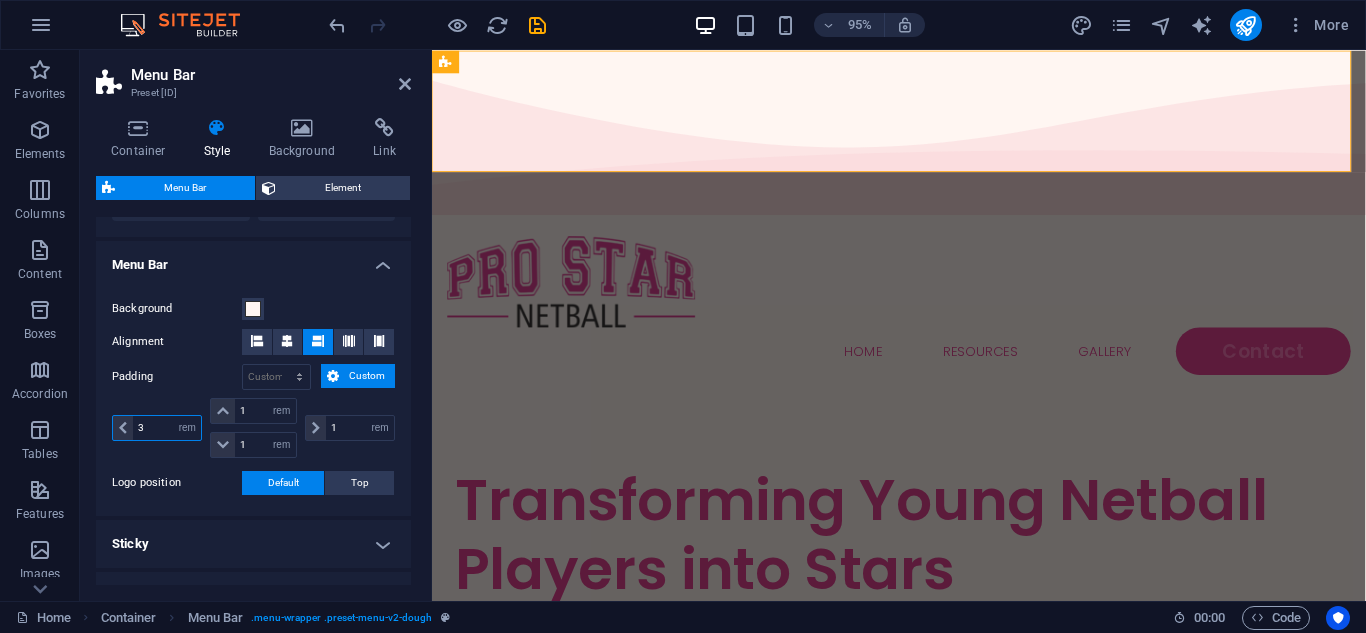 type on "3" 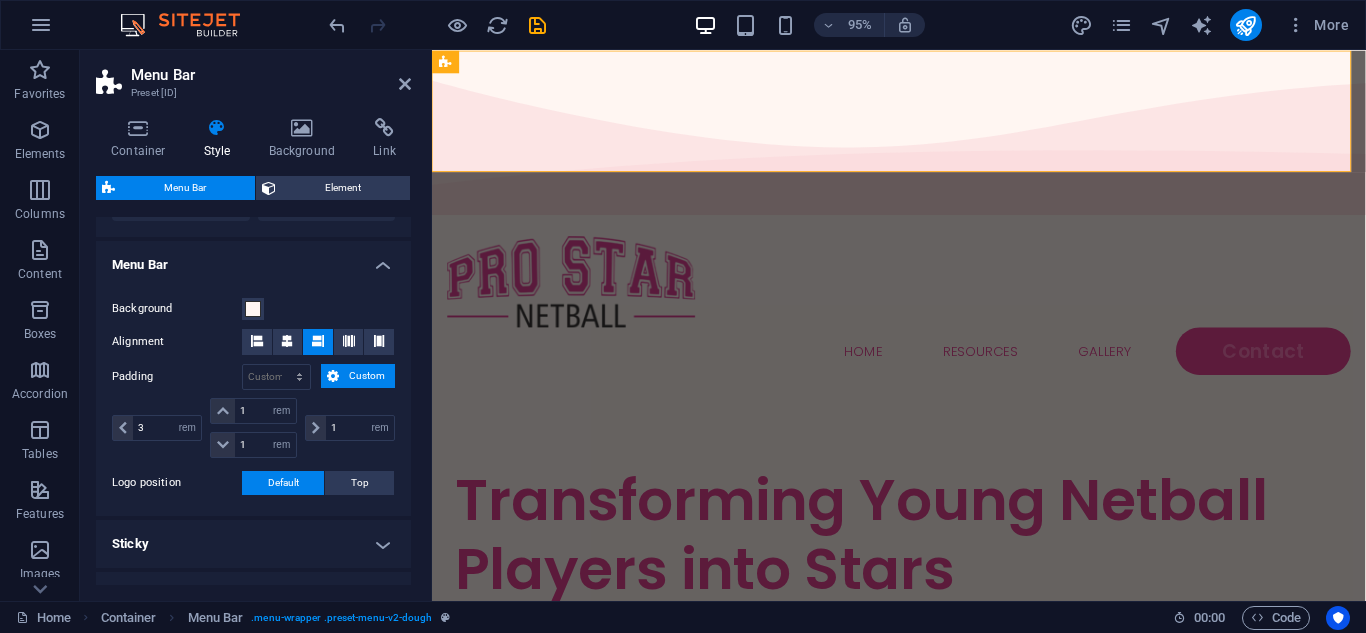 click on "Background Alignment Padding px rem % vh vw Custom Custom 3 px rem % vh vw 1 px rem % vh vw 1 px rem % vh vw 1 px rem % vh vw Logo position Default Top  - Padding 1 px rem % vh vw Custom Custom 1 px rem % vh vw 1 px rem % vh vw 1 px rem % vh vw 1 px rem % vh vw Menu width Default Wide  - Padding 0 px rem % vh vw Custom Custom 0 px rem % vh vw 0 px rem % vh vw 0 px rem % vh vw 0 px rem % vh vw  - Background" at bounding box center [253, 396] 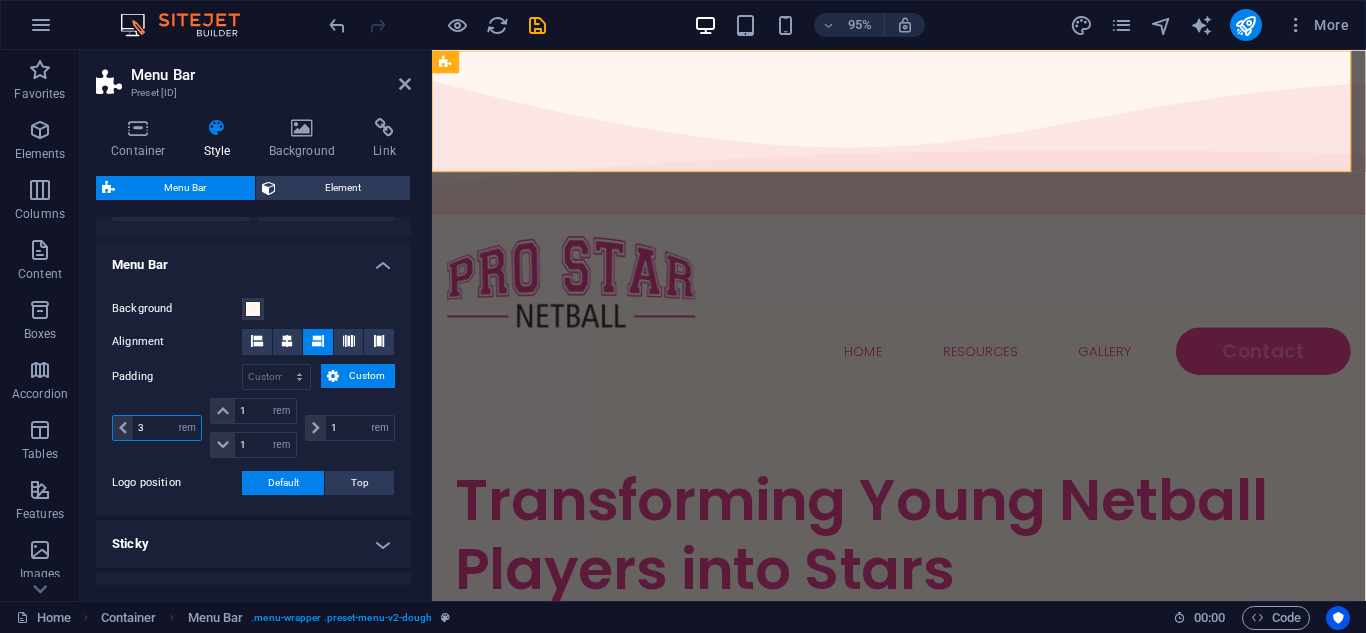 click on "3" at bounding box center [167, 428] 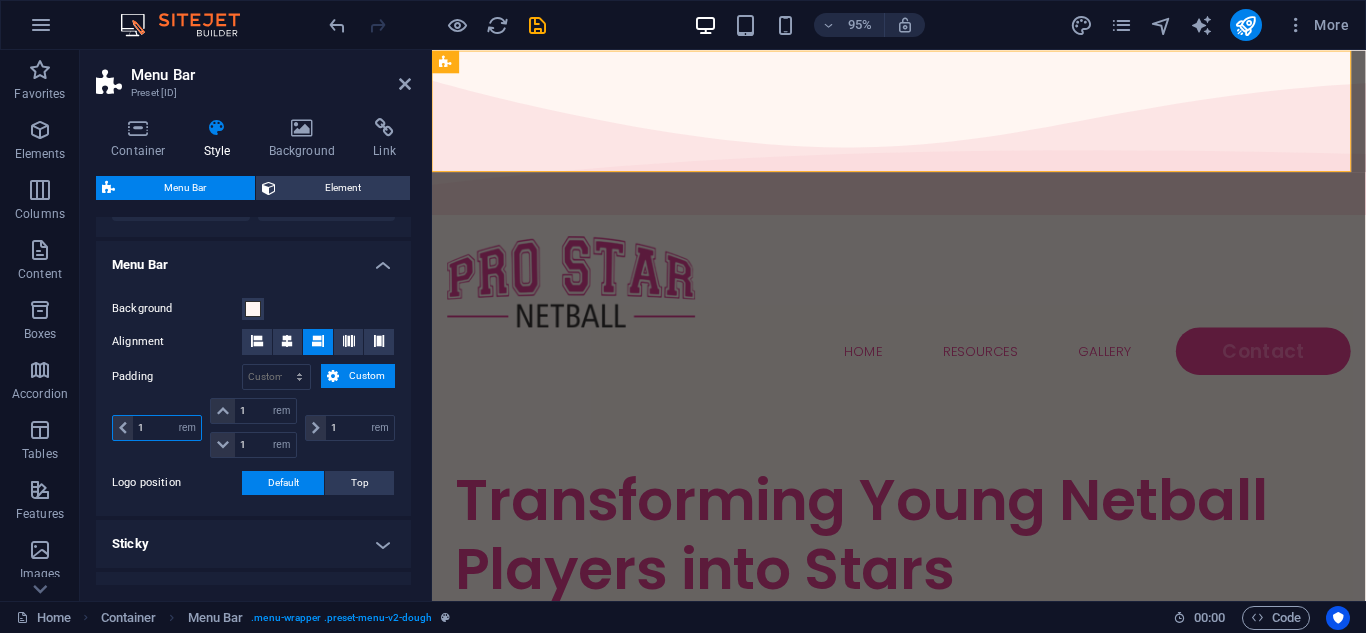 type on "3" 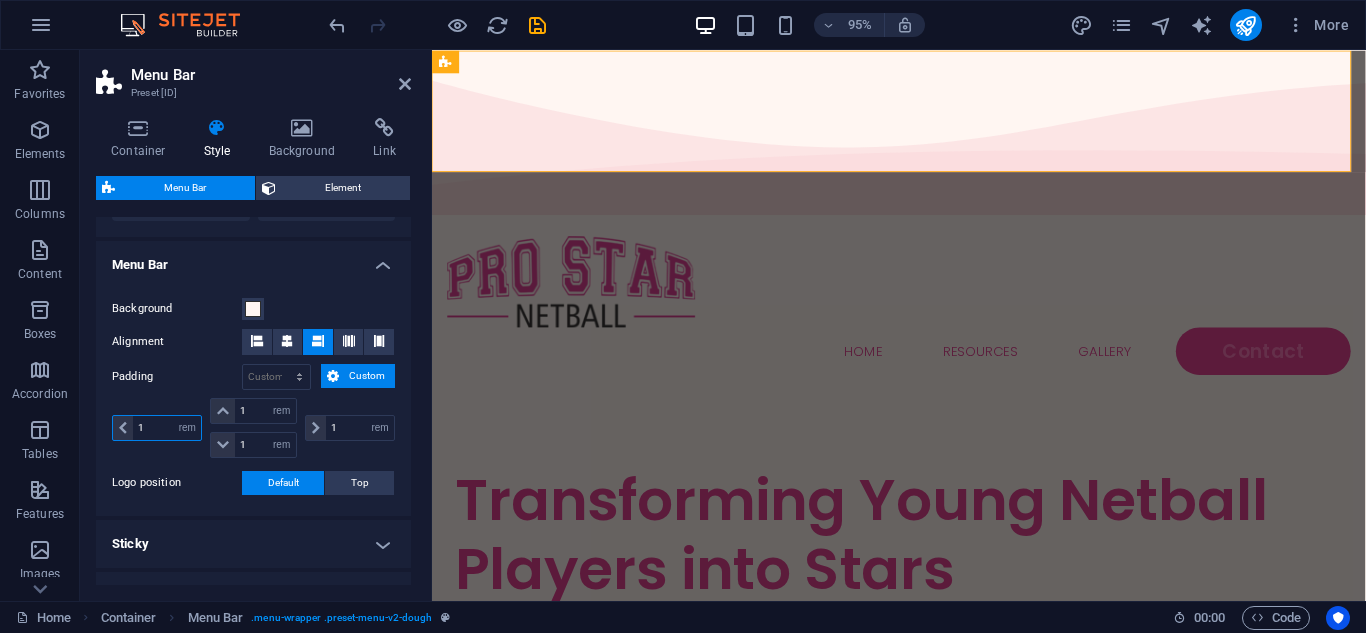 type 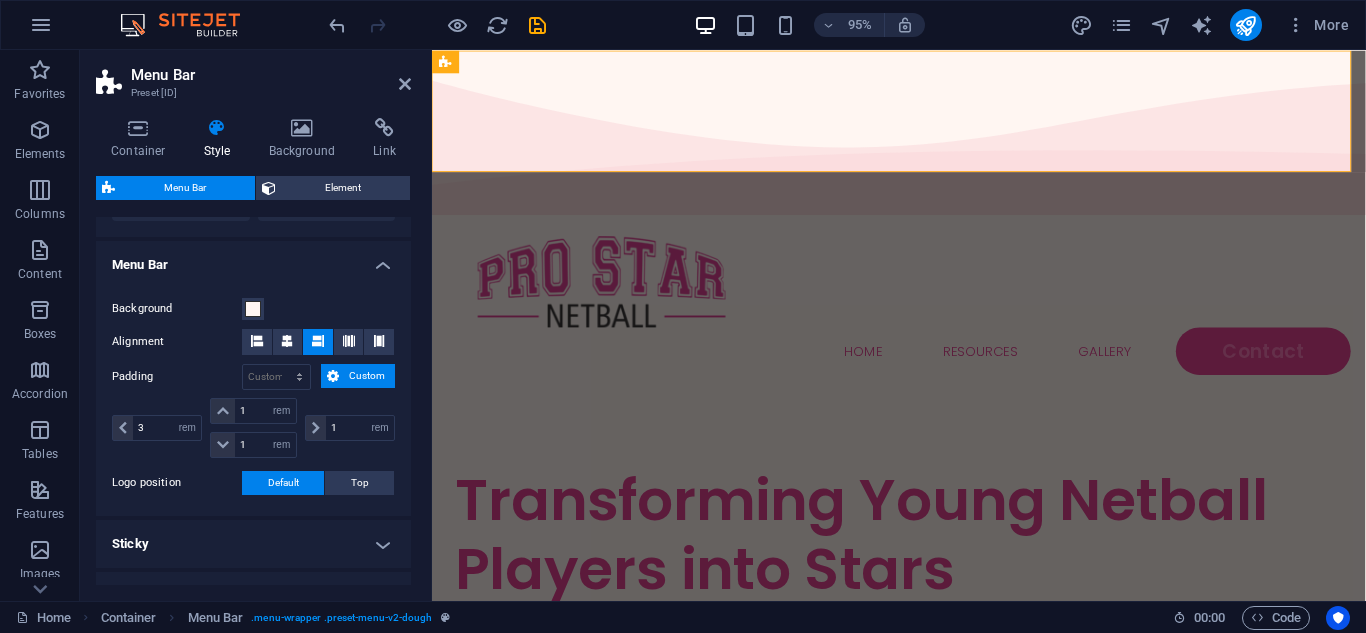 click on "Background Alignment Padding px rem % vh vw Custom Custom 3 px rem % vh vw 1 px rem % vh vw 1 px rem % vh vw 1 px rem % vh vw Logo position Default Top  - Padding 1 px rem % vh vw Custom Custom 1 px rem % vh vw 1 px rem % vh vw 1 px rem % vh vw 1 px rem % vh vw Menu width Default Wide  - Padding 0 px rem % vh vw Custom Custom 0 px rem % vh vw 0 px rem % vh vw 0 px rem % vh vw 0 px rem % vh vw  - Background" at bounding box center [253, 396] 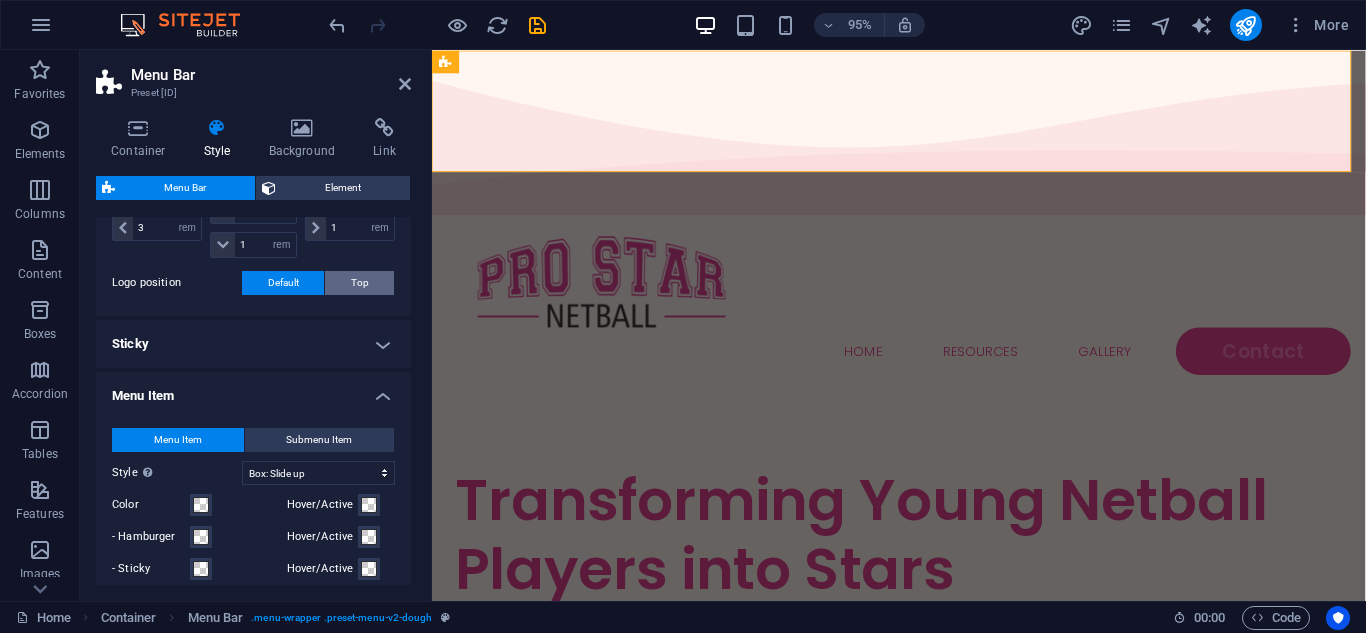 scroll, scrollTop: 900, scrollLeft: 0, axis: vertical 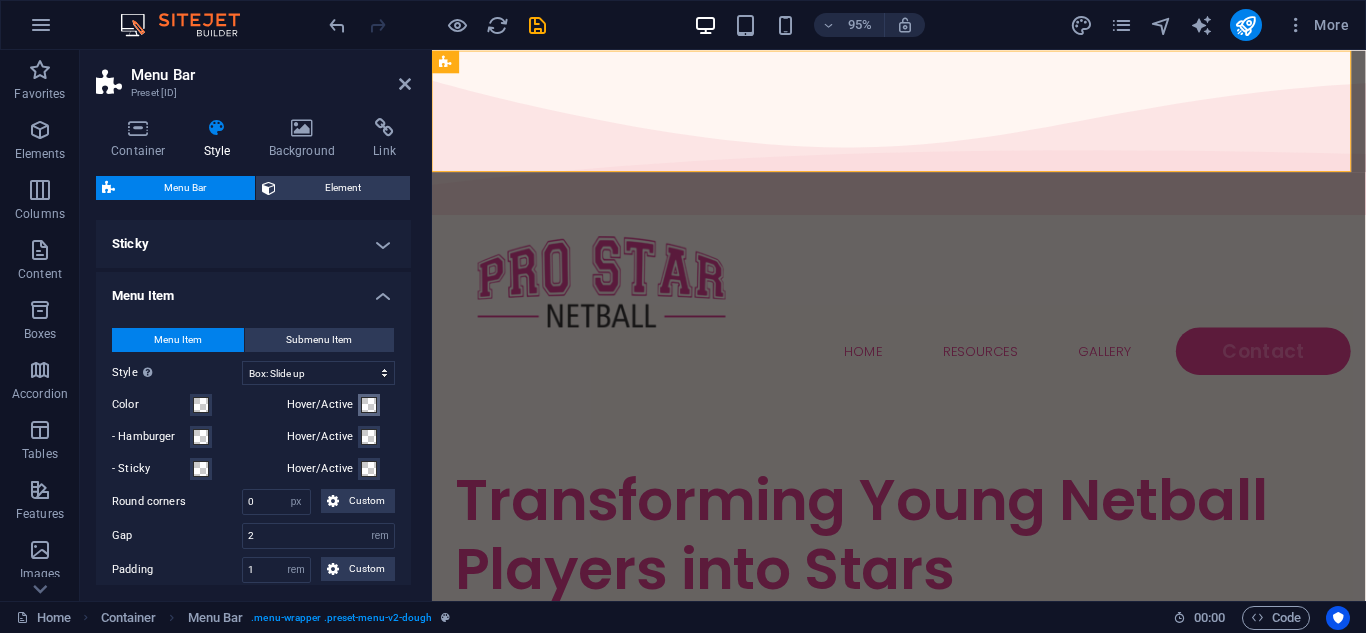 click at bounding box center (369, 405) 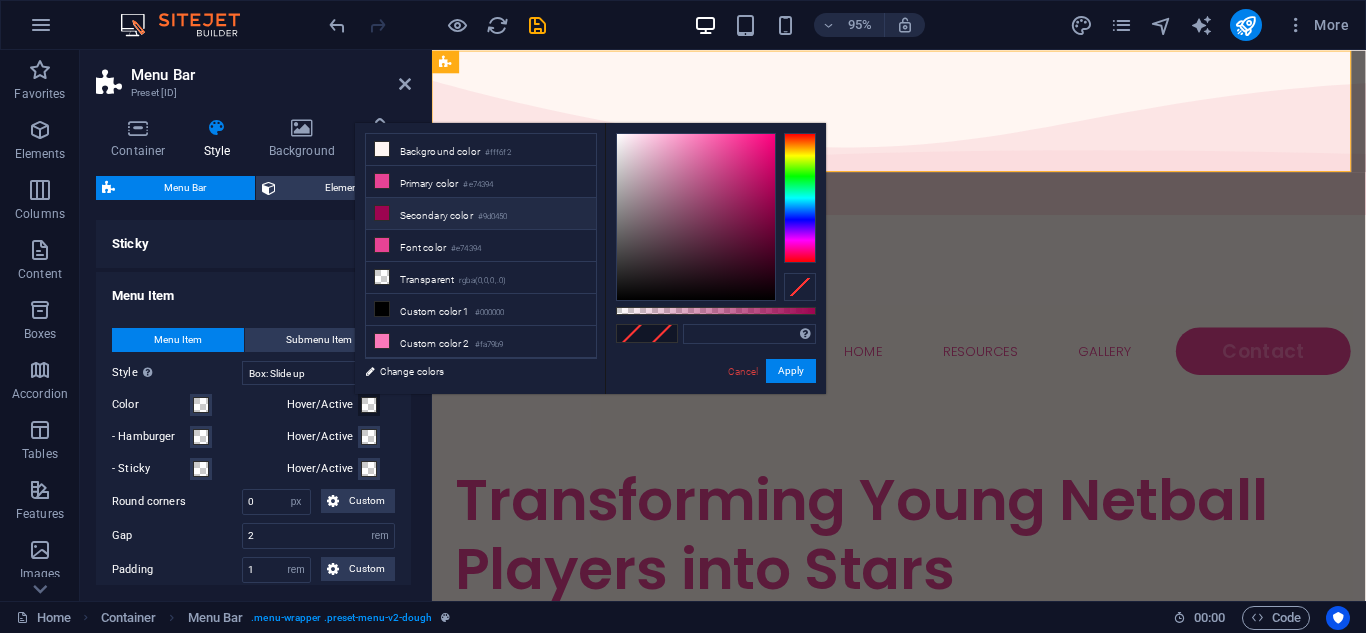 click on "Secondary color
#9d0450" at bounding box center (481, 214) 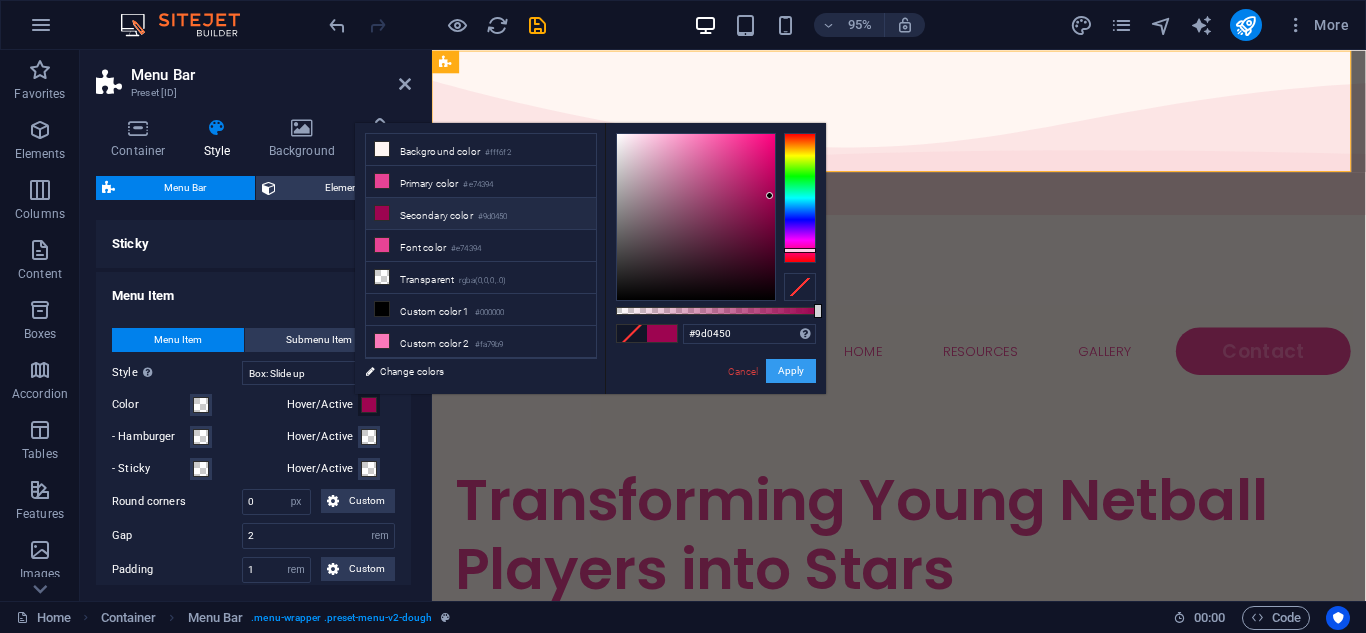click on "Apply" at bounding box center (791, 371) 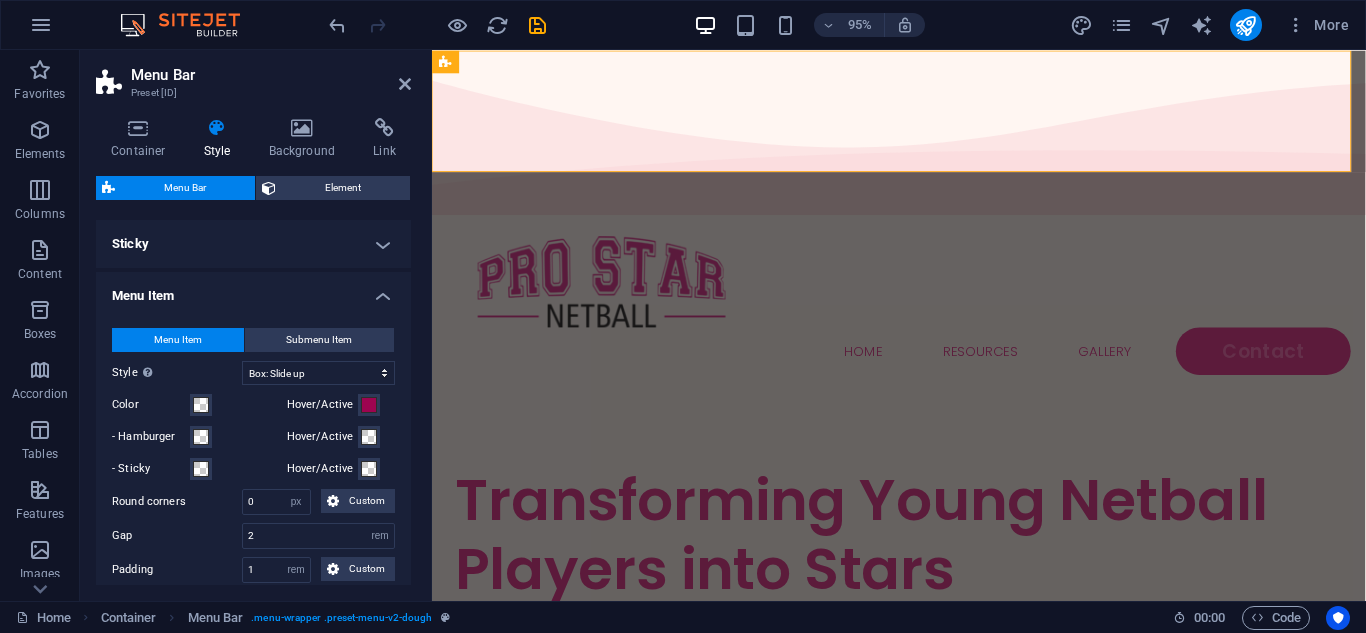 type 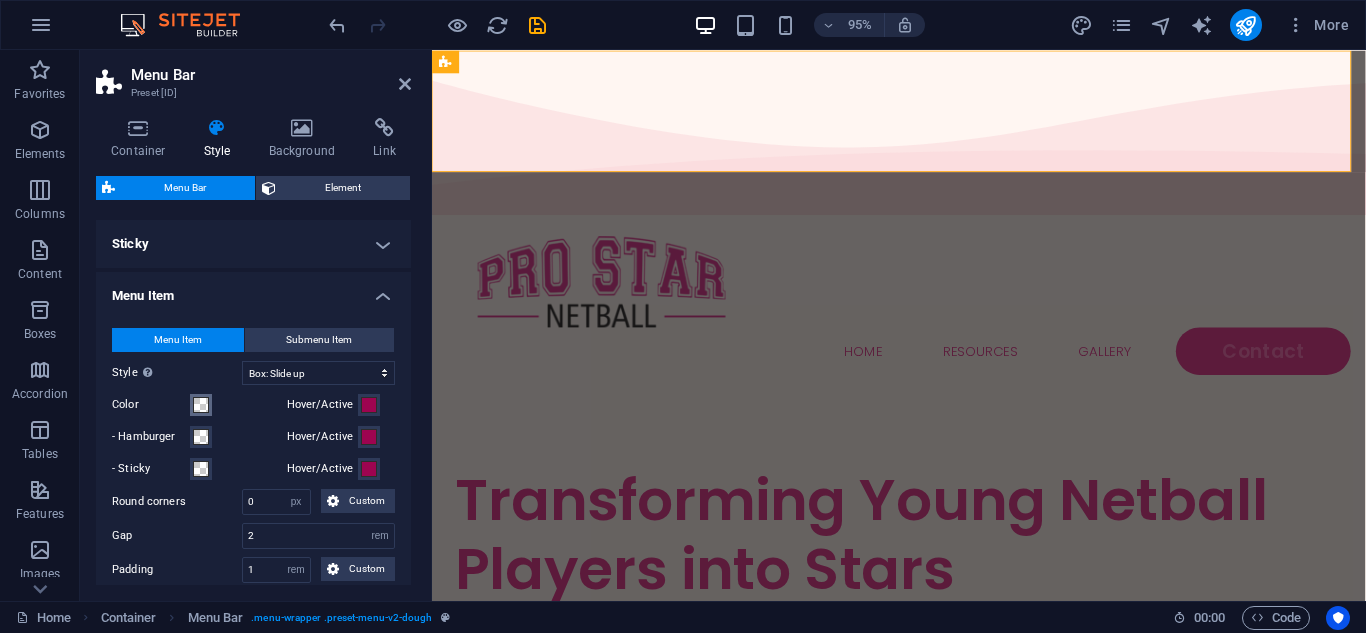 click at bounding box center [201, 405] 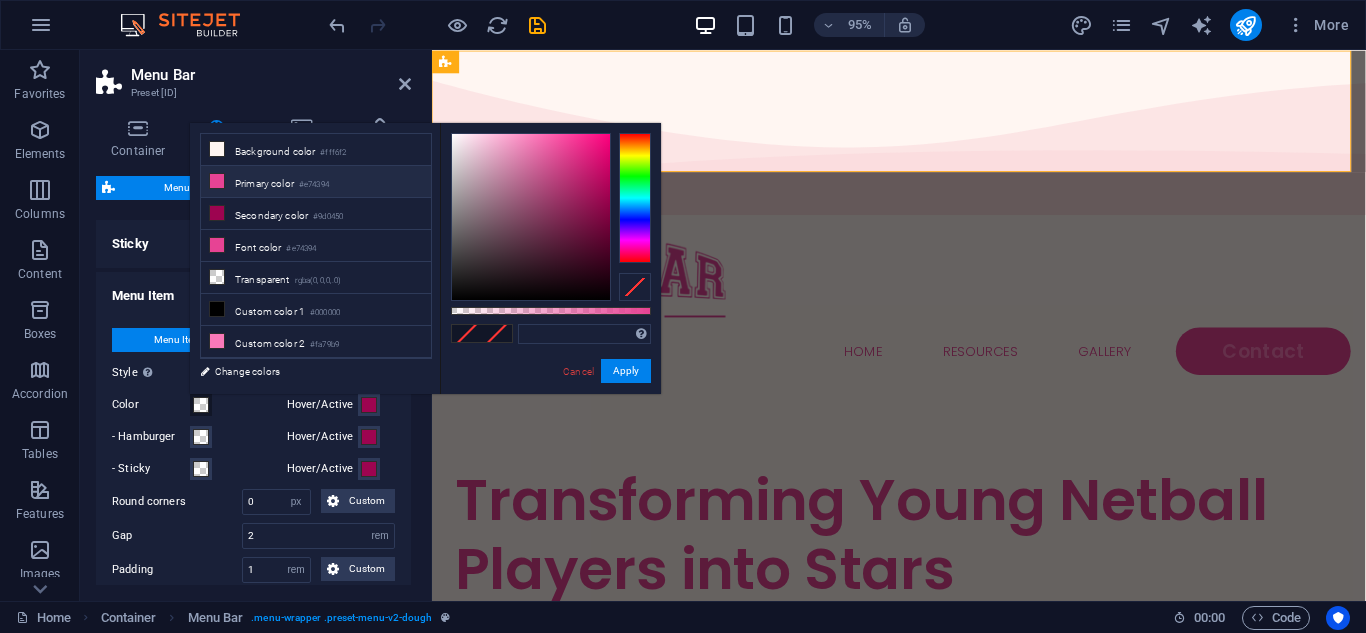click on "Primary color
#e74394" at bounding box center [316, 182] 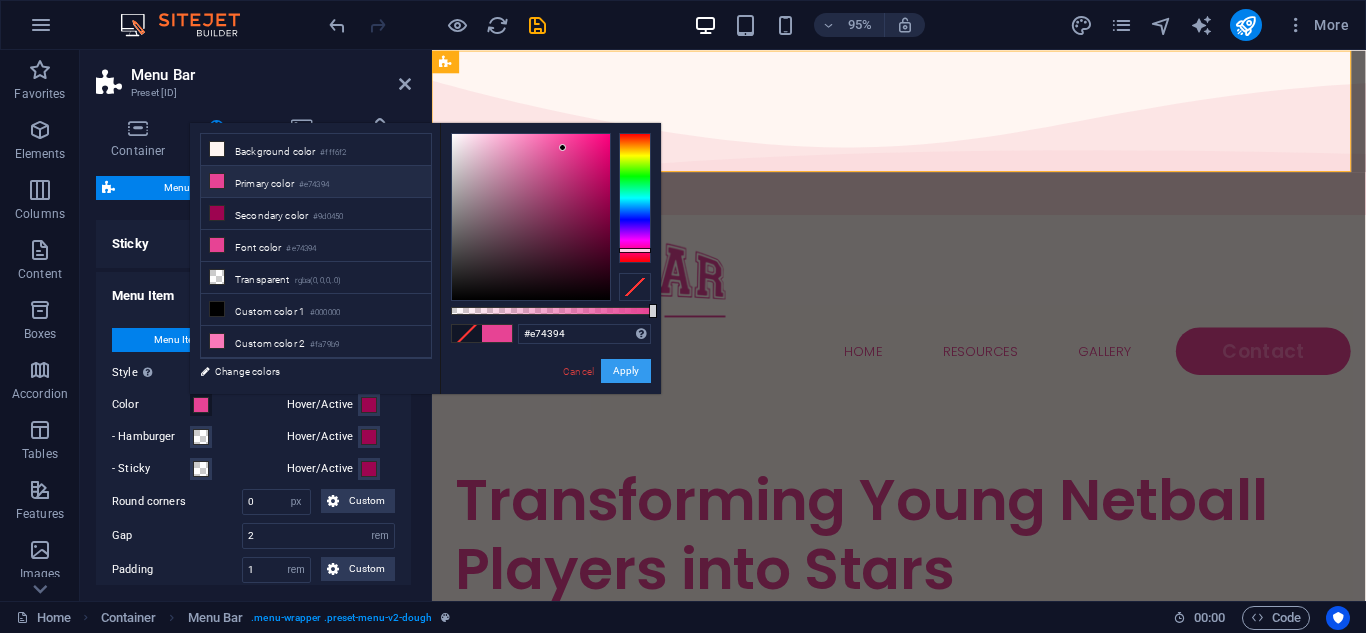 click on "Apply" at bounding box center (626, 371) 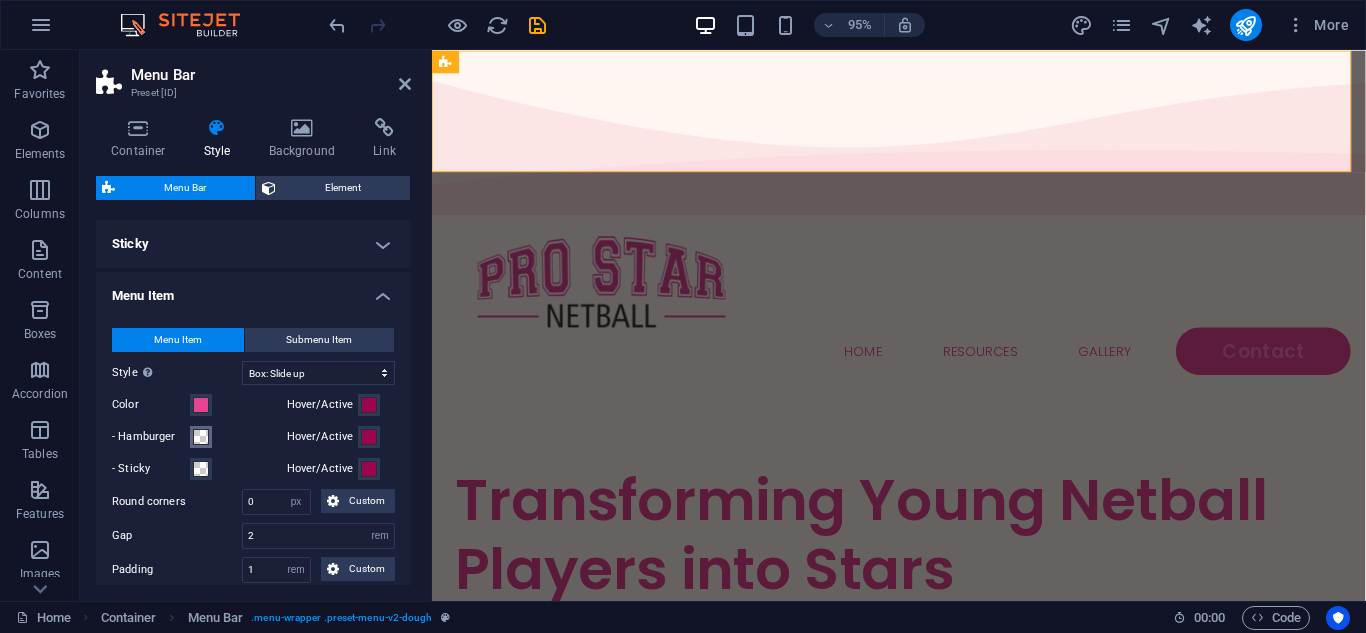 click at bounding box center [201, 437] 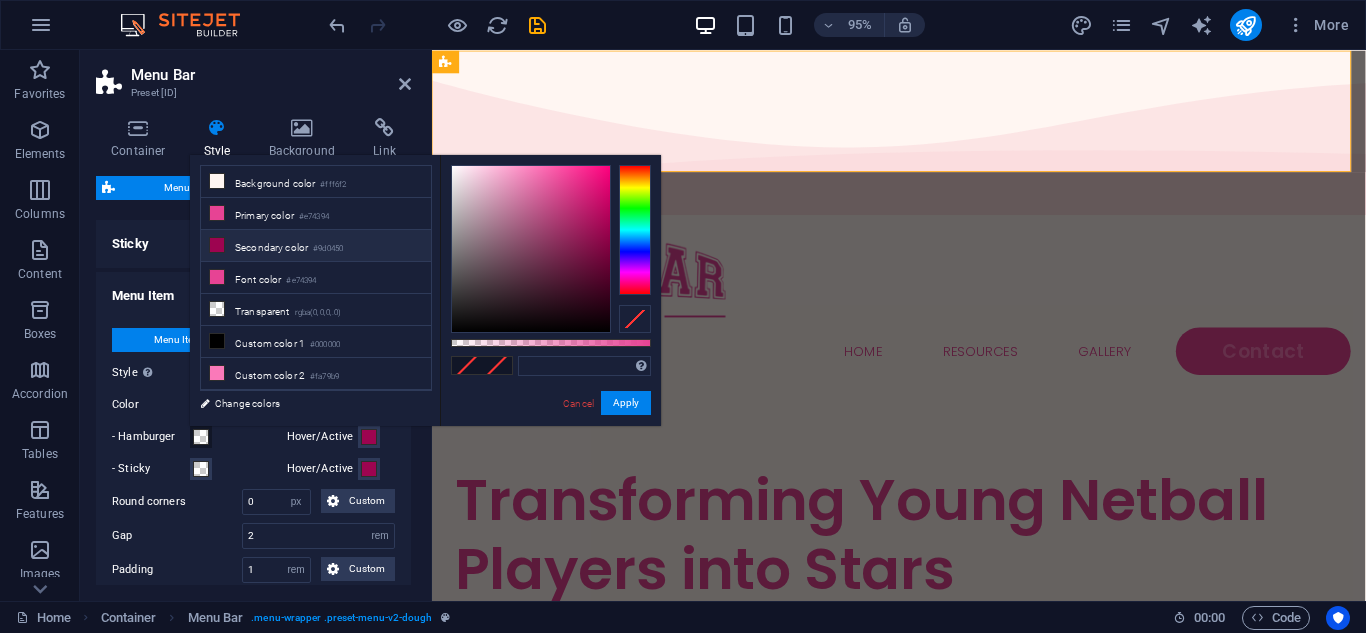 type on "#e74394" 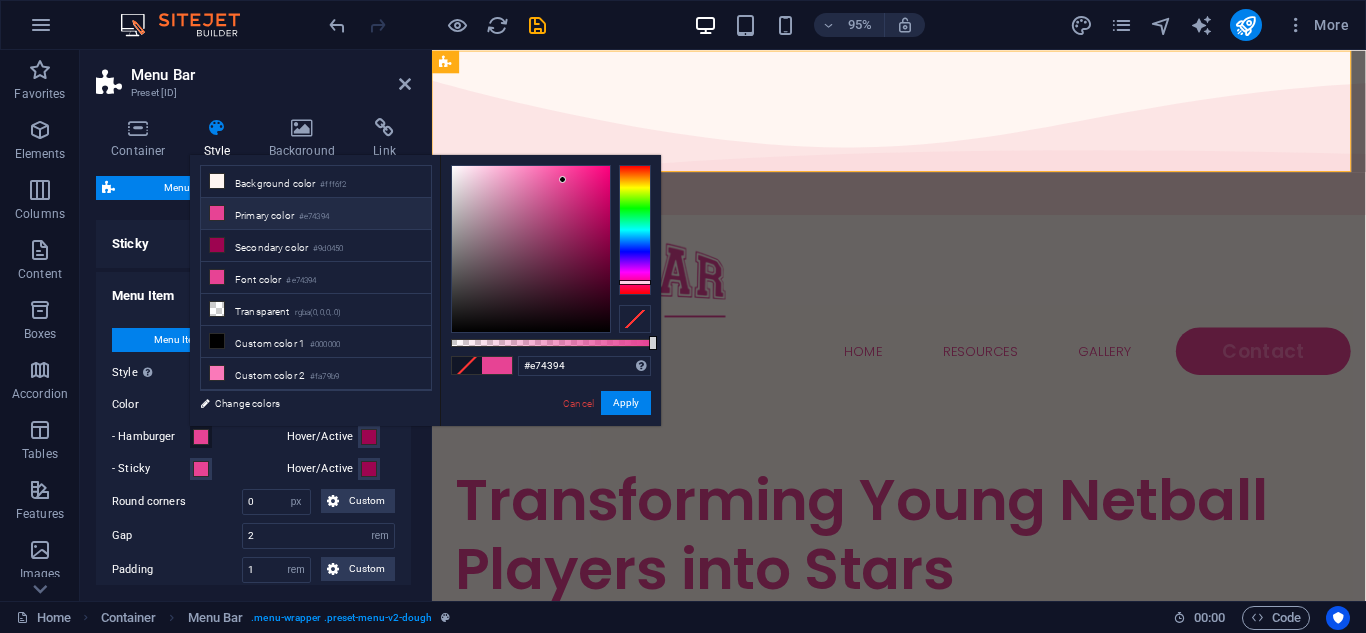 click on "Primary color
#e74394" at bounding box center [316, 214] 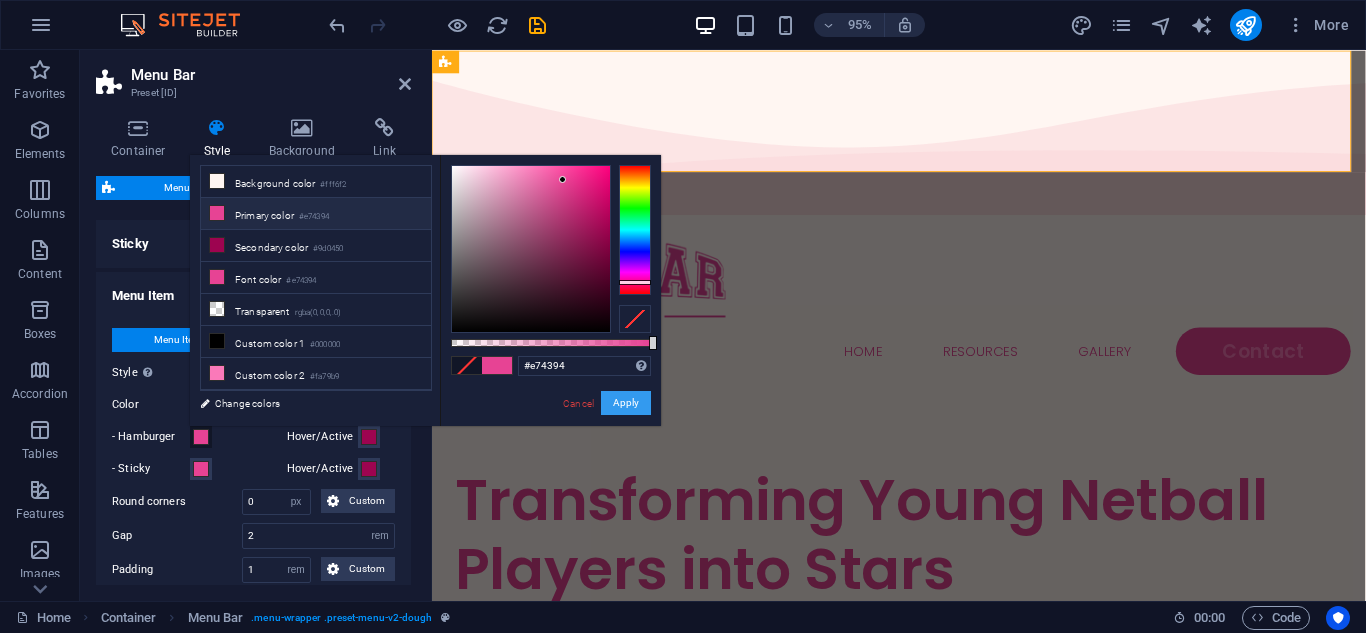 click on "Apply" at bounding box center [626, 403] 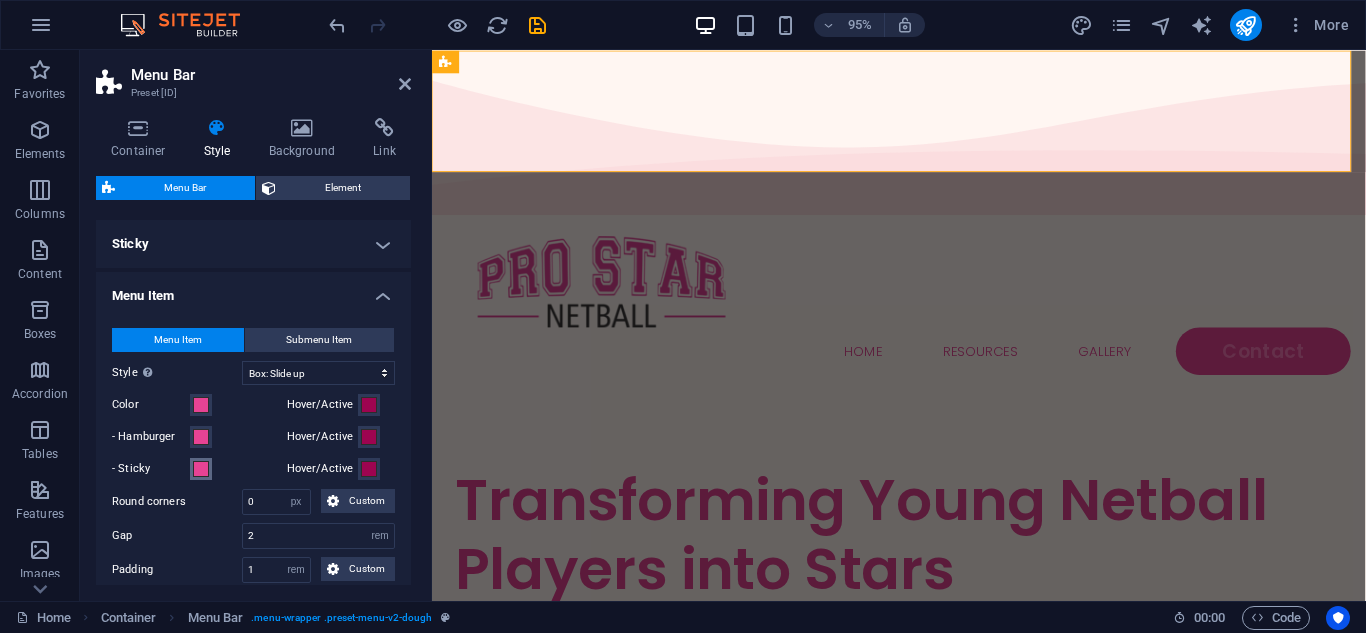 type 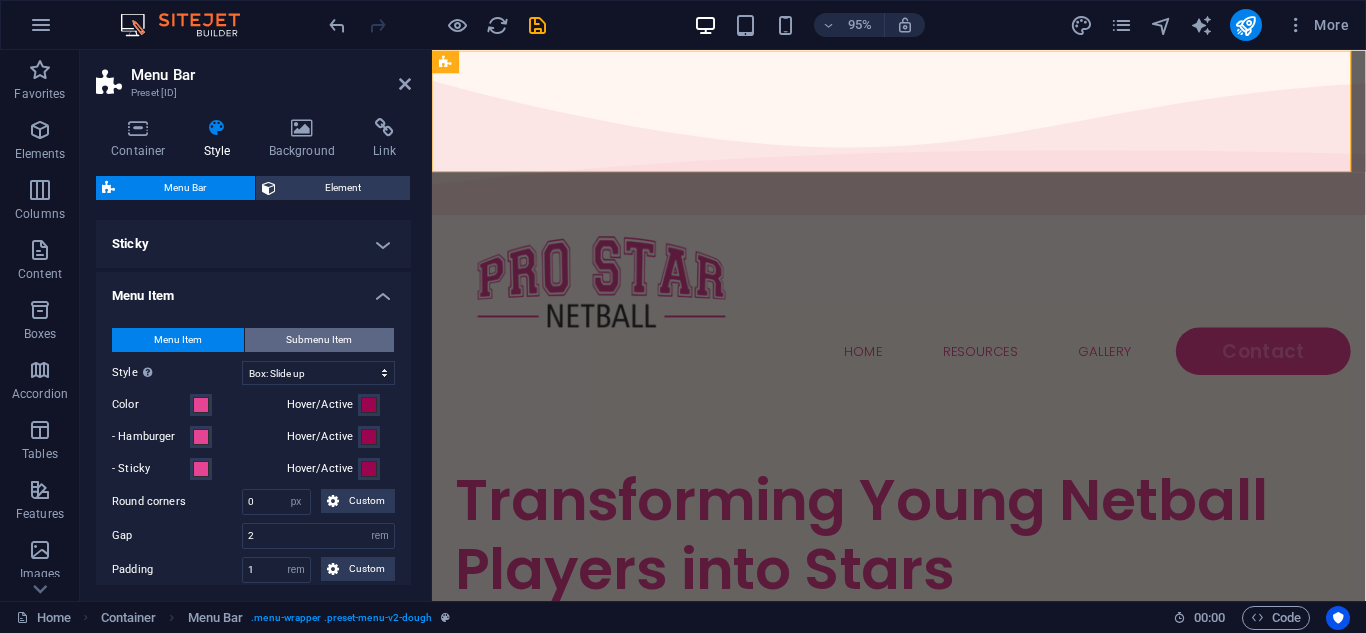 click on "Submenu Item" at bounding box center (319, 340) 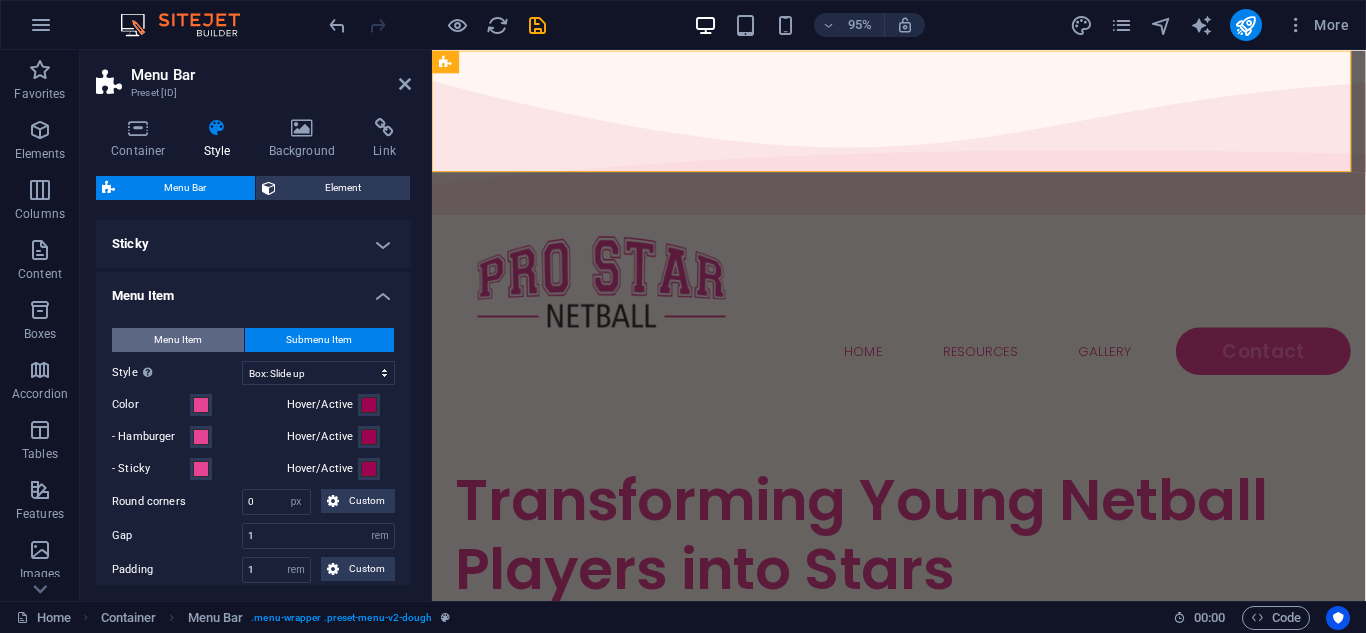 click on "Menu Item" at bounding box center (178, 340) 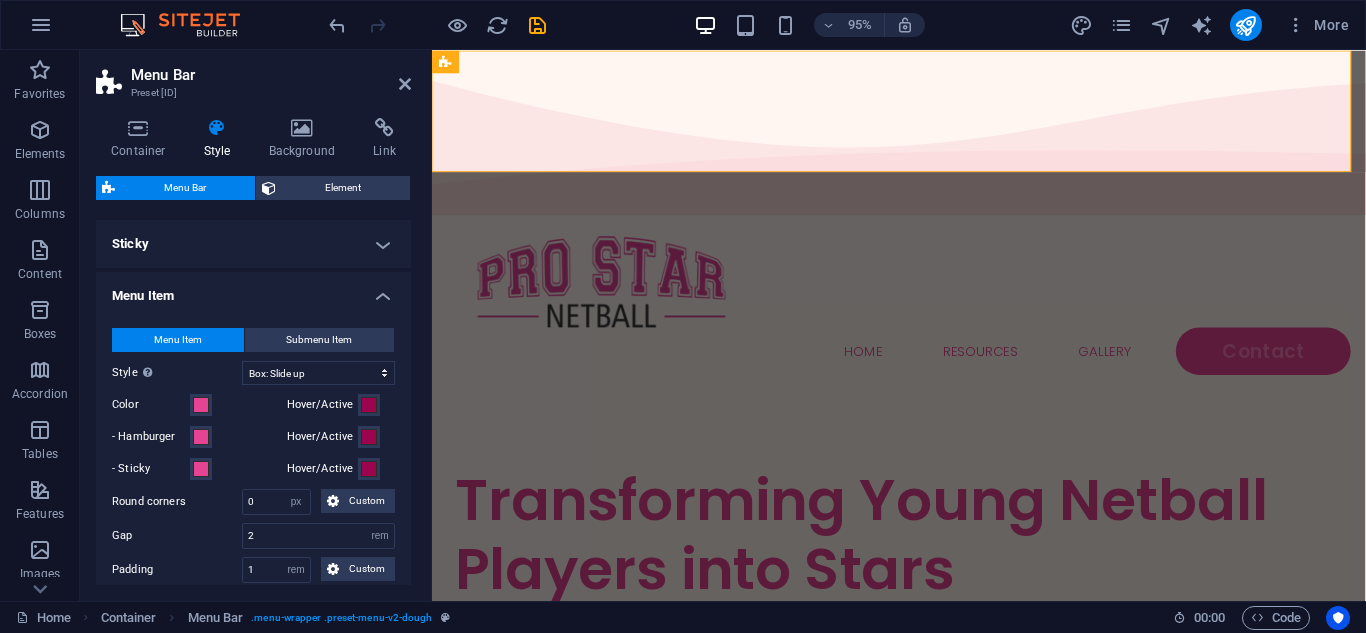 type 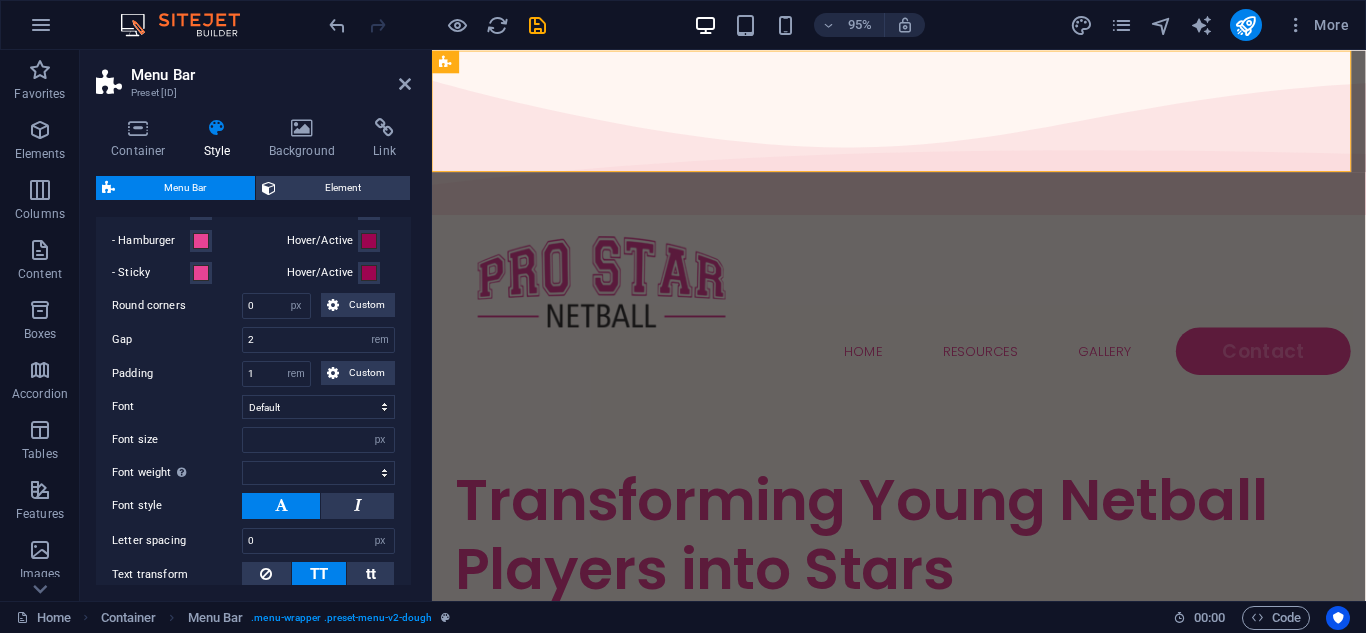 scroll, scrollTop: 1100, scrollLeft: 0, axis: vertical 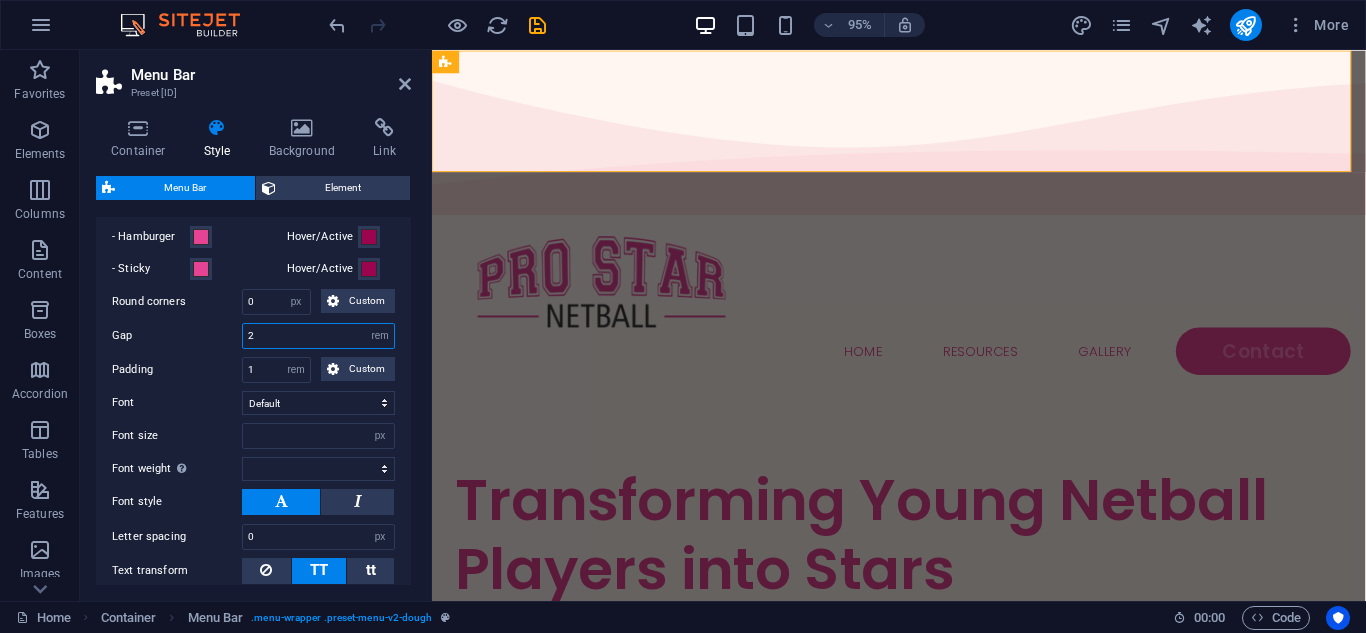 click on "2" at bounding box center (318, 336) 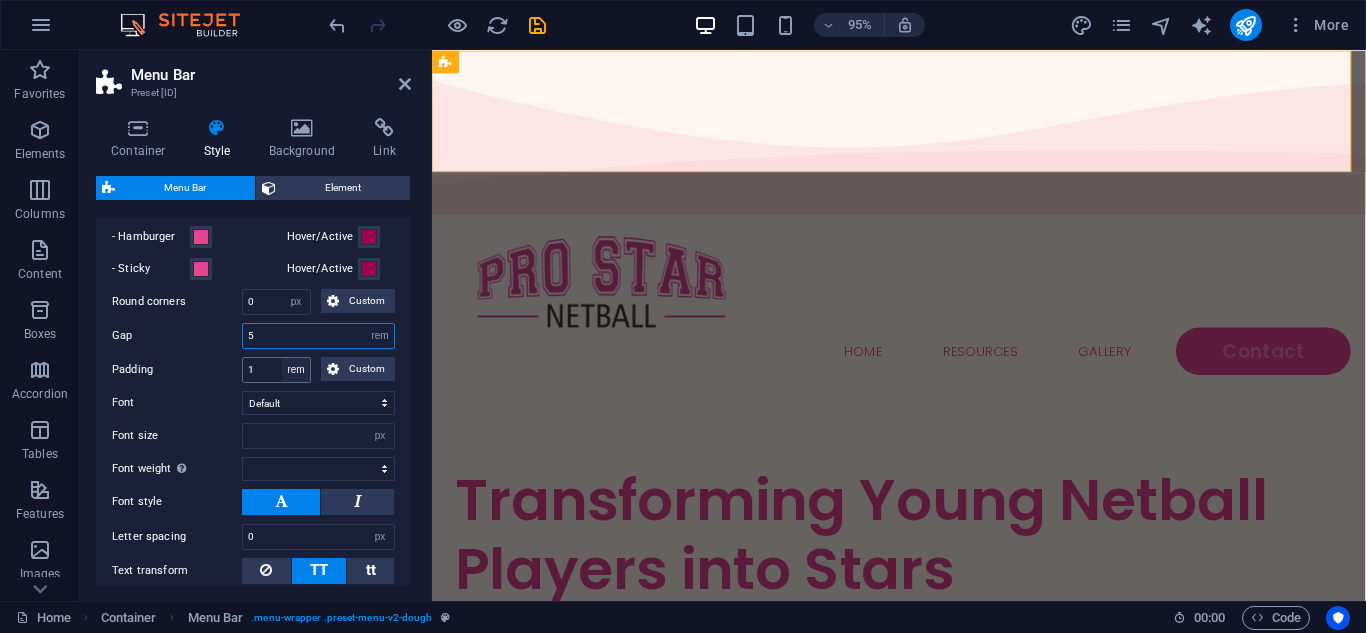 type on "5" 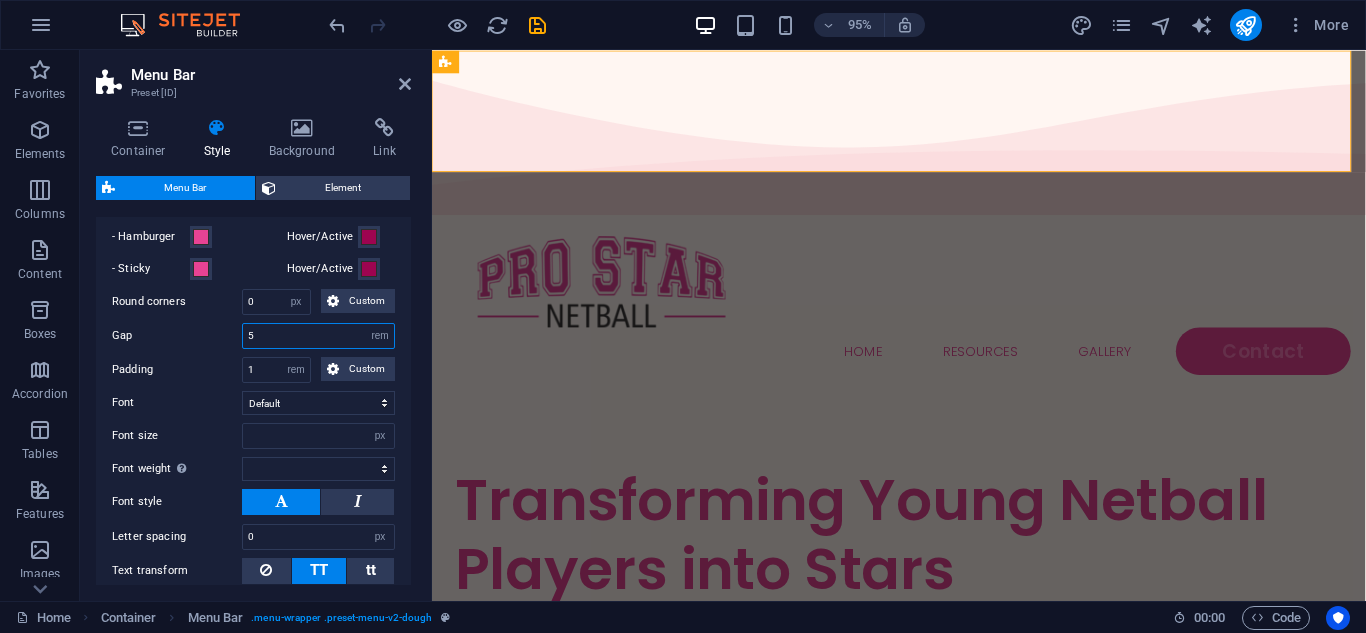 click on "5" at bounding box center (318, 336) 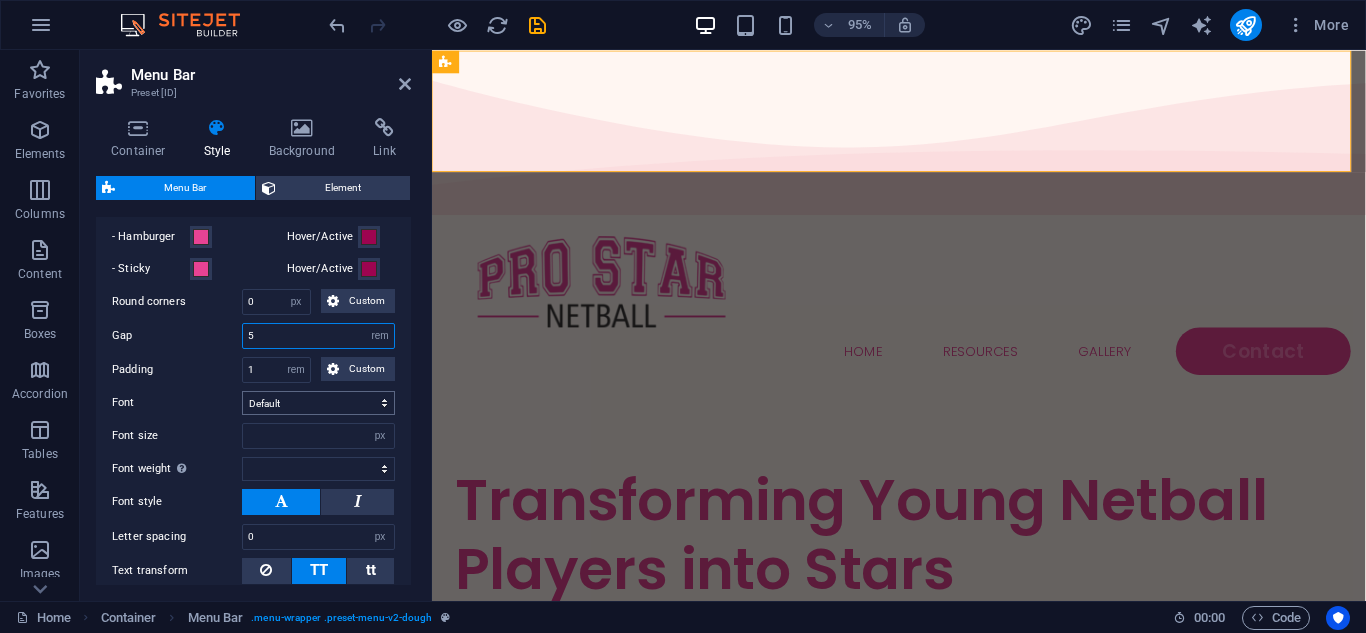 type 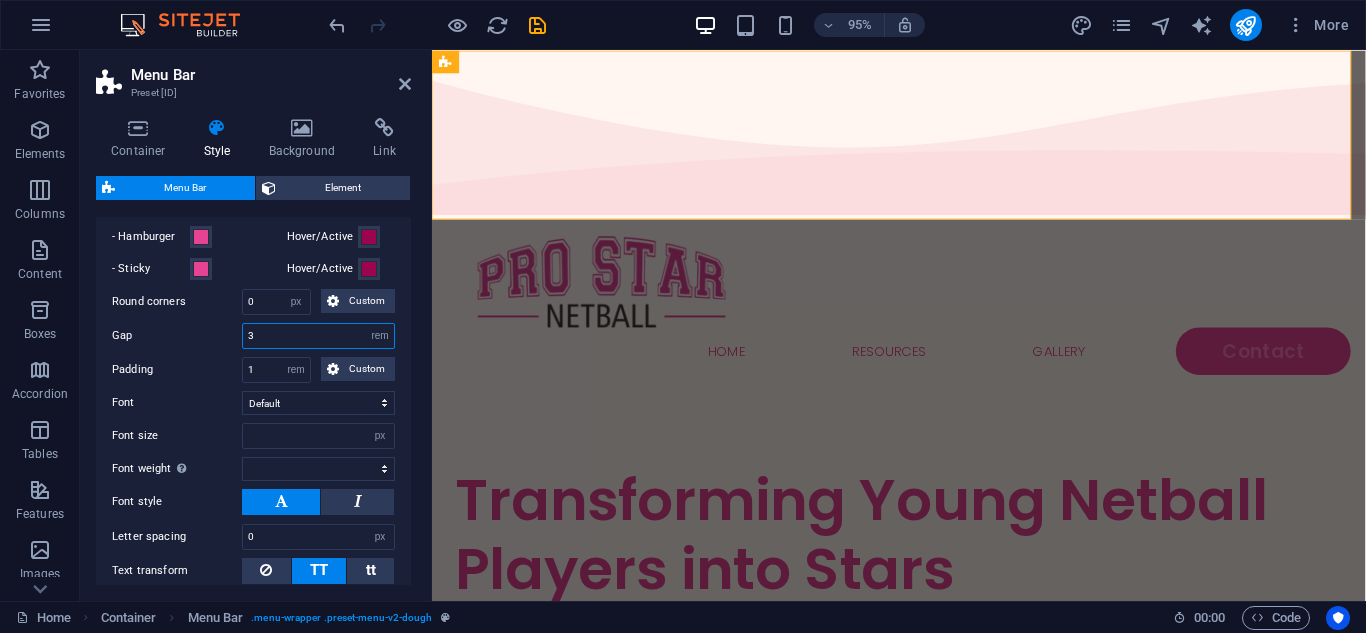 type on "3" 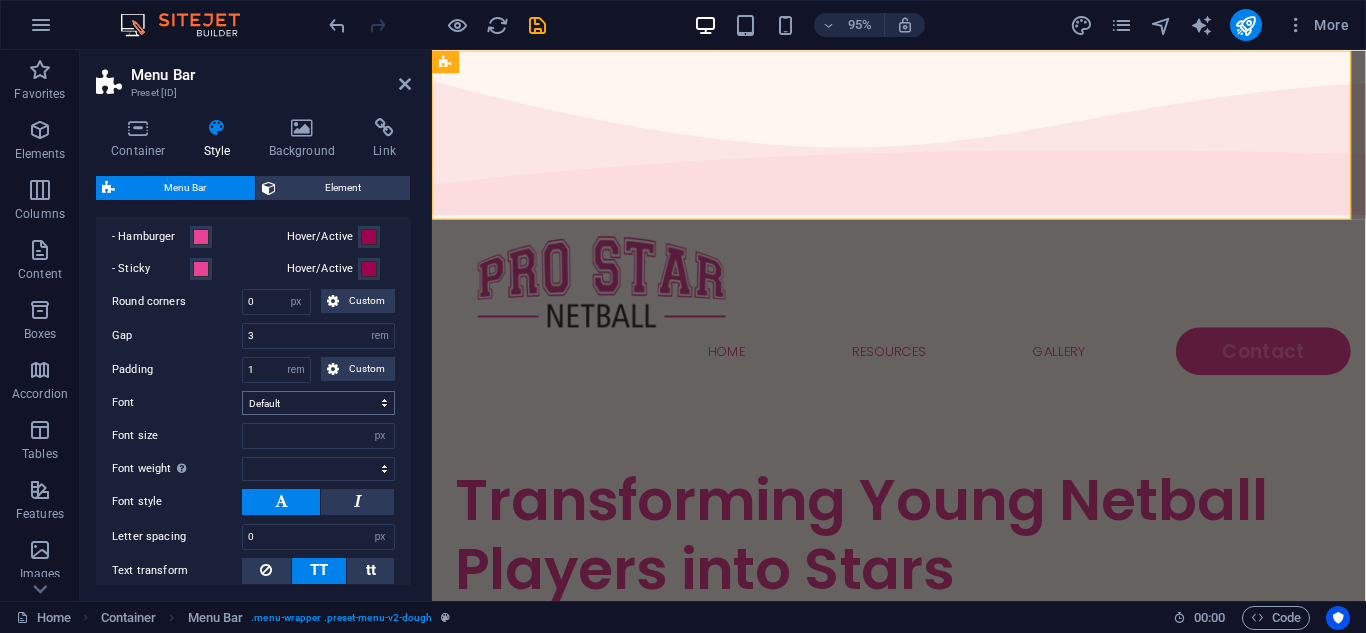 type 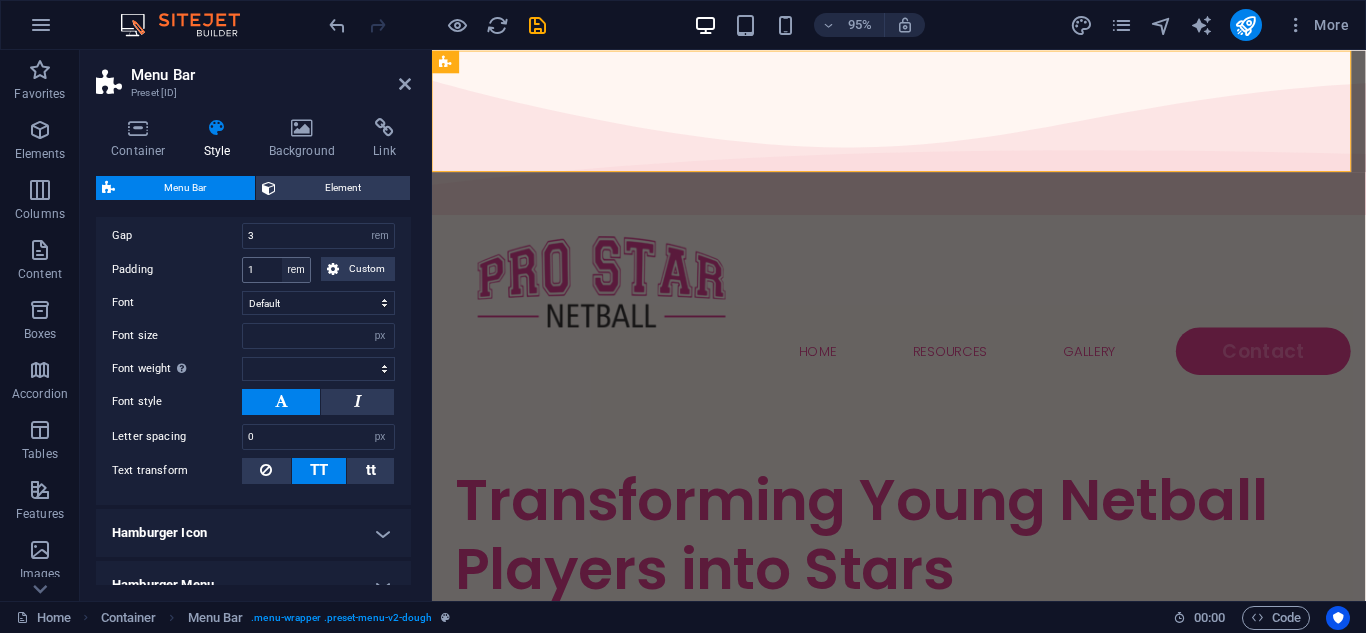 scroll, scrollTop: 1100, scrollLeft: 0, axis: vertical 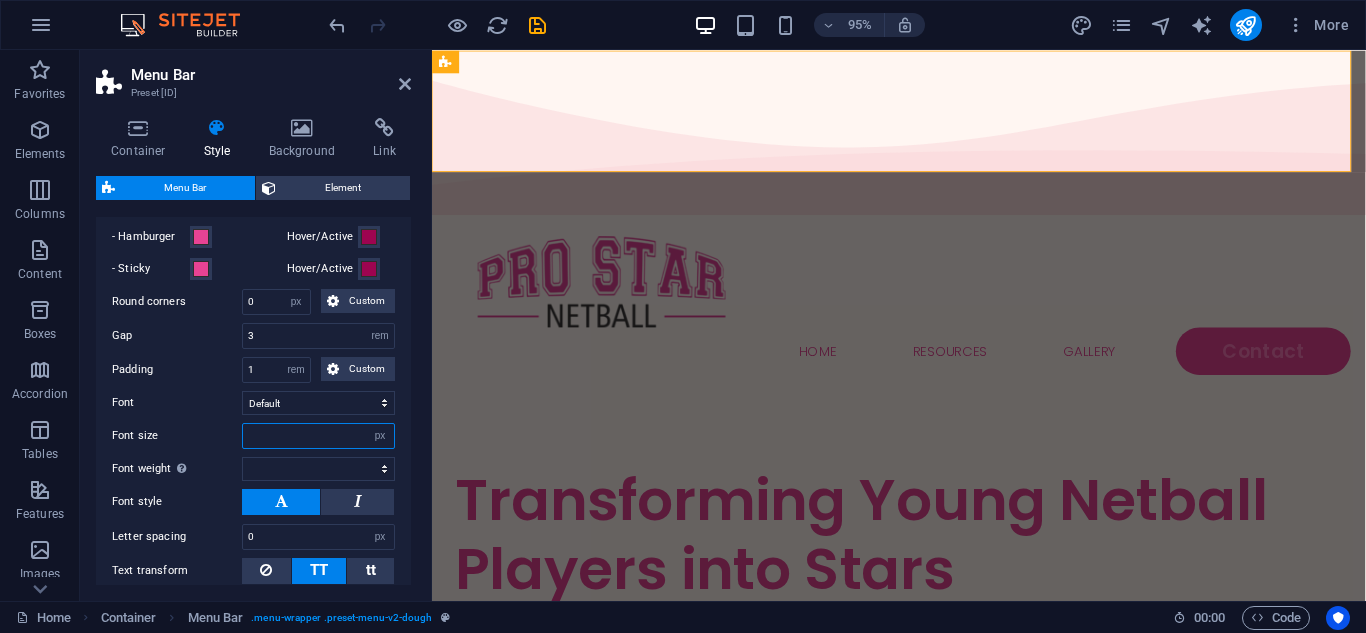 click at bounding box center [318, 436] 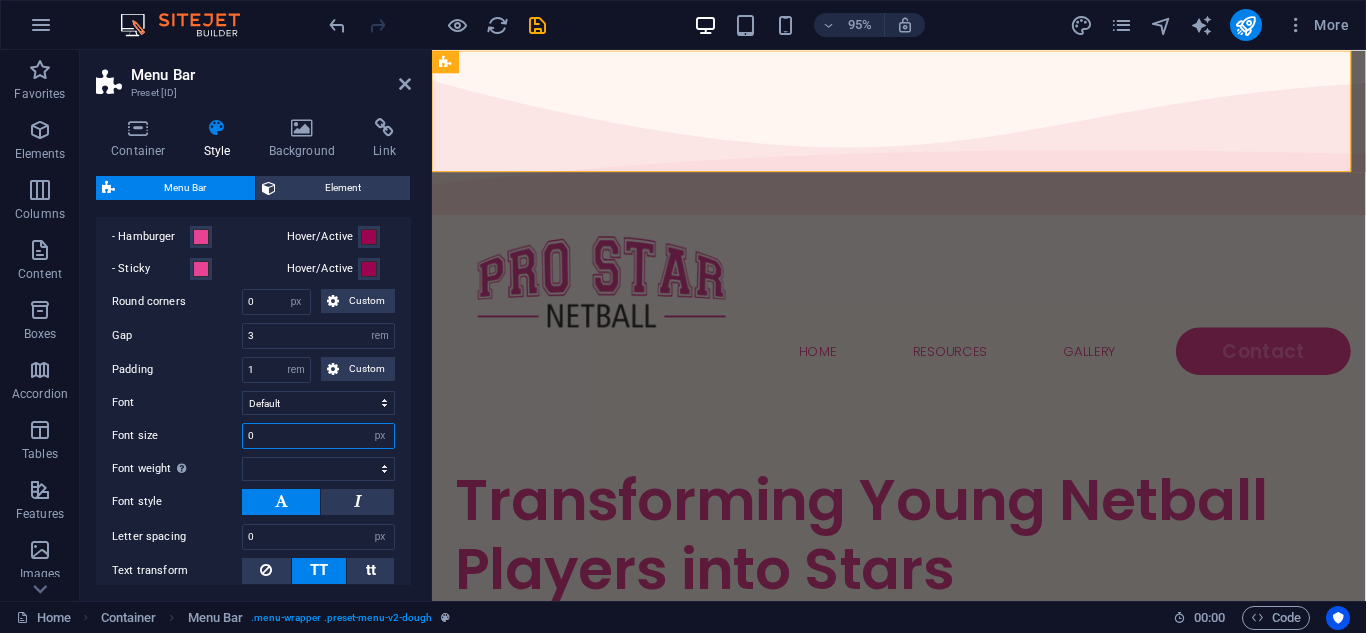 type on "0" 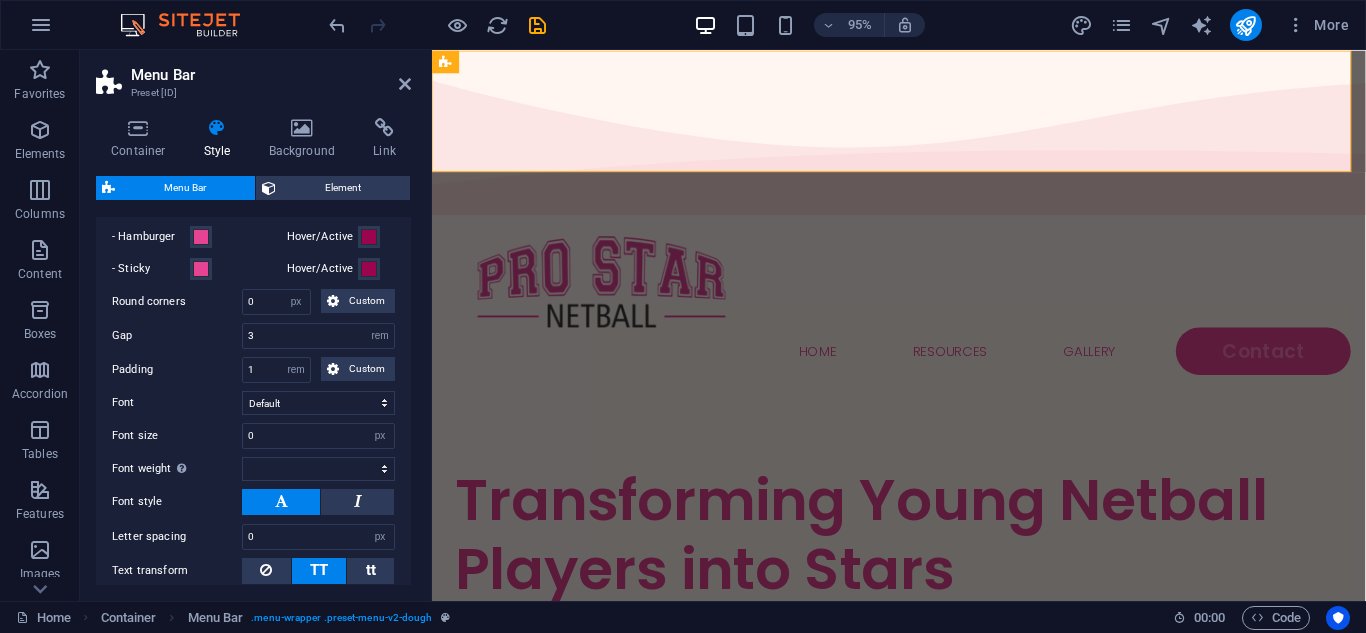 click on "Font size 0 px rem % vh vw" at bounding box center [253, 436] 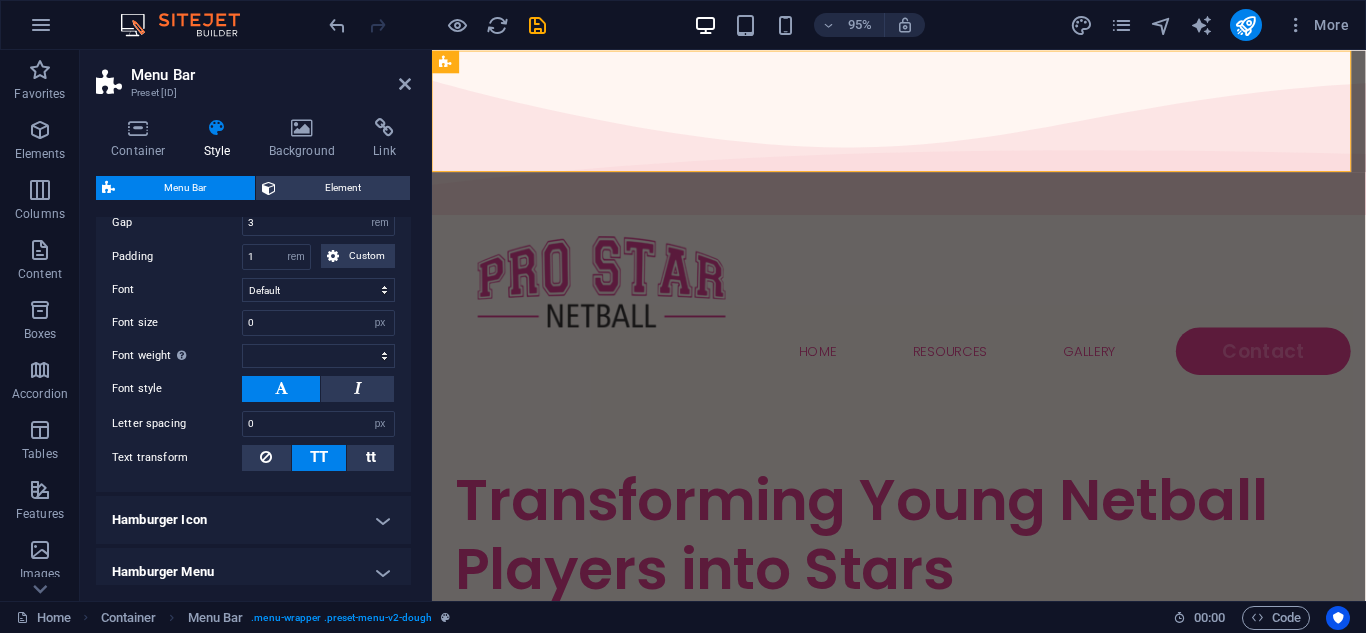 scroll, scrollTop: 1300, scrollLeft: 0, axis: vertical 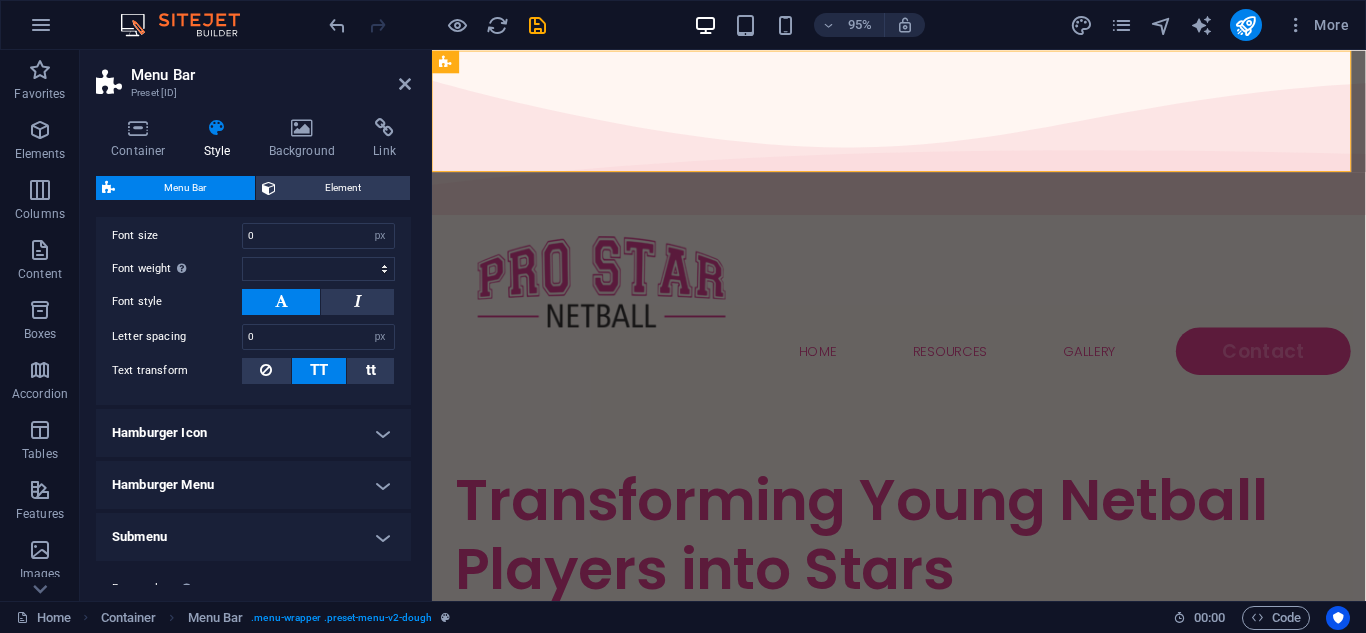 select 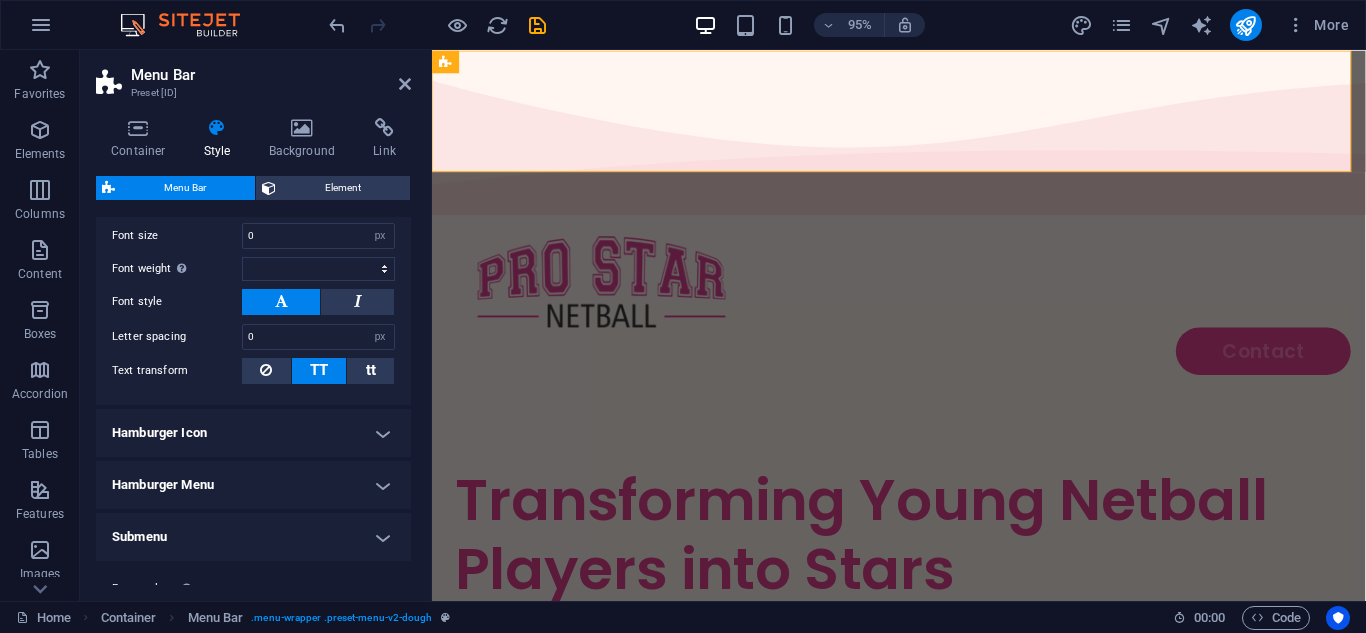 click on "Hamburger Icon" at bounding box center [253, 433] 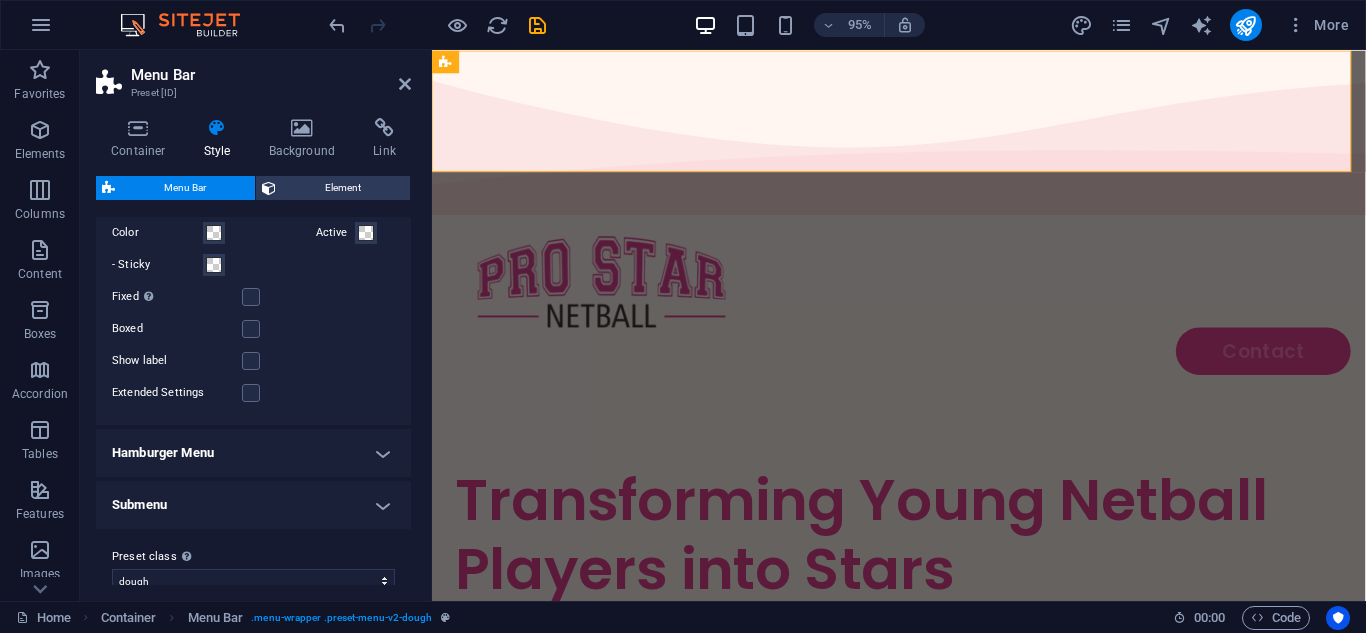 scroll, scrollTop: 1675, scrollLeft: 0, axis: vertical 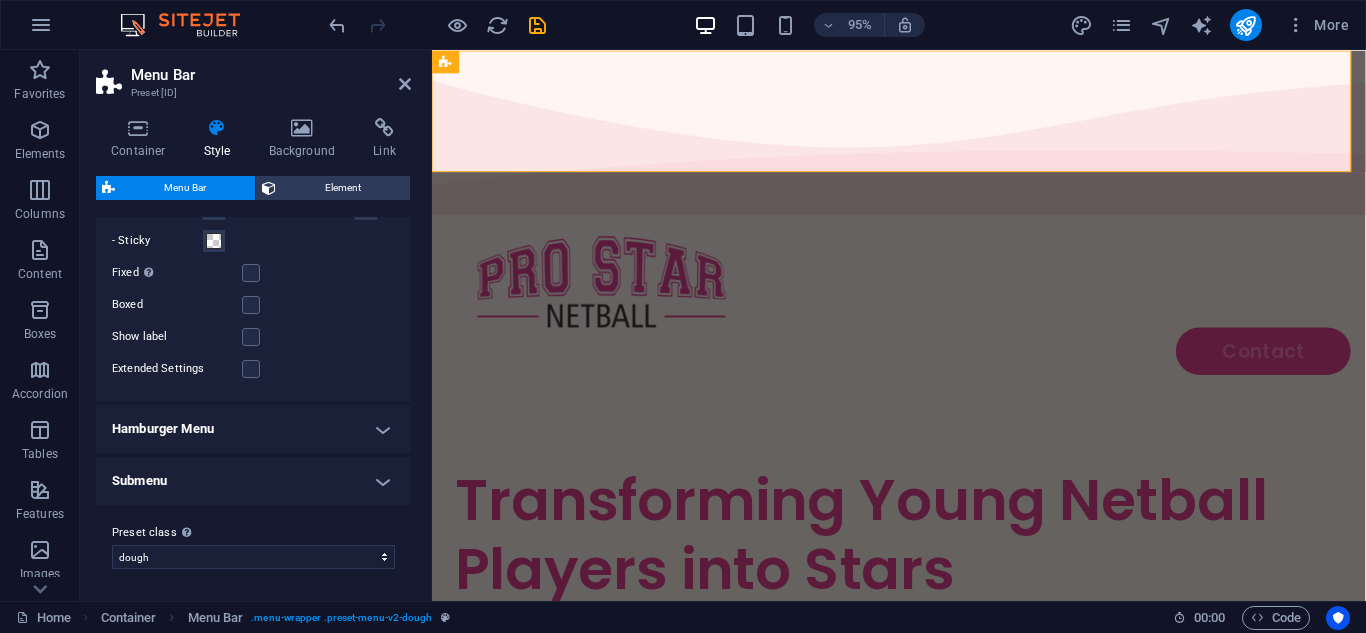 click on "Hamburger Menu" at bounding box center [253, 429] 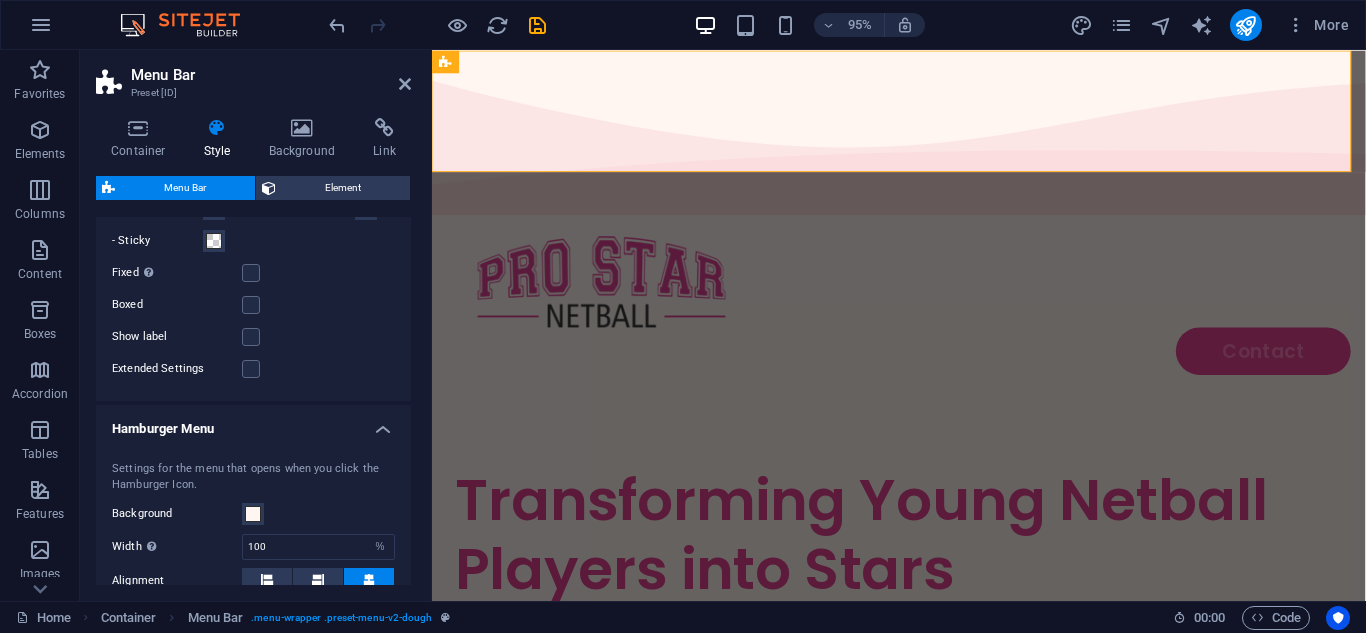 click on "Hamburger Menu" at bounding box center [253, 423] 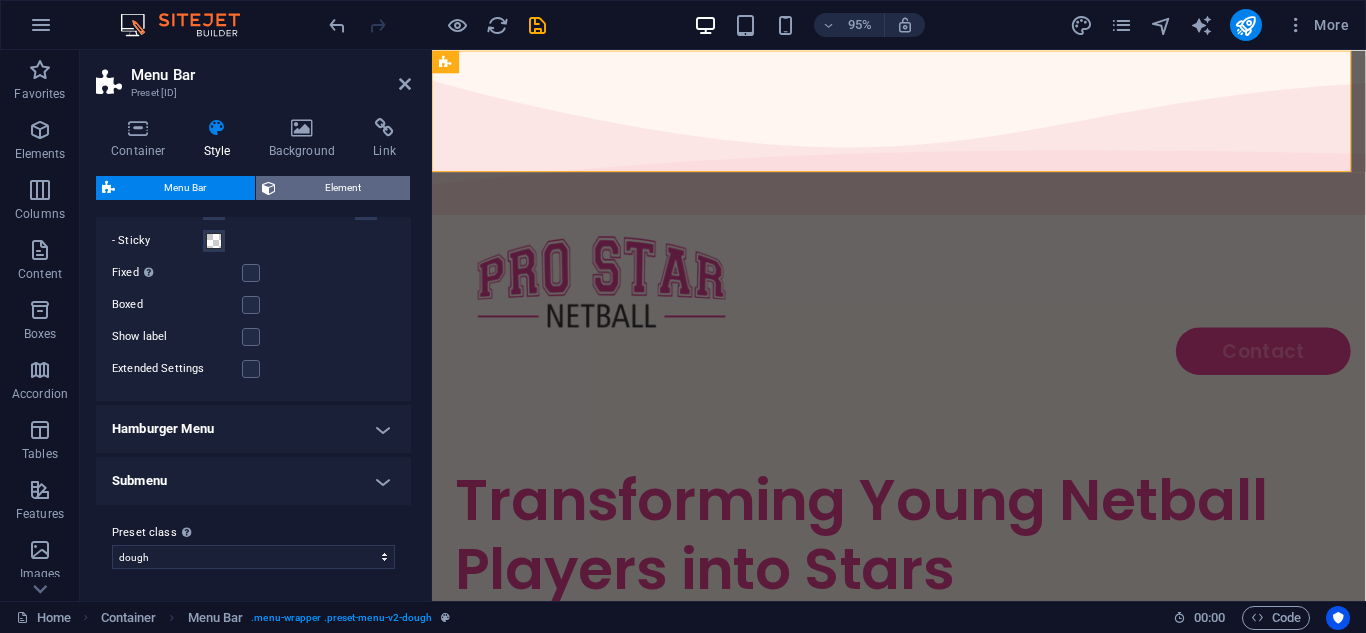 click on "Element" at bounding box center [343, 188] 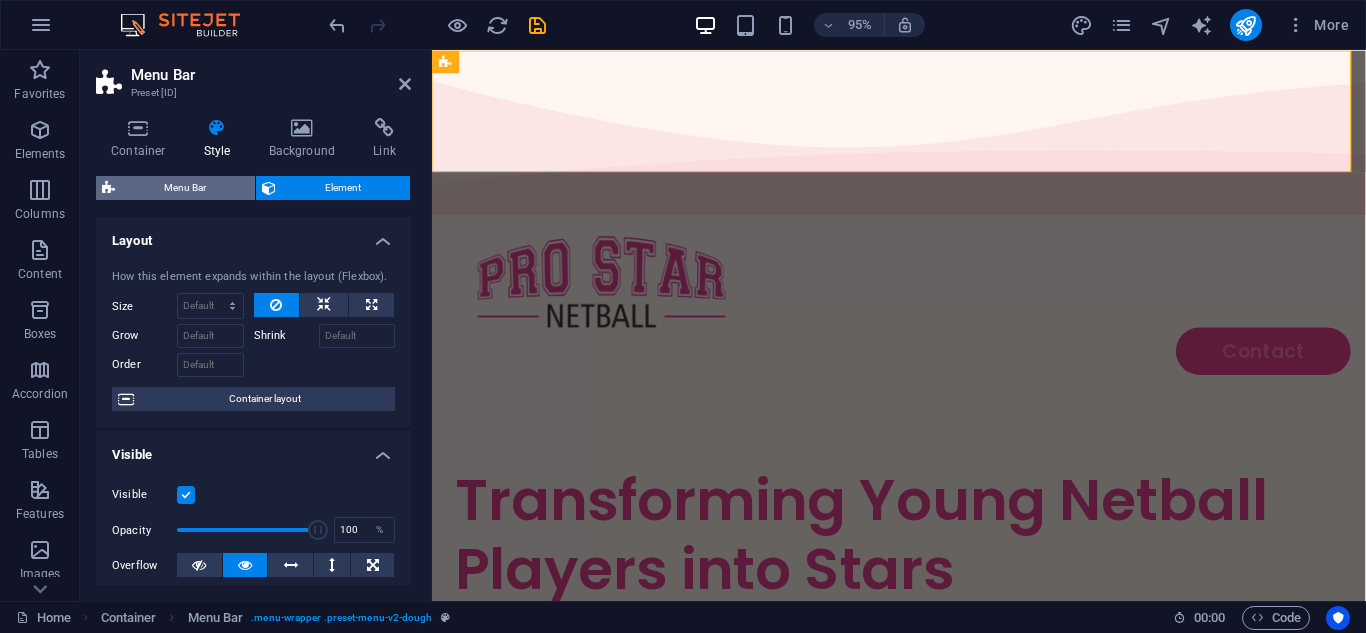 click on "Menu Bar" at bounding box center (185, 188) 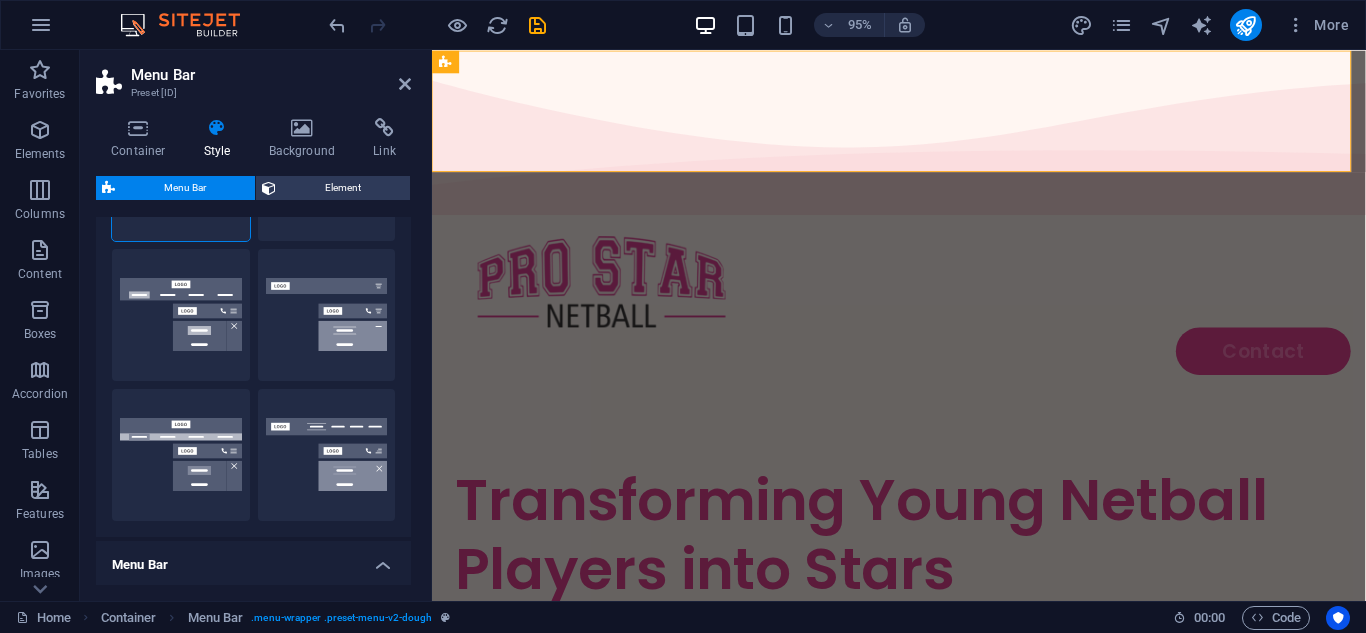 scroll, scrollTop: 275, scrollLeft: 0, axis: vertical 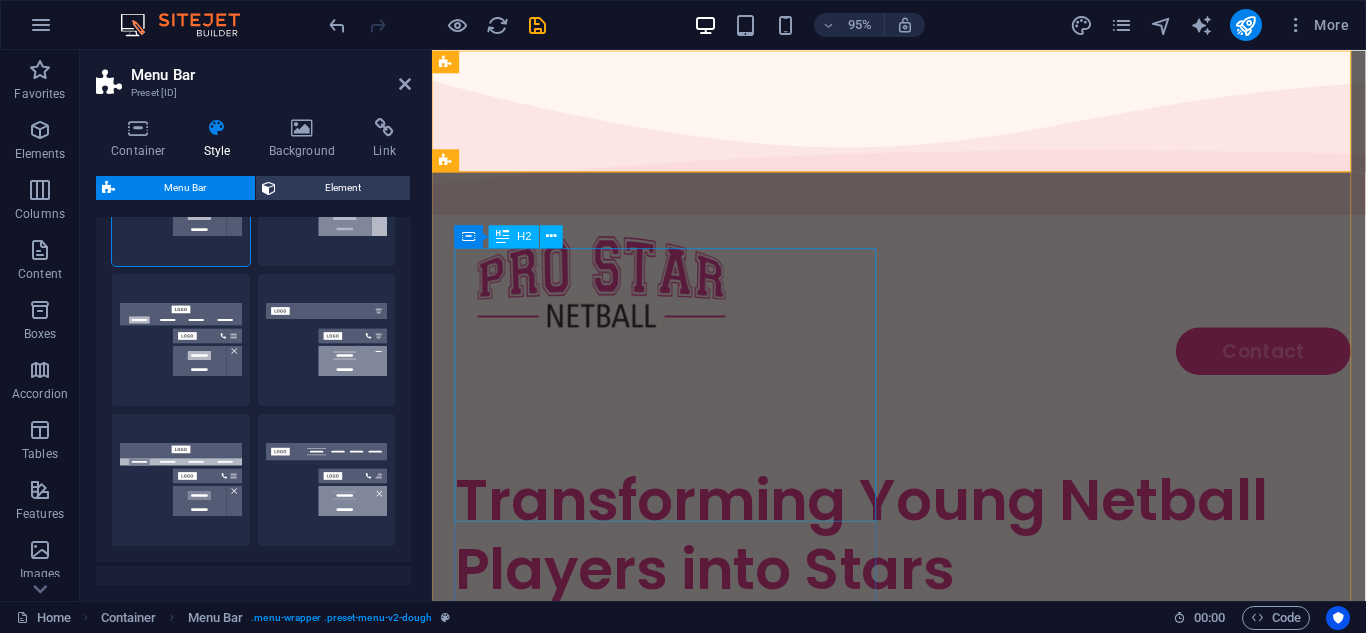 type 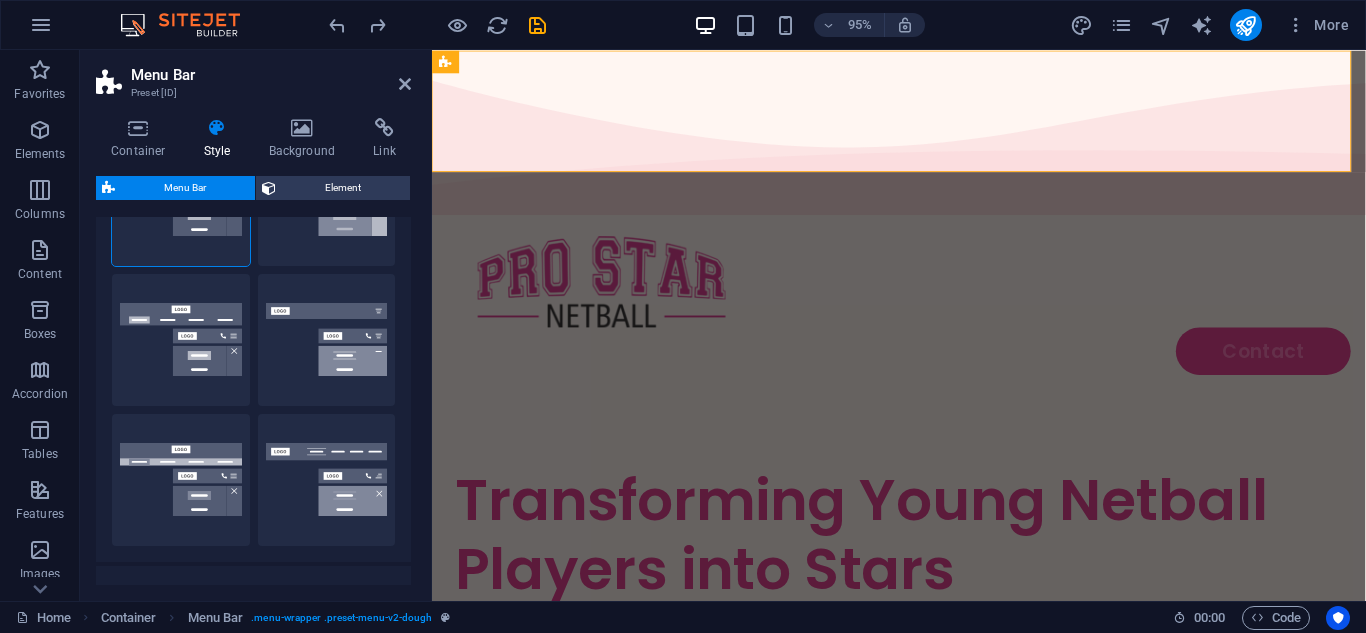 type on "2" 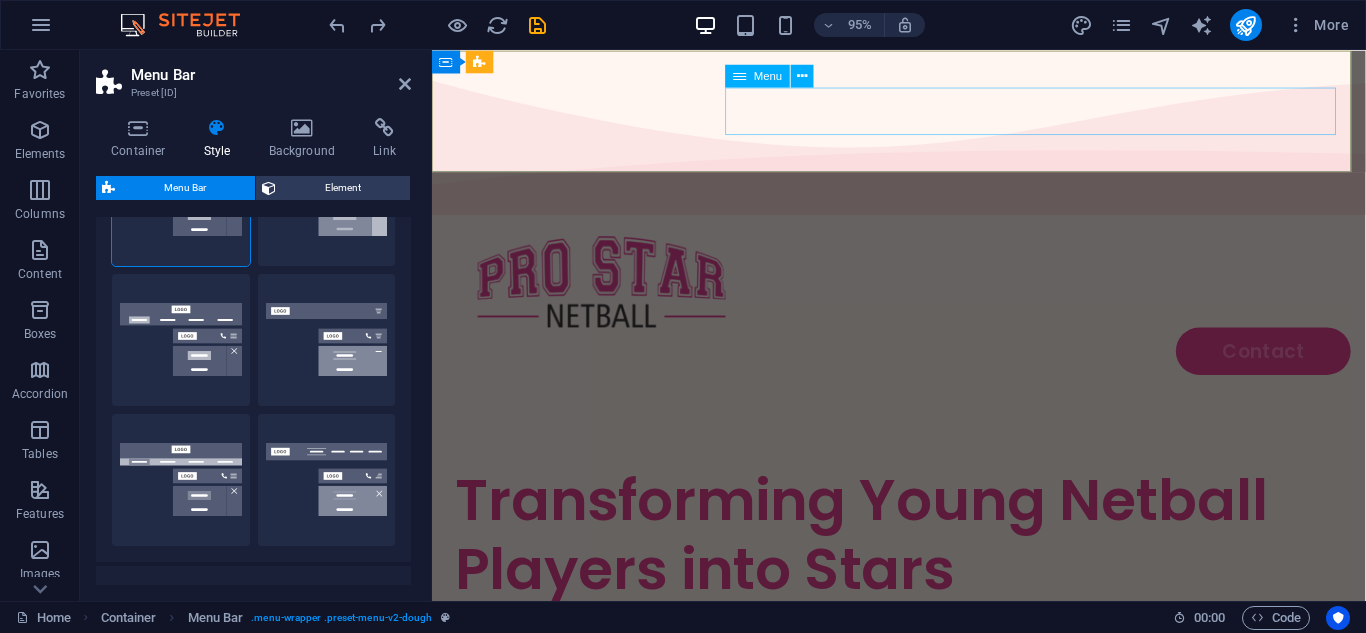 click on "Home Resources Gallery Contact" at bounding box center [939, 367] 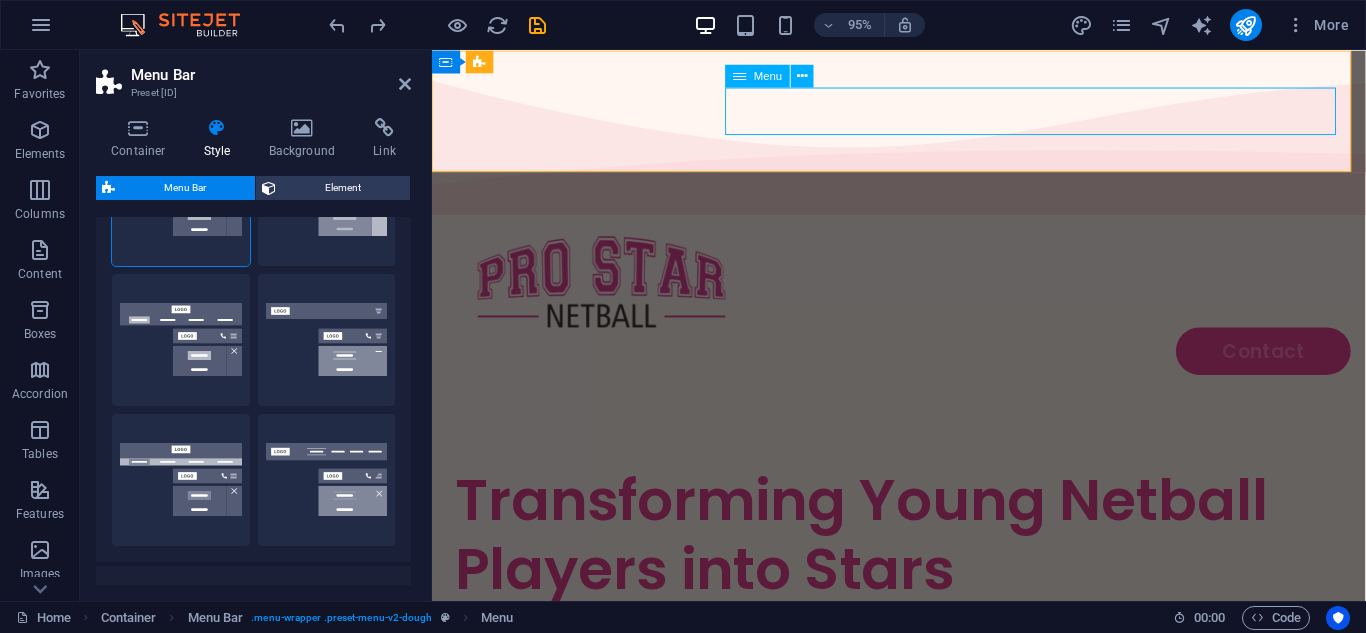 select 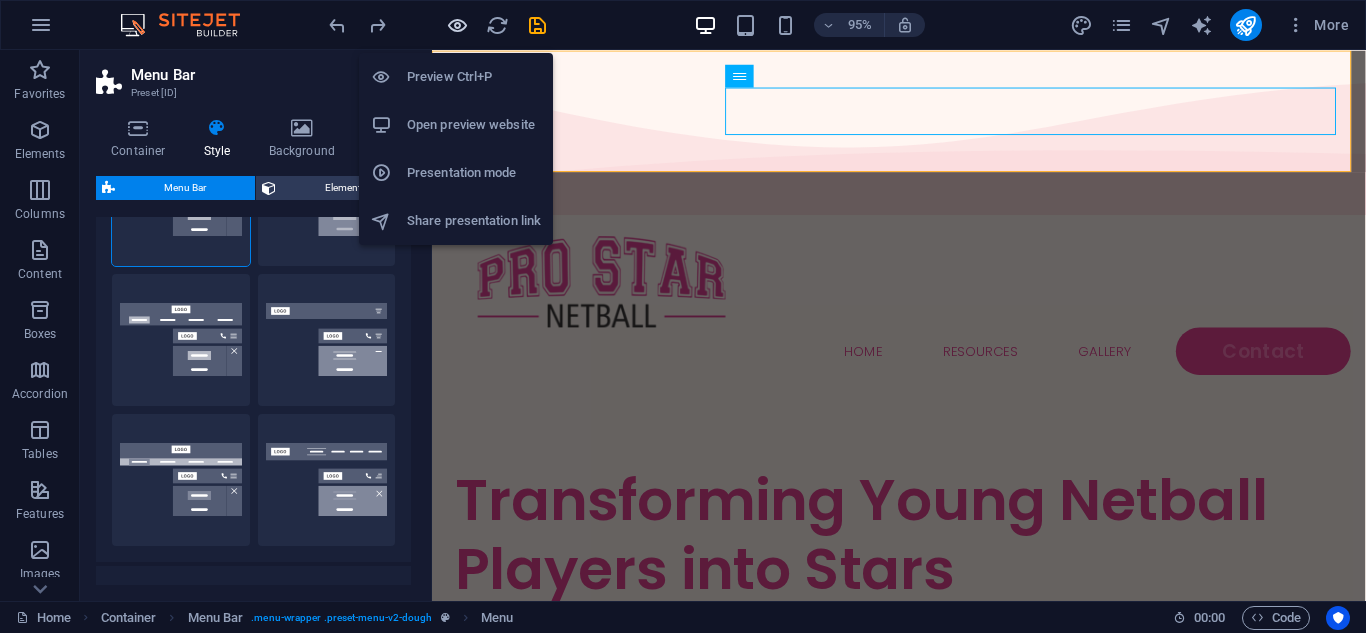 click at bounding box center (457, 25) 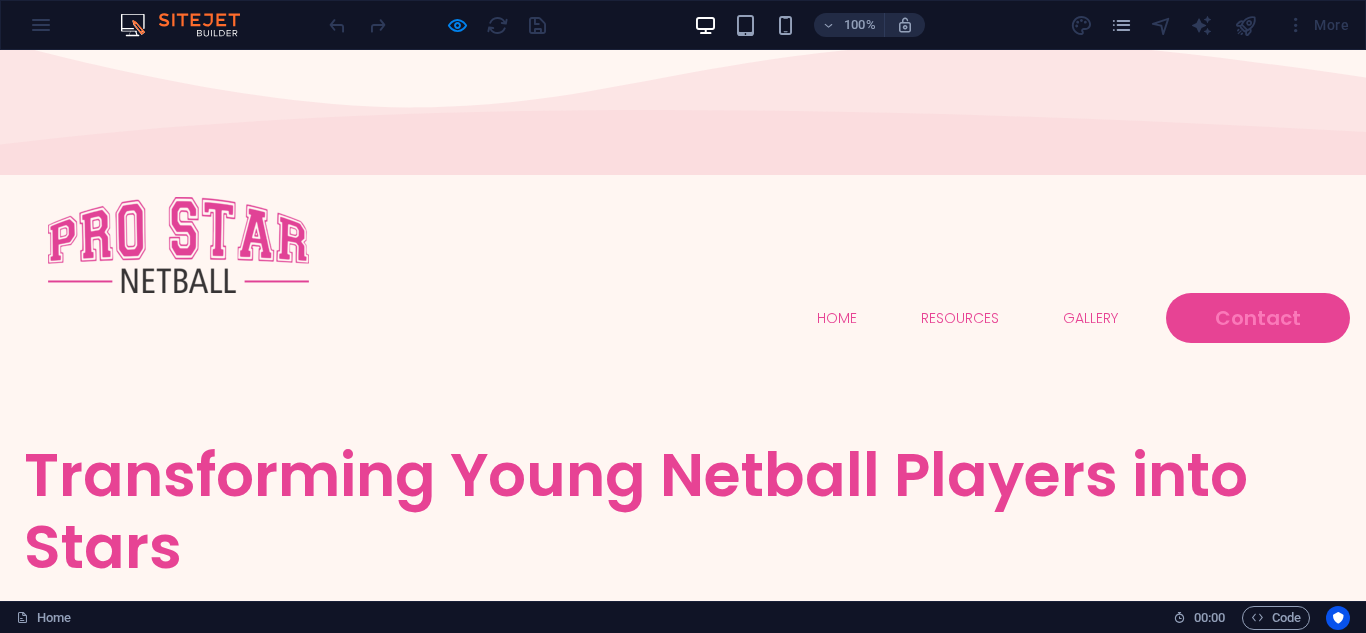 scroll, scrollTop: 0, scrollLeft: 0, axis: both 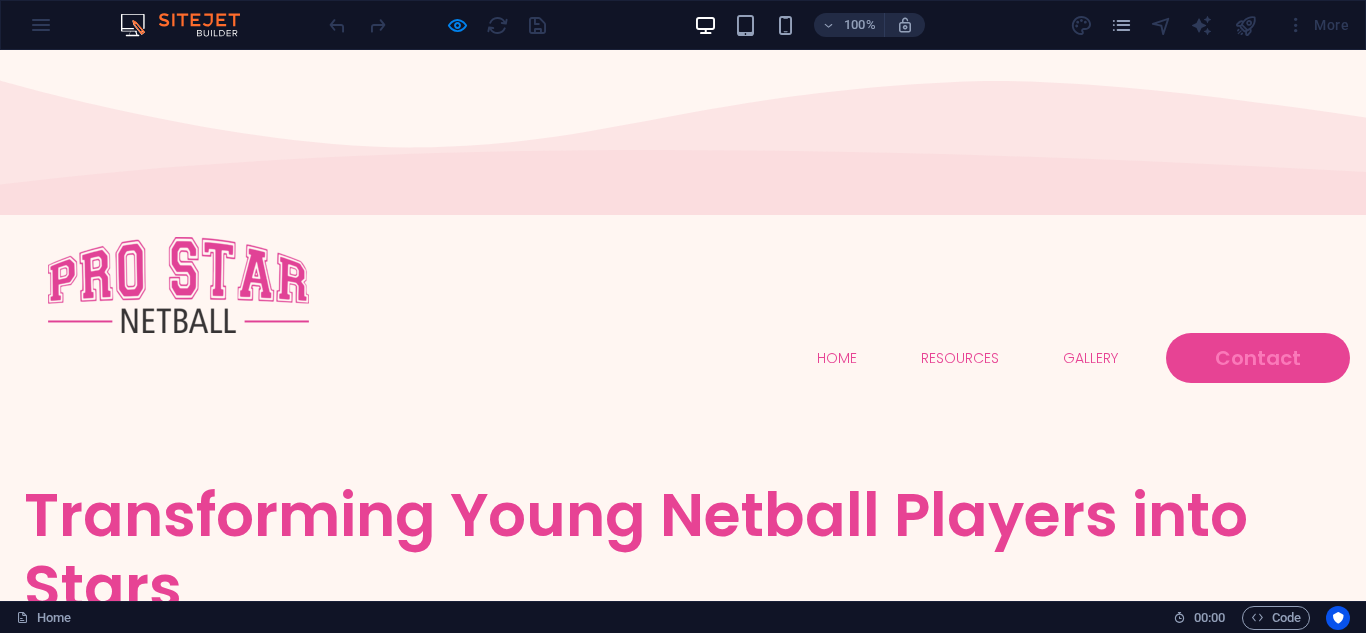select on "rem" 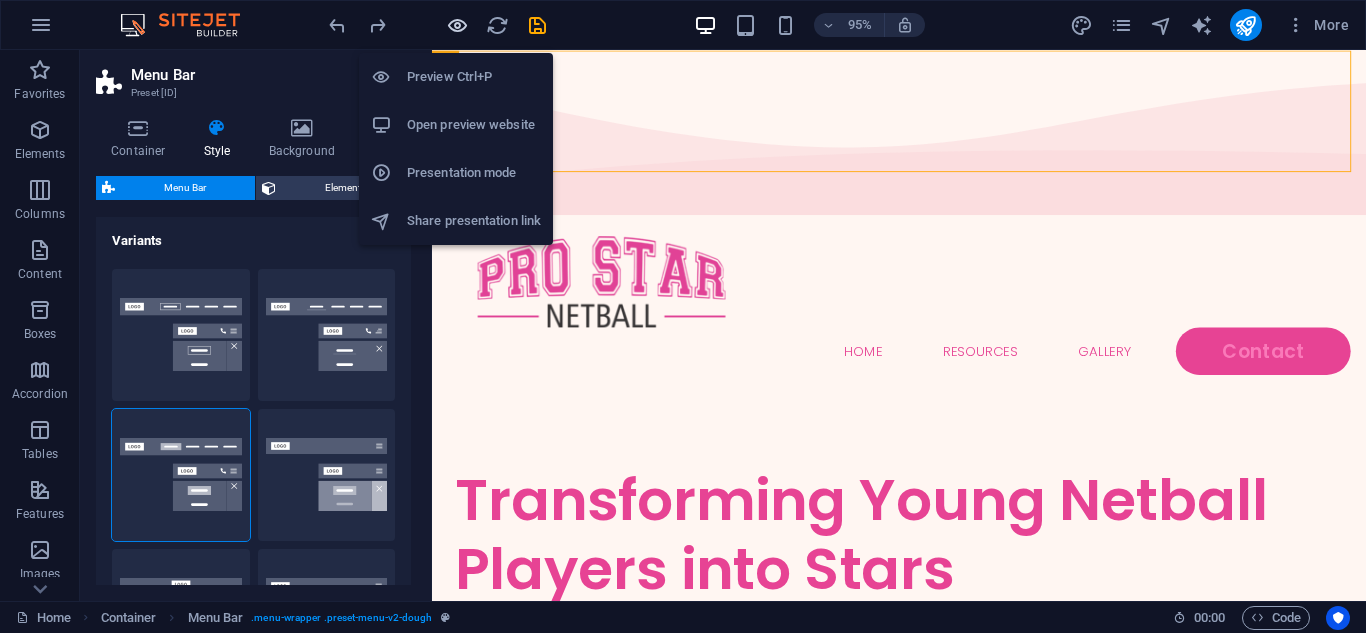 click at bounding box center [457, 25] 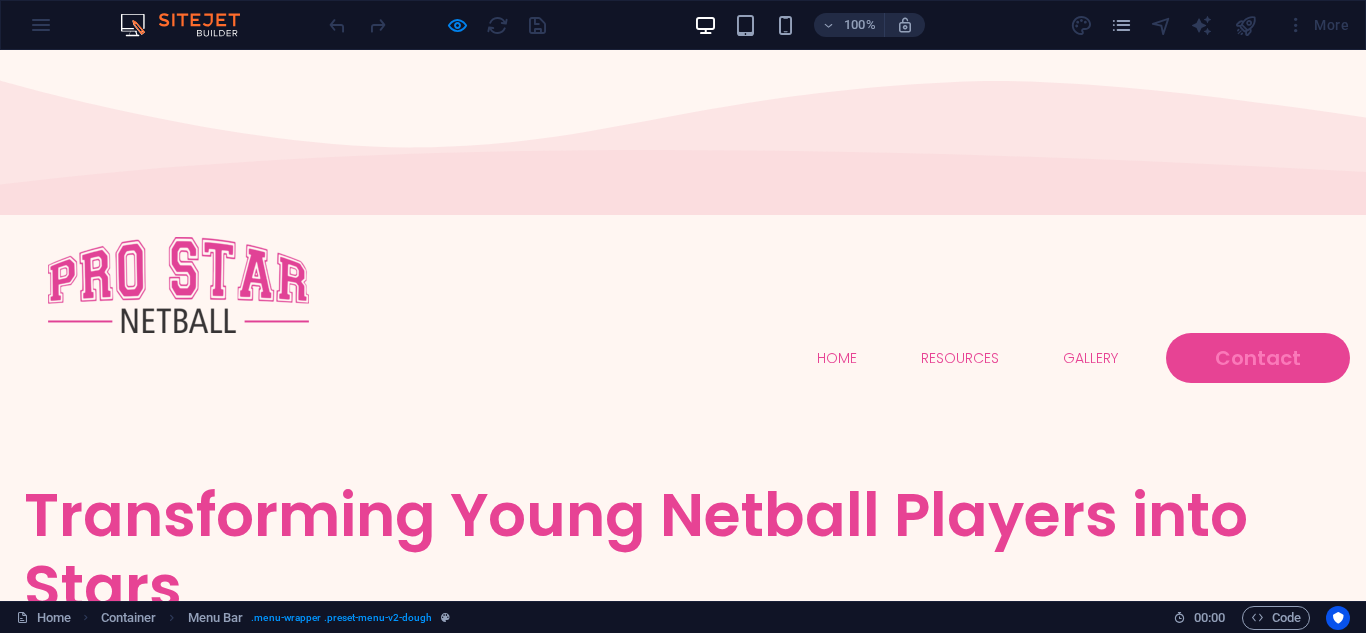 type 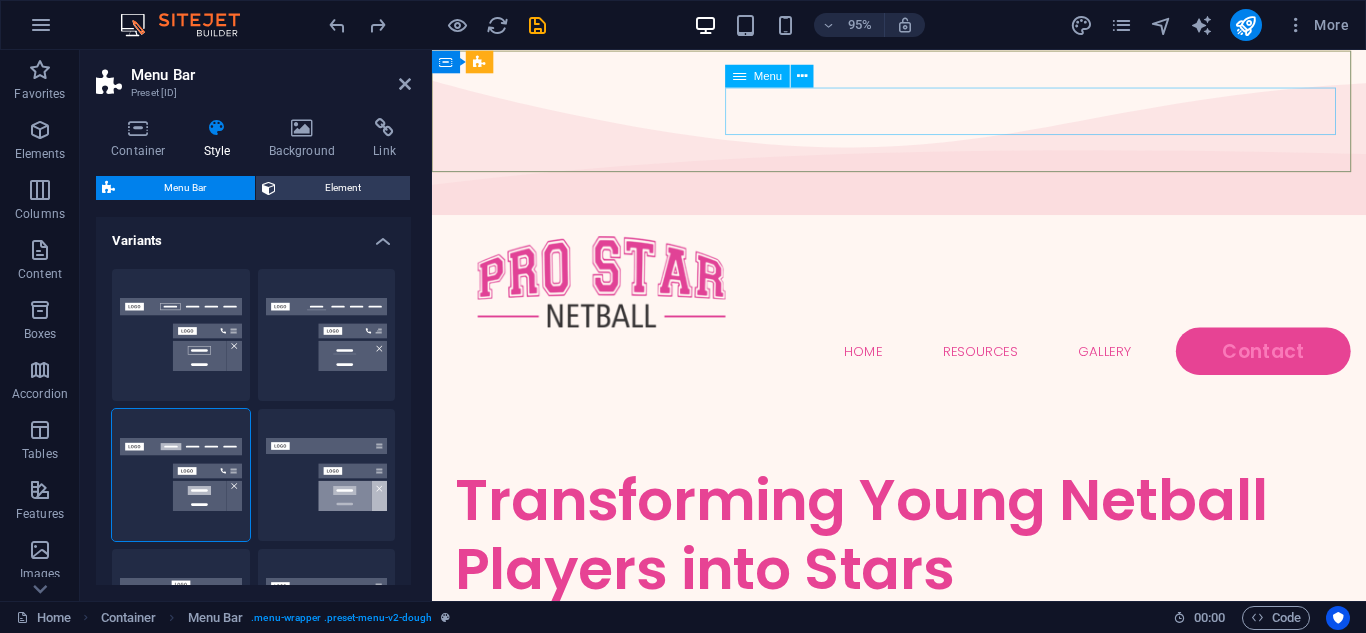 click on "Home Resources Gallery Contact" at bounding box center (939, 367) 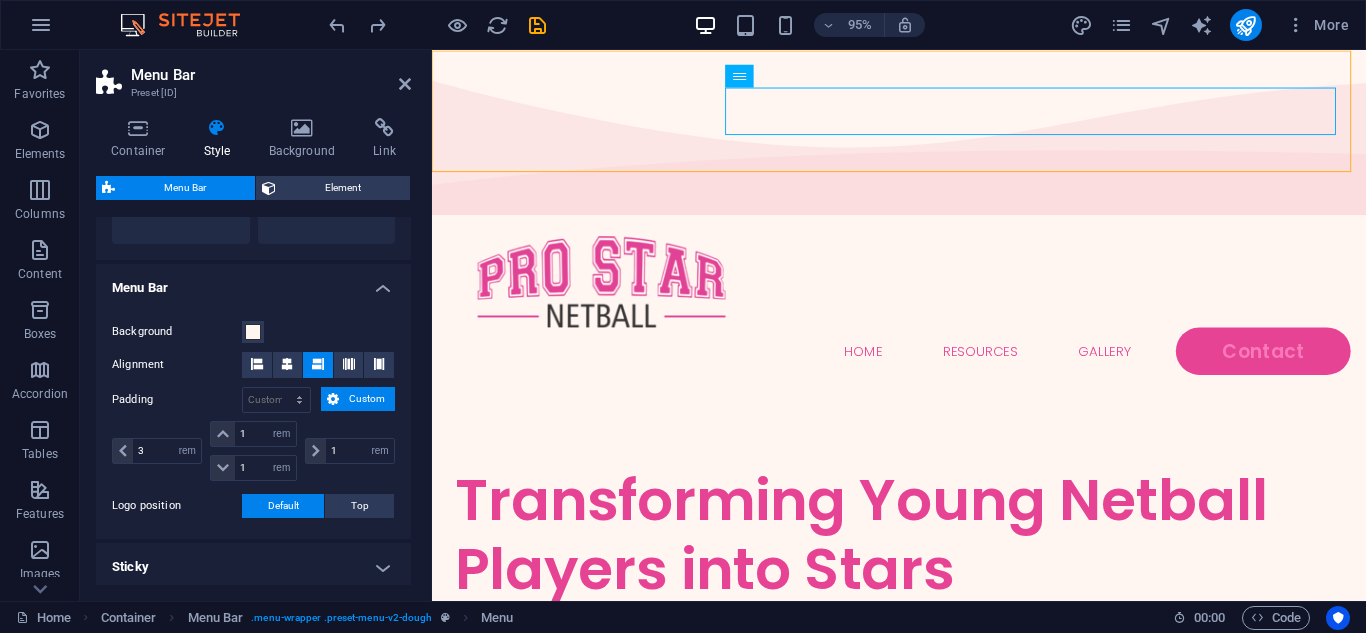 scroll, scrollTop: 600, scrollLeft: 0, axis: vertical 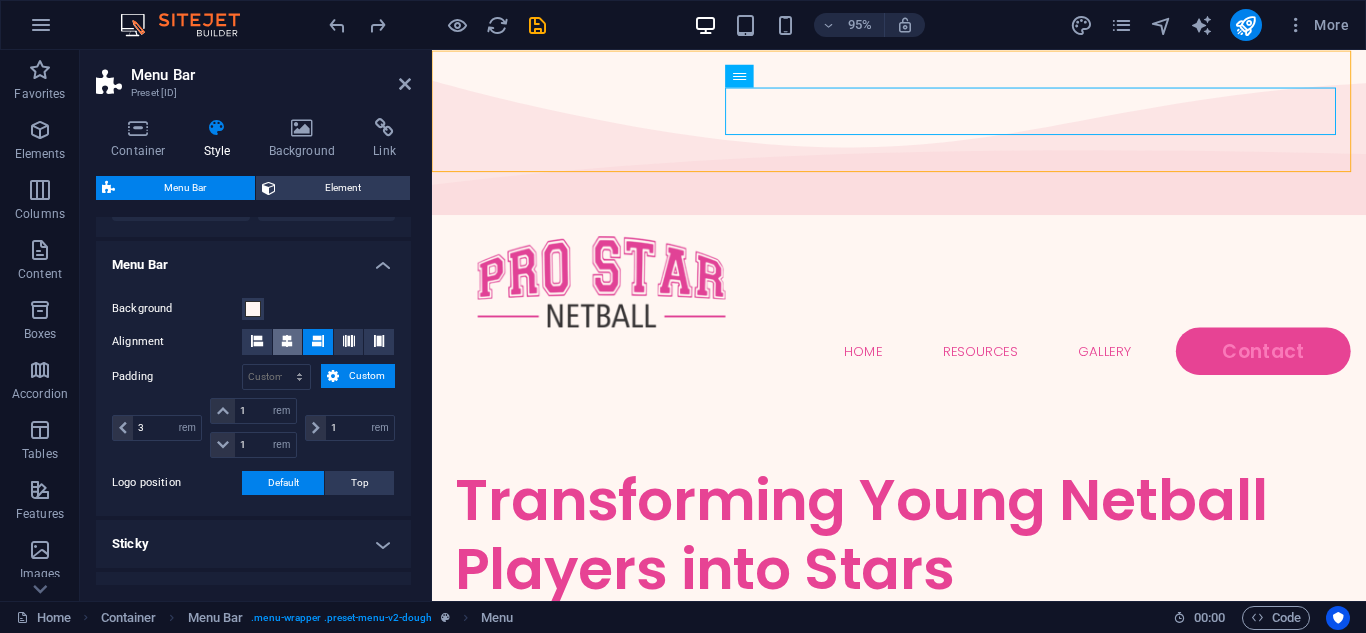 click at bounding box center (287, 341) 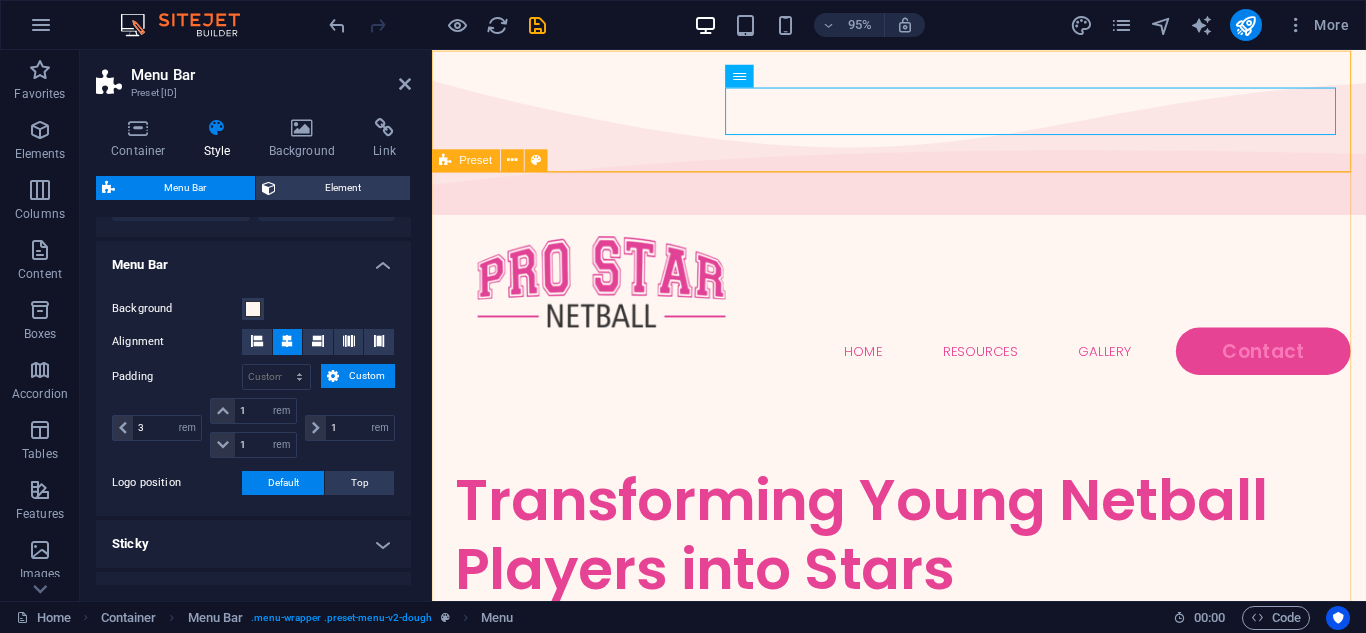 select 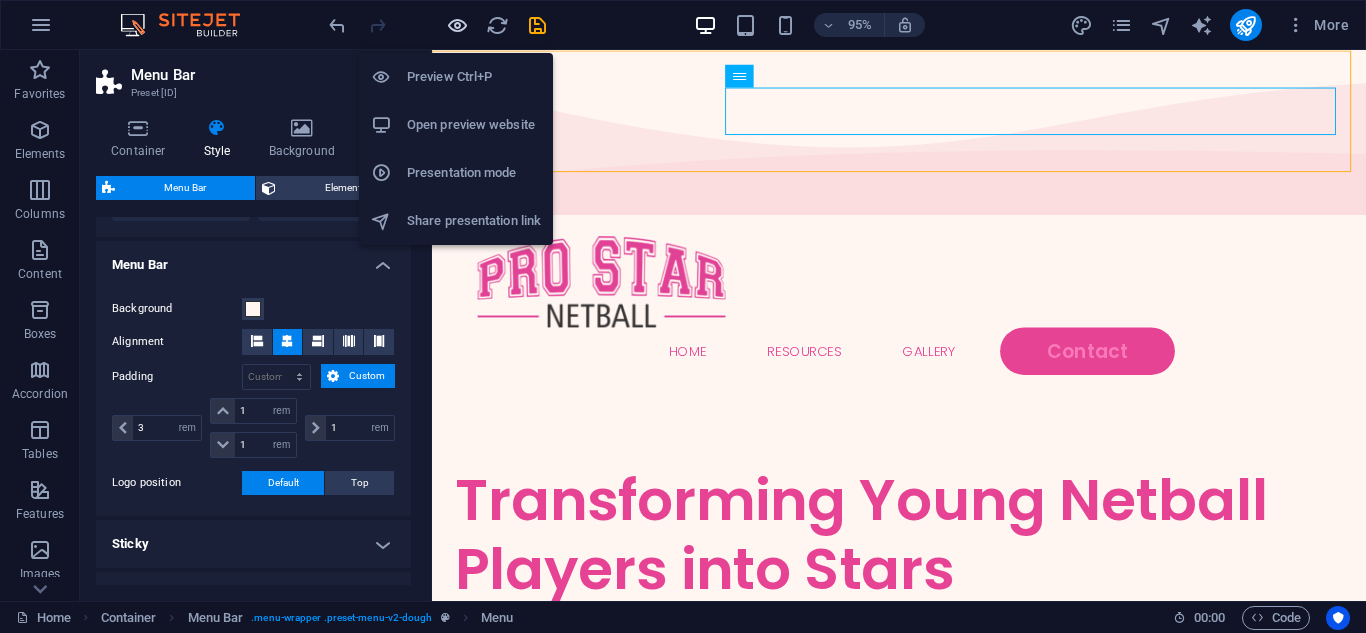 click at bounding box center [457, 25] 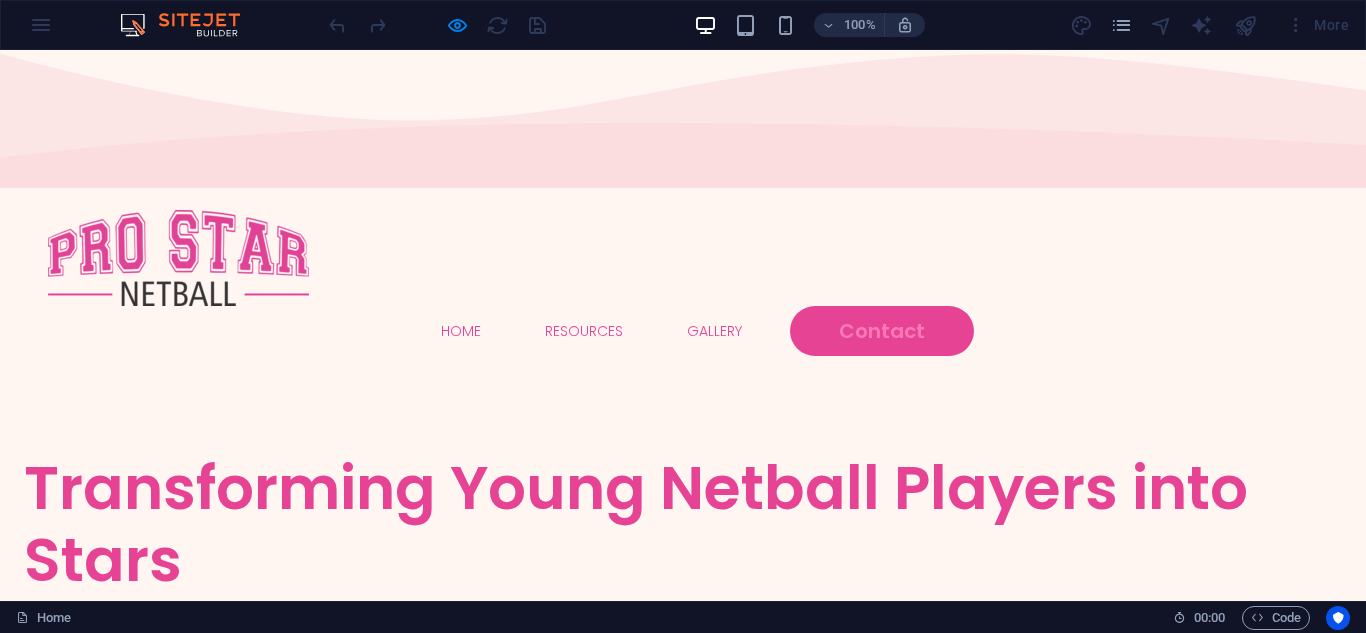 scroll, scrollTop: 0, scrollLeft: 0, axis: both 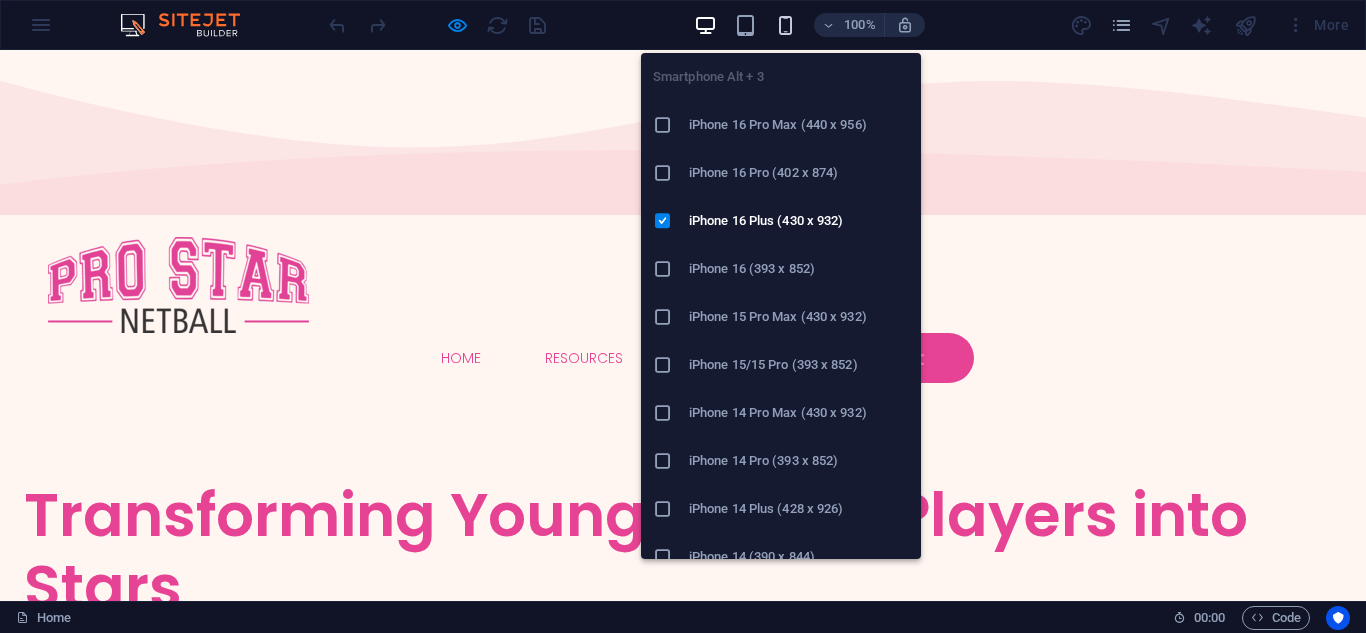 click at bounding box center (785, 25) 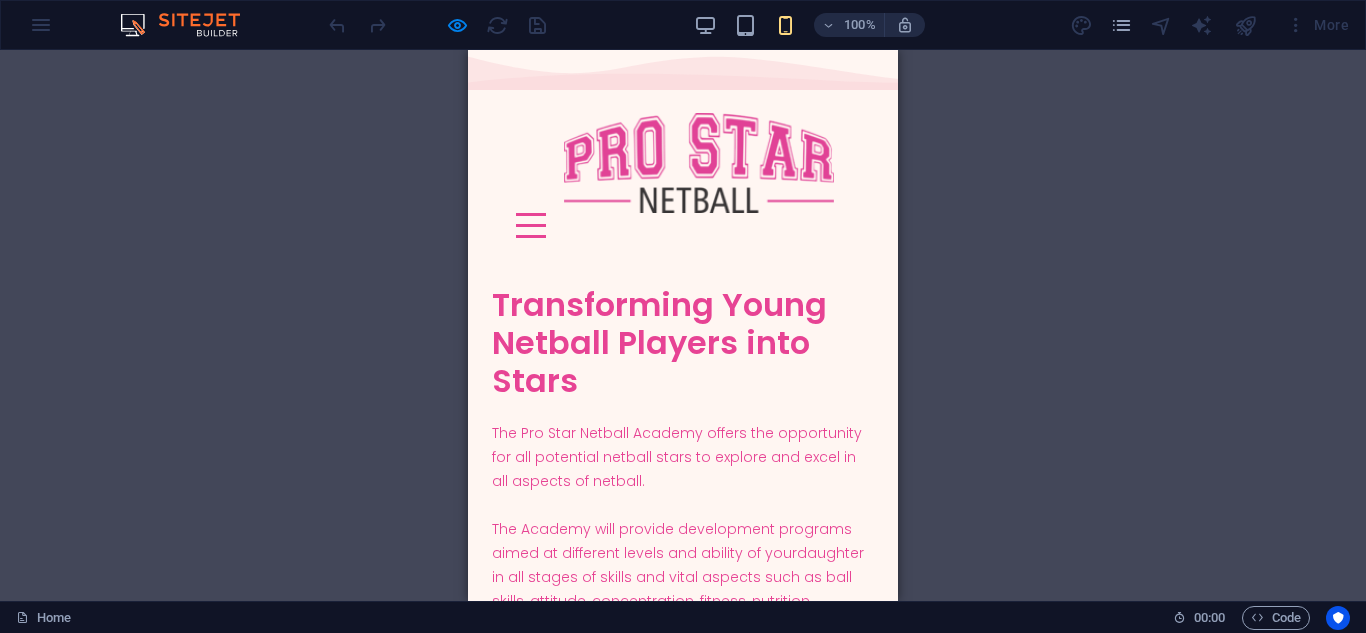 scroll, scrollTop: 0, scrollLeft: 0, axis: both 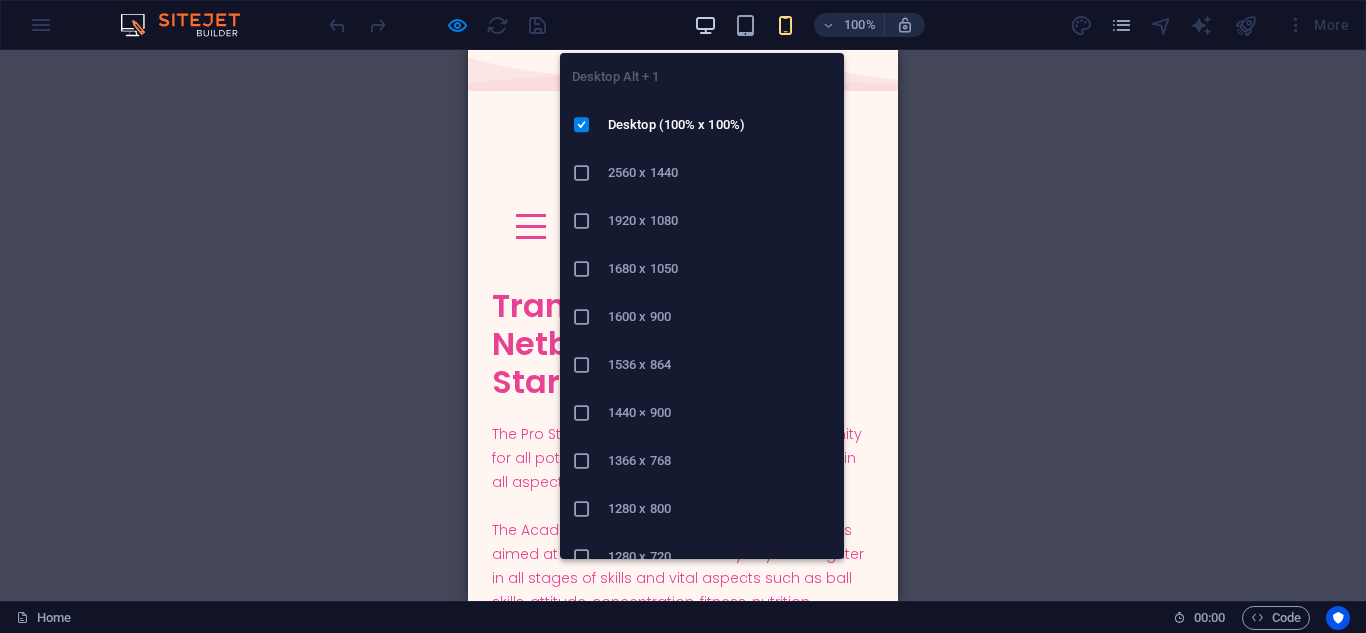 click at bounding box center [705, 25] 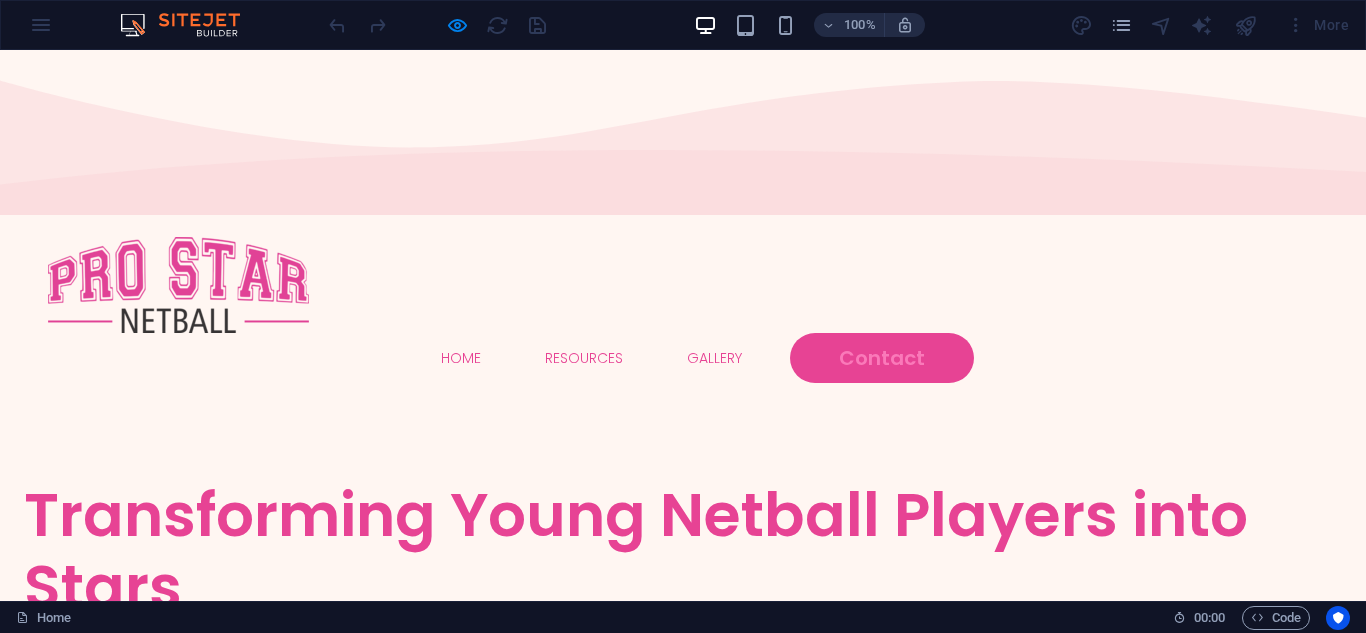 type 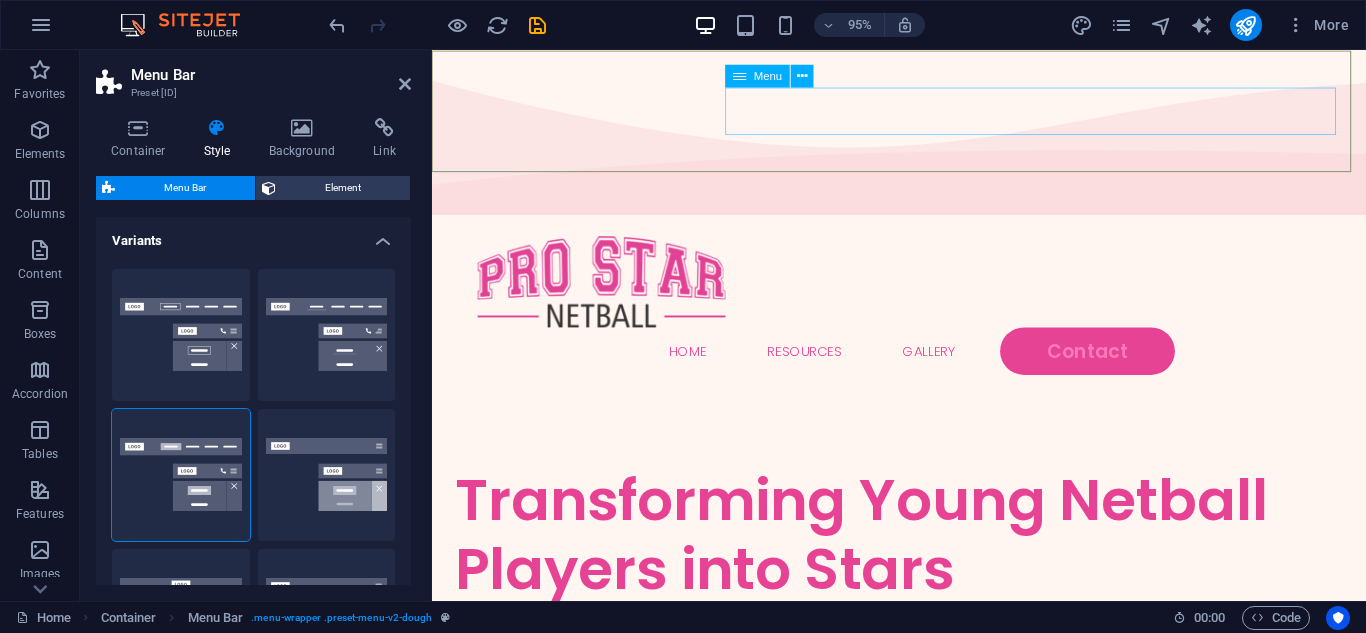 click on "Home Resources Gallery Contact" at bounding box center (939, 367) 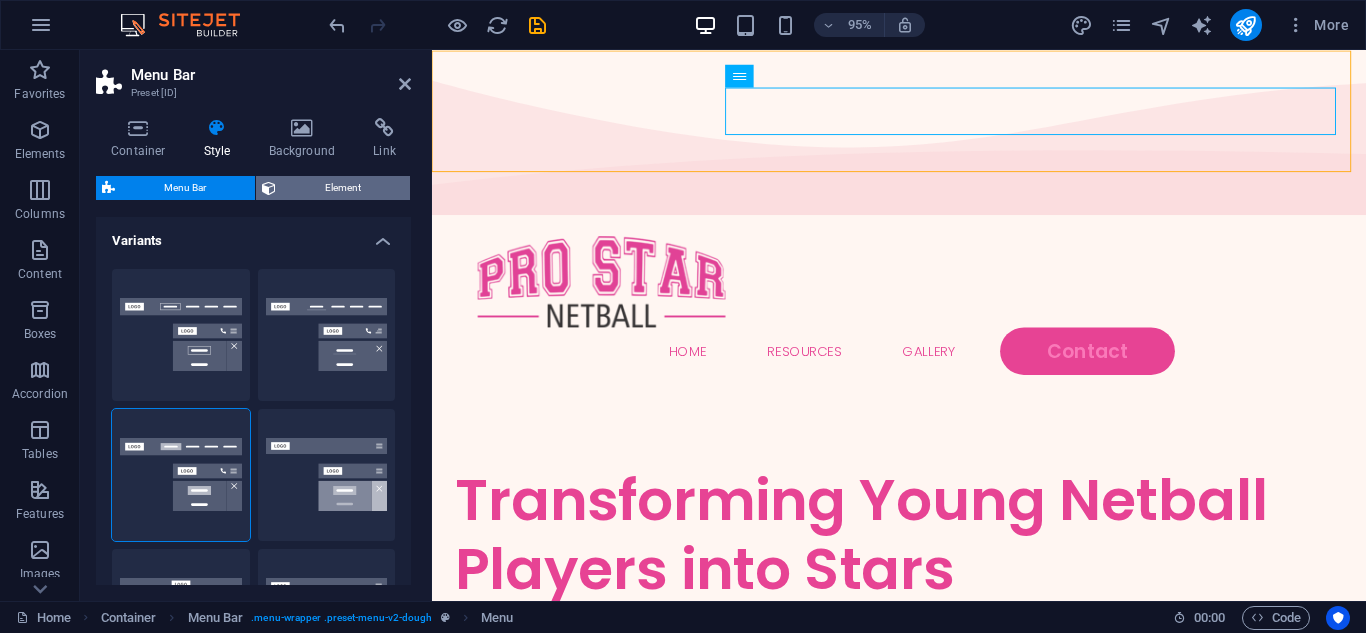 click on "Element" at bounding box center (343, 188) 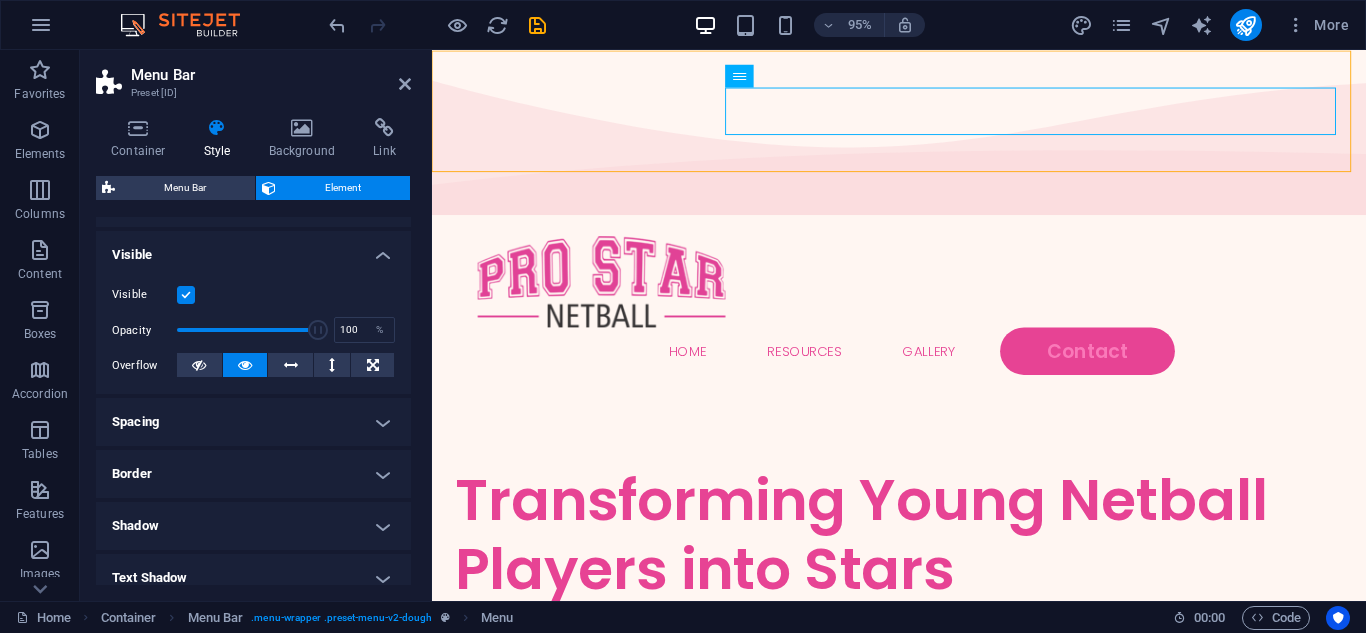 scroll, scrollTop: 300, scrollLeft: 0, axis: vertical 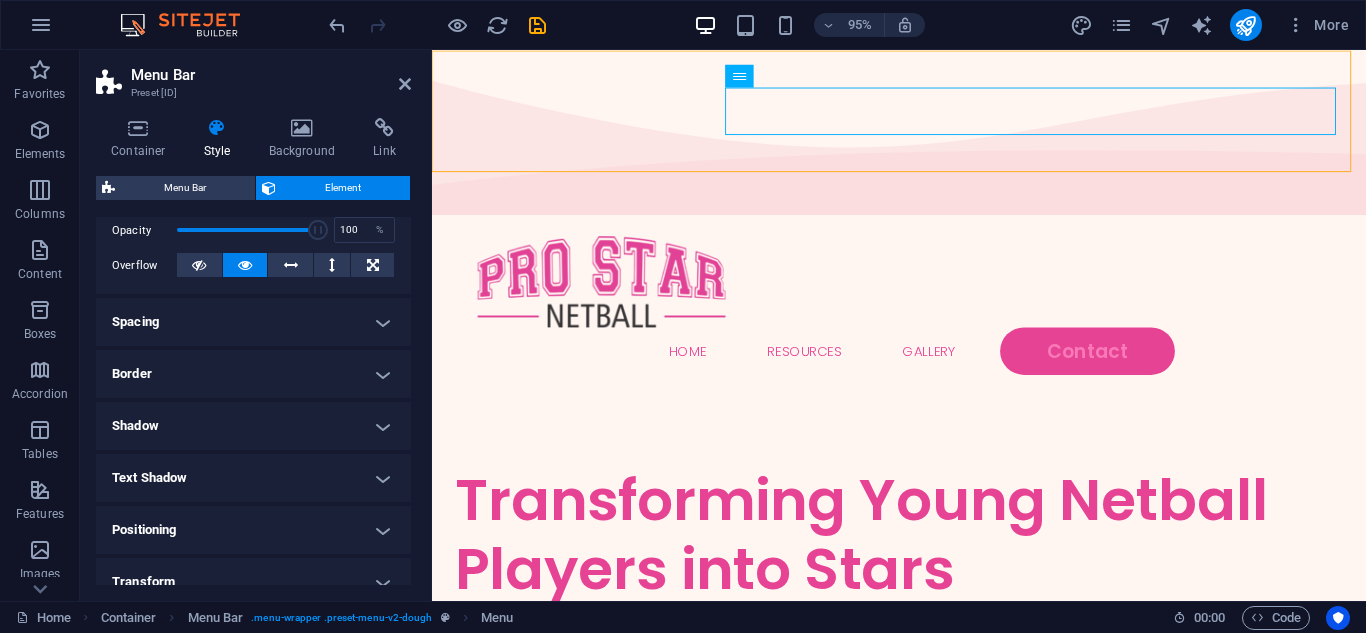 click on "Spacing" at bounding box center [253, 322] 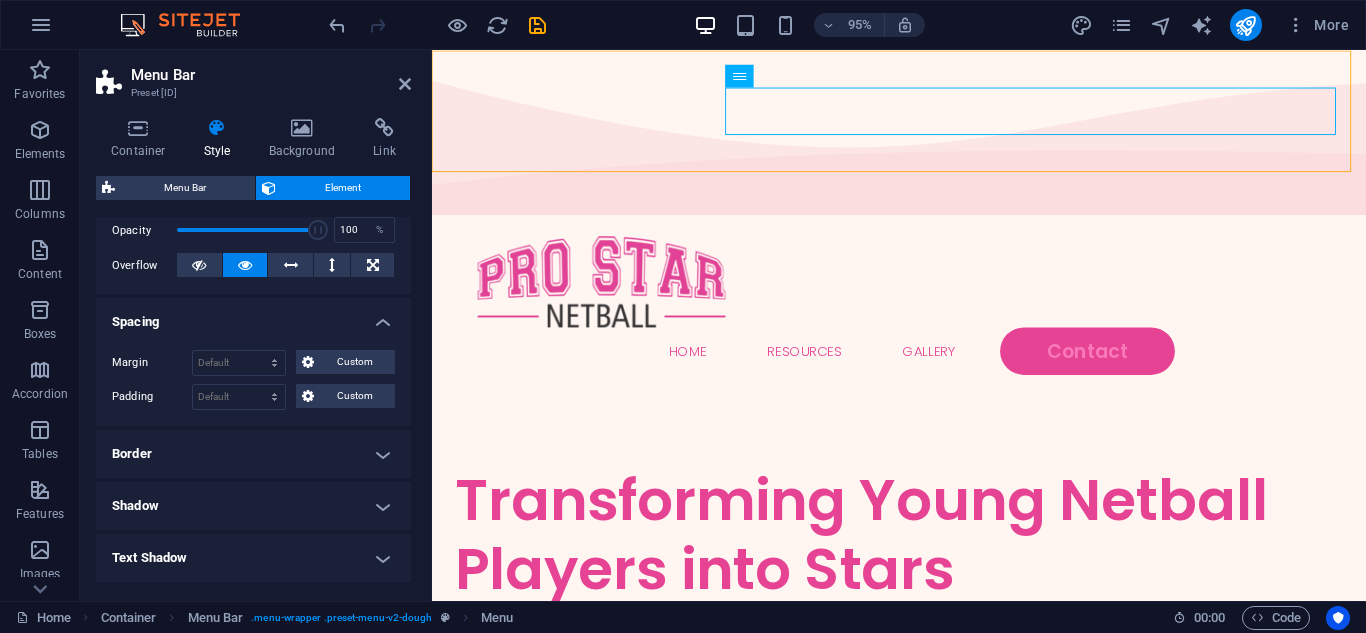 click on "Spacing" at bounding box center (253, 316) 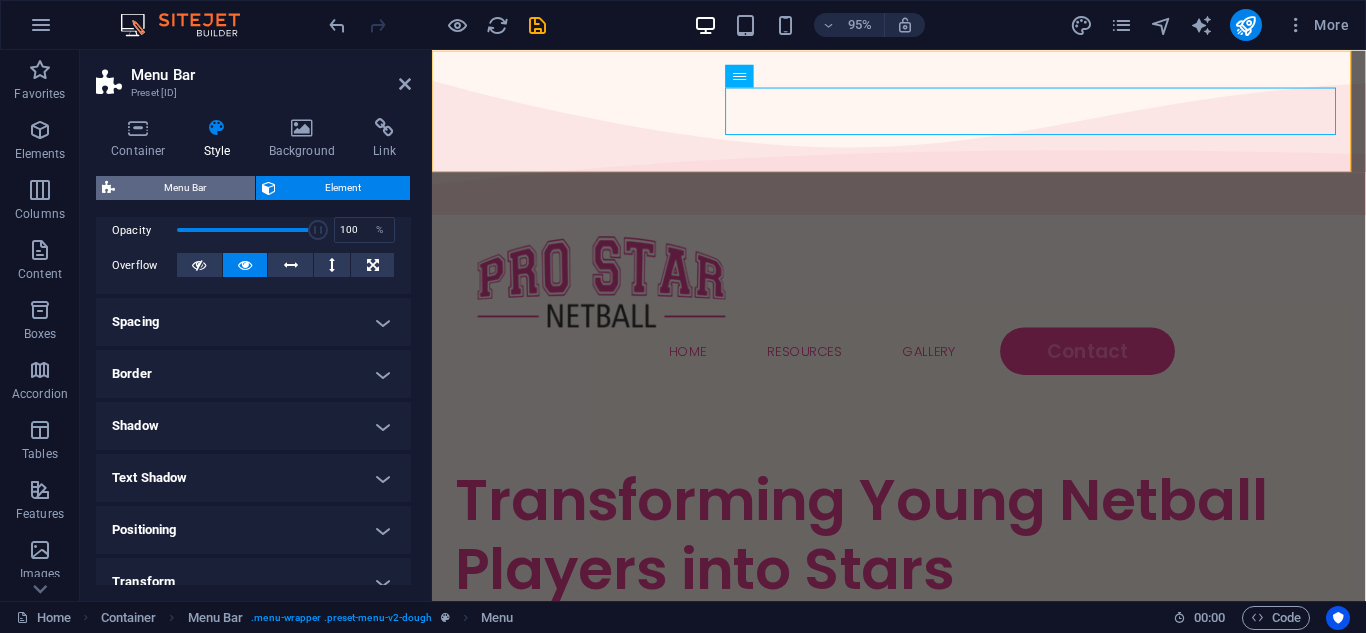click on "Menu Bar" at bounding box center (185, 188) 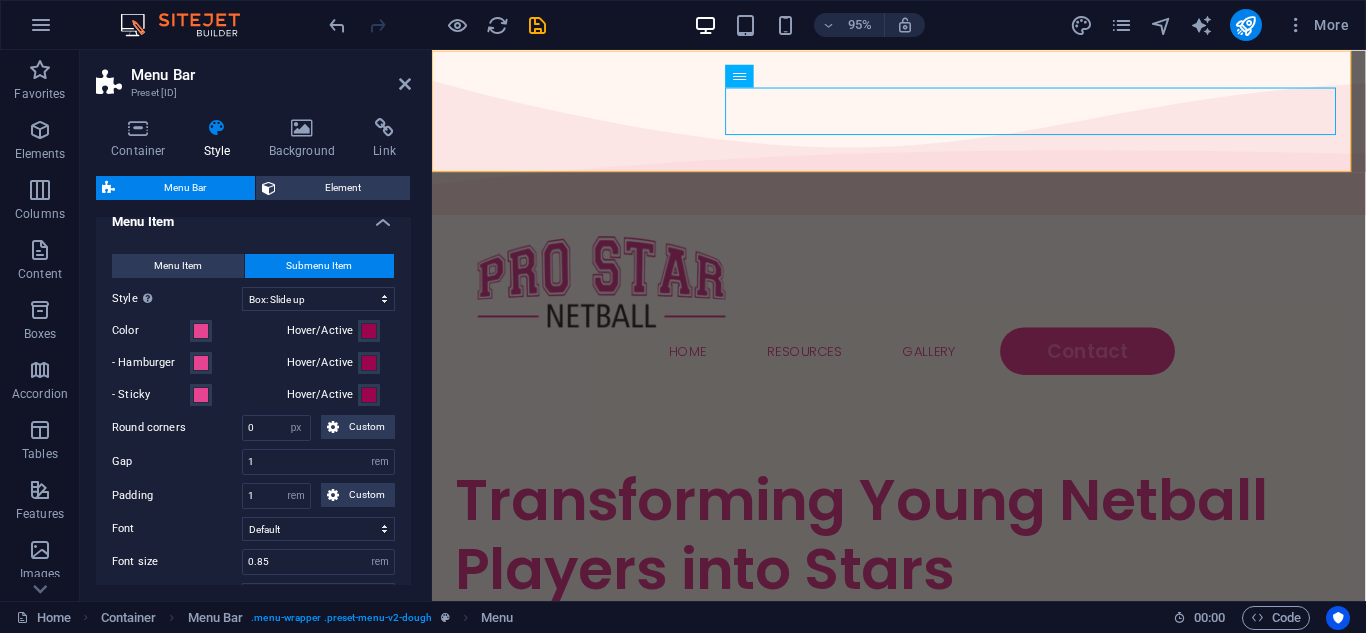 scroll, scrollTop: 1000, scrollLeft: 0, axis: vertical 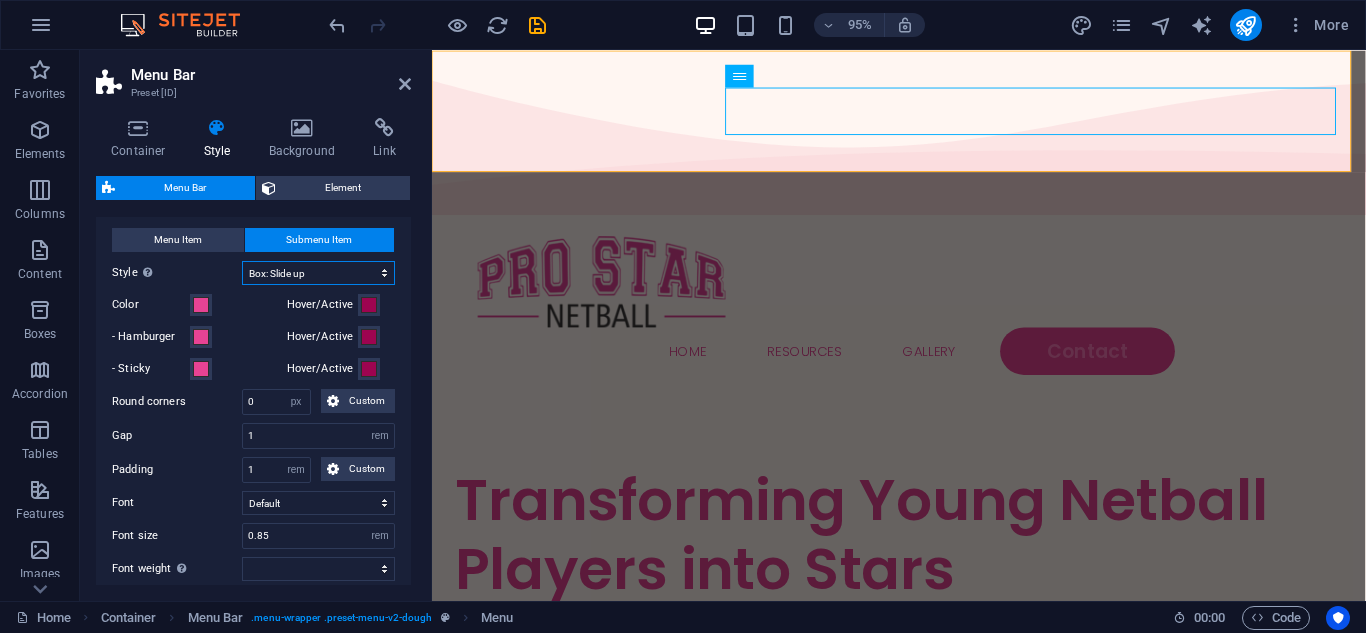 click on "Plain Text color Box: Fade Box: Flip vertical Box: Flip horizontal Box: Slide down Box: Slide up Box: Slide right Box: Slide left Box: Zoom effect Border Border top & bottom Border left & right Border top Border bottom" at bounding box center [318, 273] 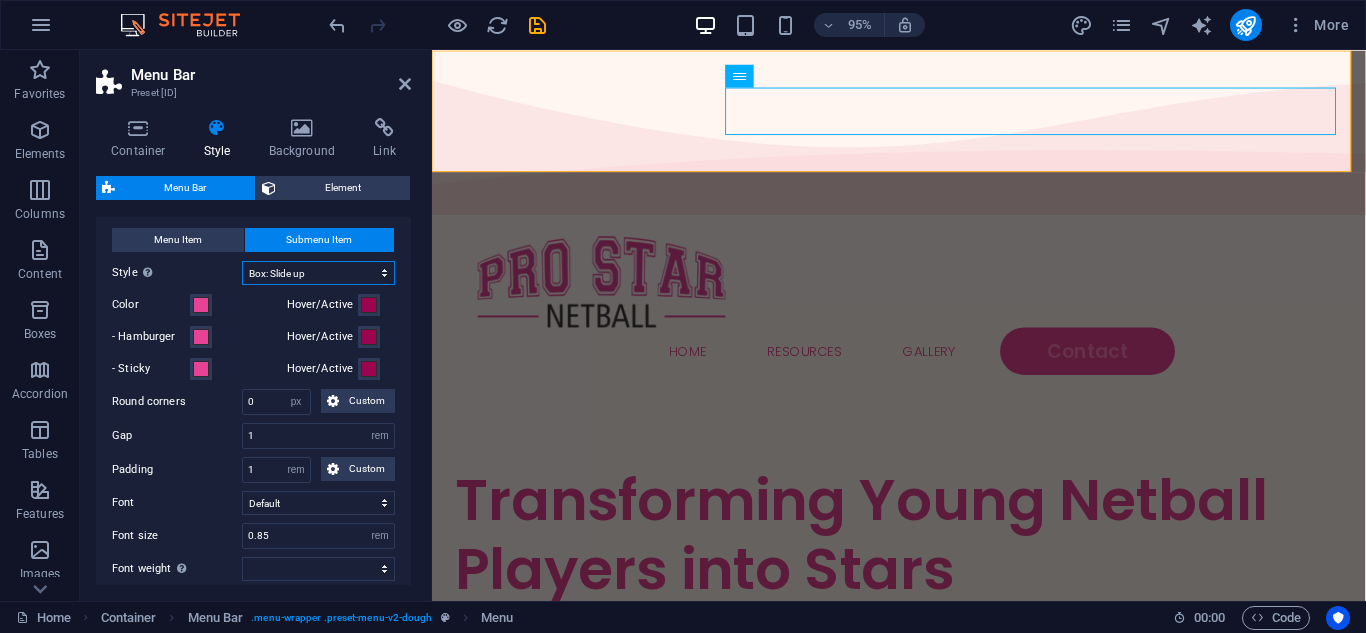 select on "hover_none" 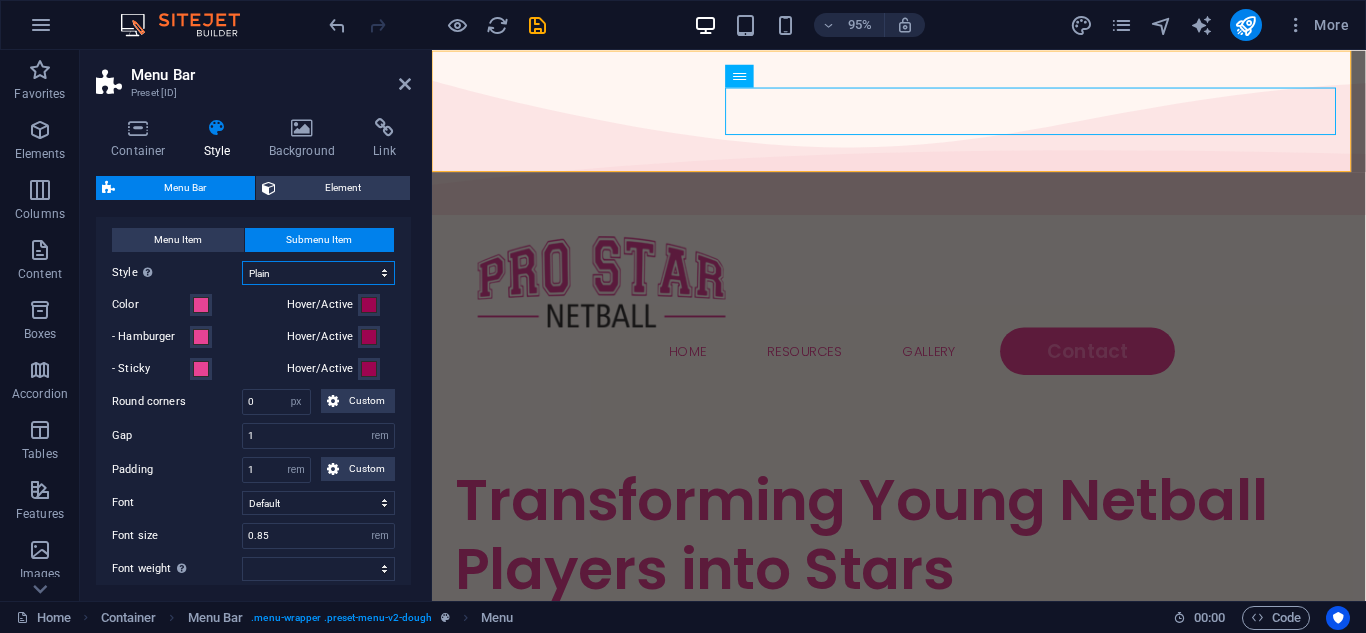 click on "Plain Text color Box: Fade Box: Flip vertical Box: Flip horizontal Box: Slide down Box: Slide up Box: Slide right Box: Slide left Box: Zoom effect Border Border top & bottom Border left & right Border top Border bottom" at bounding box center (318, 273) 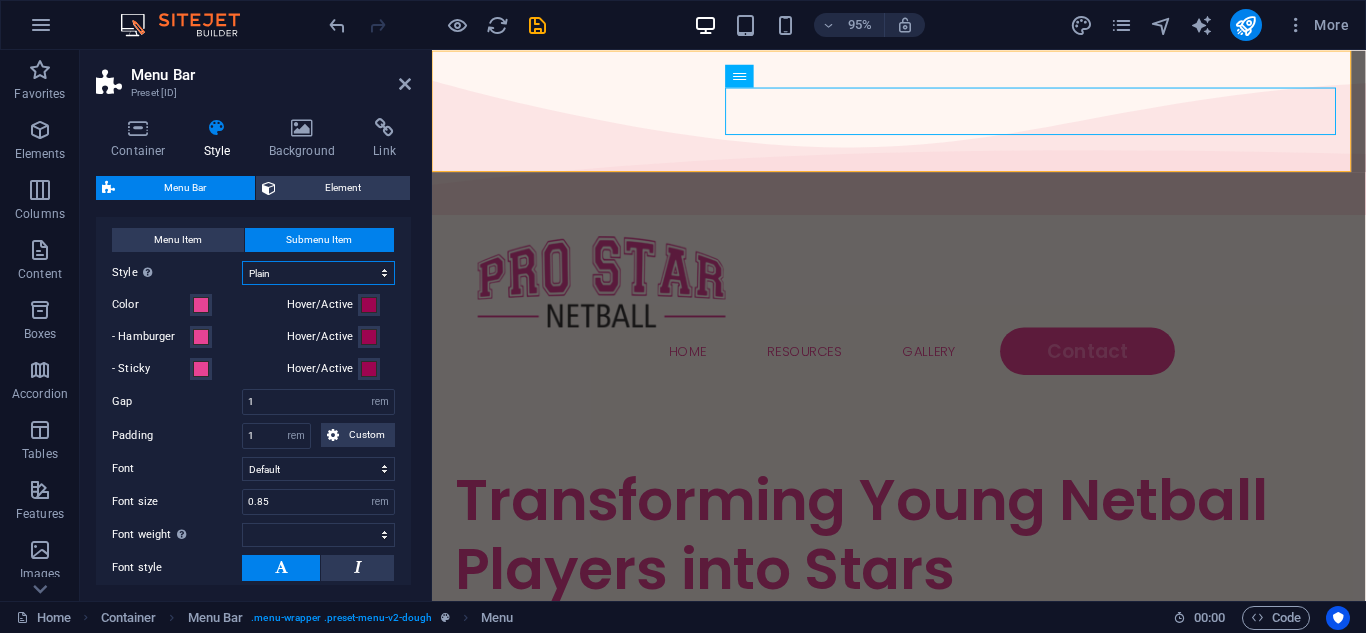 select 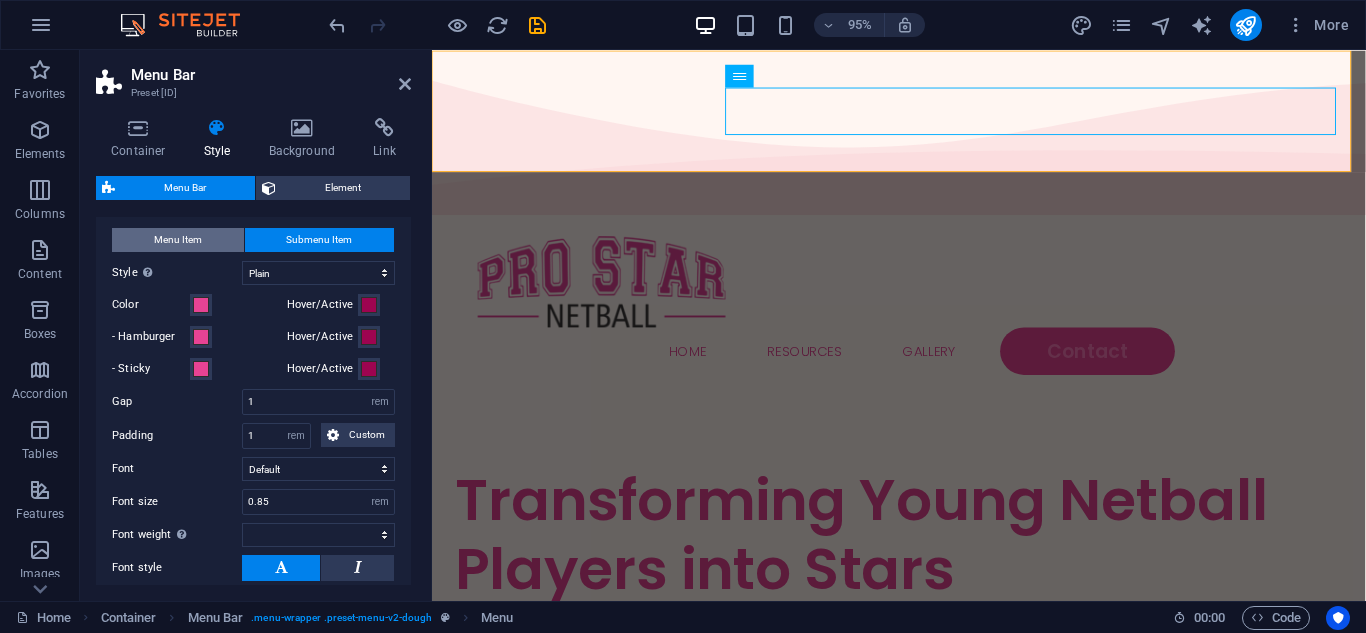 click on "Menu Item" at bounding box center (178, 240) 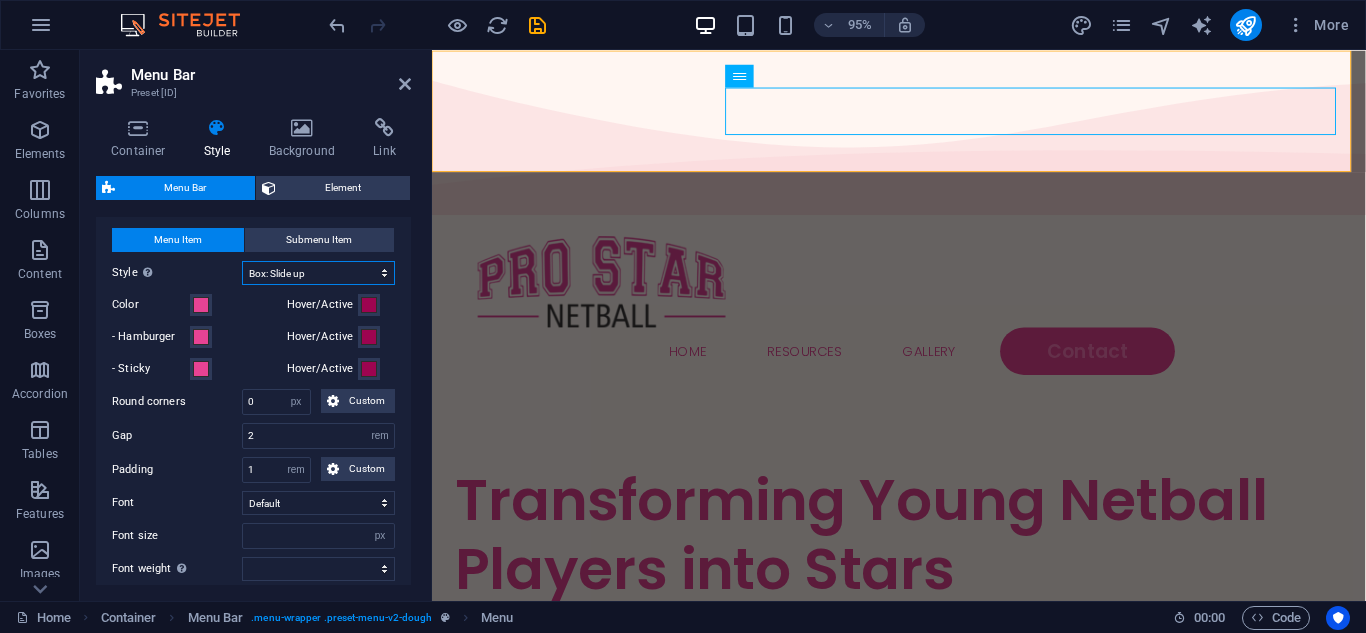 click on "Plain Text color Box: Fade Box: Flip vertical Box: Flip horizontal Box: Slide down Box: Slide up Box: Slide right Box: Slide left Box: Zoom effect Border Border top & bottom Border left & right Border top Border bottom" at bounding box center [318, 273] 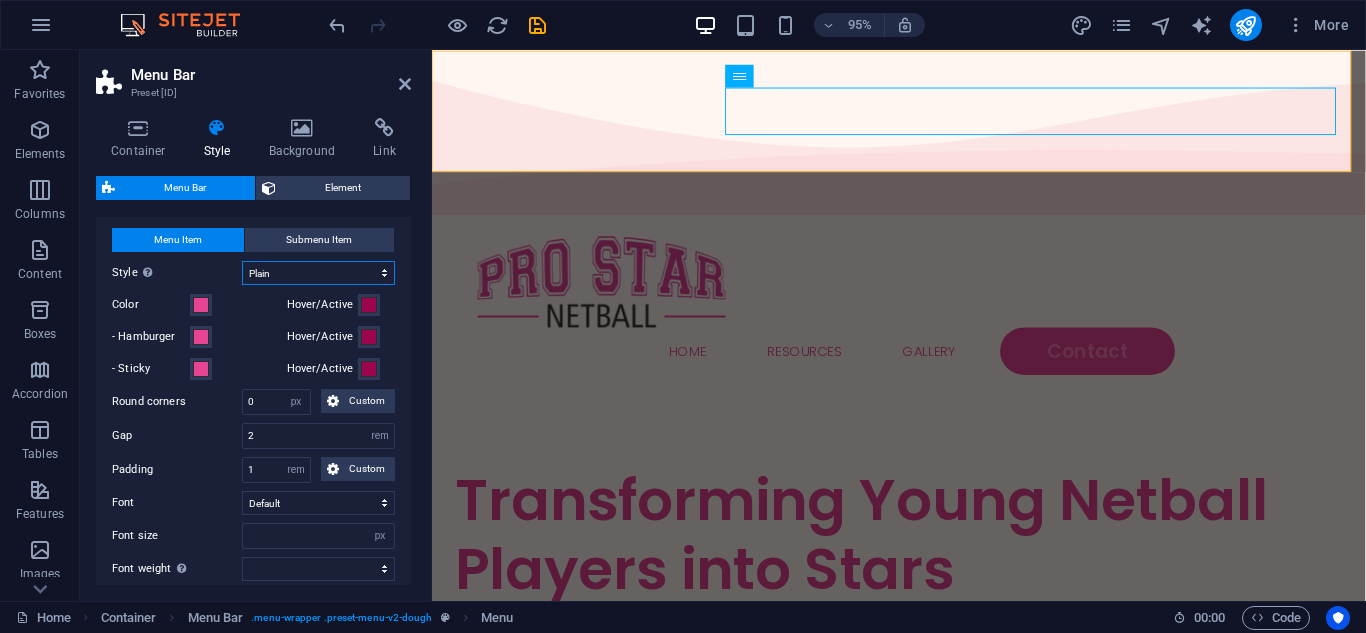 click on "Plain Text color Box: Fade Box: Flip vertical Box: Flip horizontal Box: Slide down Box: Slide up Box: Slide right Box: Slide left Box: Zoom effect Border Border top & bottom Border left & right Border top Border bottom" at bounding box center (318, 273) 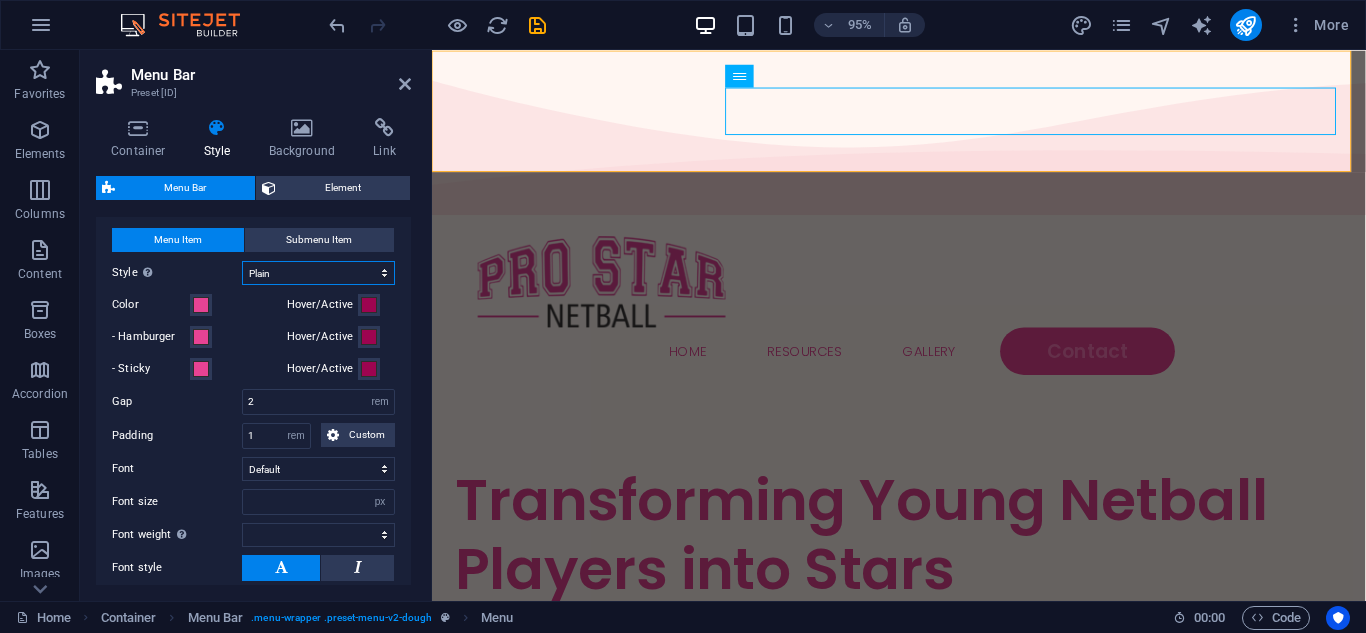 type 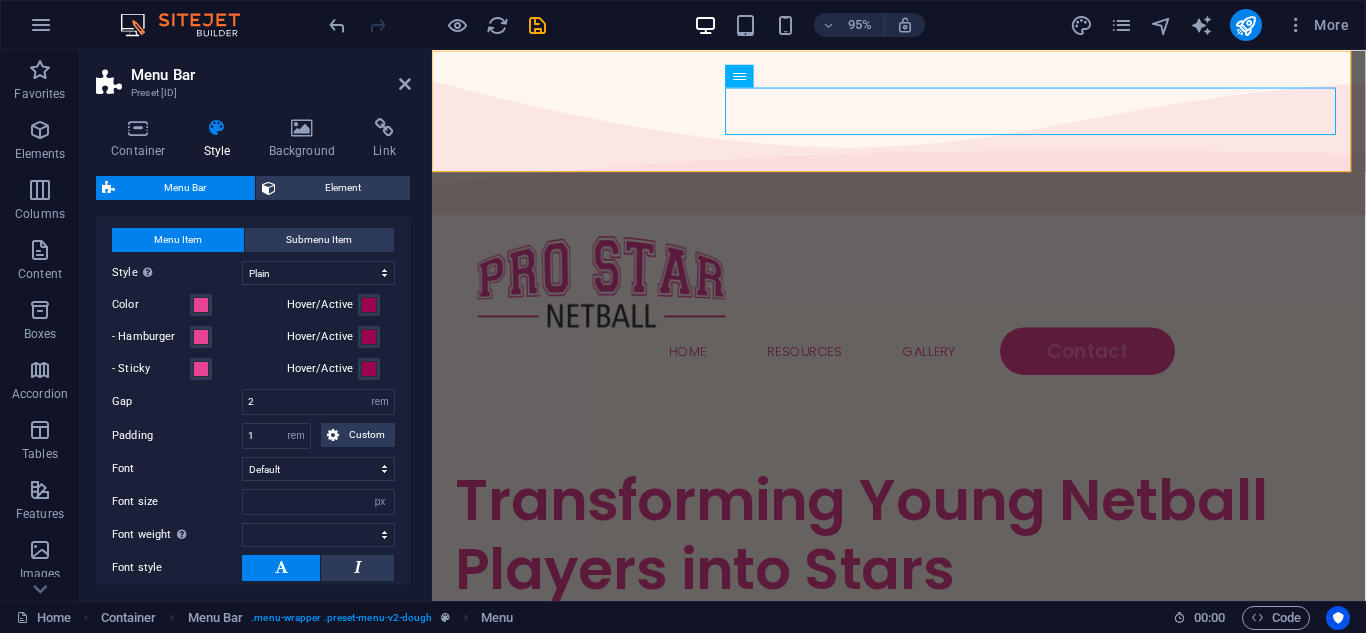 click on "Hover/Active" at bounding box center (323, 369) 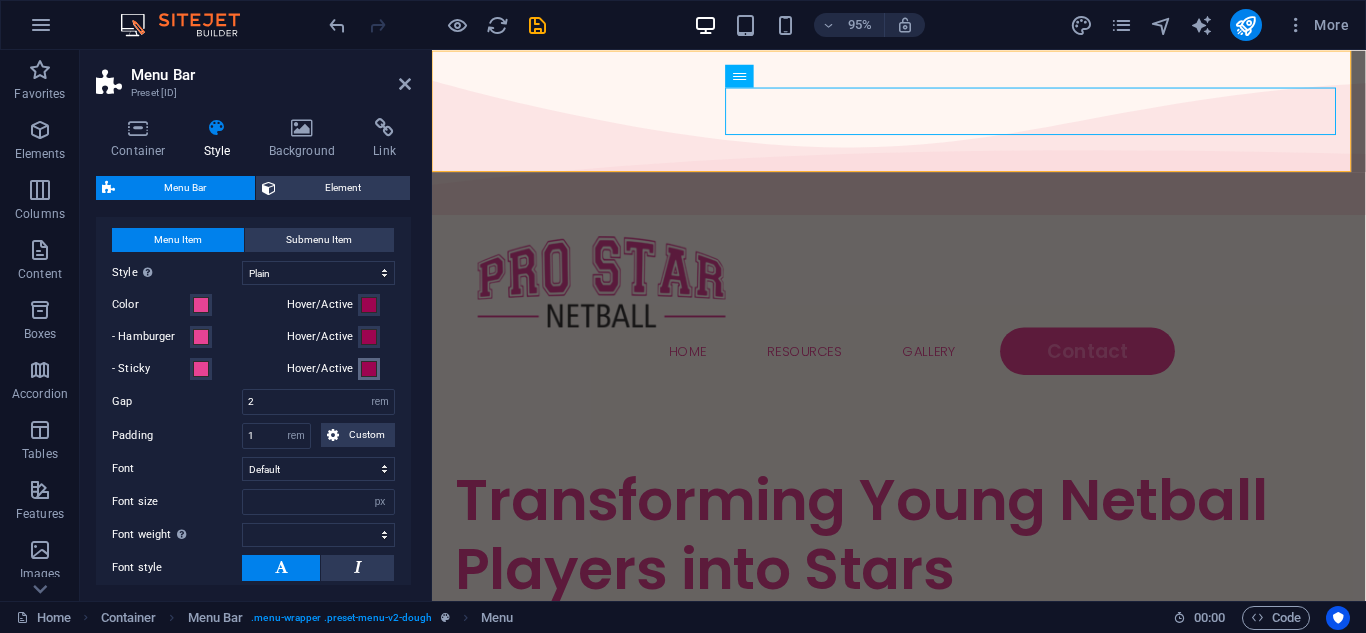 click on "Hover/Active" at bounding box center (369, 369) 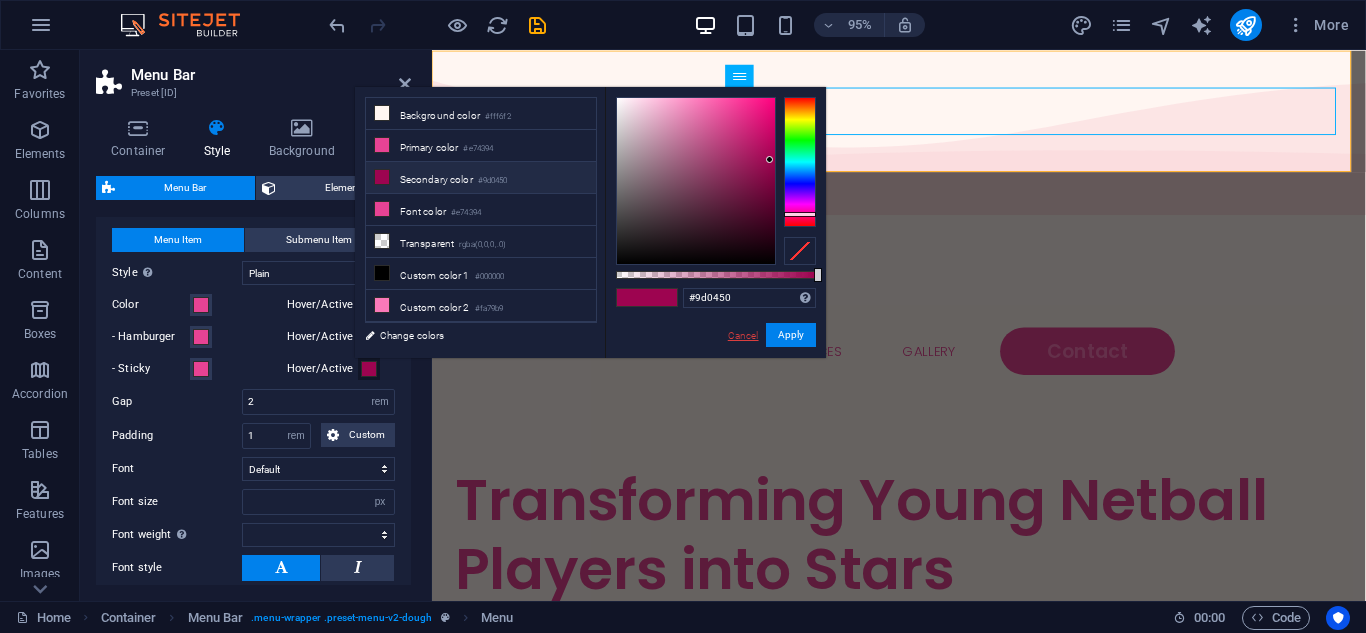 click on "Cancel" at bounding box center (743, 335) 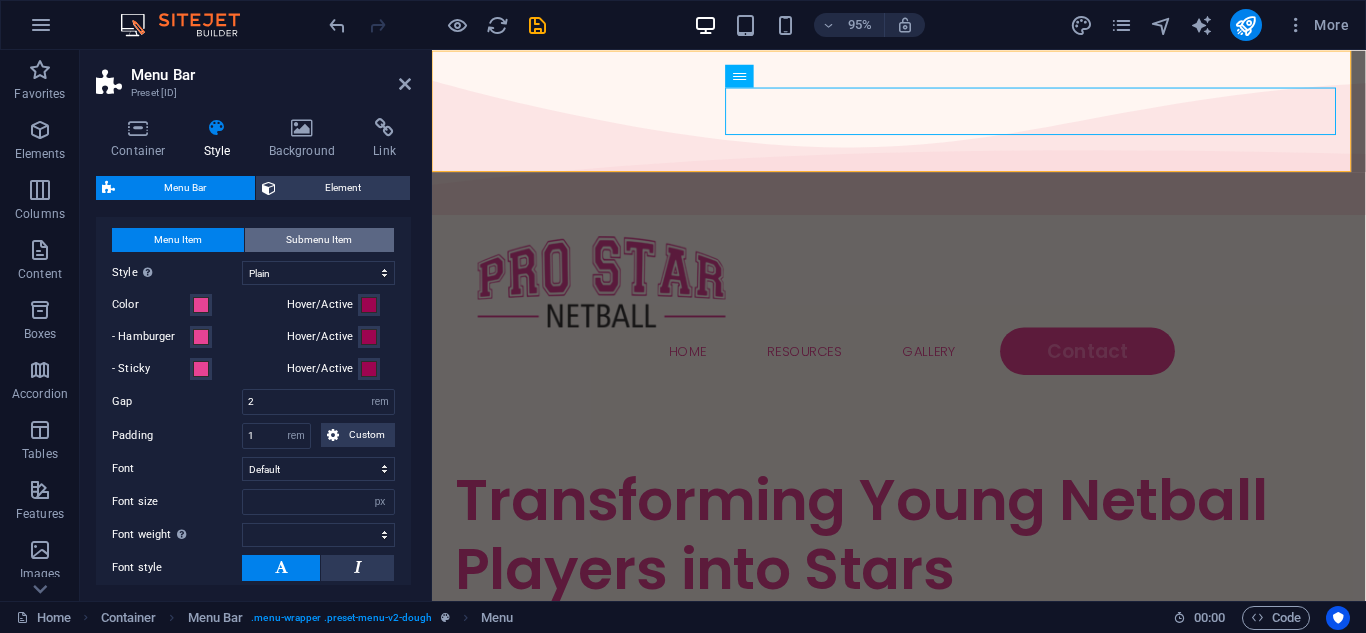 type 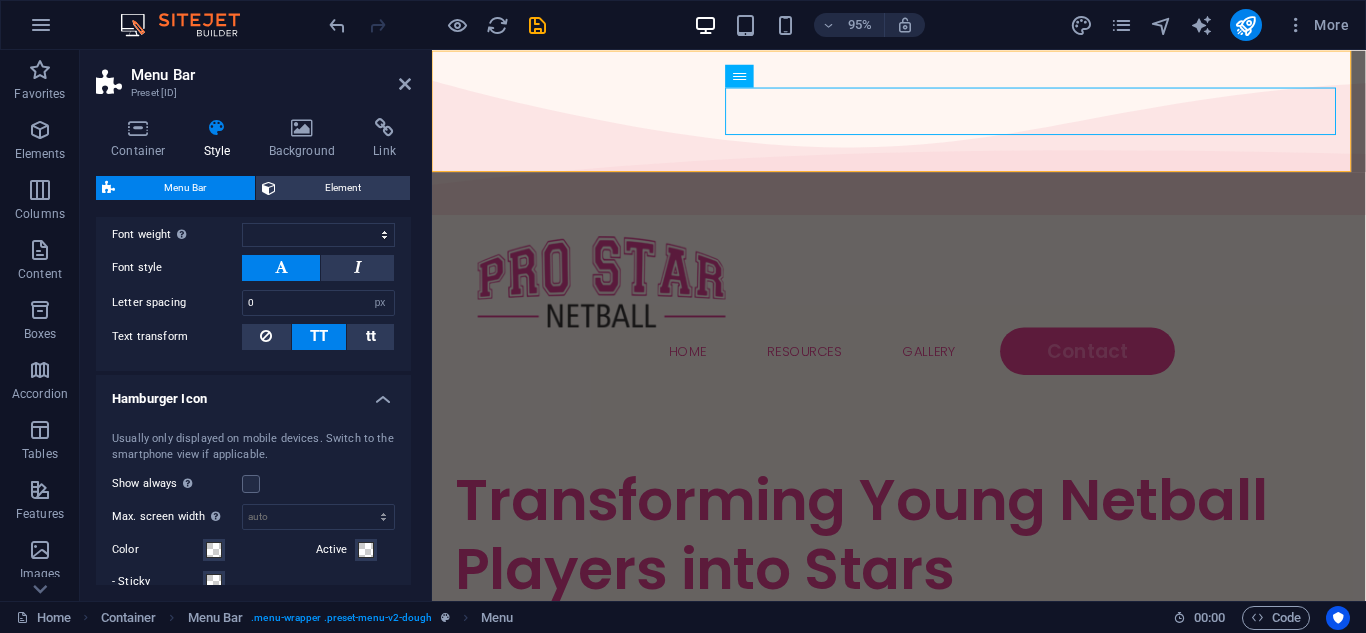 scroll, scrollTop: 1400, scrollLeft: 0, axis: vertical 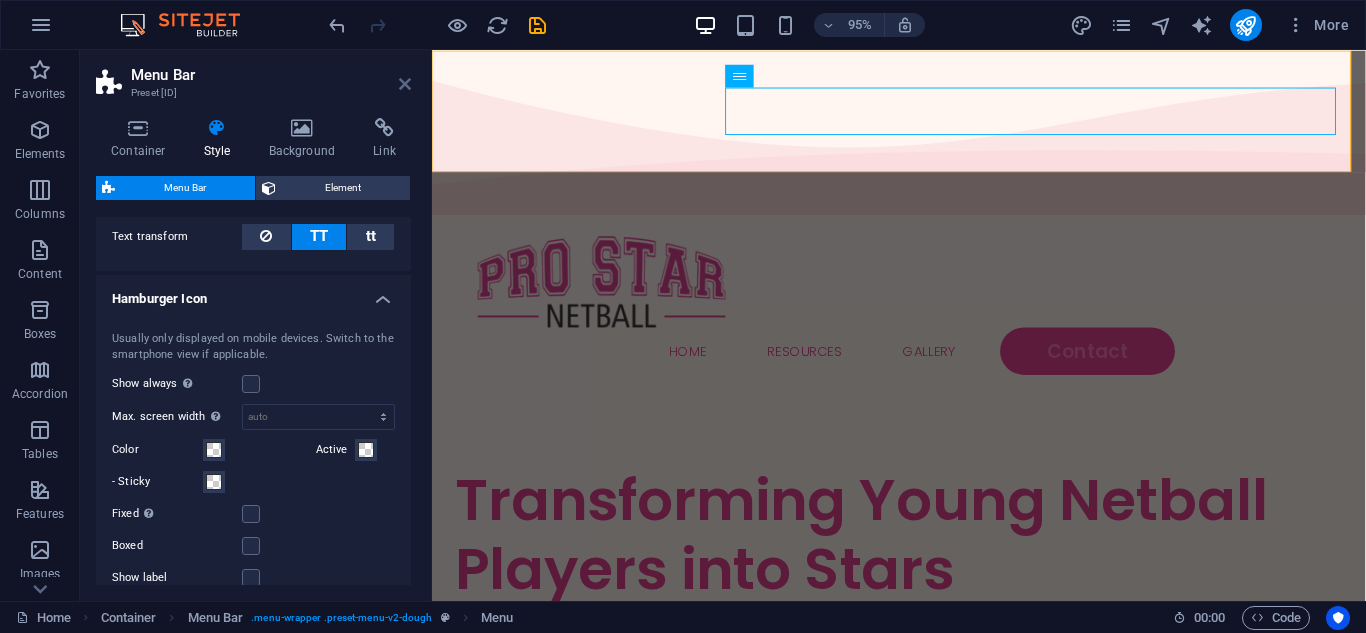 click at bounding box center (405, 84) 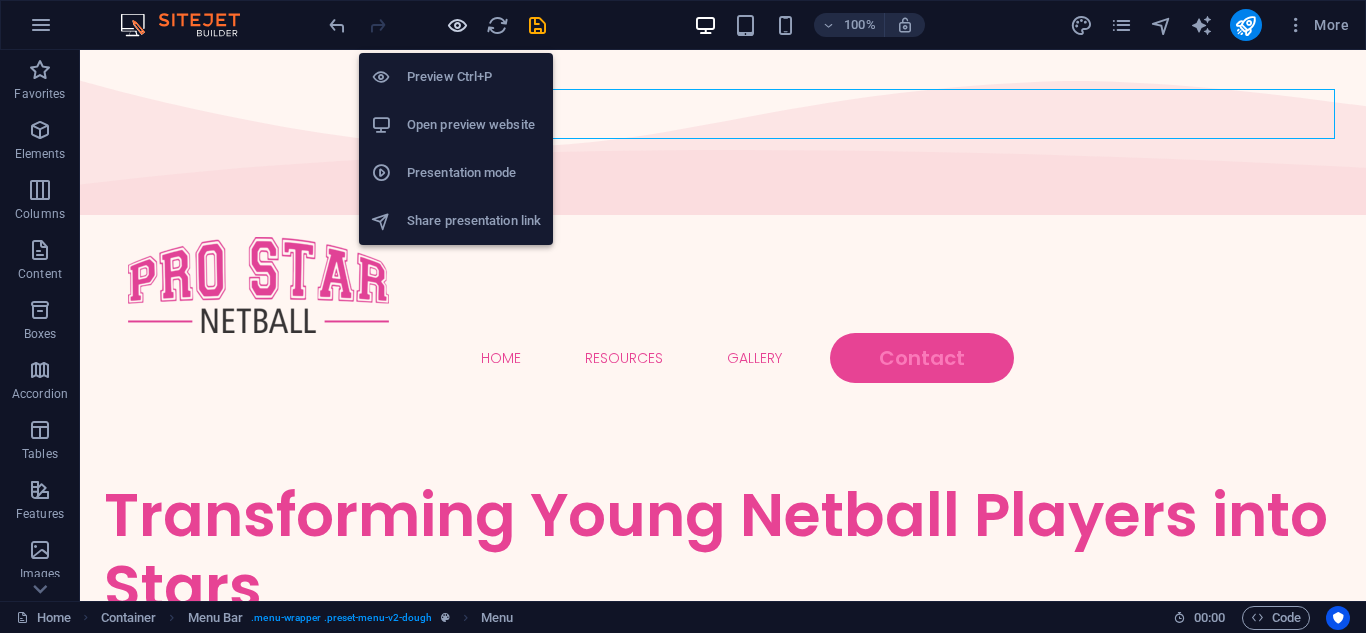 click at bounding box center (457, 25) 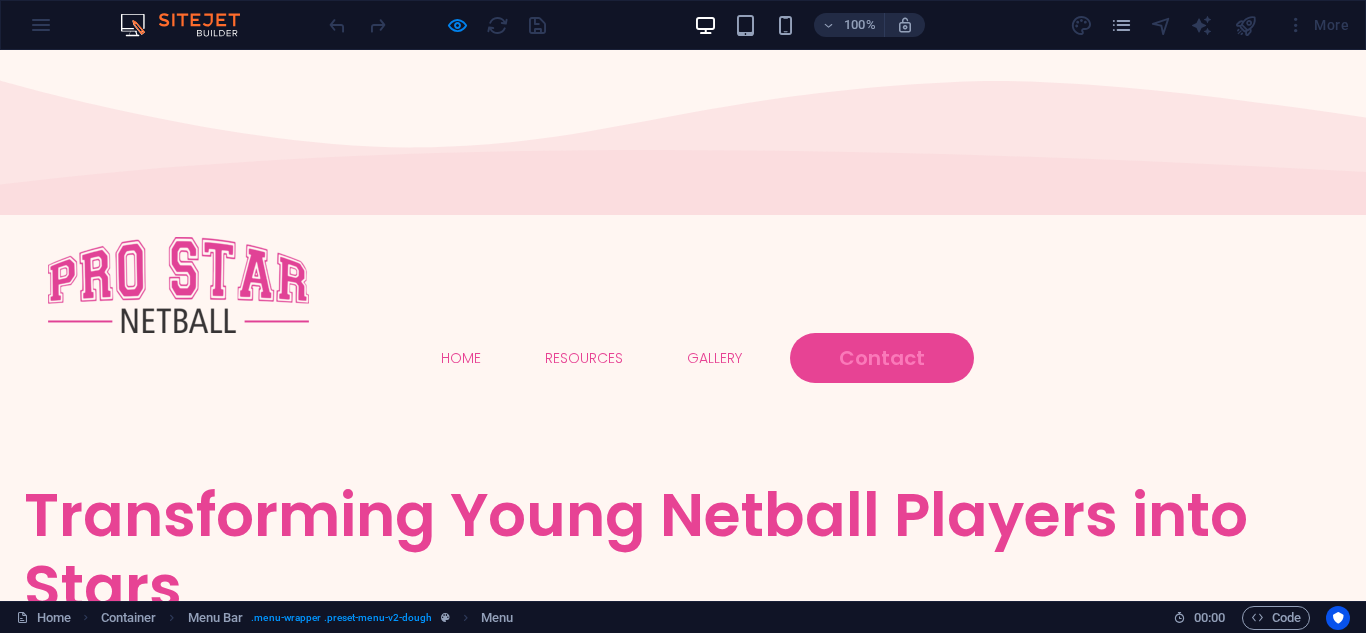 click on "Home" at bounding box center [461, 358] 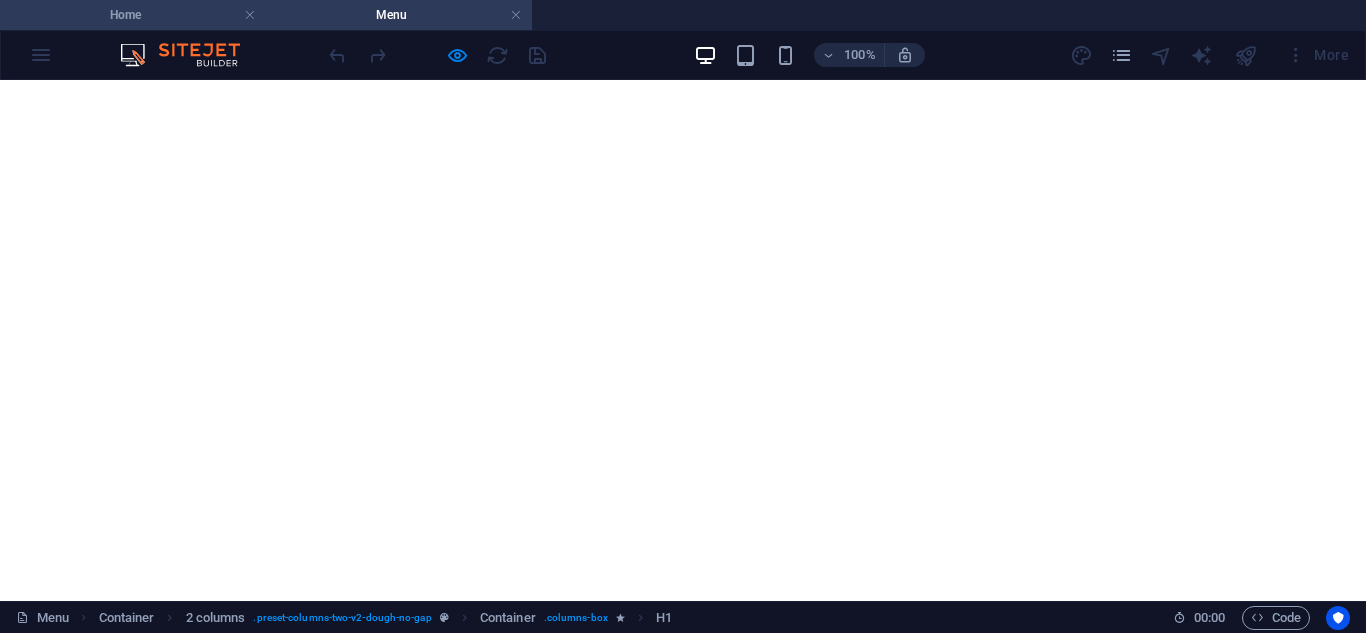 click on "Home" at bounding box center (133, 15) 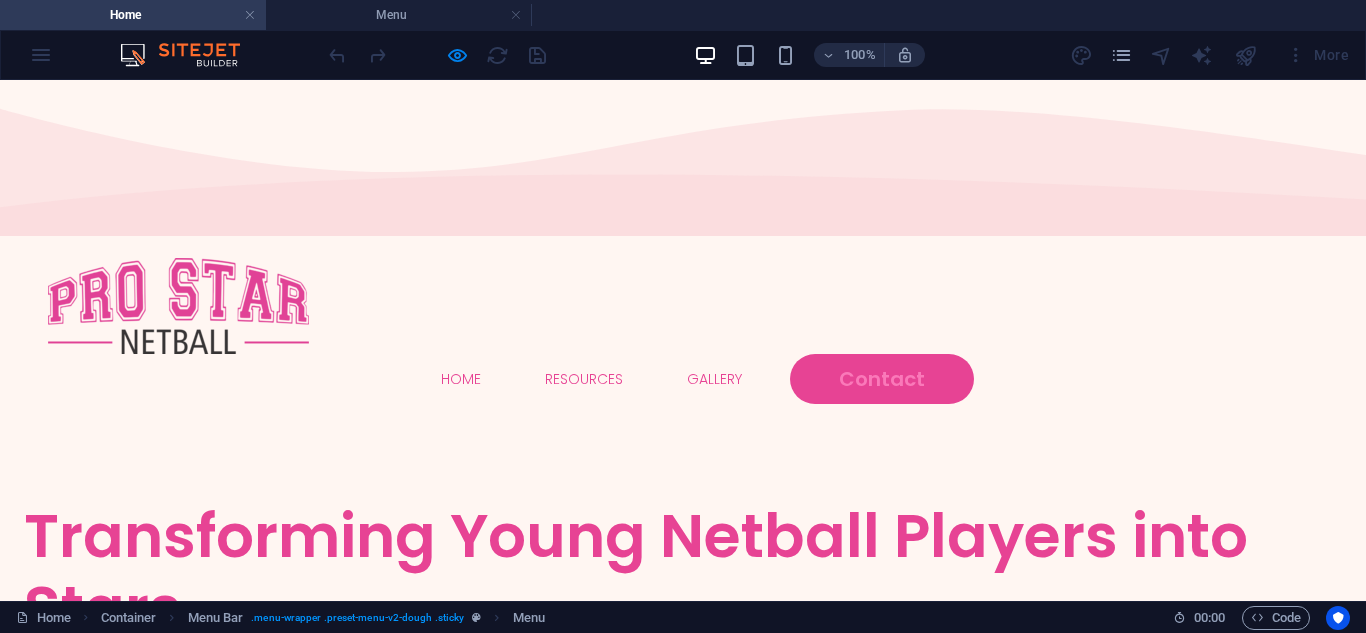 scroll, scrollTop: 0, scrollLeft: 0, axis: both 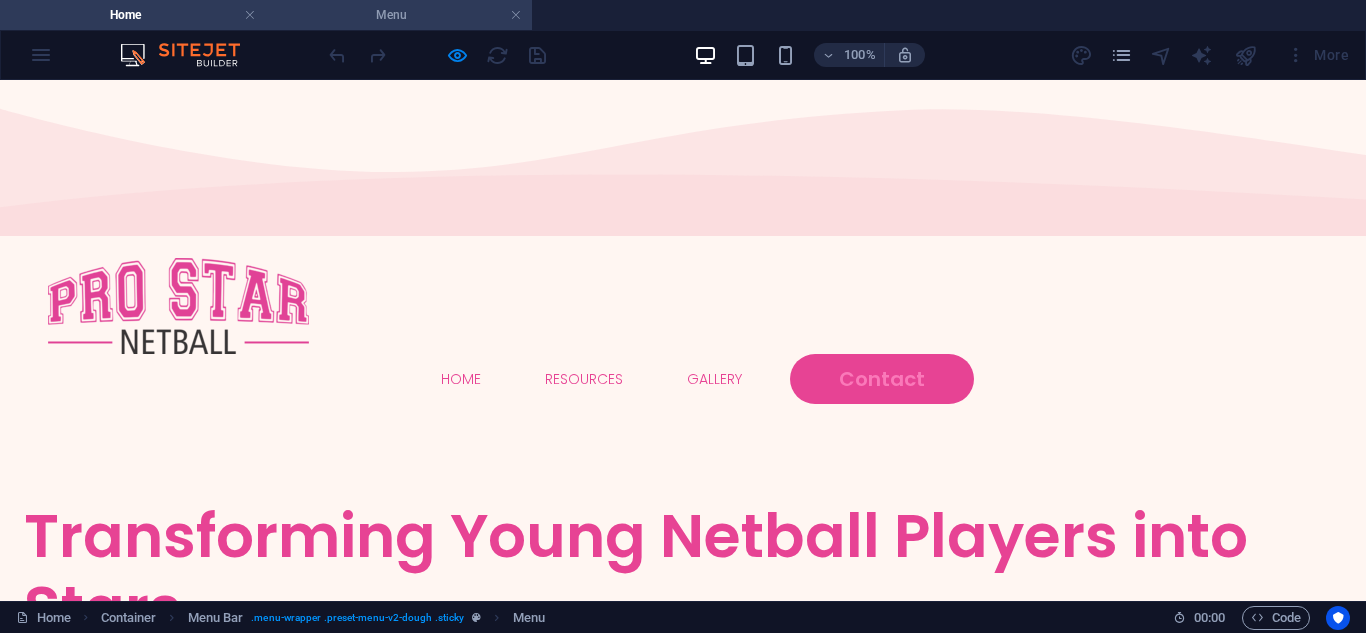 click on "Menu" at bounding box center [399, 15] 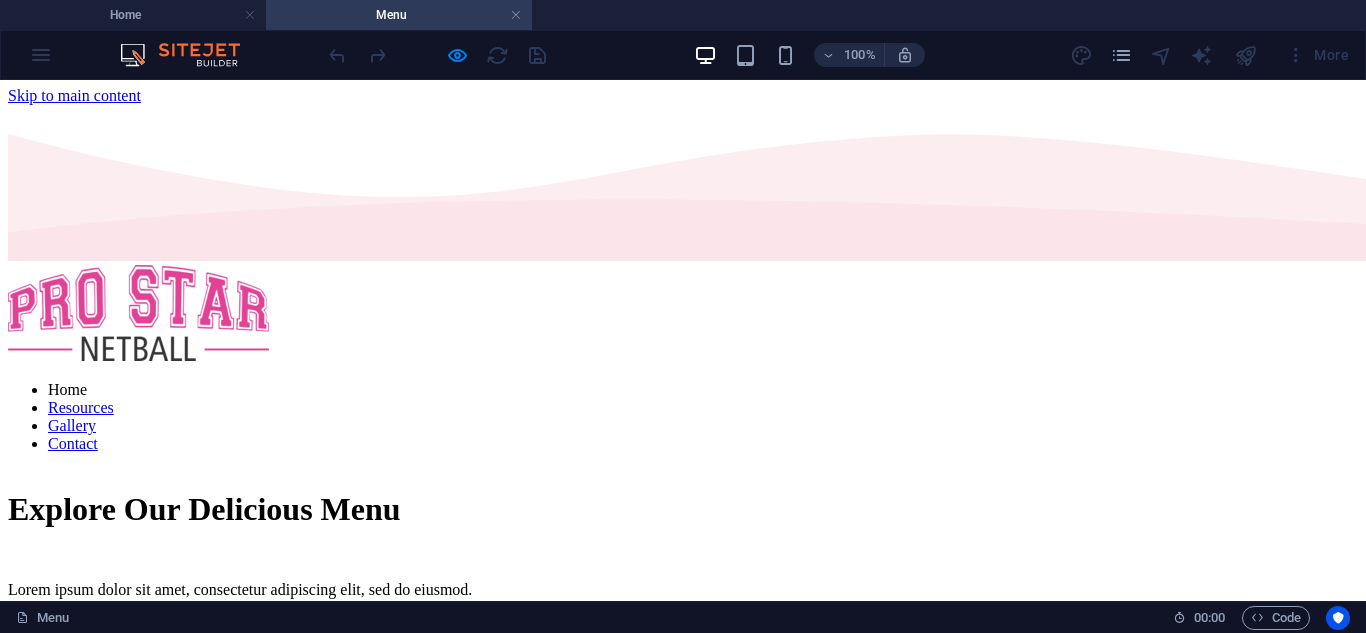 scroll, scrollTop: 0, scrollLeft: 0, axis: both 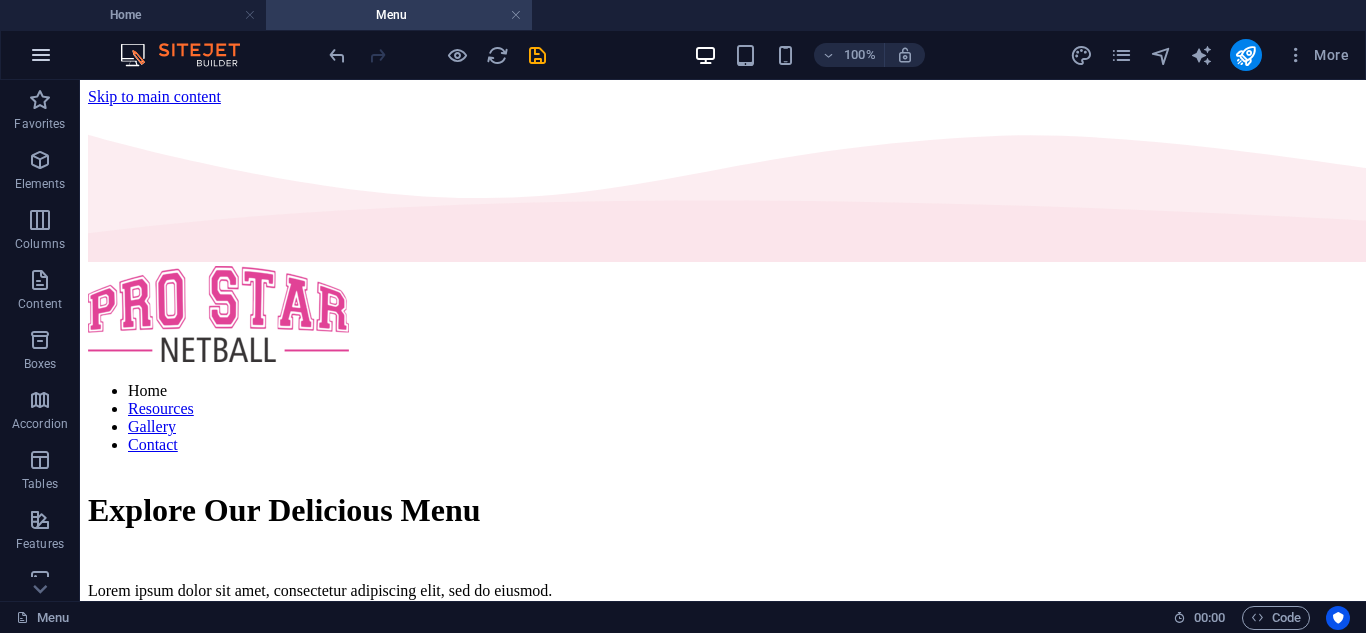 click at bounding box center (41, 55) 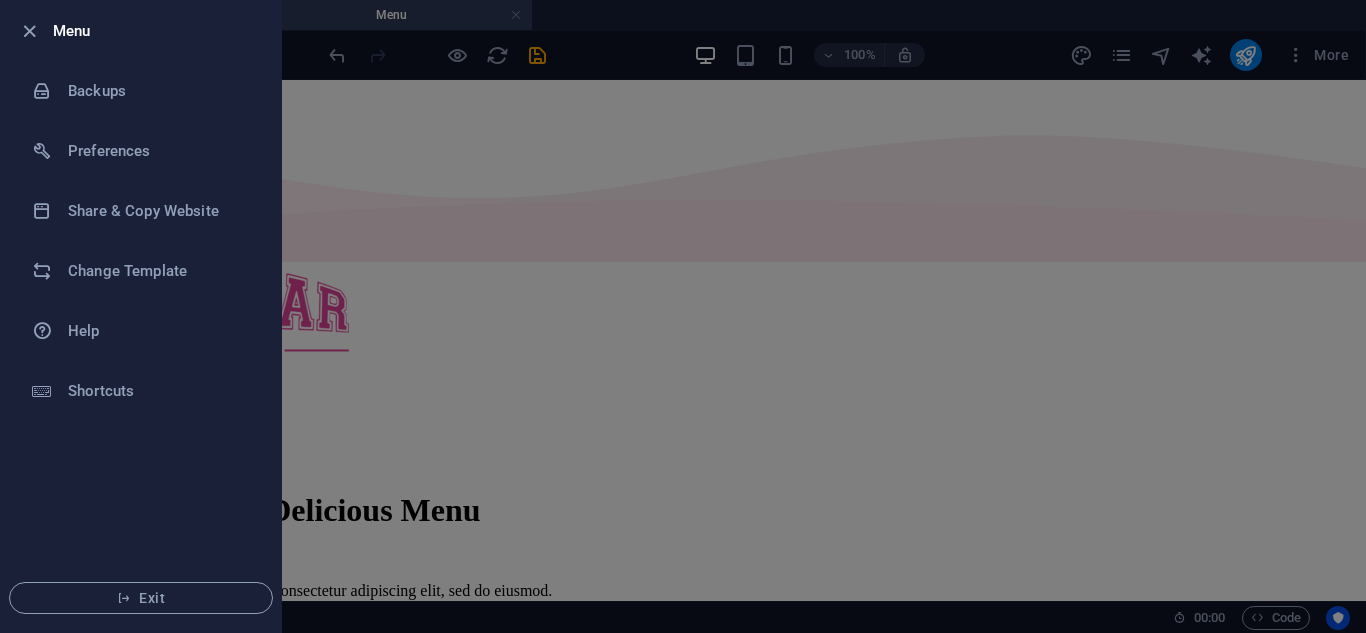click at bounding box center (683, 316) 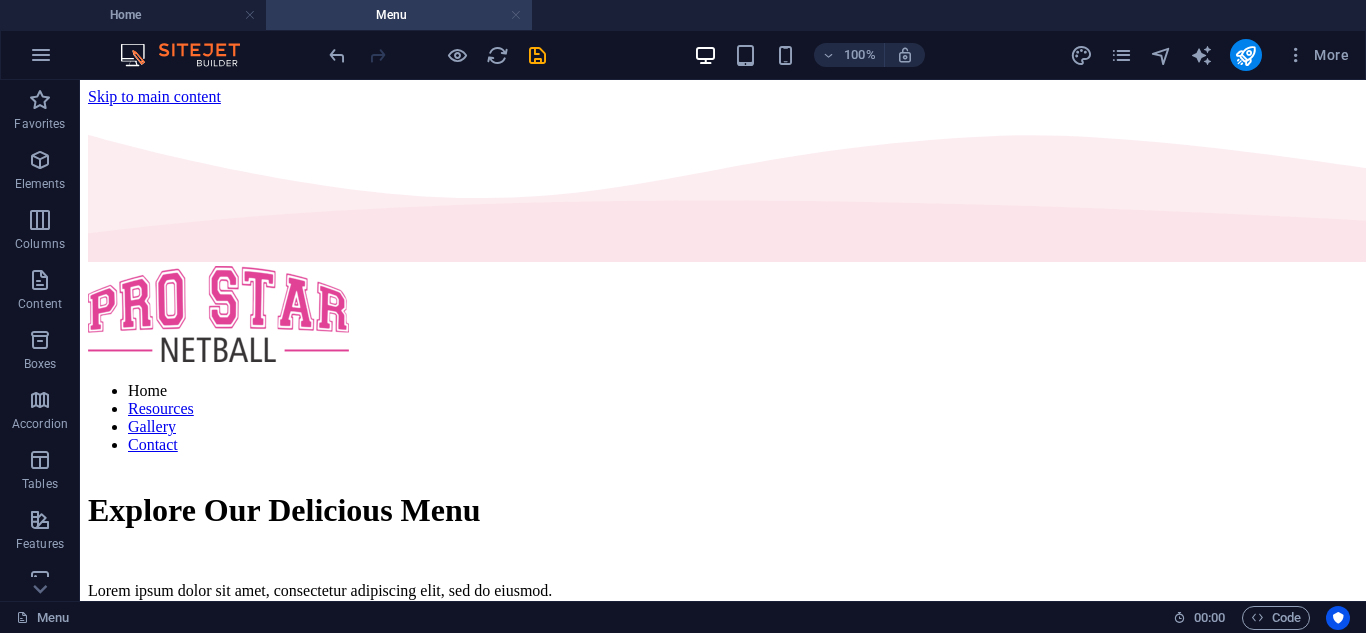 click at bounding box center [516, 15] 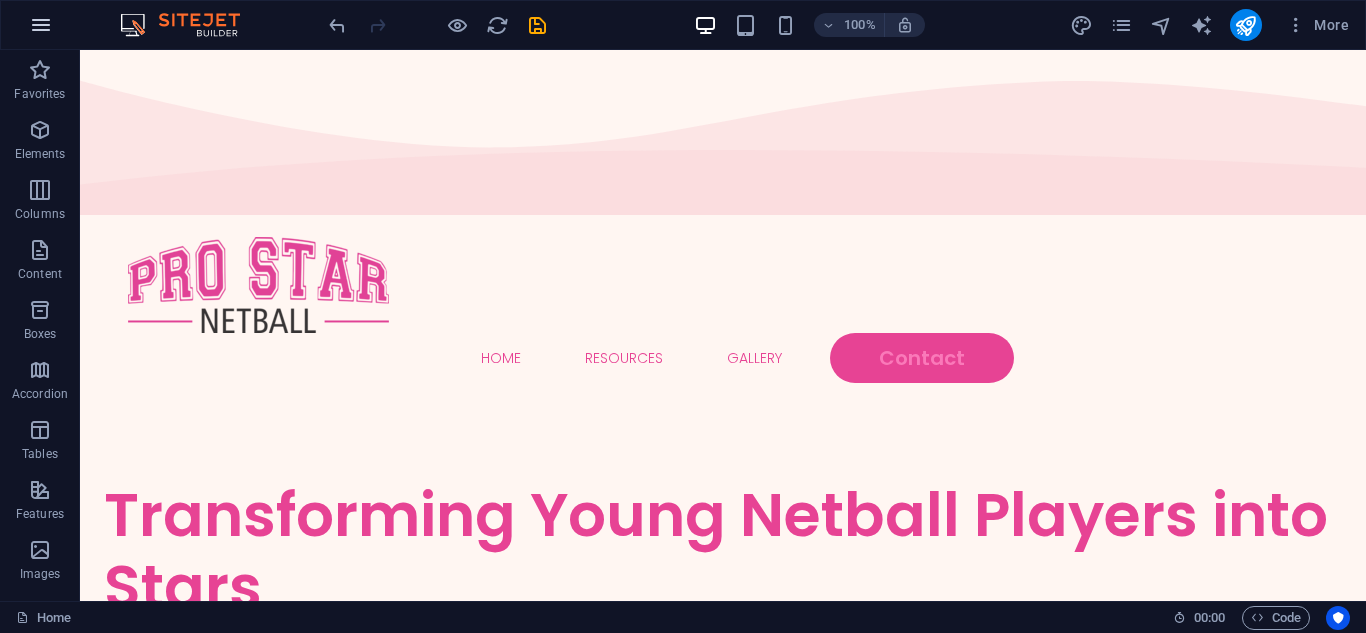 click at bounding box center [41, 25] 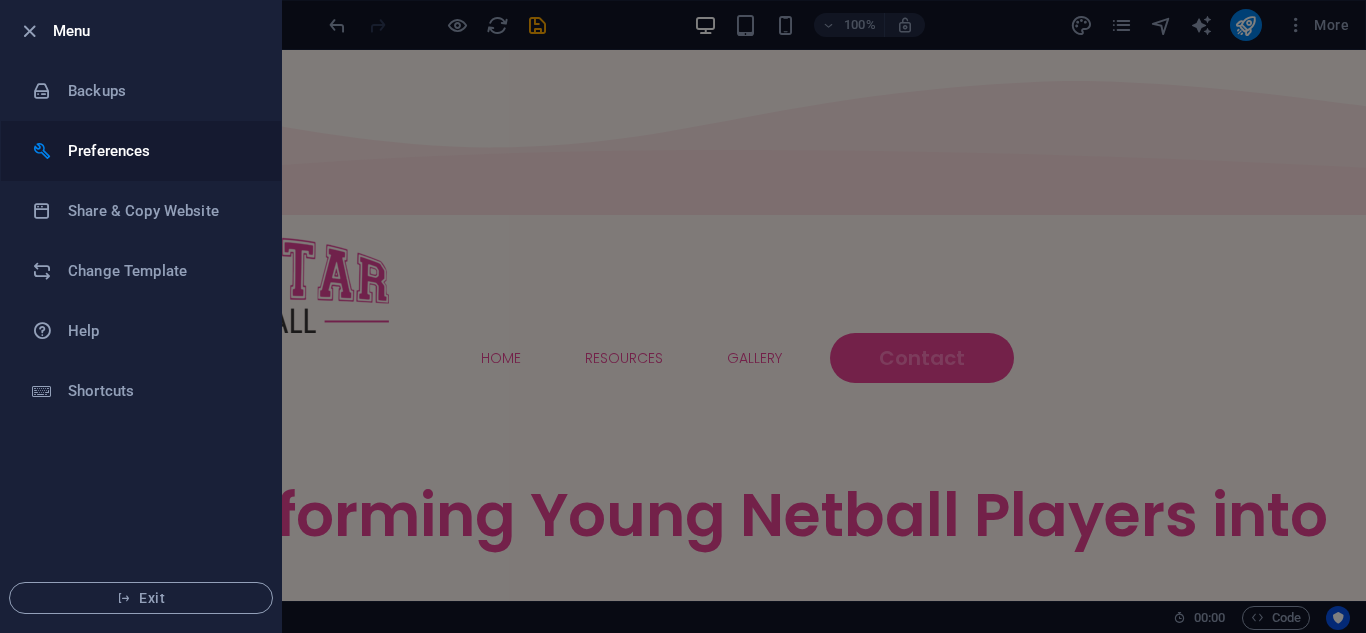 click on "Preferences" at bounding box center (160, 151) 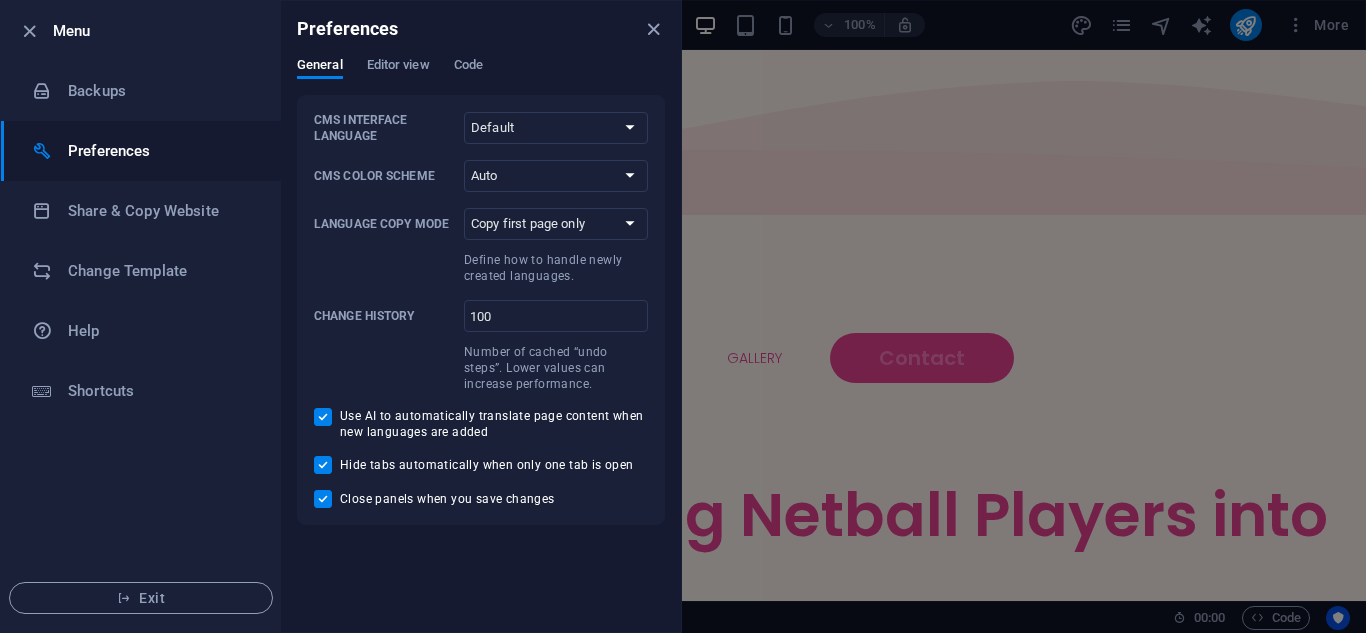 click at bounding box center (683, 316) 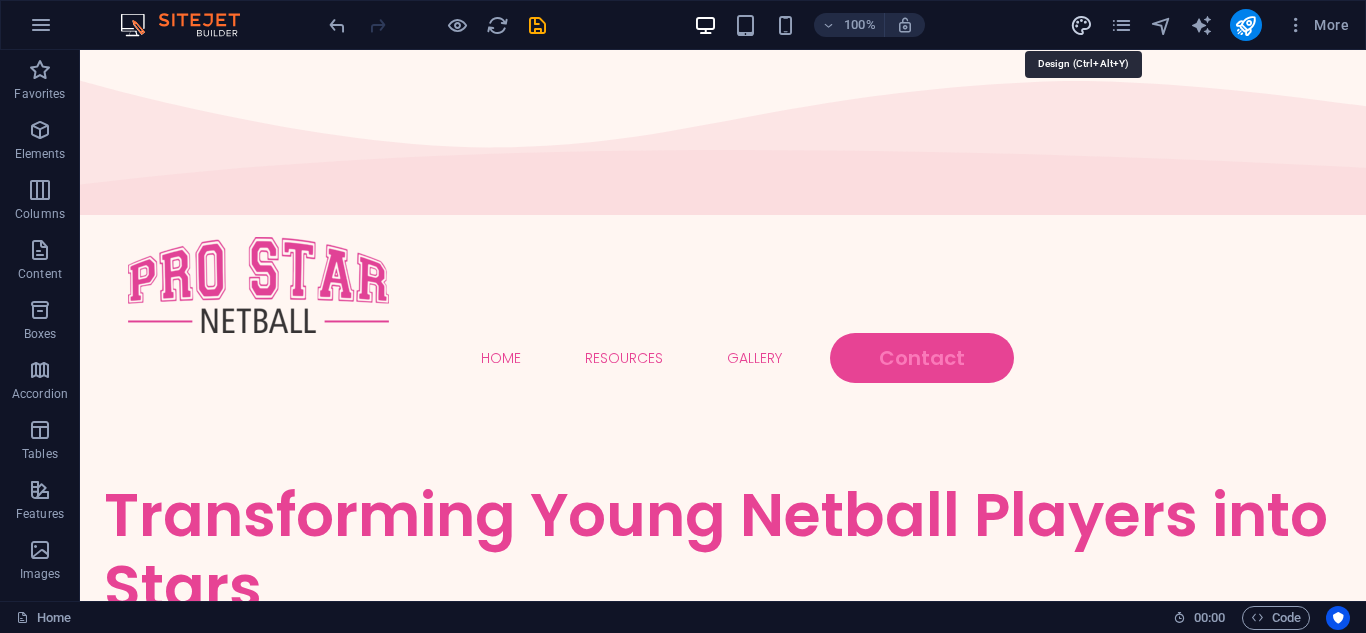 click at bounding box center [1081, 25] 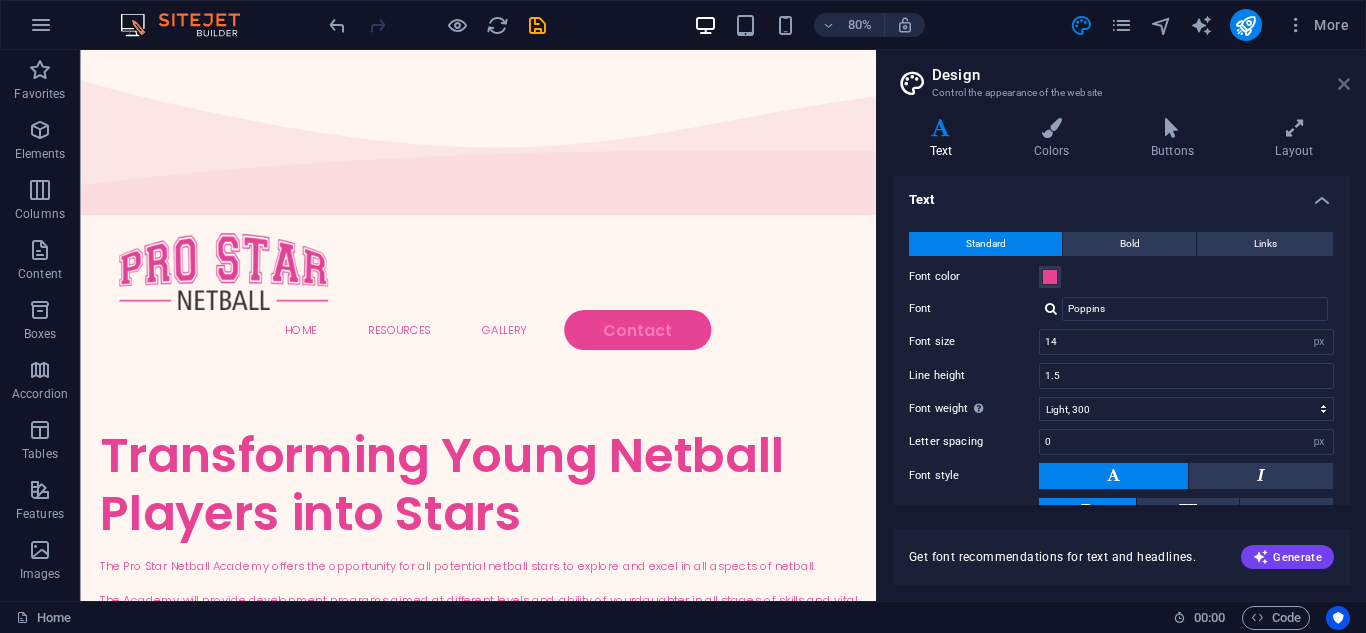click at bounding box center (1344, 84) 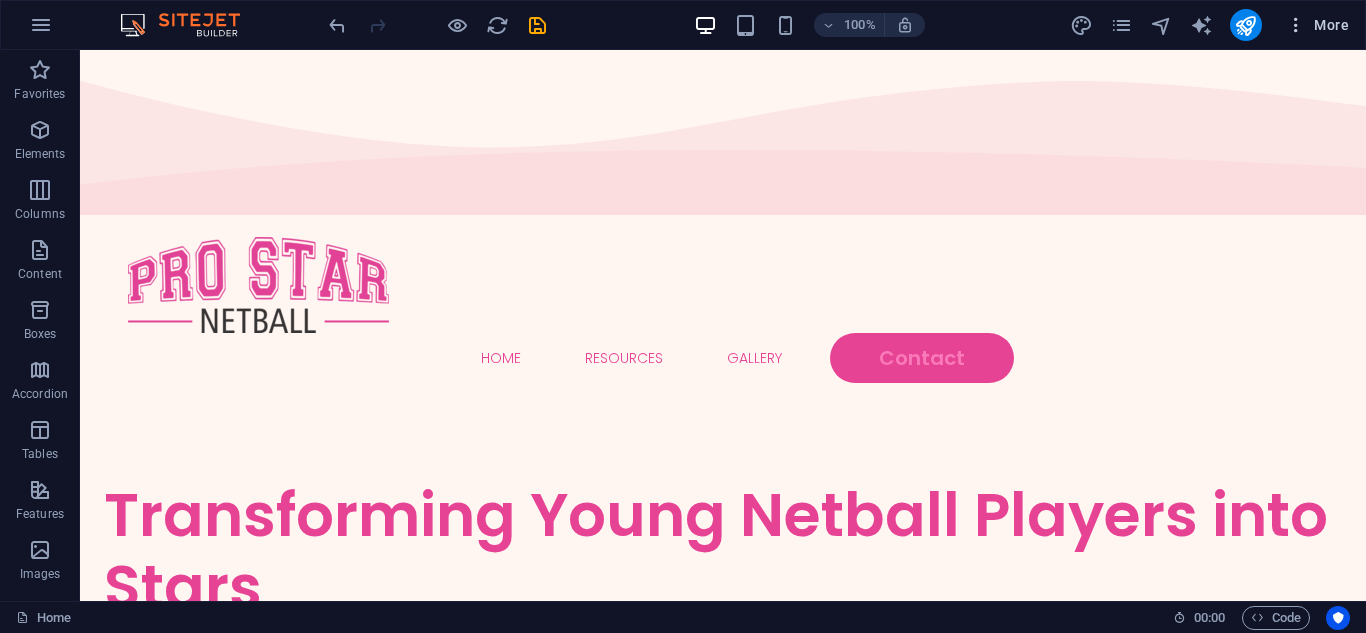 click on "More" at bounding box center [1317, 25] 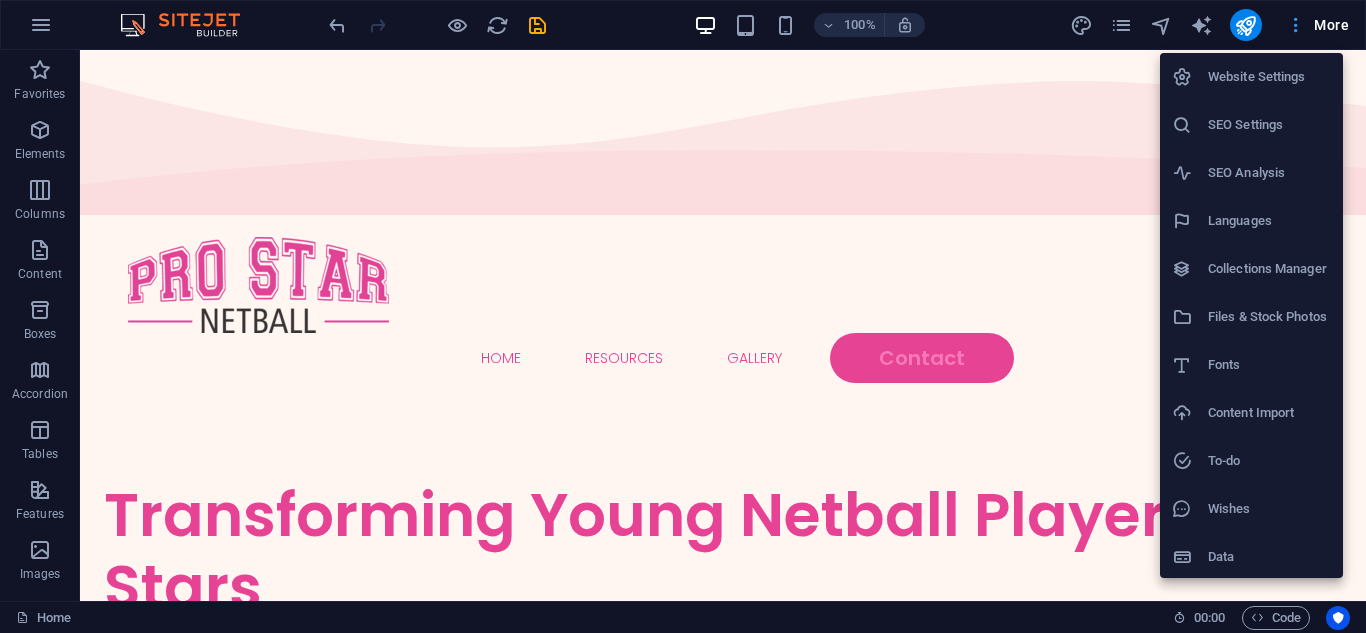 click at bounding box center (683, 316) 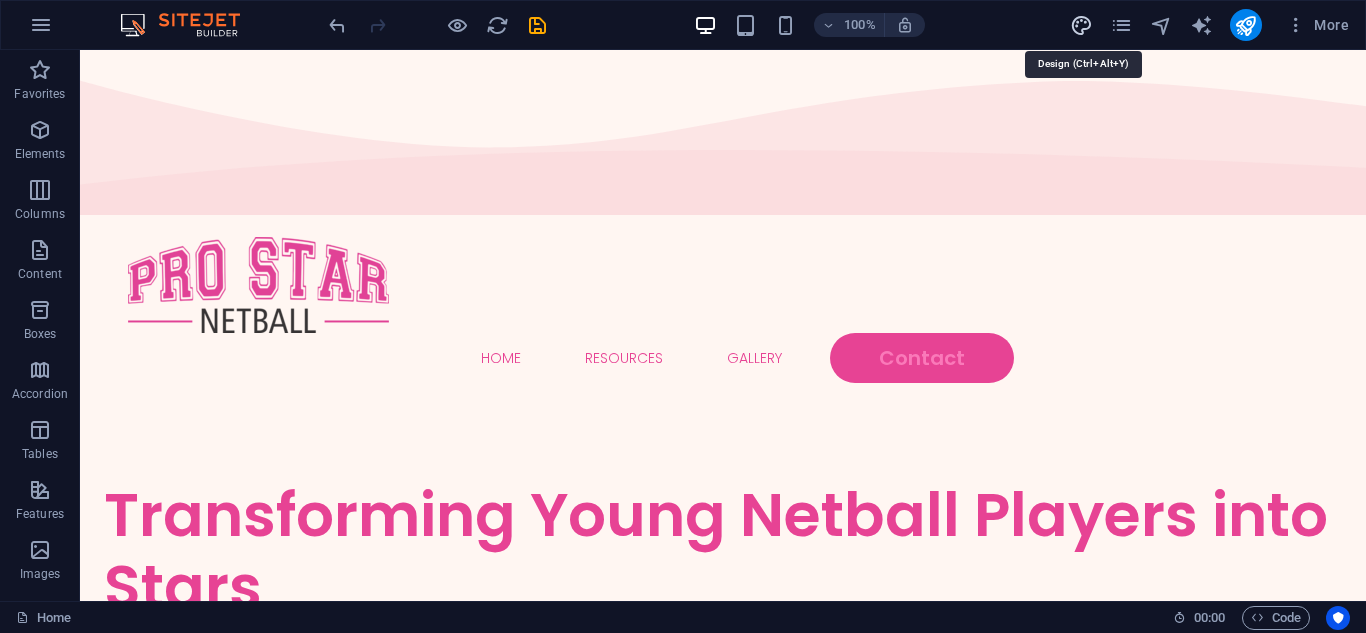 click at bounding box center [1081, 25] 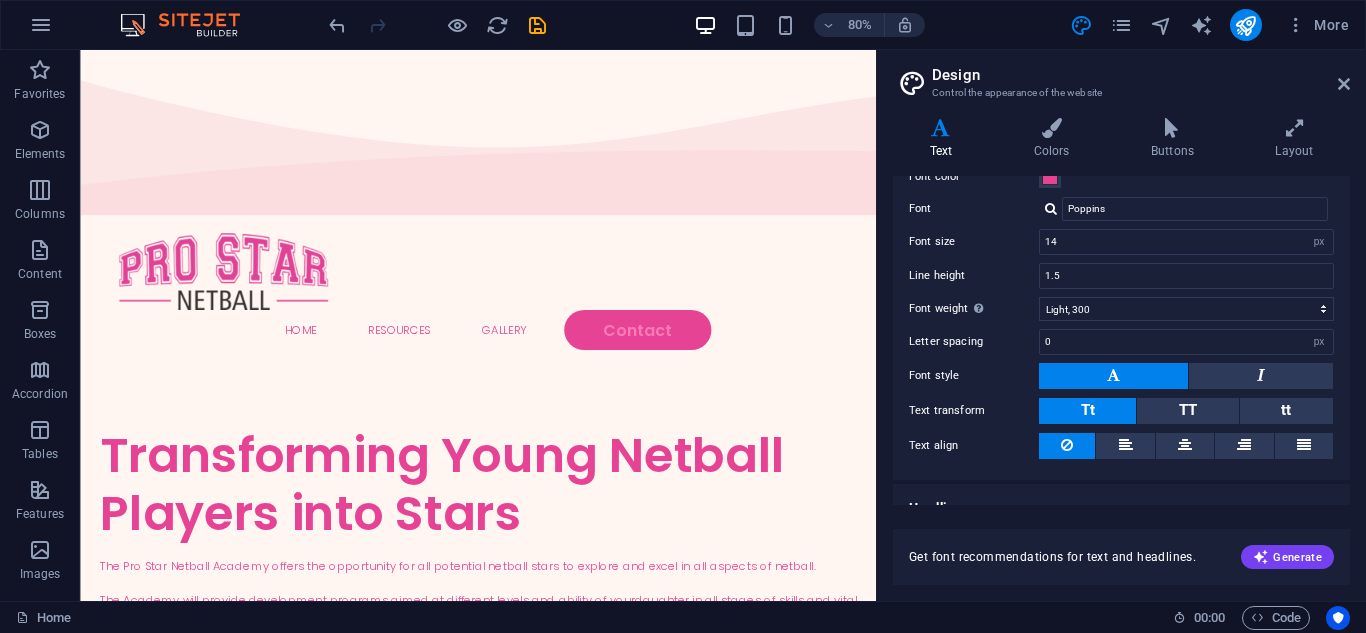 scroll, scrollTop: 127, scrollLeft: 0, axis: vertical 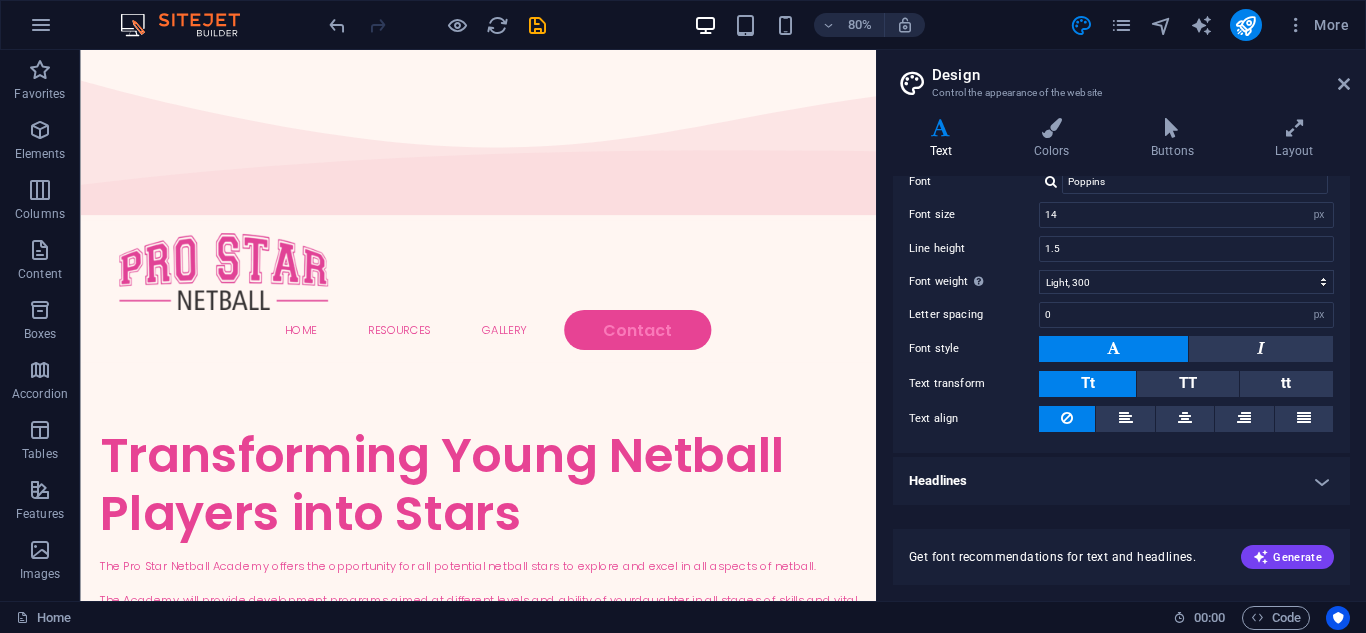 click on "Headlines" at bounding box center [1121, 481] 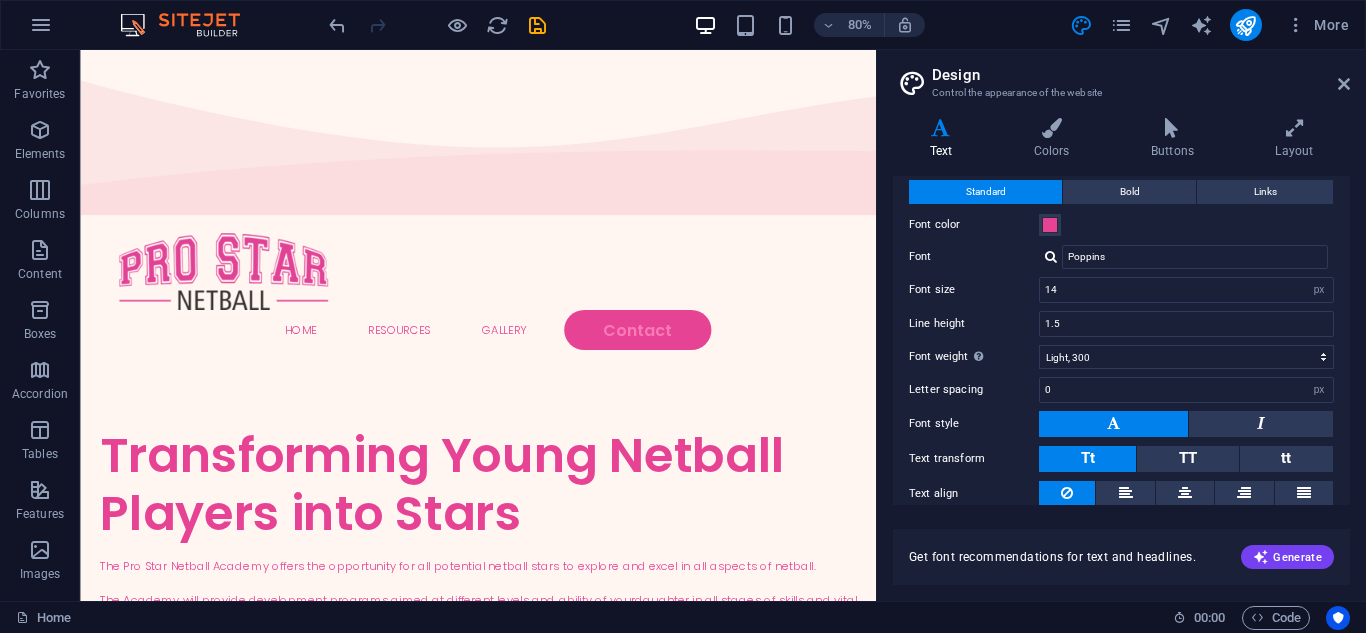 scroll, scrollTop: 0, scrollLeft: 0, axis: both 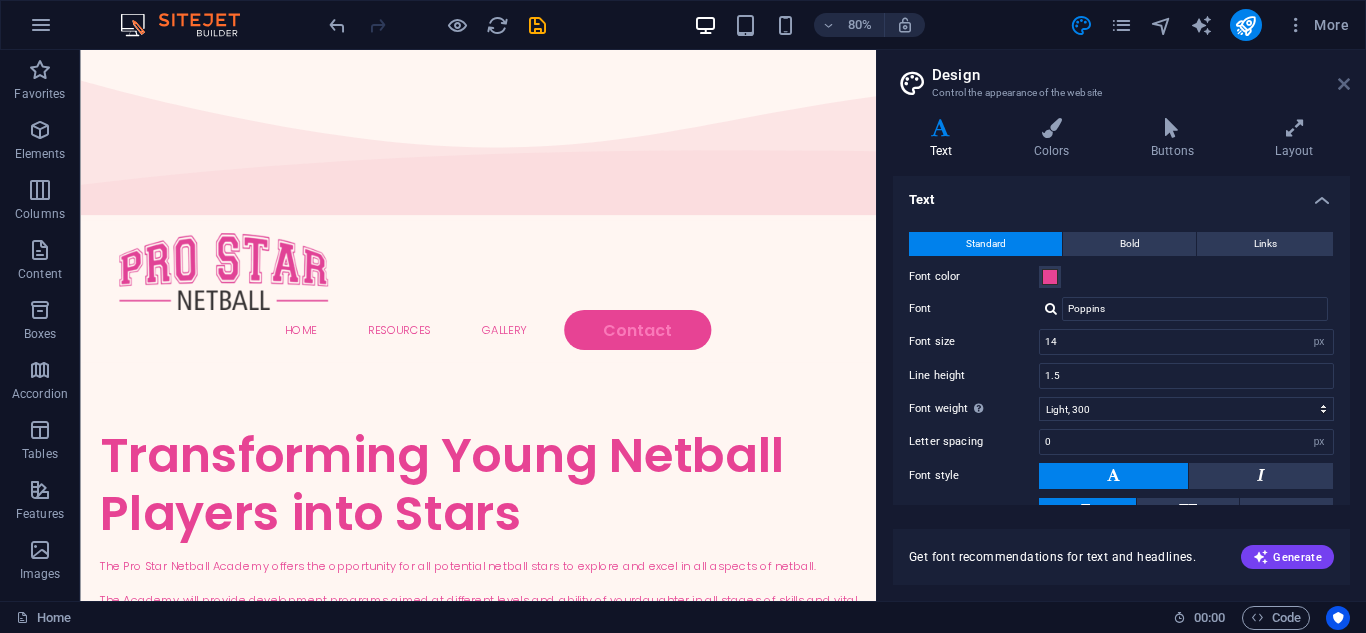 click at bounding box center [1344, 84] 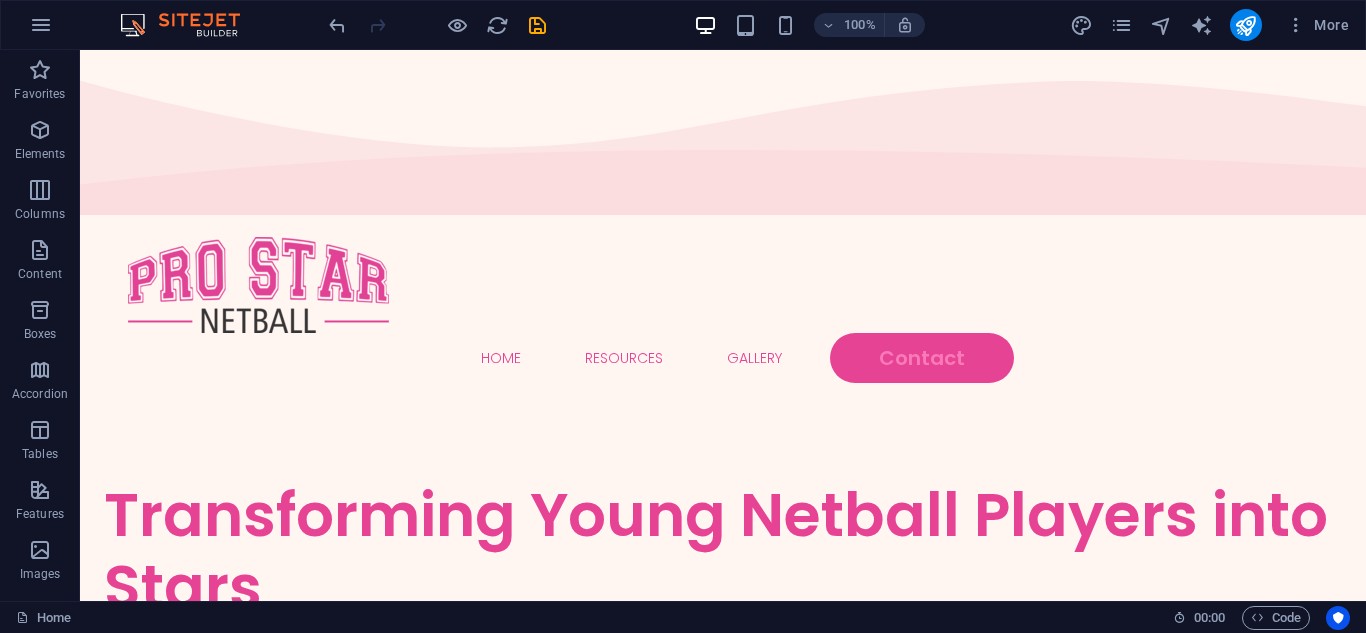 click on "Resources" at bounding box center (624, 358) 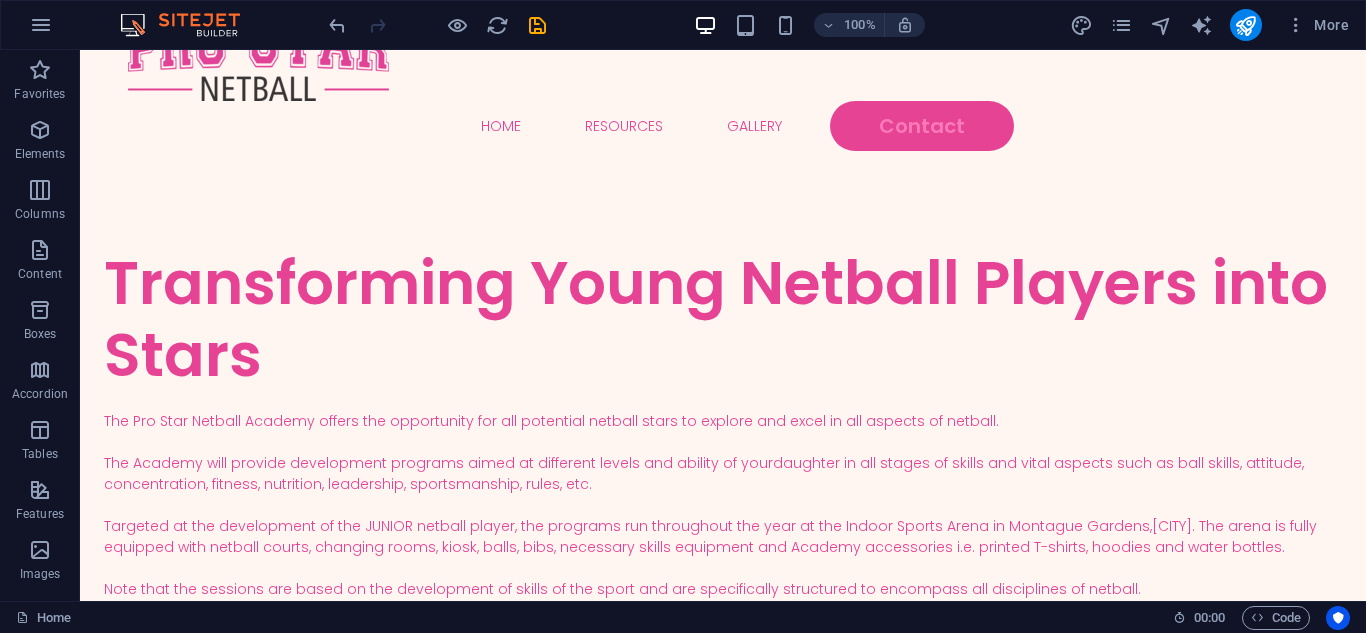scroll, scrollTop: 0, scrollLeft: 0, axis: both 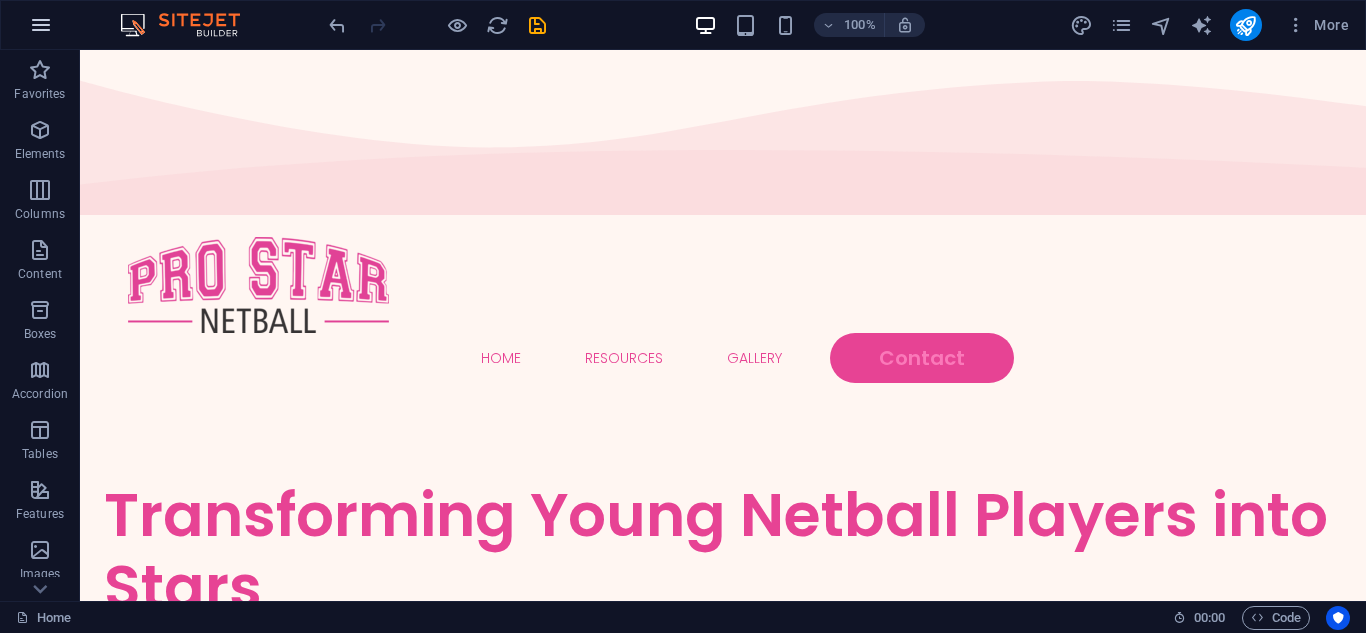 click at bounding box center (41, 25) 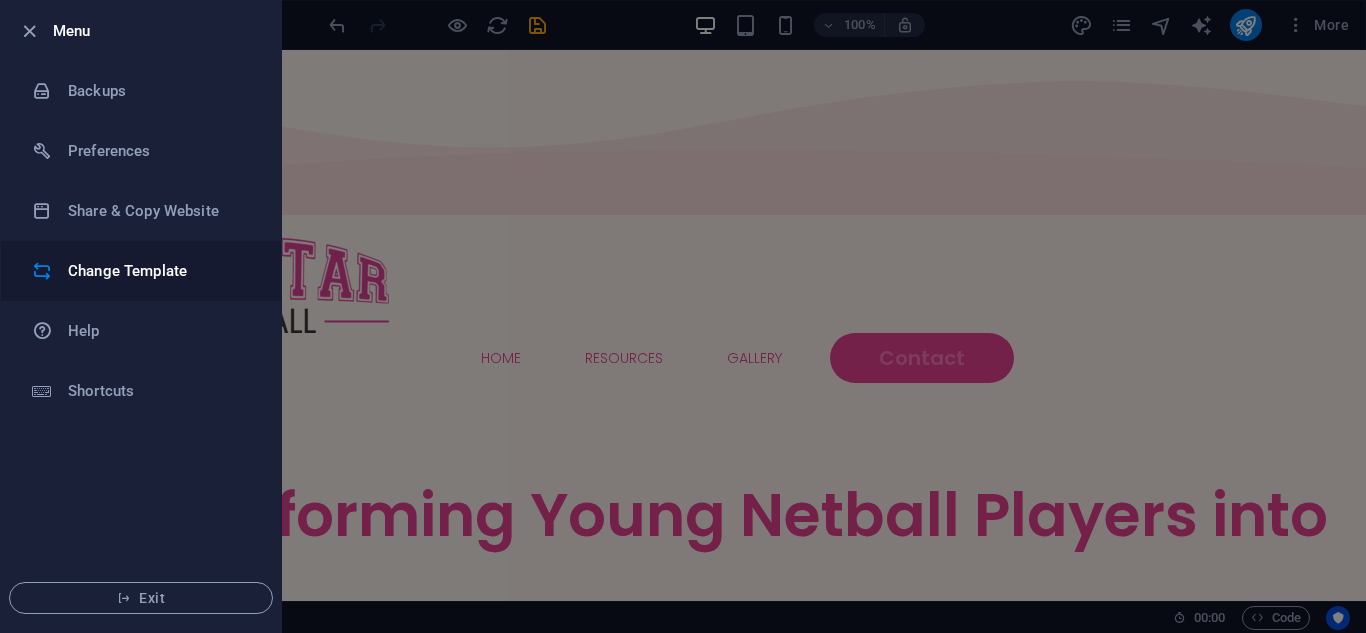 click on "Change Template" at bounding box center (160, 271) 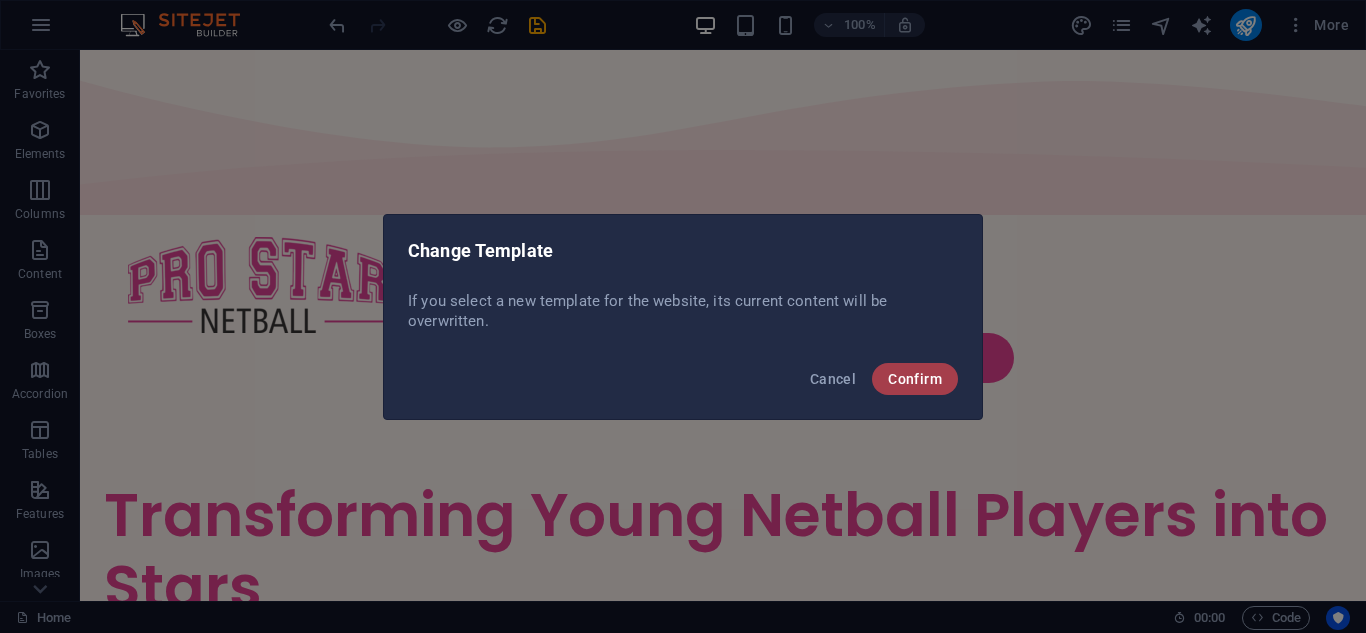 click on "Confirm" at bounding box center [915, 379] 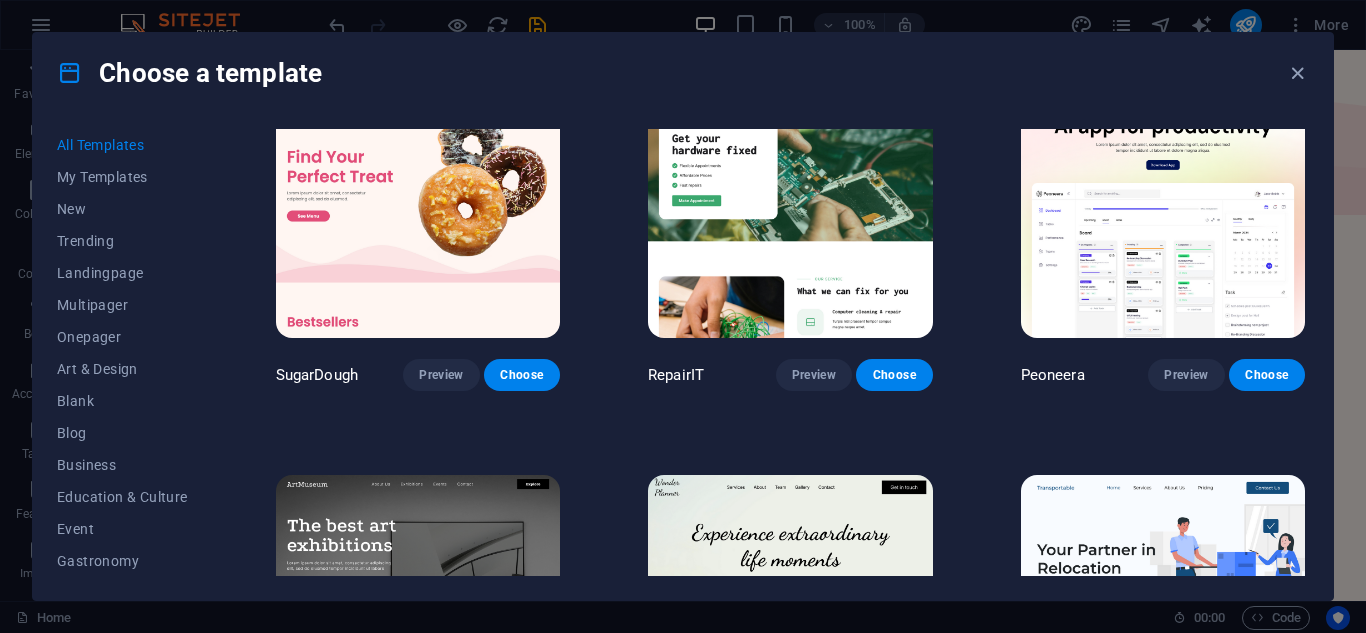 scroll, scrollTop: 100, scrollLeft: 0, axis: vertical 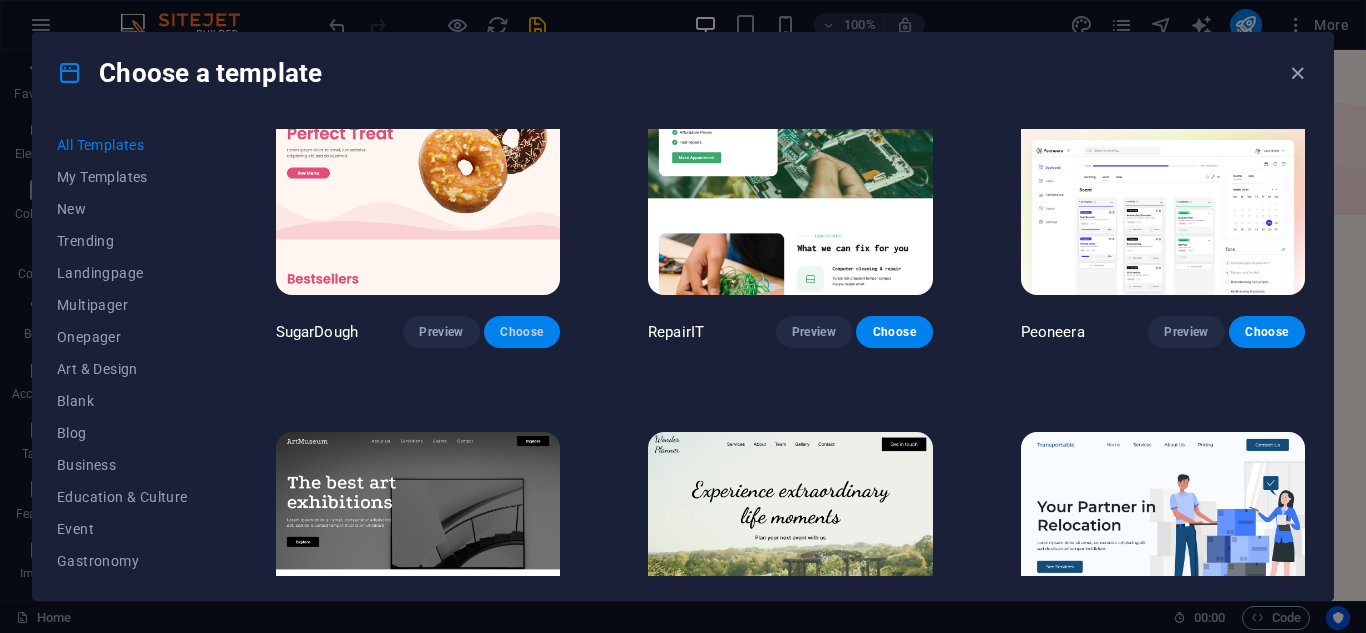 click on "Choose" at bounding box center (522, 332) 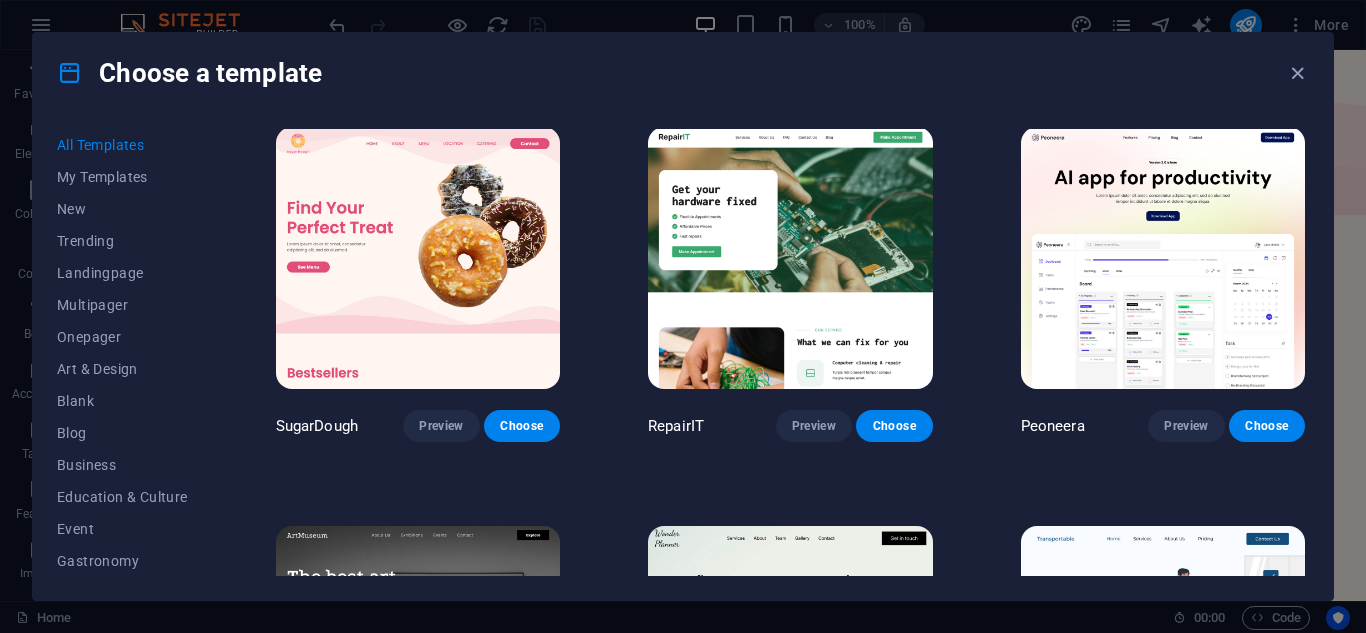 scroll, scrollTop: 0, scrollLeft: 0, axis: both 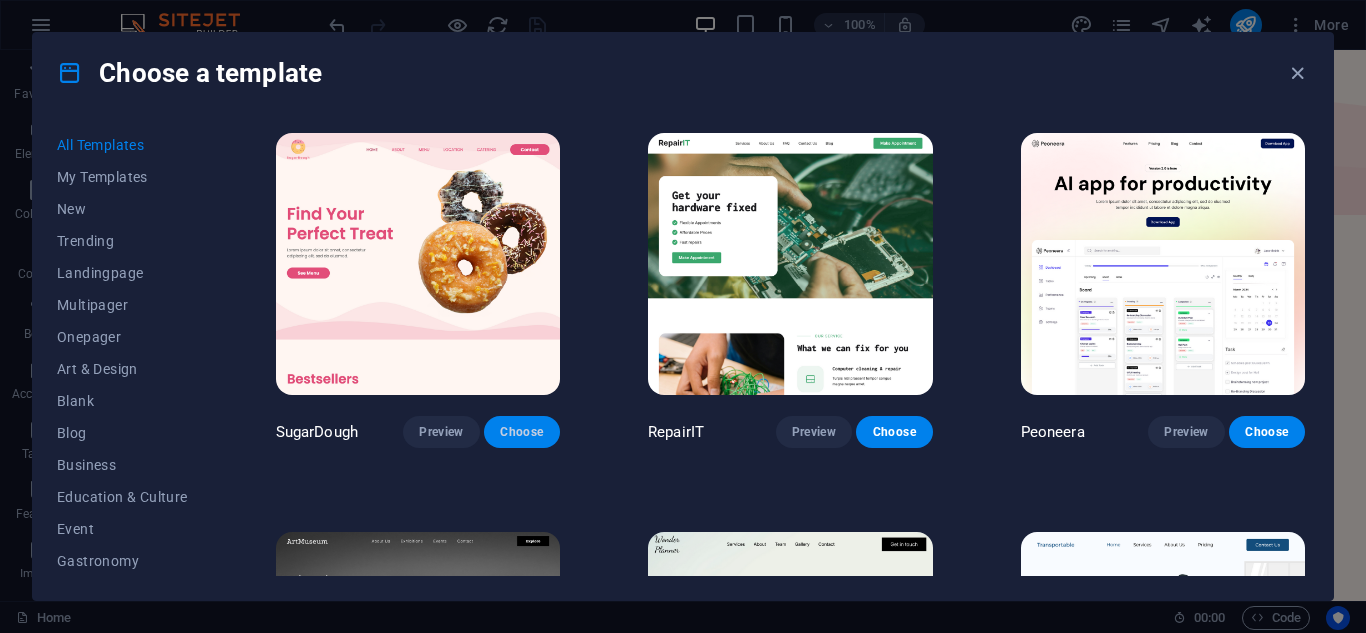 click on "Choose" at bounding box center [522, 432] 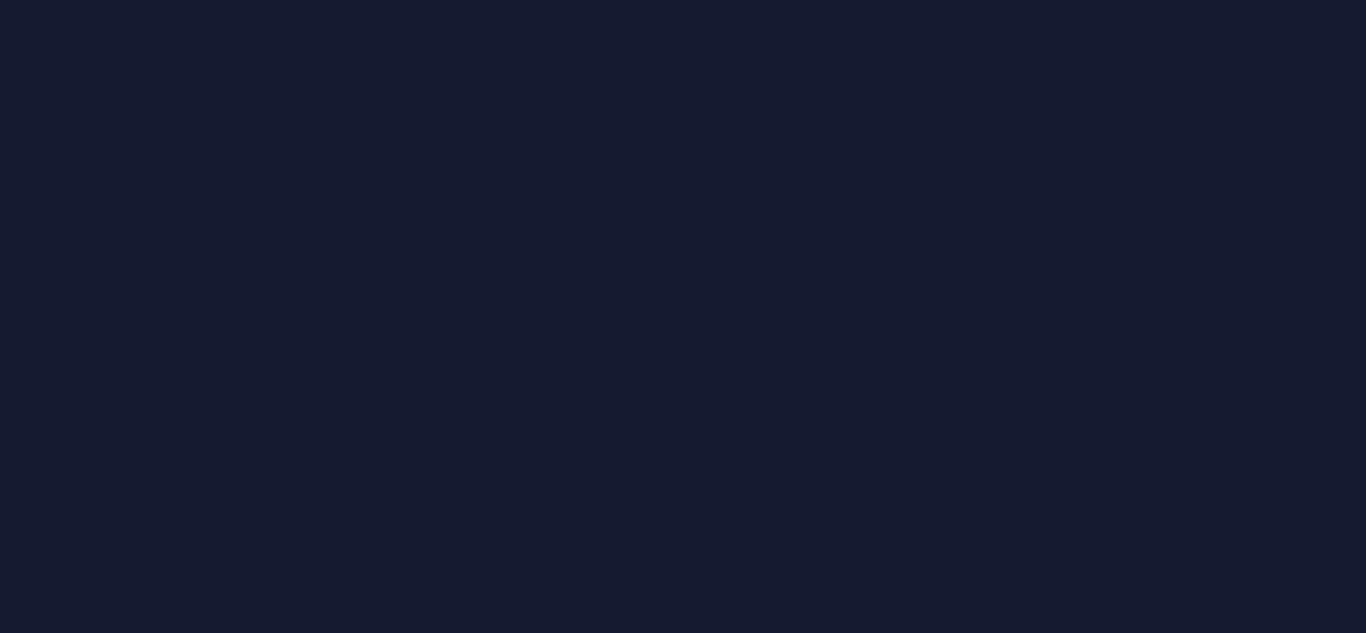 scroll, scrollTop: 0, scrollLeft: 0, axis: both 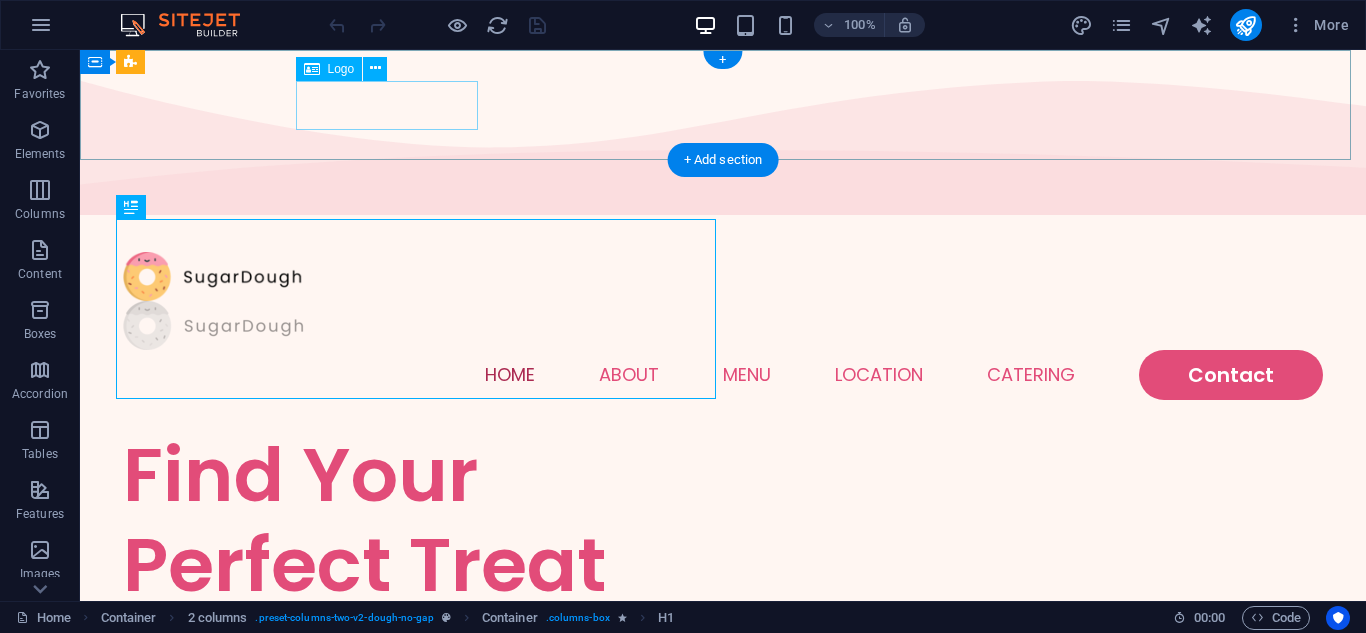 click at bounding box center (723, 325) 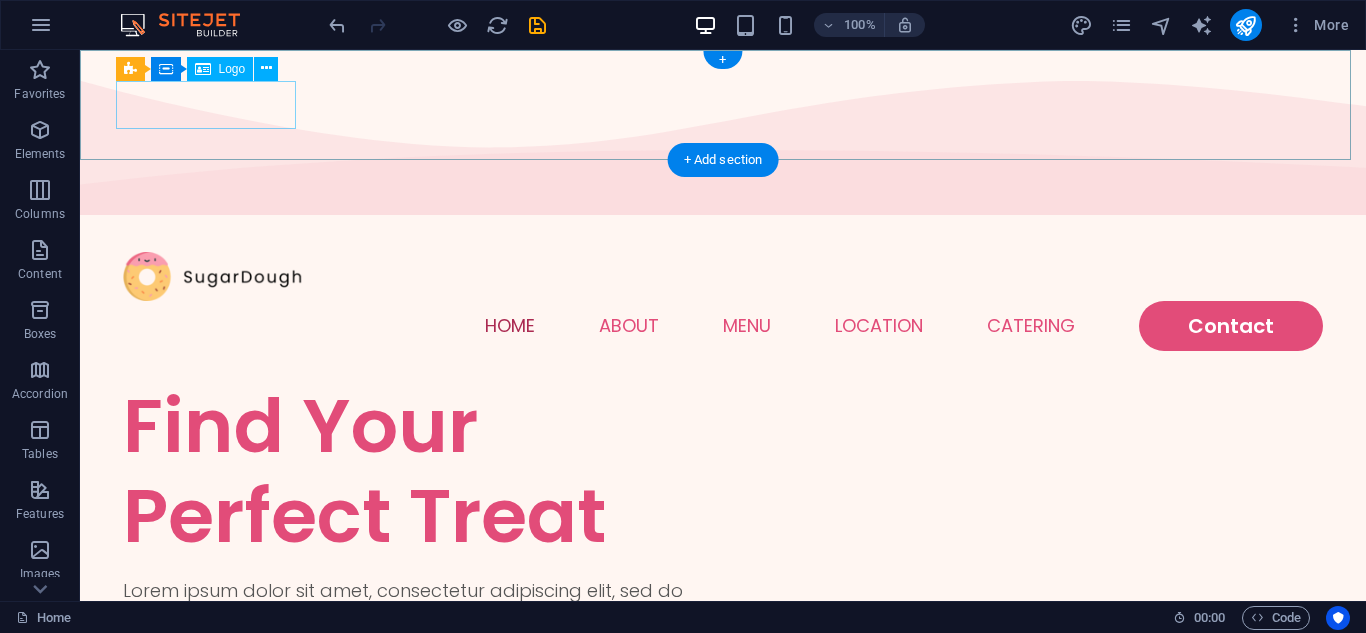click at bounding box center [723, 276] 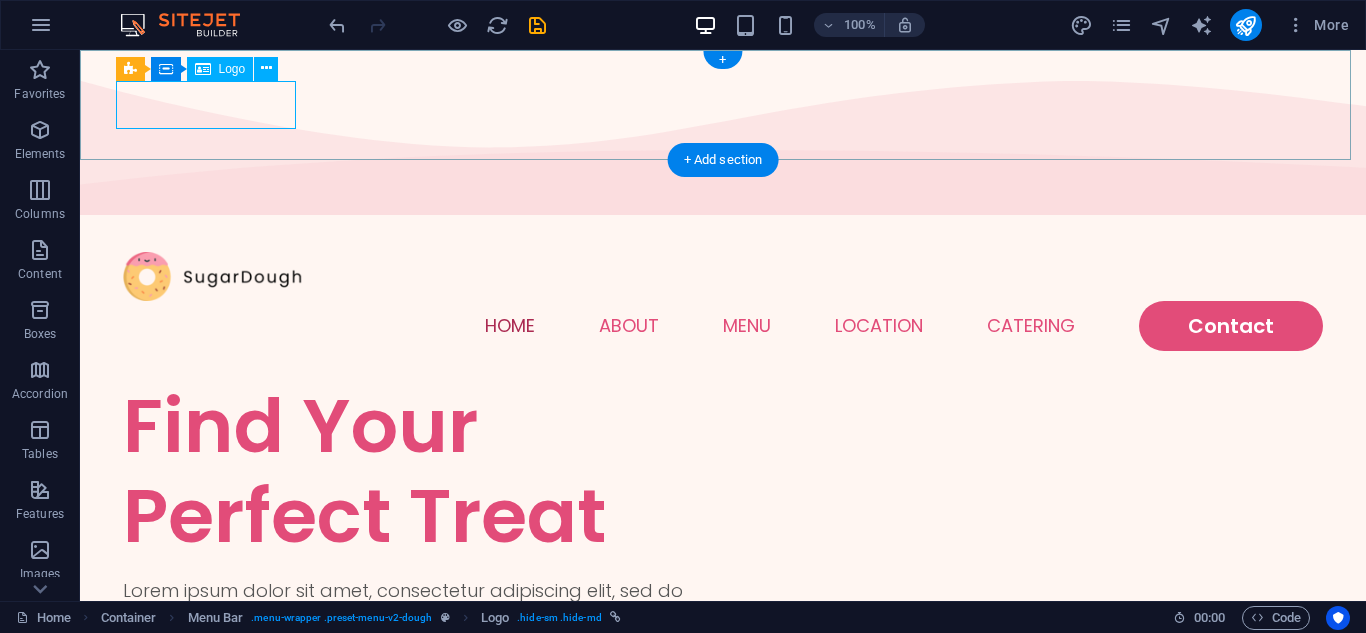 click at bounding box center [723, 276] 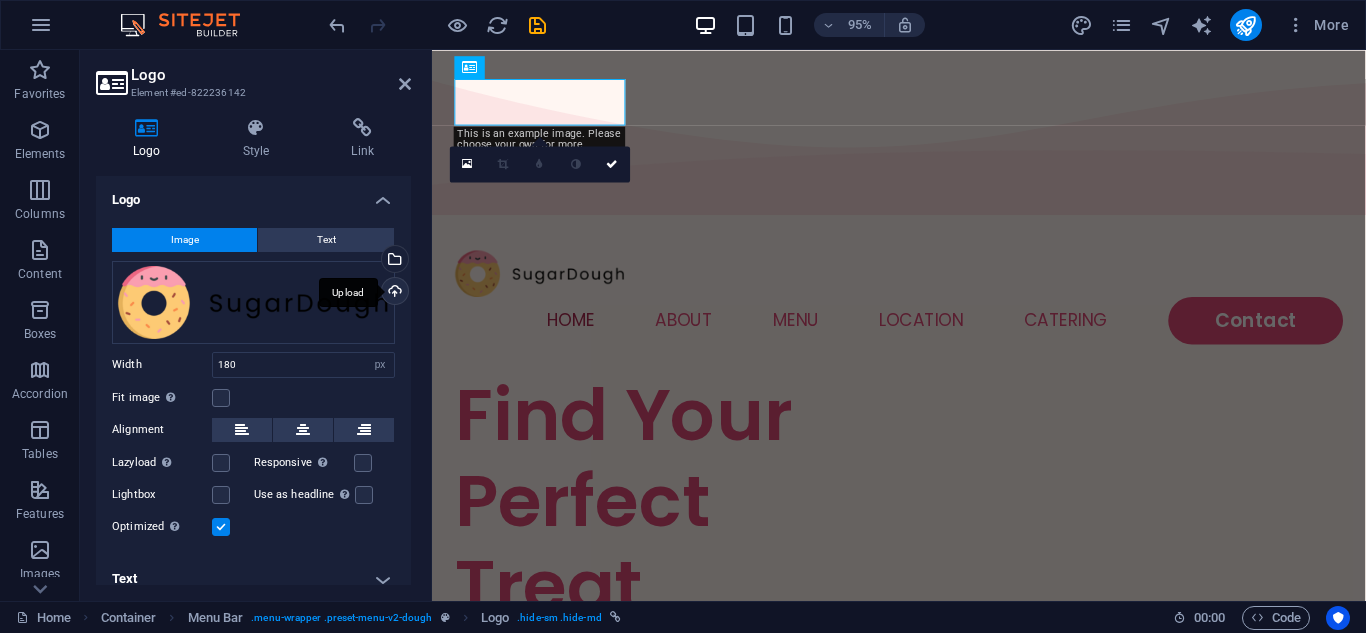 click on "Upload" at bounding box center (393, 293) 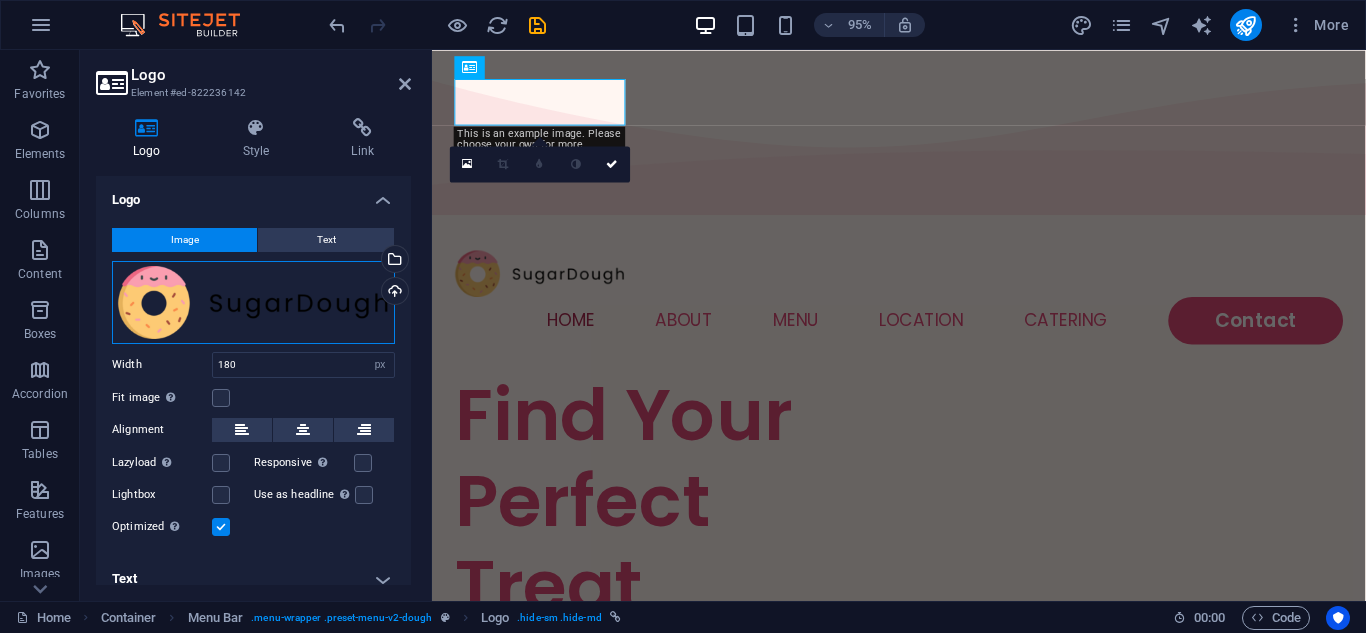 click on "Drag files here, click to choose files or select files from Files or our free stock photos & videos" at bounding box center (253, 302) 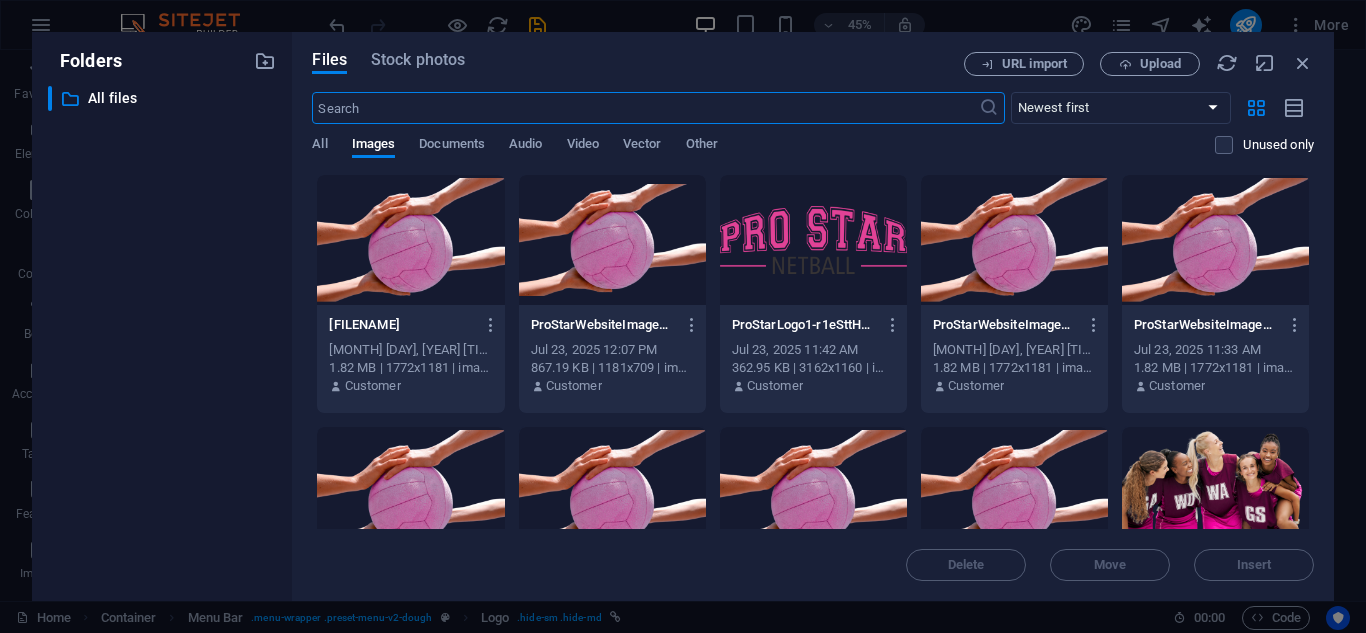click at bounding box center [813, 240] 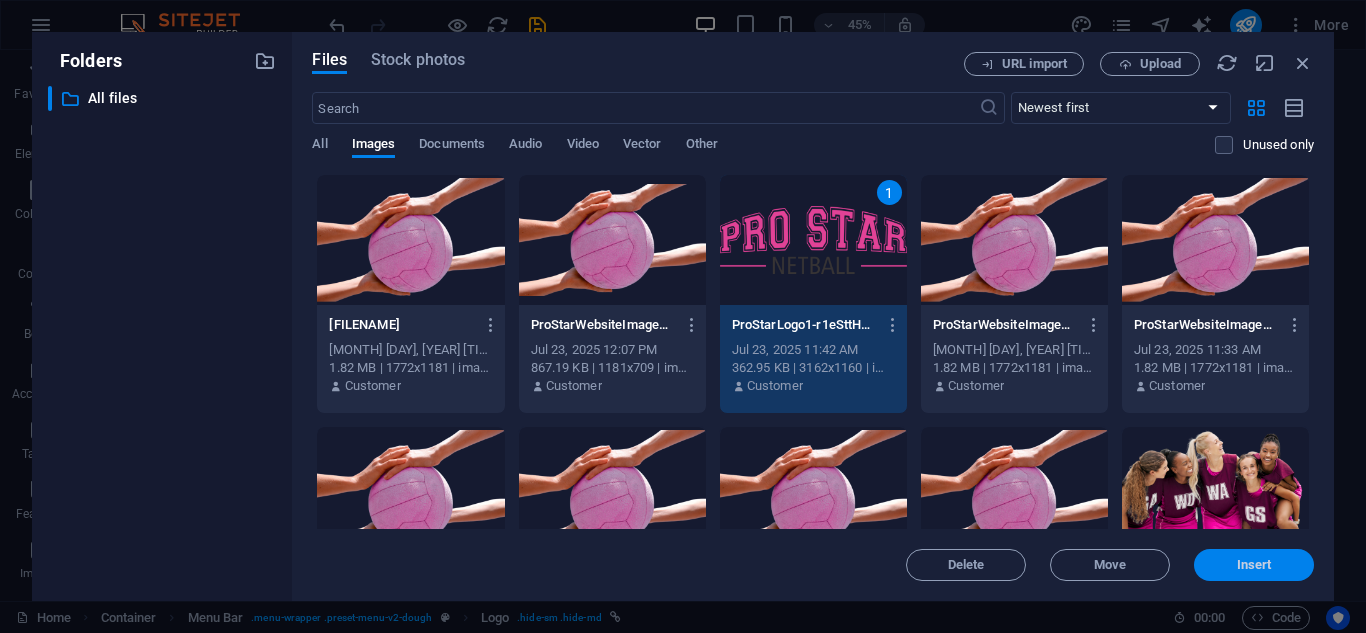 click on "Insert" at bounding box center (1254, 565) 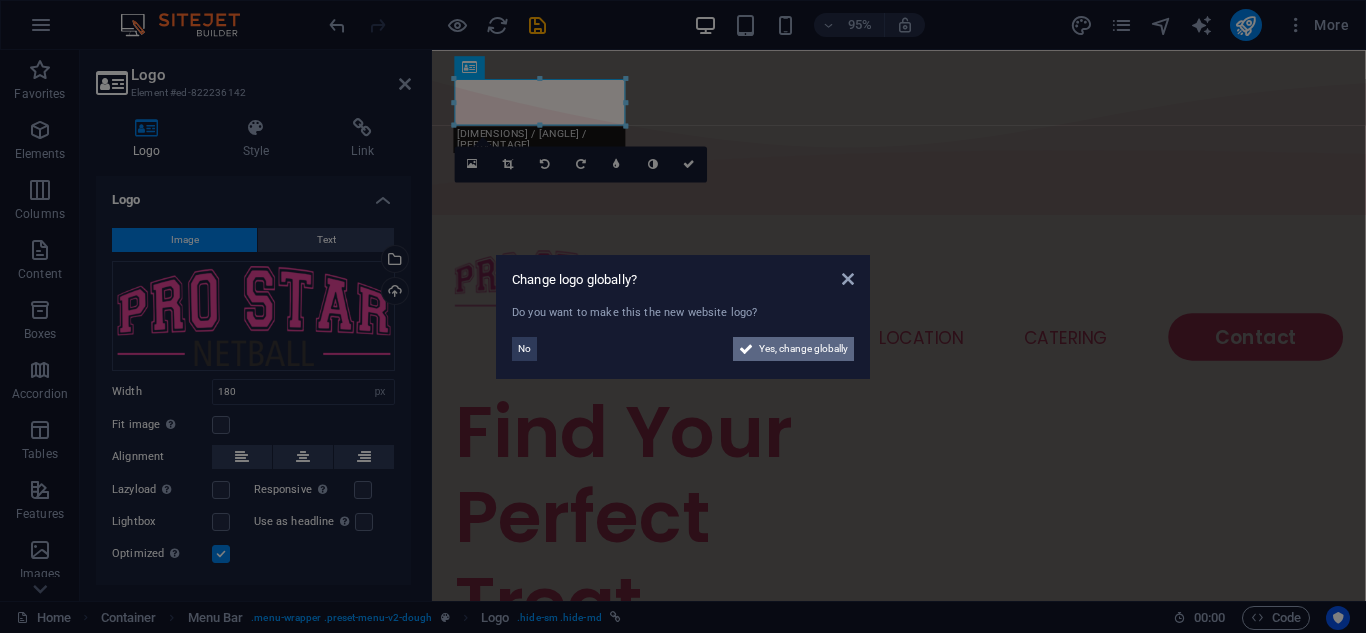 click on "Yes, change globally" at bounding box center [803, 349] 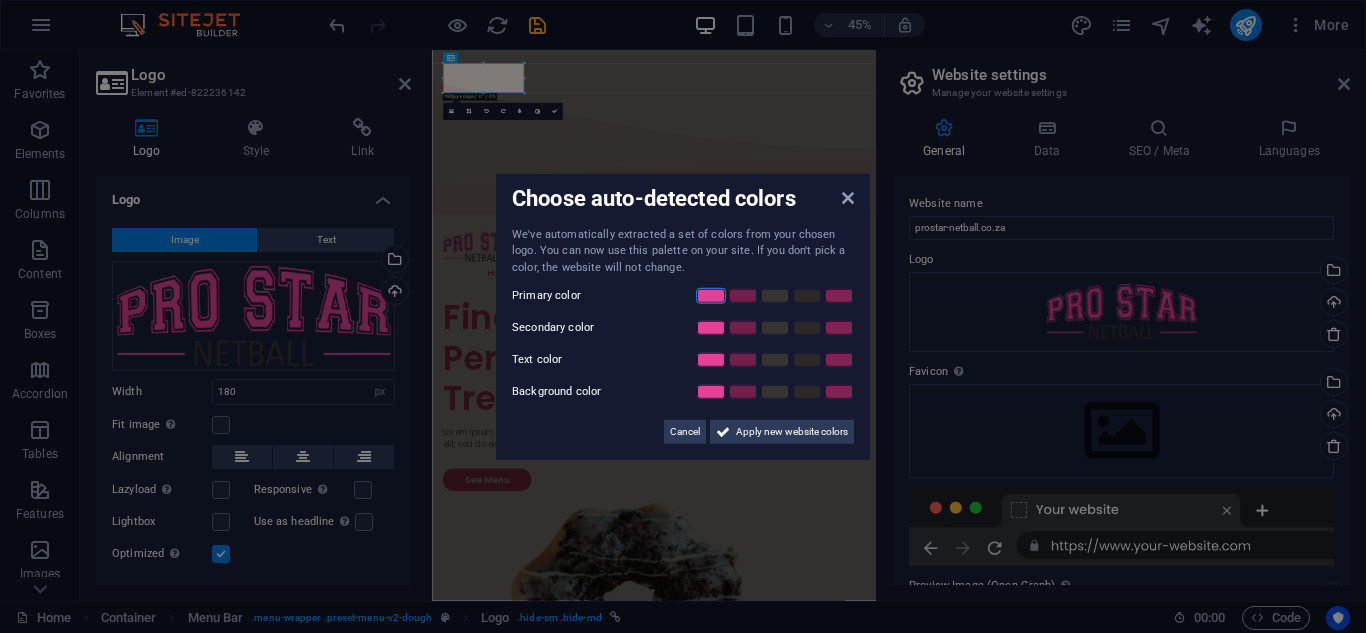 click at bounding box center [711, 296] 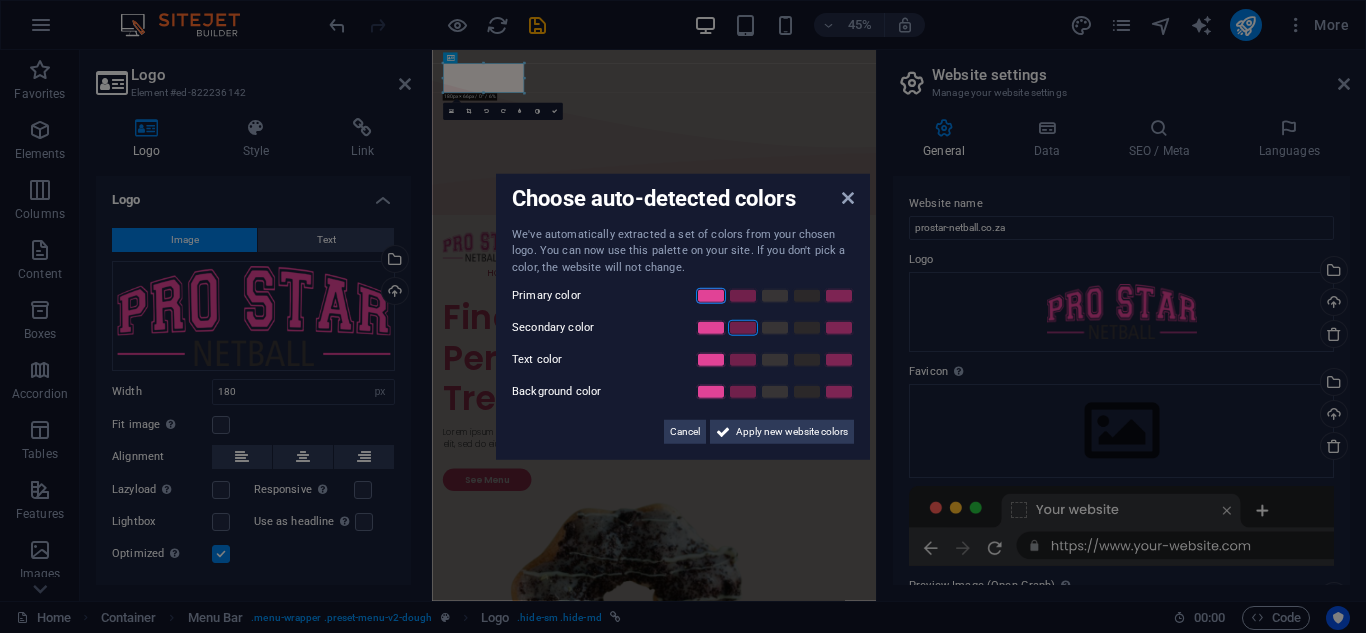 click at bounding box center [743, 328] 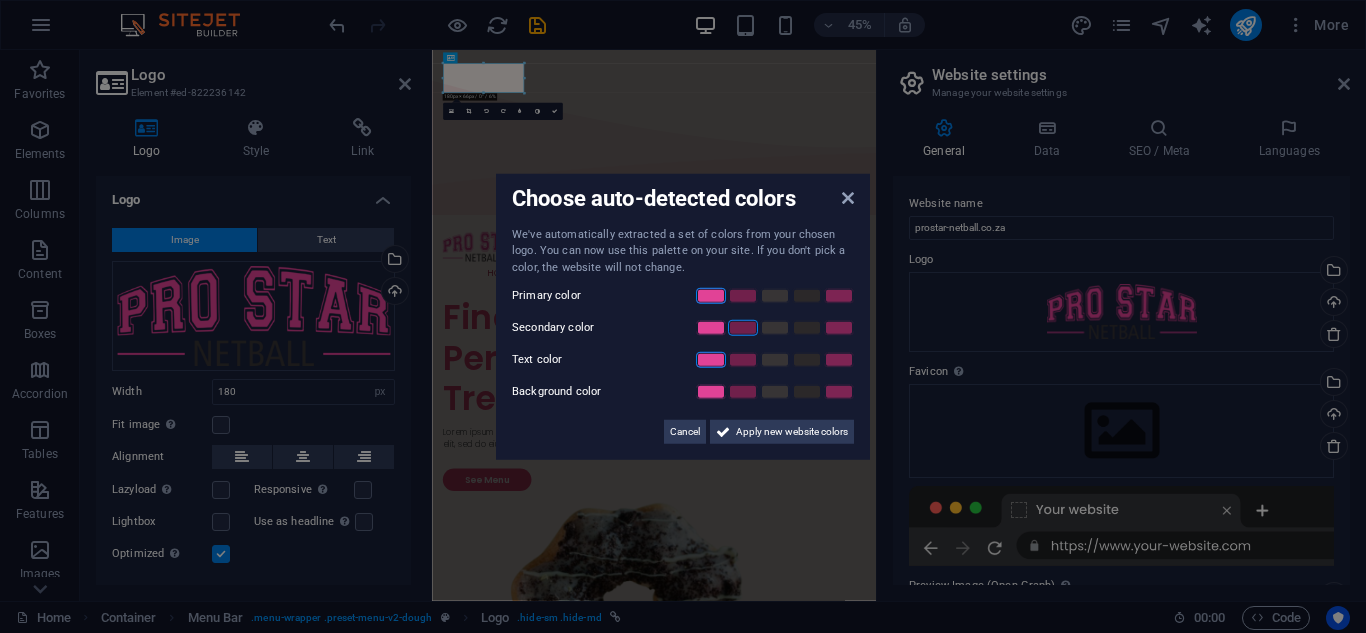 click at bounding box center (711, 360) 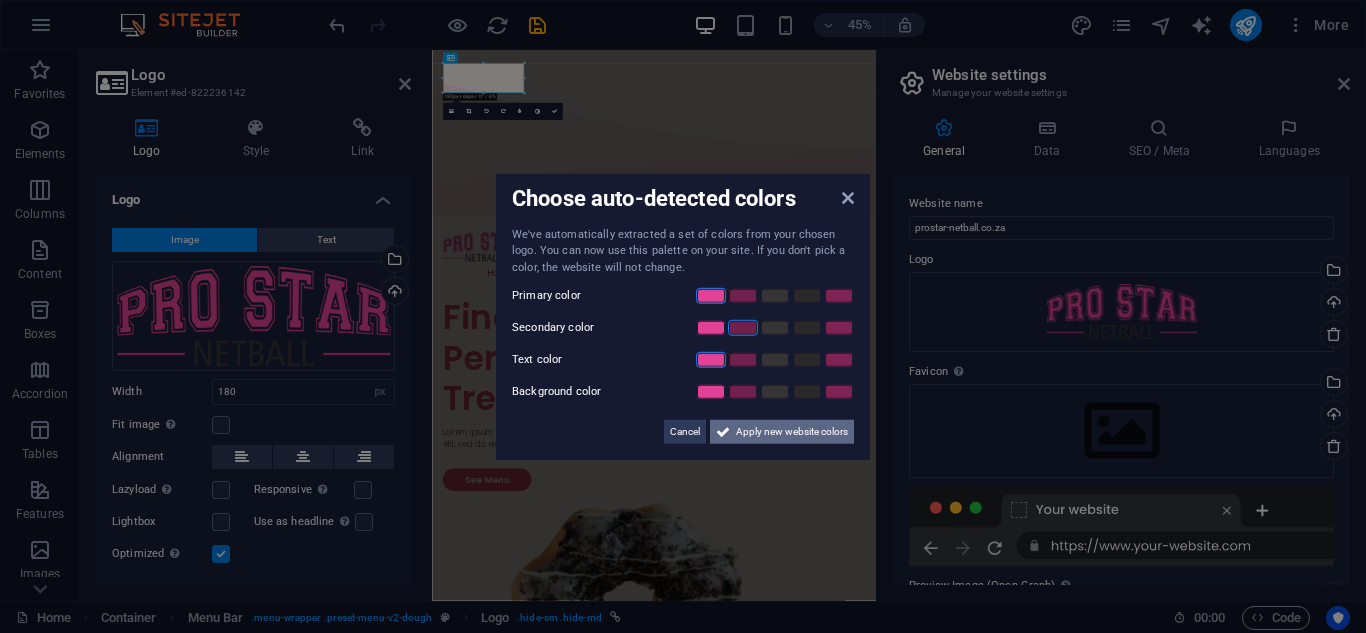 click on "Apply new website colors" at bounding box center [792, 432] 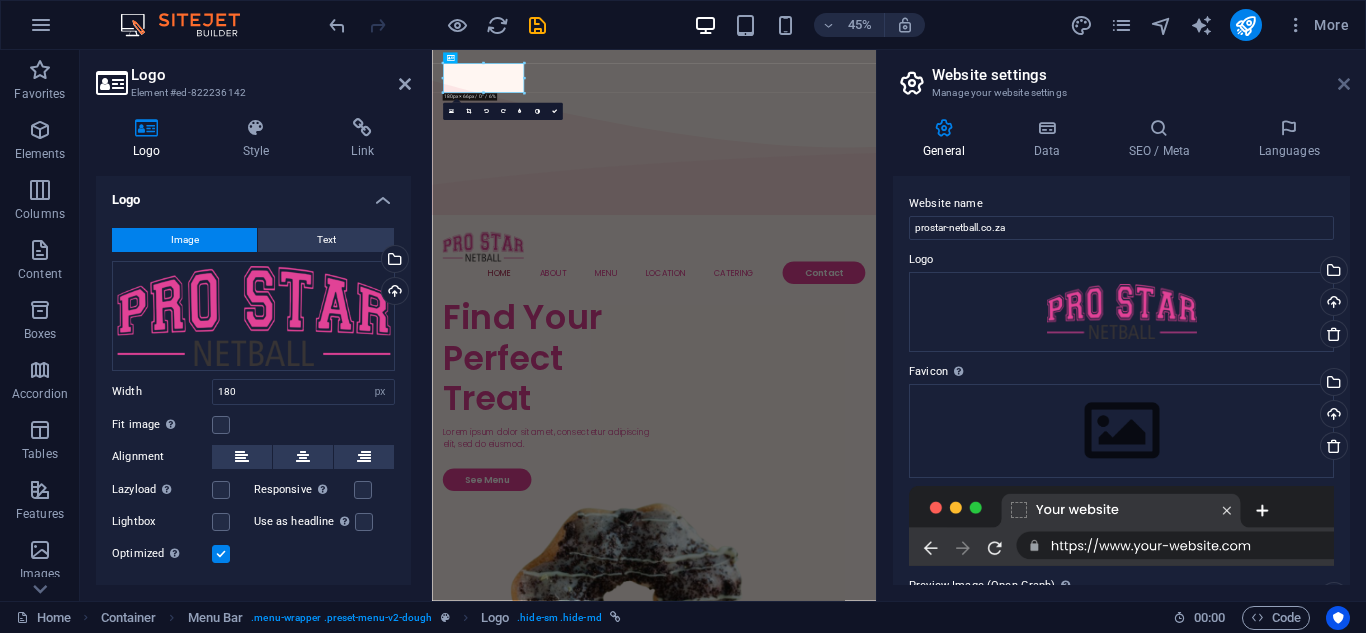 click at bounding box center (1344, 84) 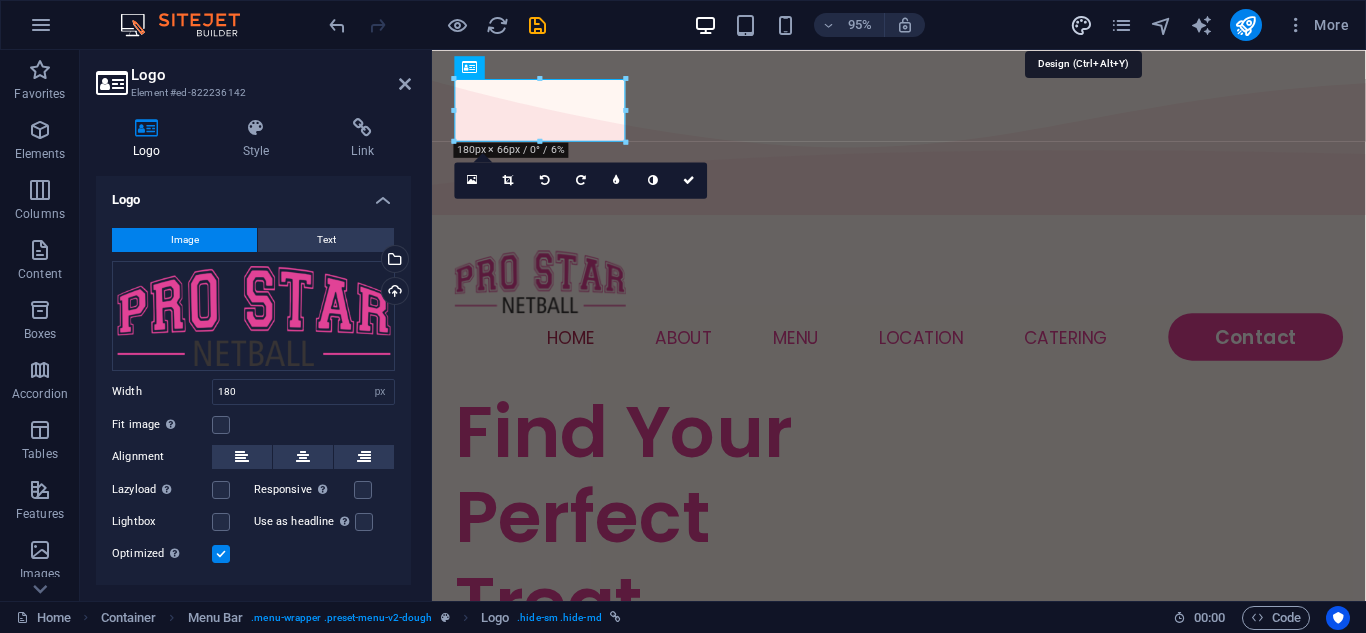 click at bounding box center (1081, 25) 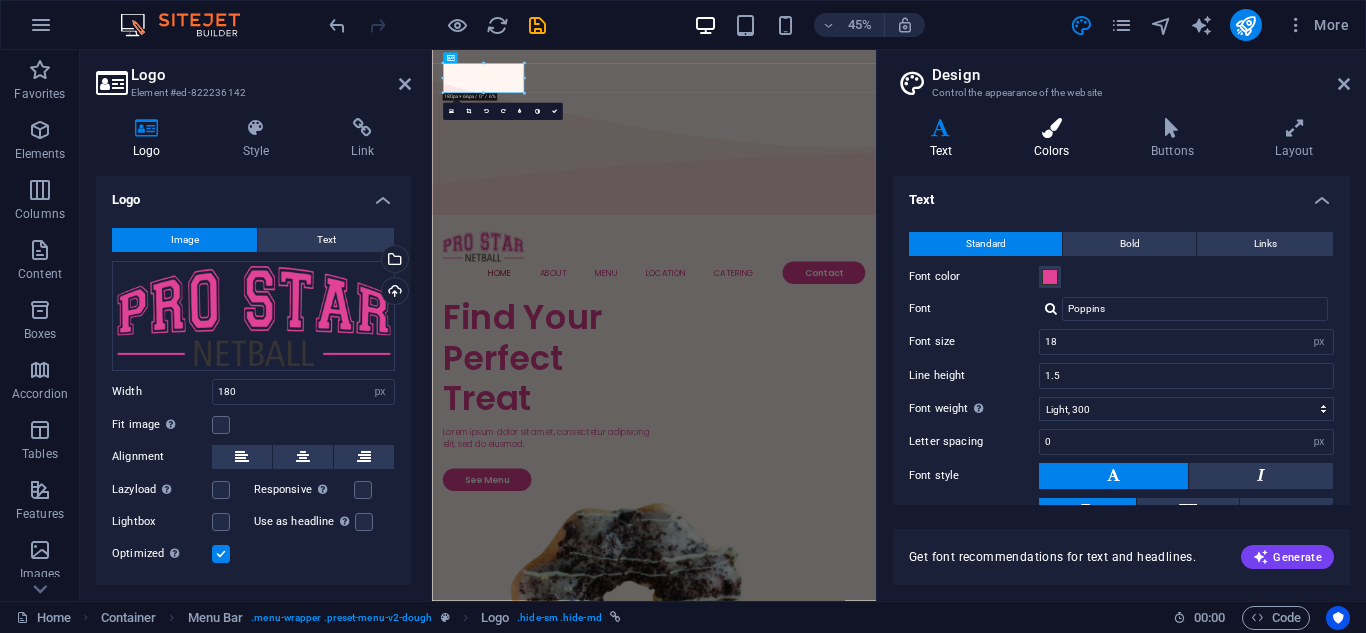 click at bounding box center [1051, 128] 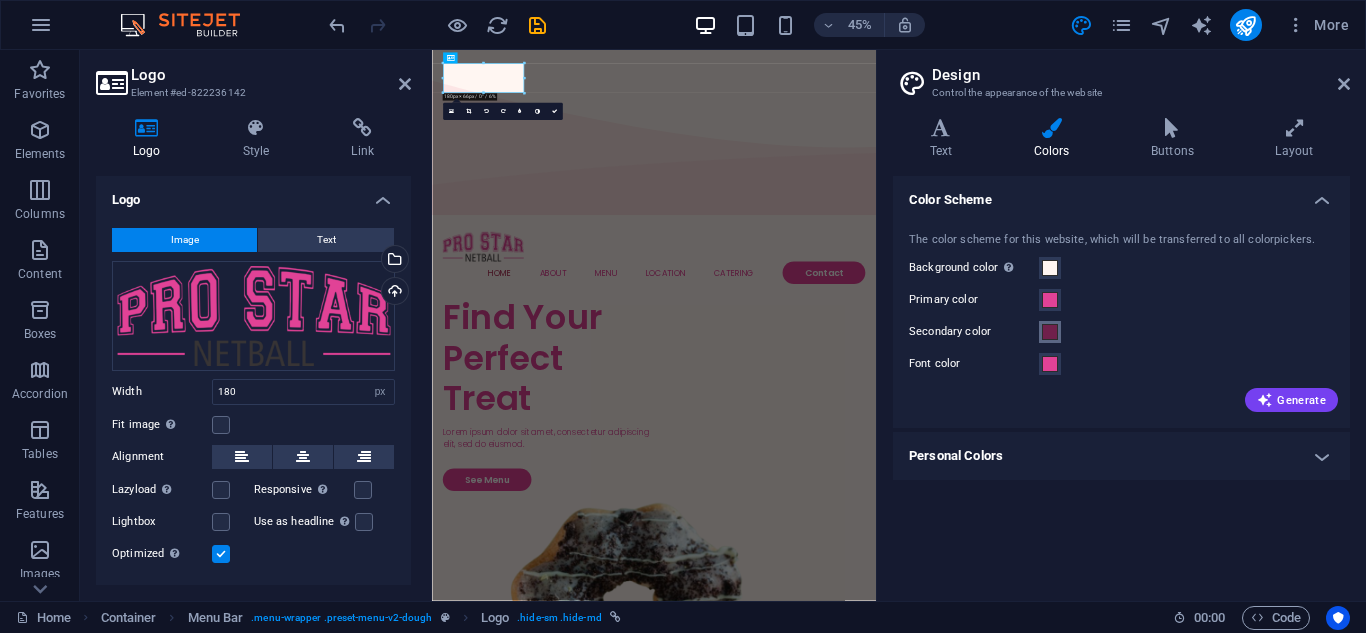 click at bounding box center (1050, 332) 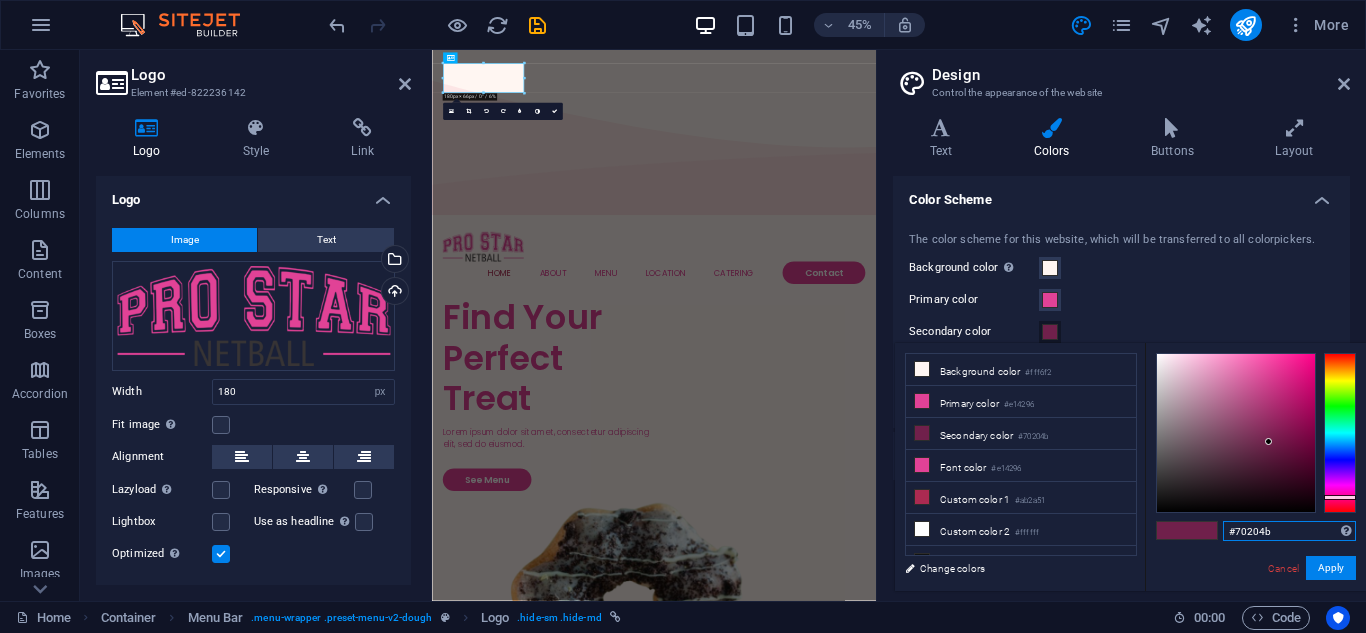 click on "#70204b" at bounding box center (1289, 531) 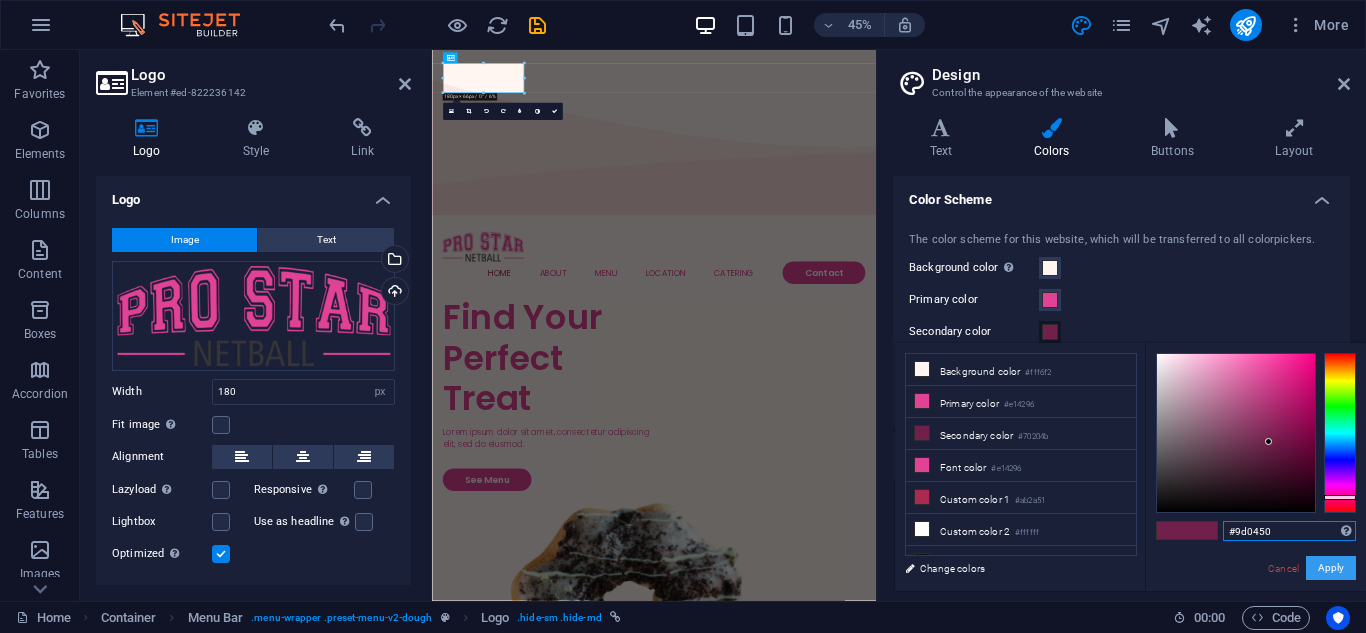 type on "#9d0450" 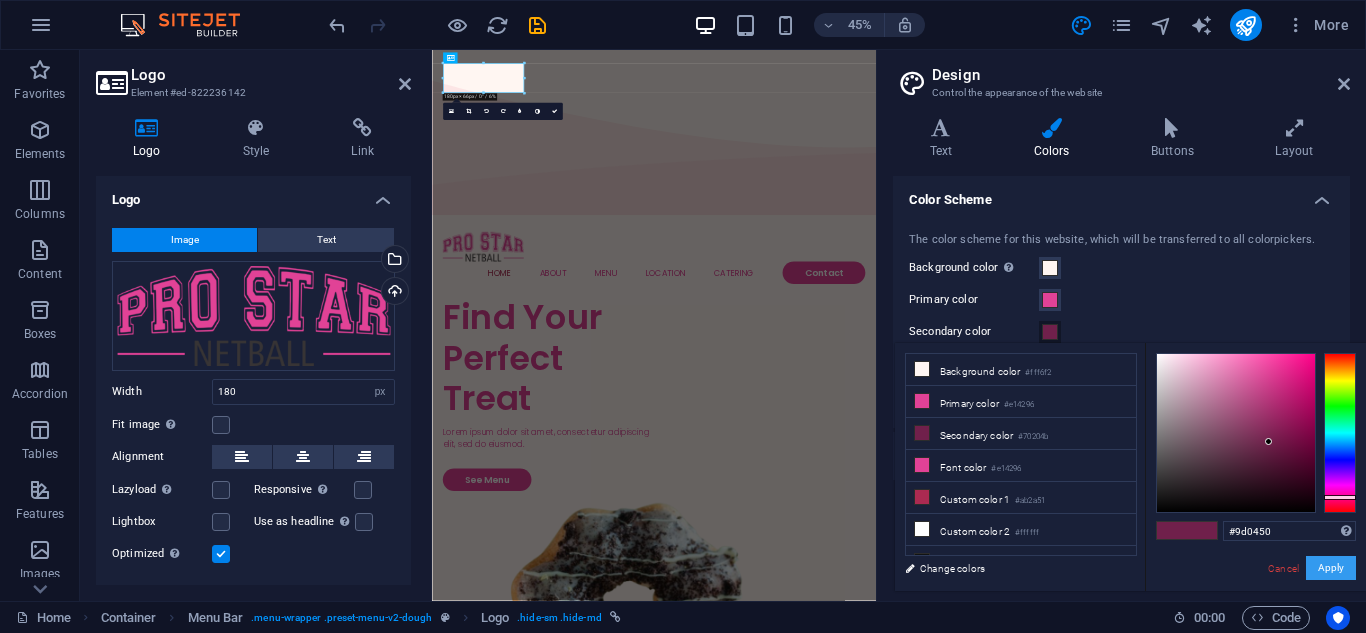 click on "Apply" at bounding box center [1331, 568] 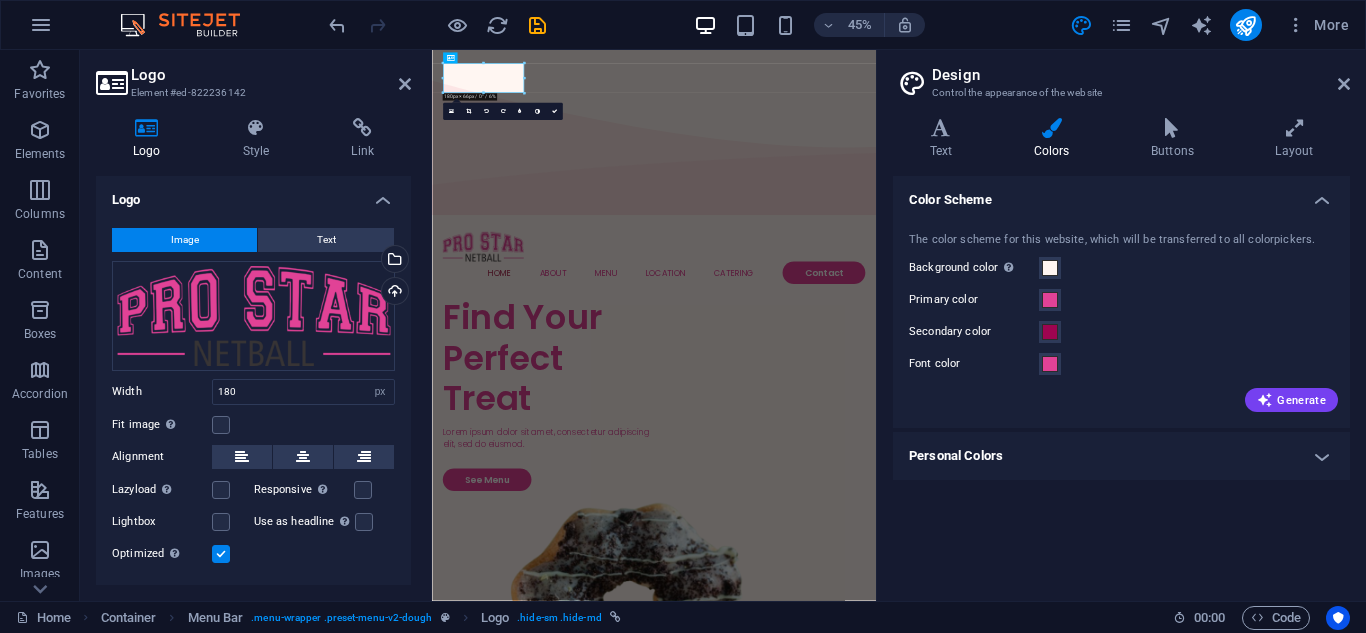 click on "Personal Colors" at bounding box center (1121, 456) 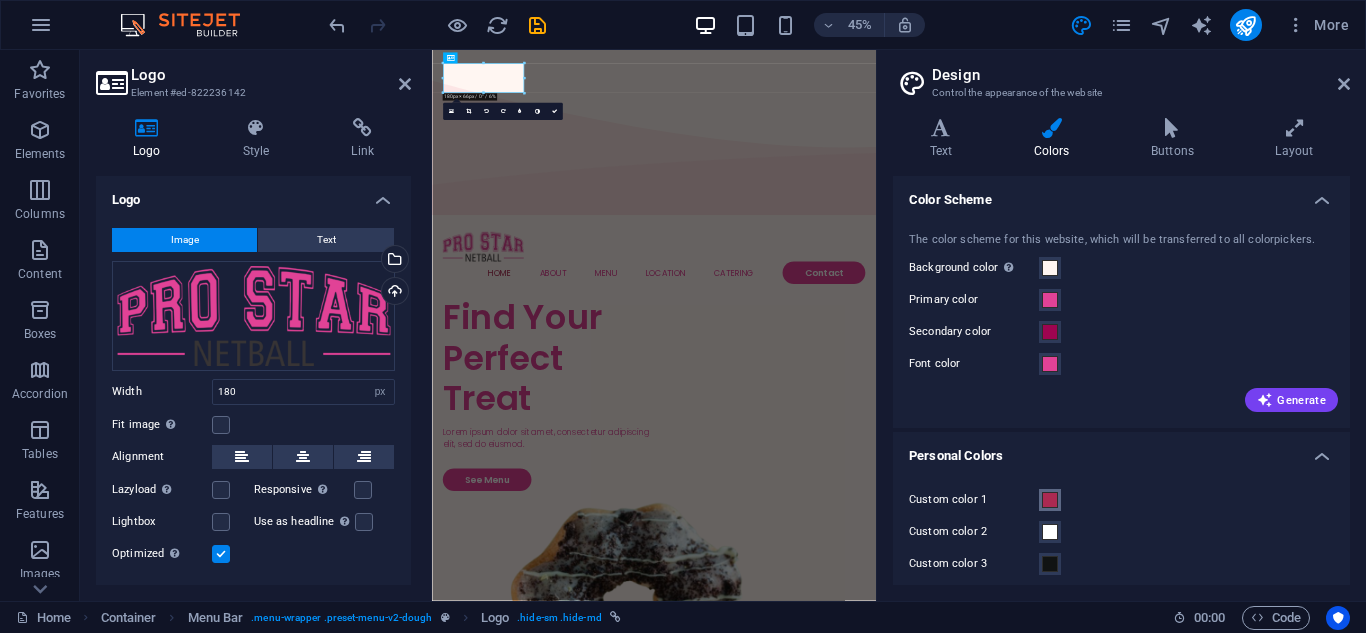 click at bounding box center [1050, 500] 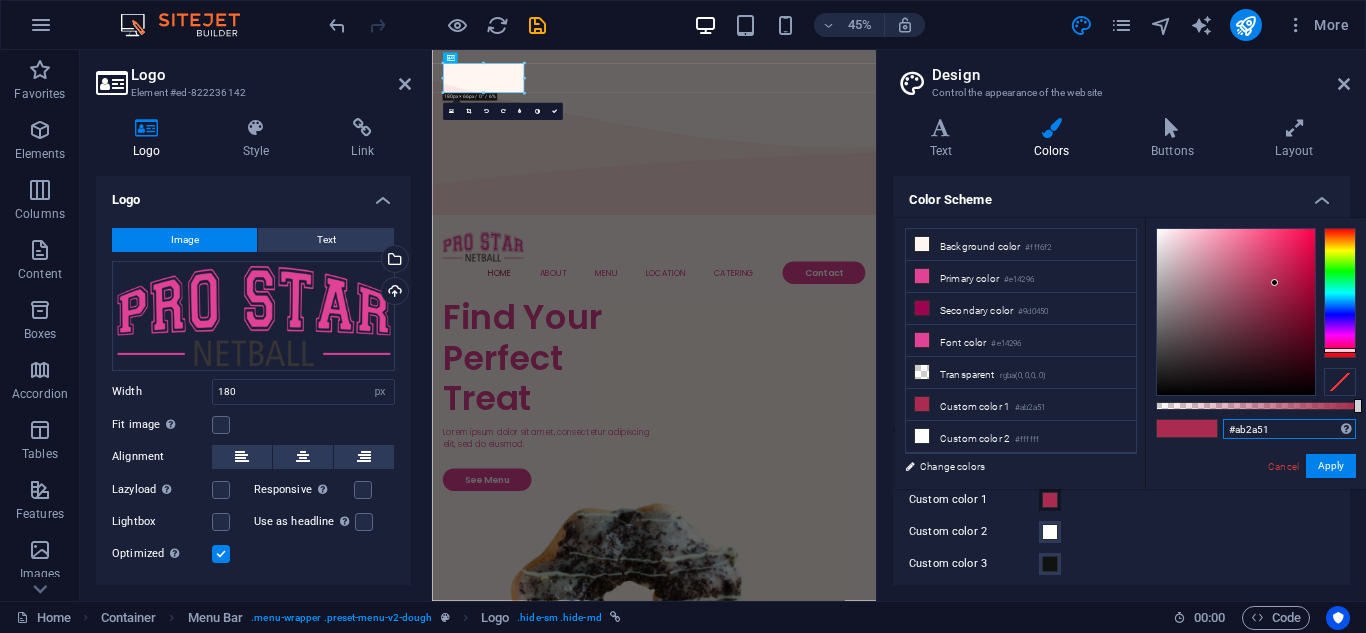 click on "#ab2a51" at bounding box center [1289, 429] 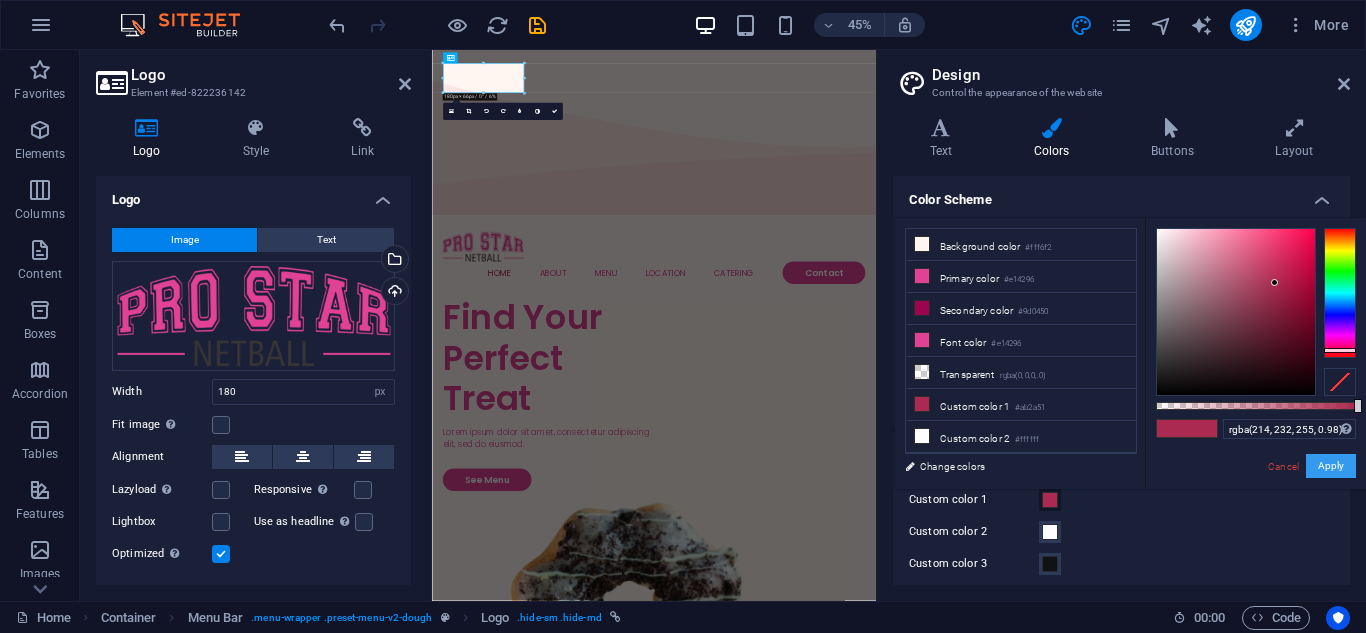 click on "Apply" at bounding box center (1331, 466) 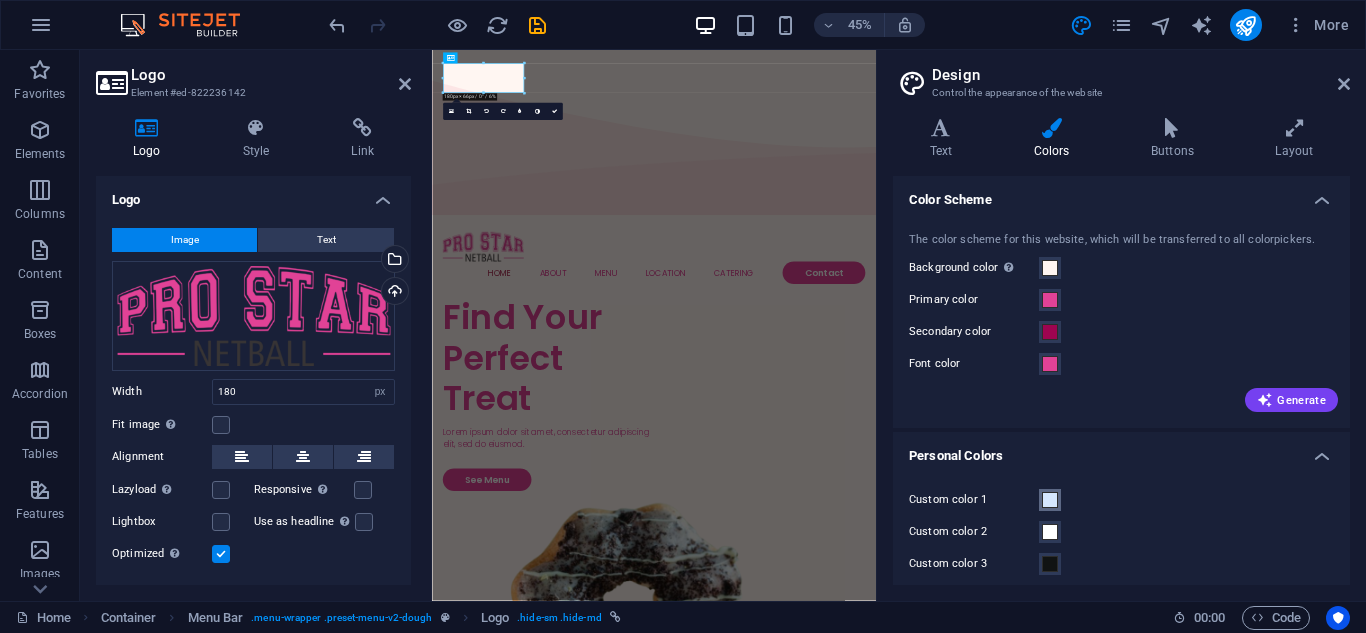 click at bounding box center (1050, 500) 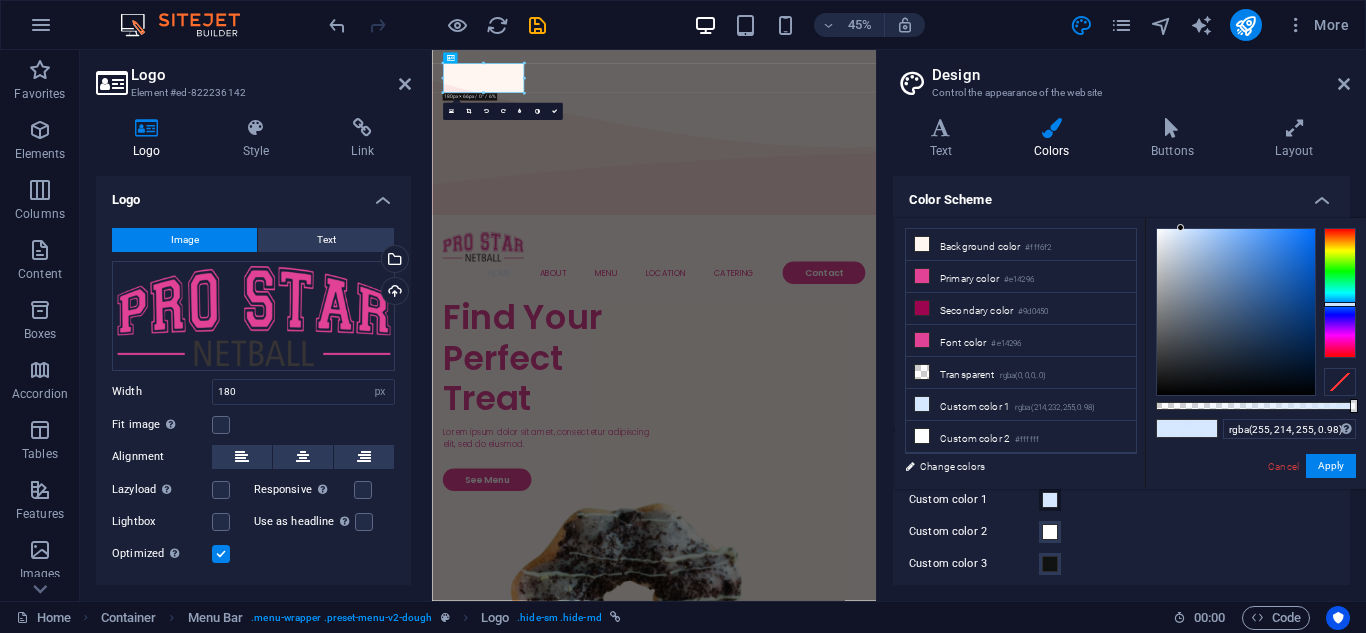 click at bounding box center [1340, 293] 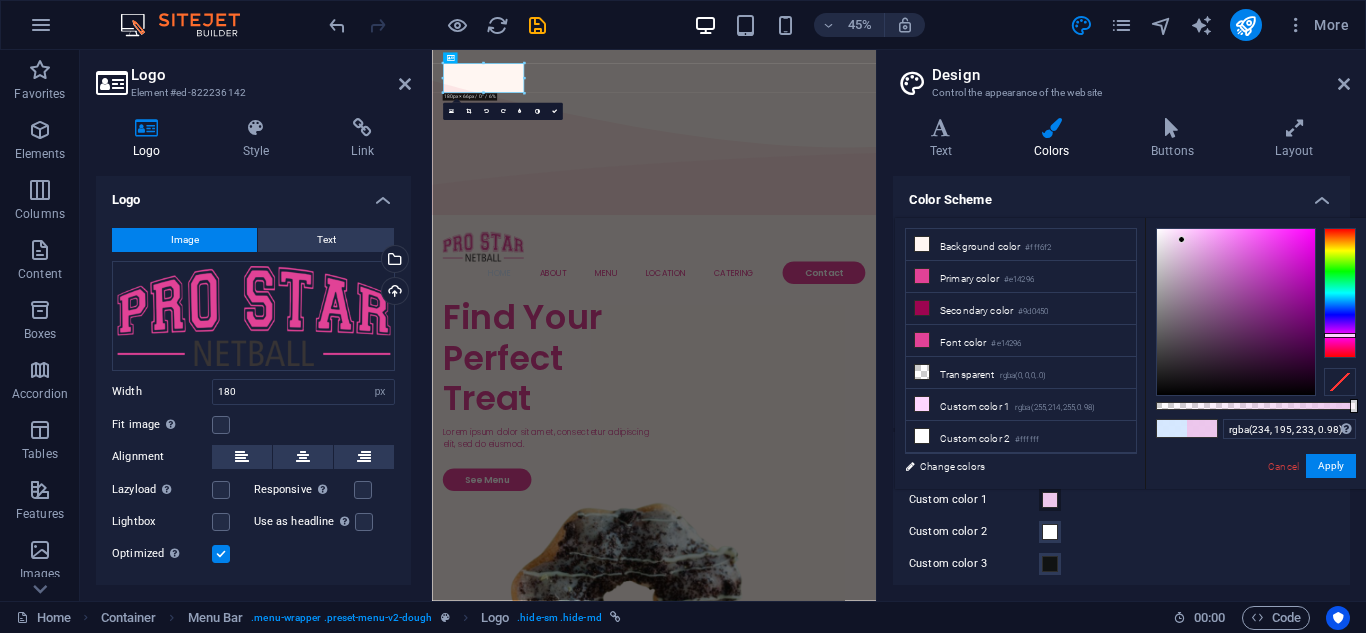 type on "rgba(232, 194, 232, 0.98)" 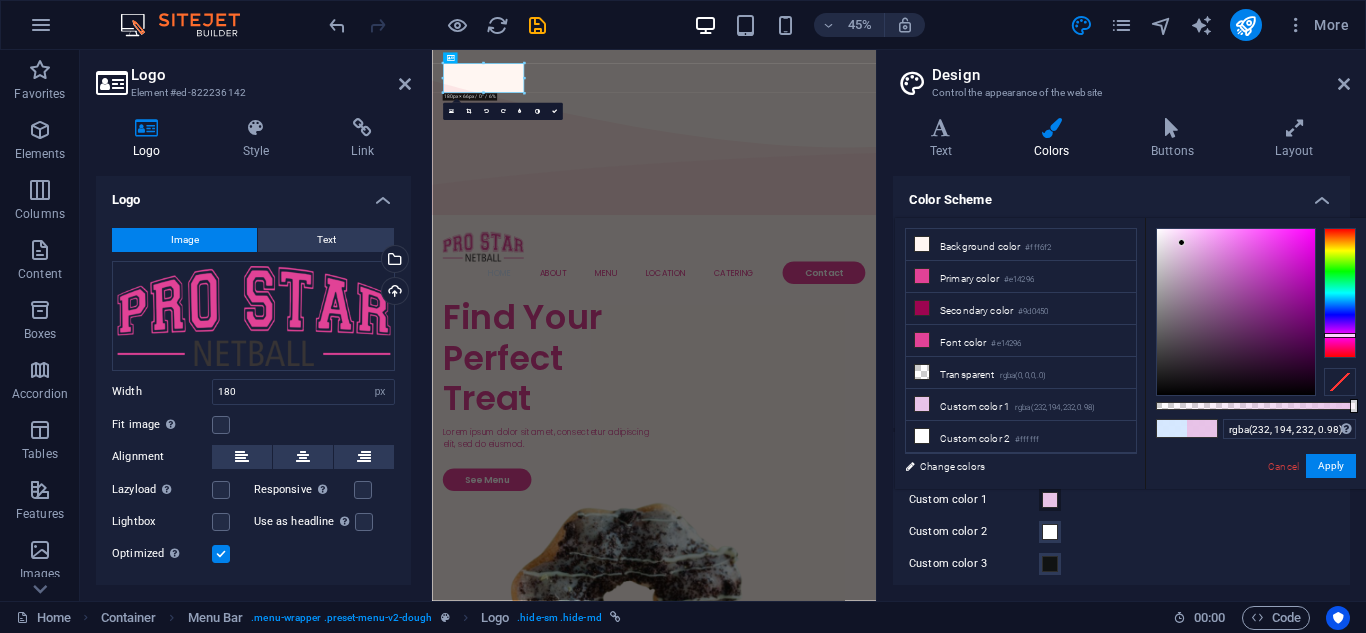 drag, startPoint x: 1181, startPoint y: 229, endPoint x: 1182, endPoint y: 243, distance: 14.035668 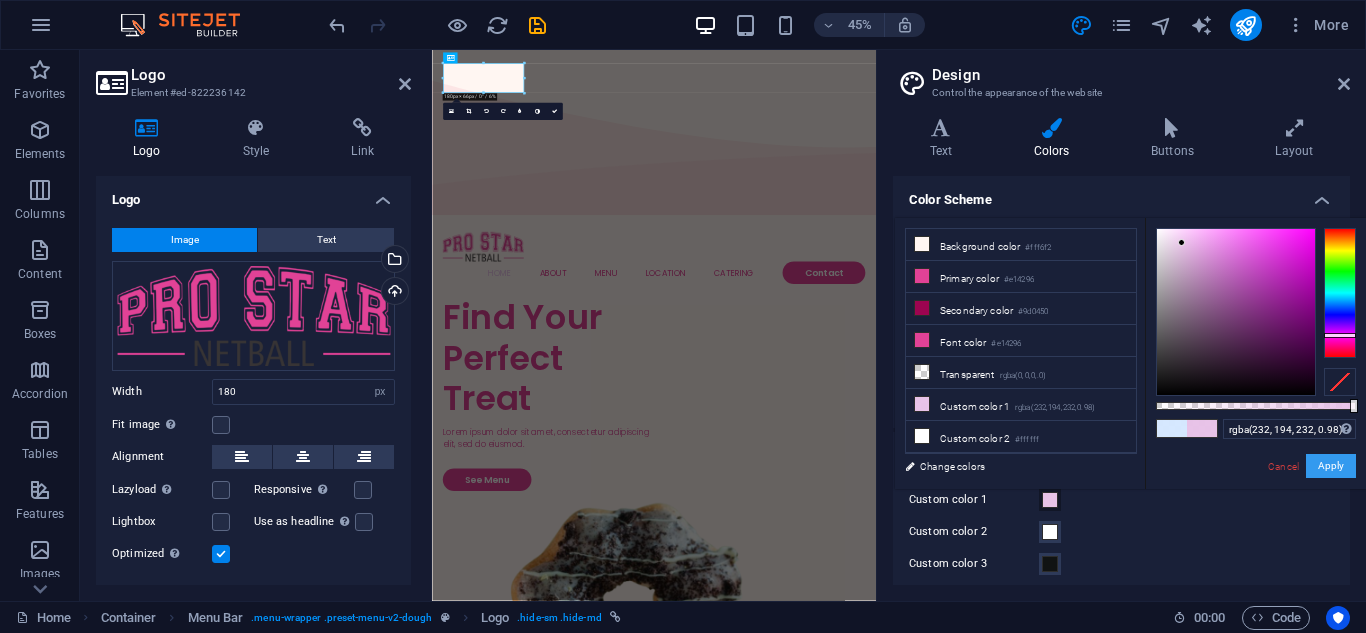click on "Apply" at bounding box center (1331, 466) 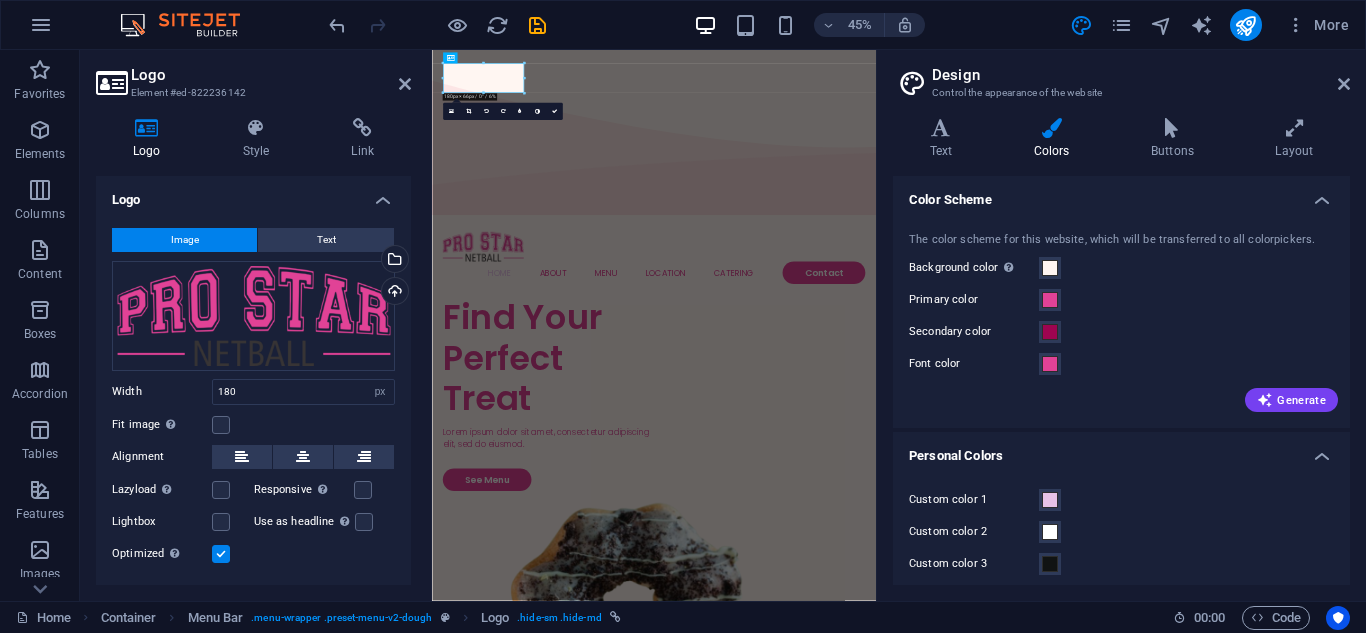 drag, startPoint x: 1133, startPoint y: 385, endPoint x: 1216, endPoint y: 328, distance: 100.68764 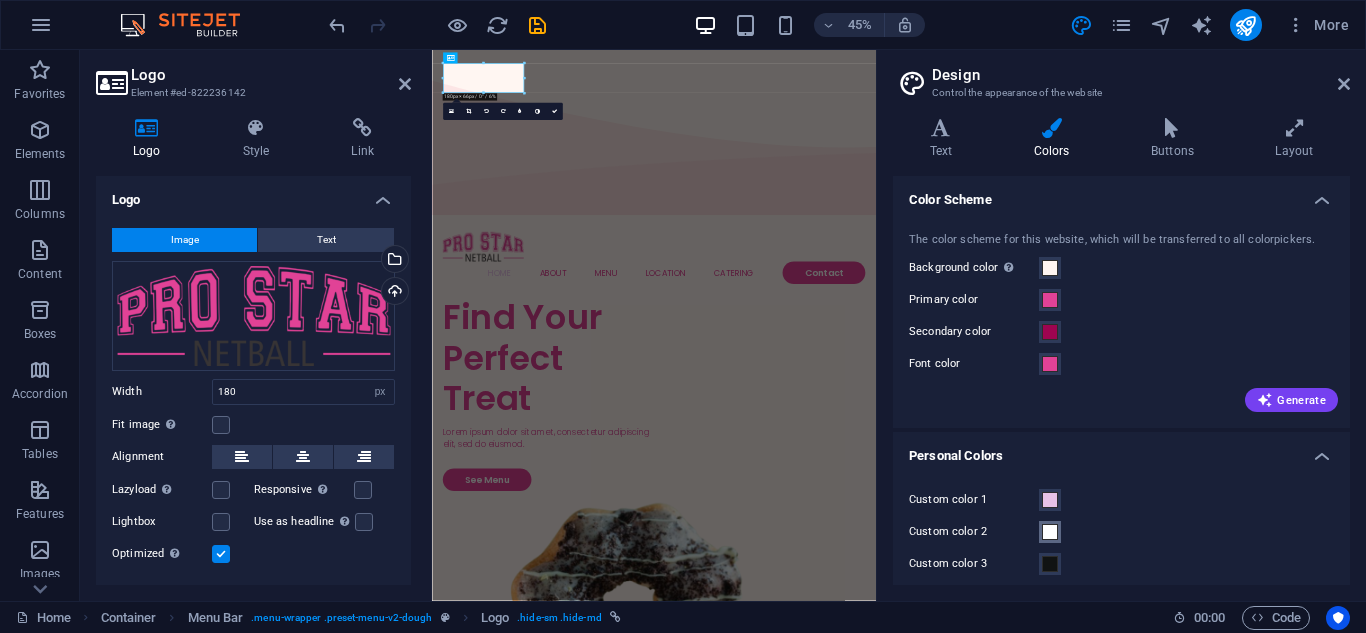 click at bounding box center (1050, 532) 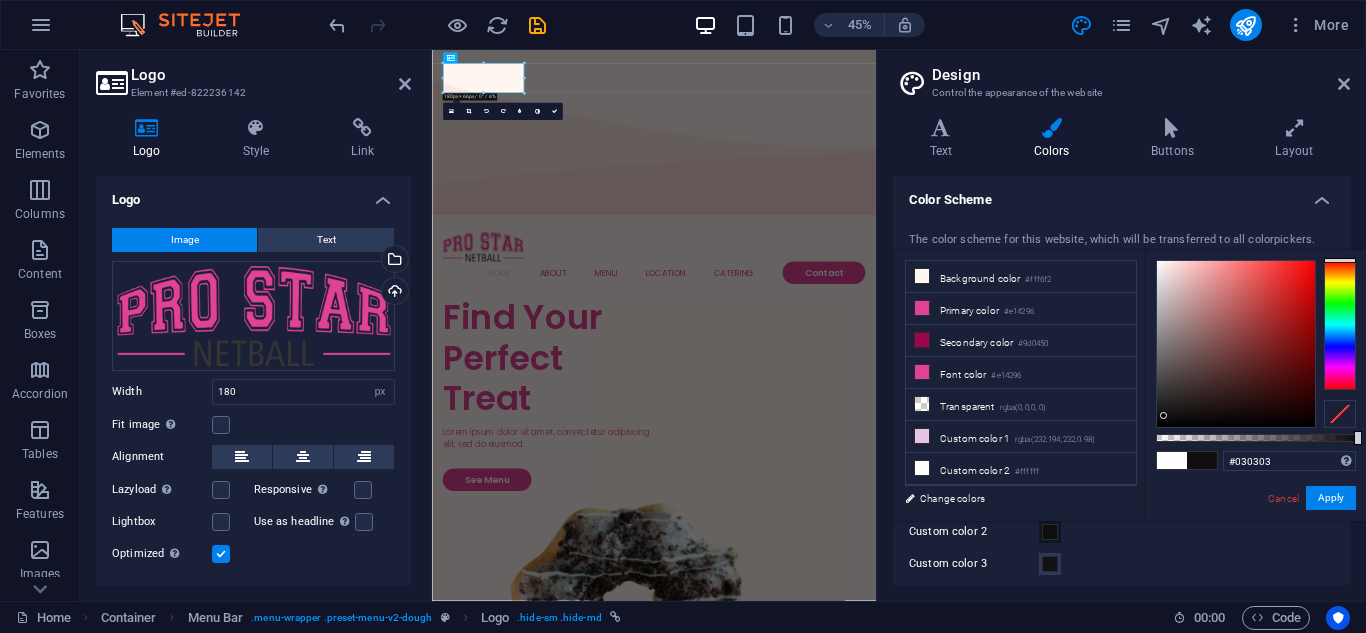 type on "#000000" 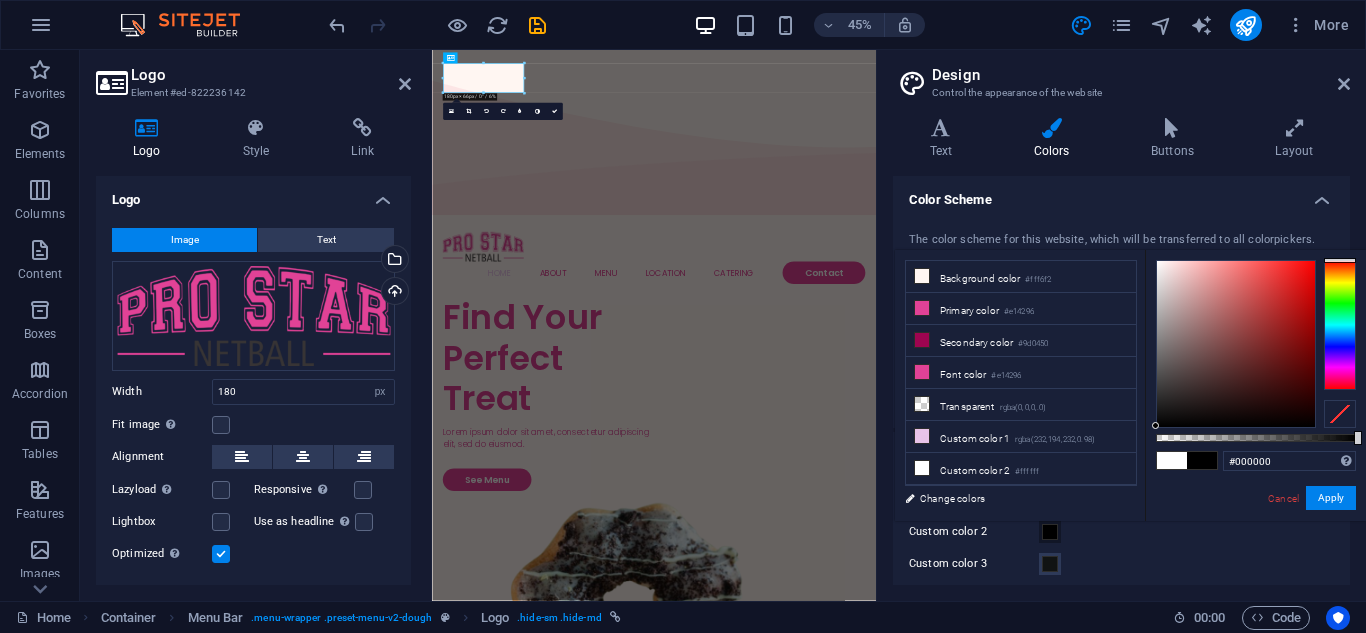 drag, startPoint x: 1155, startPoint y: 260, endPoint x: 1142, endPoint y: 437, distance: 177.47676 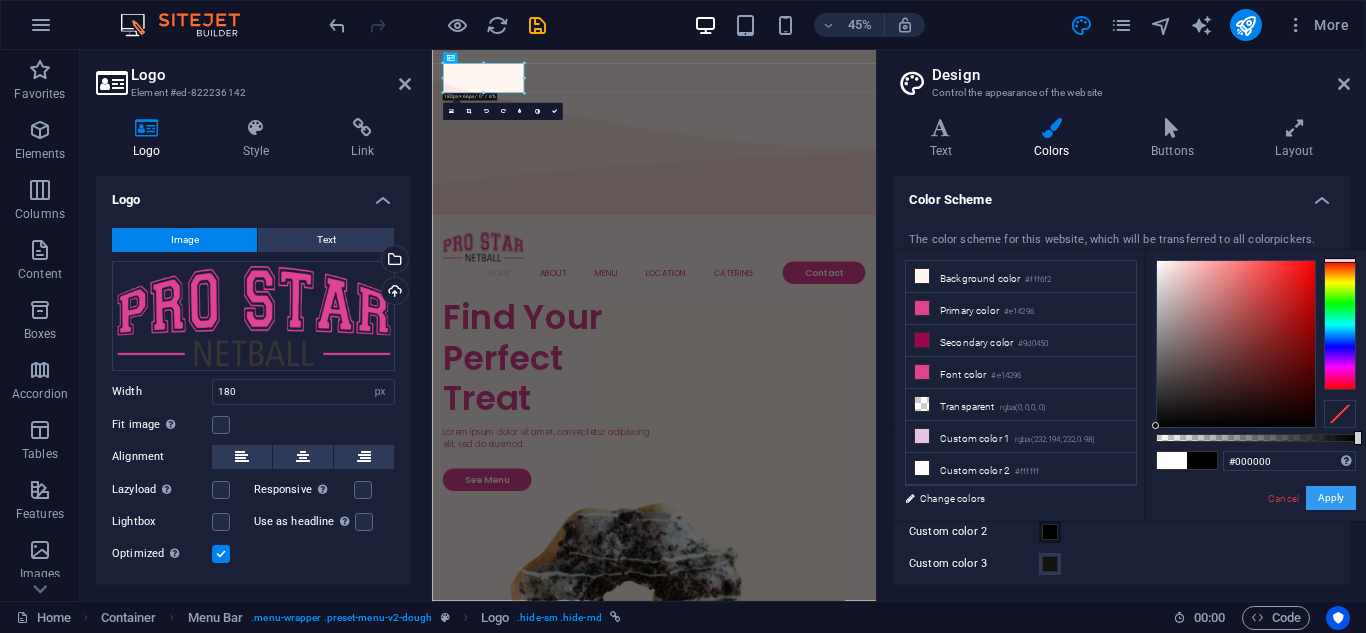 click on "Apply" at bounding box center [1331, 498] 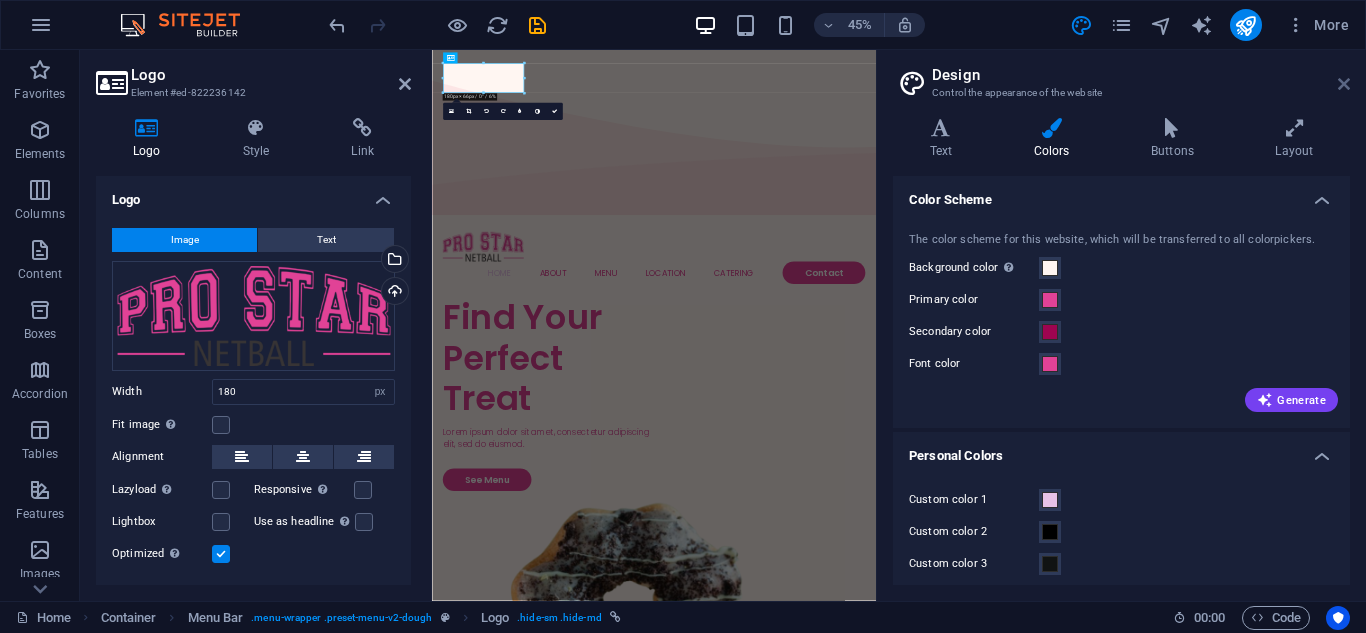 click at bounding box center (1344, 84) 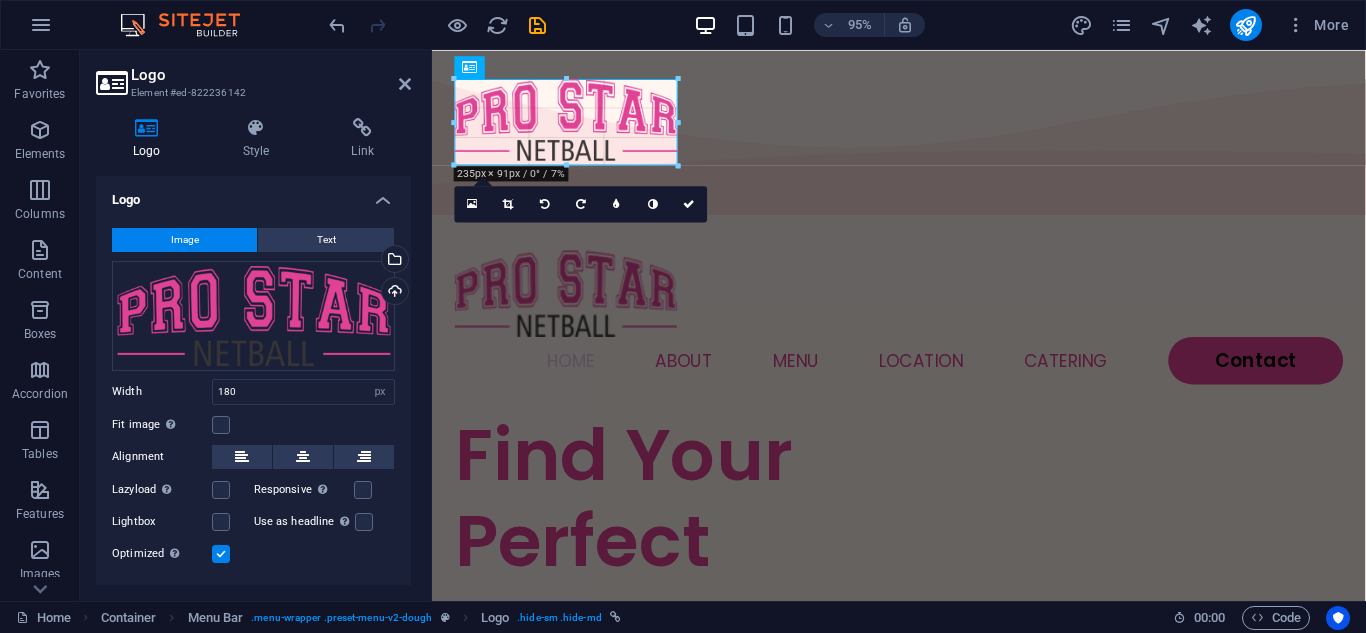 drag, startPoint x: 629, startPoint y: 142, endPoint x: 683, endPoint y: 168, distance: 59.933296 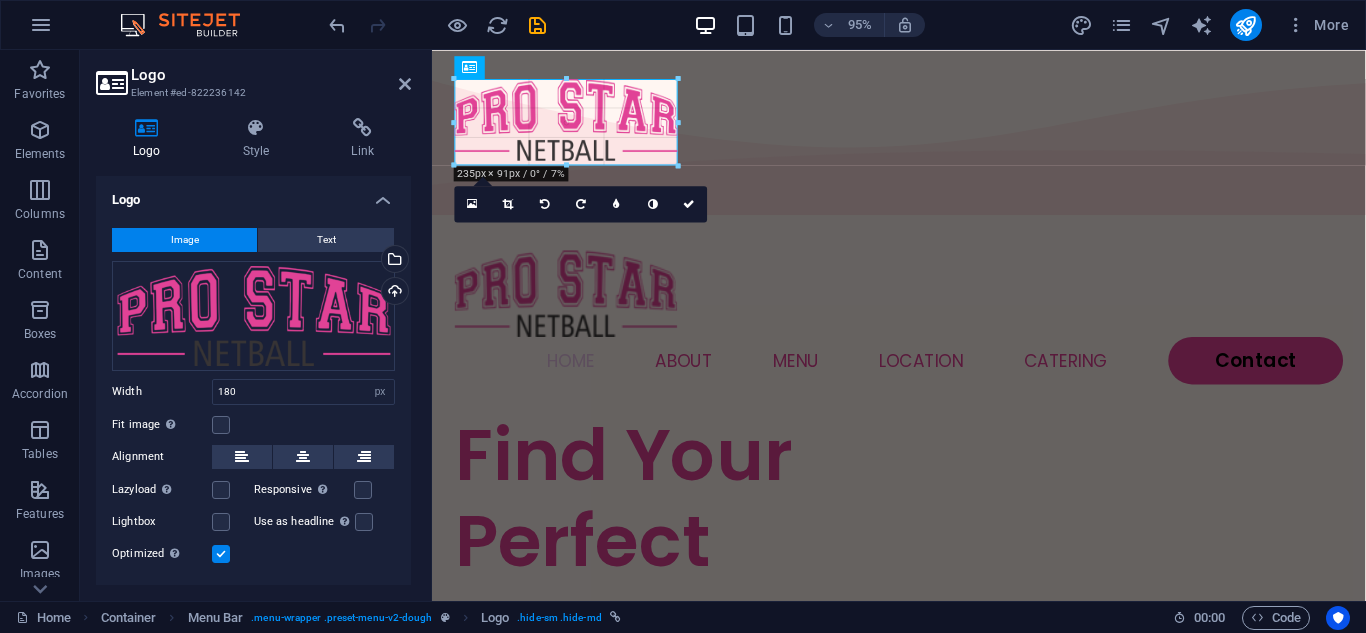 type on "234" 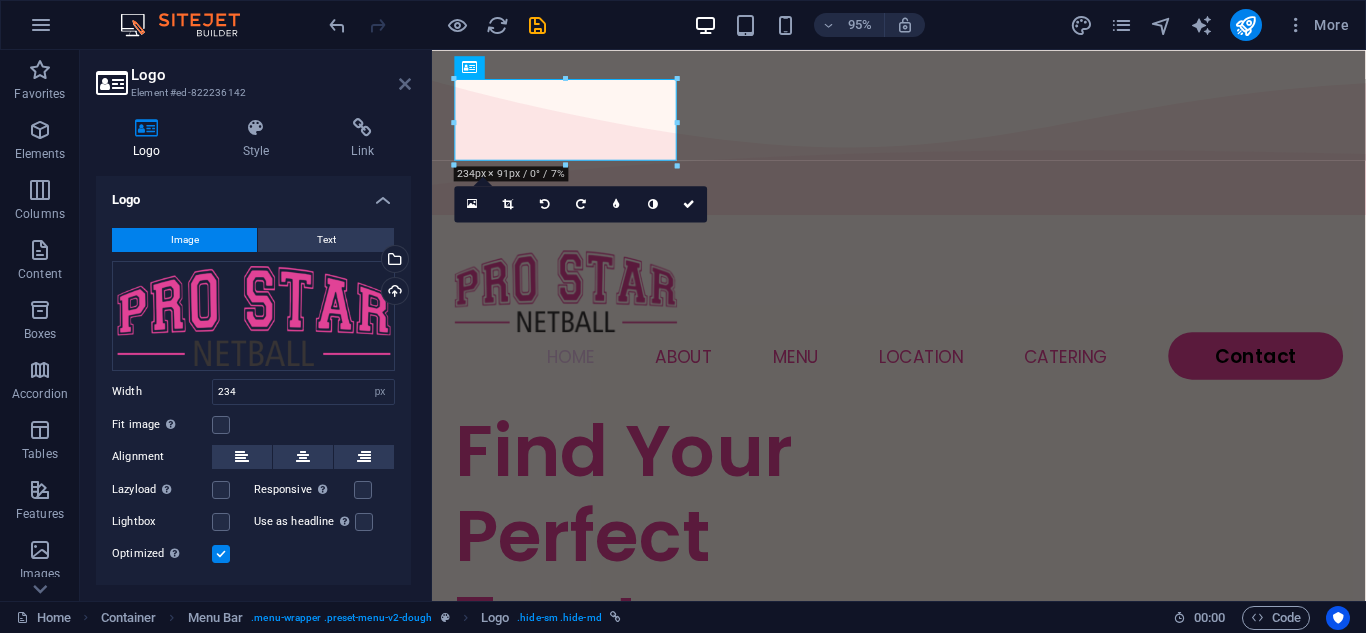 click at bounding box center [405, 84] 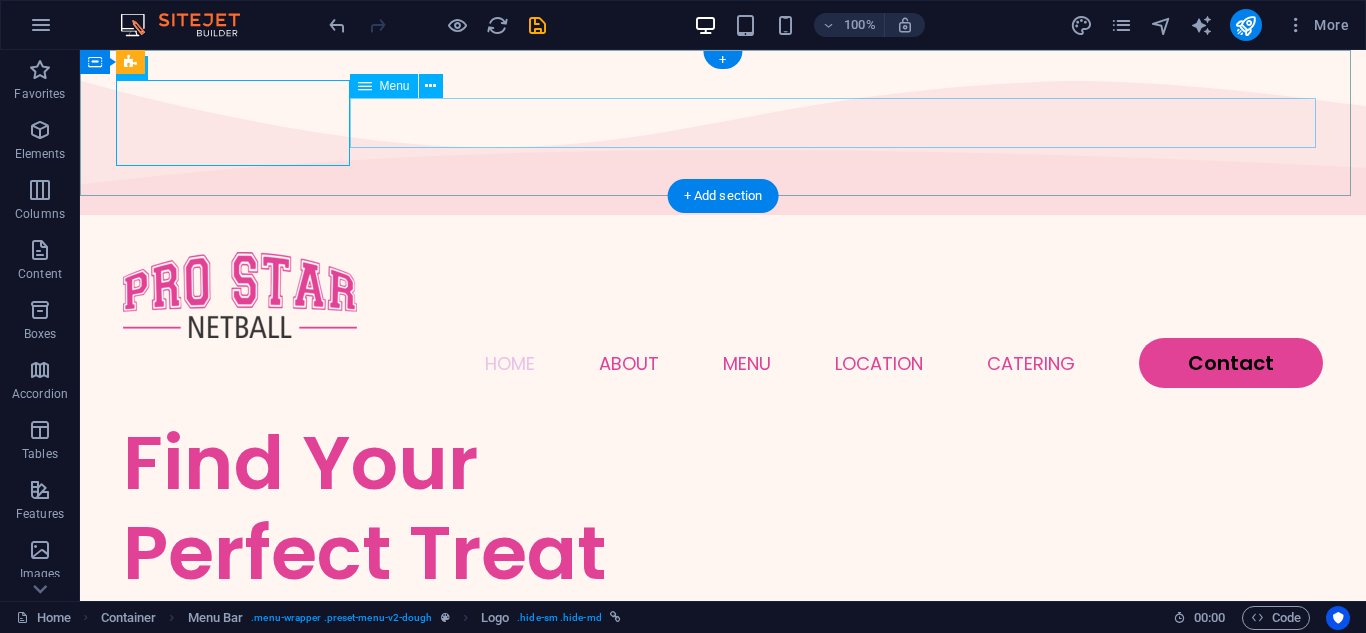 drag, startPoint x: 557, startPoint y: 114, endPoint x: 534, endPoint y: 114, distance: 23 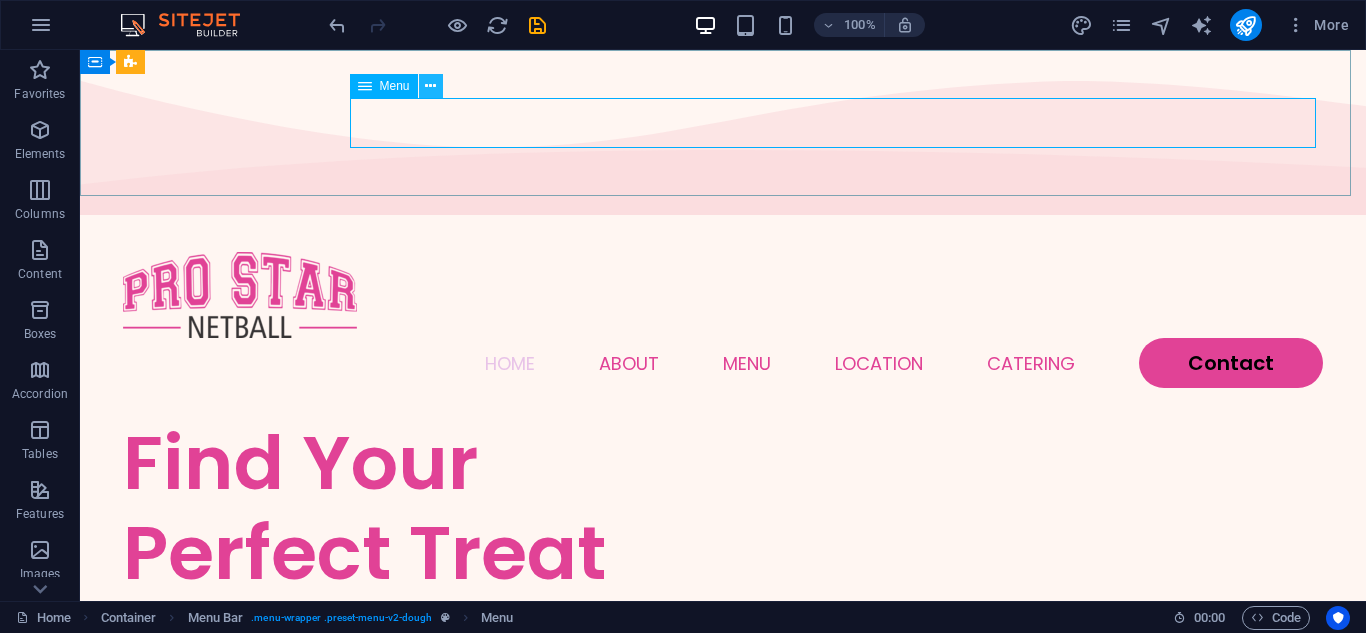 click at bounding box center [430, 86] 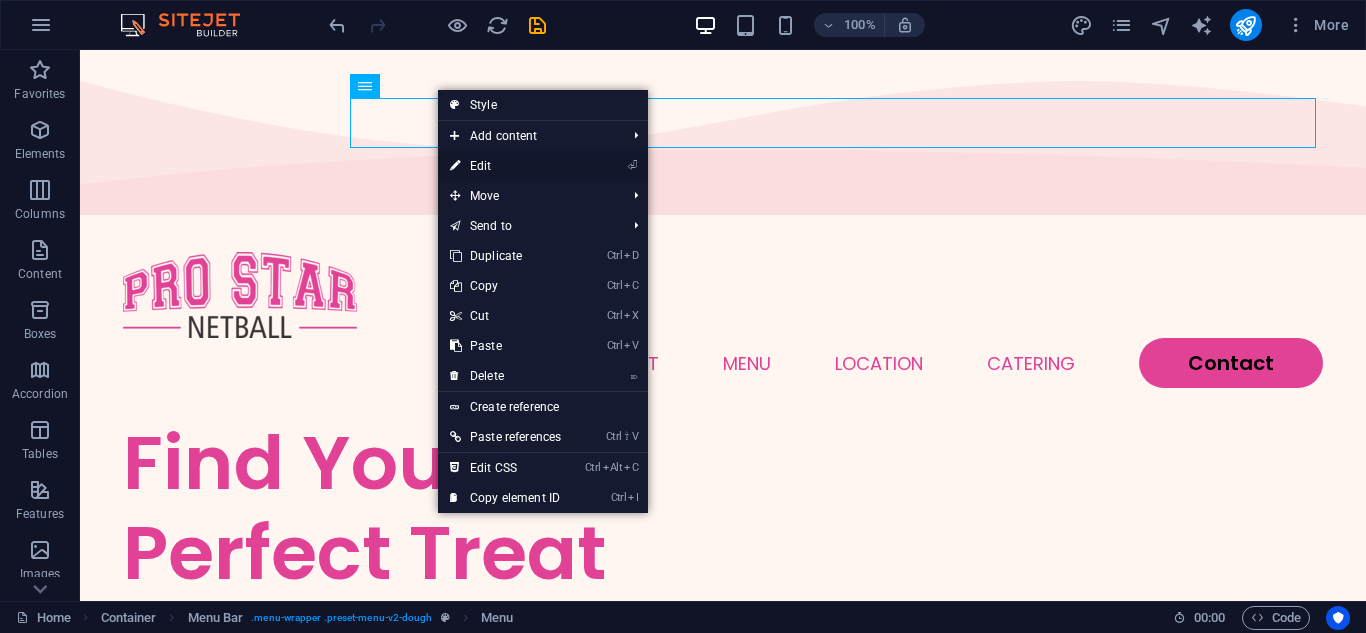 click on "⏎  Edit" at bounding box center [505, 166] 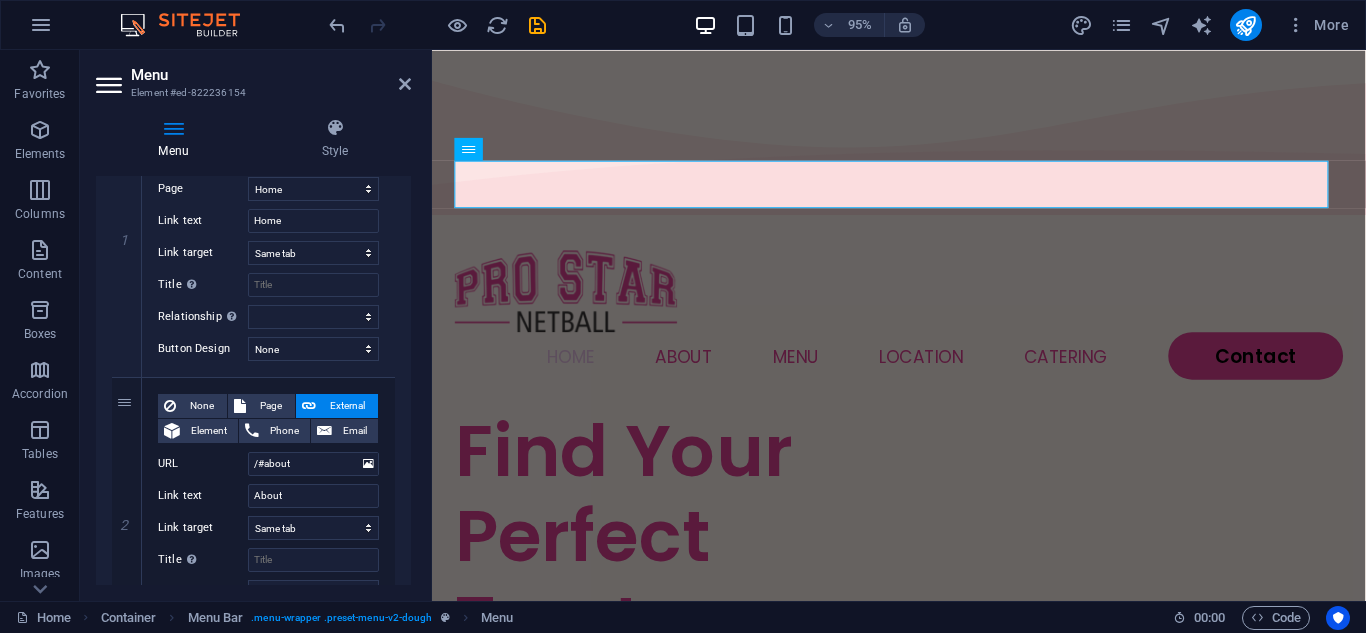 scroll, scrollTop: 300, scrollLeft: 0, axis: vertical 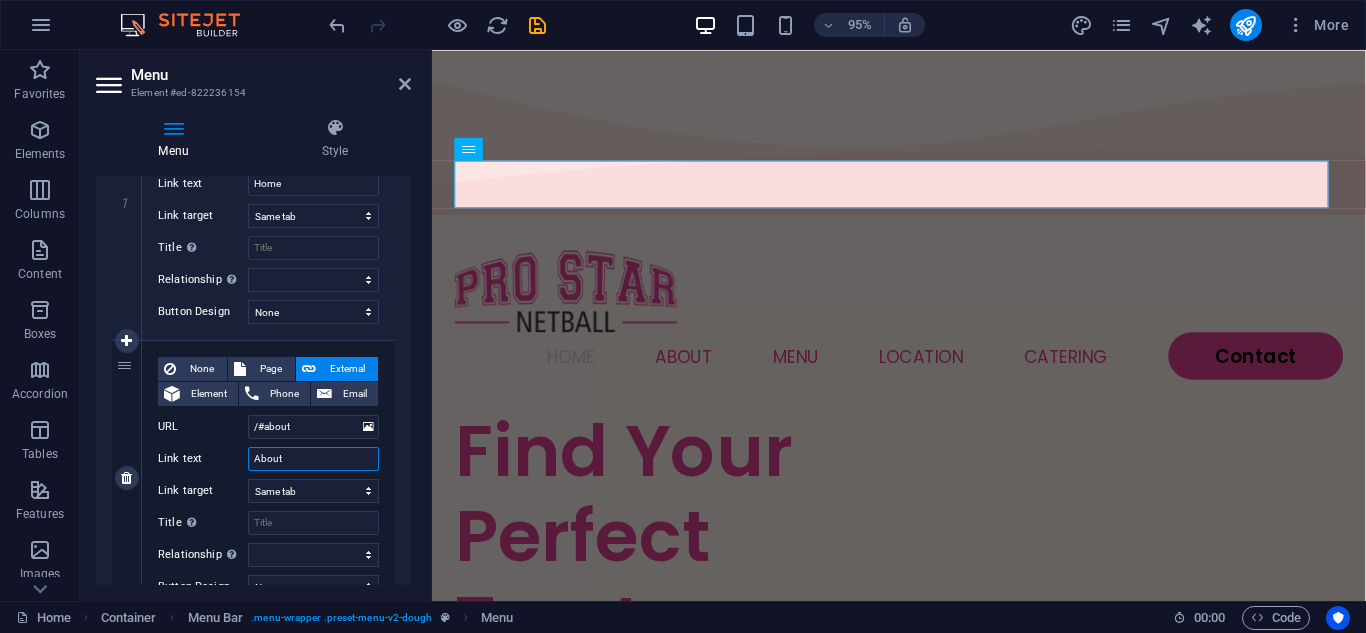 click on "About" at bounding box center [313, 459] 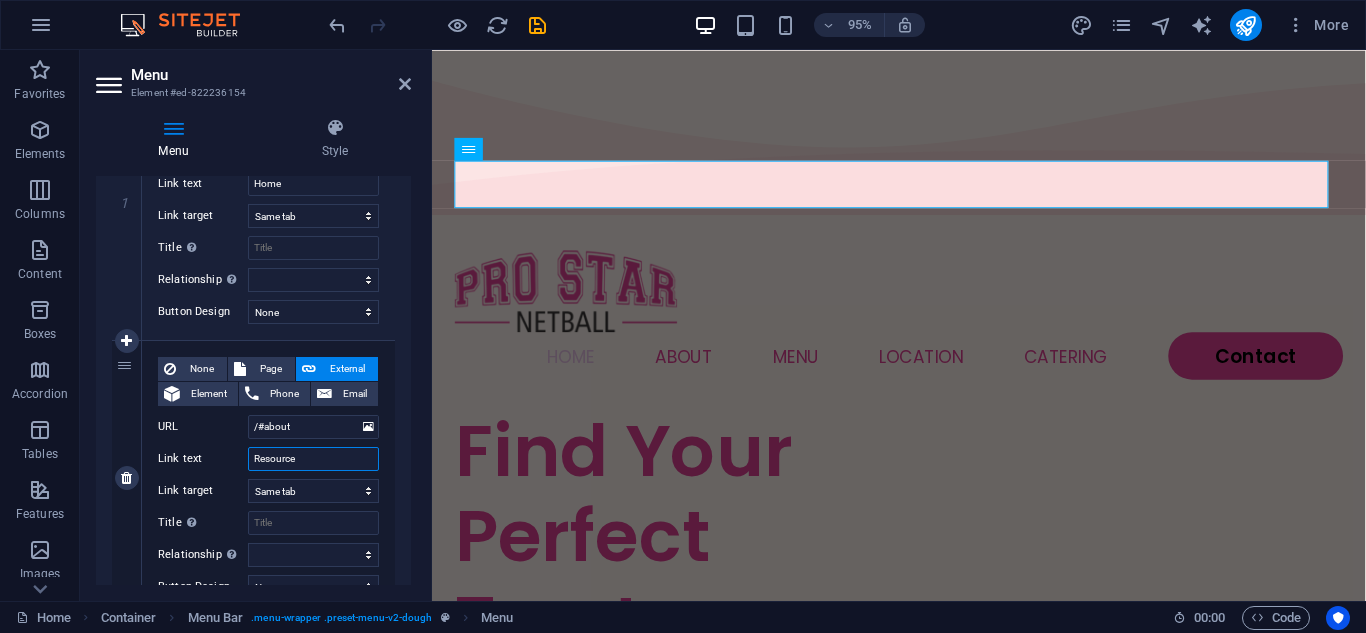 type on "Resources" 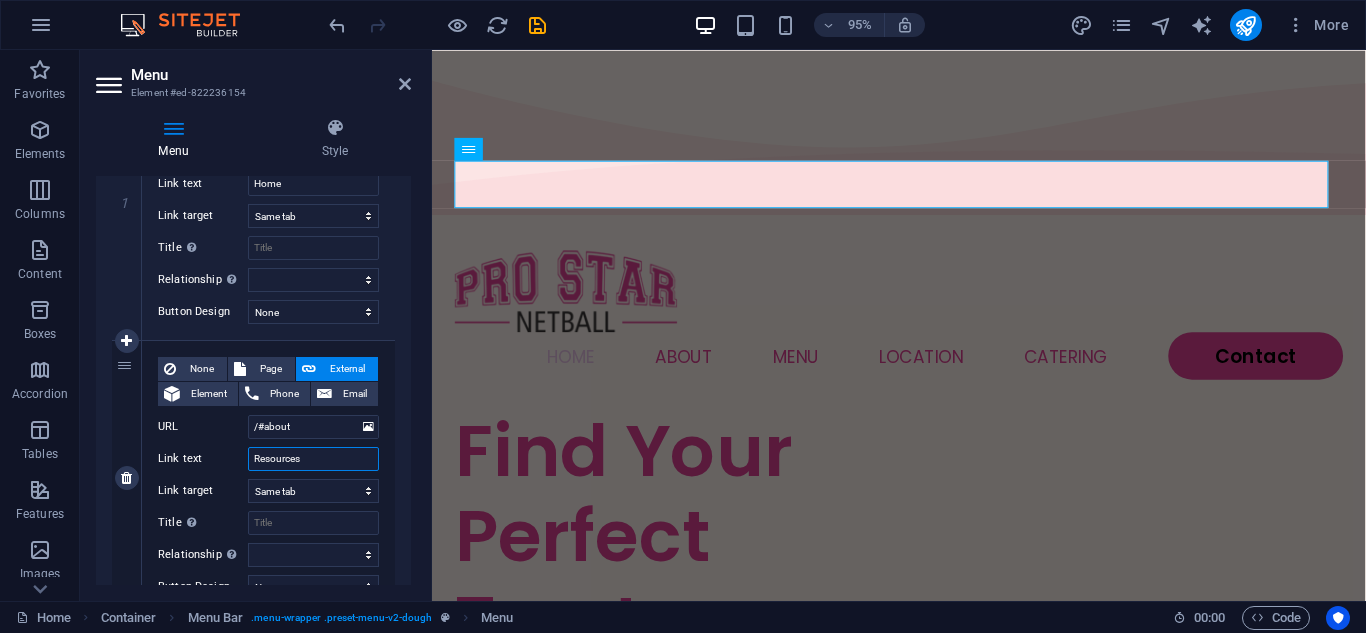 select 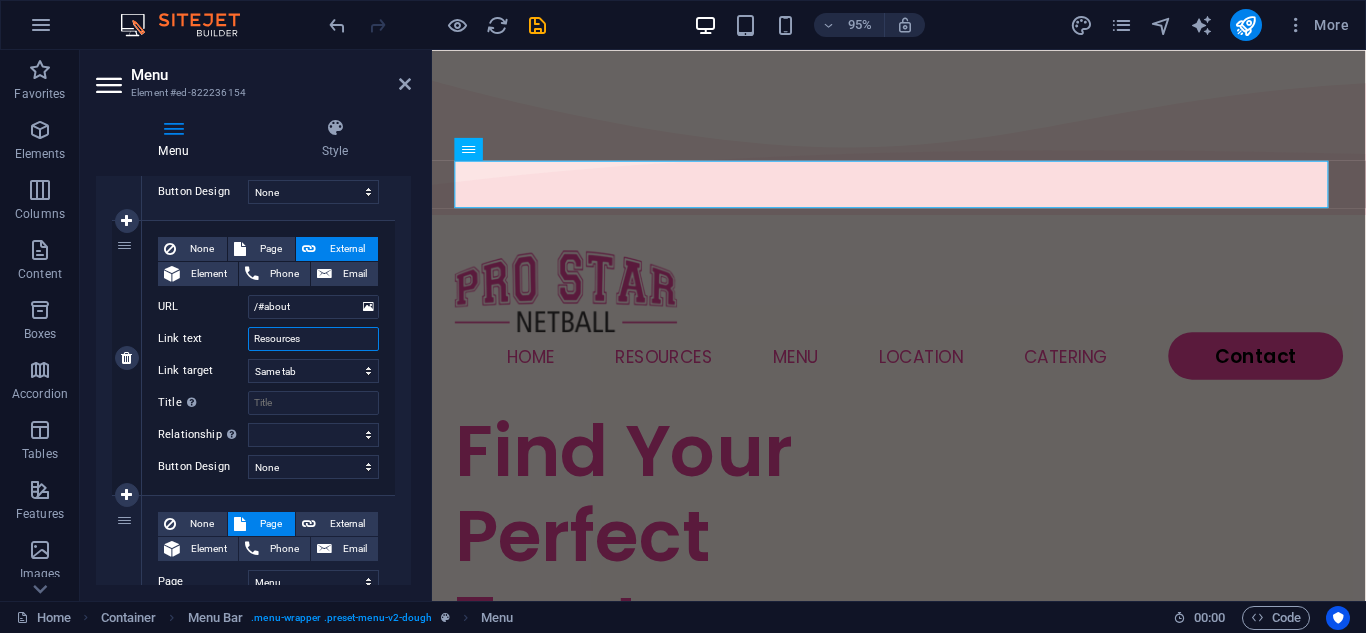 scroll, scrollTop: 400, scrollLeft: 0, axis: vertical 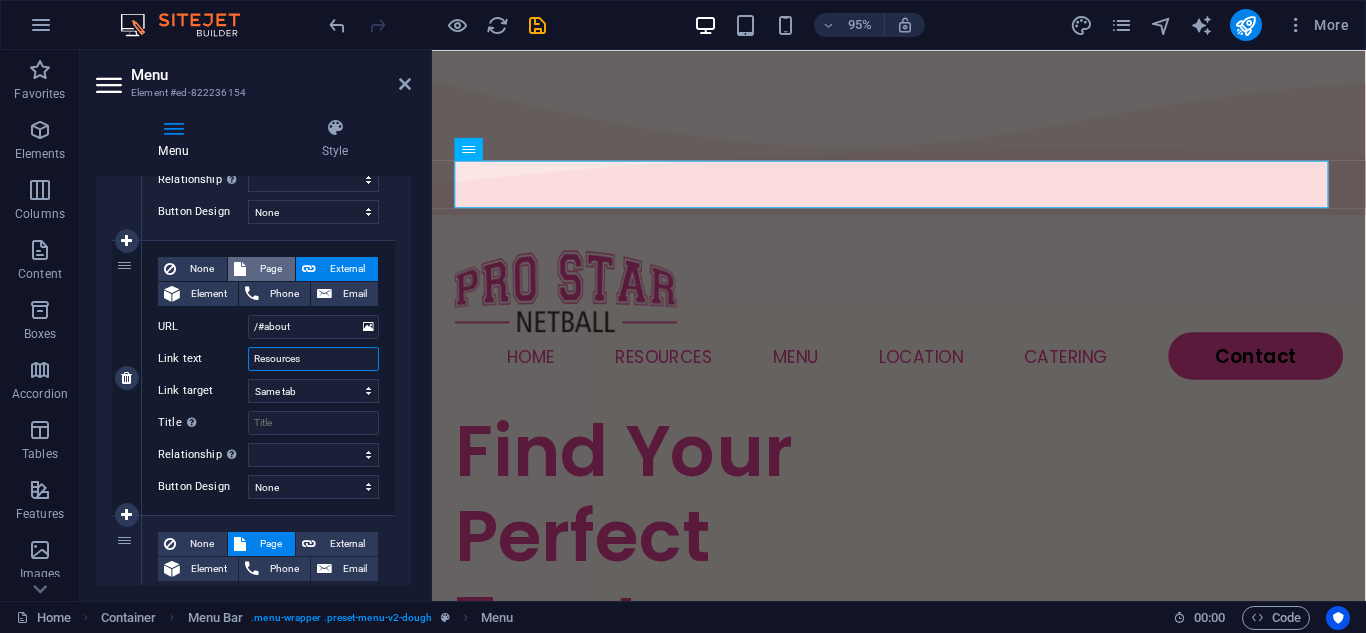 type on "Resources" 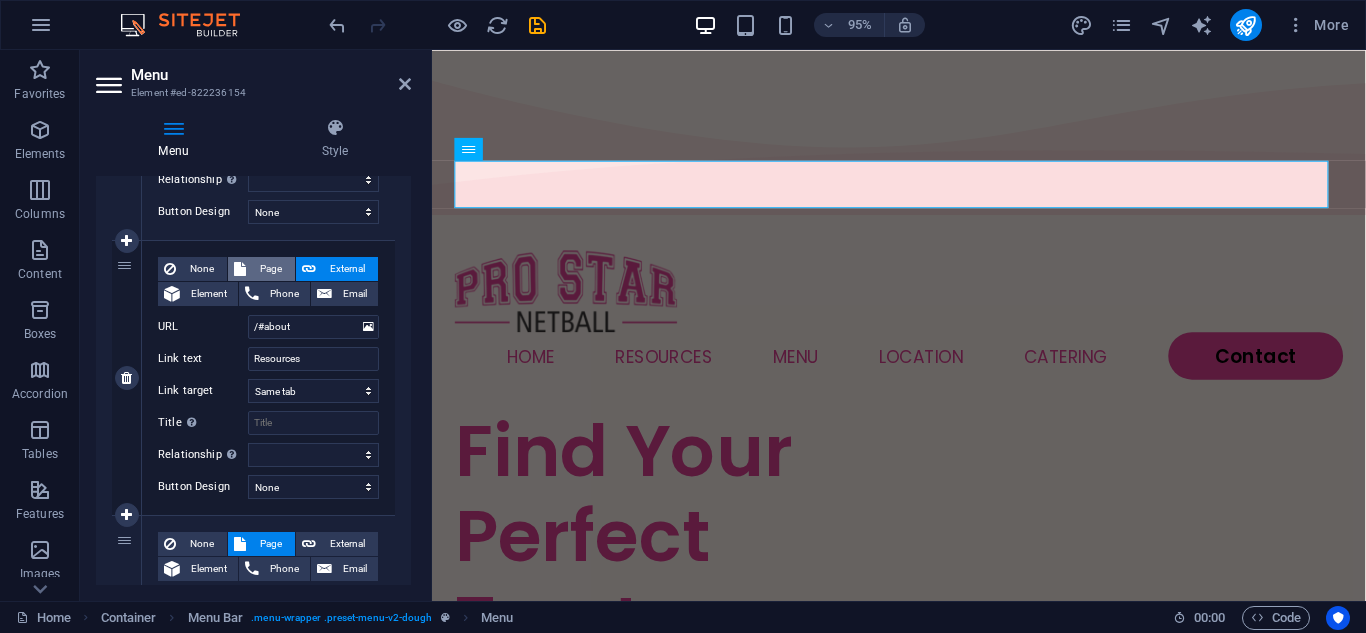 click on "Page" at bounding box center [270, 269] 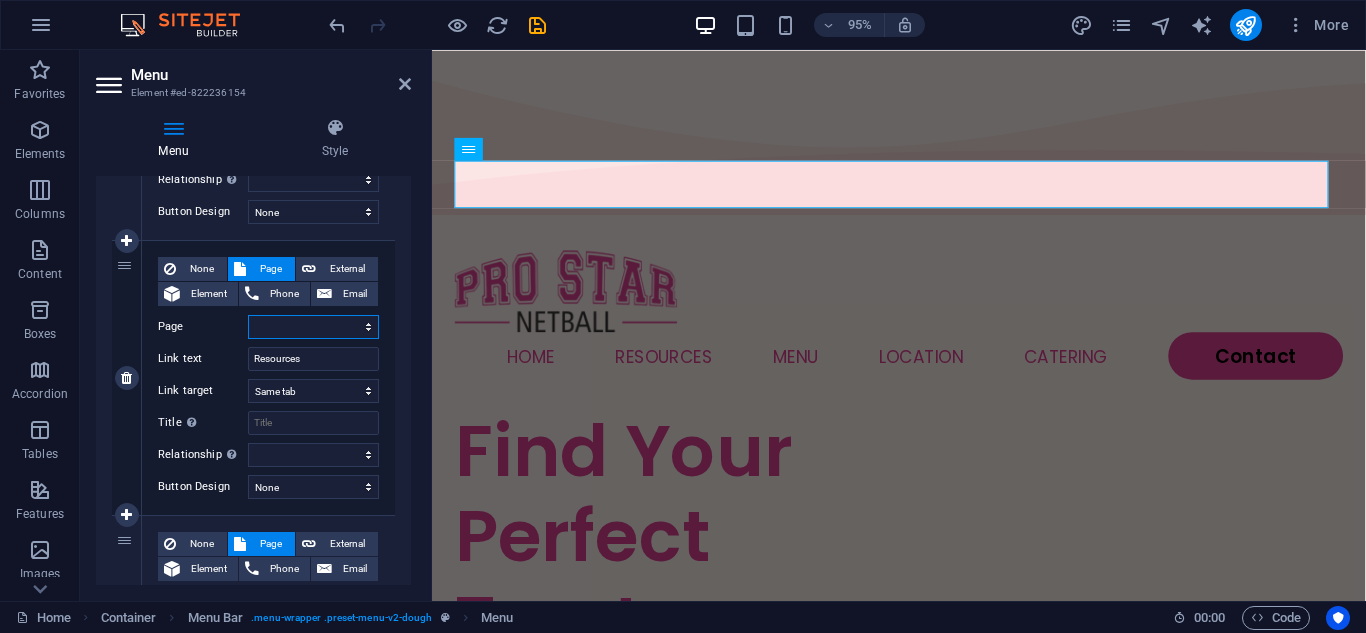 click on "Home Menu Contact Legal Notice Privacy" at bounding box center (313, 327) 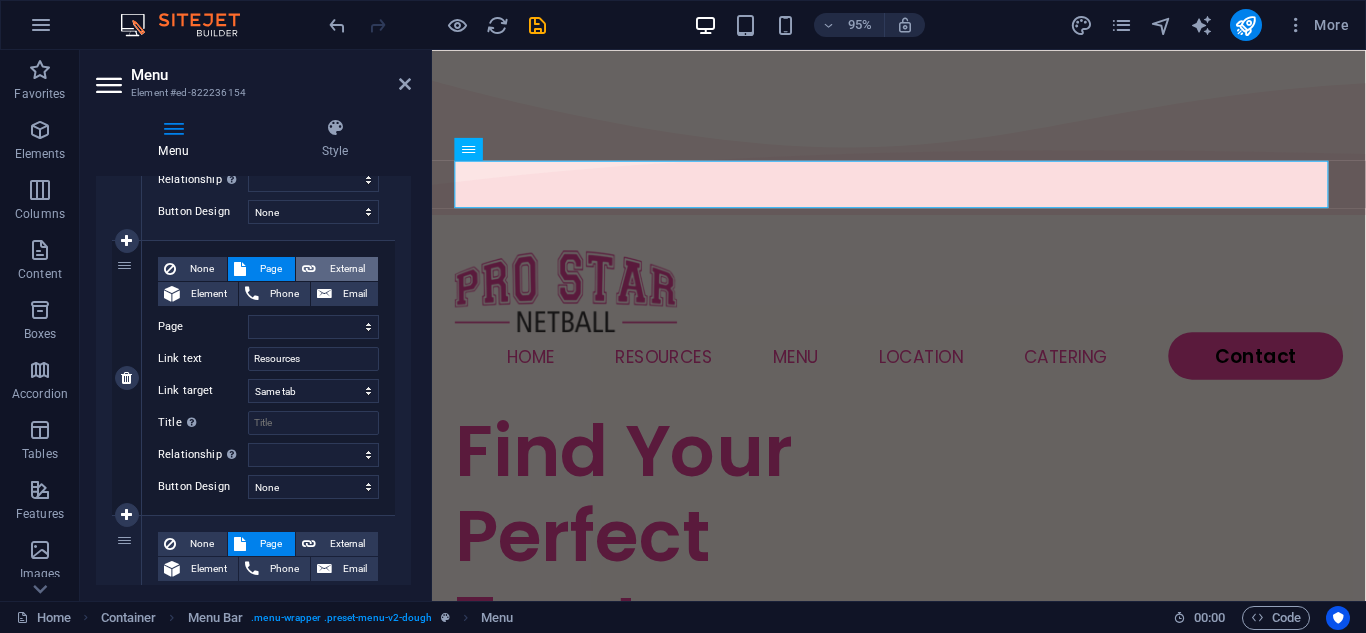 click on "External" at bounding box center (347, 269) 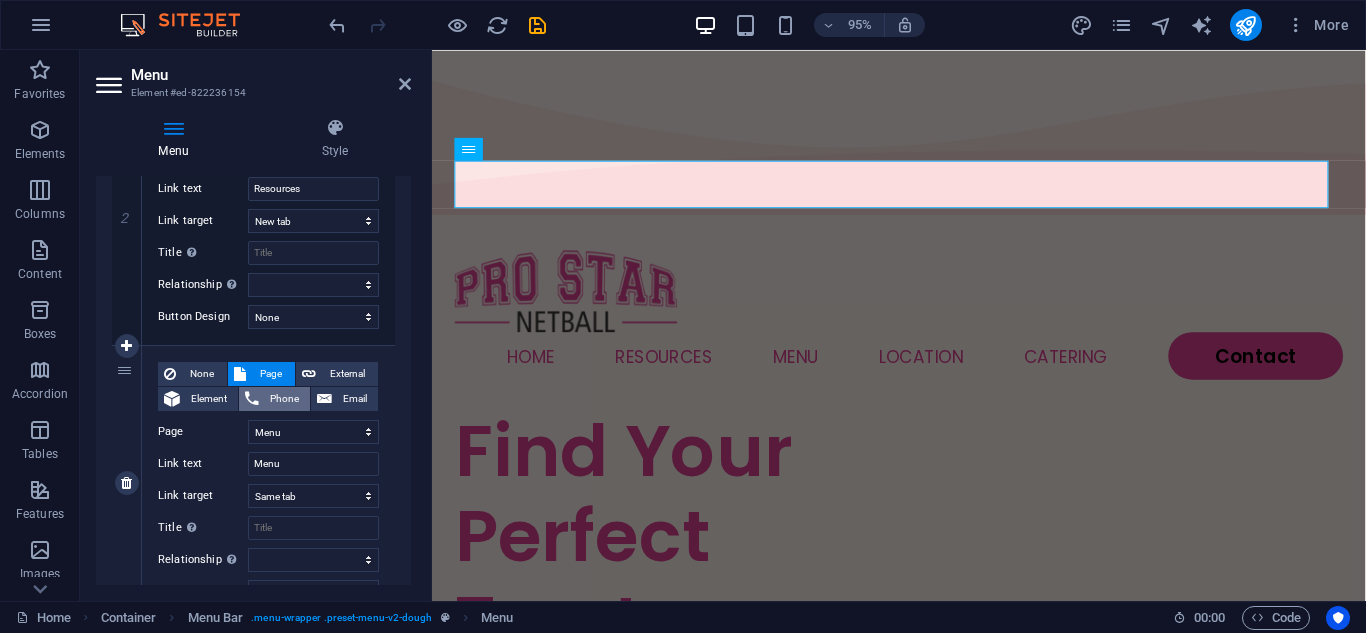 scroll, scrollTop: 600, scrollLeft: 0, axis: vertical 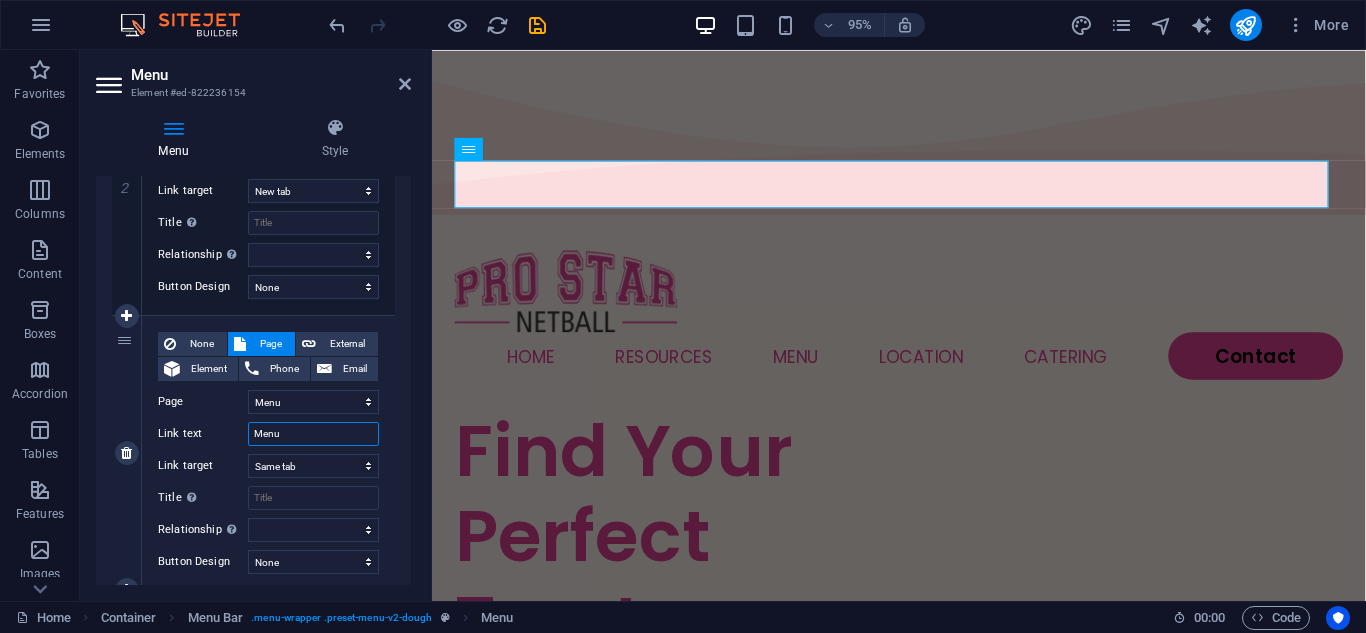 click on "Menu" at bounding box center [313, 434] 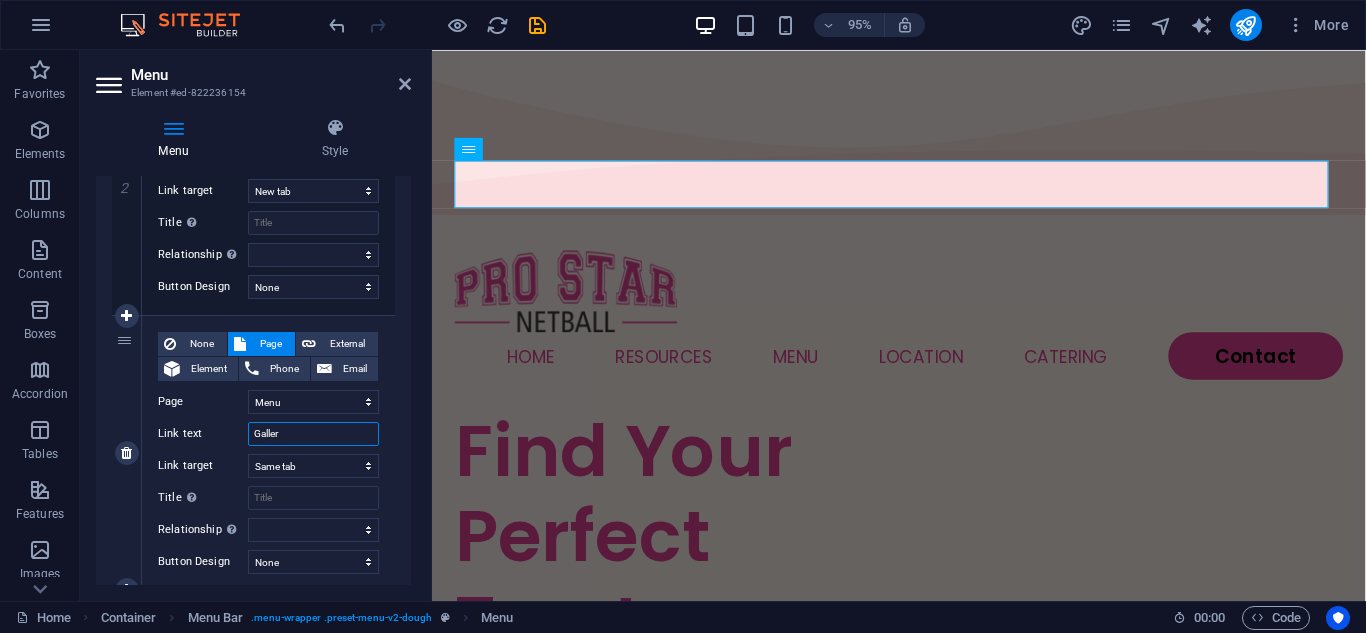 type on "Gallery" 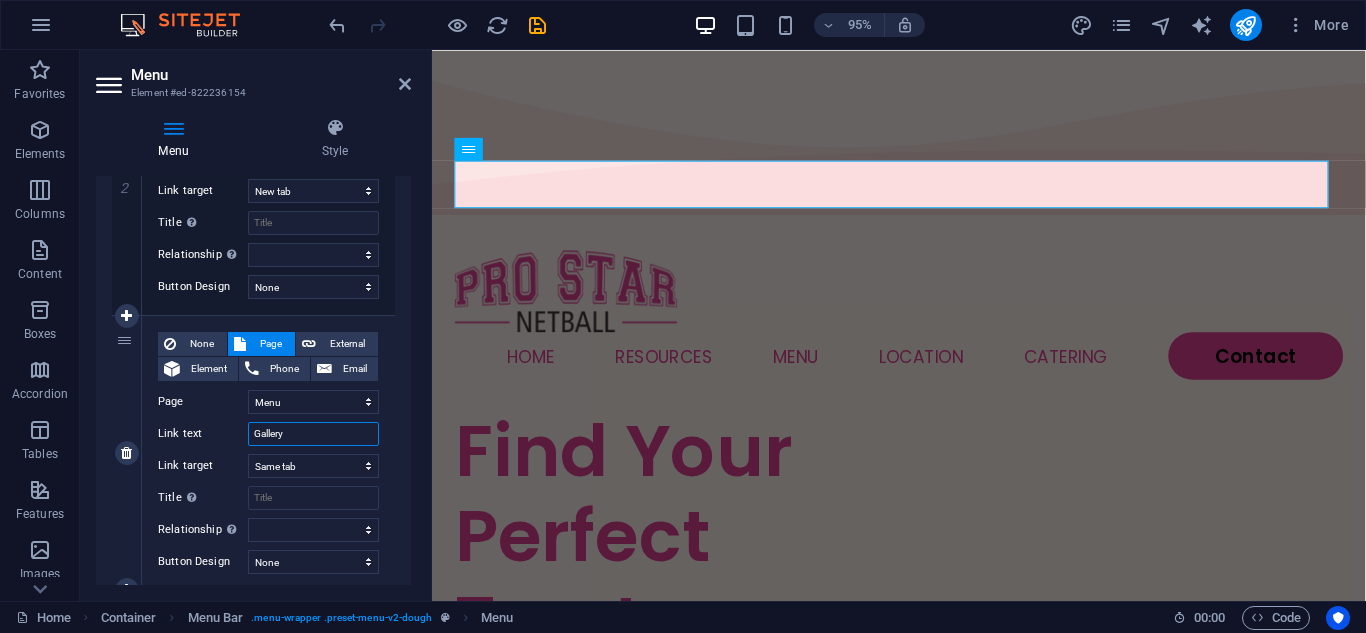 select 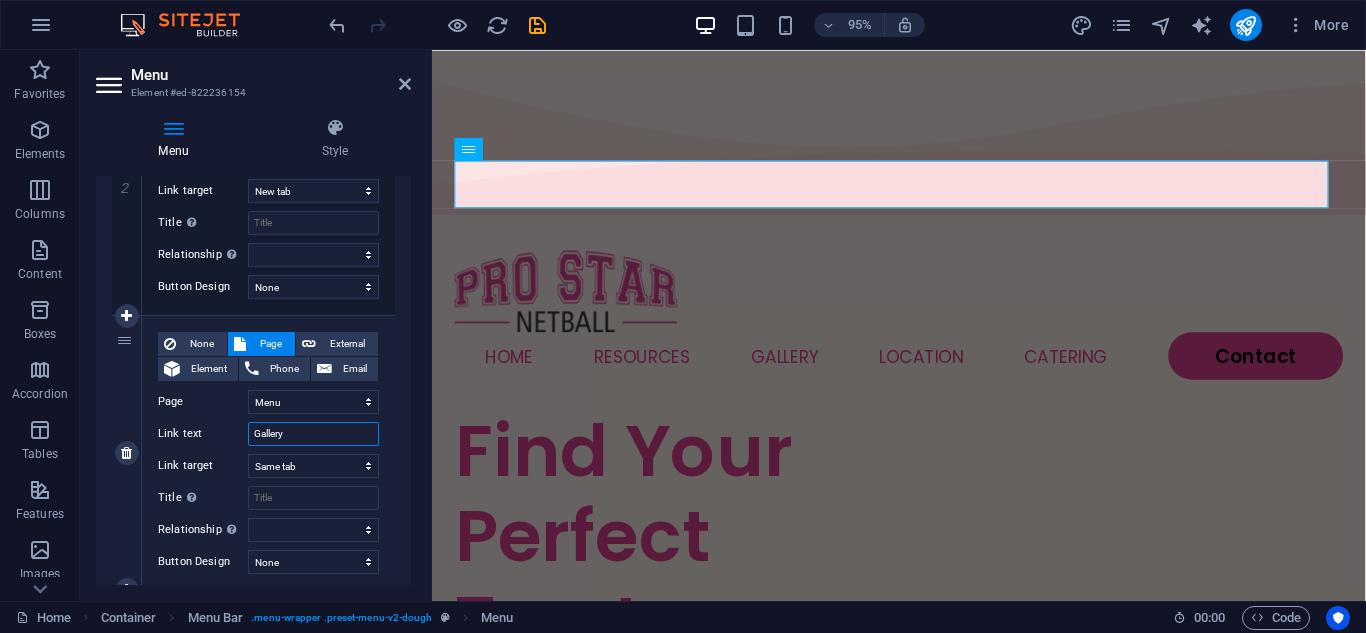 scroll, scrollTop: 800, scrollLeft: 0, axis: vertical 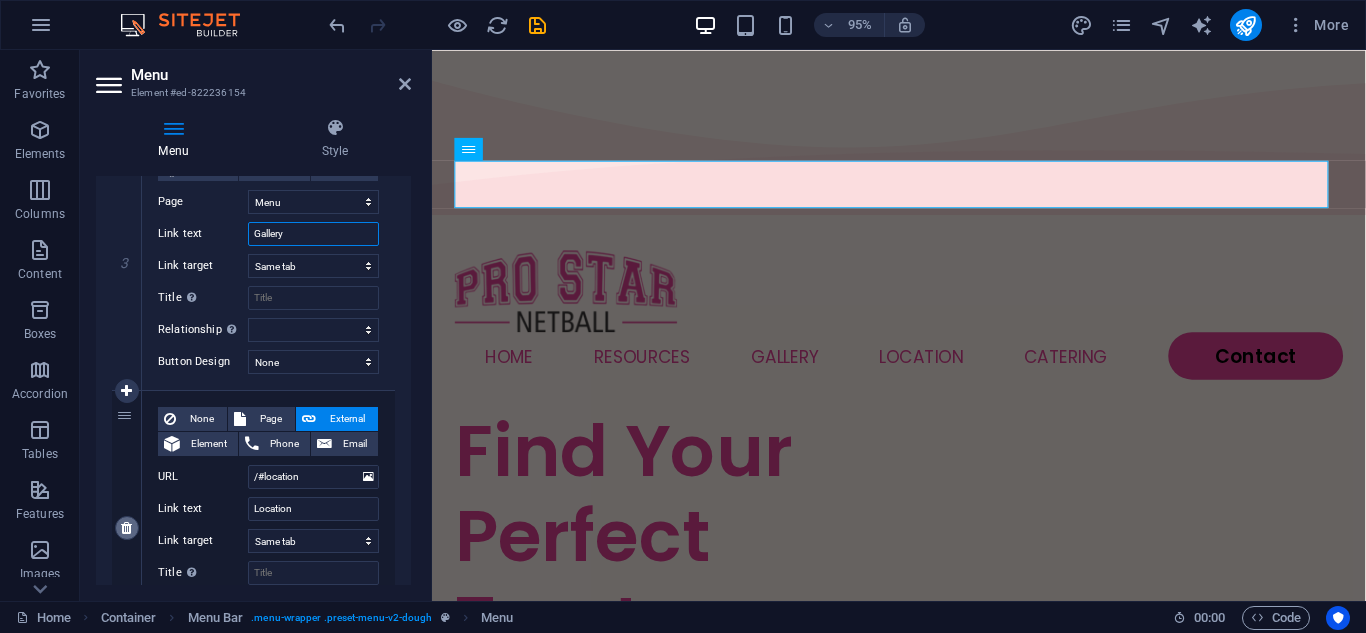 type on "Gallery" 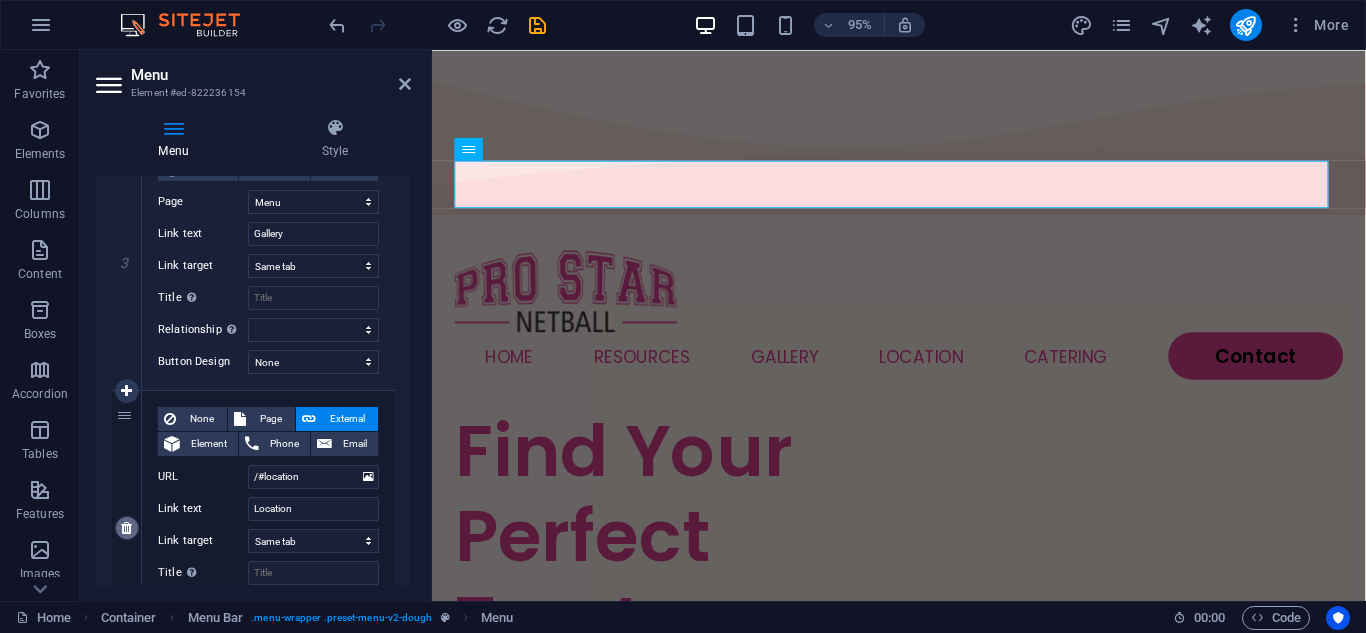 click at bounding box center (126, 528) 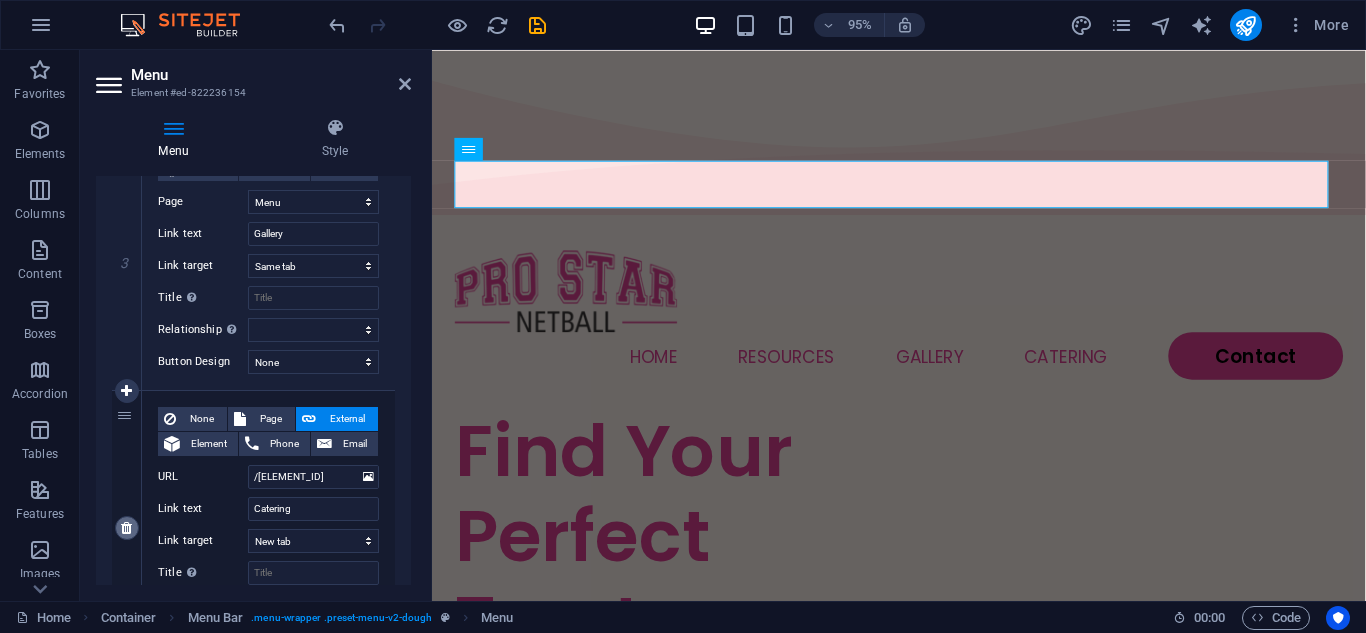 click at bounding box center [126, 528] 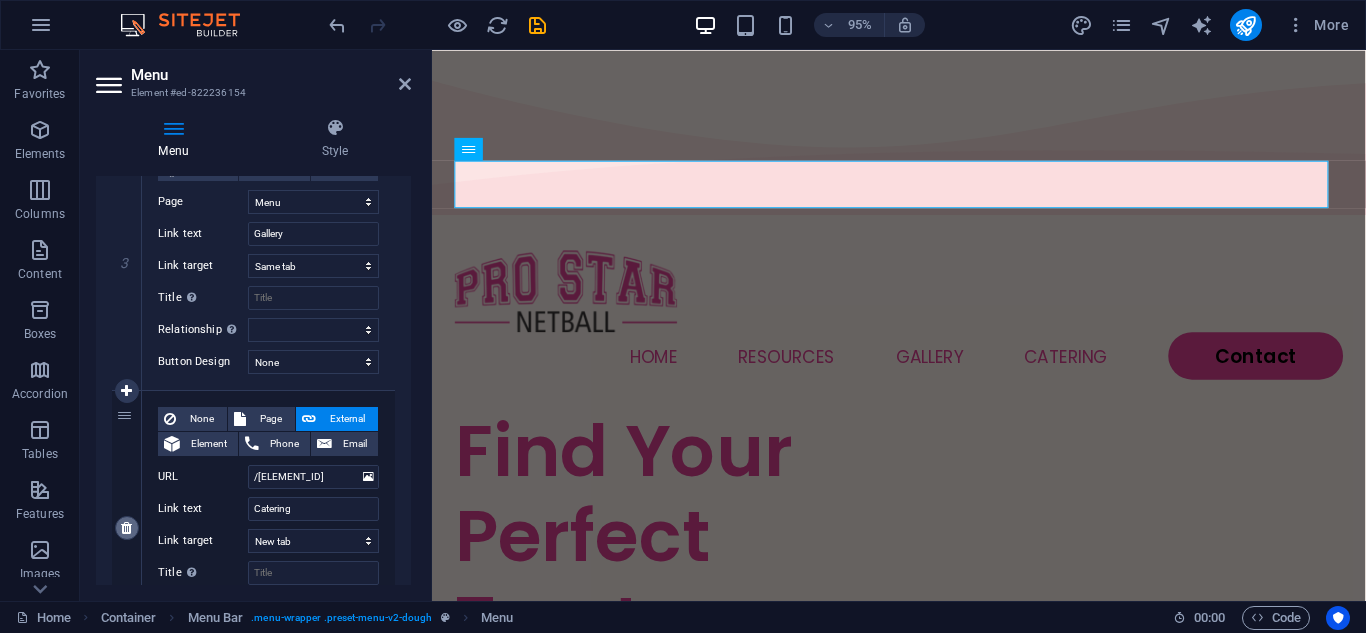 select 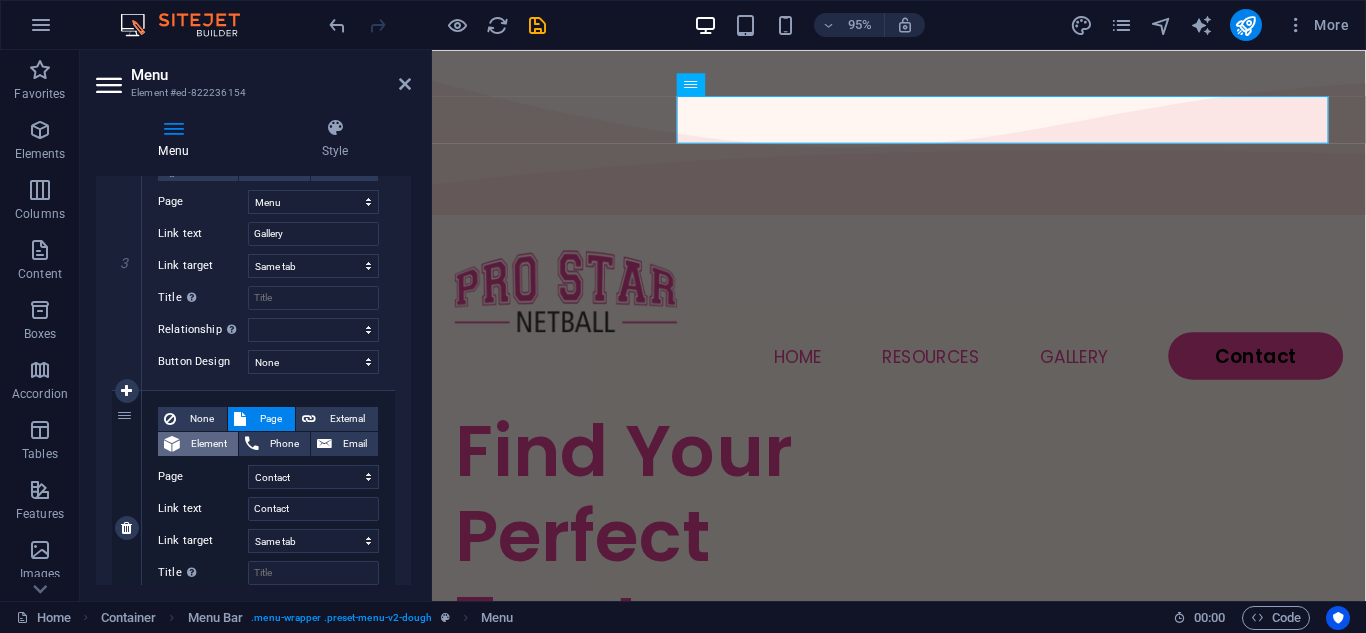 click on "Element" at bounding box center (209, 444) 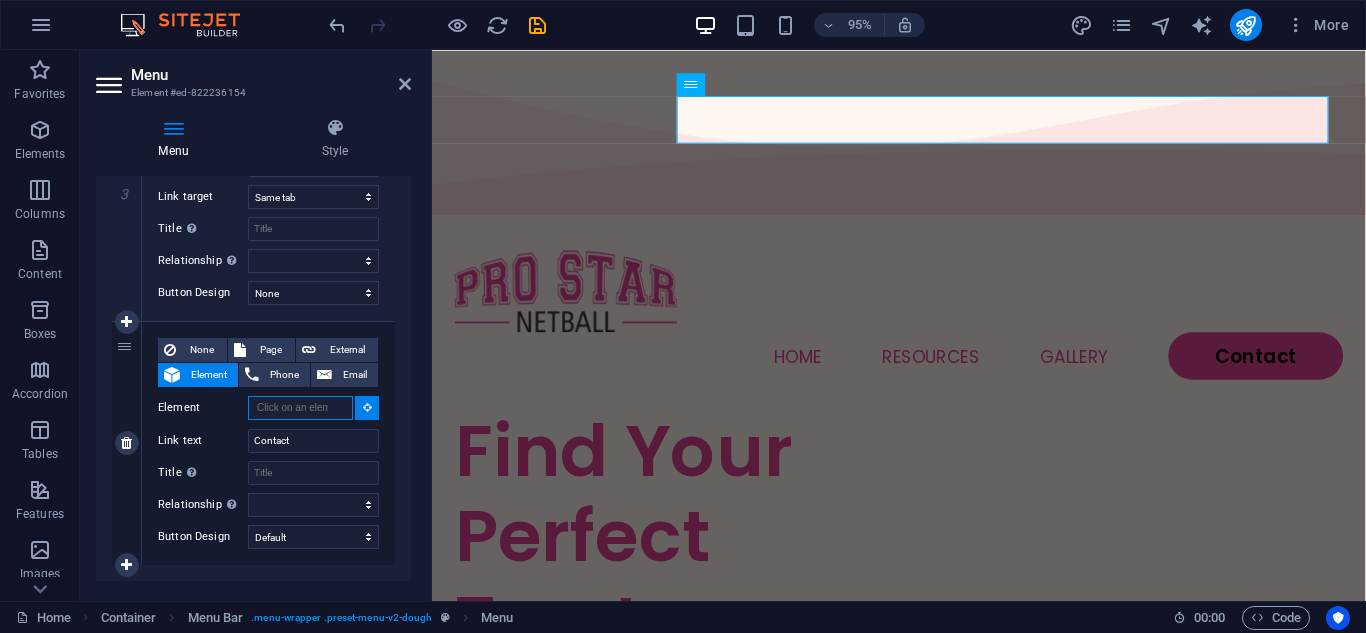 scroll, scrollTop: 900, scrollLeft: 0, axis: vertical 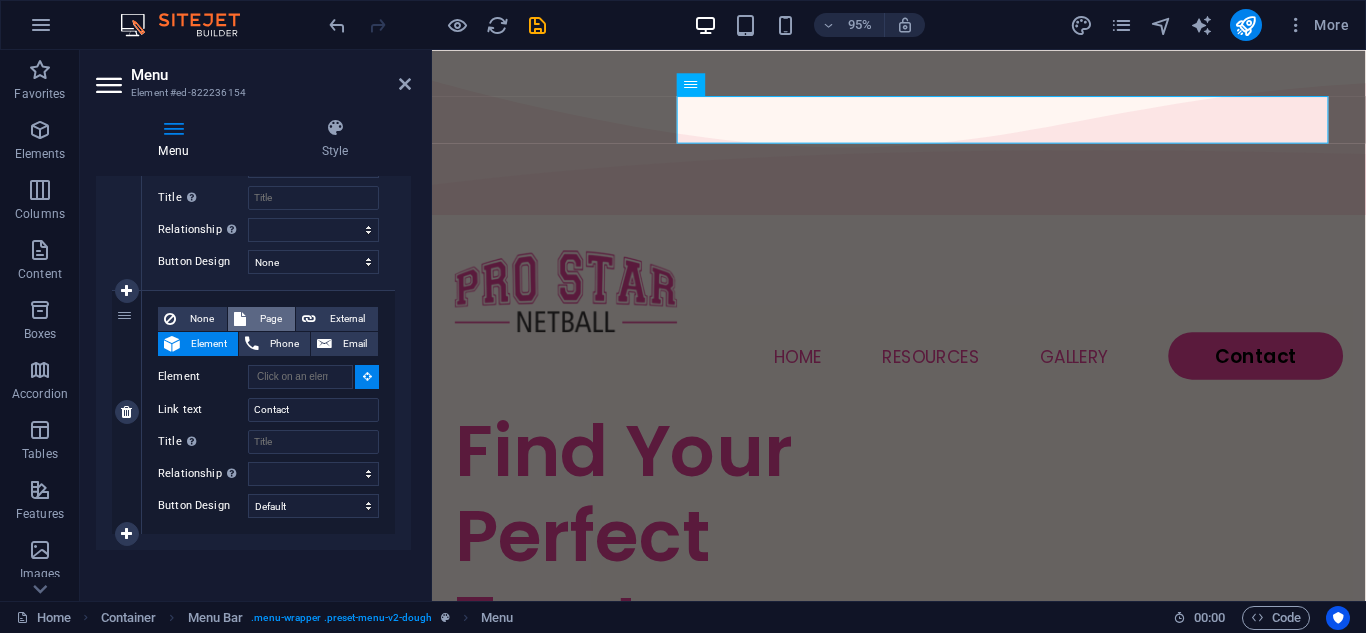 click on "Page" at bounding box center (270, 319) 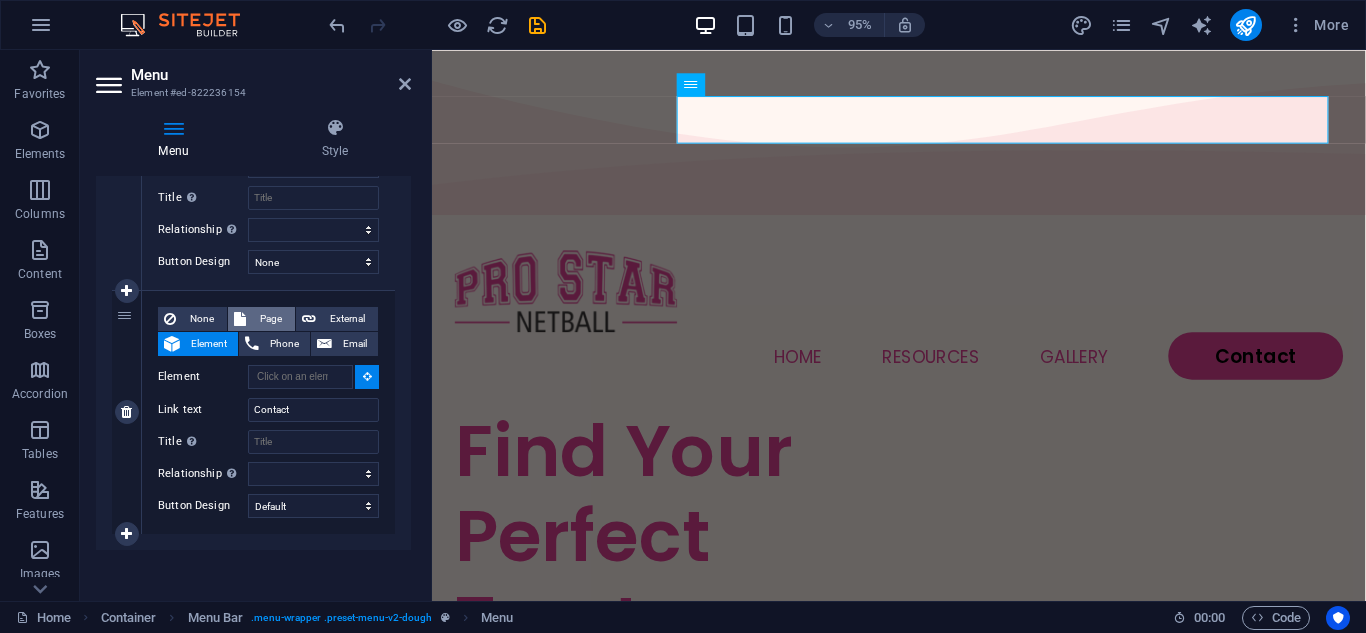 select 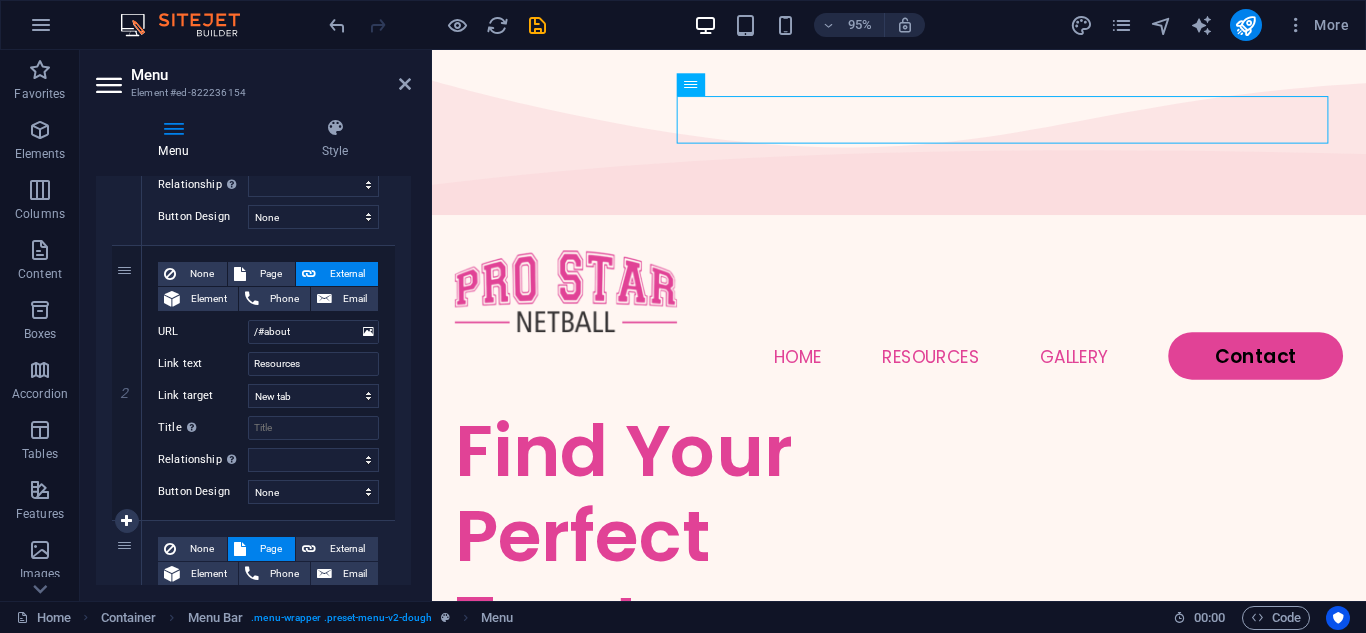 scroll, scrollTop: 136, scrollLeft: 0, axis: vertical 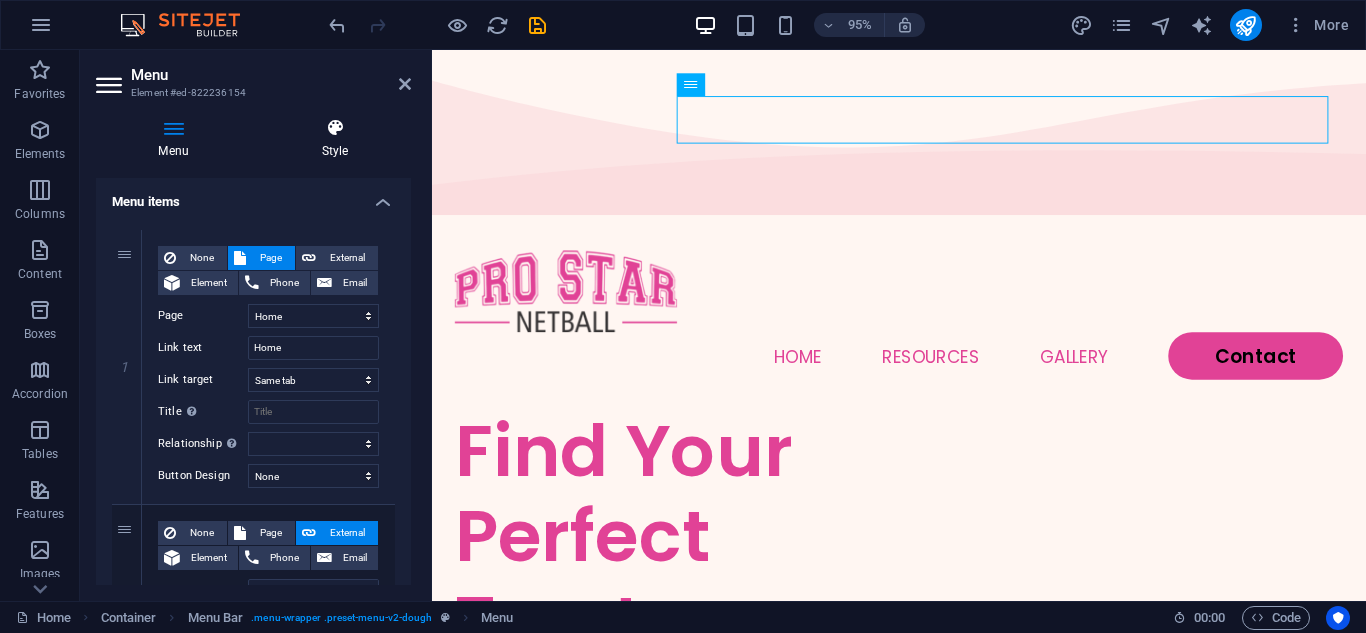 click at bounding box center (335, 128) 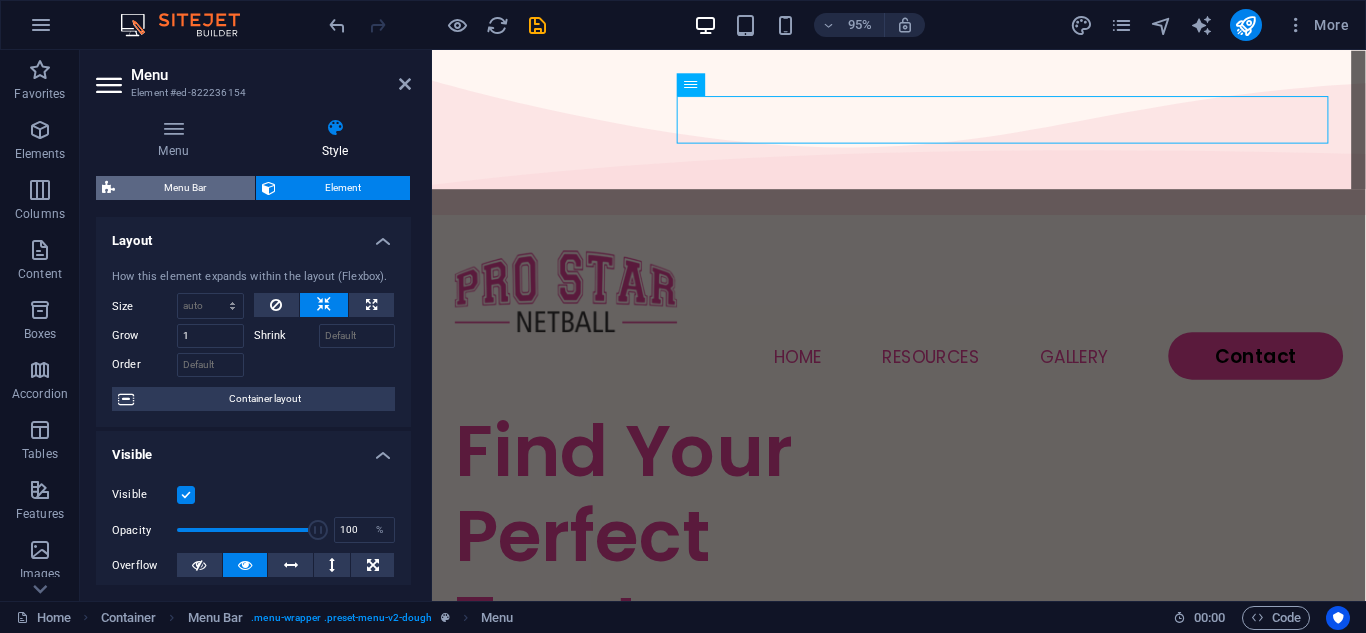 click on "Menu Bar" at bounding box center [185, 188] 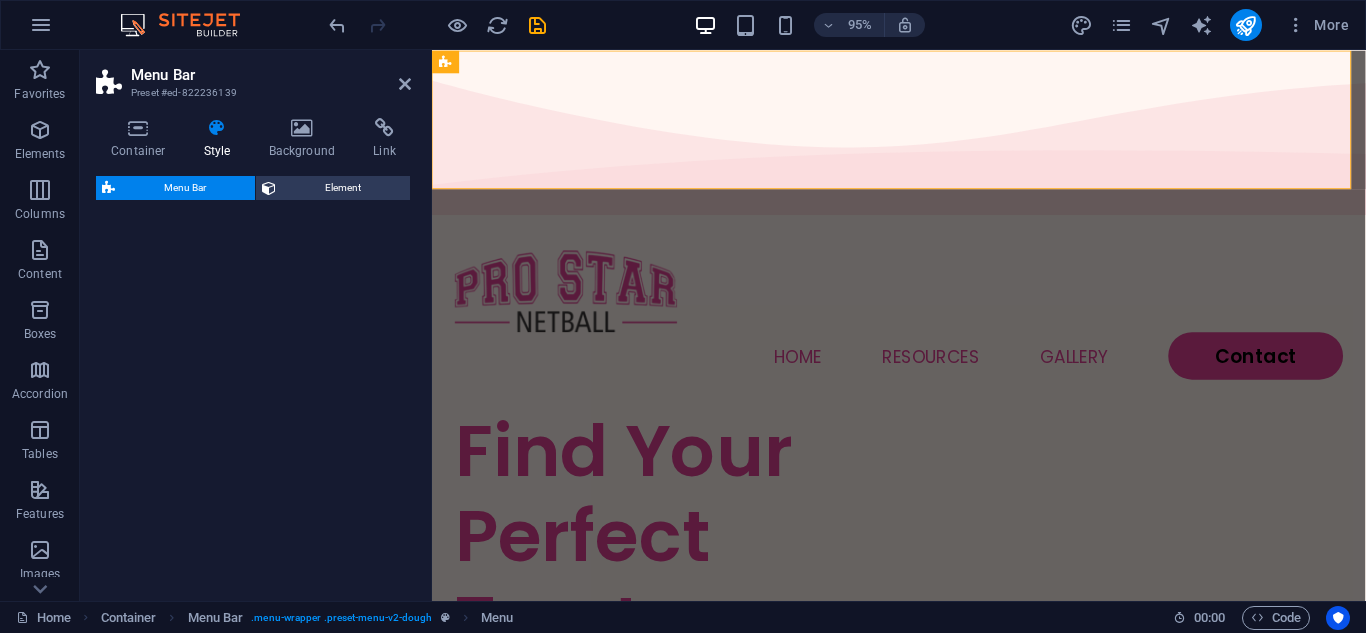 select on "rem" 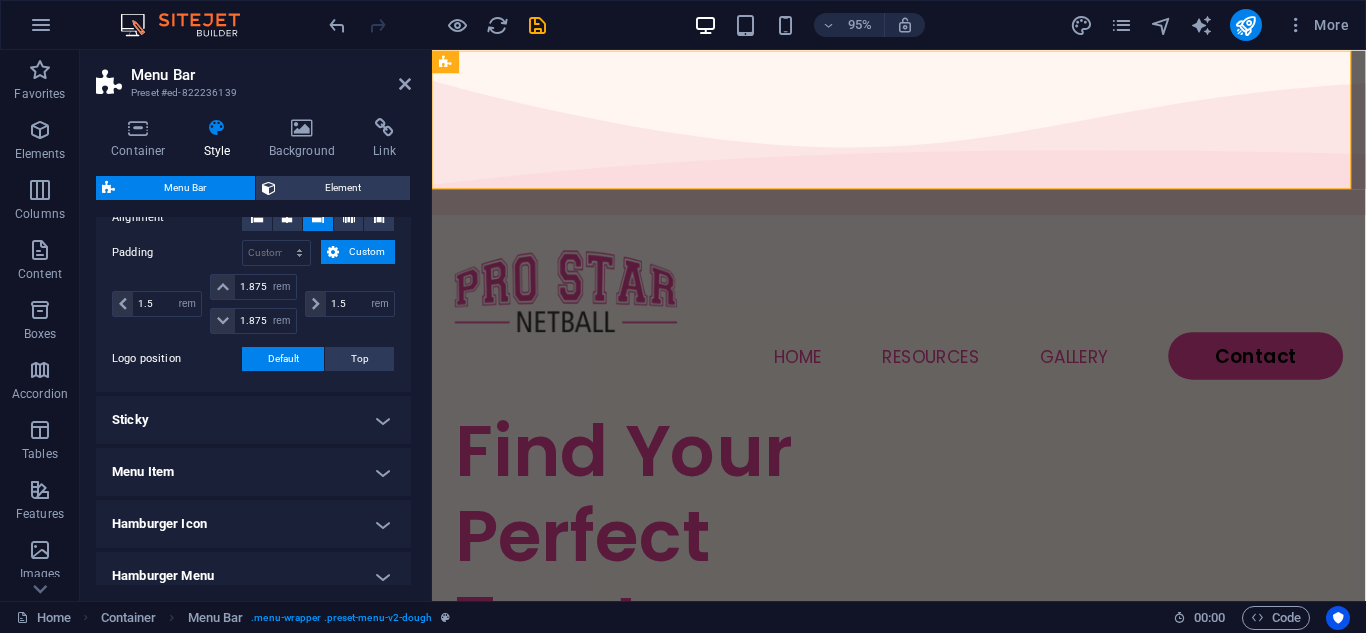scroll, scrollTop: 500, scrollLeft: 0, axis: vertical 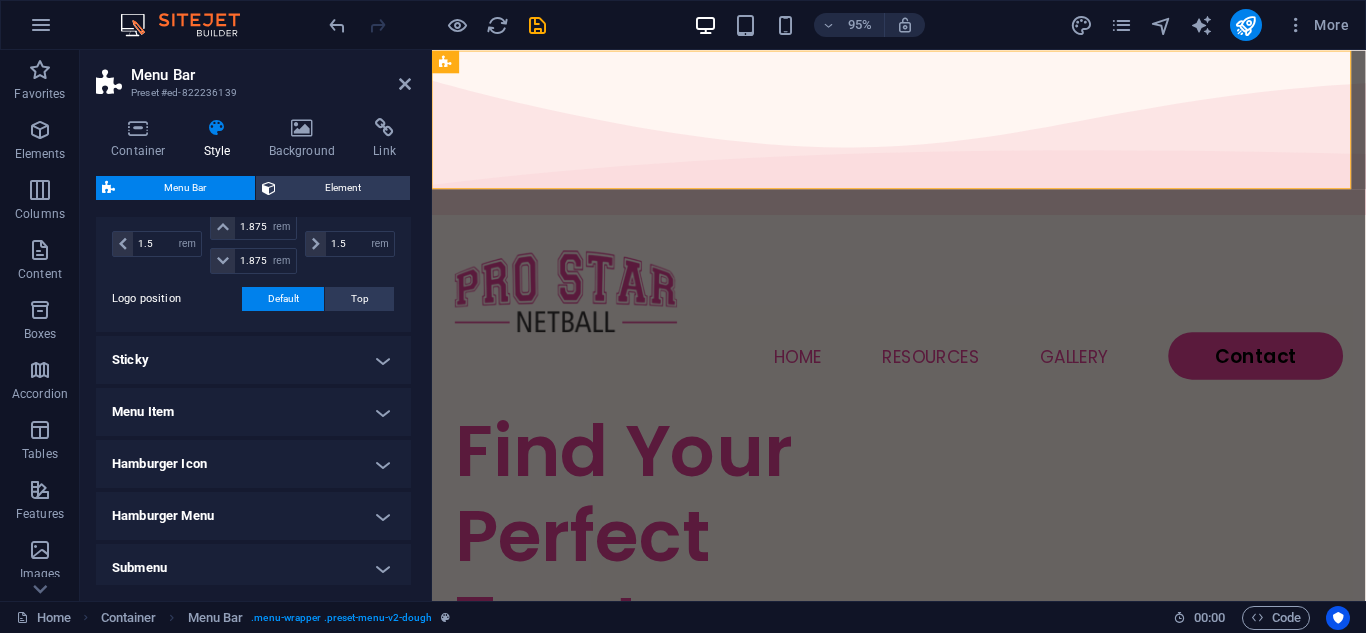click on "Menu Item" at bounding box center [253, 412] 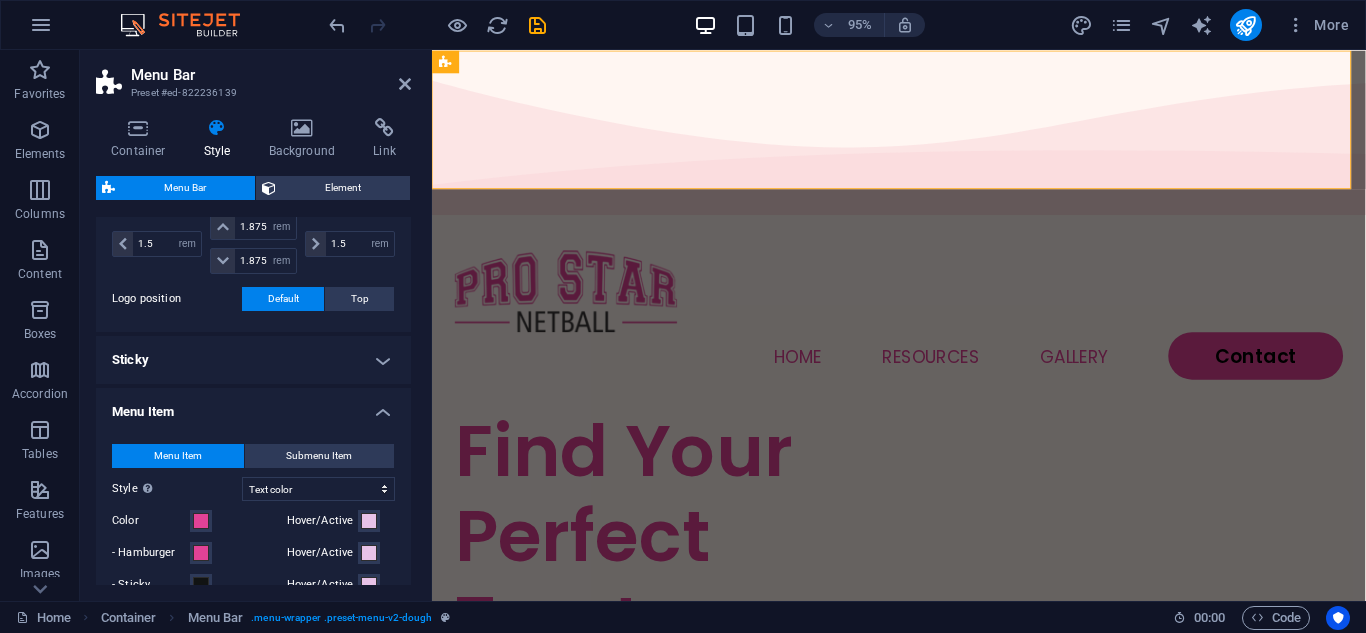 scroll, scrollTop: 600, scrollLeft: 0, axis: vertical 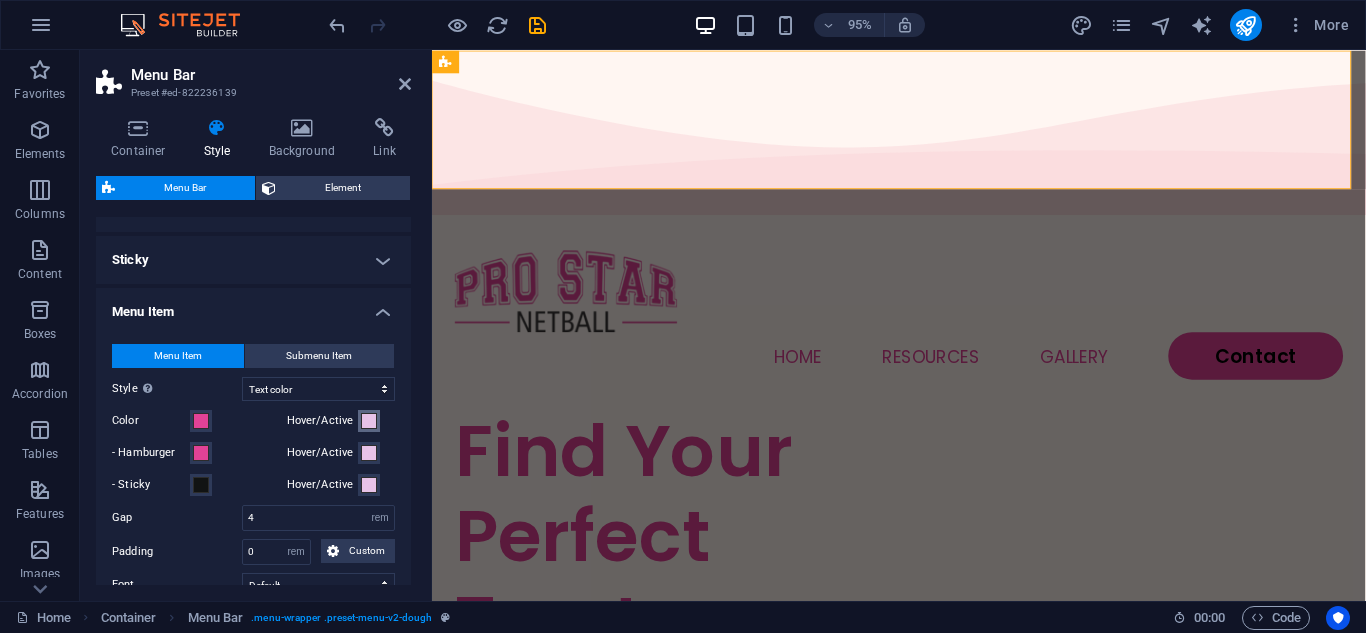 click at bounding box center (369, 421) 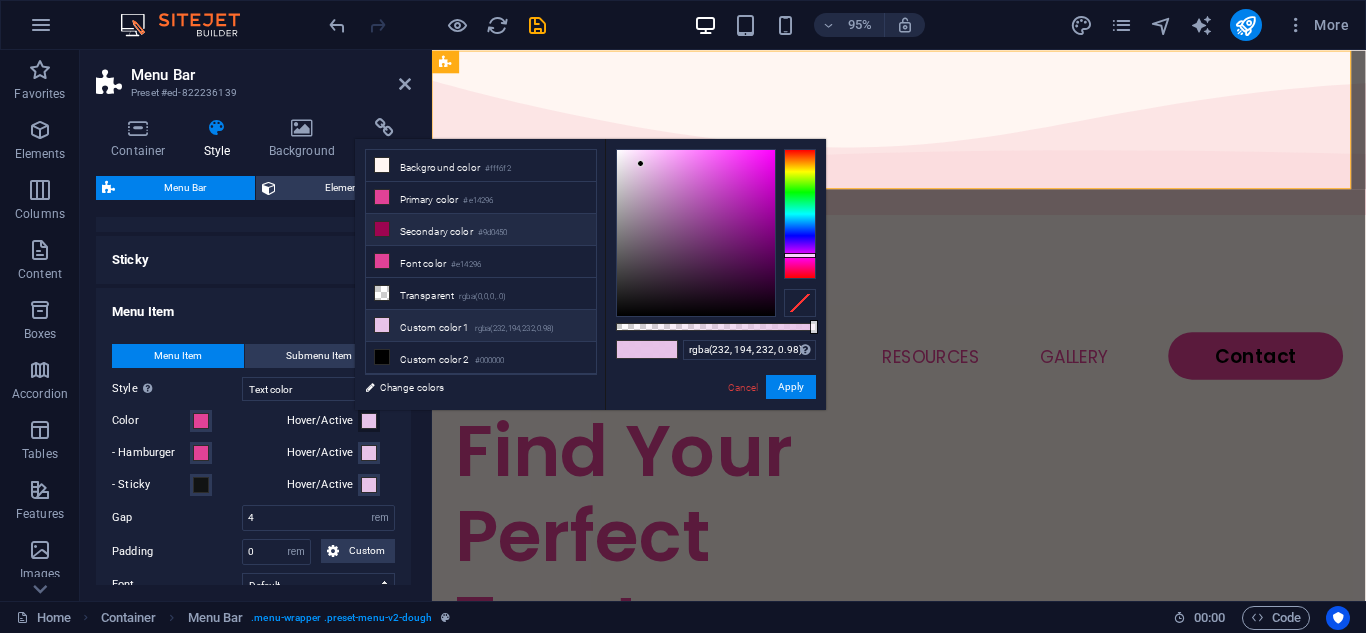 click on "Secondary color
#9d0450" at bounding box center [481, 230] 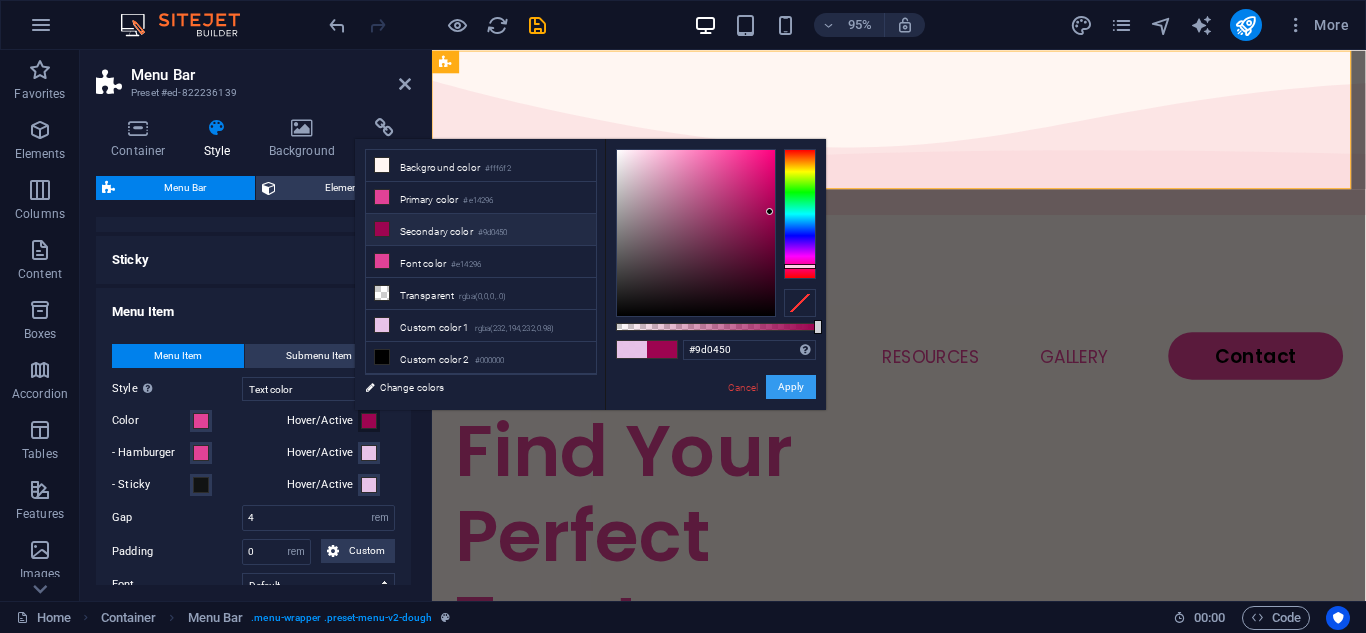 click on "Apply" at bounding box center (791, 387) 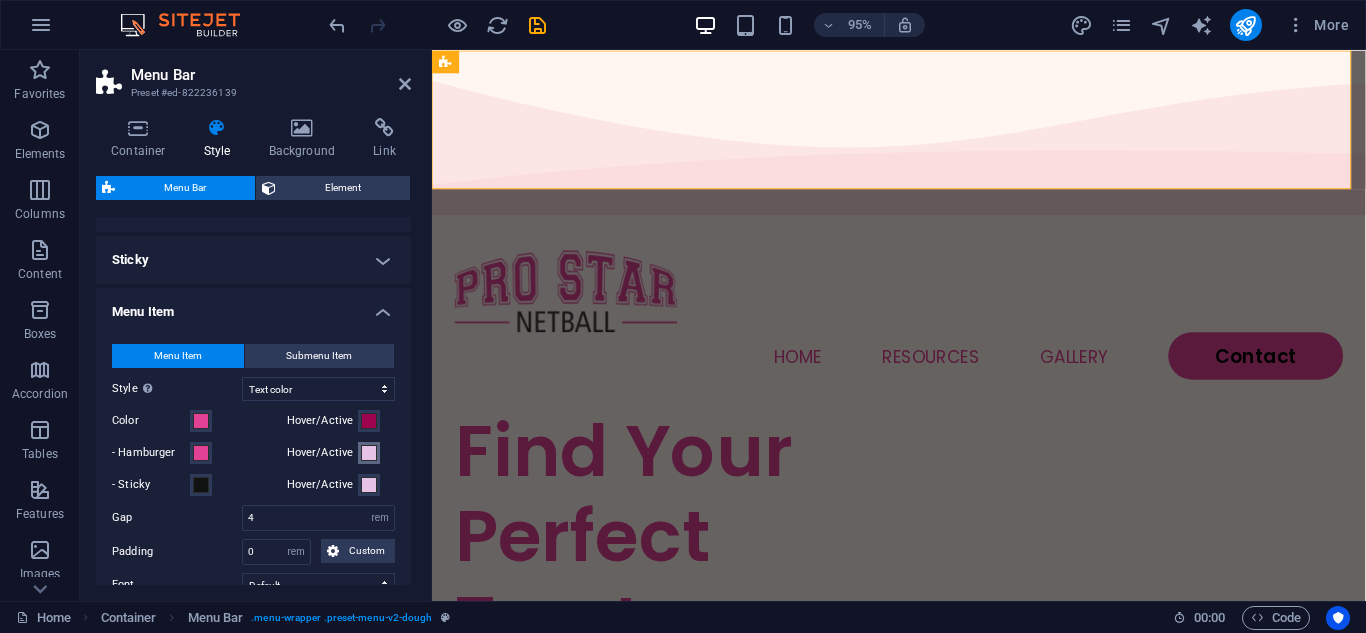 click at bounding box center [369, 453] 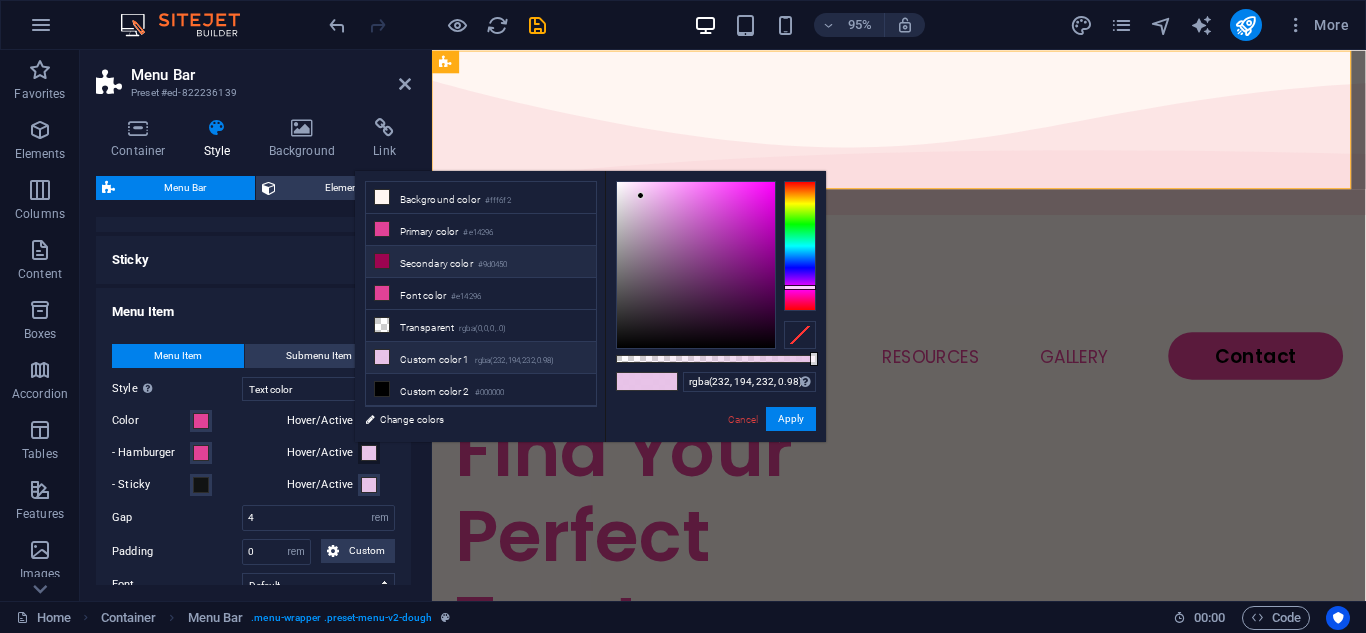 click on "Secondary color
#9d0450" at bounding box center (481, 262) 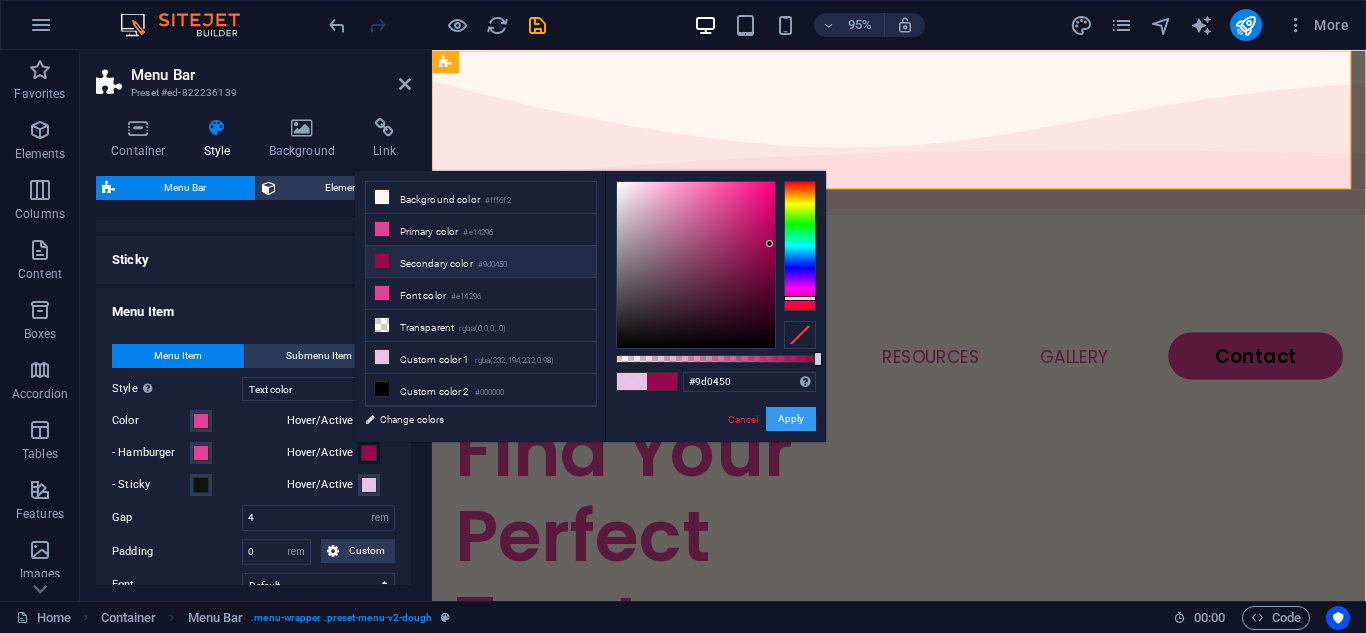 click on "Apply" at bounding box center (791, 419) 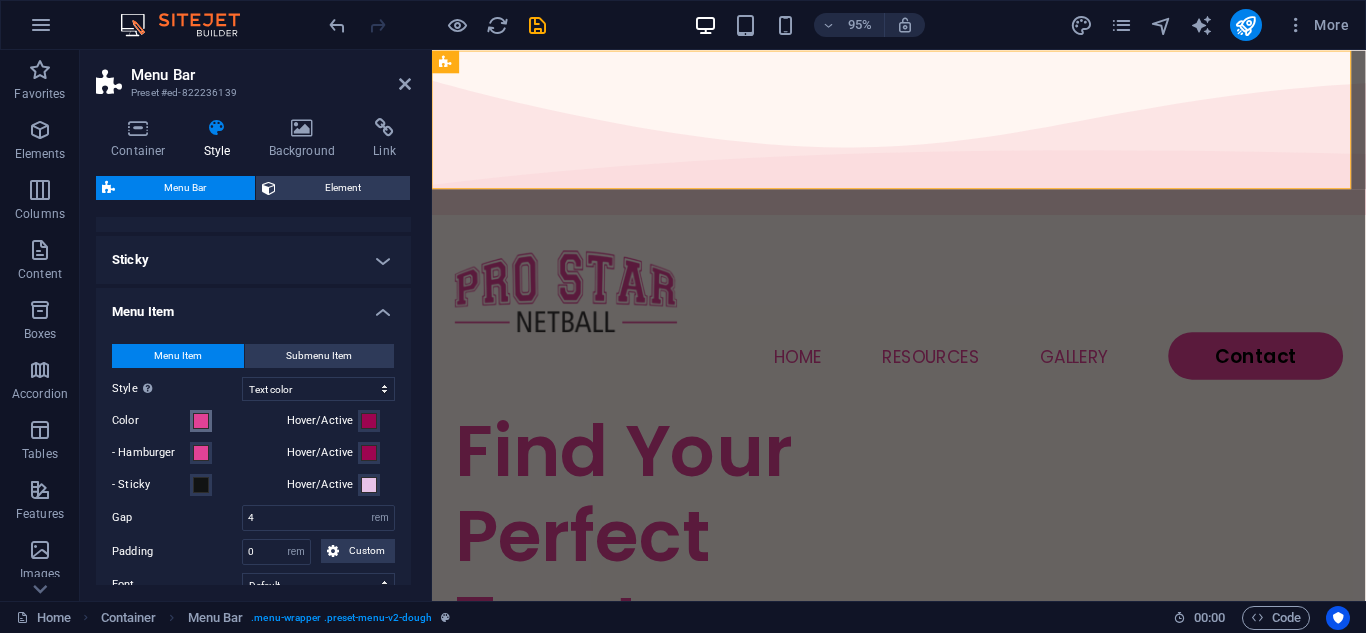 click at bounding box center [201, 421] 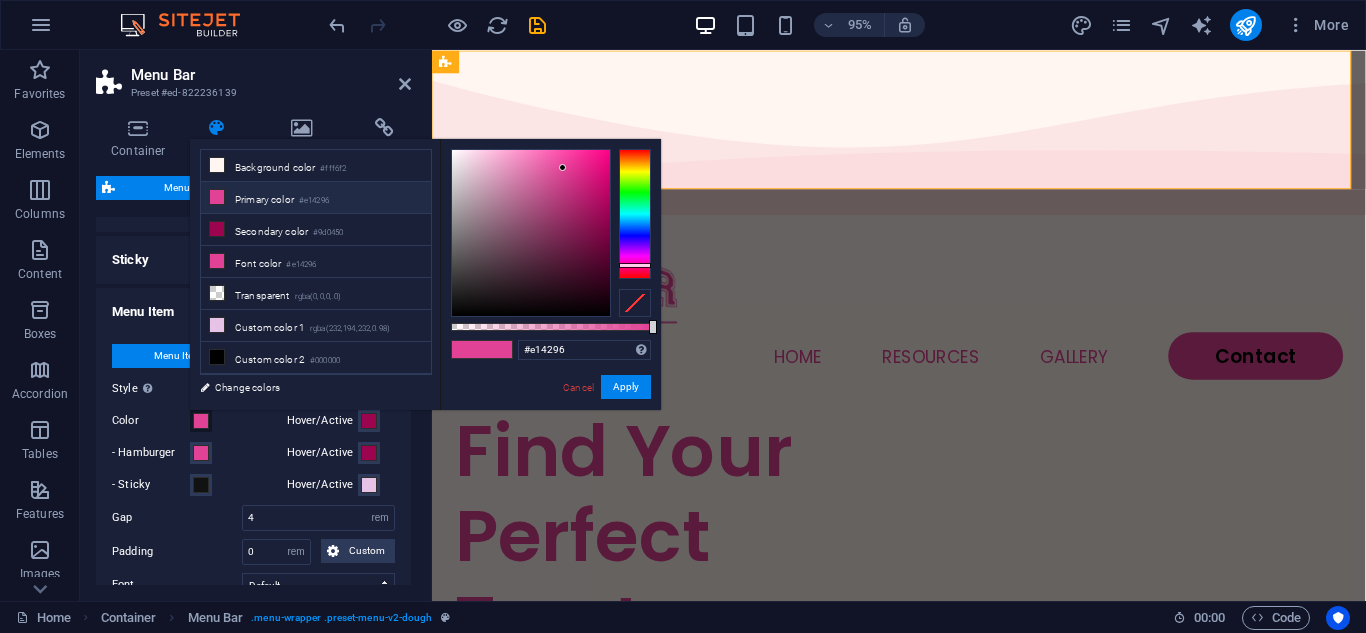 click on "Container Style Background Link Size Height Default px rem % vh vw Min. height None px rem % vh vw Width Default px rem % em vh vw Min. width None px rem % vh vw Content width Default Custom width Width Default px rem % em vh vw Min. width None px rem % vh vw Default padding Custom spacing Default content width and padding can be changed under Design. Edit design Layout (Flexbox) Alignment Determines the flex direction. Default Main axis Determine how elements should behave along the main axis inside this container (justify content). Default Side axis Control the vertical direction of the element inside of the container (align items). Default Wrap Default On Off Fill Controls the distances and direction of elements on the y-axis across several lines (align content). Default Accessibility ARIA helps assistive technologies (like screen readers) to understand the role, state, and behavior of web elements Role The ARIA role defines the purpose of an element.  None Alert Article Banner Comment Fan" at bounding box center (253, 351) 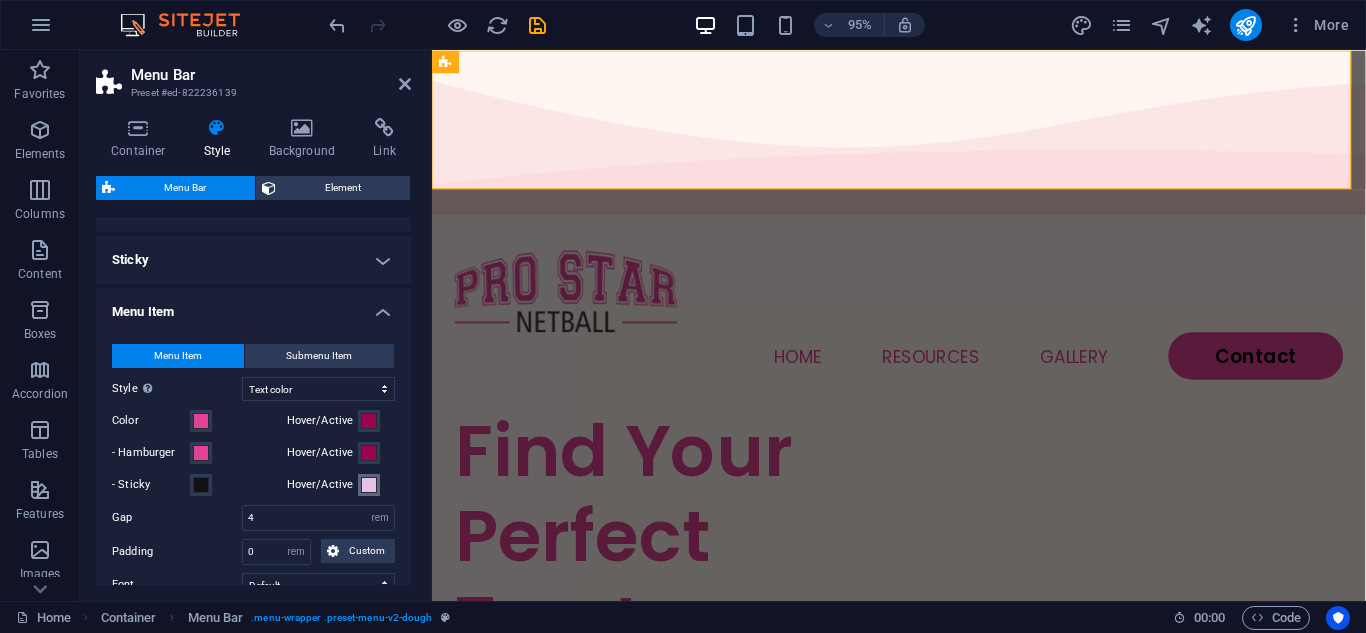 click at bounding box center (369, 485) 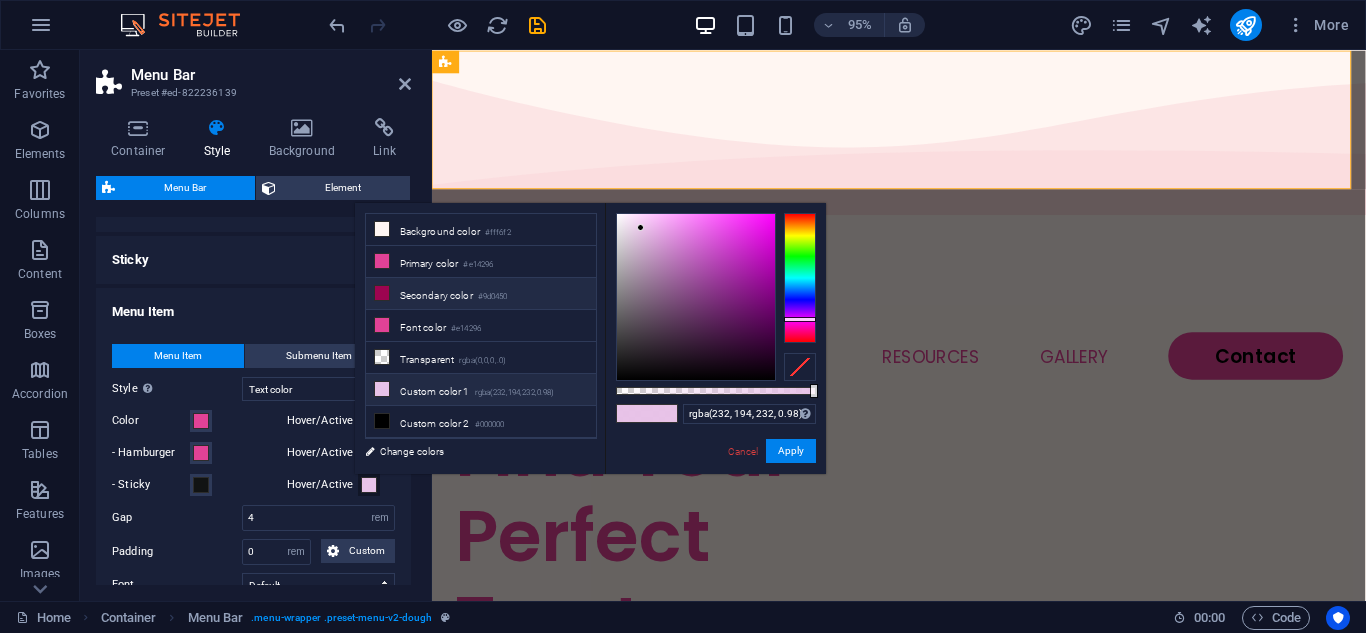 click on "Secondary color
#9d0450" at bounding box center (481, 294) 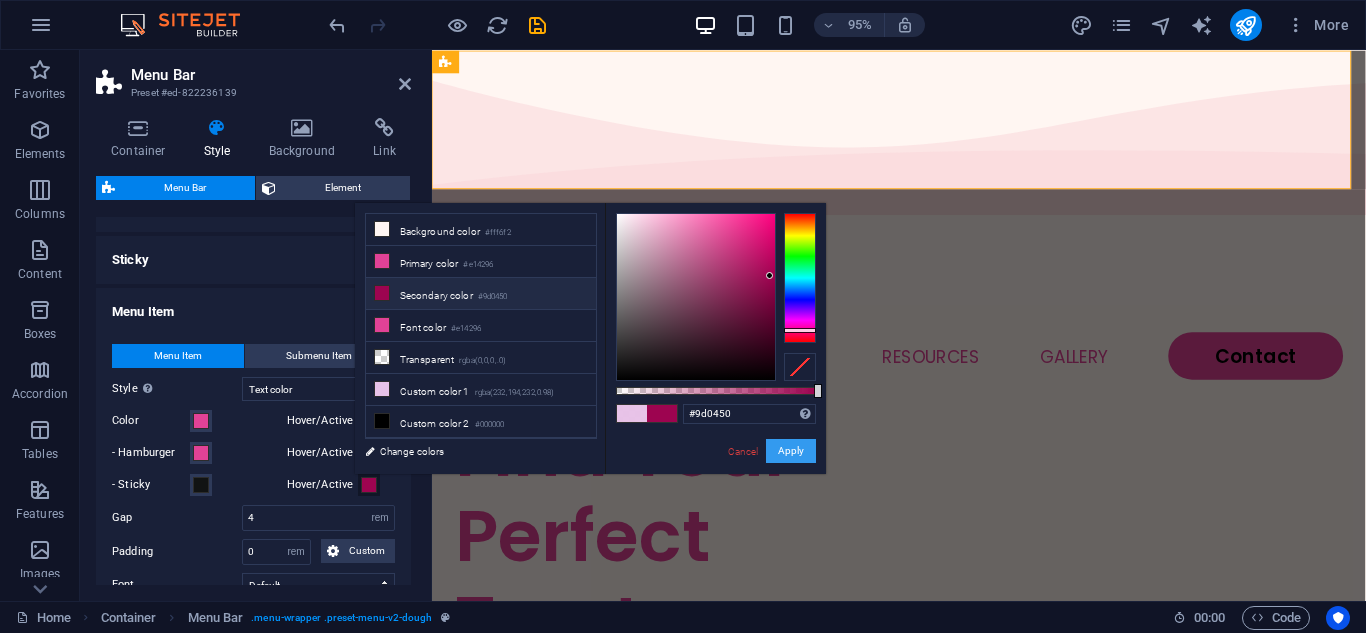 click on "Apply" at bounding box center (791, 451) 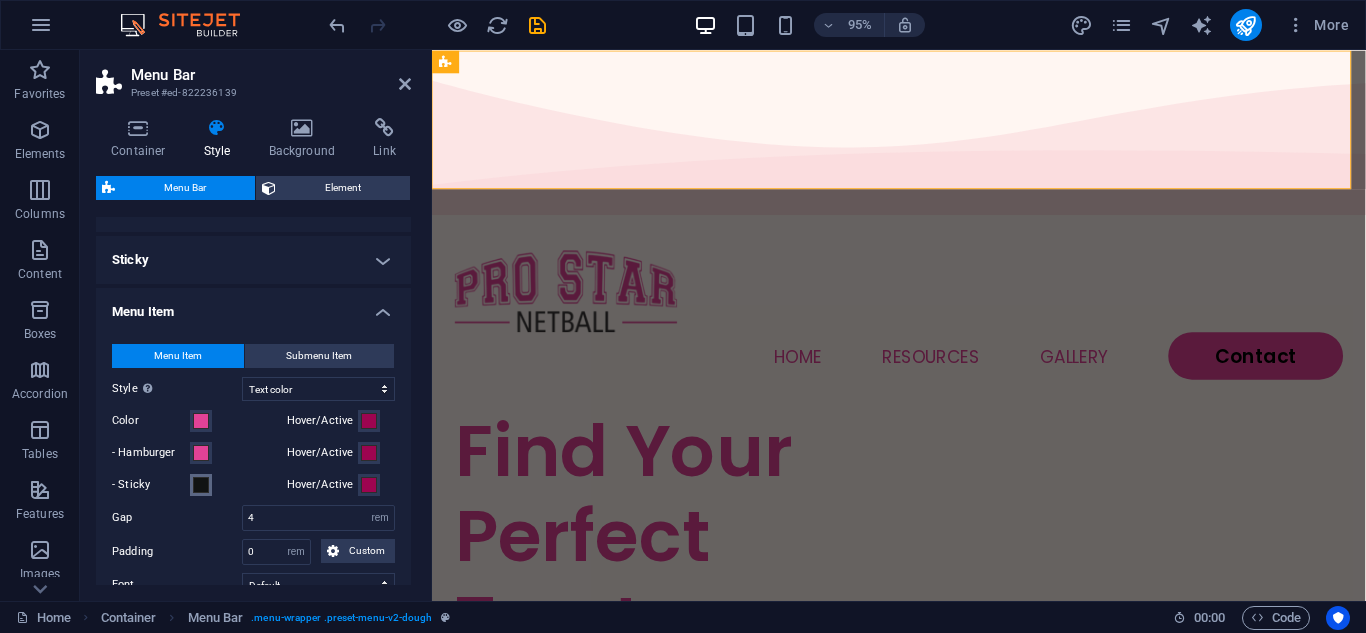 click at bounding box center (201, 485) 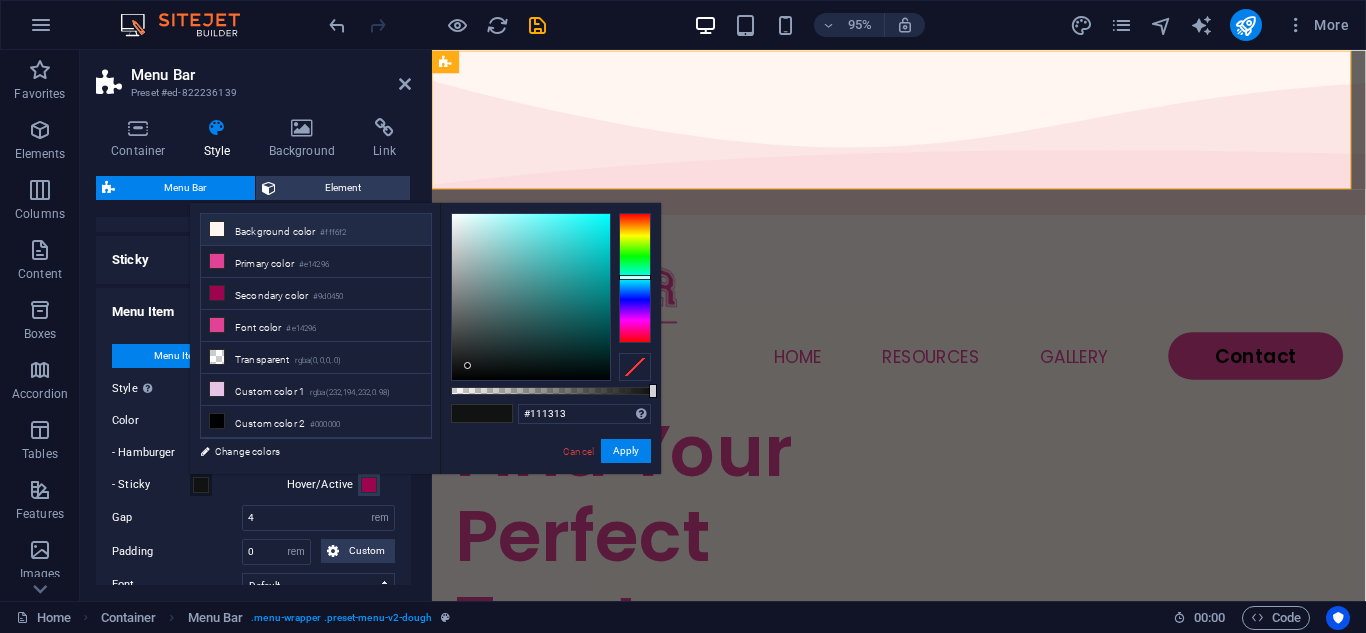 click at bounding box center [217, 229] 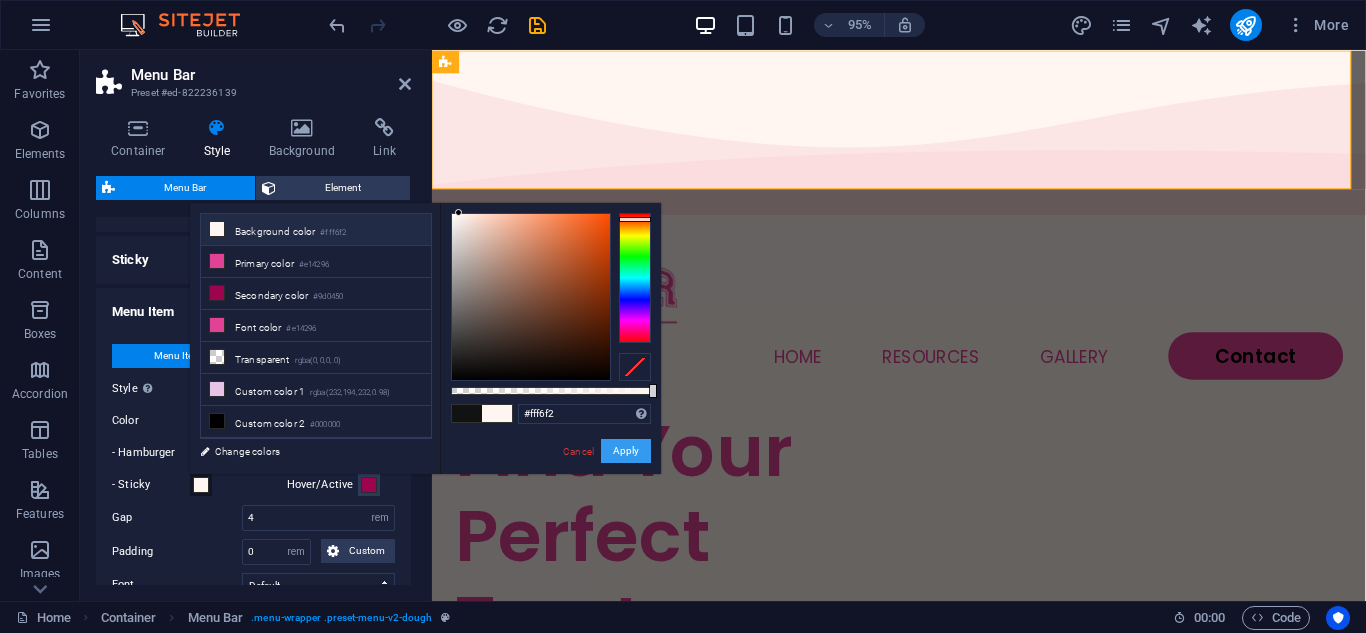 click on "Apply" at bounding box center (626, 451) 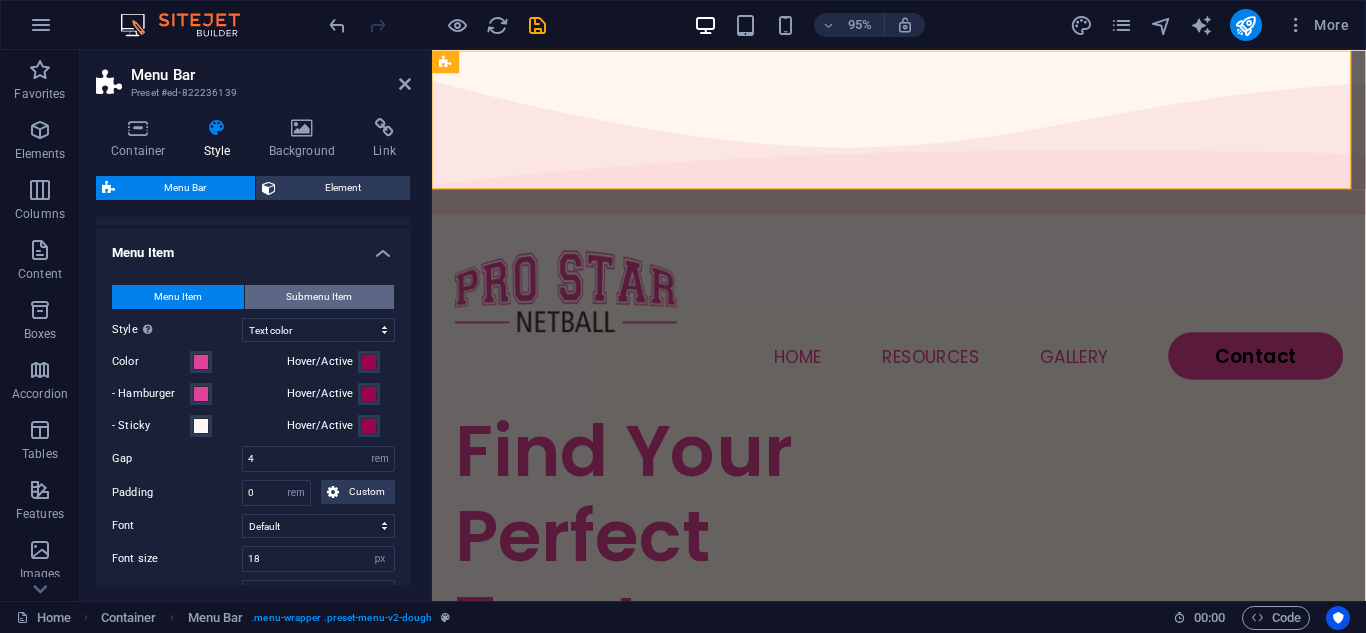 scroll, scrollTop: 700, scrollLeft: 0, axis: vertical 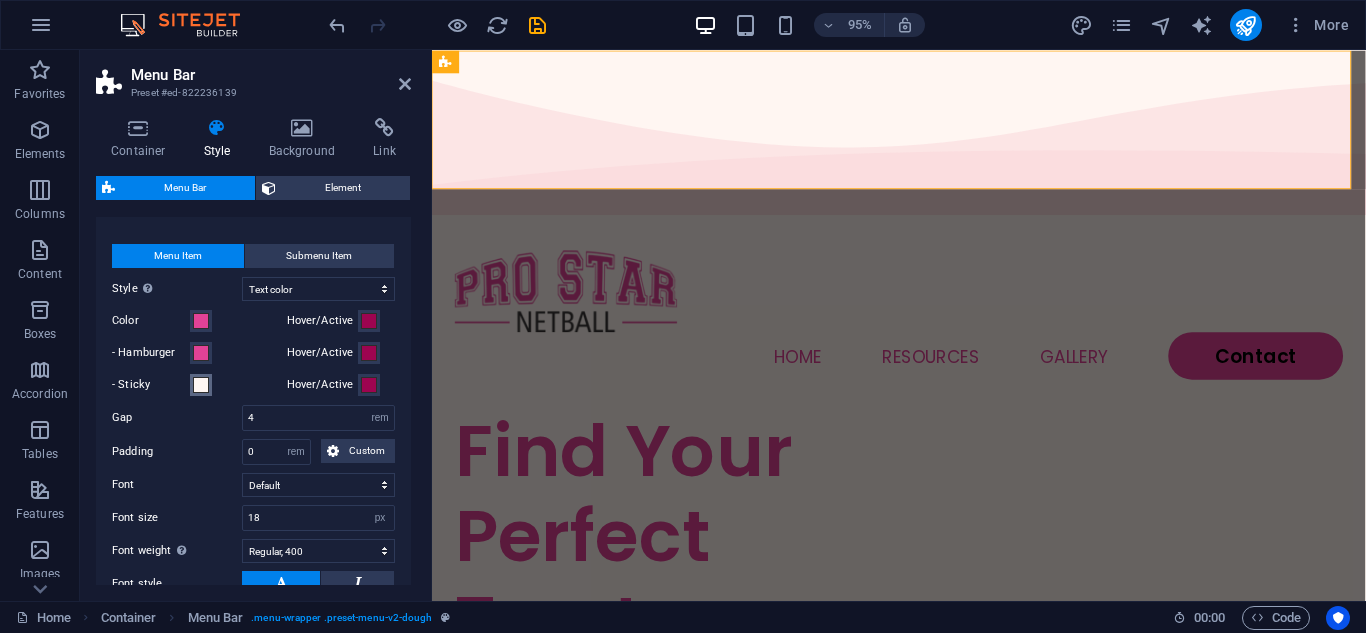 click at bounding box center (201, 385) 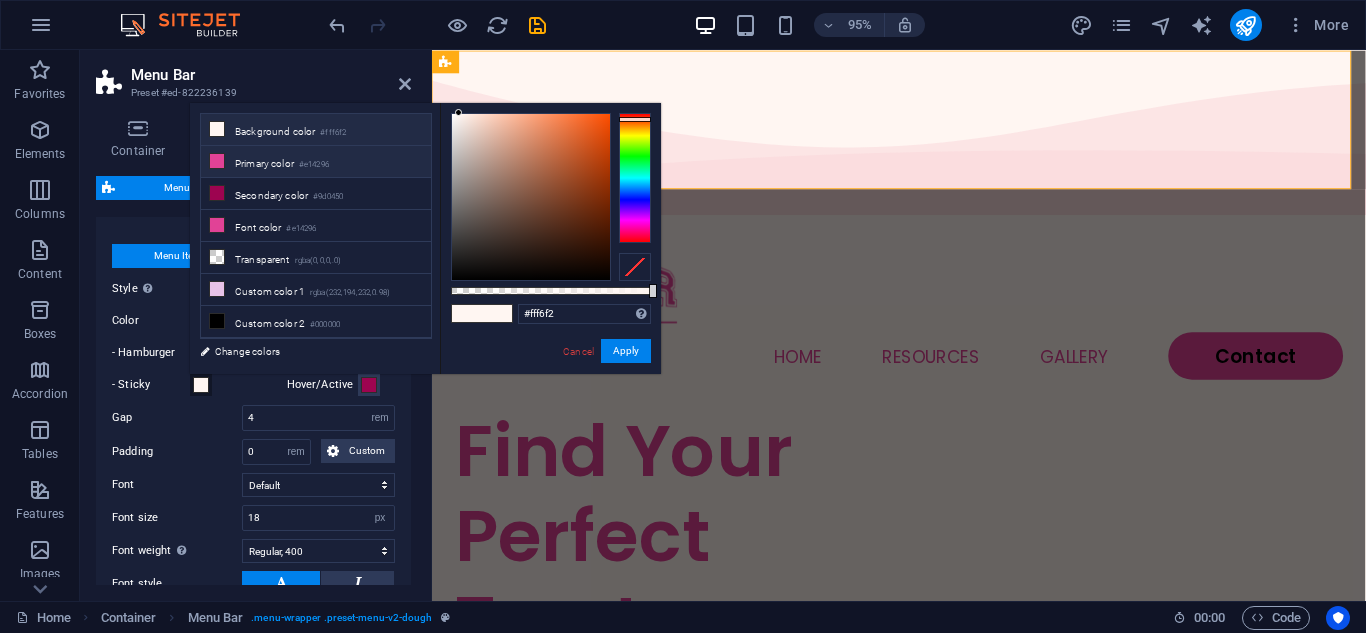 click on "Primary color
#e14296" at bounding box center (316, 162) 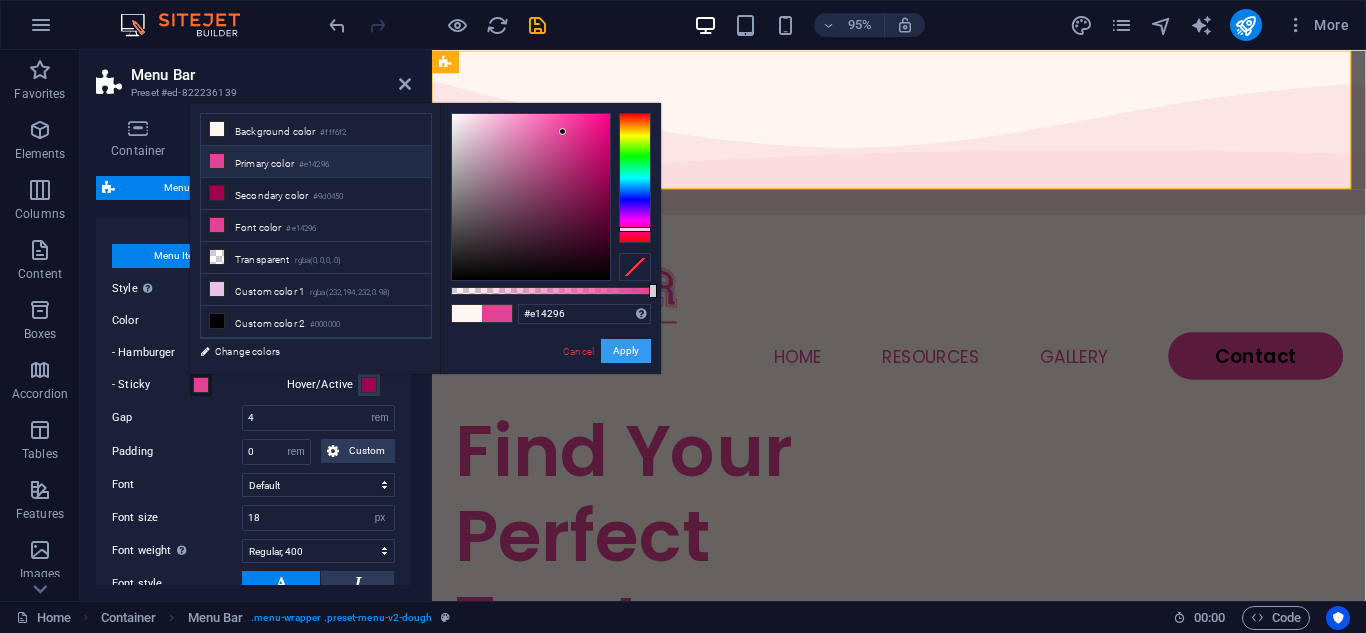 click on "Apply" at bounding box center (626, 351) 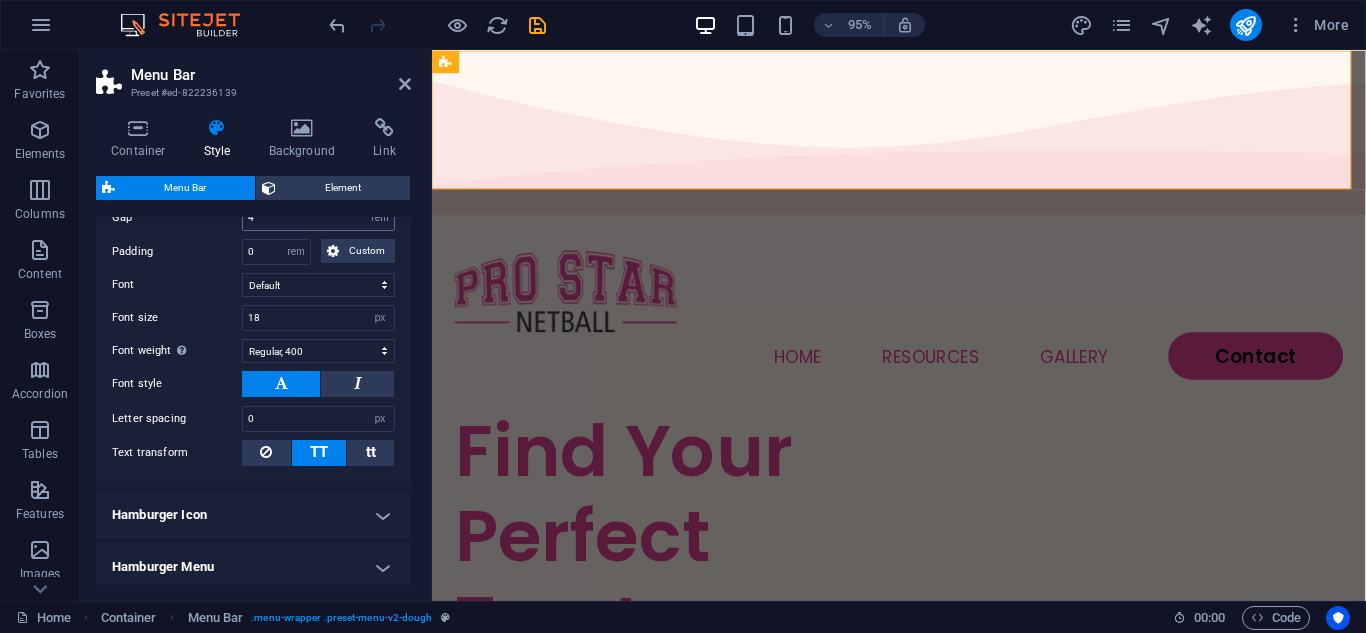 scroll, scrollTop: 1000, scrollLeft: 0, axis: vertical 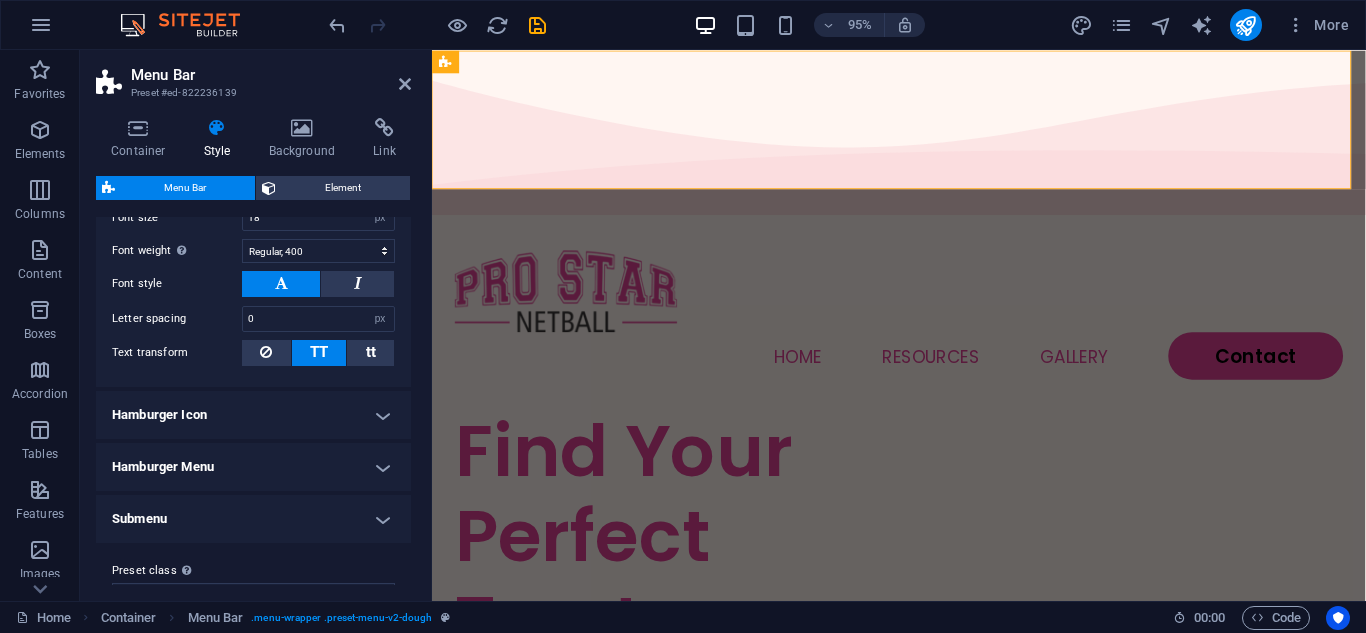 click on "Hamburger Icon" at bounding box center (253, 415) 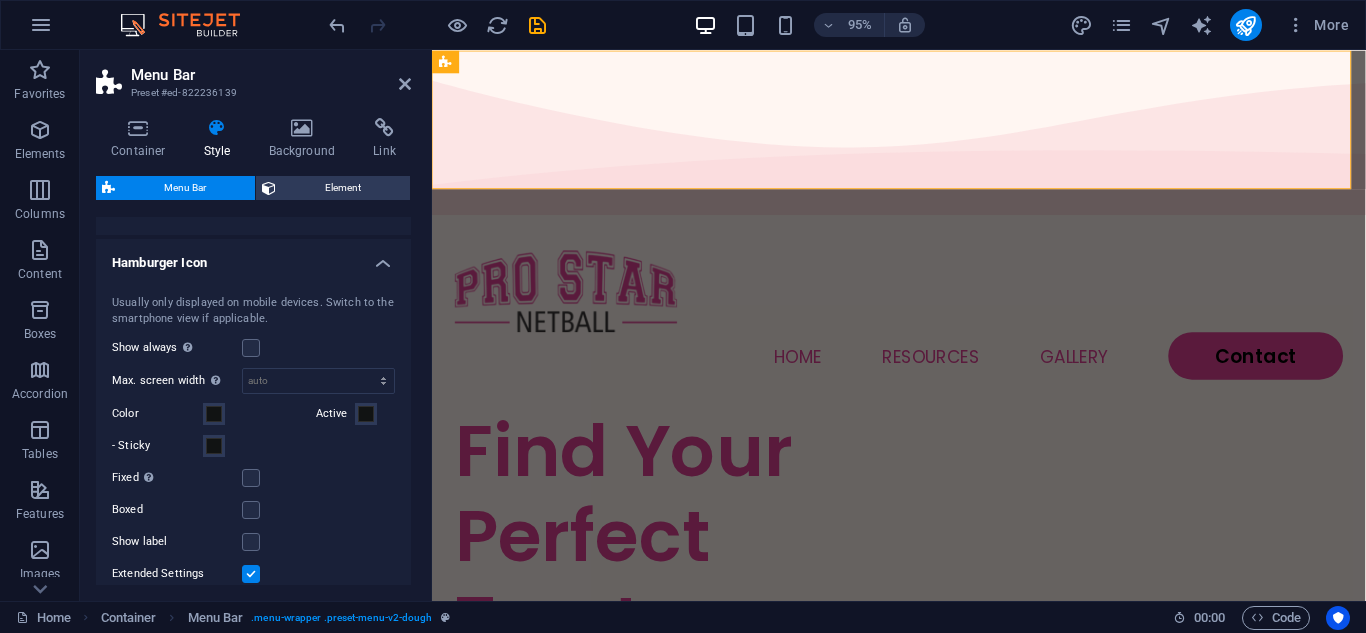 scroll, scrollTop: 1200, scrollLeft: 0, axis: vertical 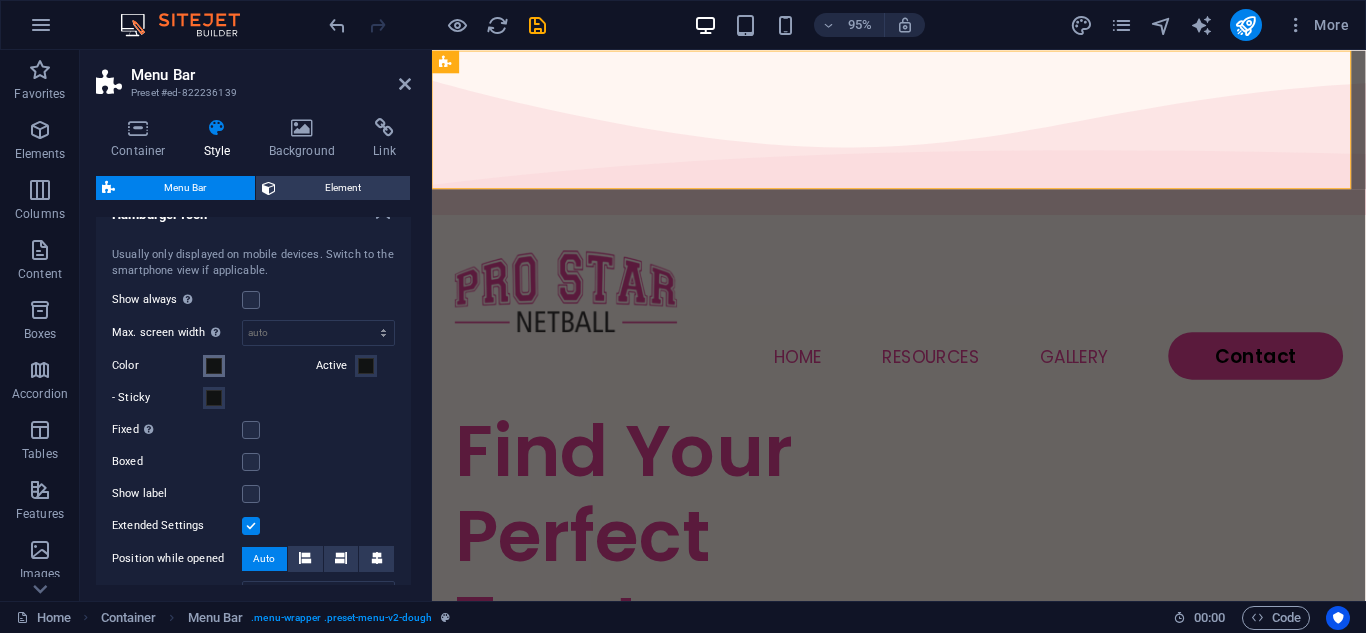 click at bounding box center (214, 366) 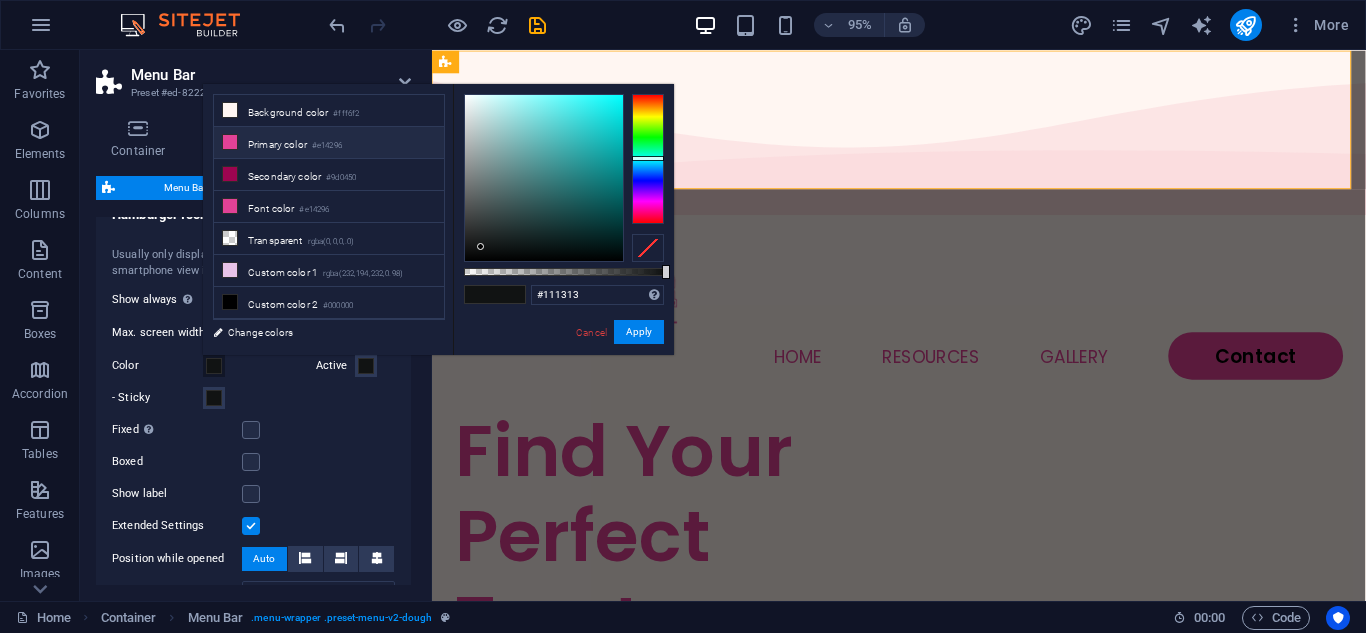 click on "Primary color
#e14296" at bounding box center (329, 143) 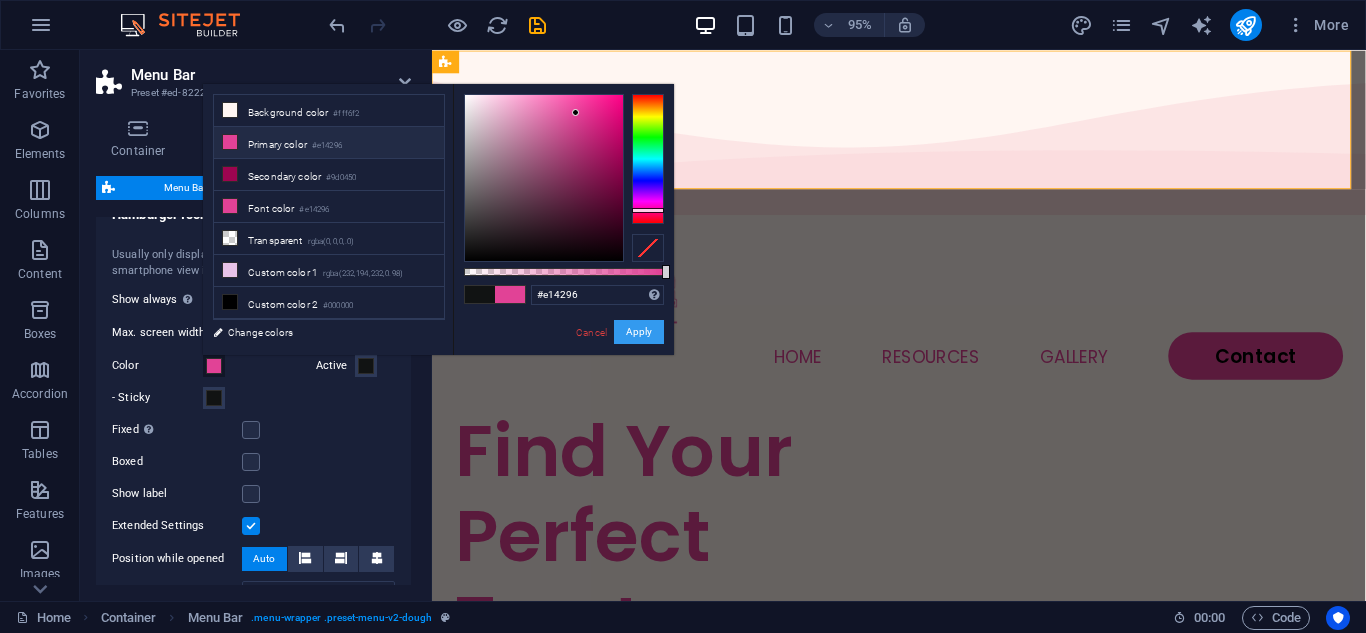 click on "Apply" at bounding box center [639, 332] 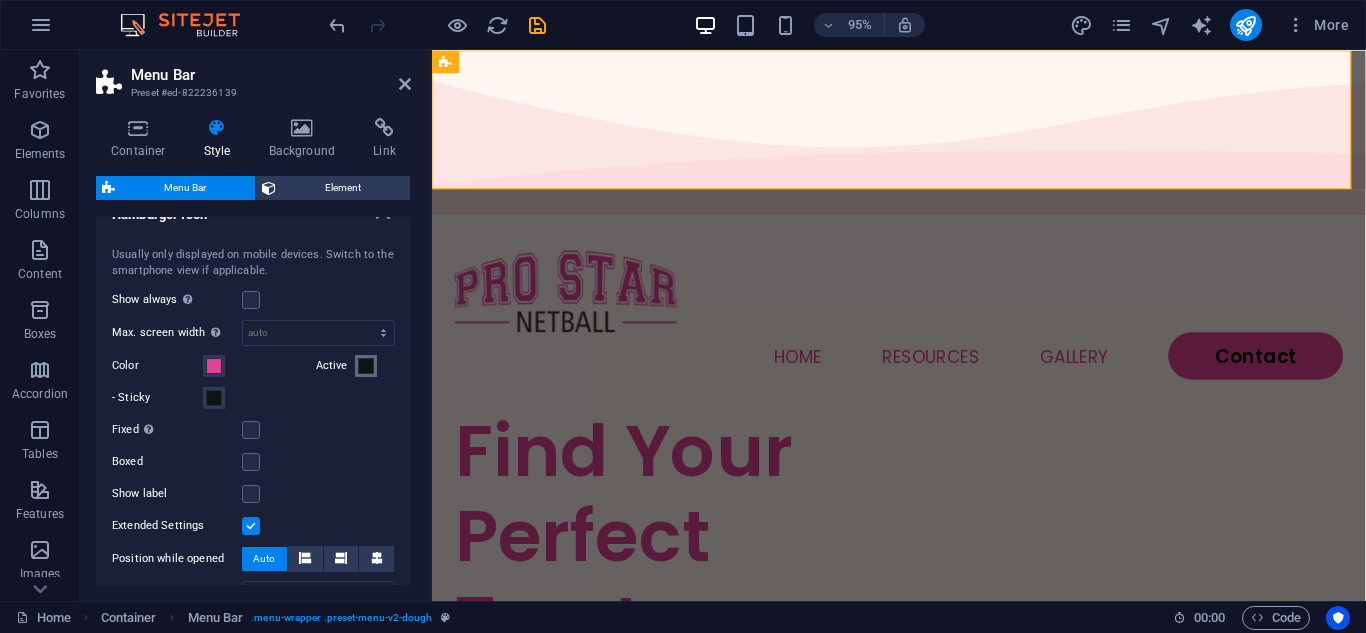 click at bounding box center (366, 366) 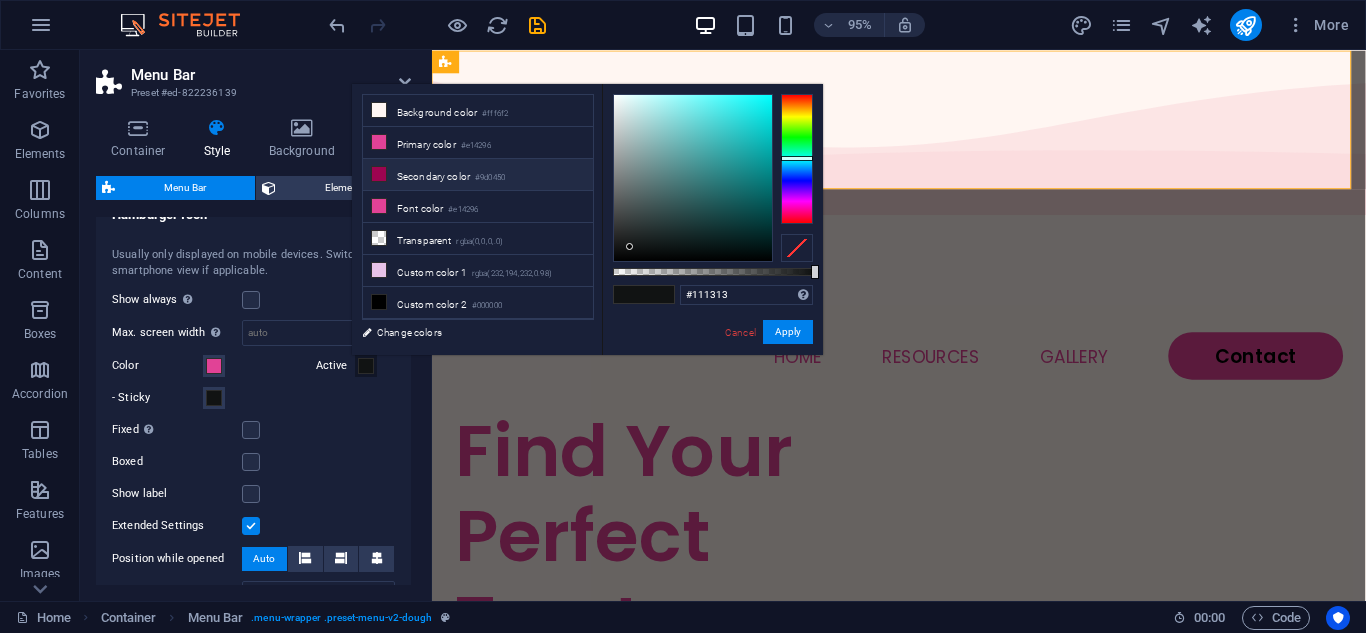 click on "Secondary color
#9d0450" at bounding box center (478, 175) 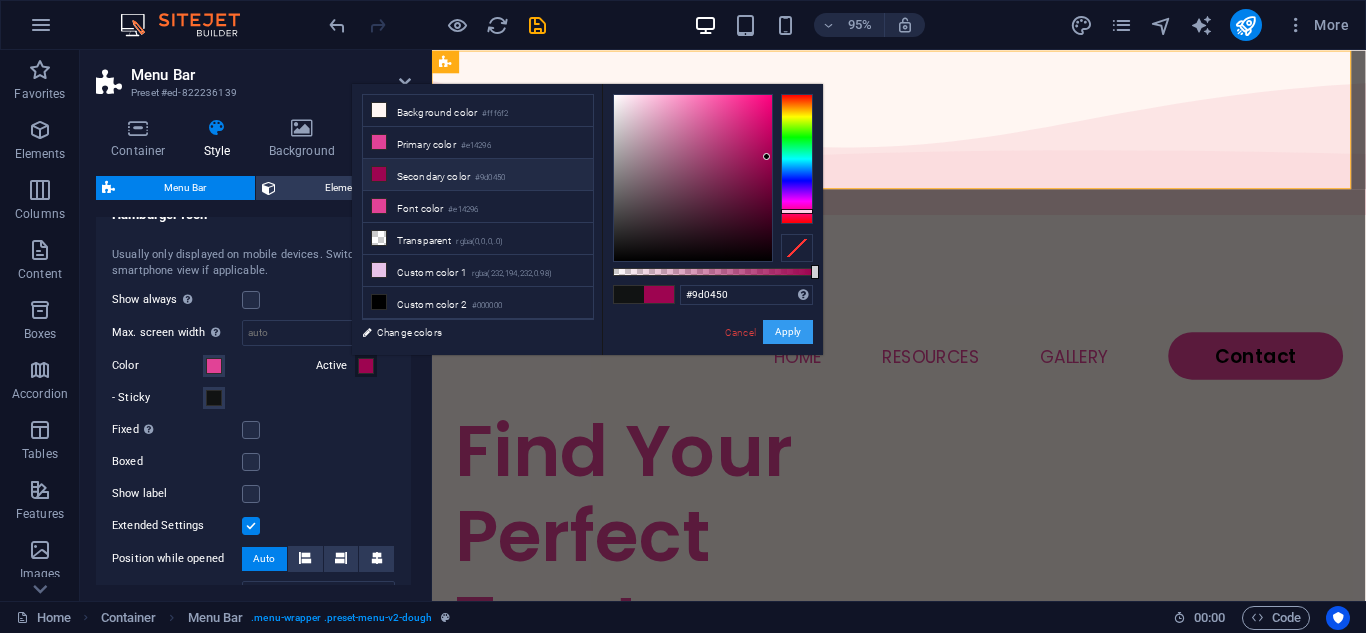 drag, startPoint x: 782, startPoint y: 326, endPoint x: 363, endPoint y: 292, distance: 420.3772 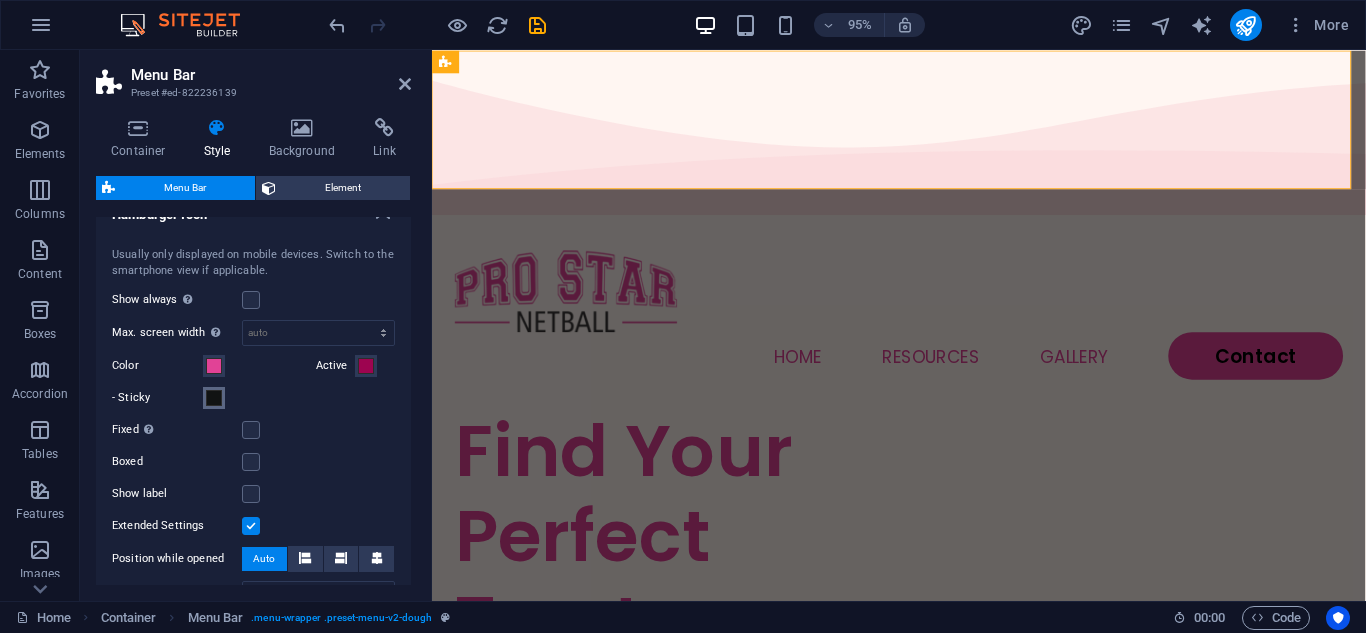 click at bounding box center (214, 398) 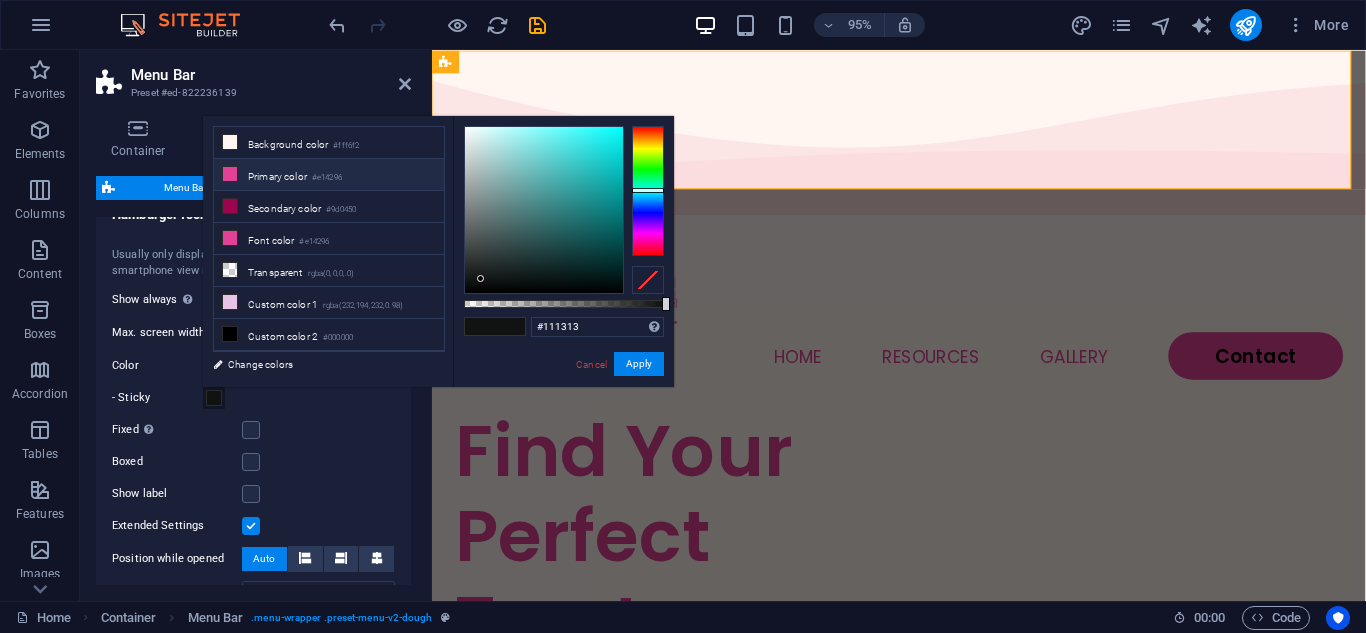 click on "Primary color
#e14296" at bounding box center (329, 175) 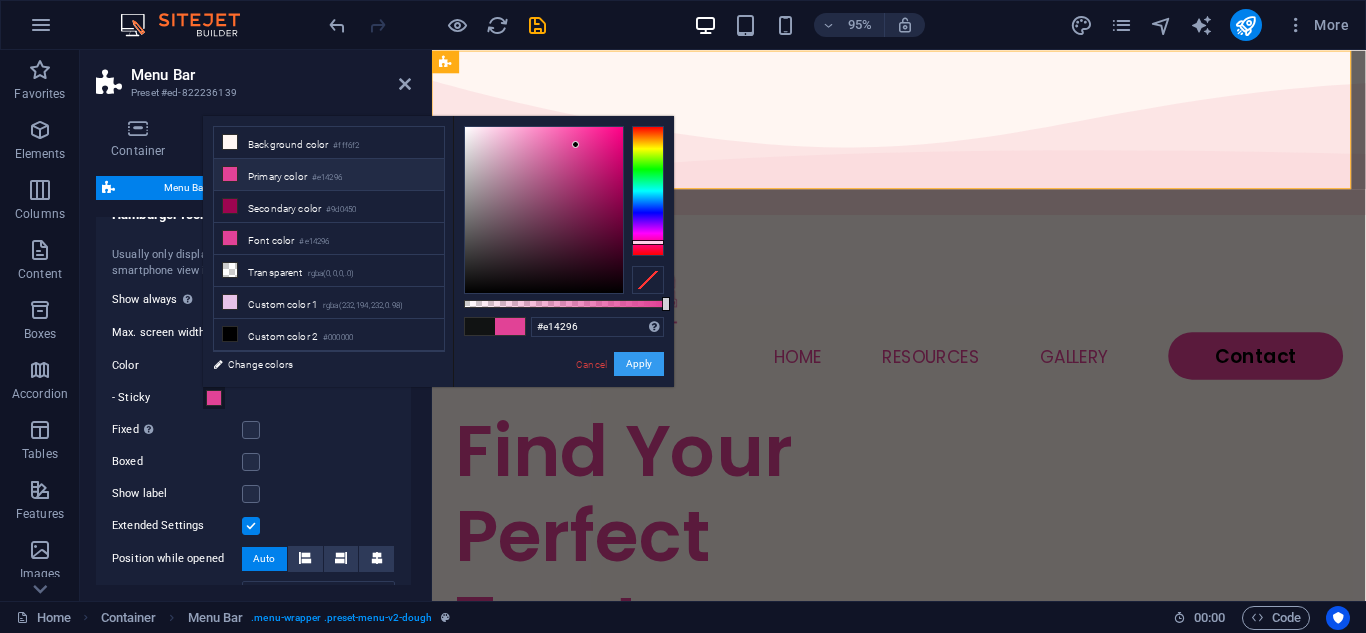 click on "Apply" at bounding box center [639, 364] 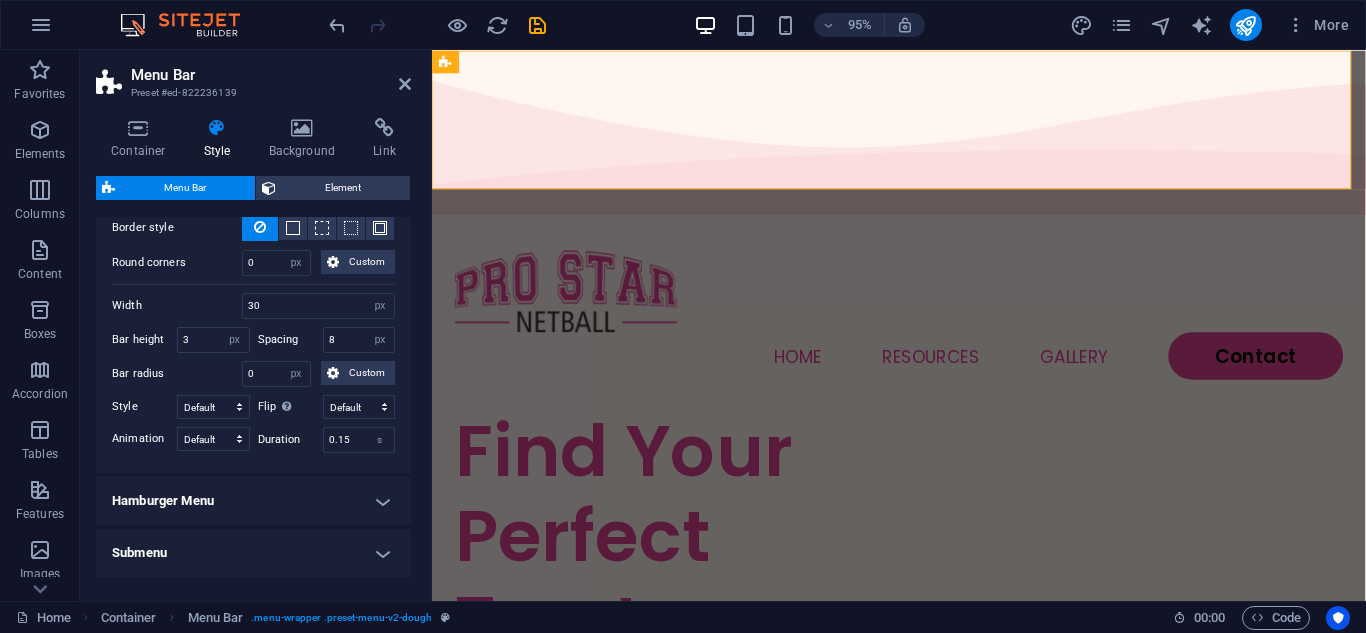 scroll, scrollTop: 1672, scrollLeft: 0, axis: vertical 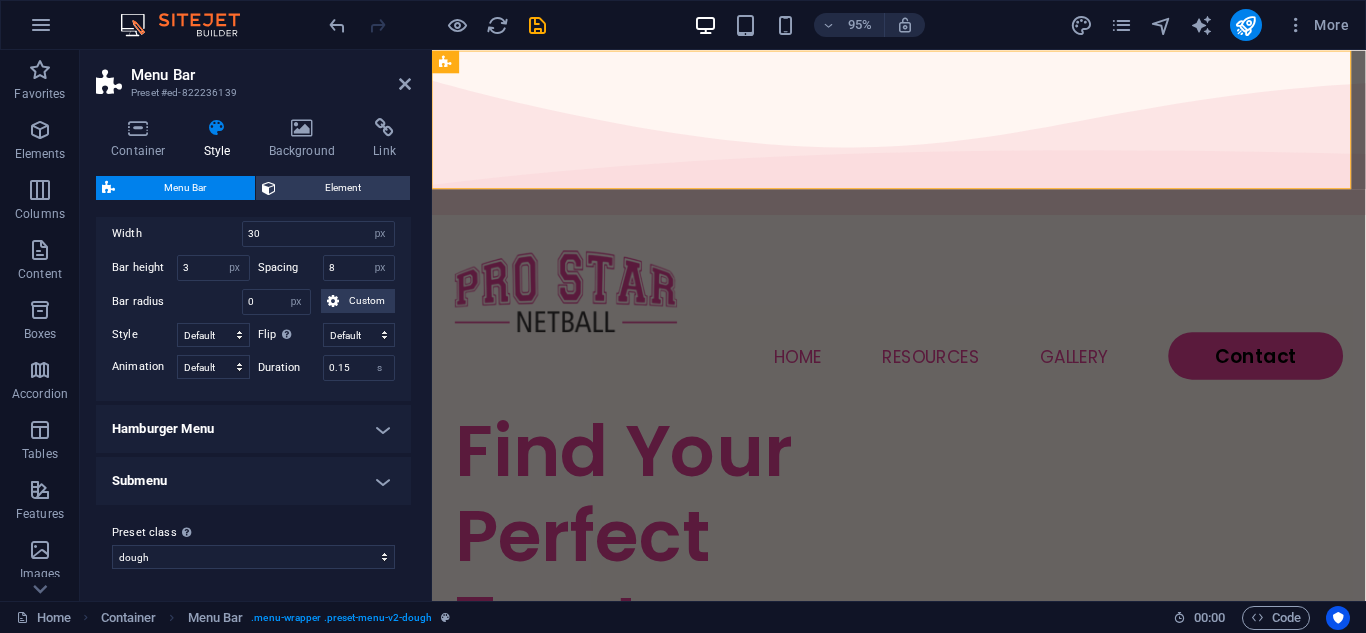 click on "Hamburger Menu" at bounding box center (253, 429) 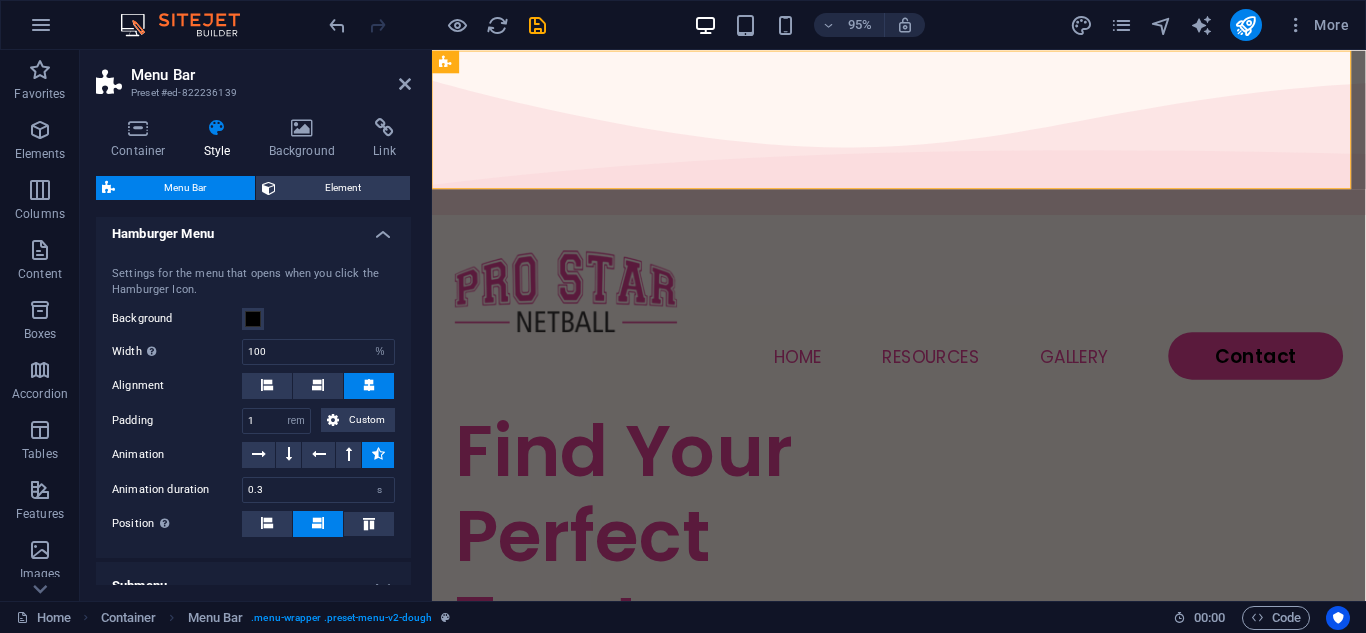 scroll, scrollTop: 1872, scrollLeft: 0, axis: vertical 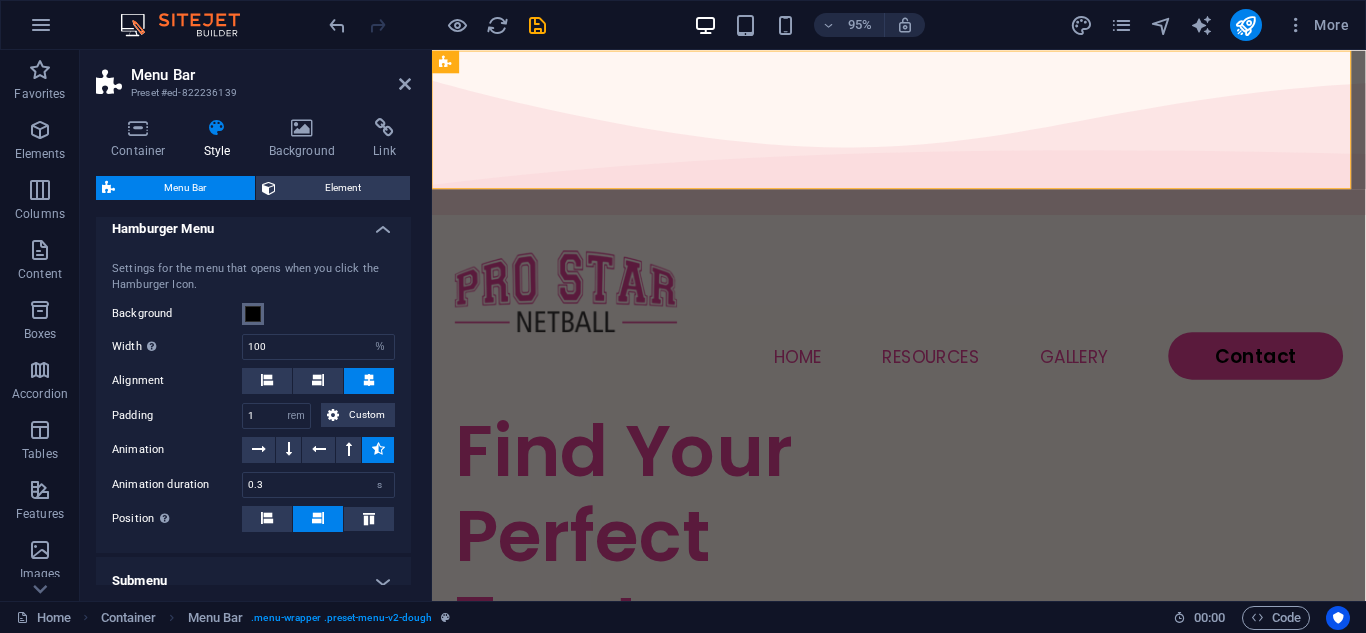 click at bounding box center [253, 314] 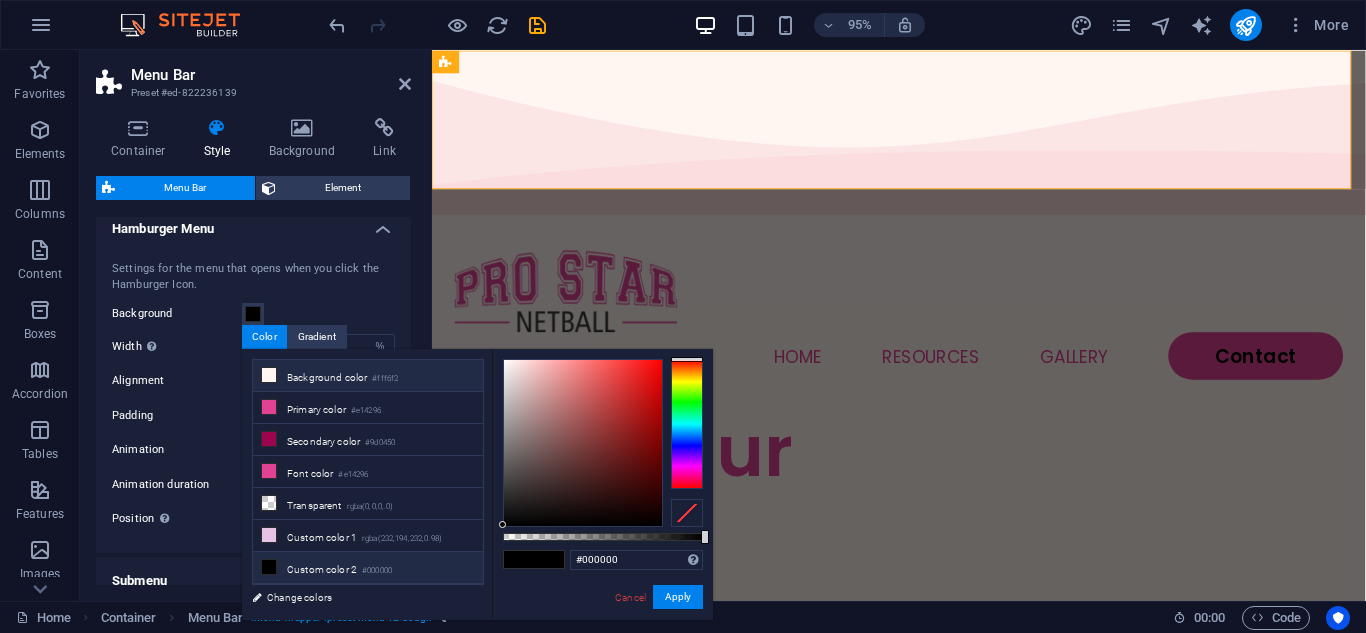 click at bounding box center [269, 375] 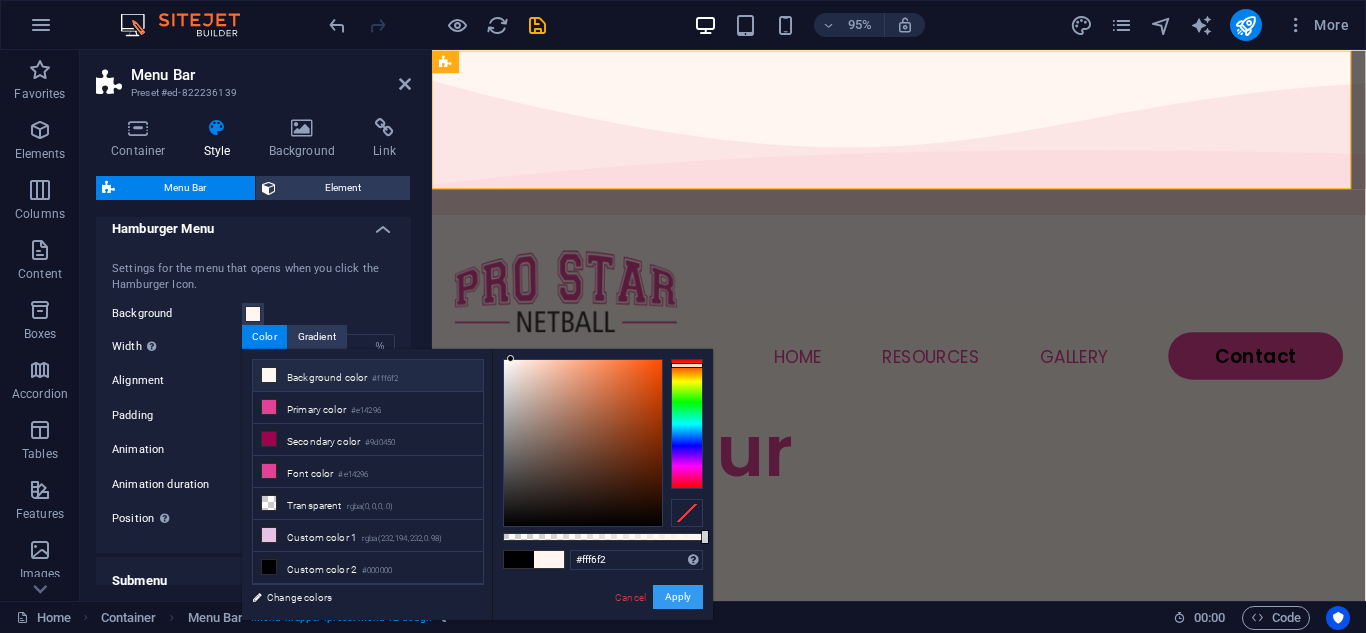 click on "Apply" at bounding box center [678, 597] 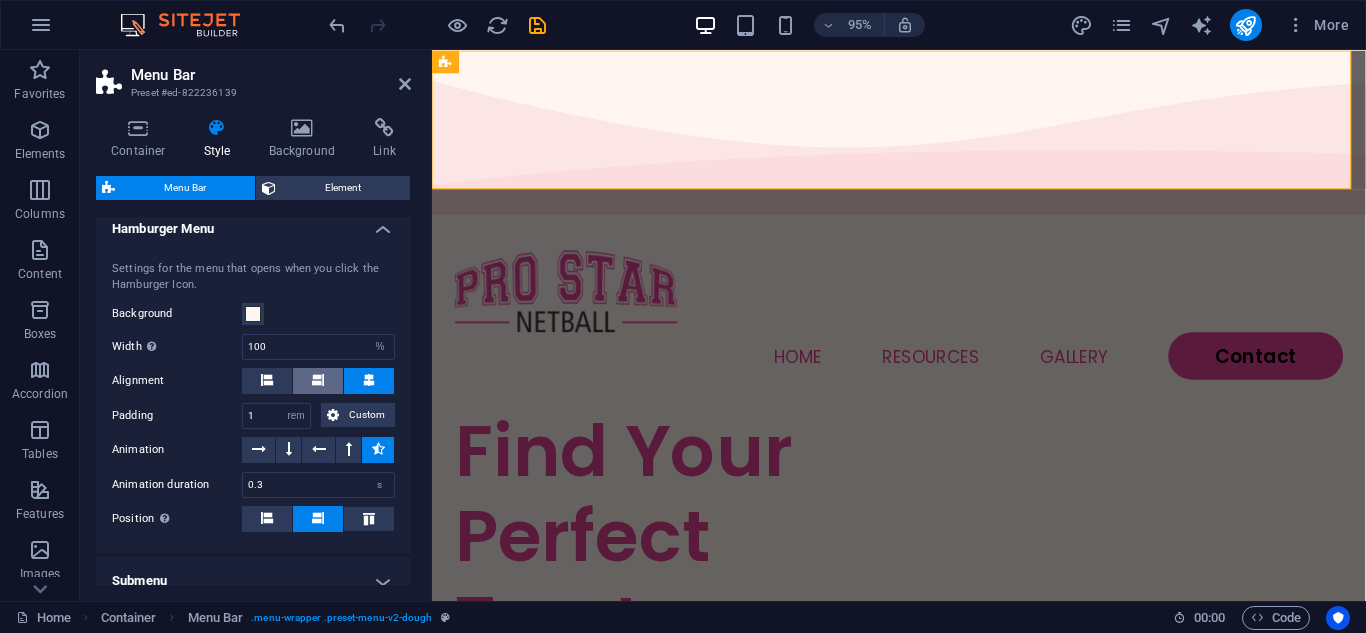 scroll, scrollTop: 1972, scrollLeft: 0, axis: vertical 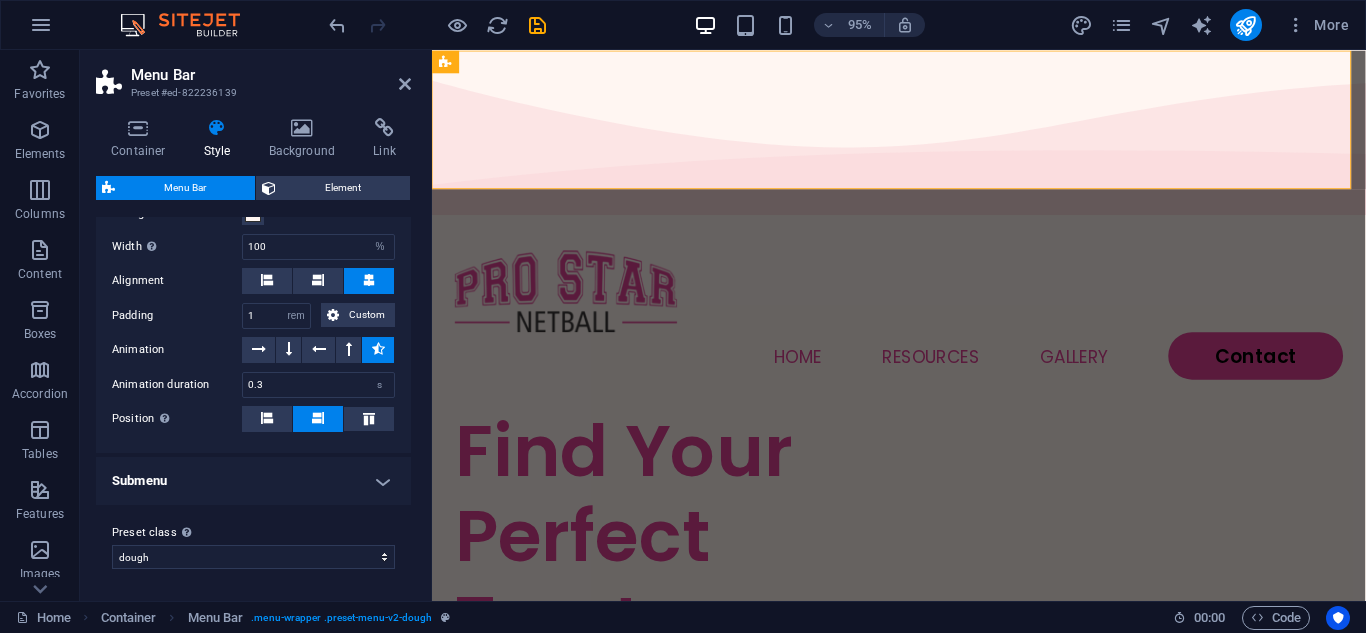 click on "Submenu" at bounding box center [253, 481] 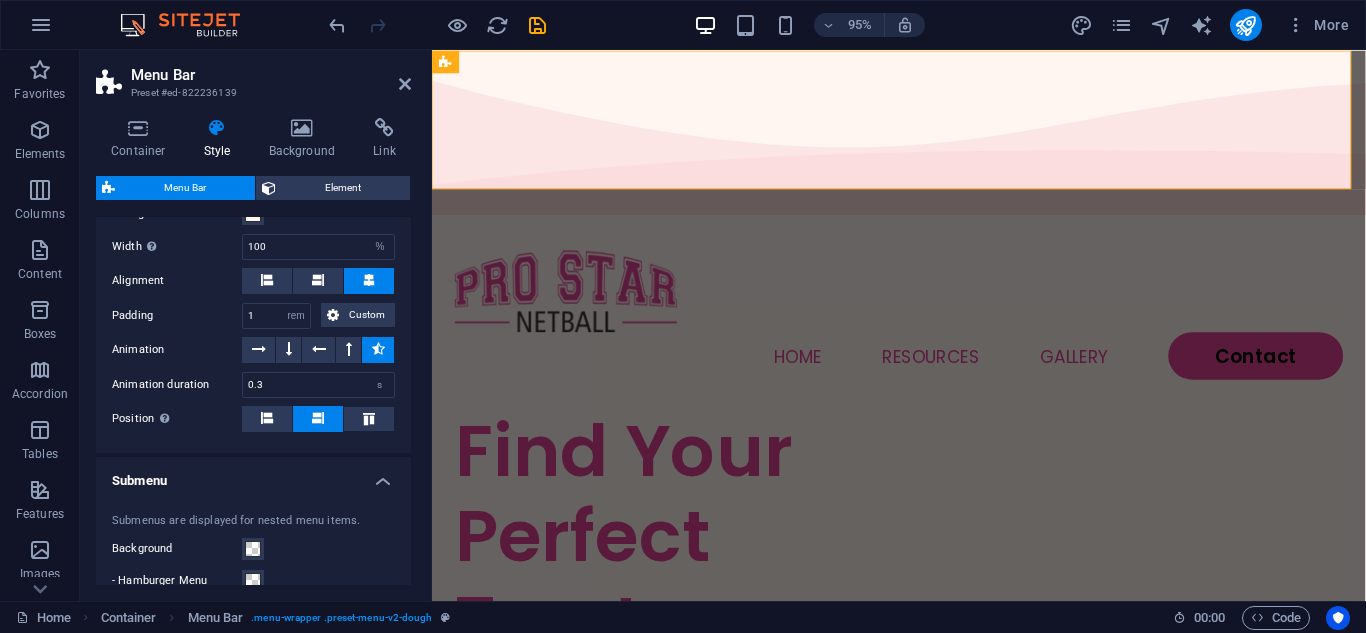 click on "Submenu" at bounding box center [253, 475] 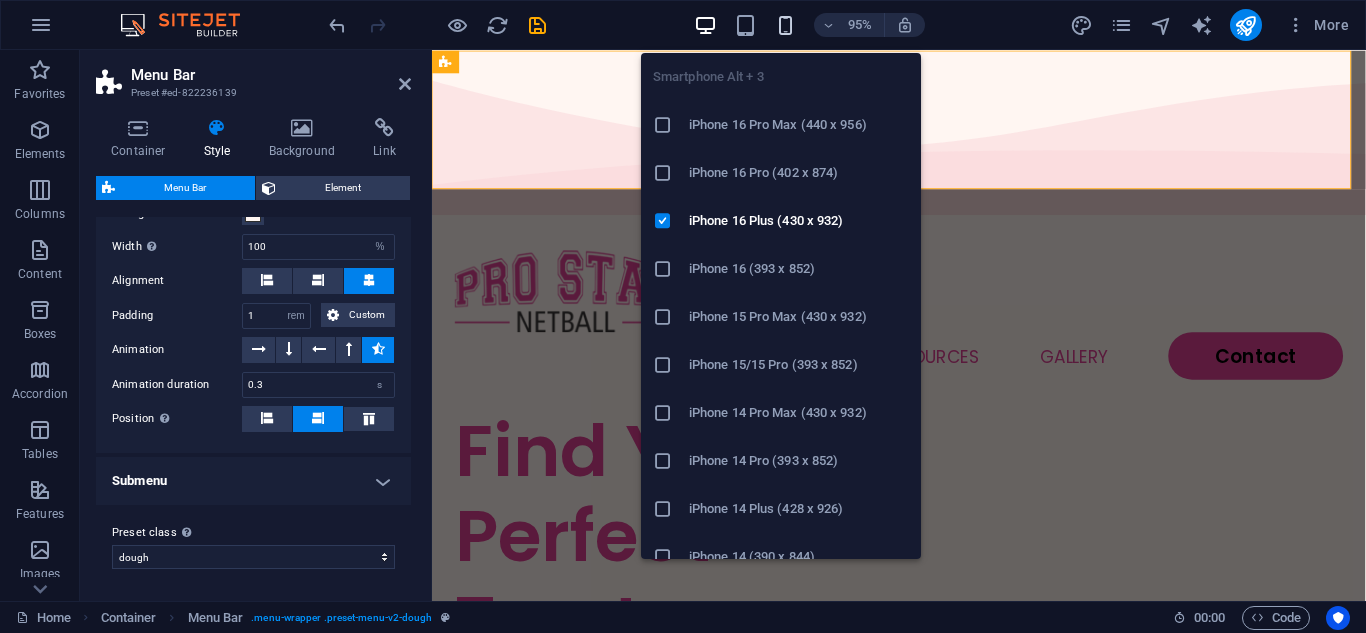 click at bounding box center [785, 25] 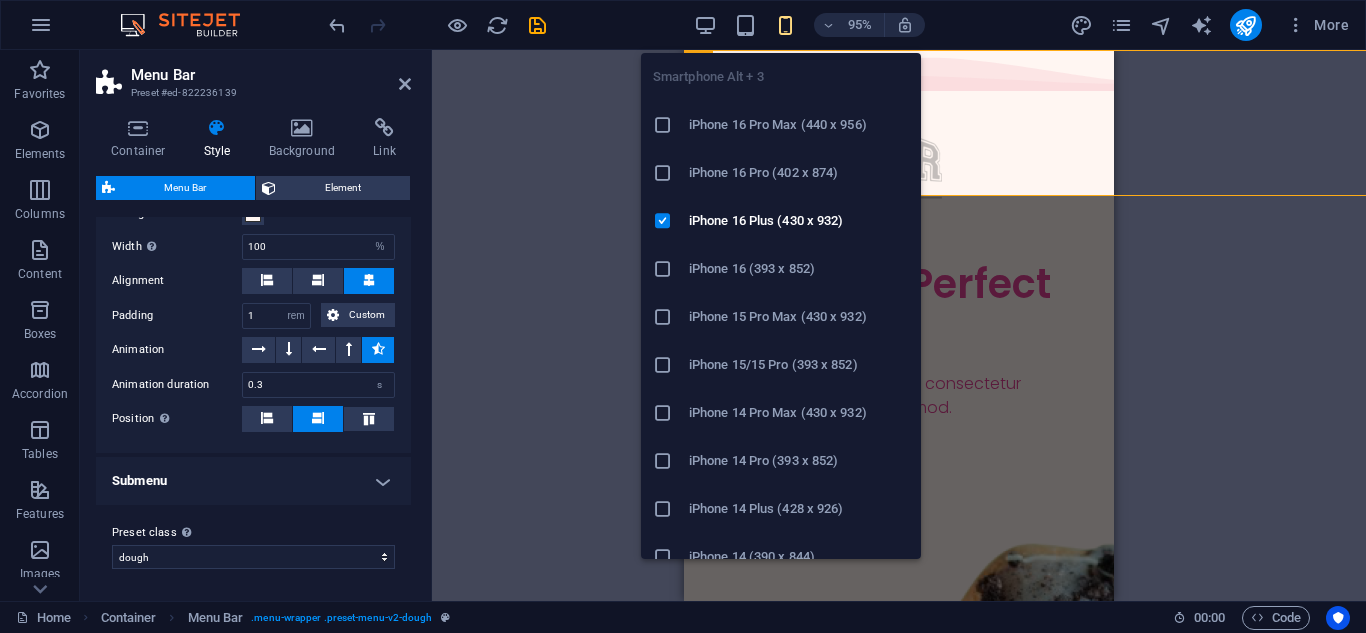 type on "1.5" 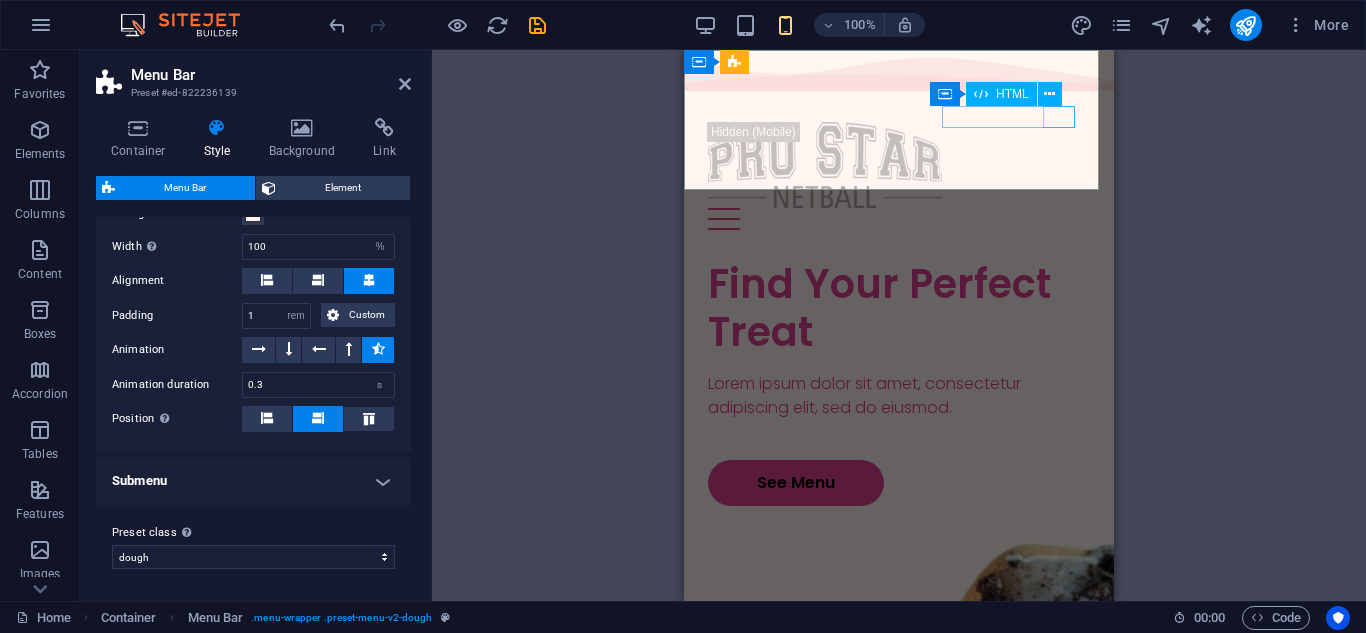 click at bounding box center (899, 219) 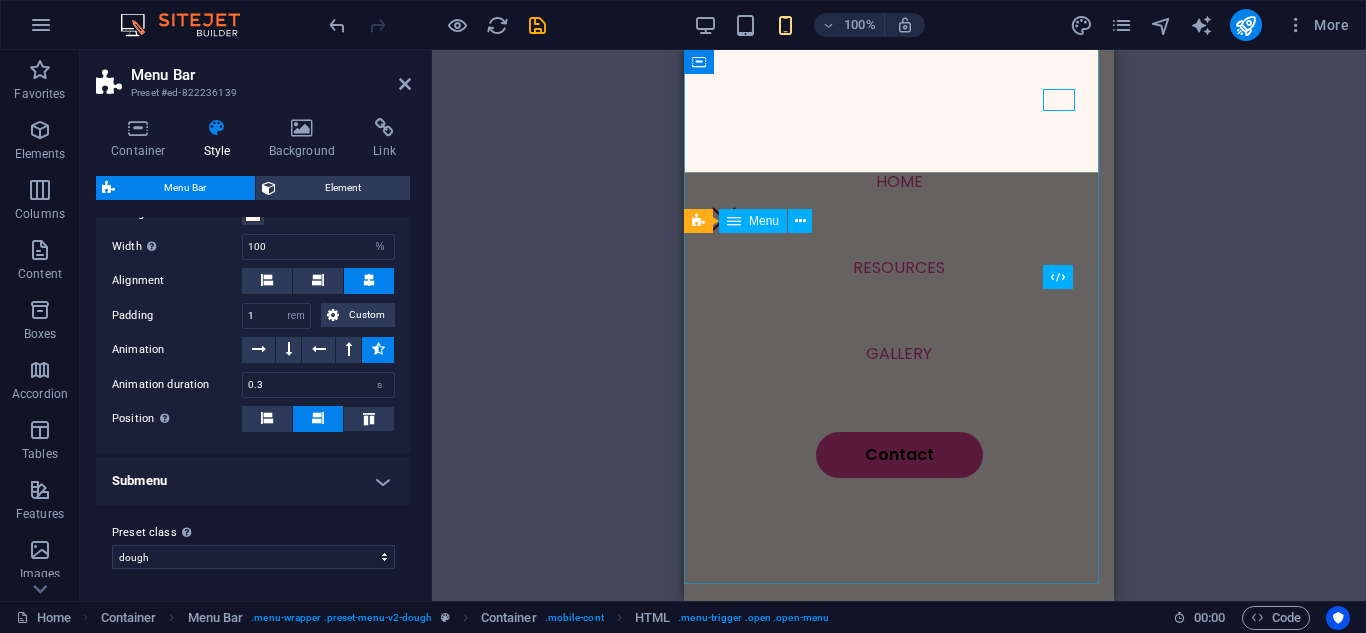 scroll, scrollTop: 0, scrollLeft: 0, axis: both 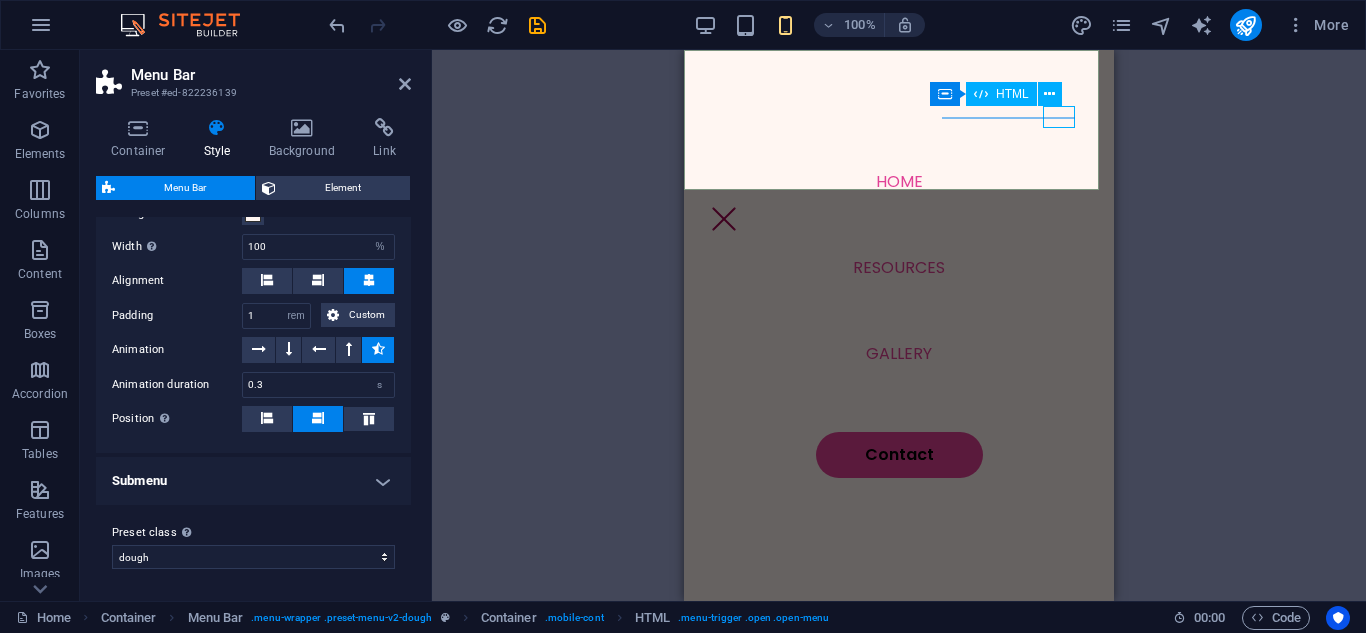 click at bounding box center [724, 219] 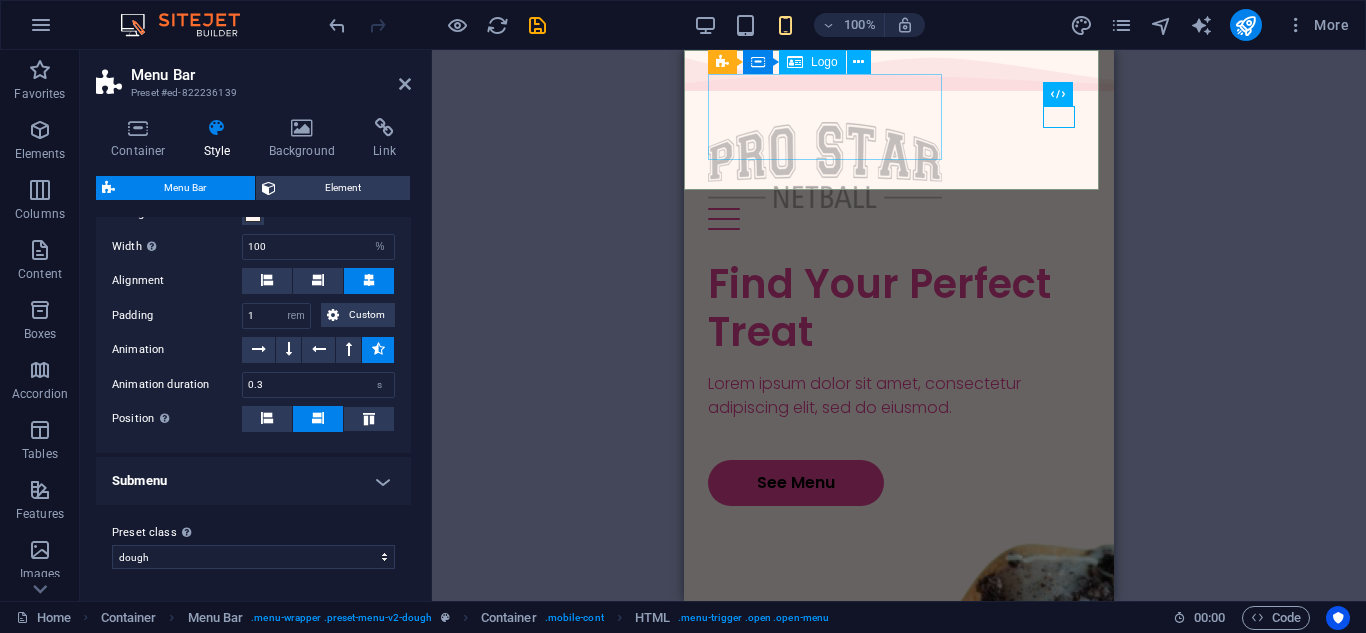 click at bounding box center (899, 165) 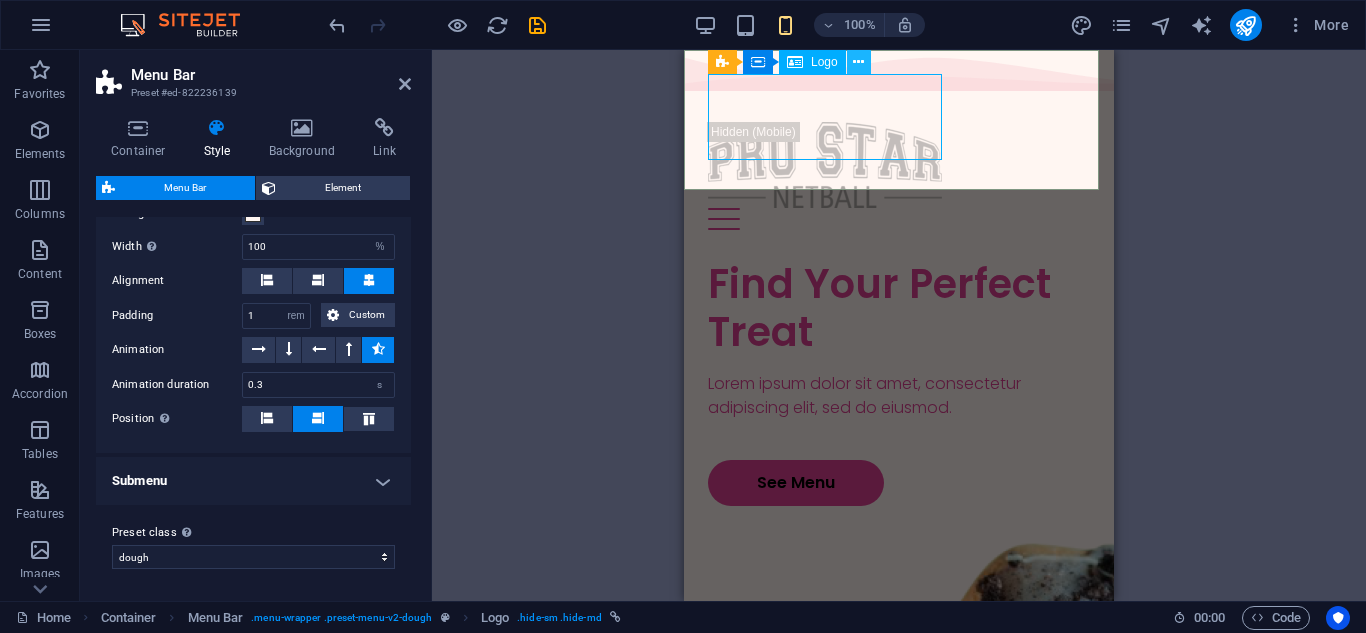 click at bounding box center (858, 62) 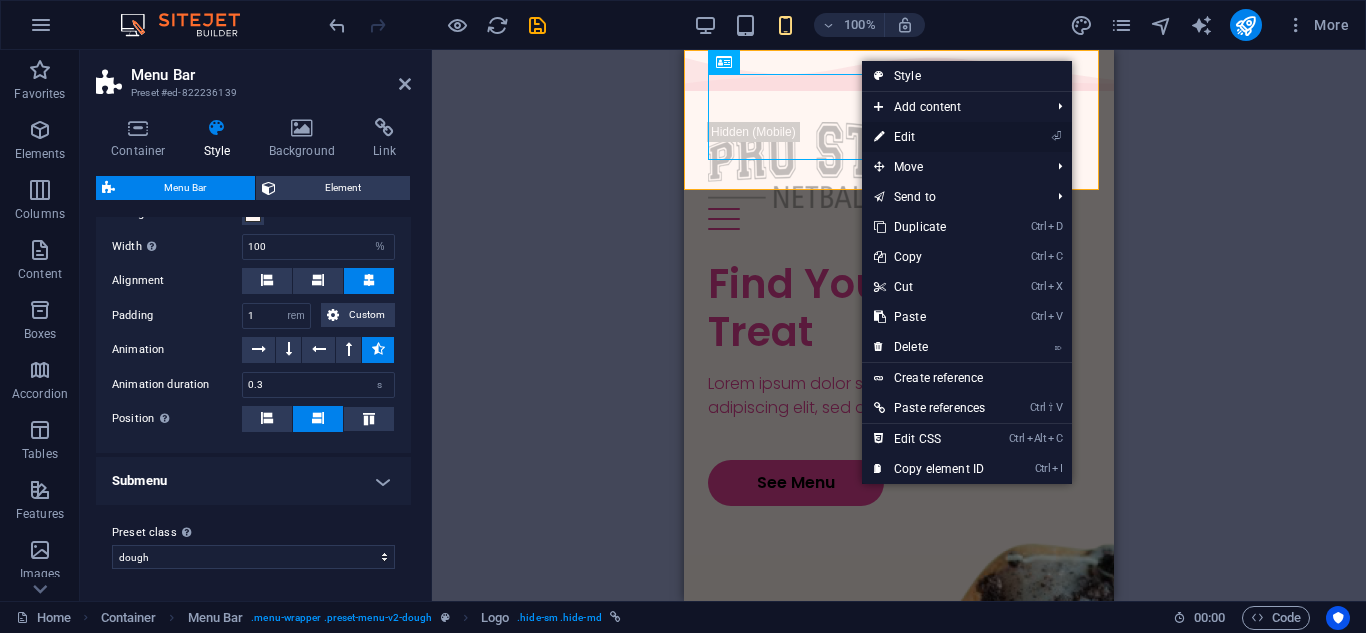 click on "⏎  Edit" at bounding box center [929, 137] 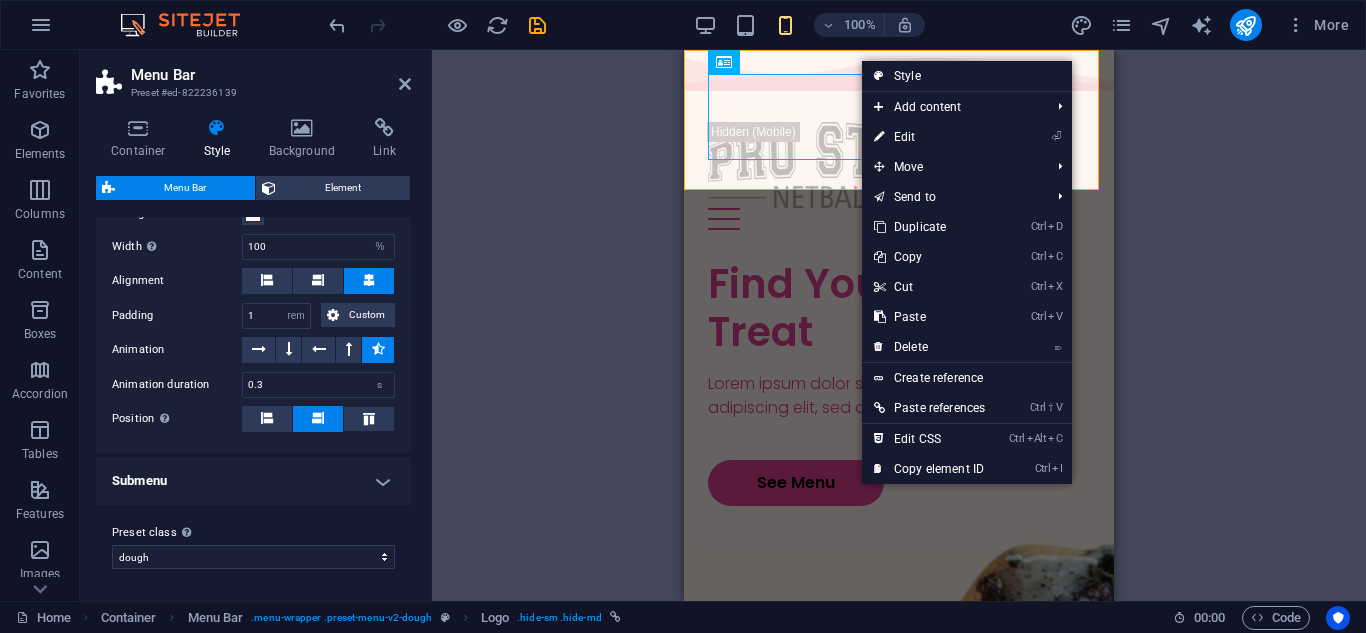 select on "px" 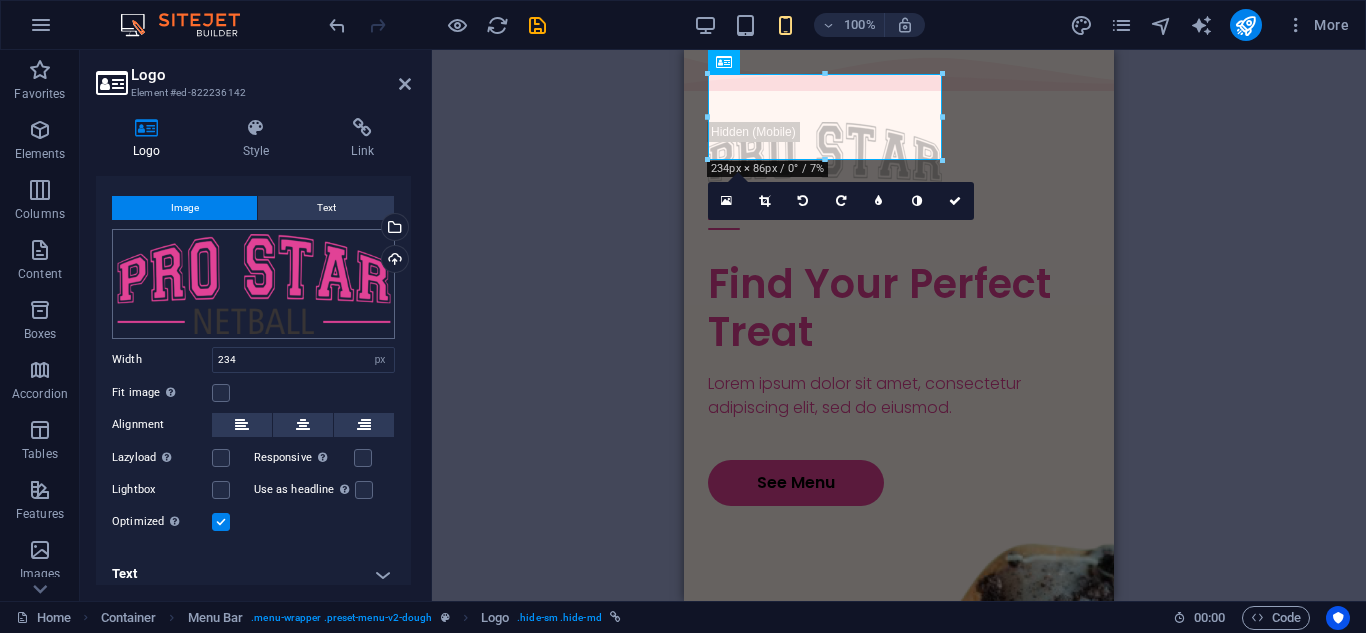 scroll, scrollTop: 43, scrollLeft: 0, axis: vertical 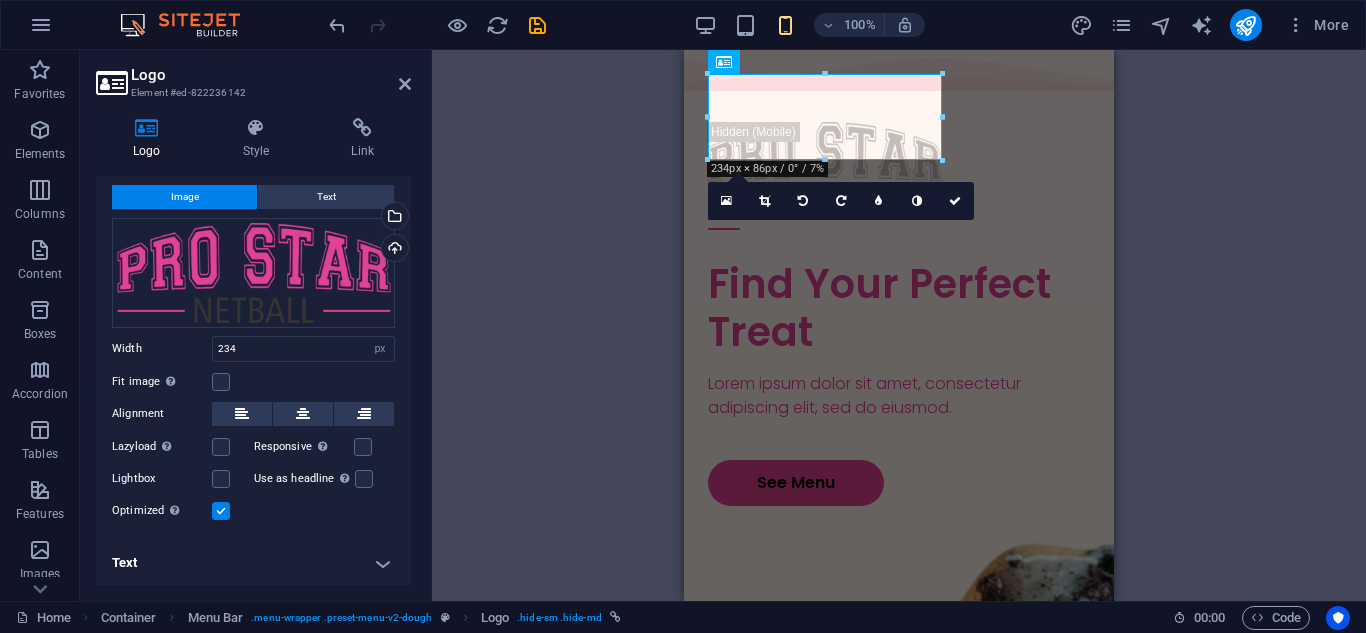 click on "Text" at bounding box center (253, 563) 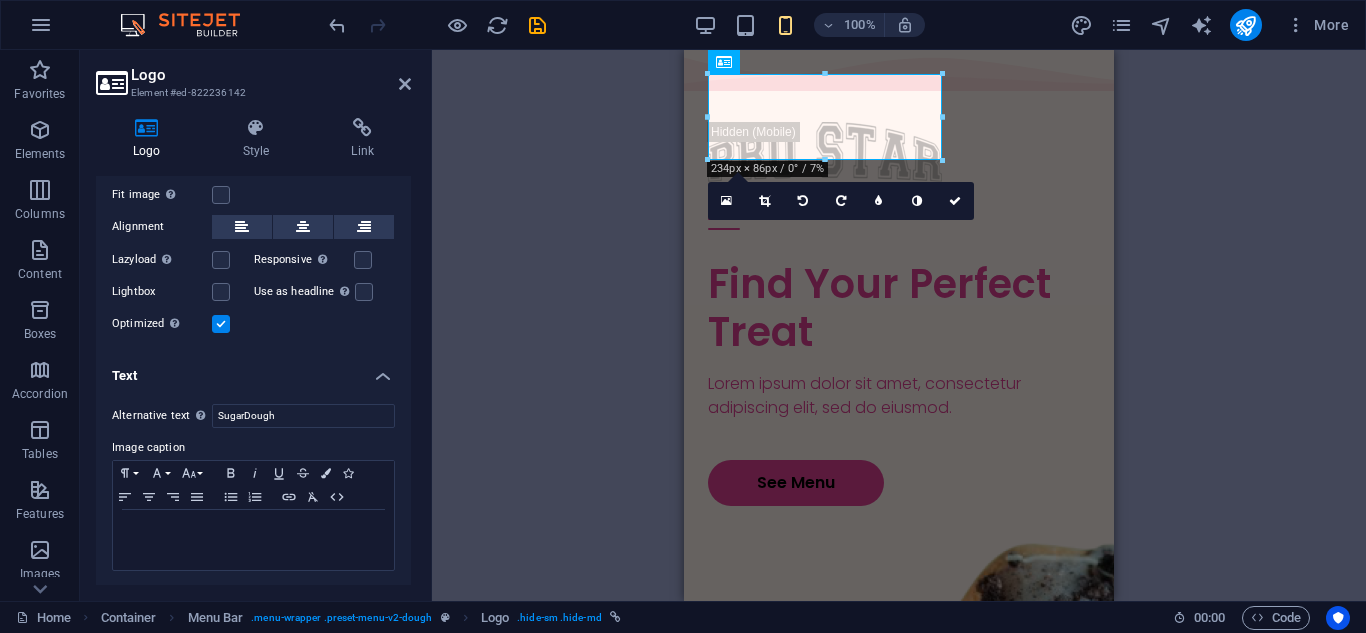 scroll, scrollTop: 231, scrollLeft: 0, axis: vertical 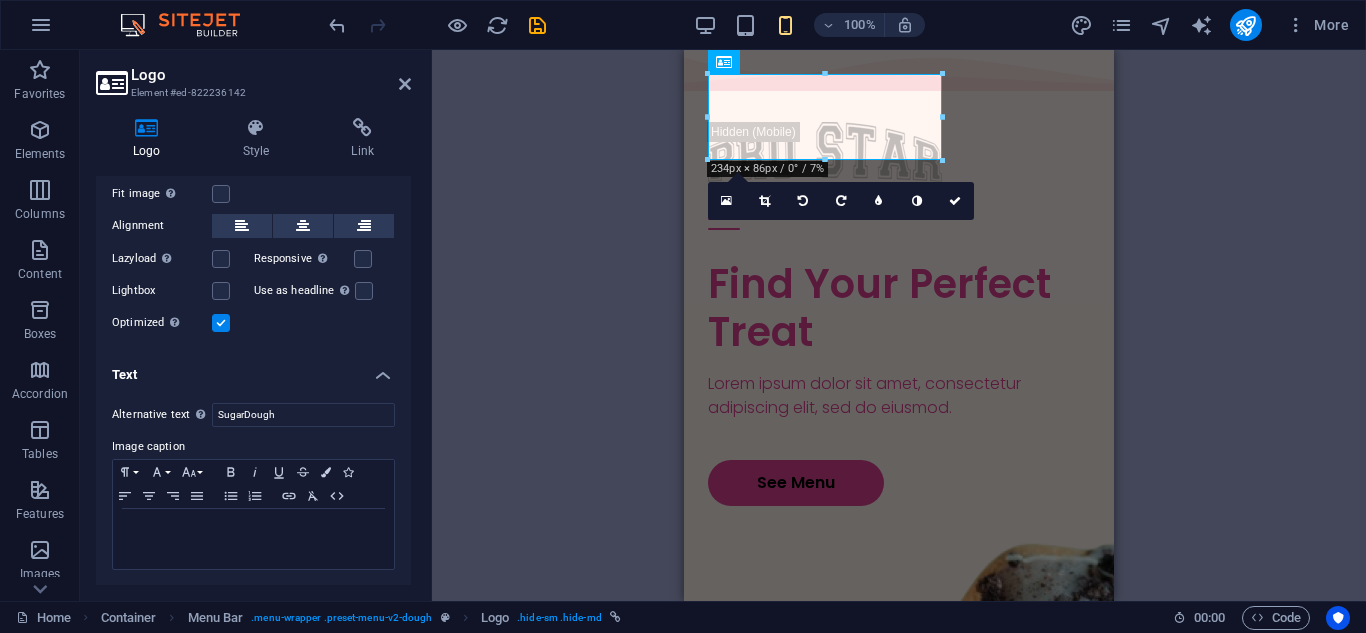 click on "Text" at bounding box center [253, 369] 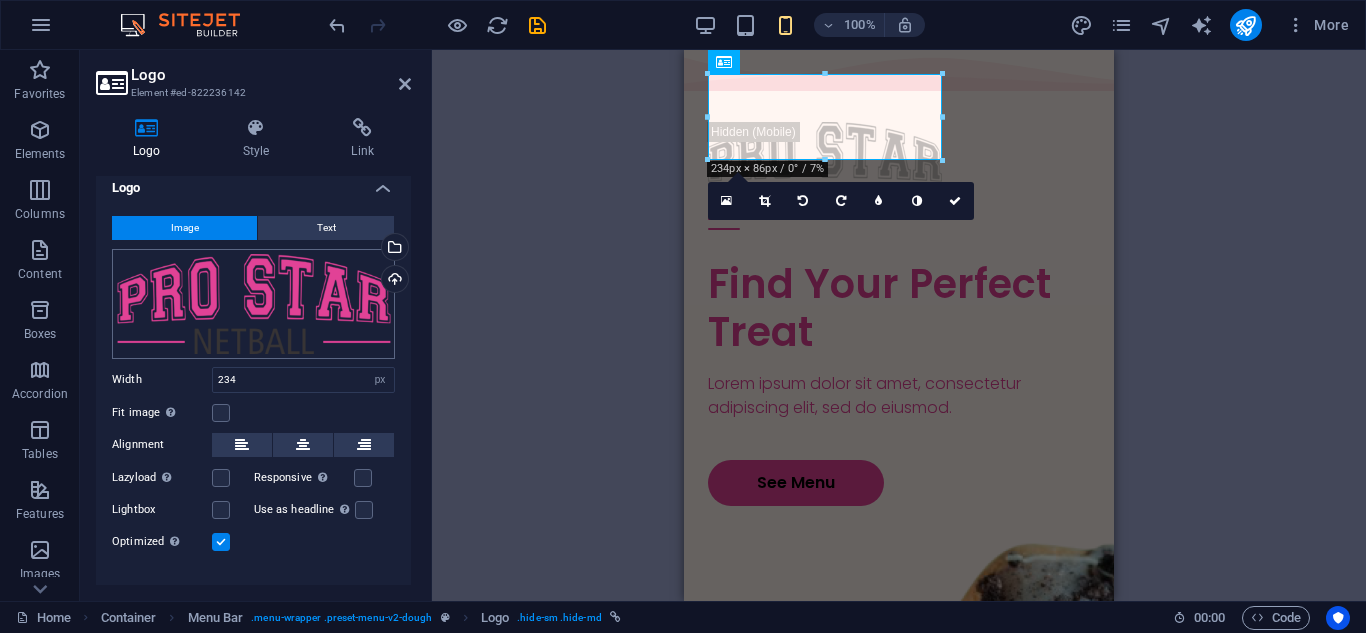 scroll, scrollTop: 0, scrollLeft: 0, axis: both 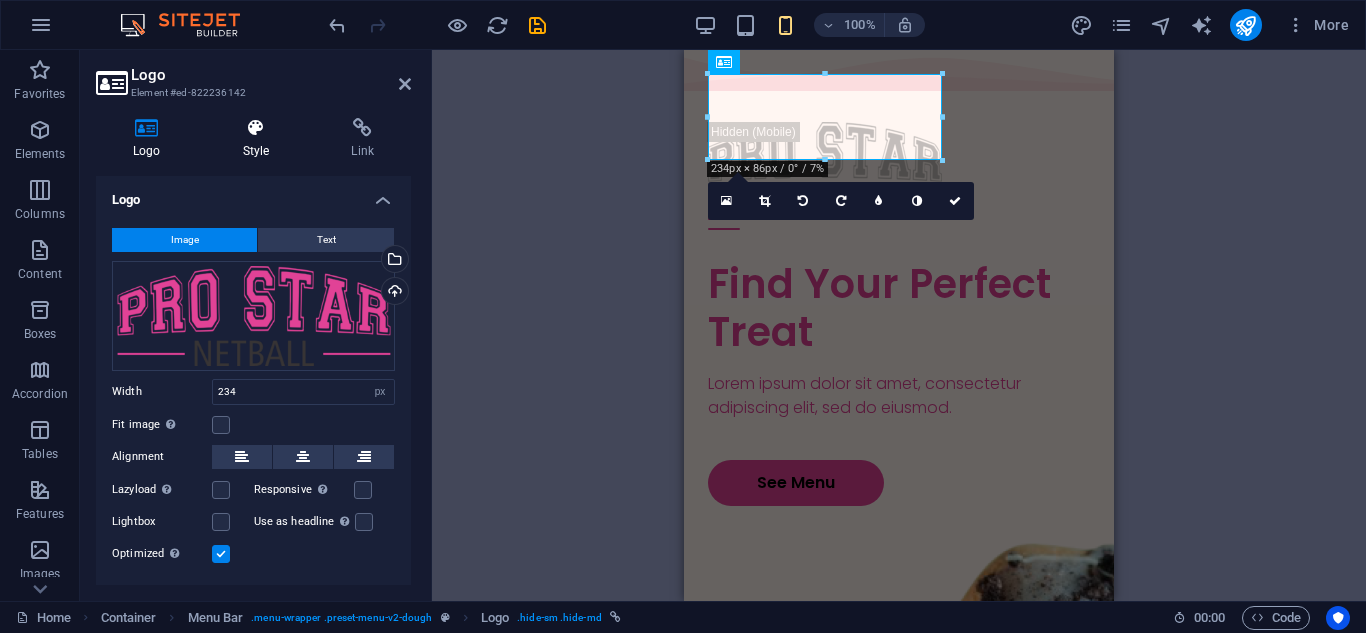 click at bounding box center [256, 128] 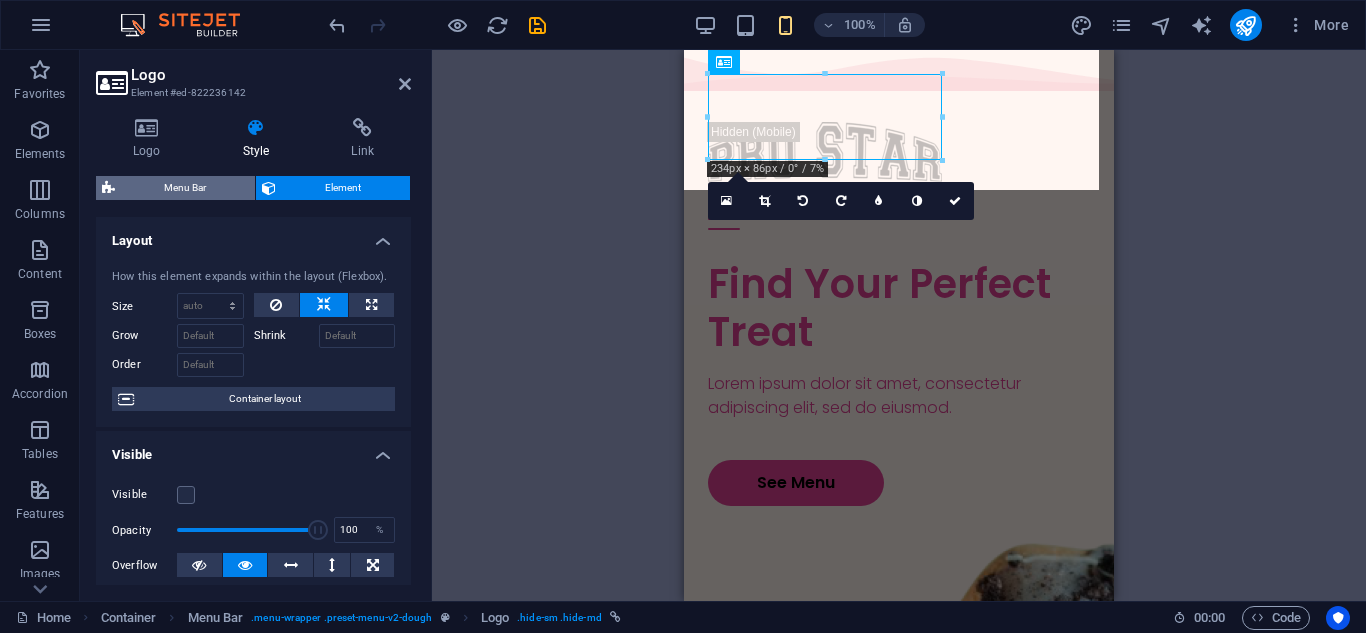 click on "Menu Bar" at bounding box center (185, 188) 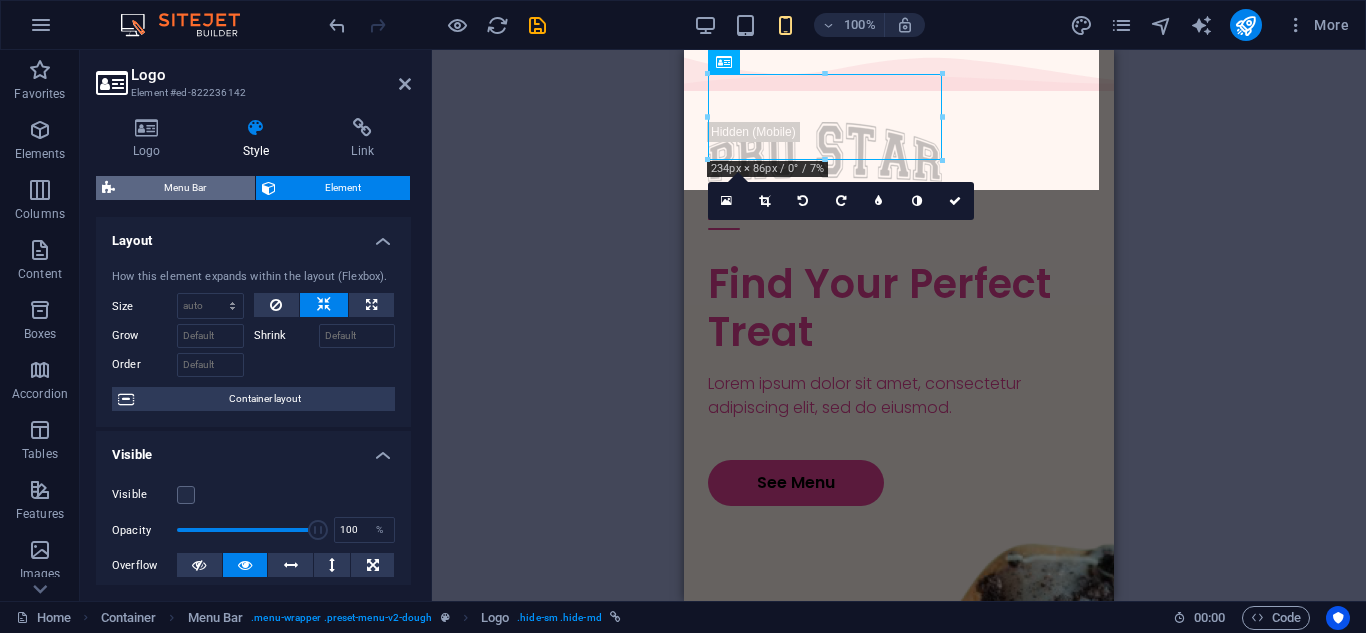select on "rem" 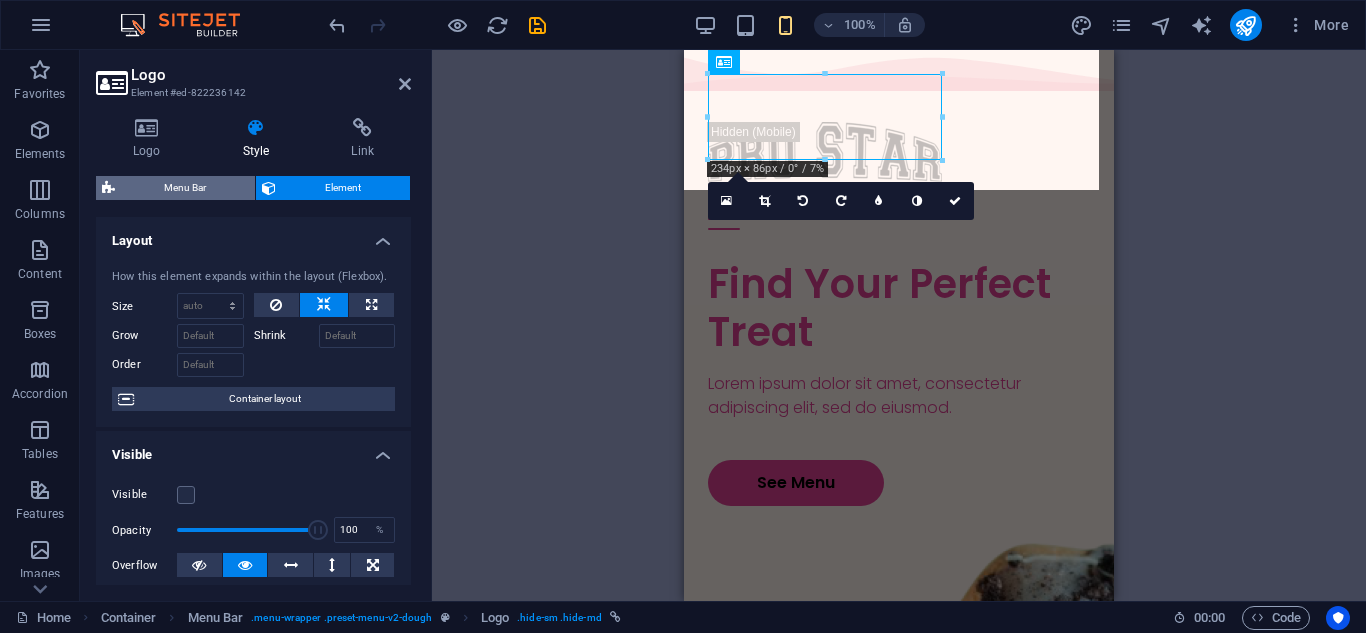 select on "rem" 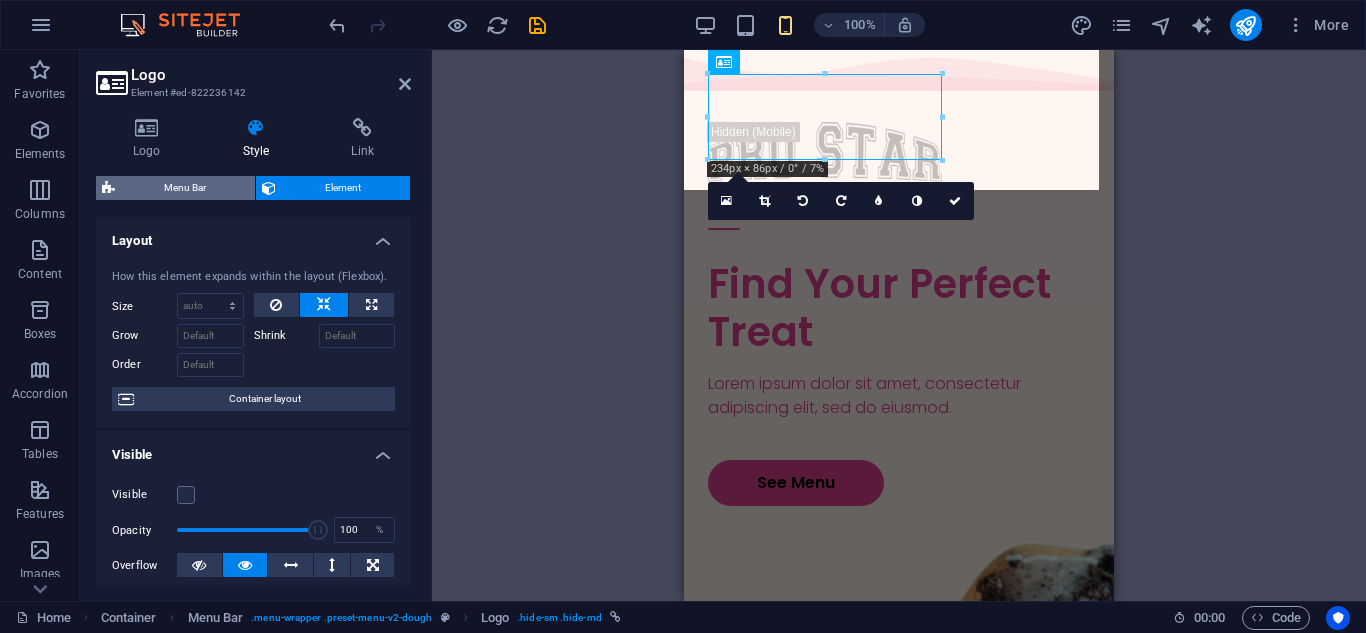 select on "hover_text_color" 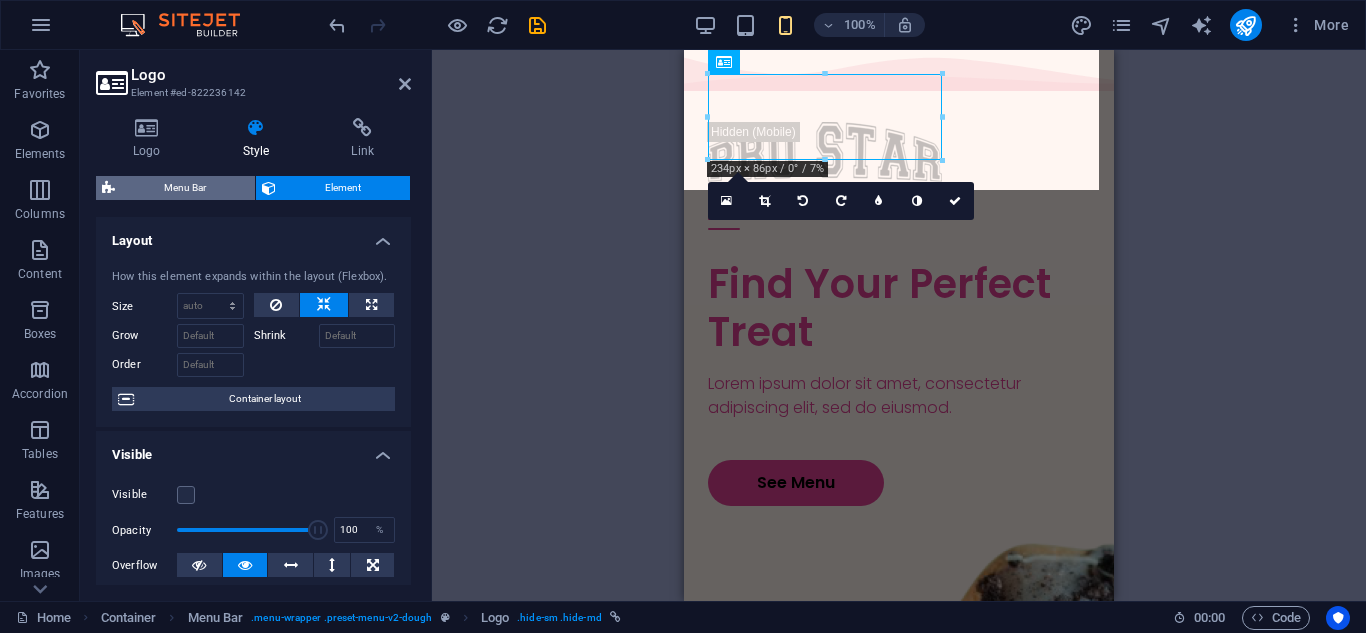 select on "rem" 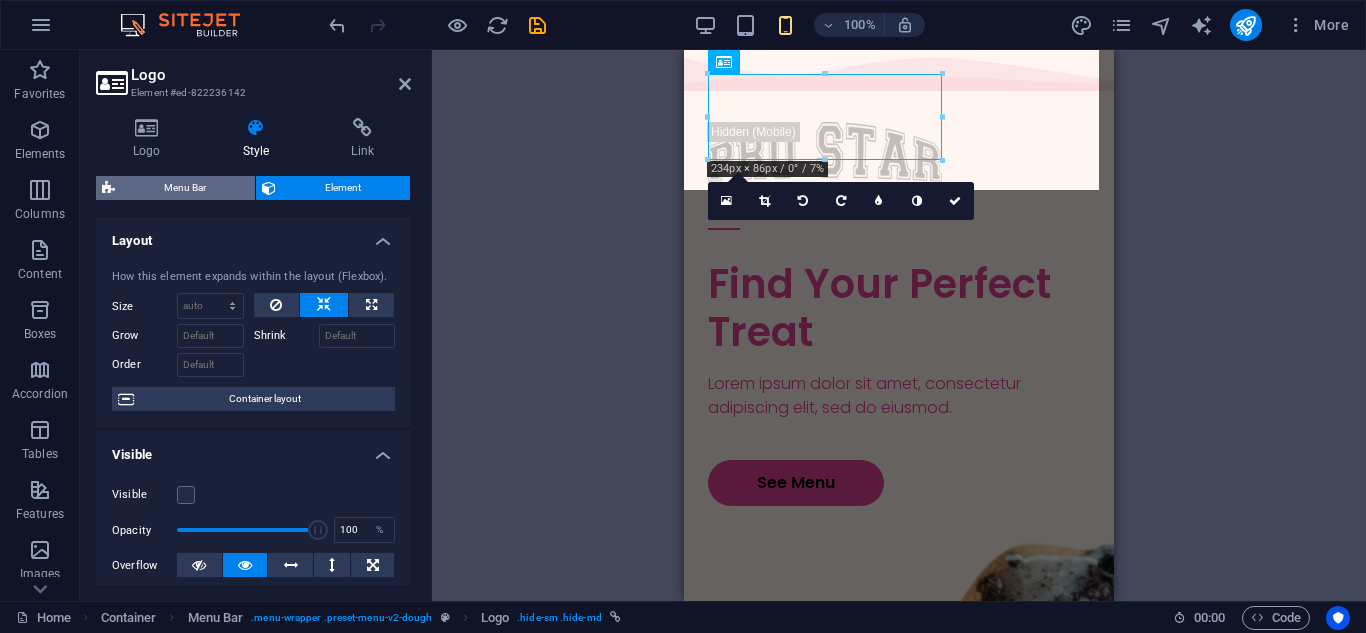 select on "rem" 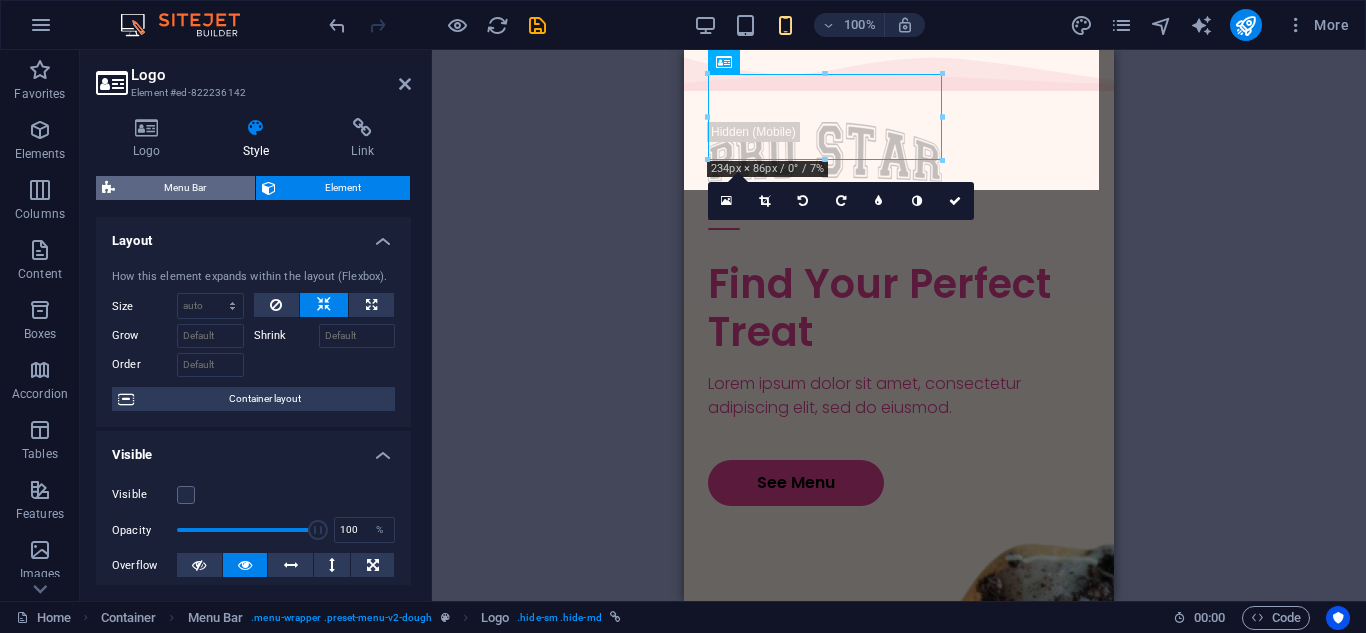 select on "400" 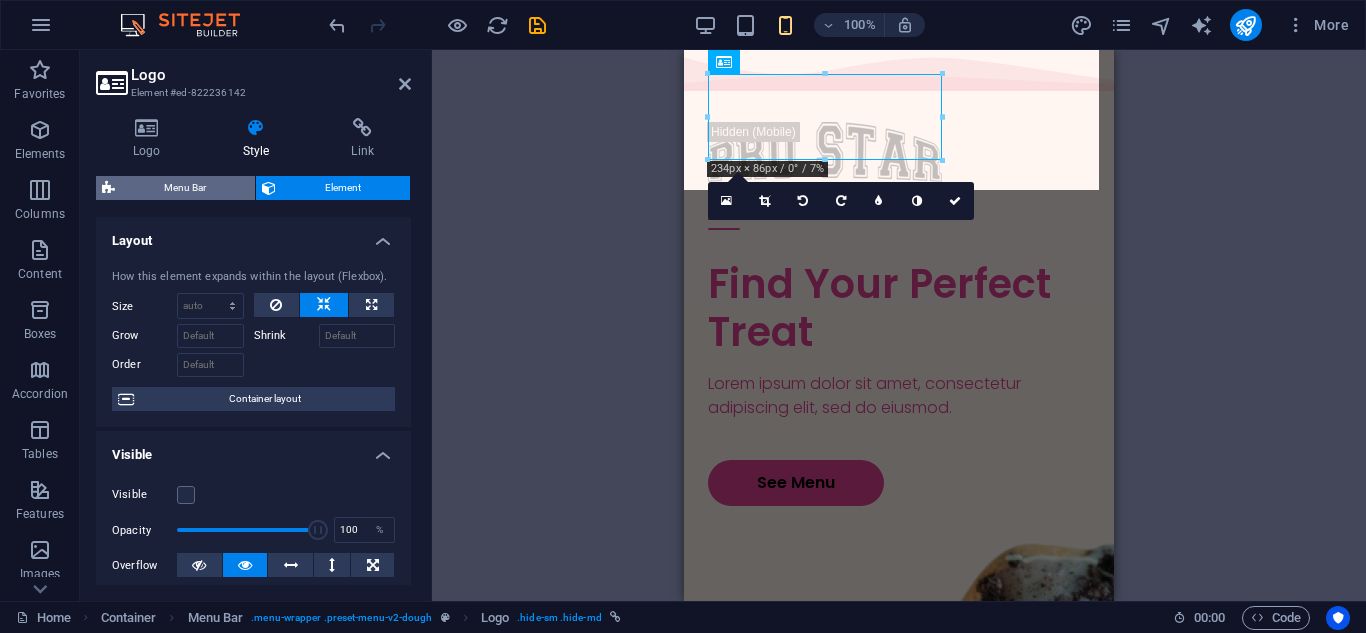 select on "px" 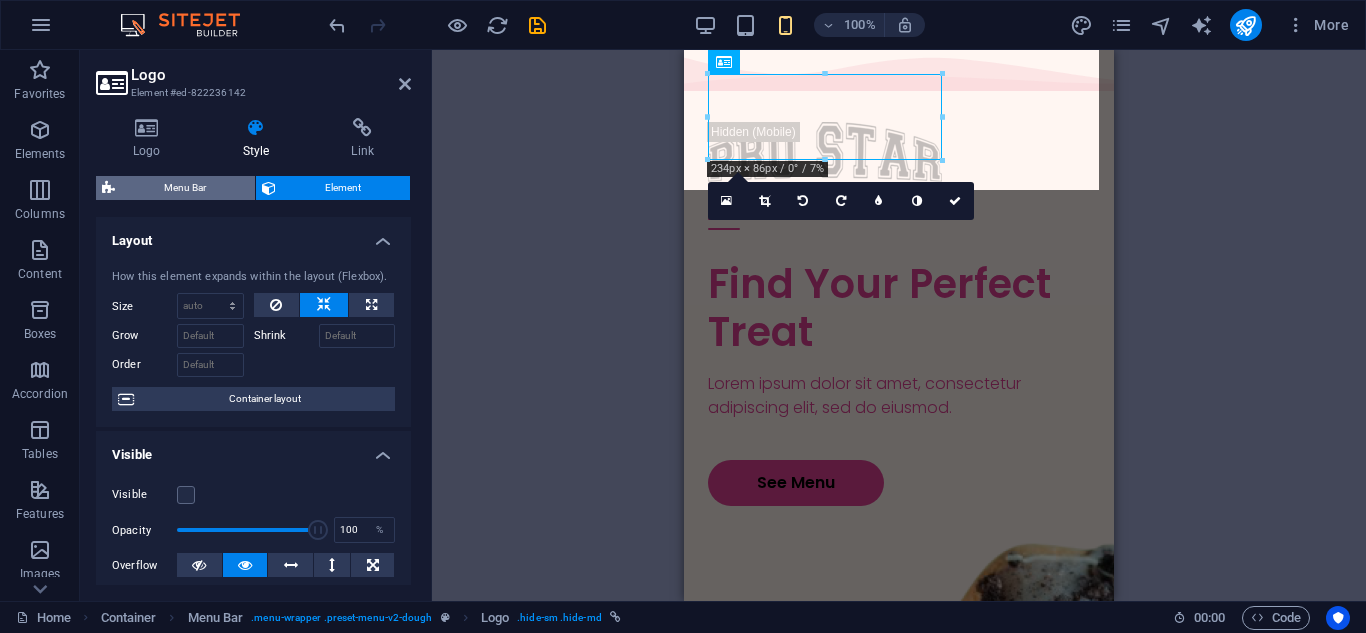 select on "px" 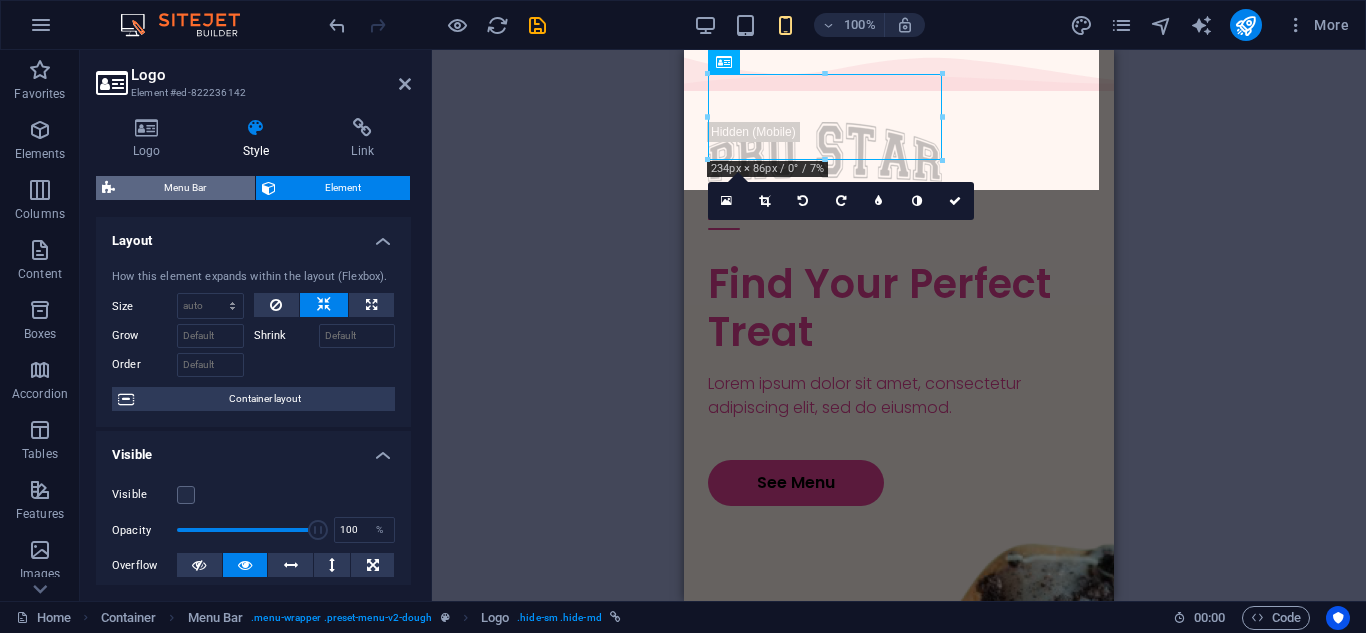 select on "px" 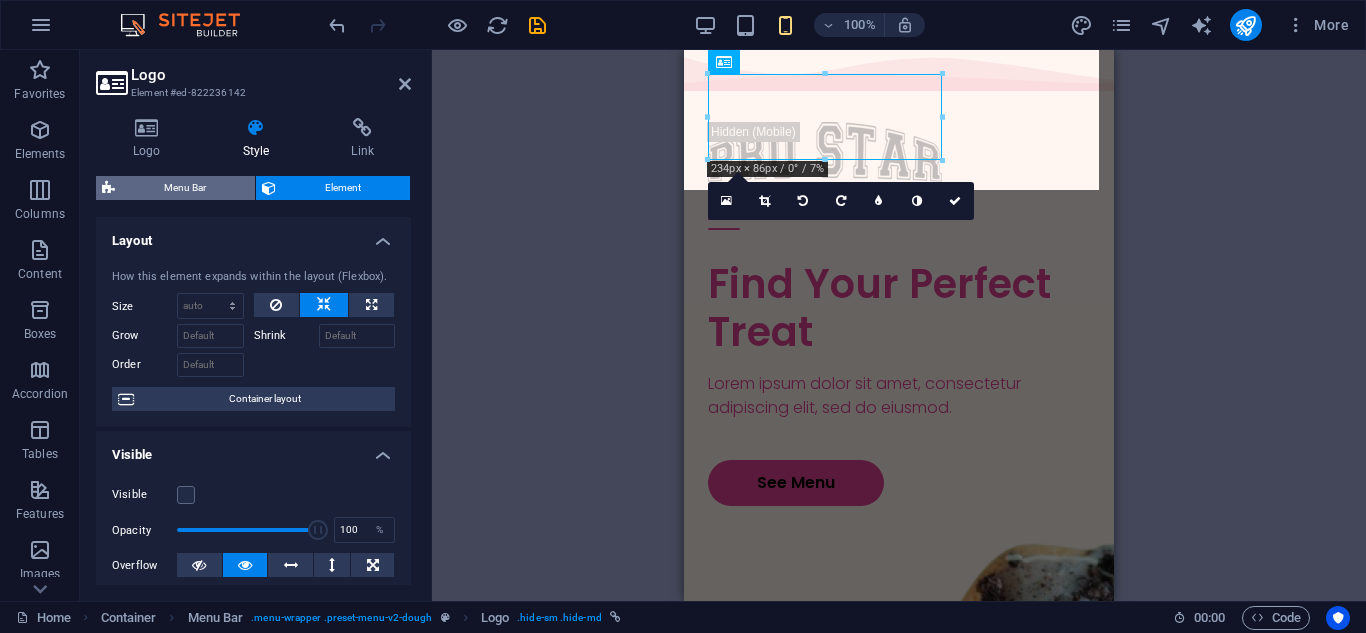 select on "px" 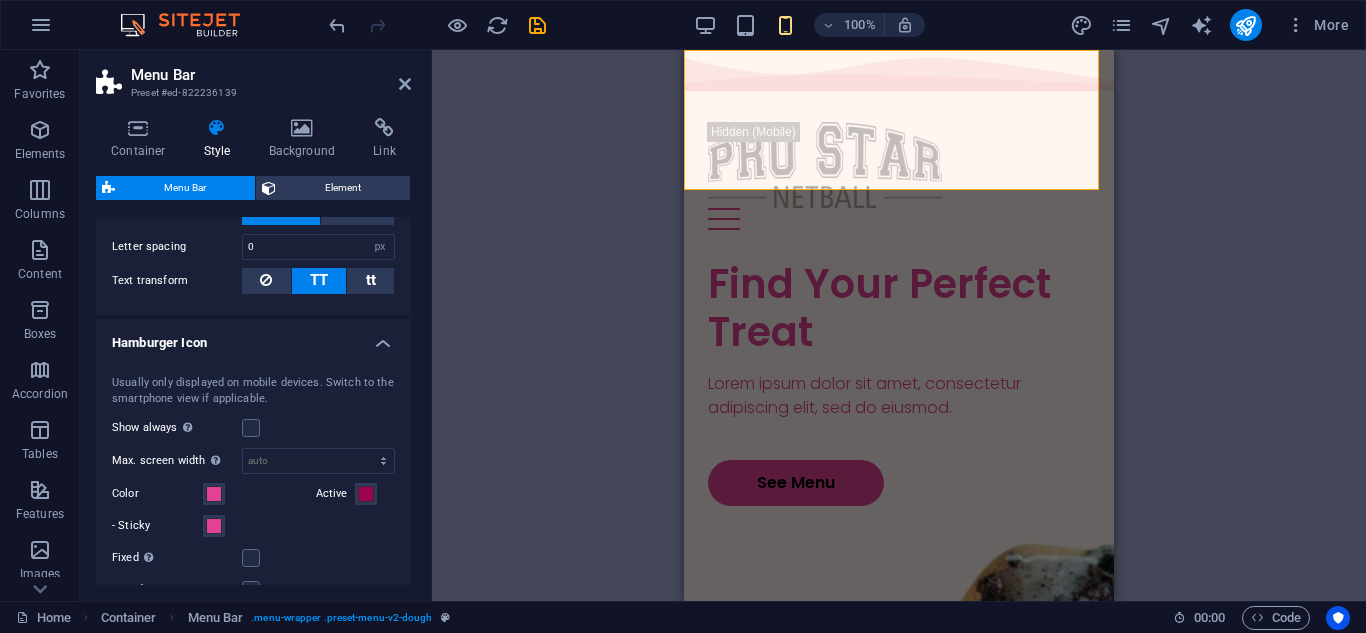 scroll, scrollTop: 272, scrollLeft: 0, axis: vertical 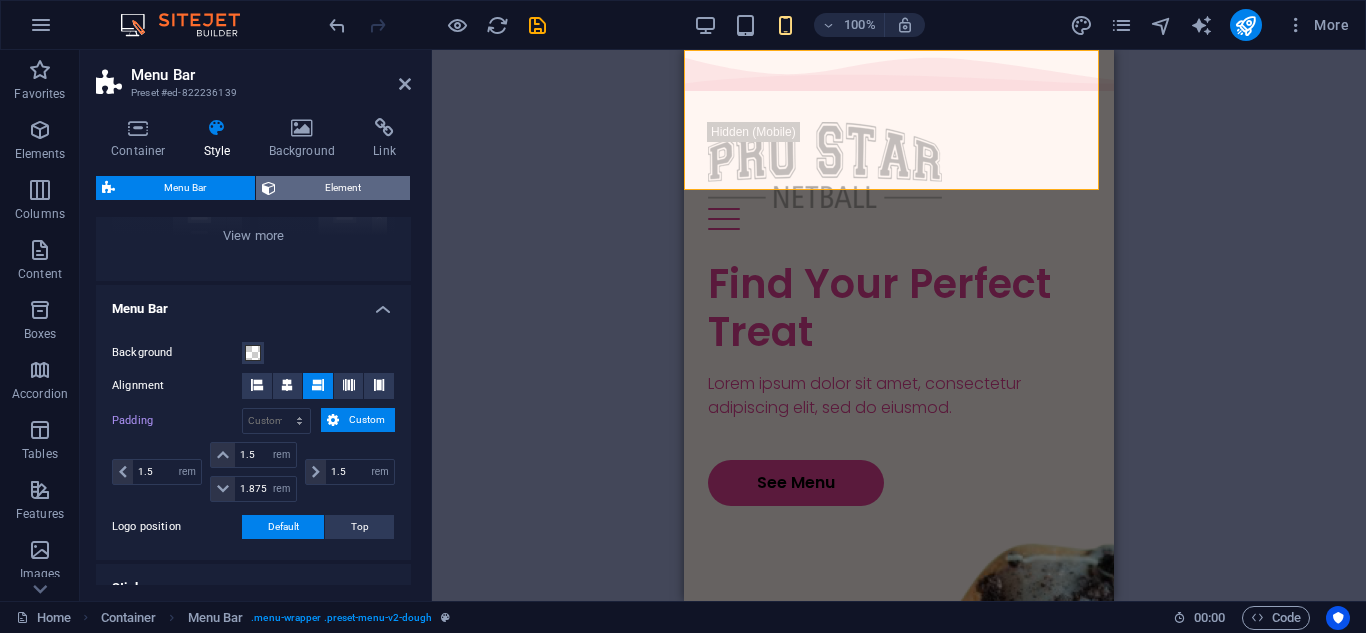 click on "Element" at bounding box center (343, 188) 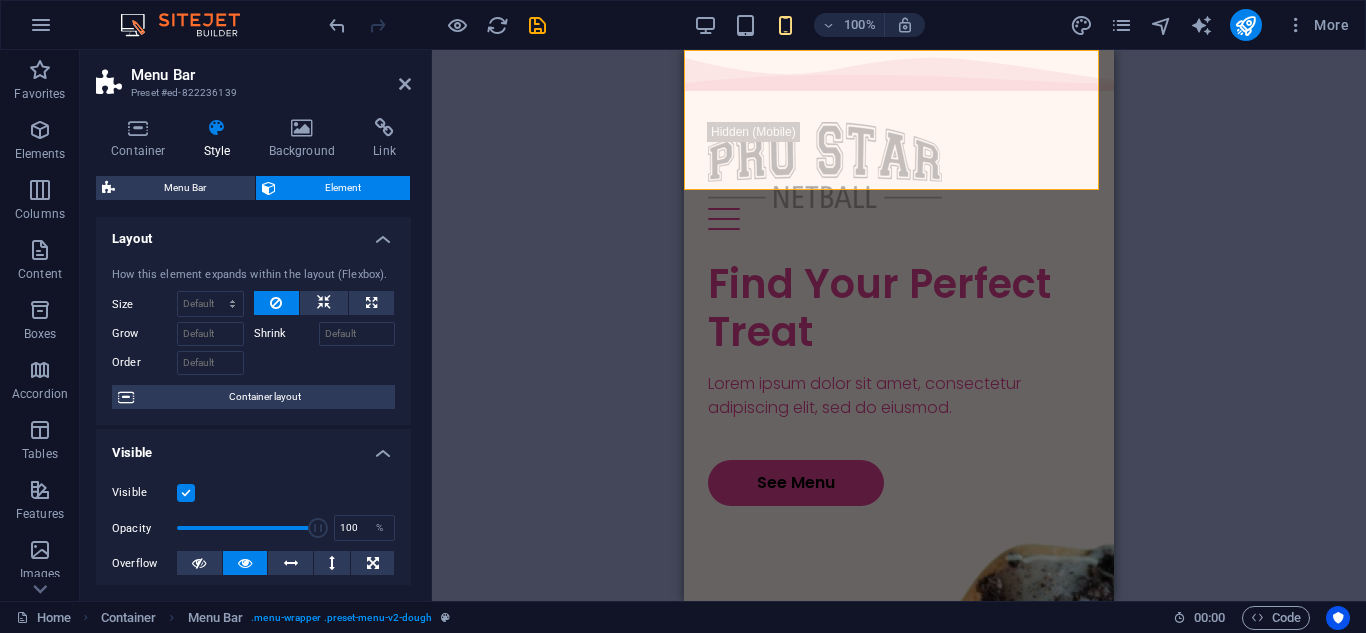 scroll, scrollTop: 0, scrollLeft: 0, axis: both 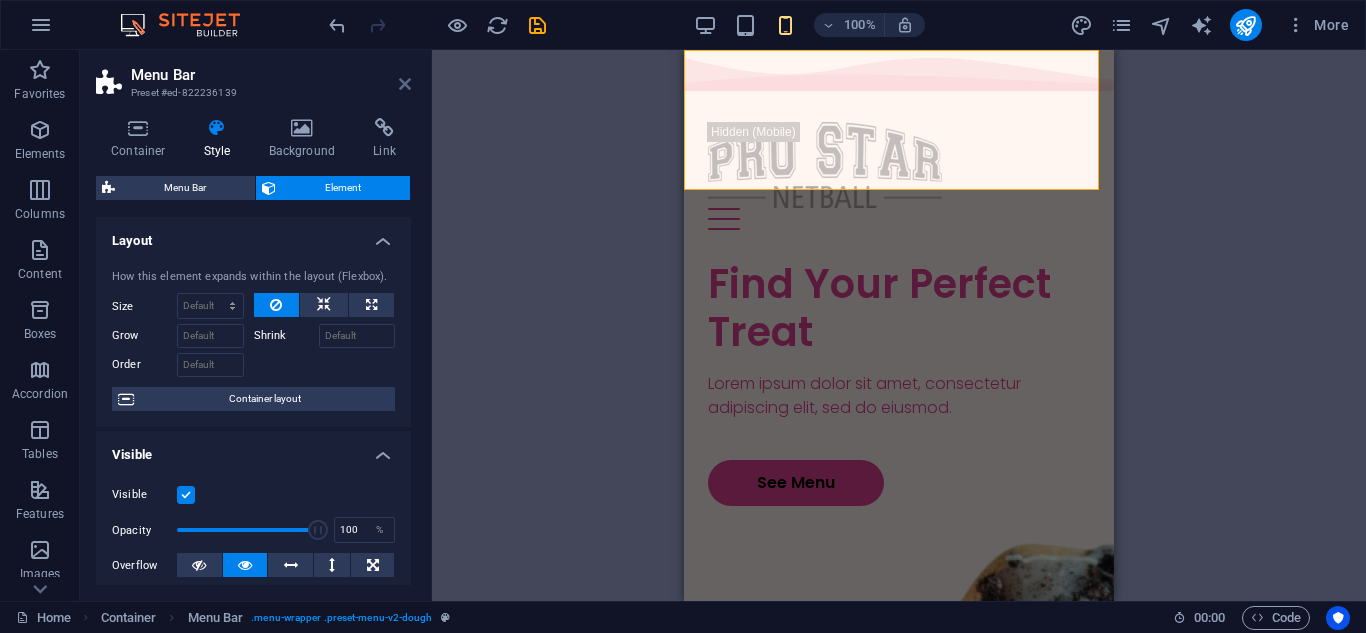 click at bounding box center [405, 84] 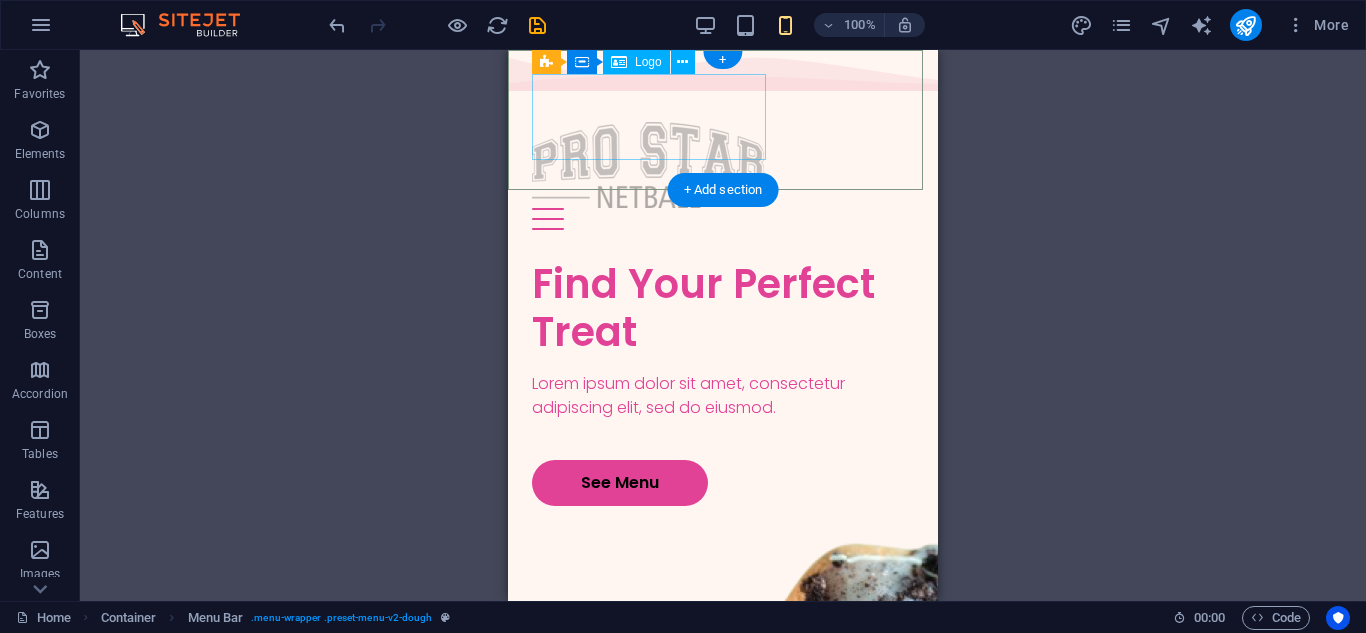 click at bounding box center (723, 165) 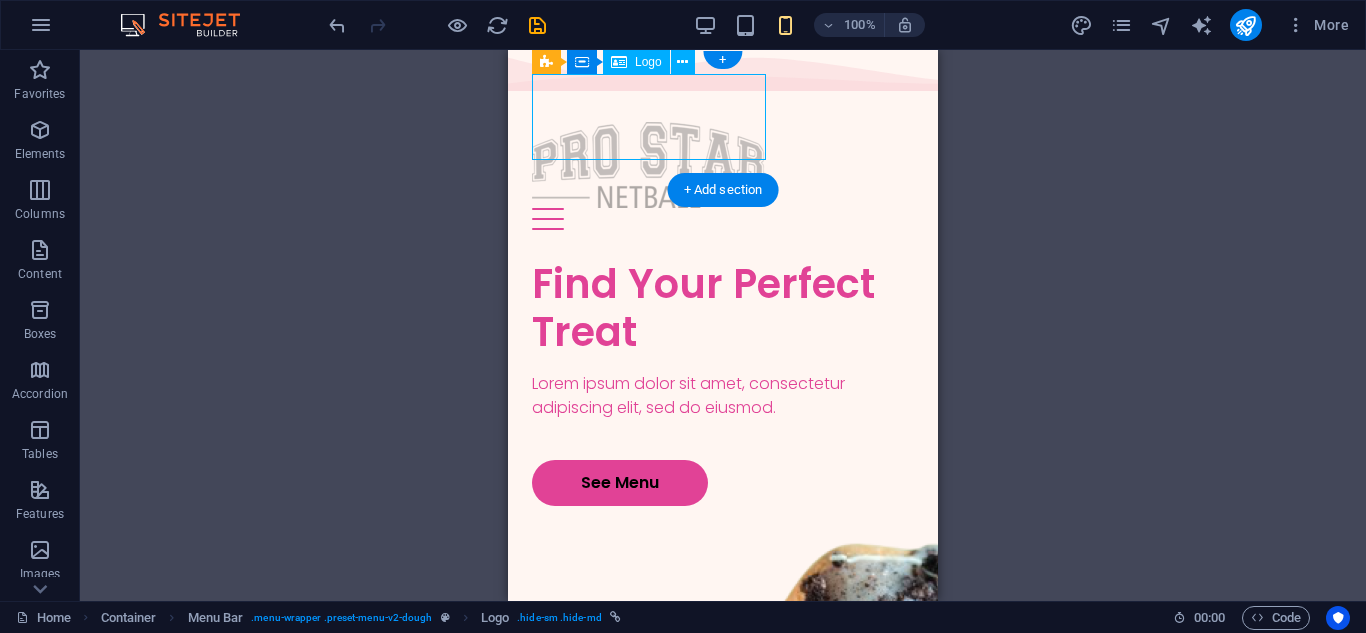 click at bounding box center (723, 165) 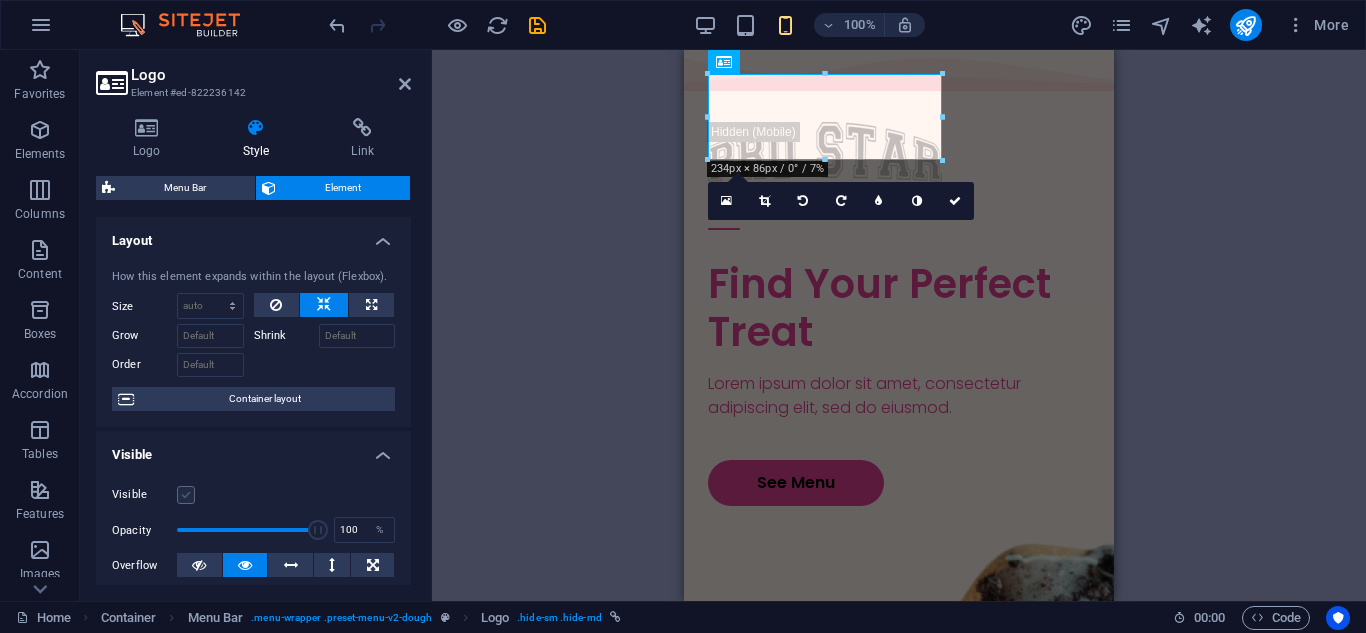 click at bounding box center (186, 495) 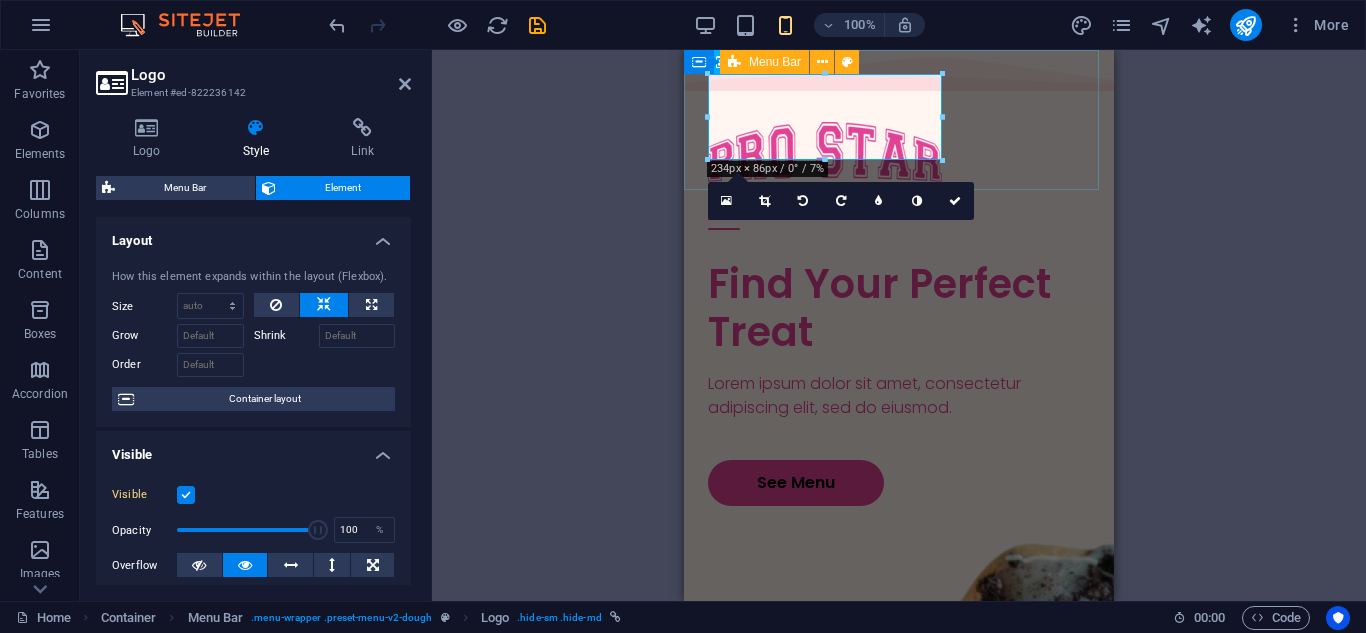 click on "Home Resources Gallery Contact" at bounding box center [899, 179] 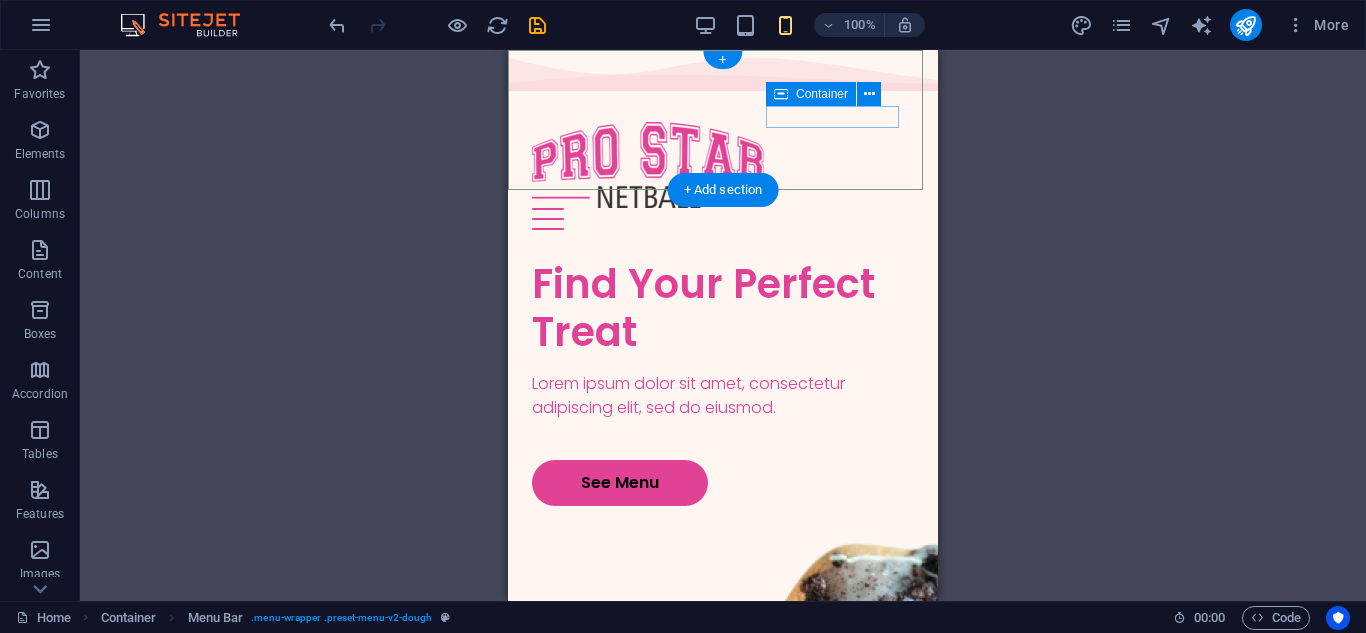 click at bounding box center [723, 219] 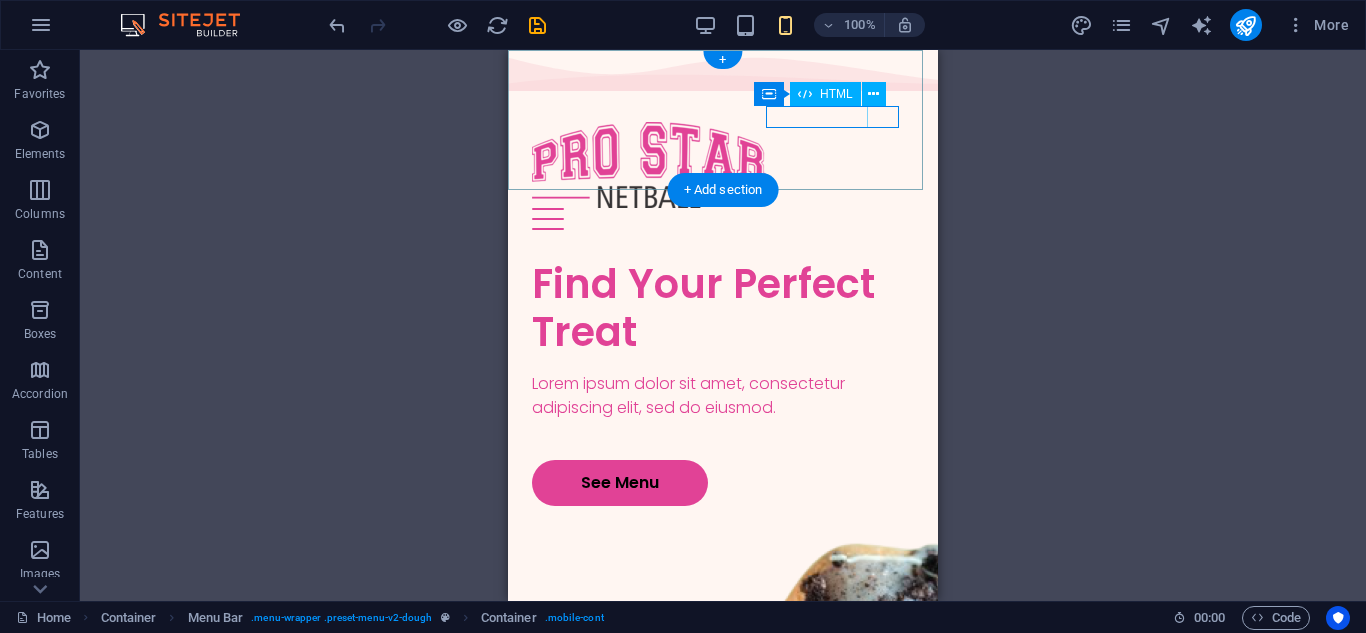 click at bounding box center (723, 219) 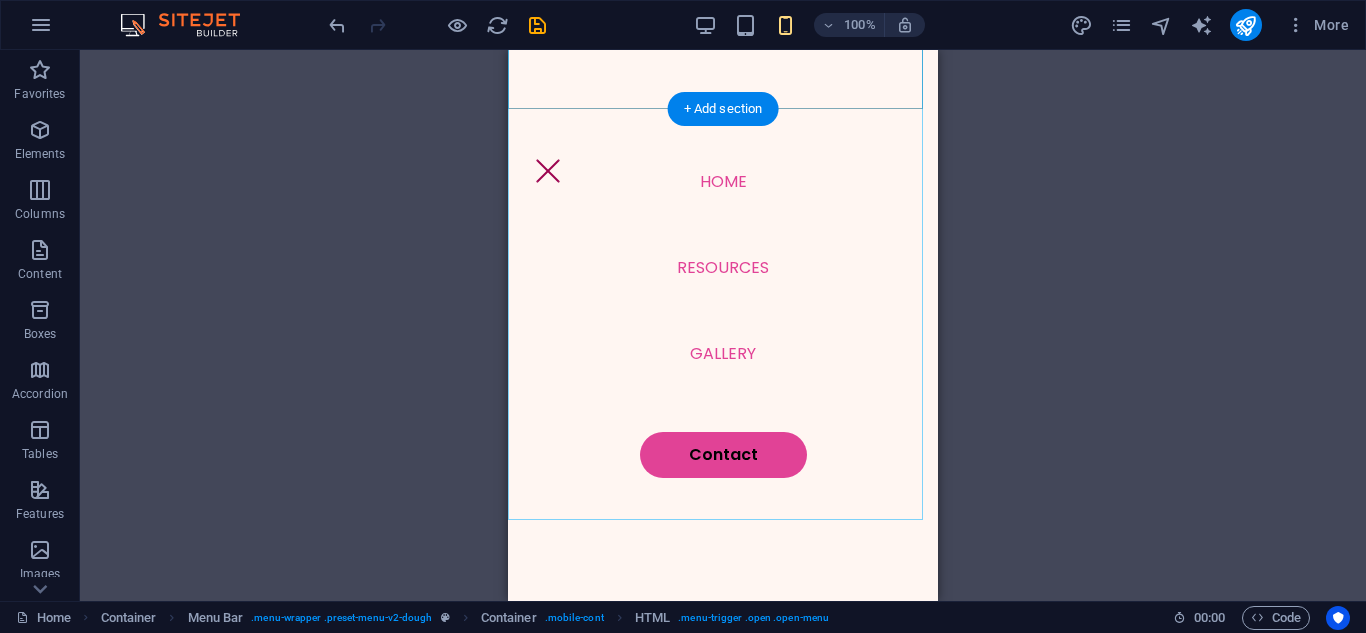 scroll, scrollTop: 200, scrollLeft: 0, axis: vertical 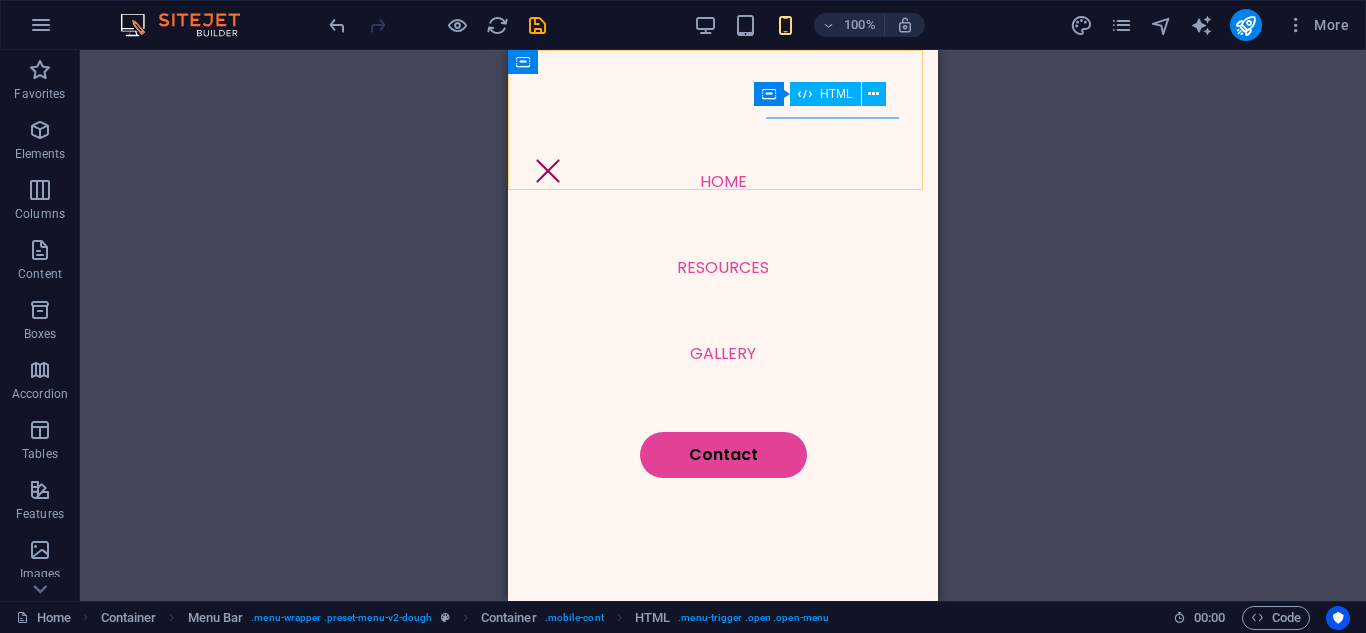 click at bounding box center (548, 171) 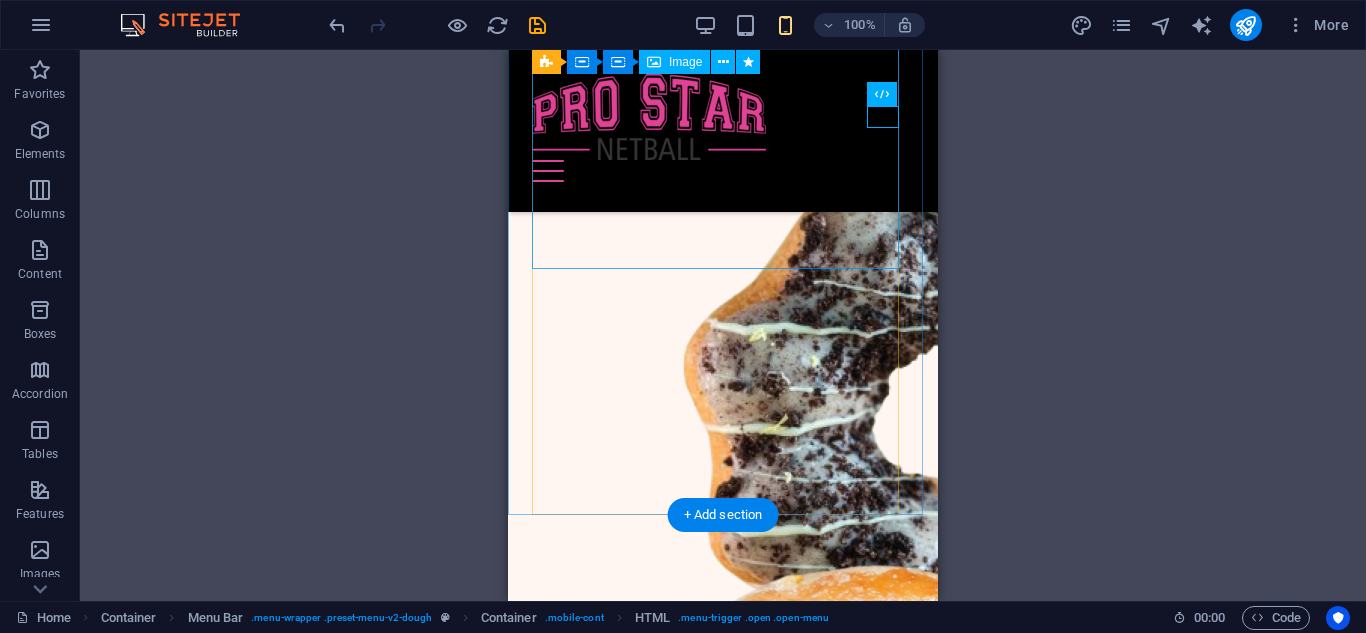 click at bounding box center [723, 729] 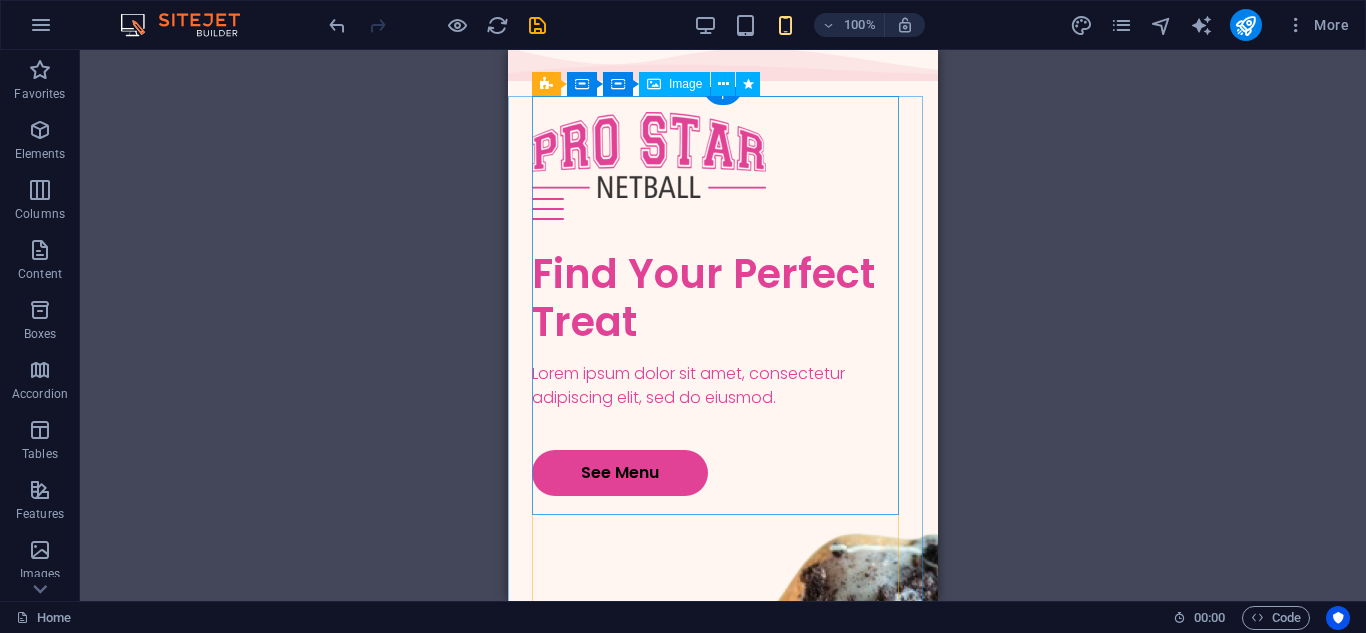 scroll, scrollTop: 0, scrollLeft: 0, axis: both 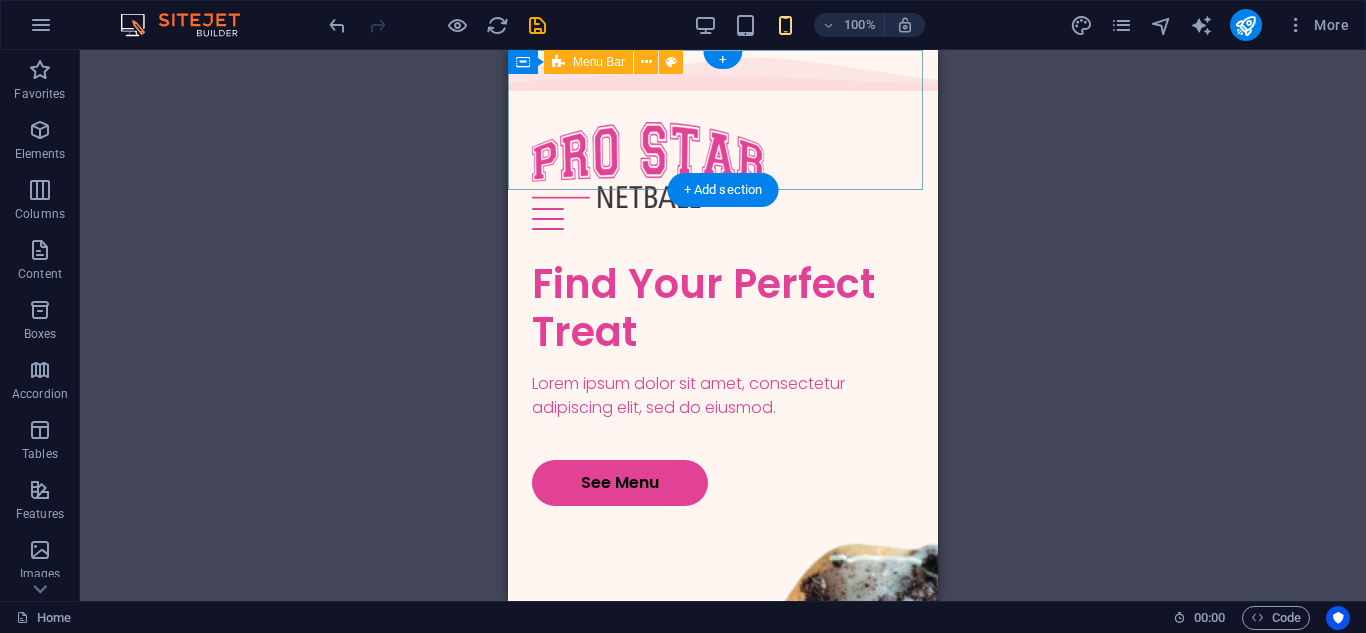click on "Home Resources Gallery Contact" at bounding box center (723, 179) 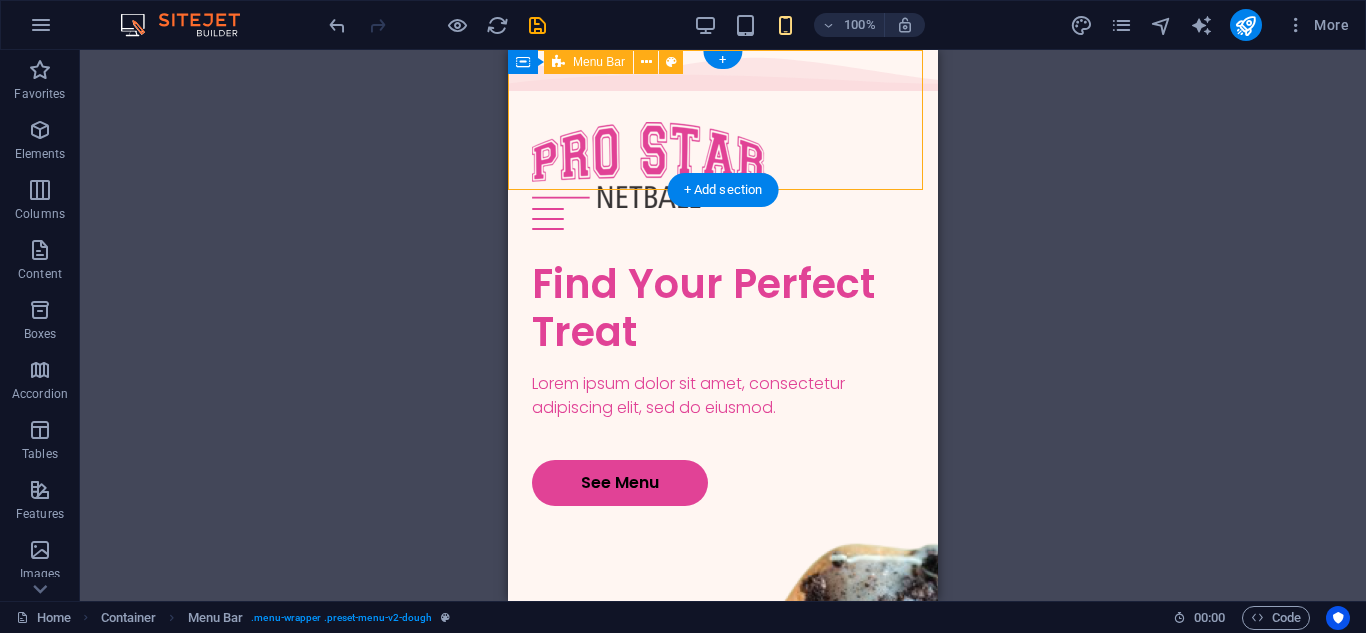 click on "Home Resources Gallery Contact" at bounding box center [723, 179] 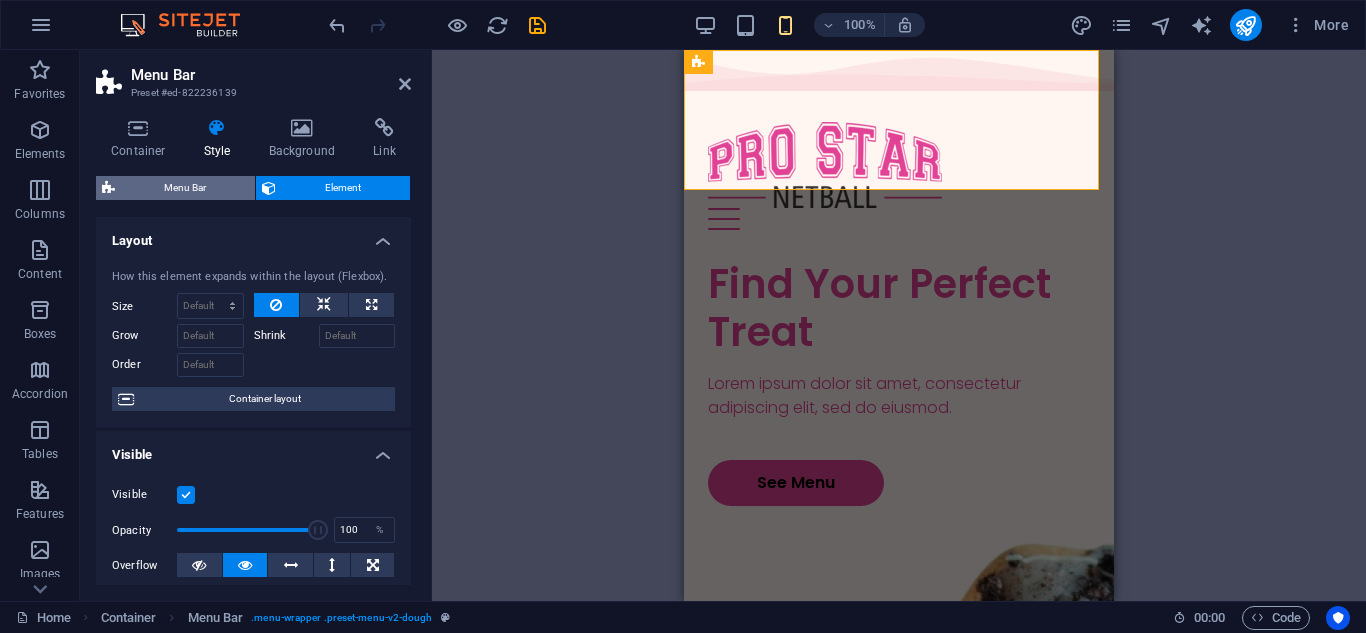 click on "Menu Bar" at bounding box center (185, 188) 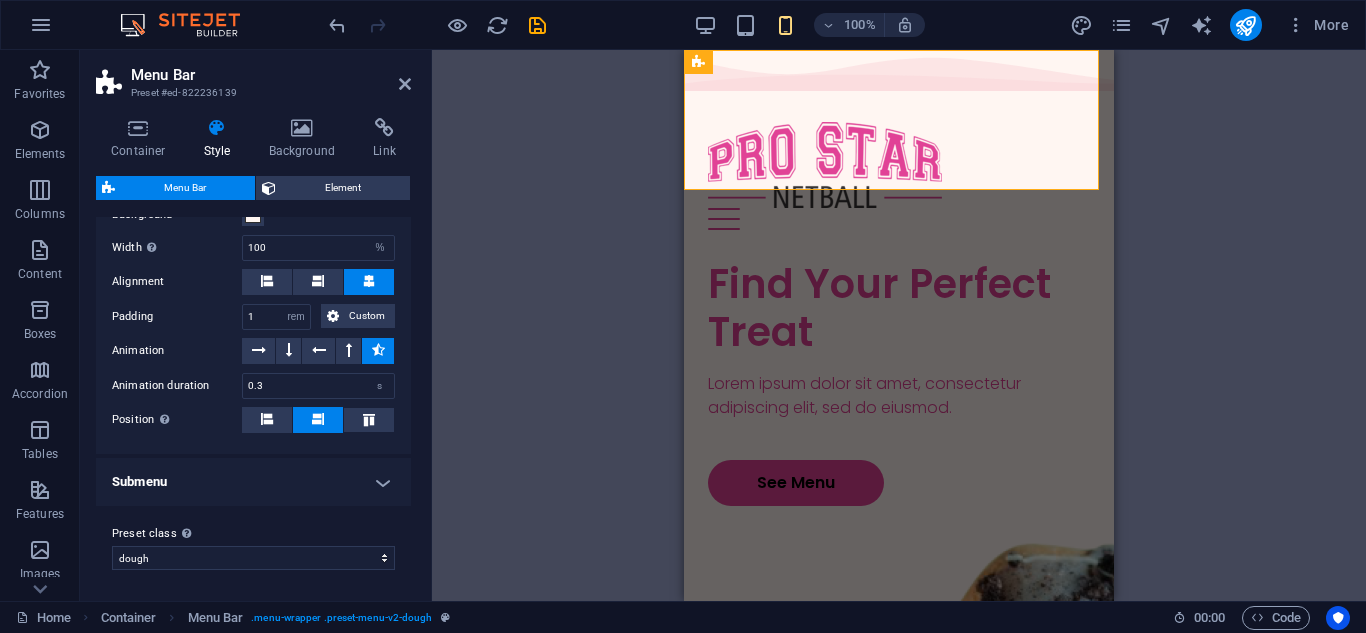 scroll, scrollTop: 1972, scrollLeft: 0, axis: vertical 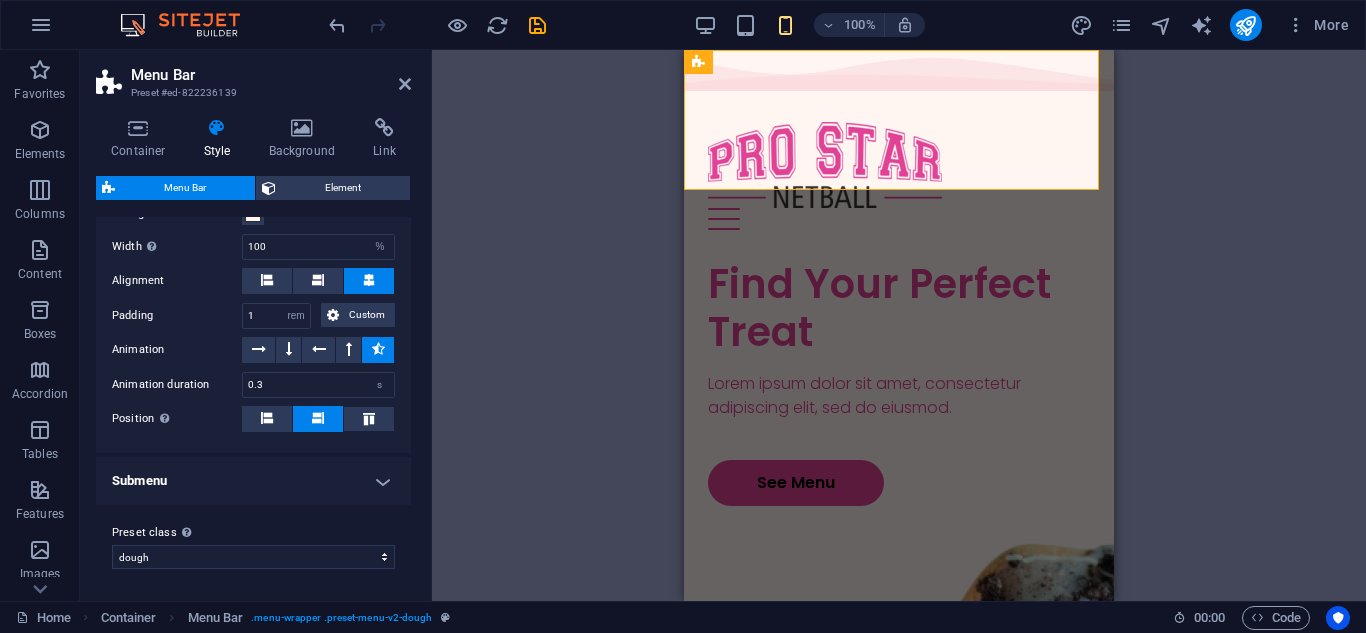 click on "Submenu" at bounding box center (253, 481) 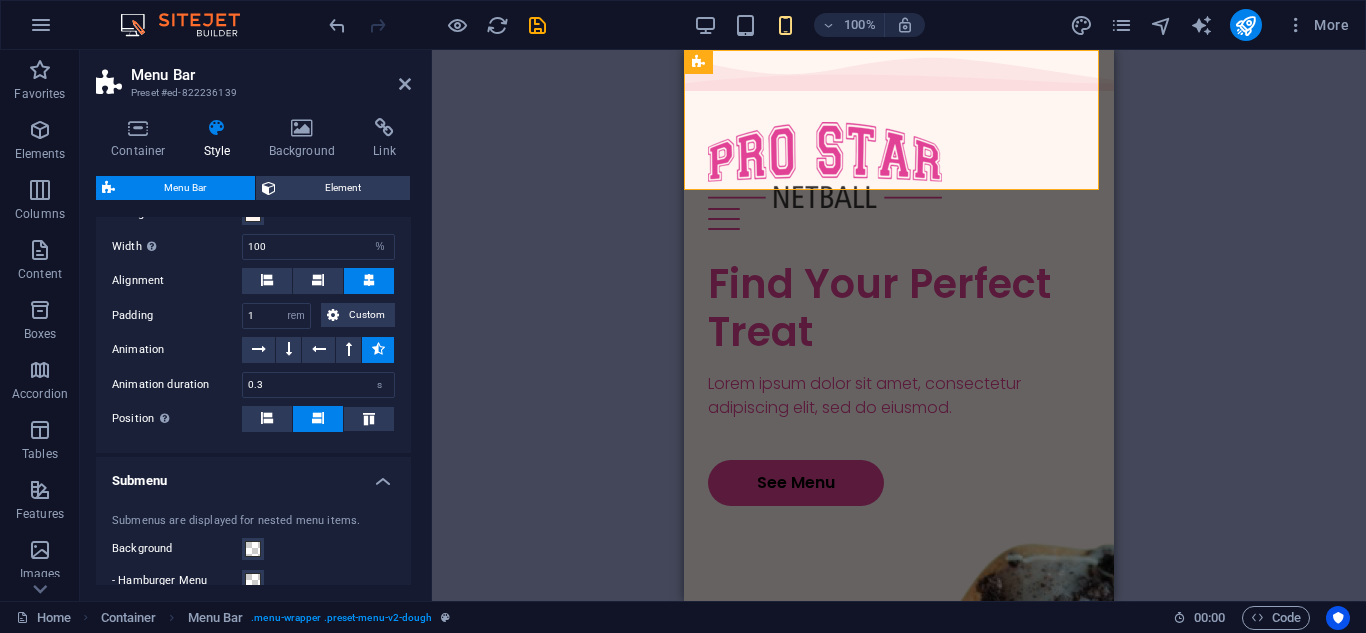 click on "Submenu" at bounding box center (253, 475) 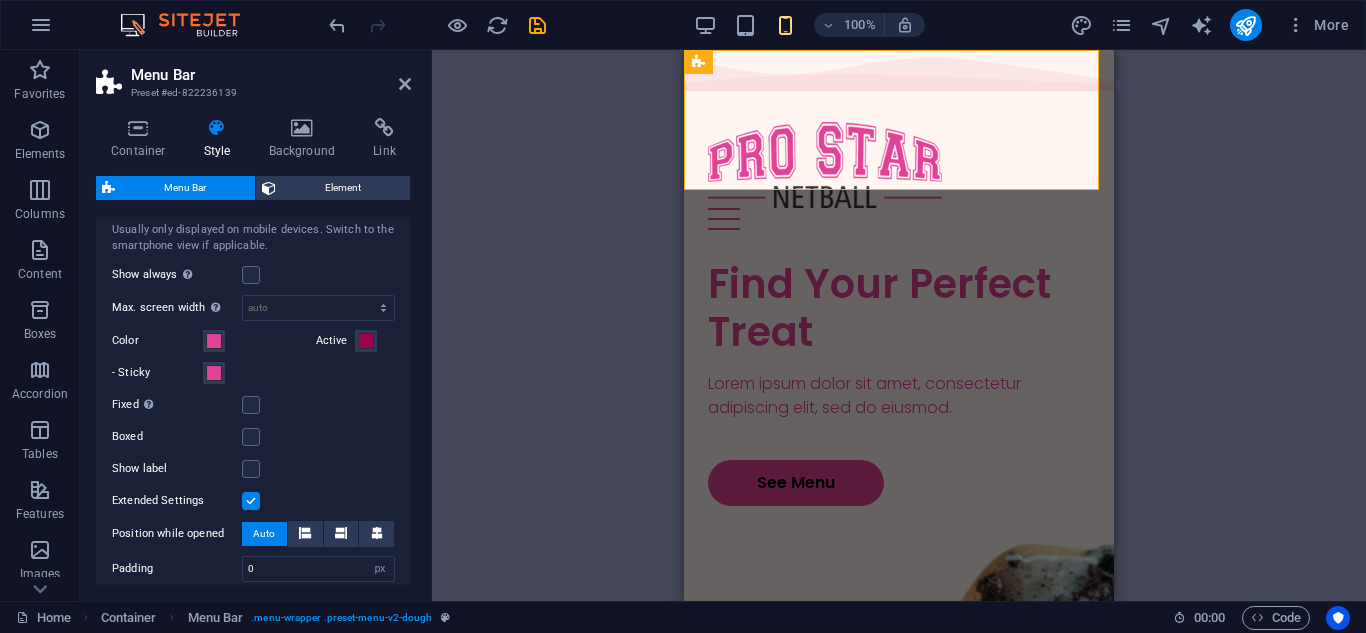 scroll, scrollTop: 1272, scrollLeft: 0, axis: vertical 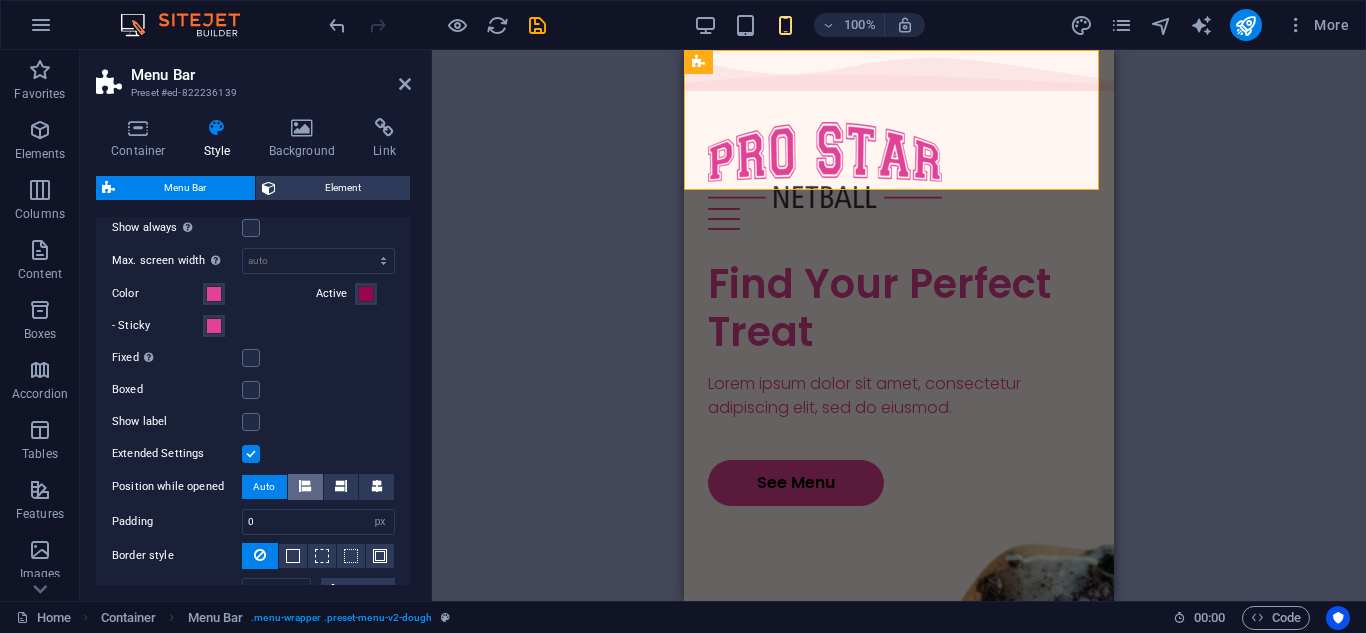 click at bounding box center [305, 486] 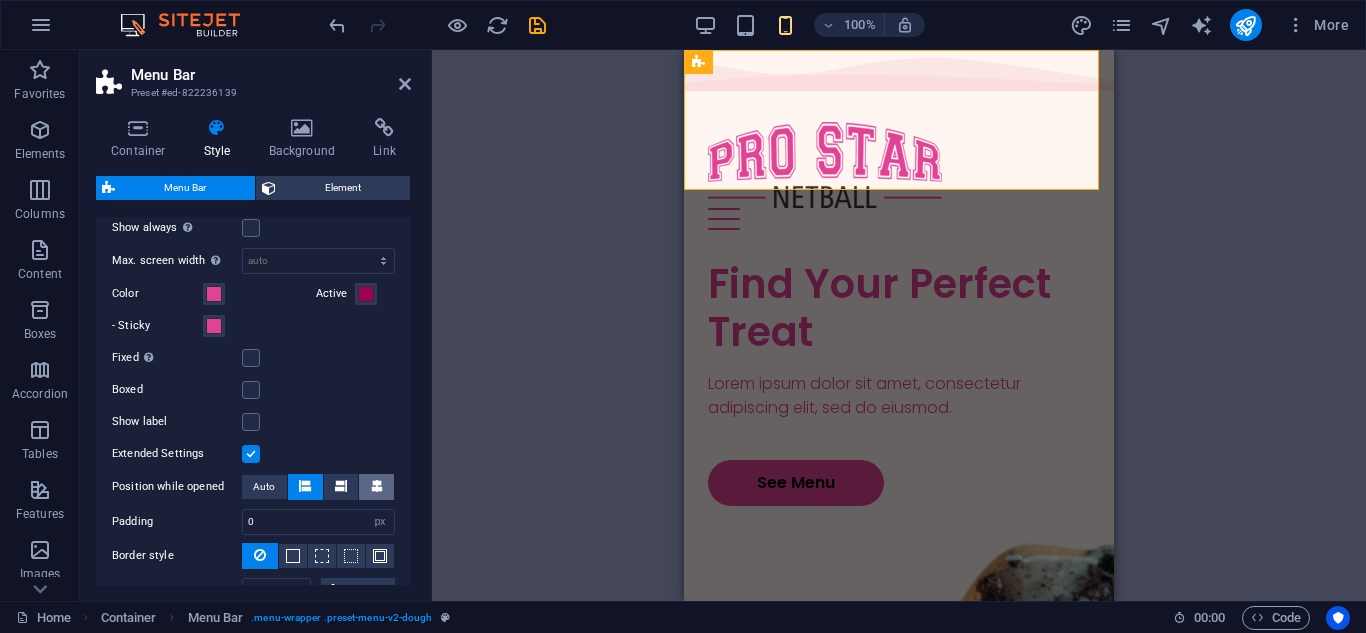 click at bounding box center [377, 486] 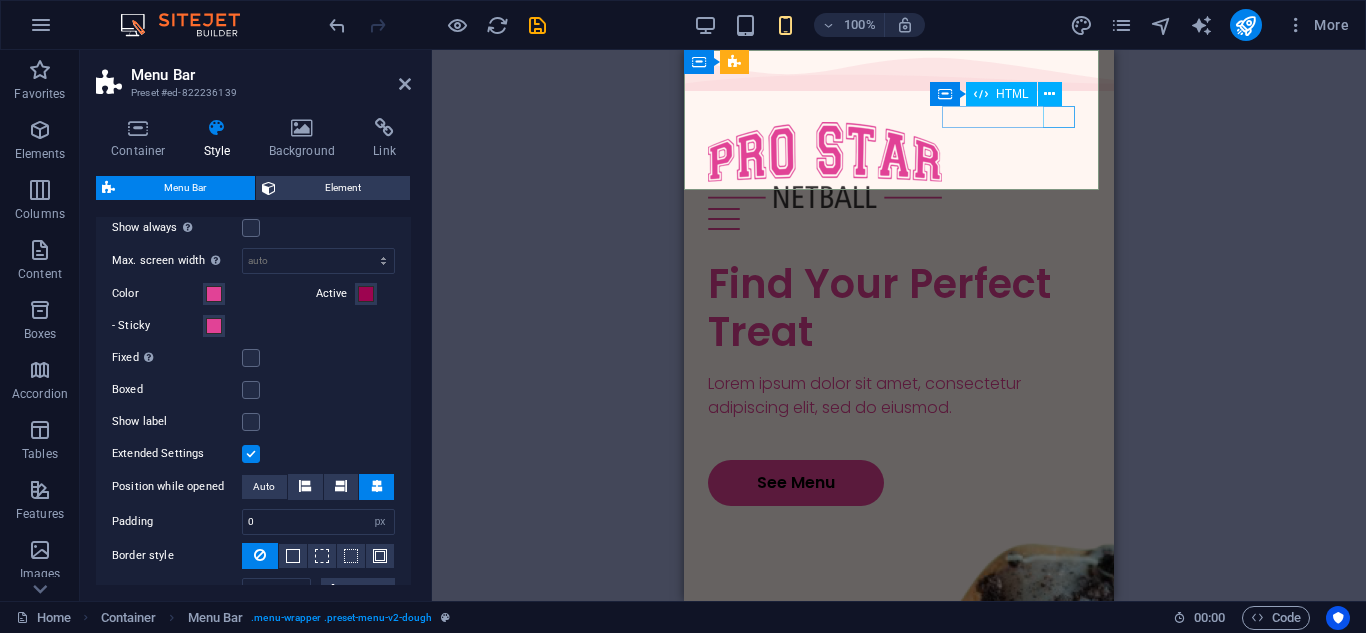 click at bounding box center (899, 219) 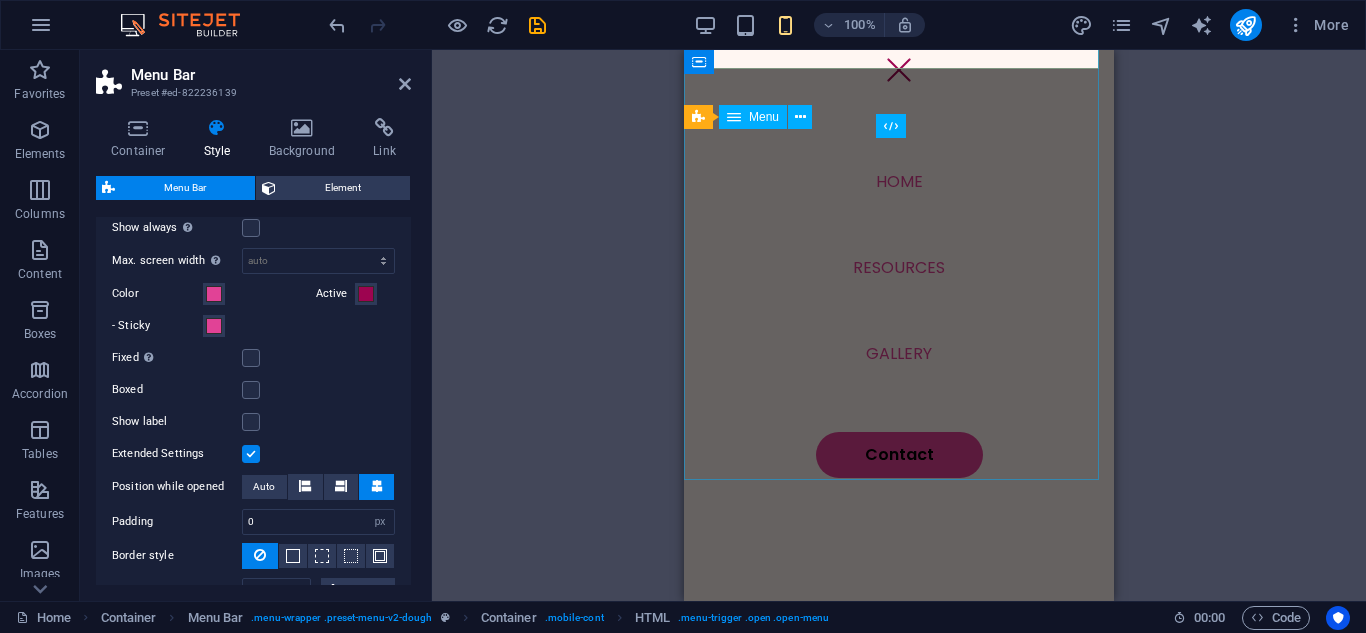 scroll, scrollTop: 0, scrollLeft: 0, axis: both 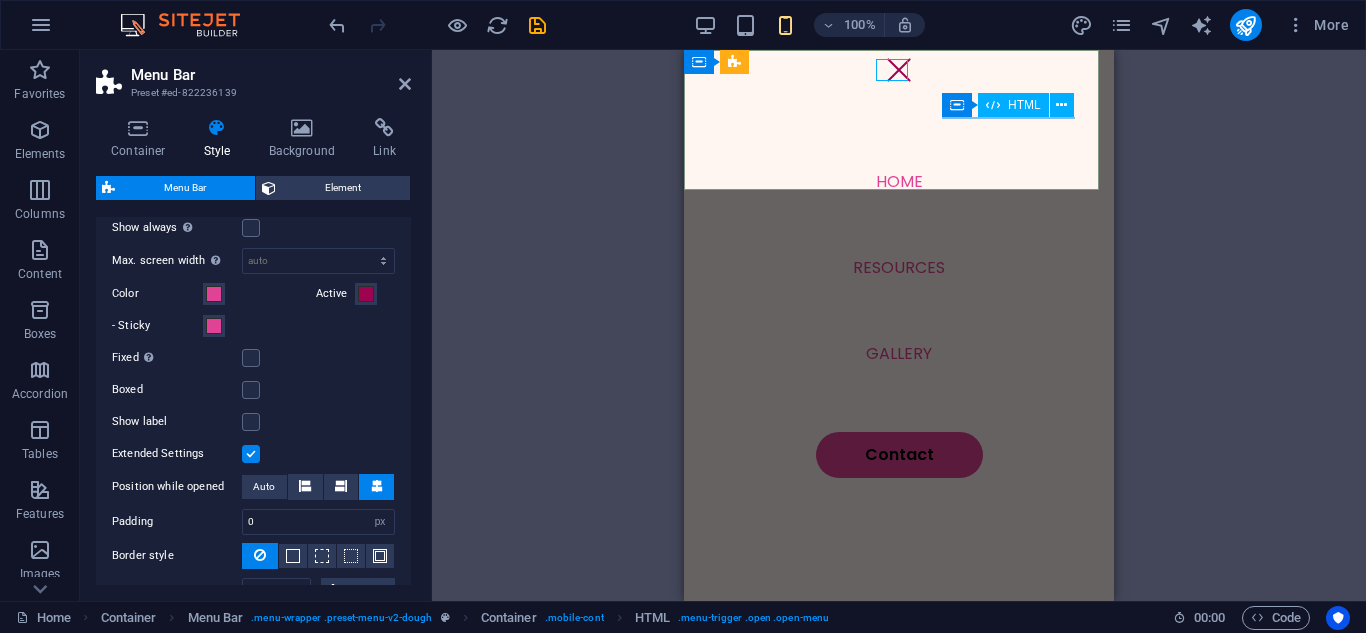 click at bounding box center [899, 70] 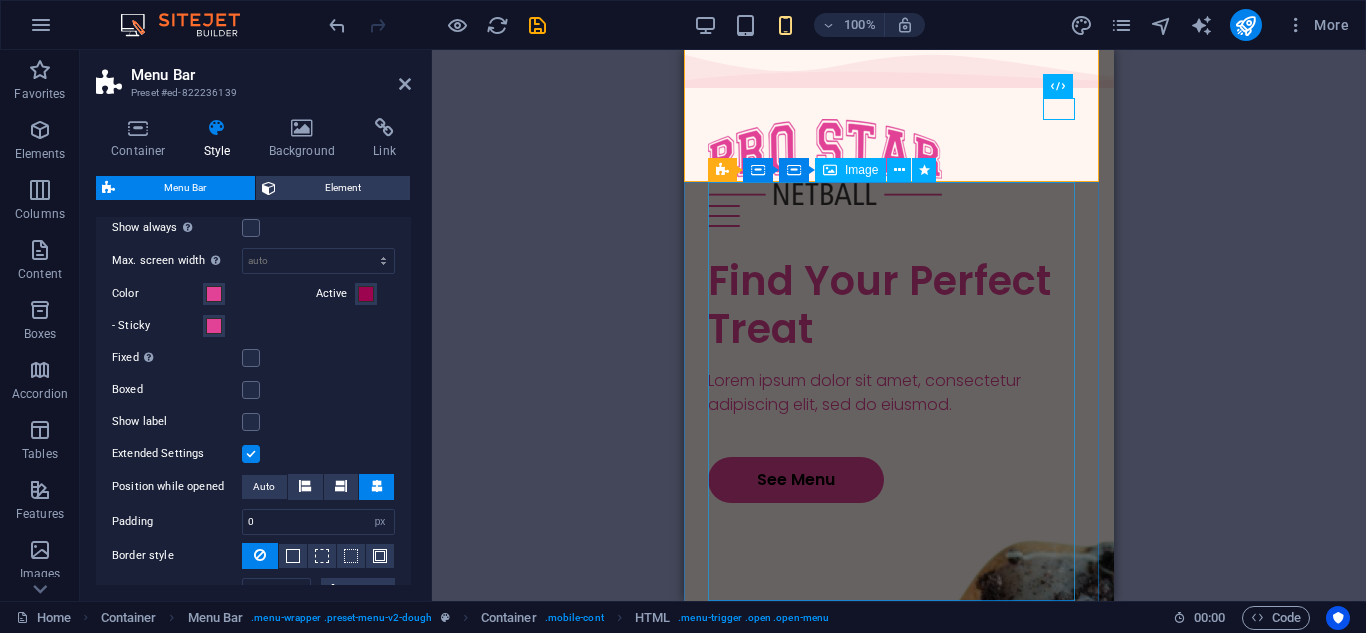 scroll, scrollTop: 0, scrollLeft: 0, axis: both 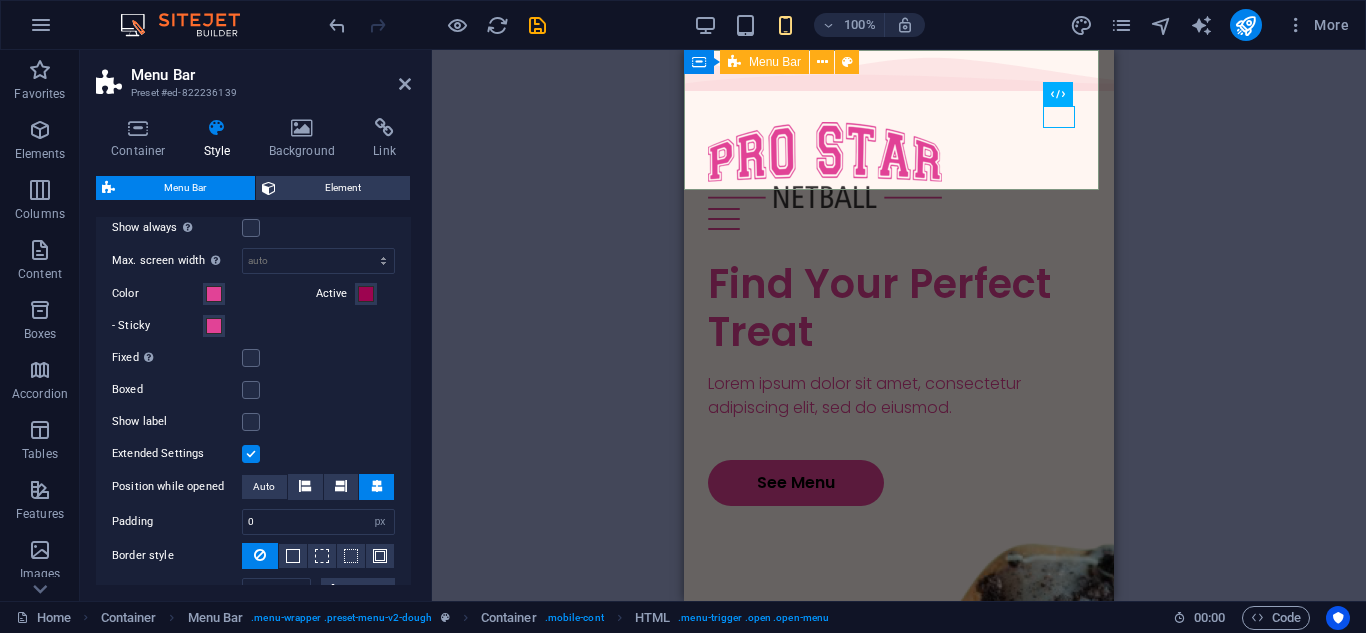 click on "Home Resources Gallery Contact" at bounding box center (899, 179) 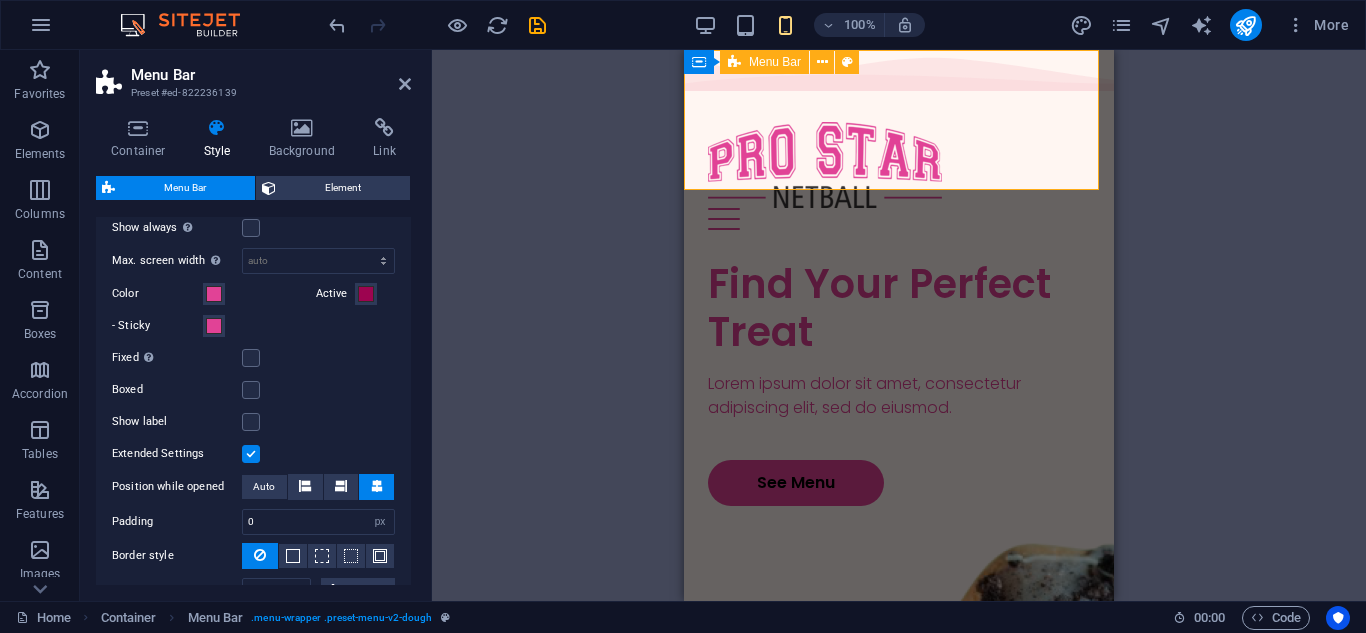 click on "Home Resources Gallery Contact" at bounding box center [899, 179] 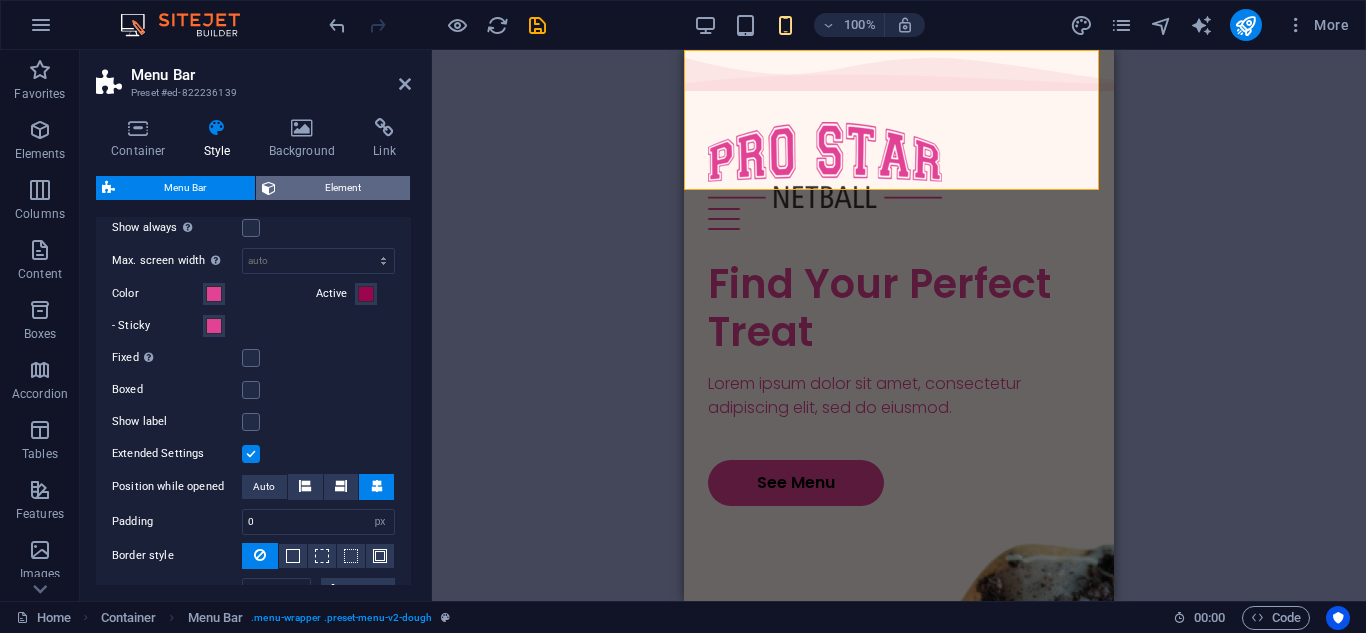 click on "Element" at bounding box center [343, 188] 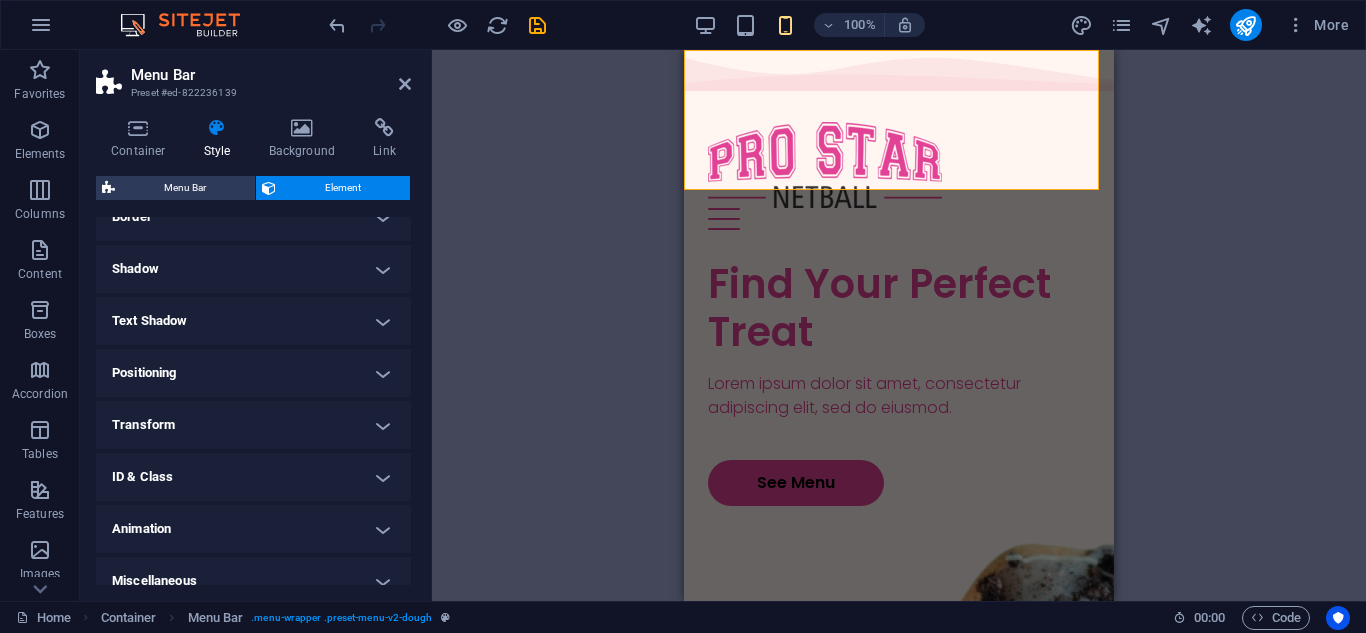 scroll, scrollTop: 477, scrollLeft: 0, axis: vertical 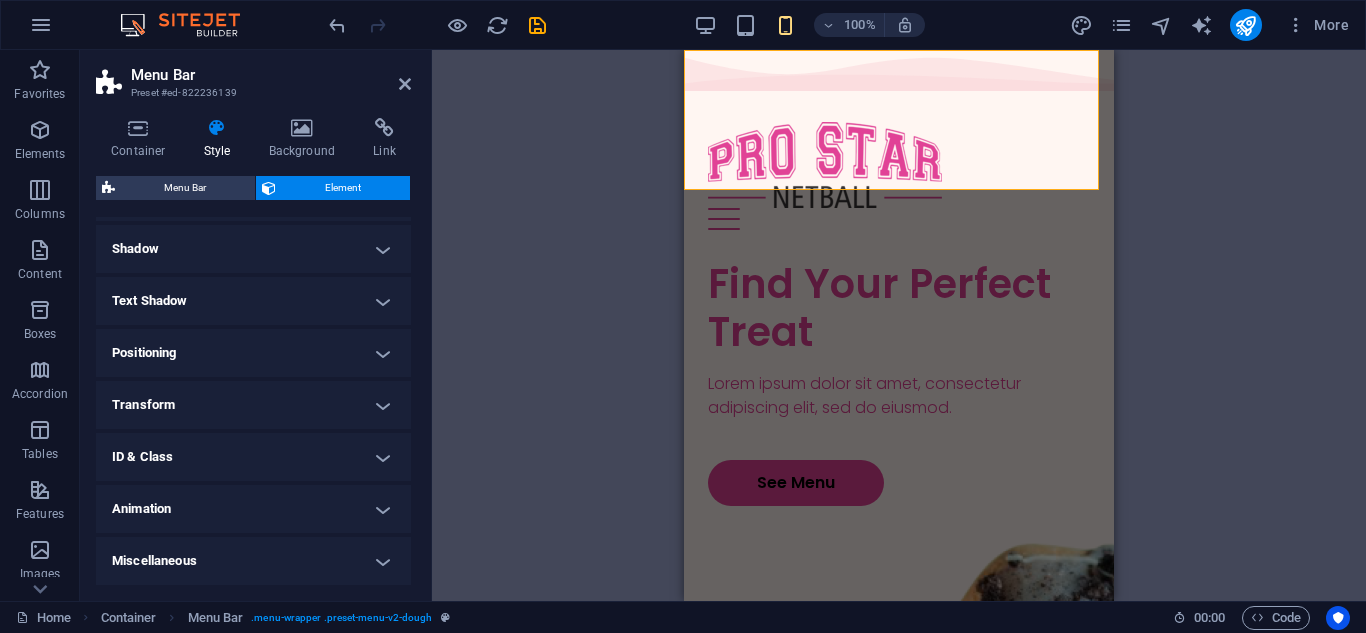 click on "Positioning" at bounding box center (253, 353) 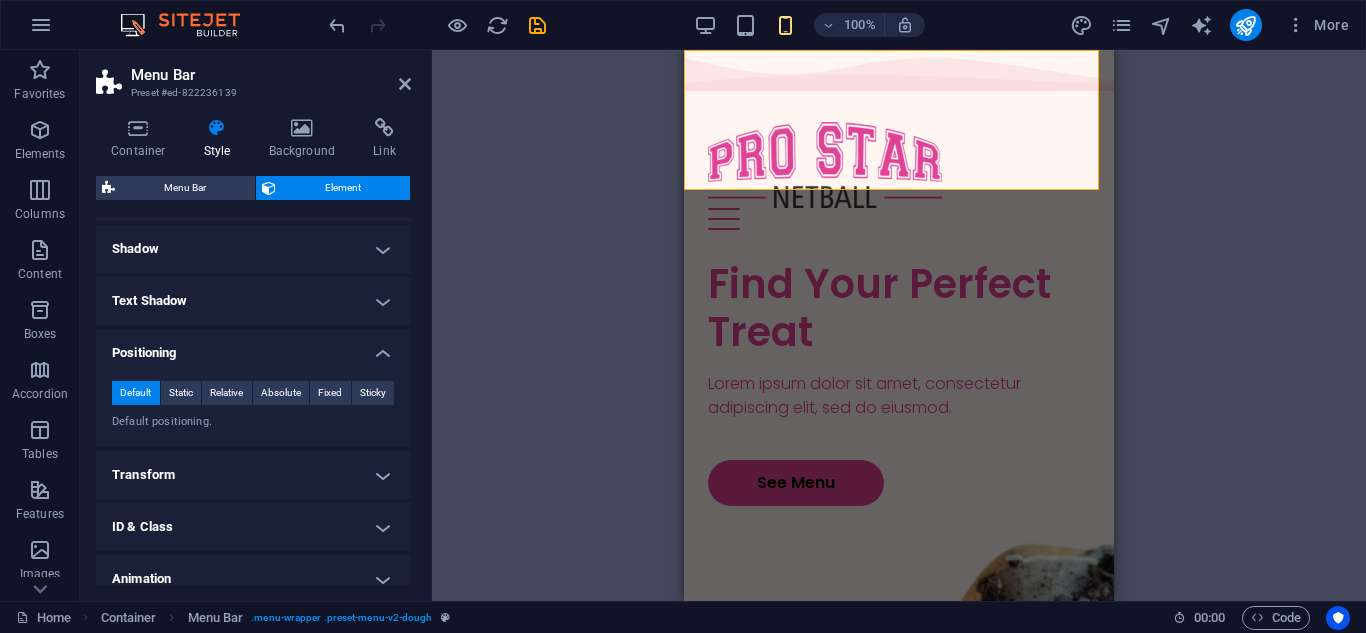 click on "Positioning" at bounding box center [253, 347] 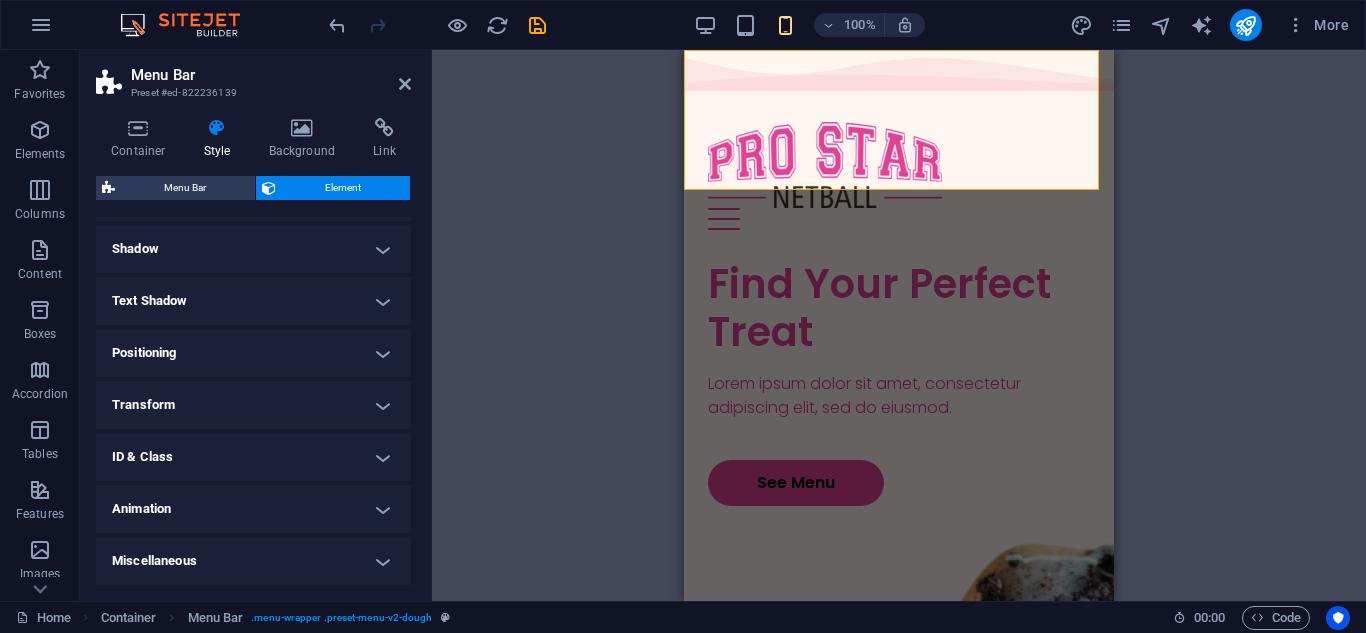 click on "Animation" at bounding box center (253, 509) 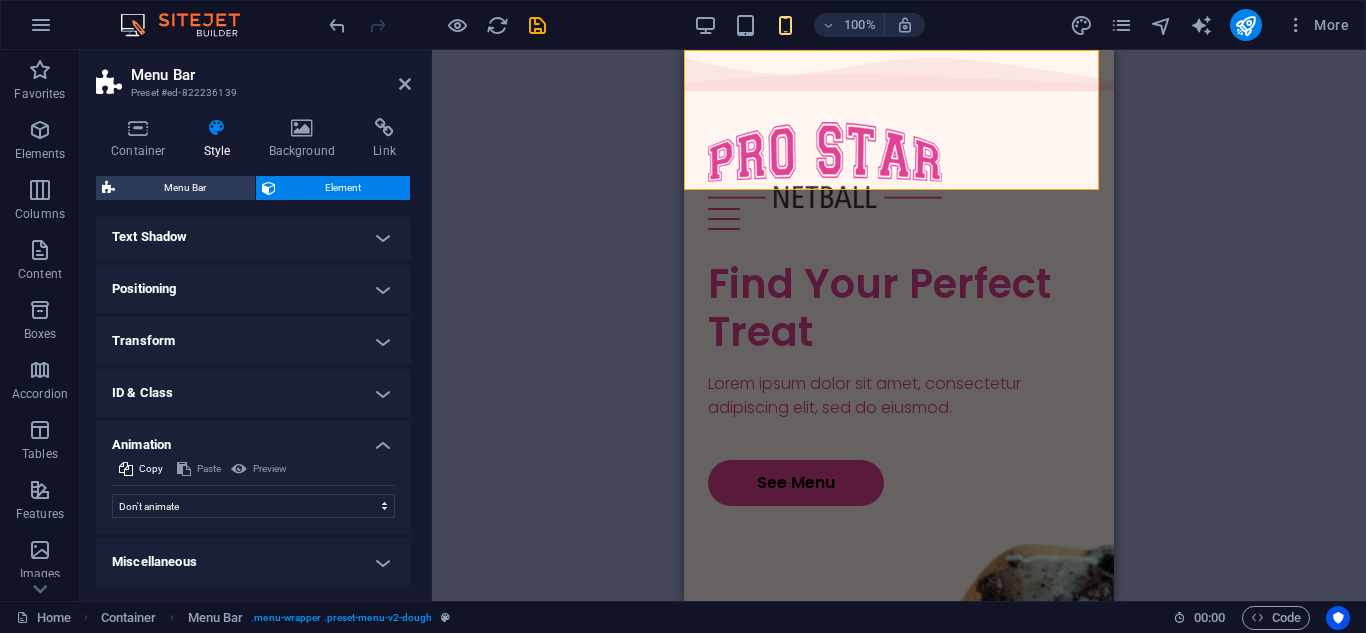 scroll, scrollTop: 542, scrollLeft: 0, axis: vertical 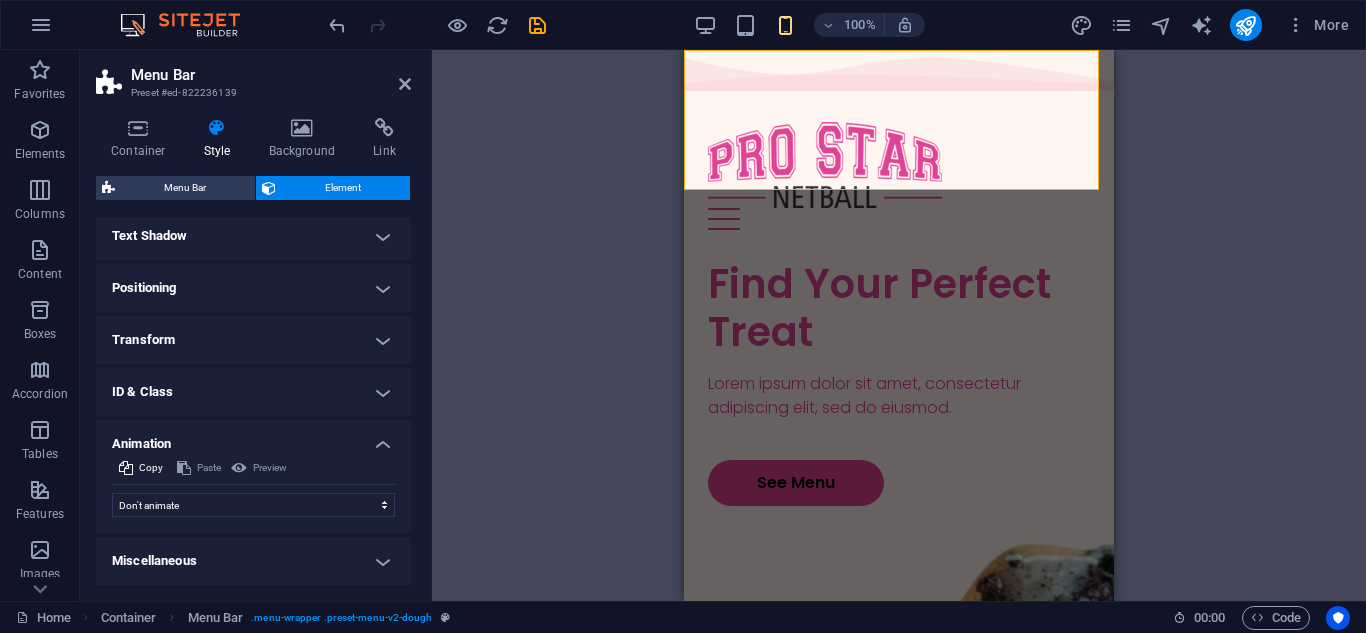 click on "Animation" at bounding box center (253, 438) 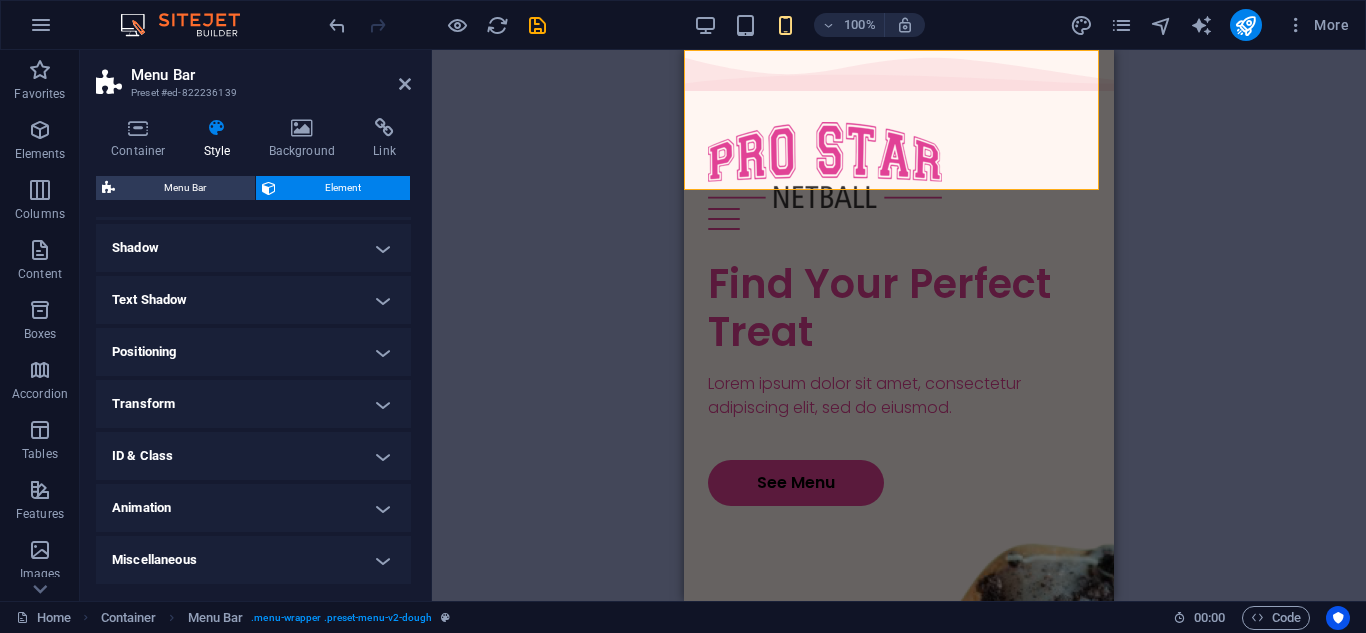 click on "Miscellaneous" at bounding box center (253, 560) 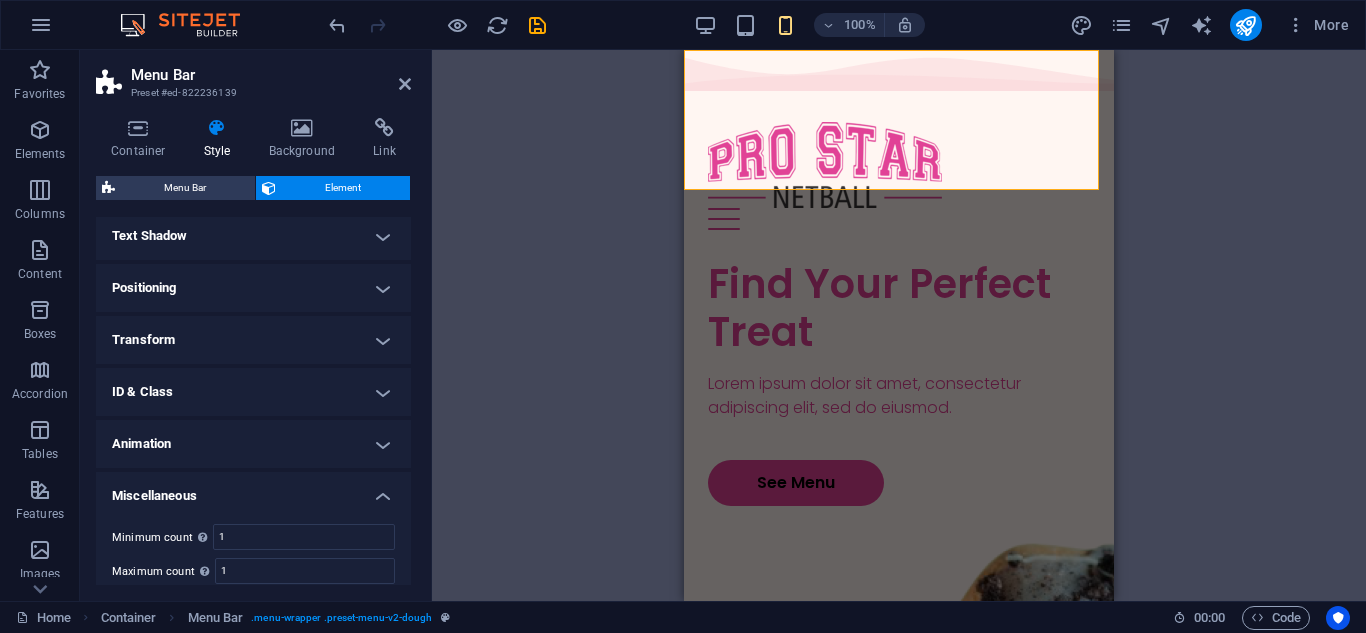 scroll, scrollTop: 601, scrollLeft: 0, axis: vertical 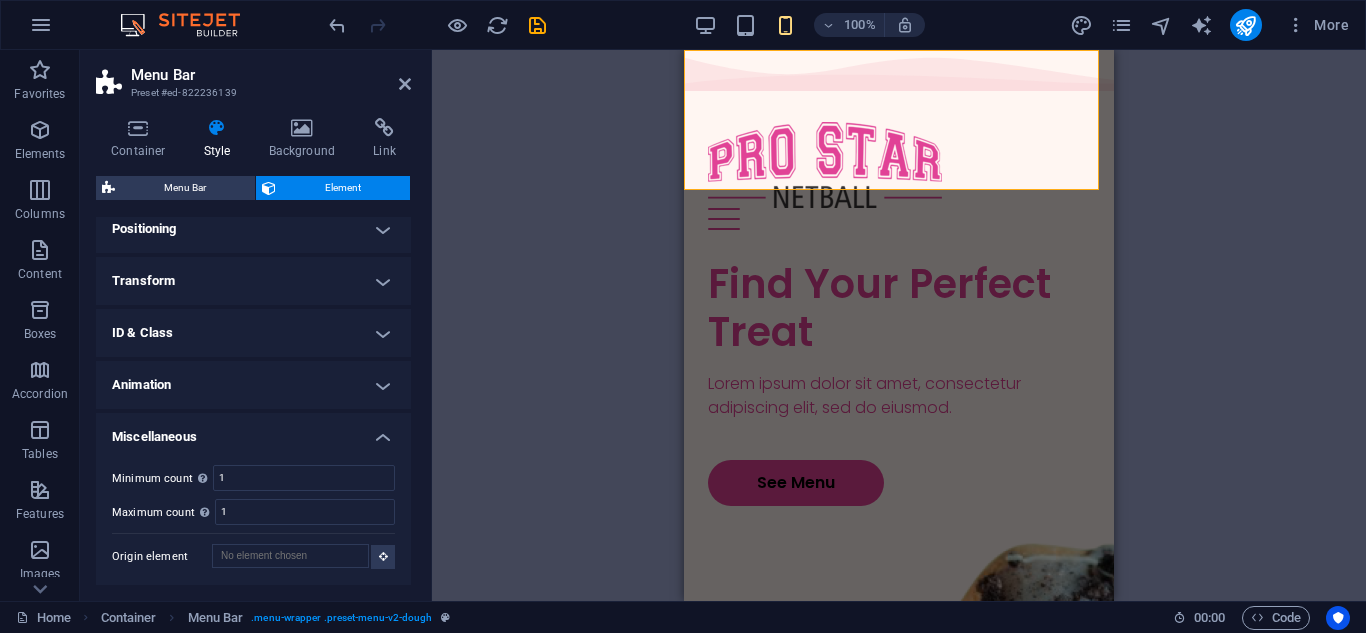 click on "Miscellaneous" at bounding box center (253, 431) 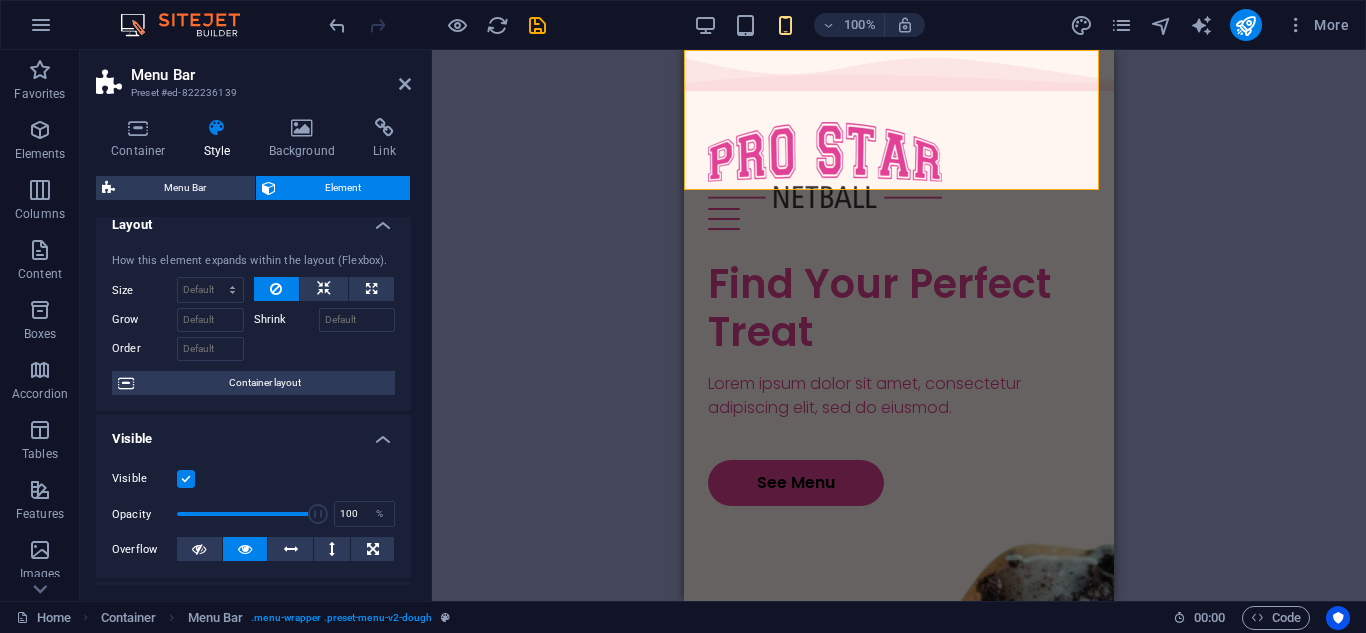 scroll, scrollTop: 0, scrollLeft: 0, axis: both 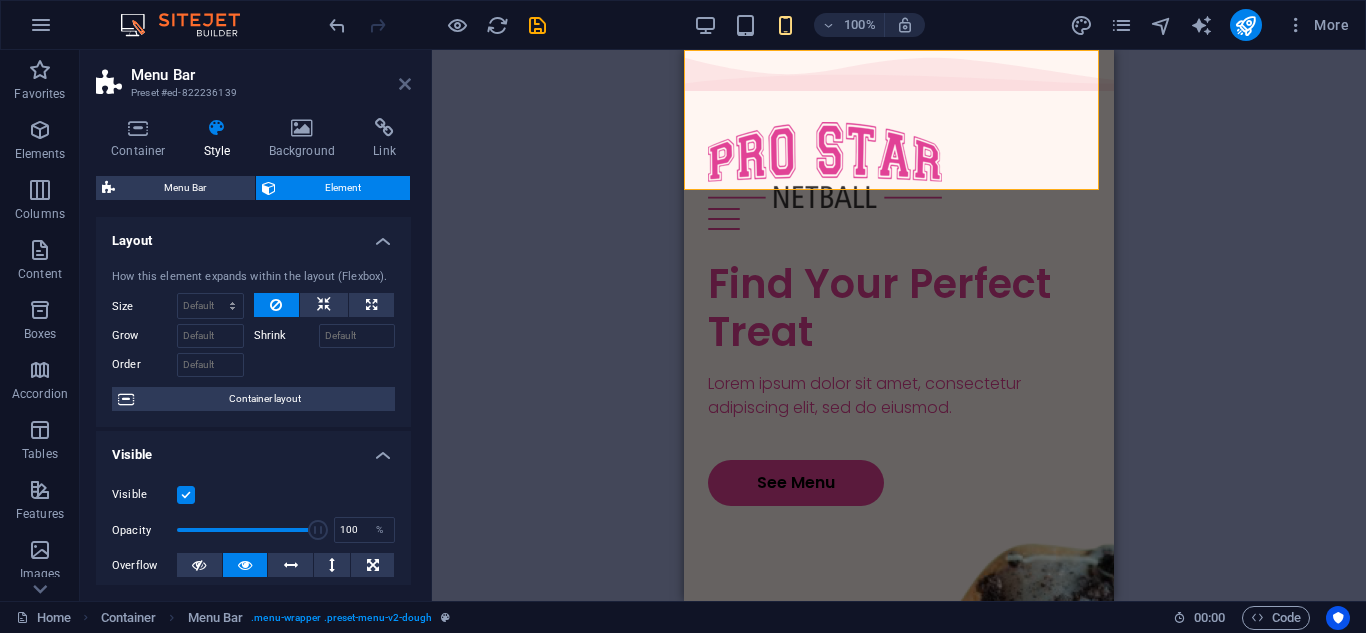 click at bounding box center [405, 84] 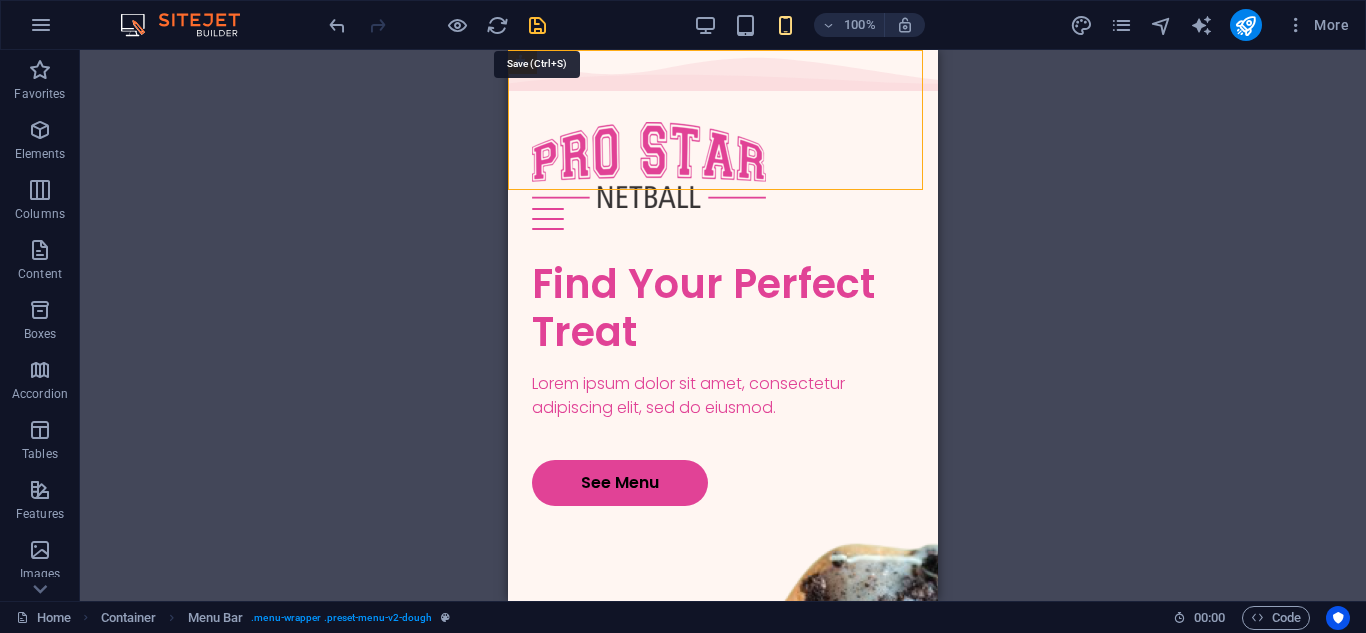 click at bounding box center [537, 25] 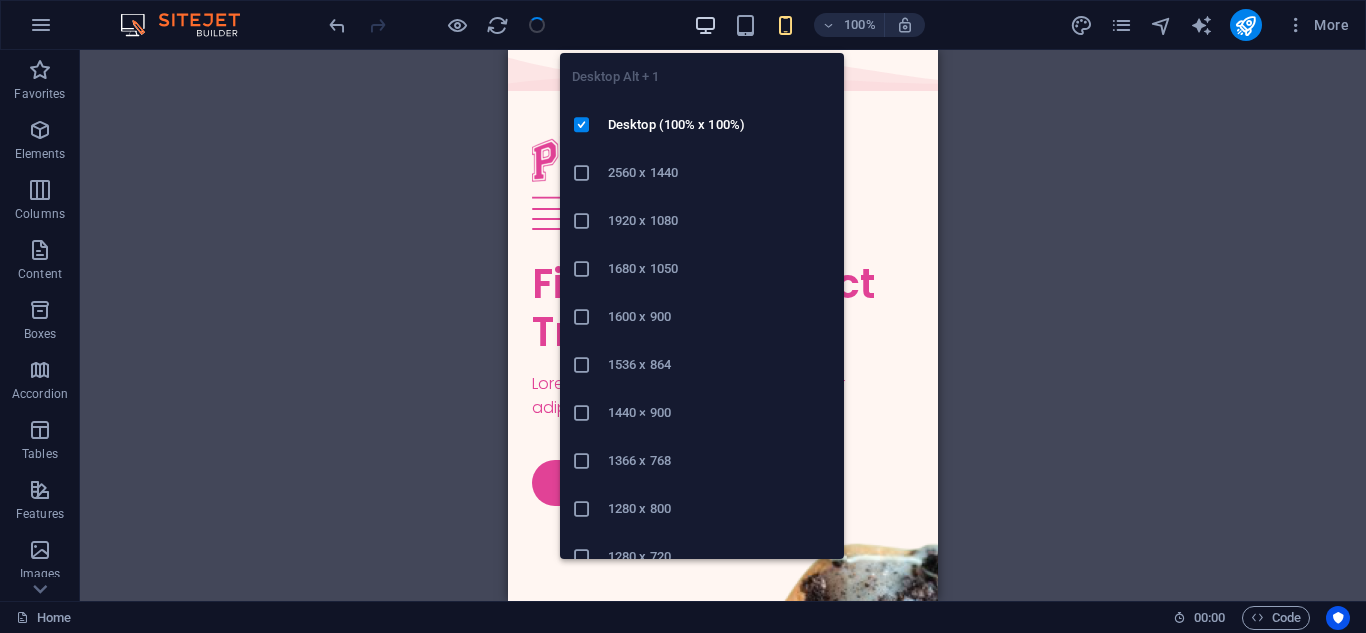 click at bounding box center (705, 25) 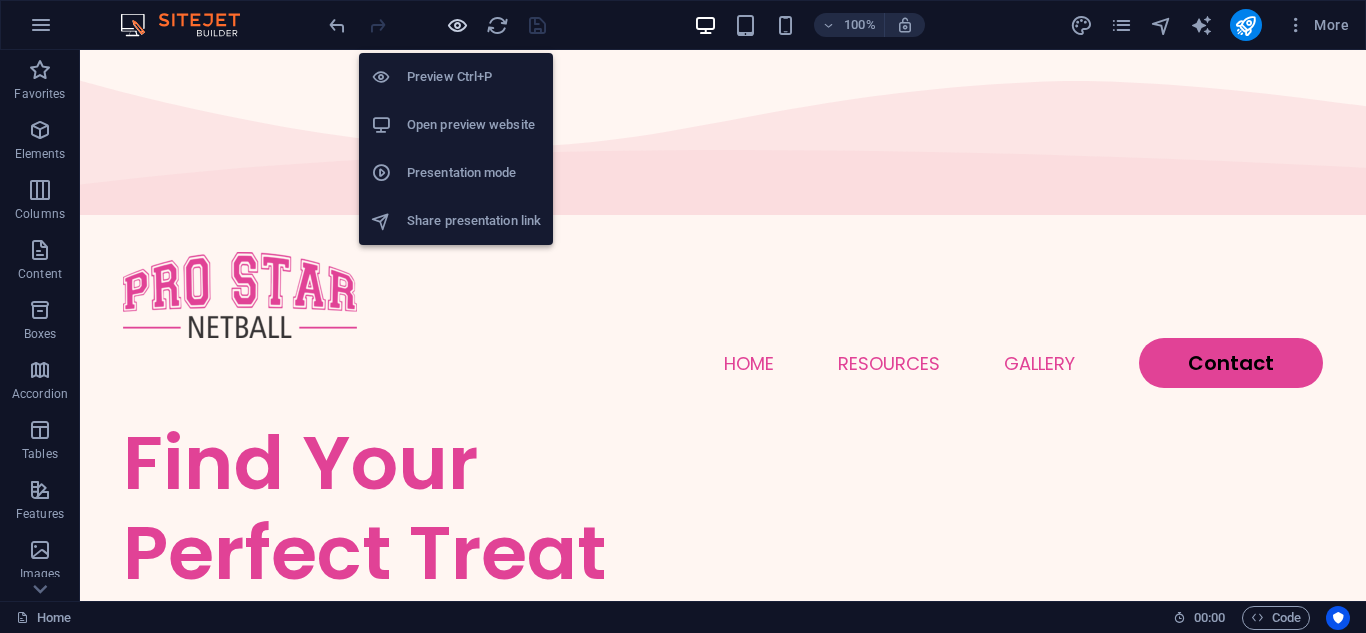 click at bounding box center [457, 25] 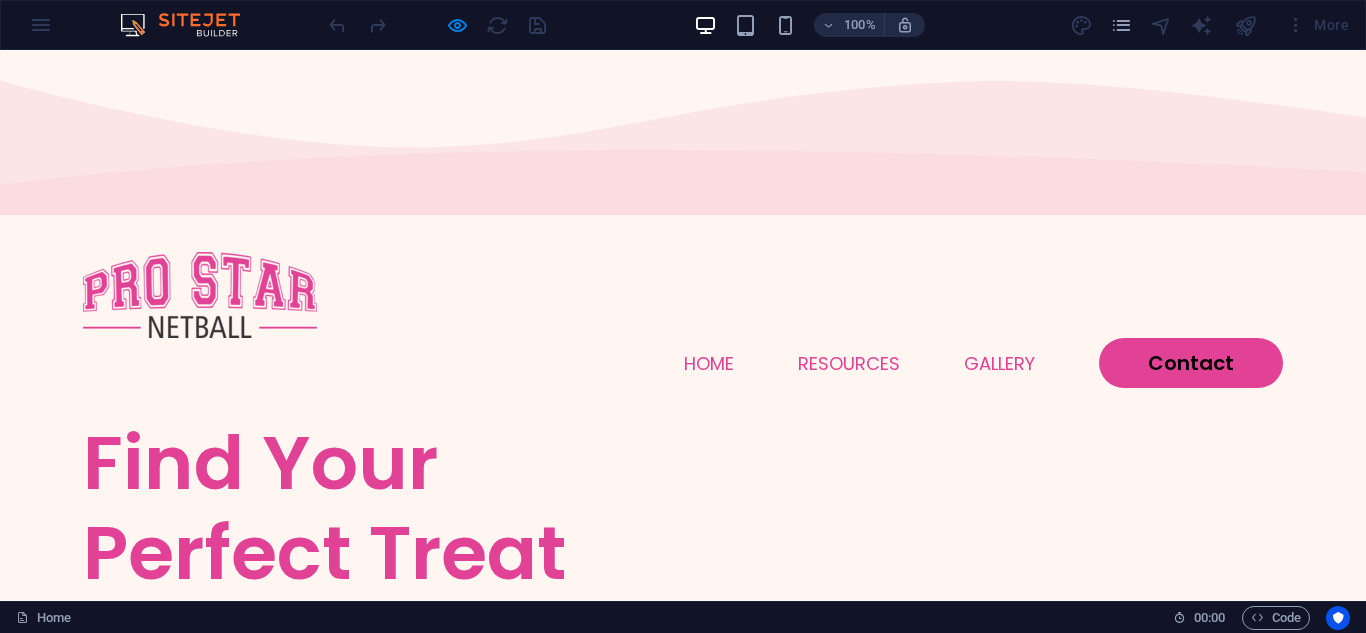 type 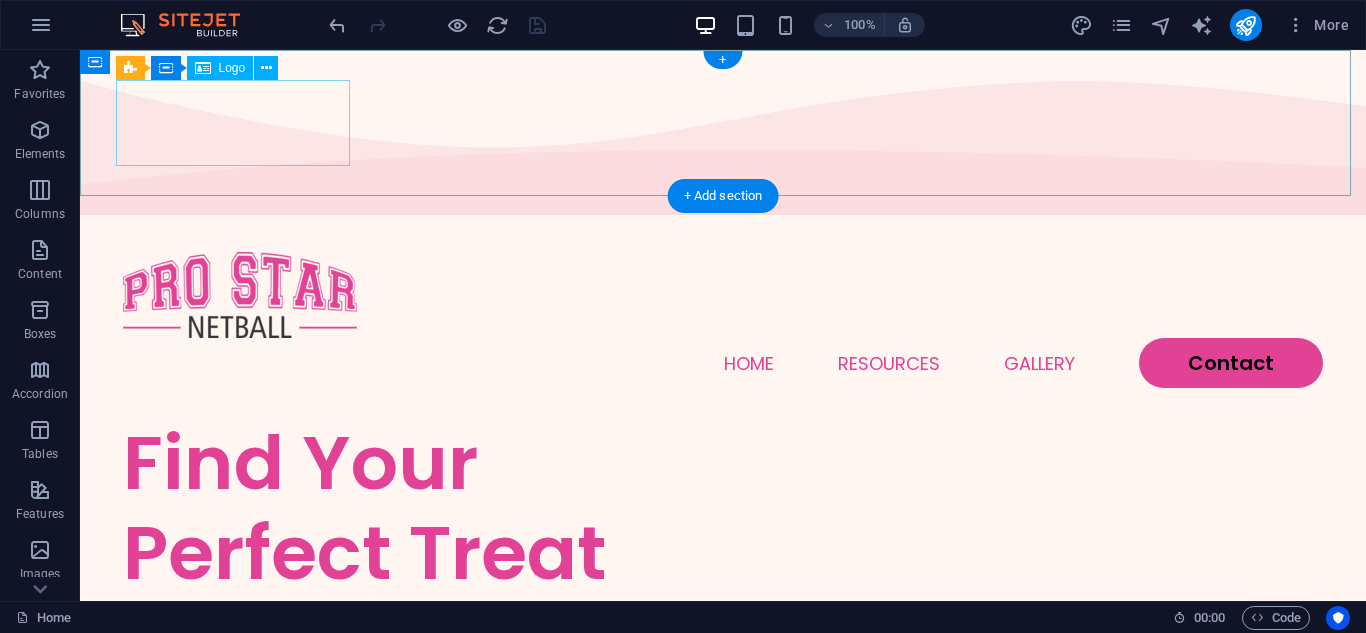 click at bounding box center (723, 295) 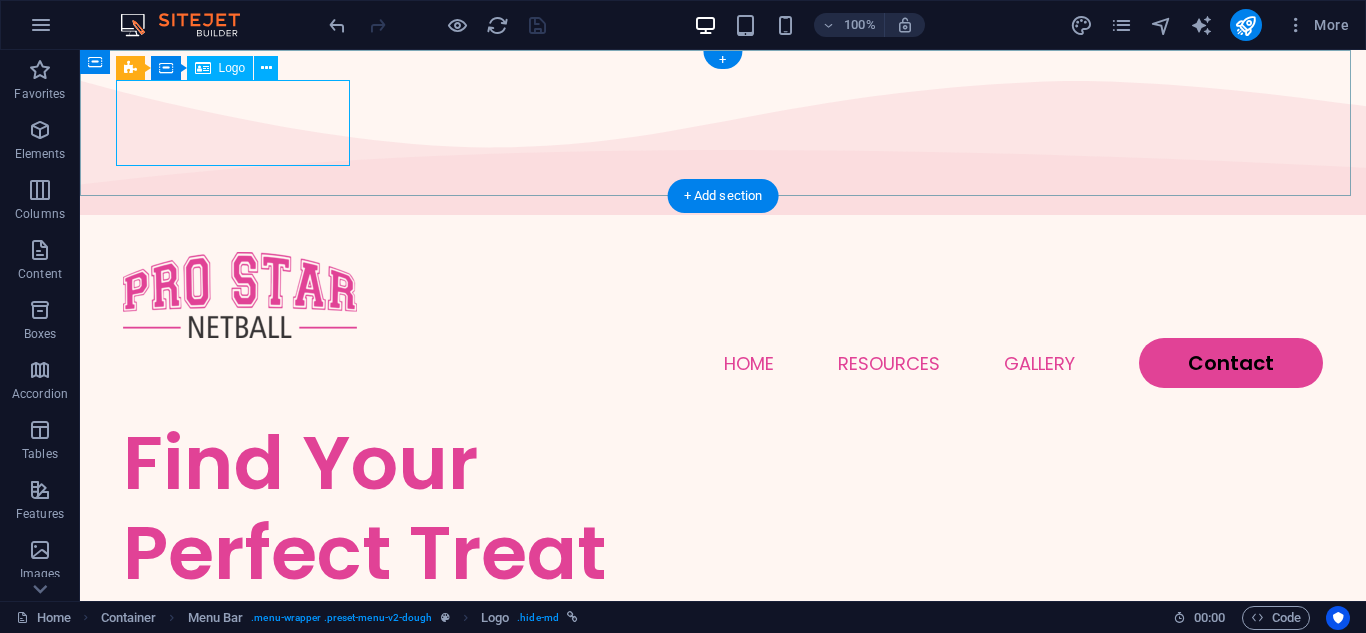 click at bounding box center [723, 295] 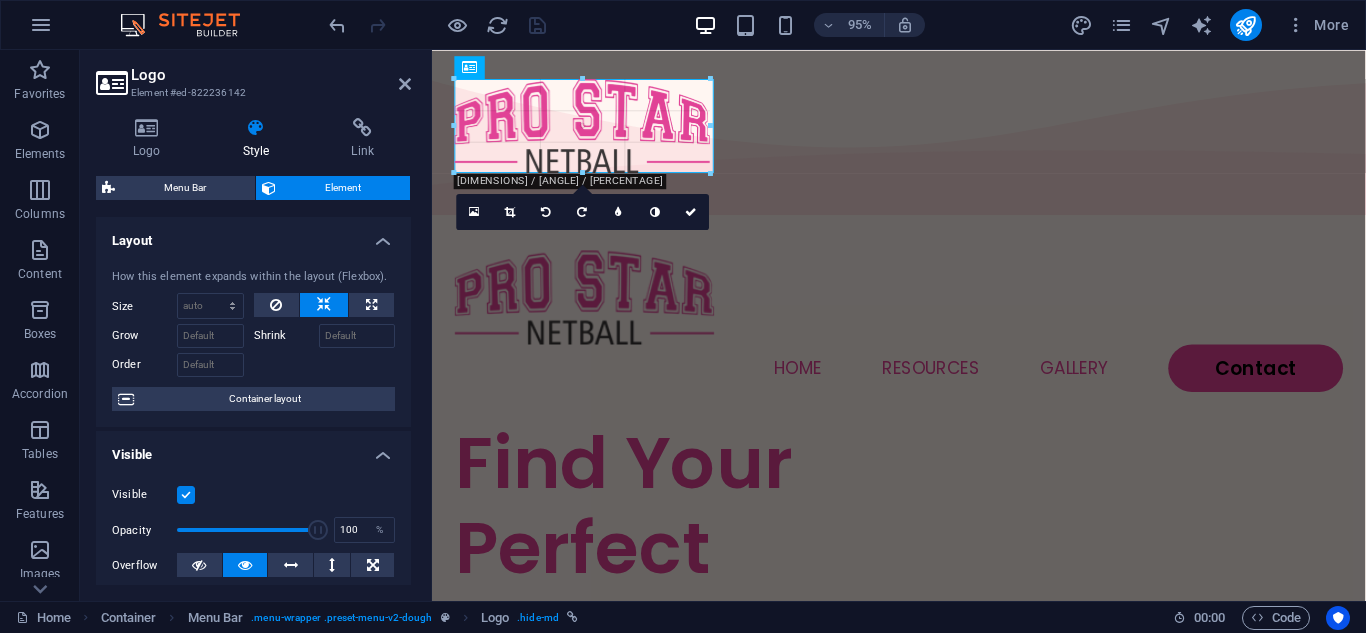 drag, startPoint x: 677, startPoint y: 79, endPoint x: 298, endPoint y: 18, distance: 383.8776 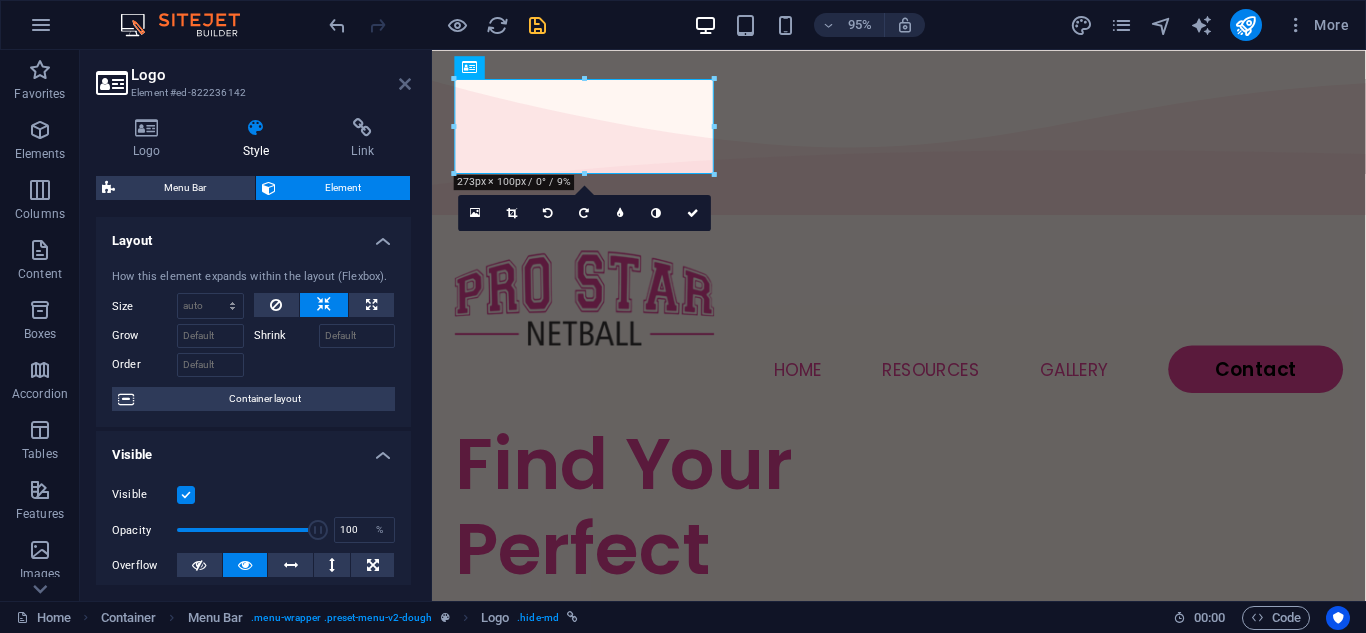 click at bounding box center (405, 84) 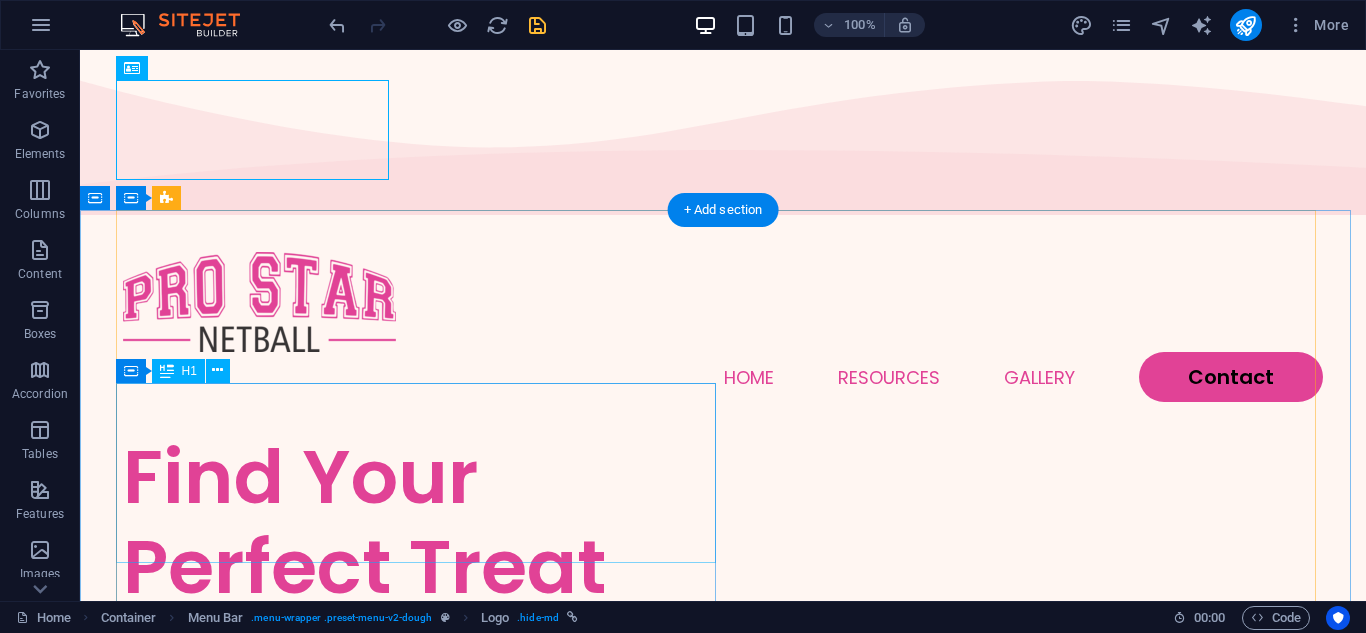 click on "Find Your Perfect Treat" at bounding box center [423, 522] 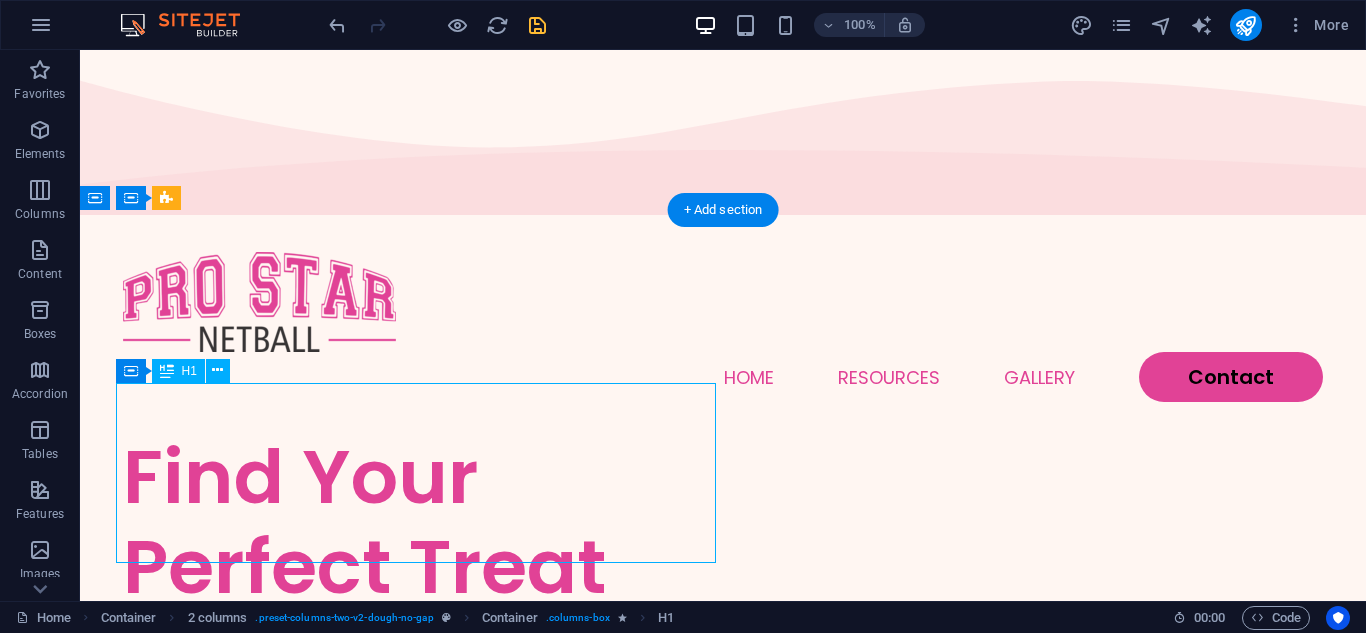 click on "Find Your Perfect Treat" at bounding box center [423, 522] 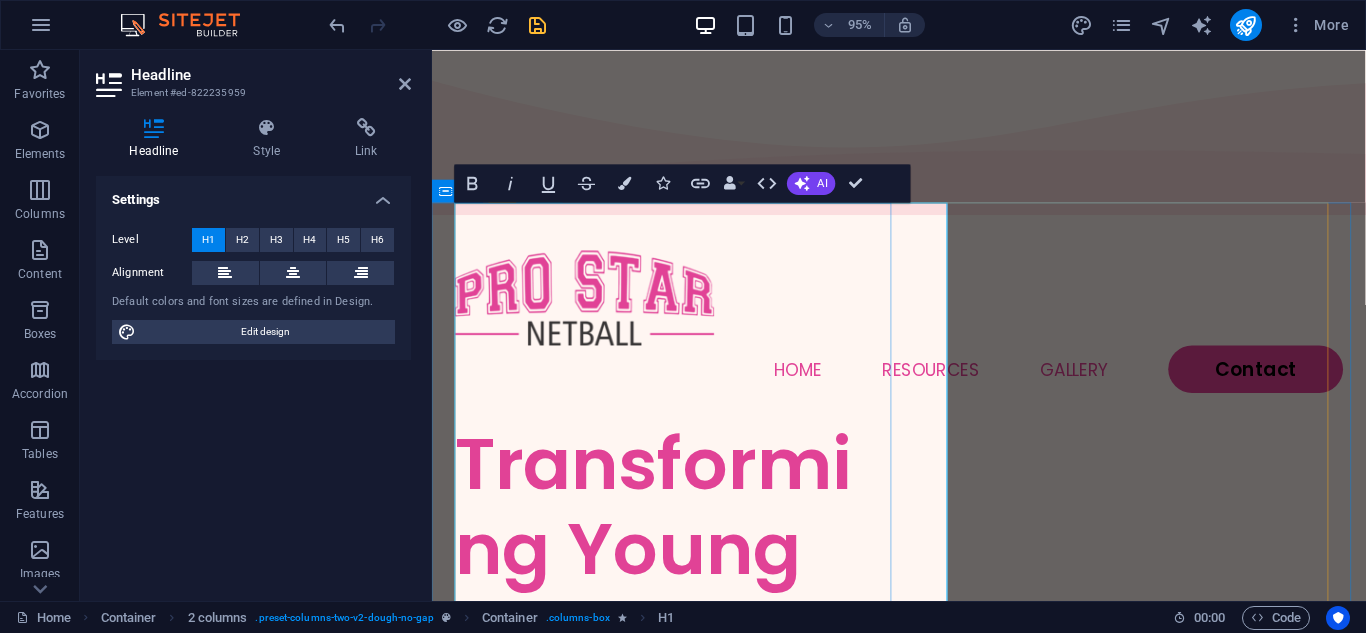click on "Transforming Young Netball Players into Stars" at bounding box center [690, 666] 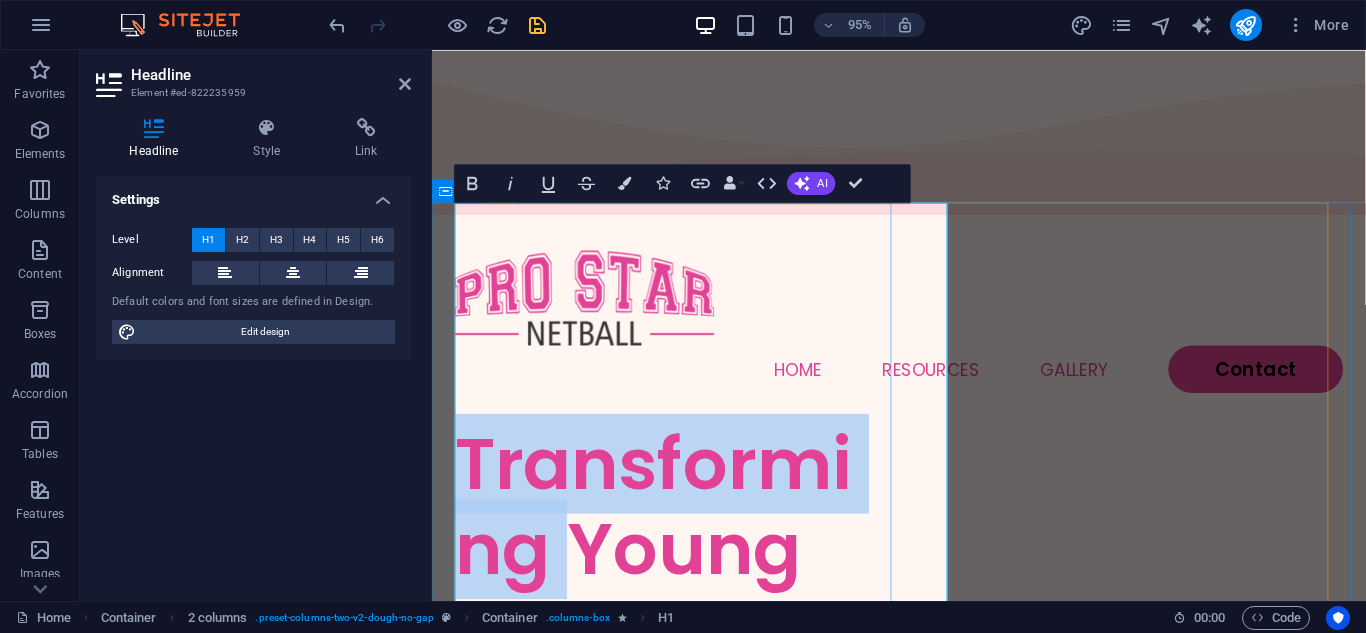 click on "Transforming Young Netball Players into Stars" at bounding box center (690, 666) 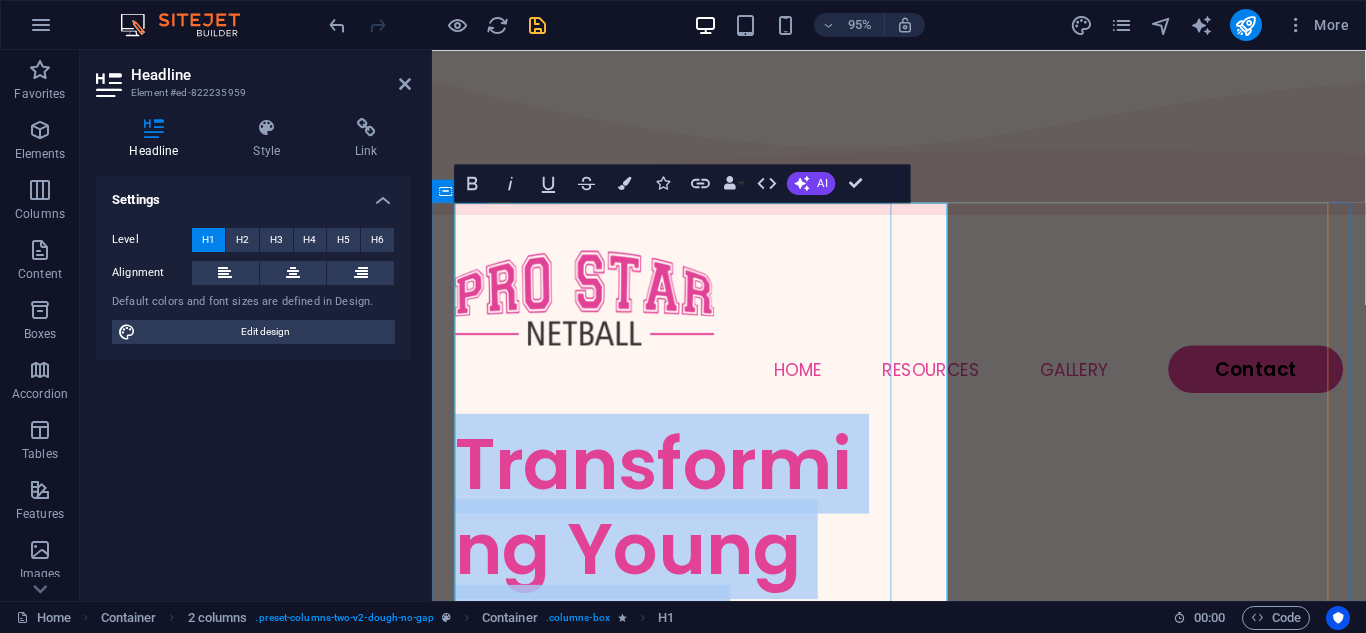 click on "Transforming Young Netball Players into Stars" at bounding box center (690, 666) 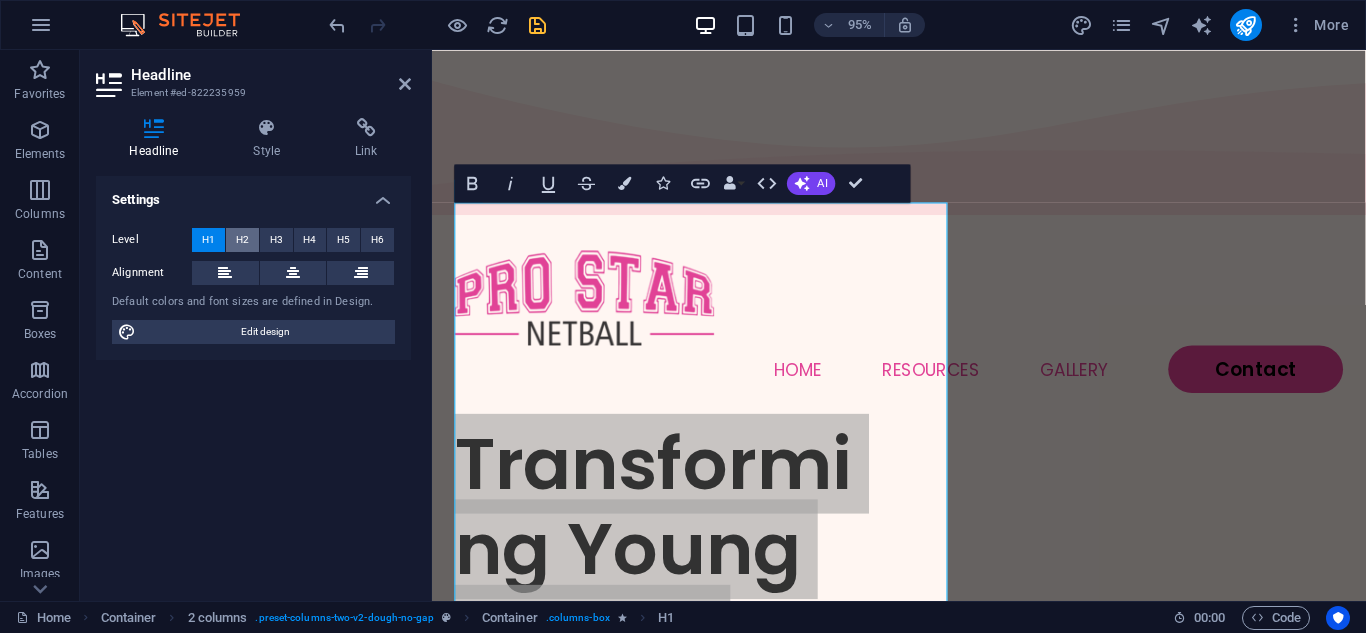 click on "H2" at bounding box center (242, 240) 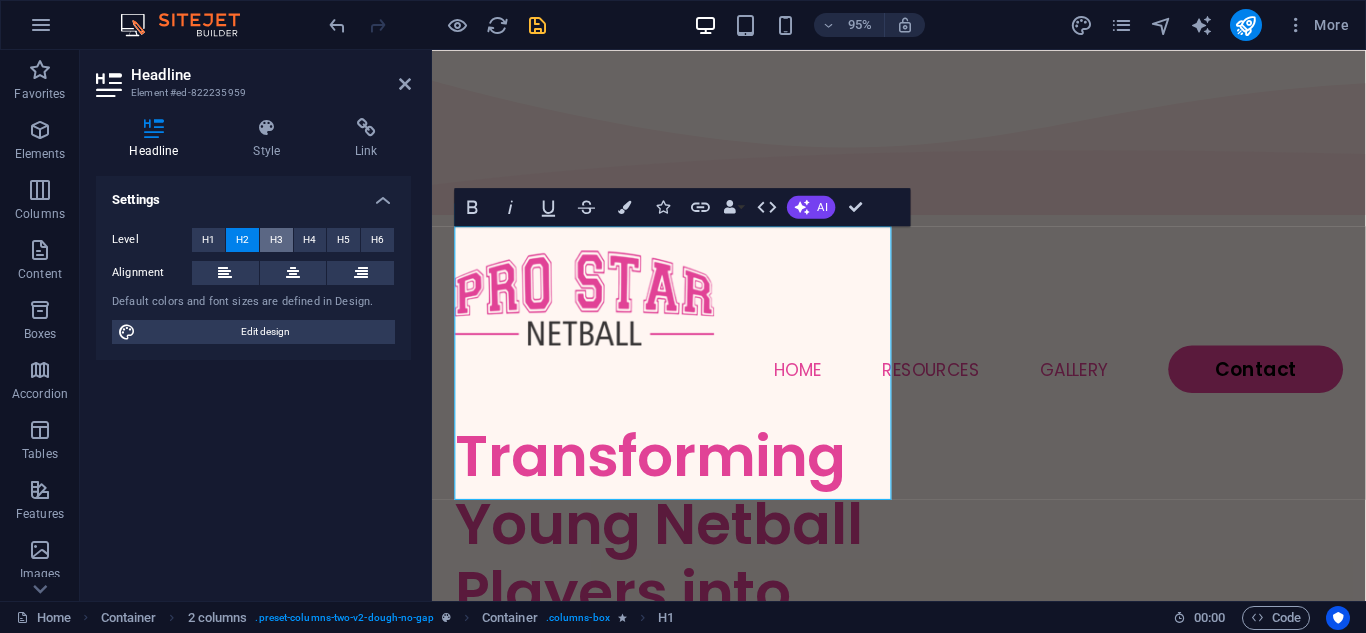 click on "H3" at bounding box center (276, 240) 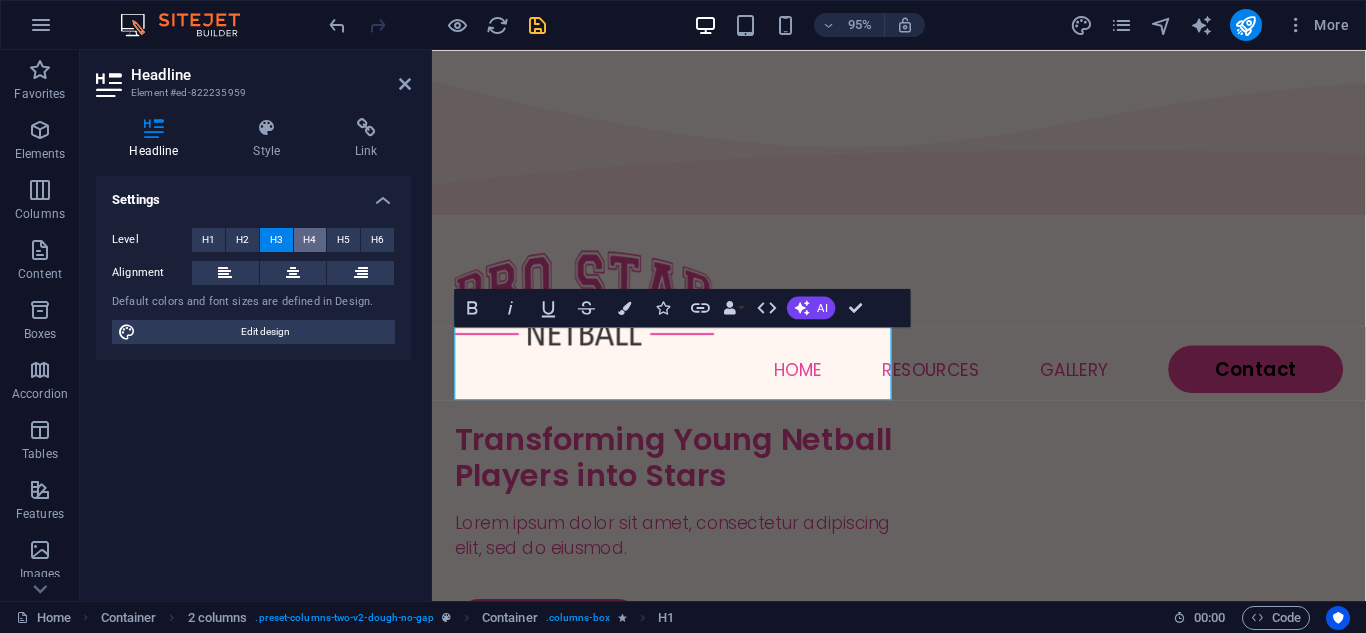 click on "H4" at bounding box center [309, 240] 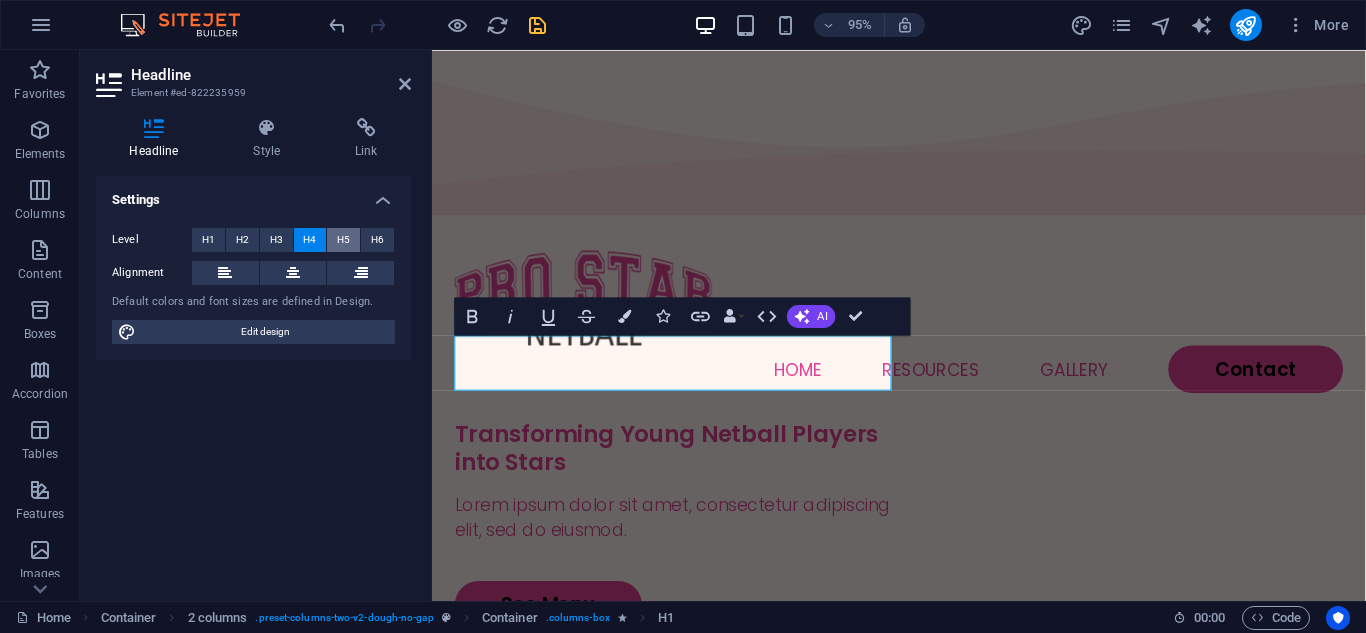 click on "H5" at bounding box center [343, 240] 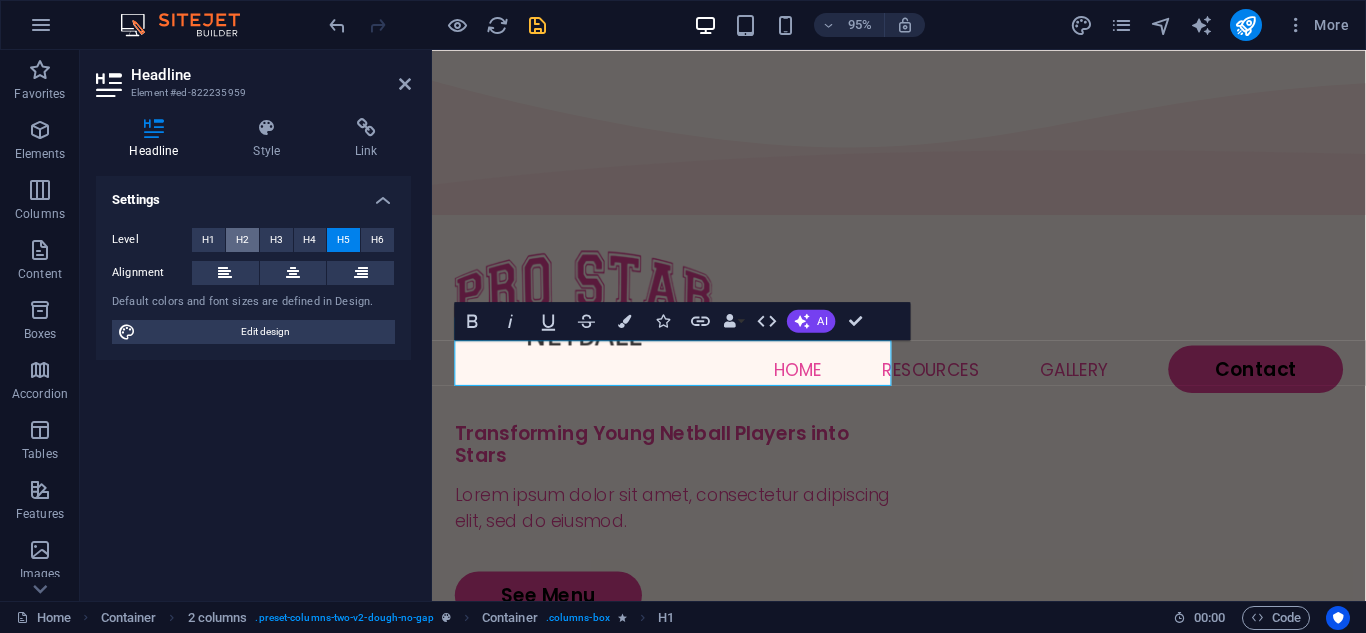 click on "H2" at bounding box center [242, 240] 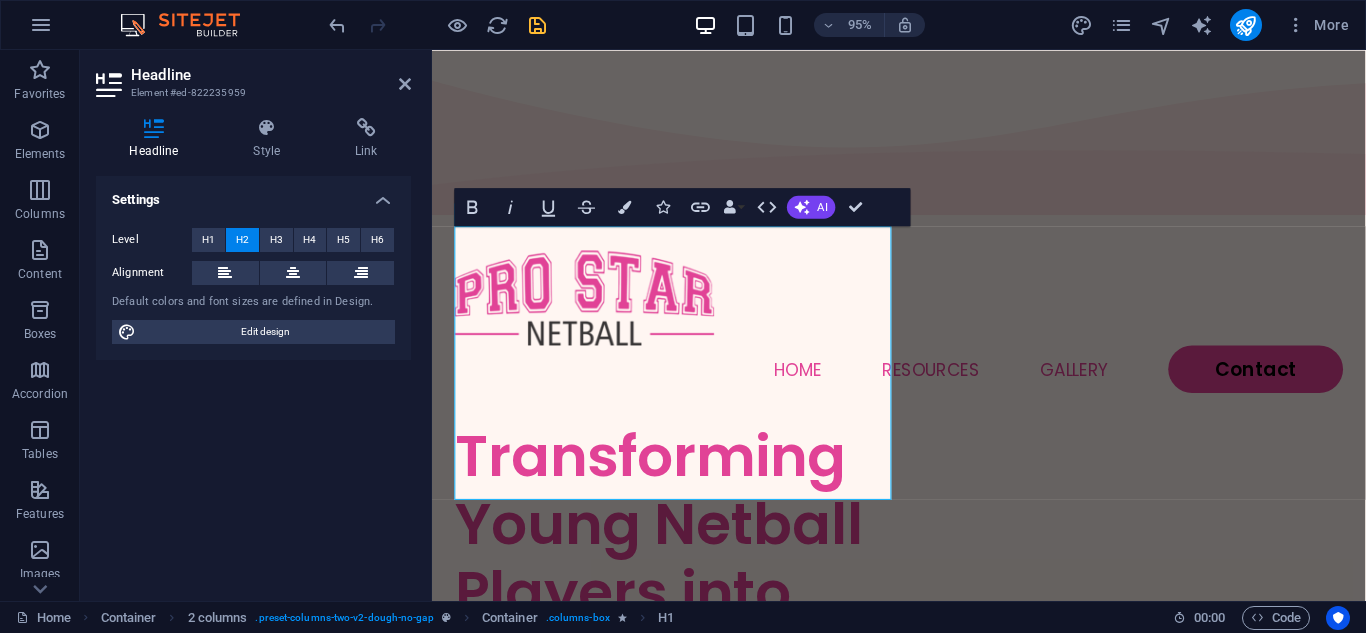 click on "Settings Level H1 H2 H3 H4 H5 H6 Alignment Default colors and font sizes are defined in Design. Edit design" at bounding box center (253, 380) 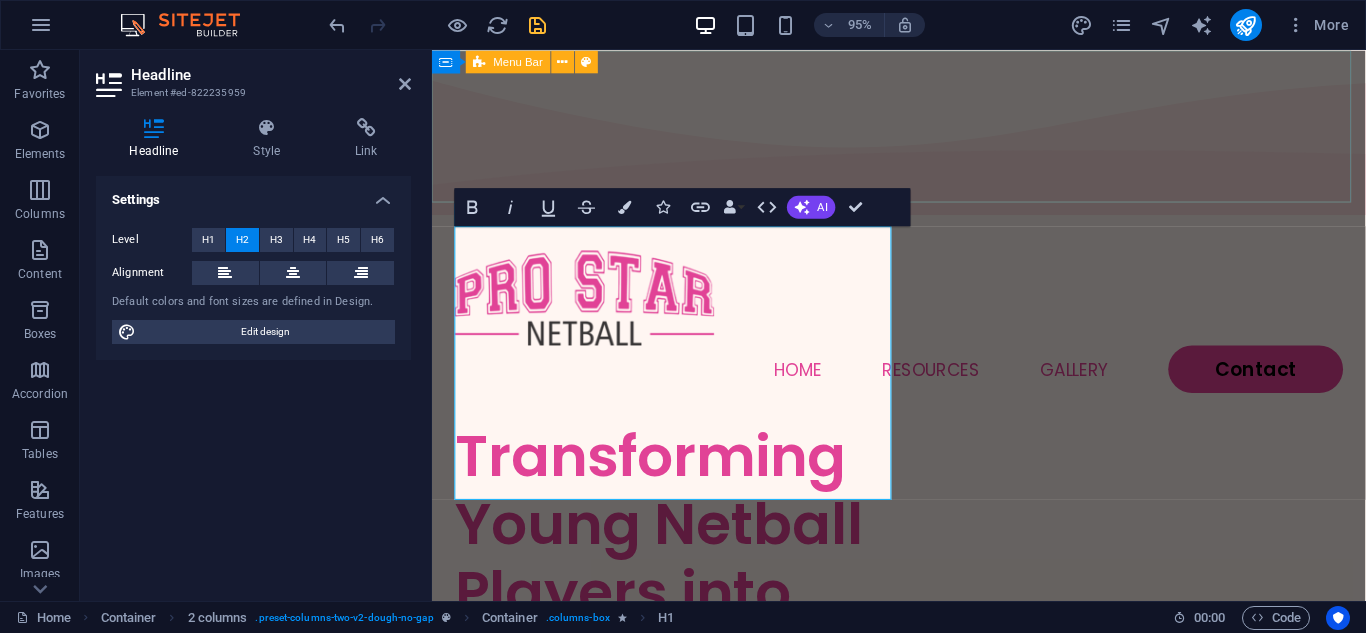 click on "Home Resources Gallery Contact" at bounding box center [923, 336] 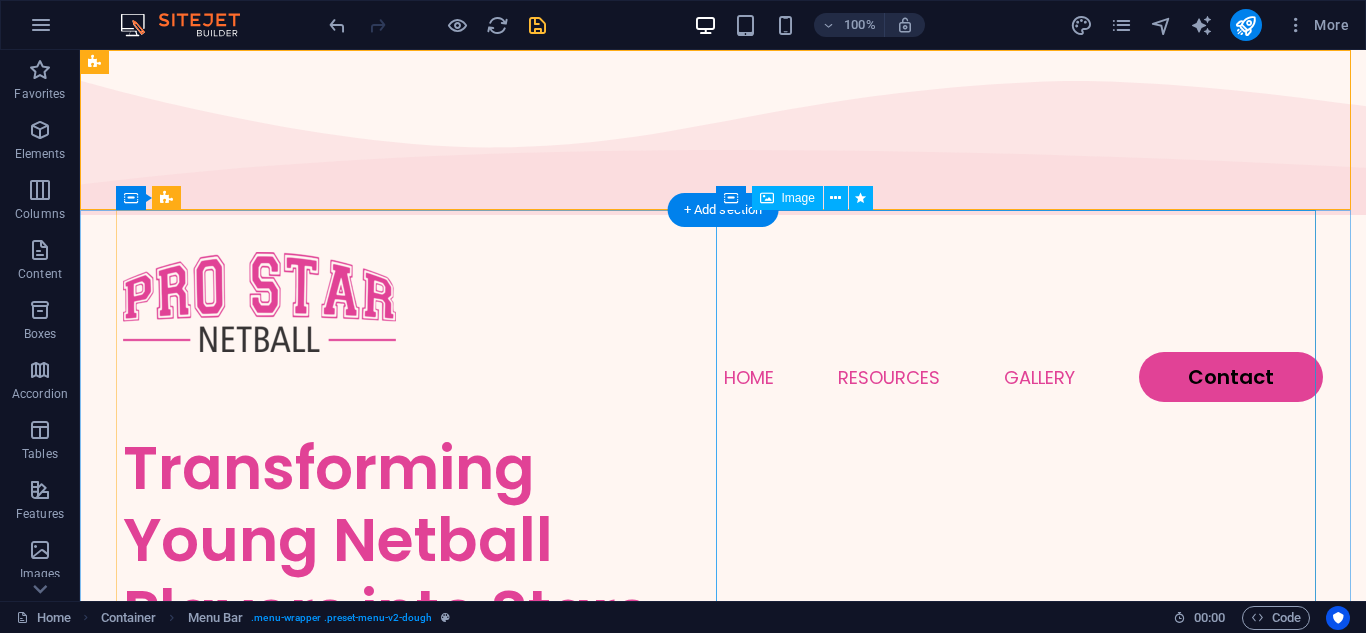 click at bounding box center [423, 1393] 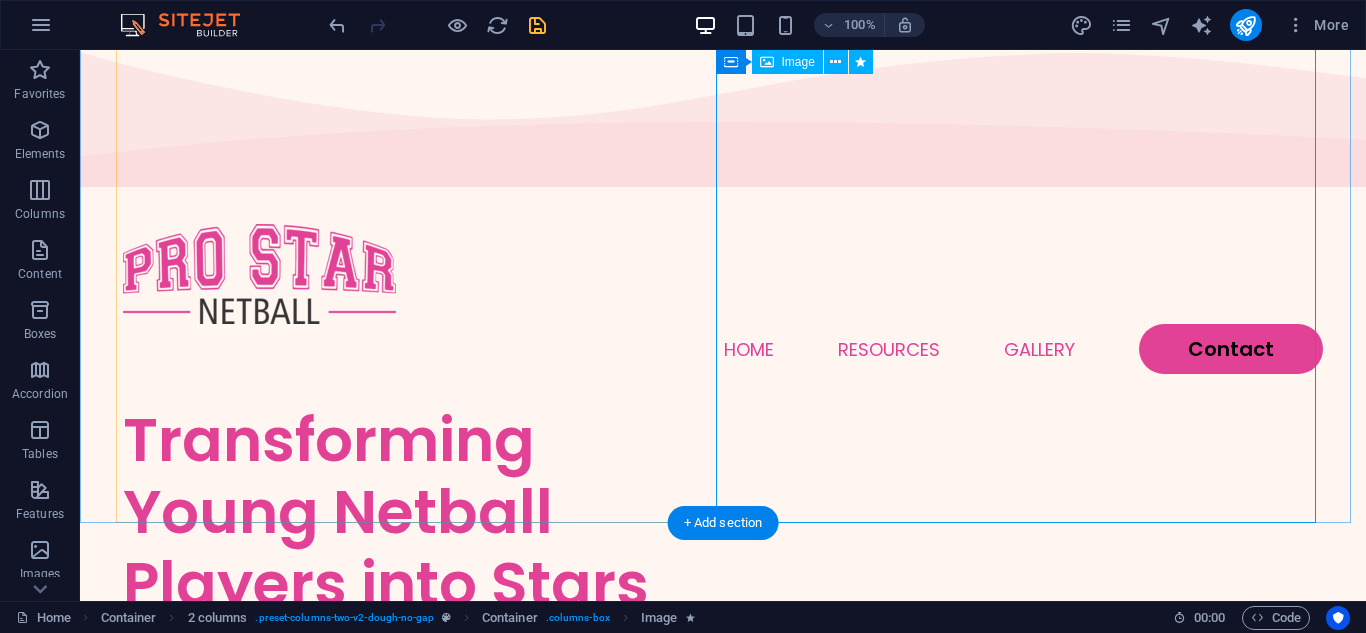 scroll, scrollTop: 0, scrollLeft: 0, axis: both 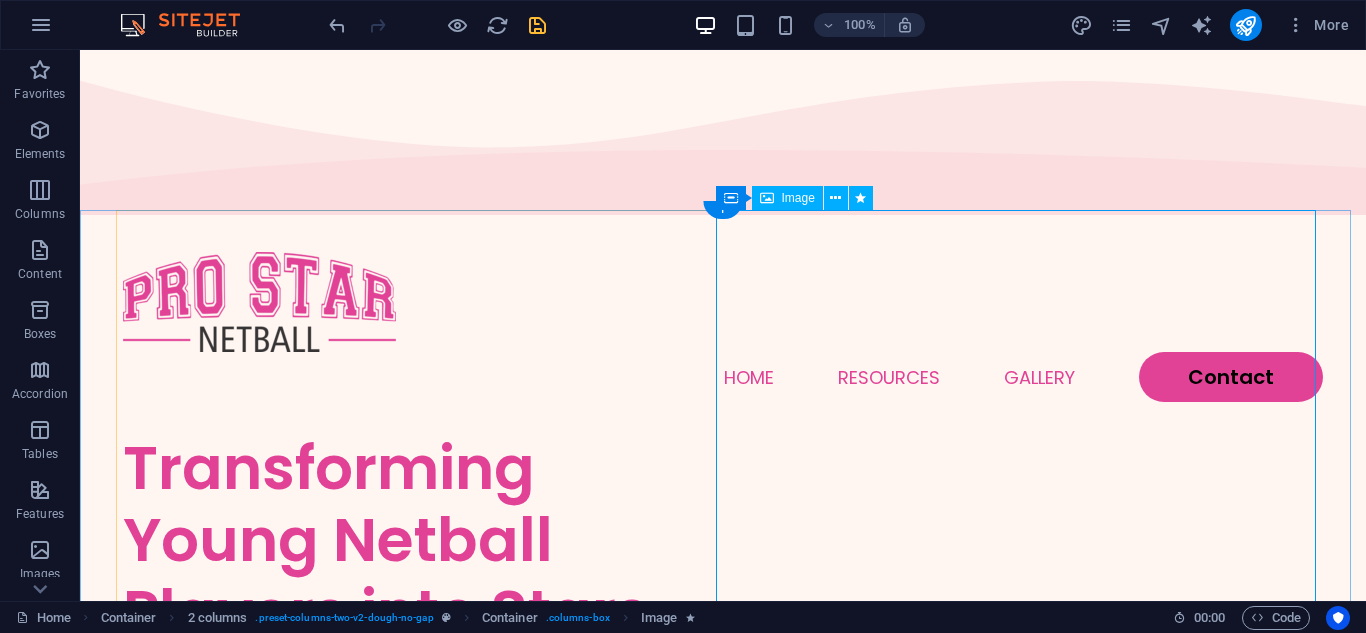 click at bounding box center [423, 1393] 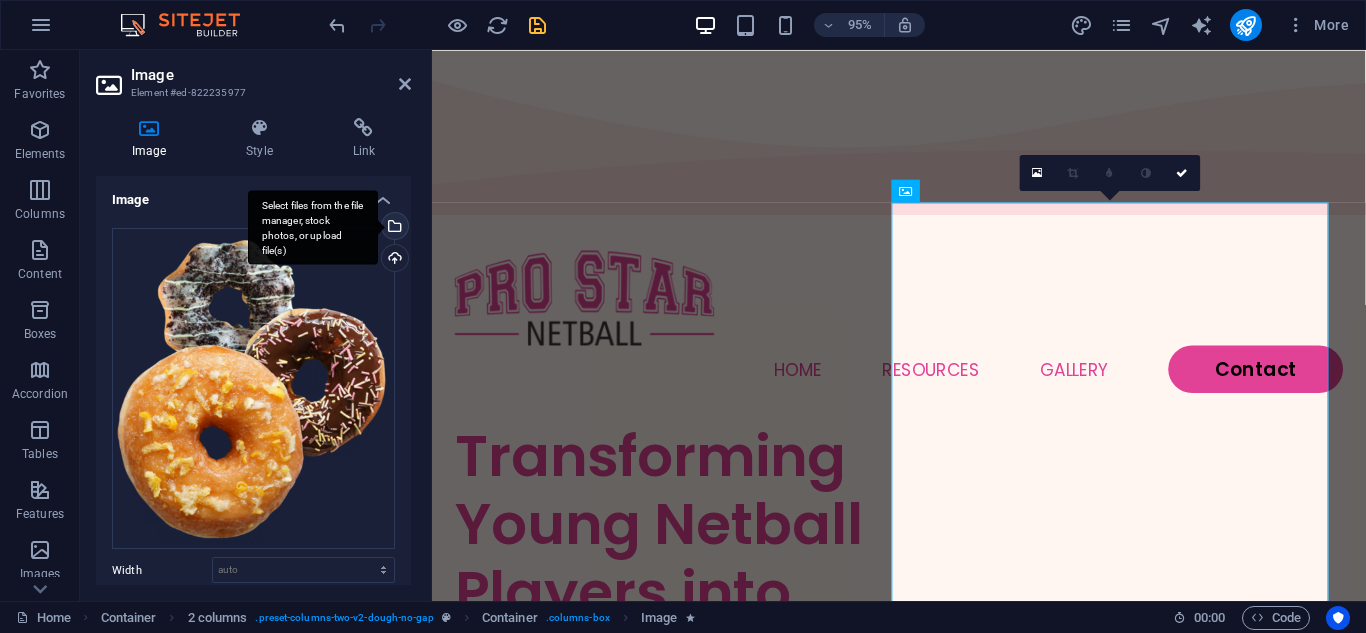 click on "Select files from the file manager, stock photos, or upload file(s)" at bounding box center [393, 228] 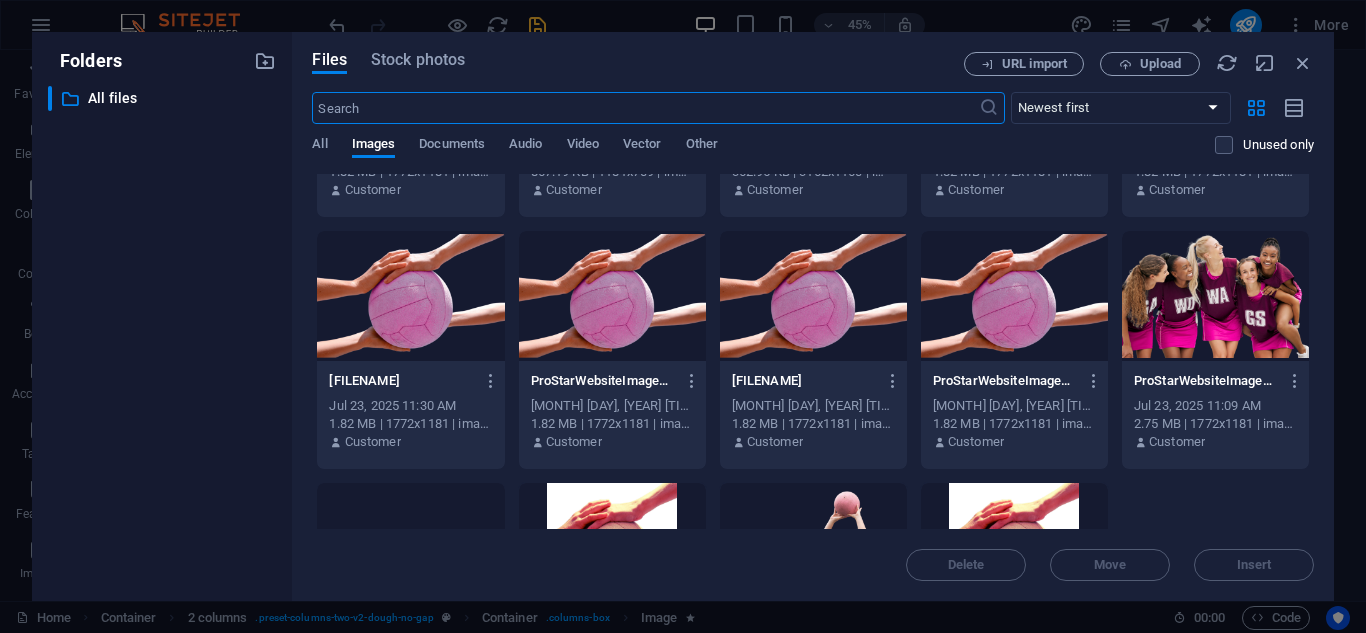 scroll, scrollTop: 189, scrollLeft: 0, axis: vertical 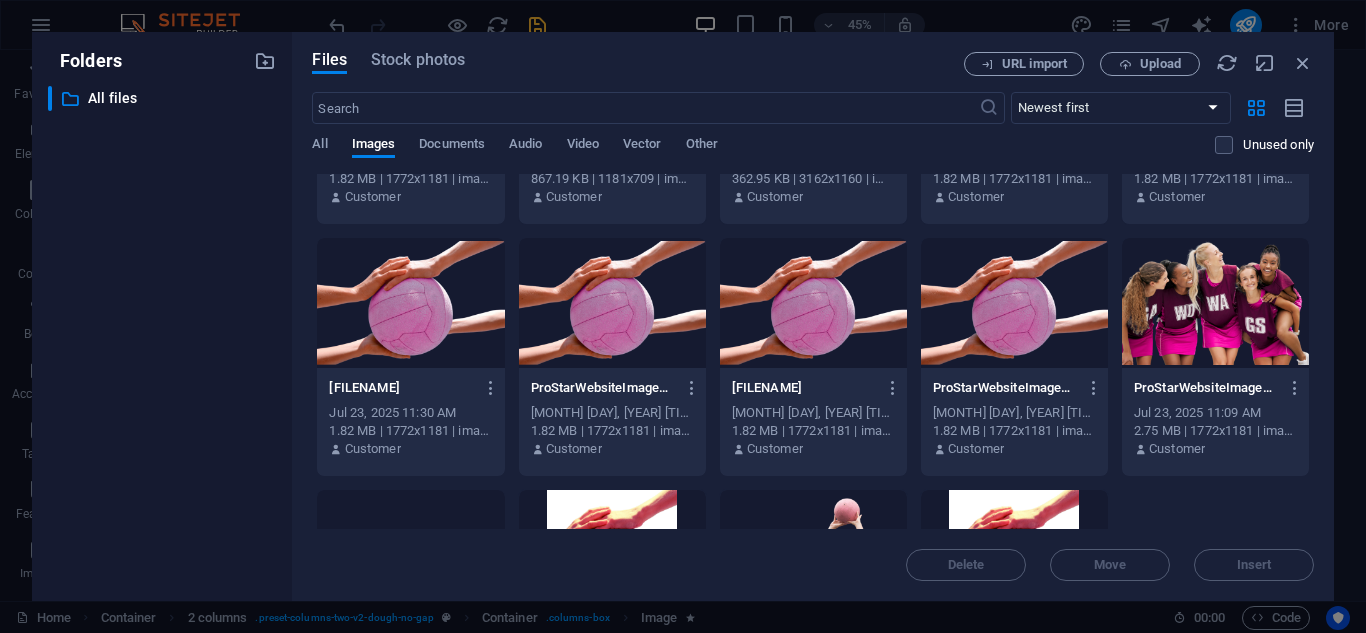 click at bounding box center [1014, 303] 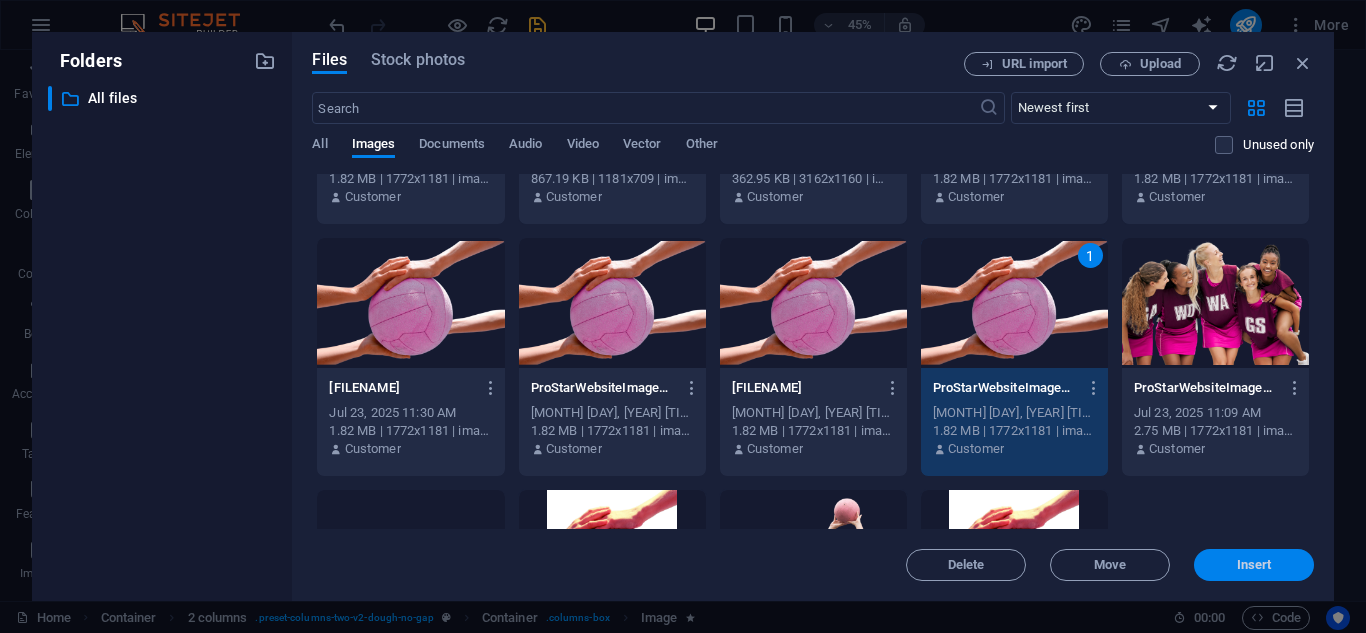 click on "Insert" at bounding box center [1254, 565] 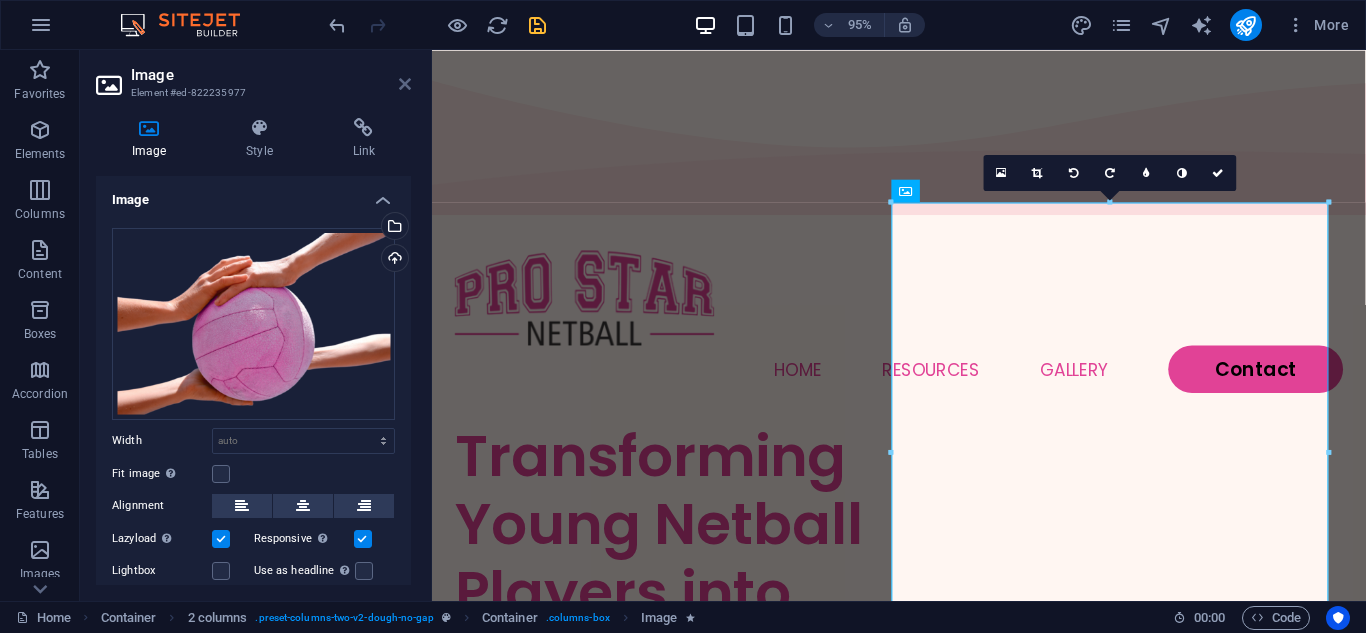 click at bounding box center [405, 84] 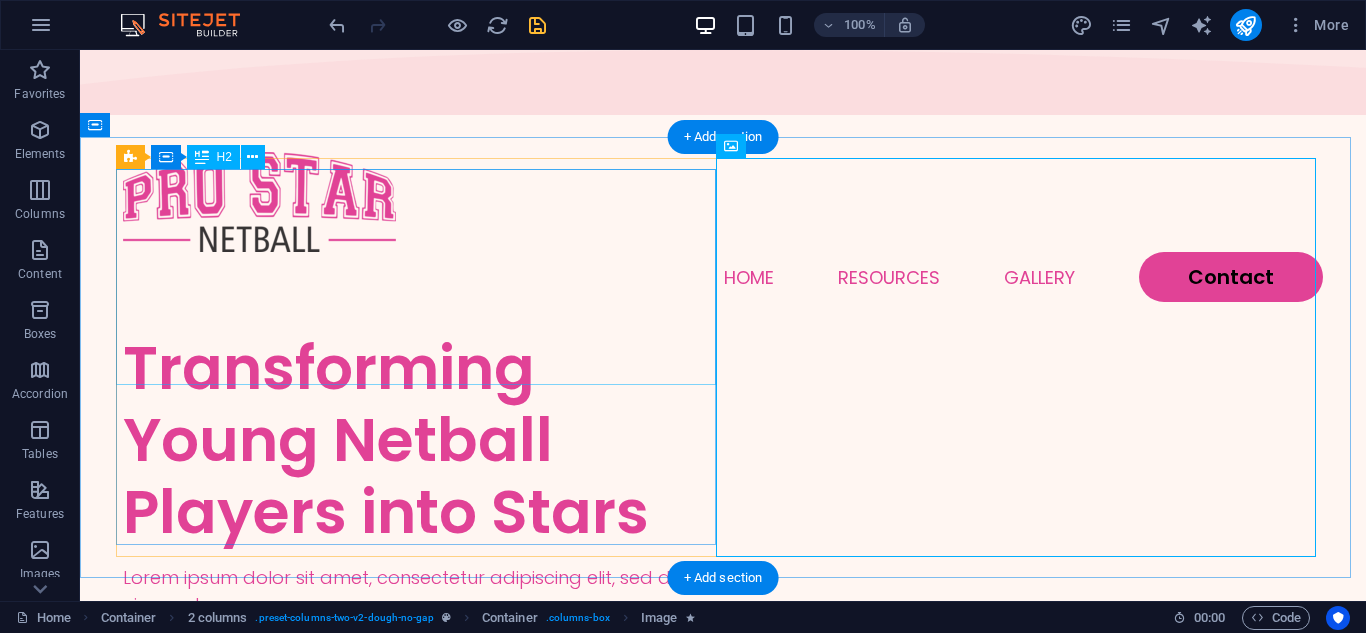 scroll, scrollTop: 0, scrollLeft: 0, axis: both 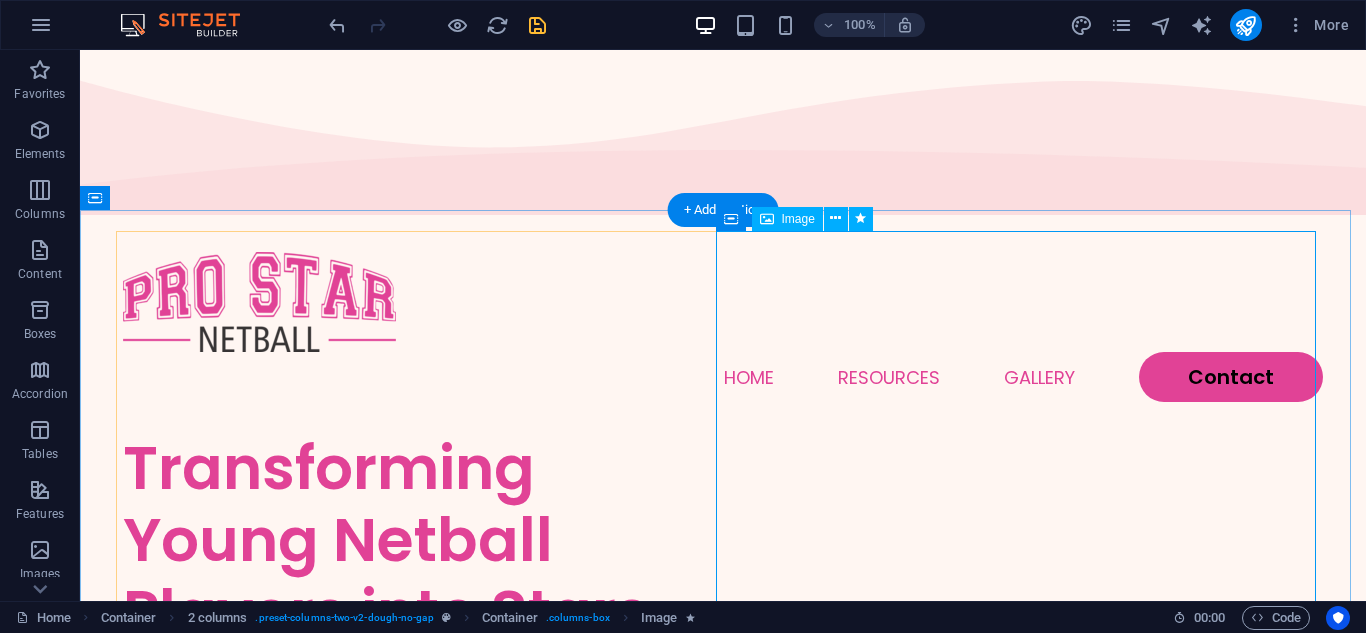 click at bounding box center (423, 1236) 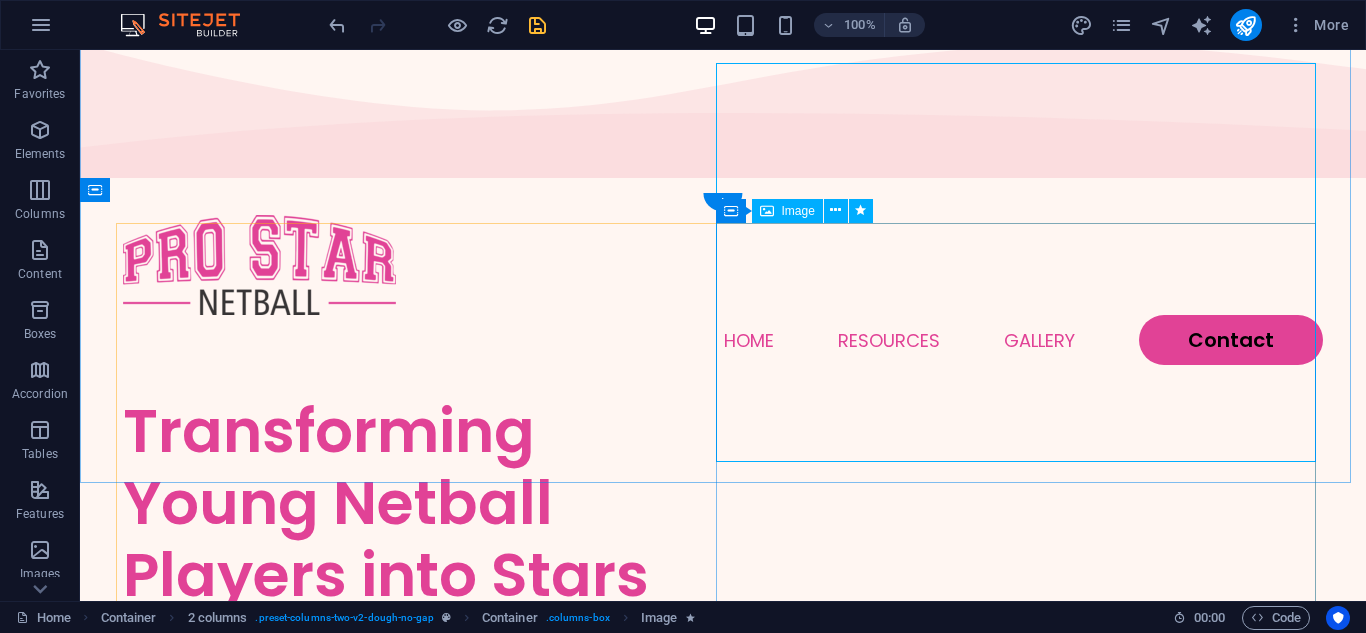 scroll, scrollTop: 0, scrollLeft: 0, axis: both 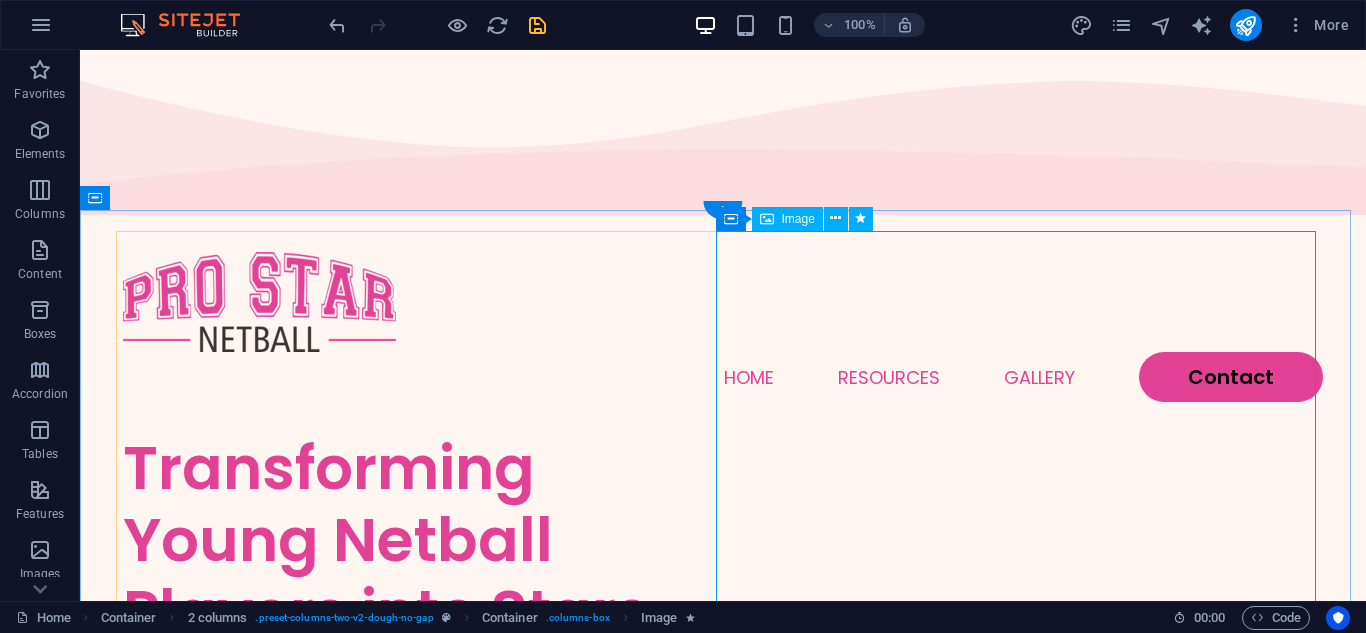 click at bounding box center [423, 1236] 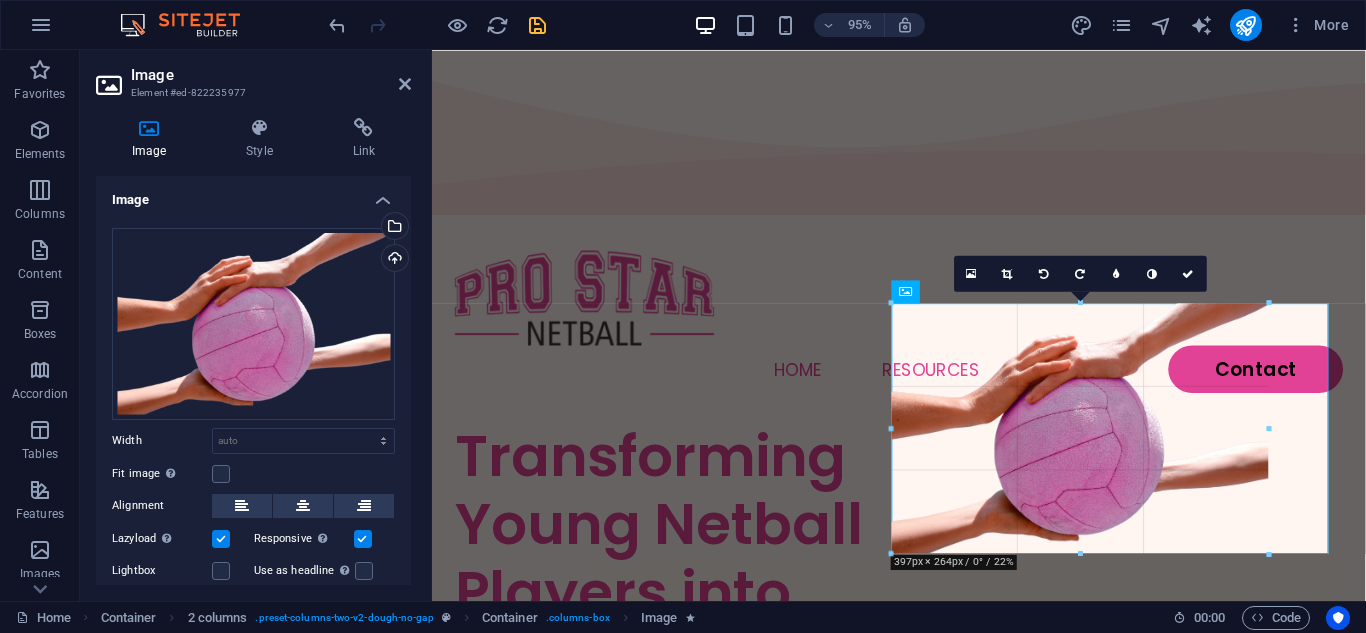 drag, startPoint x: 897, startPoint y: 571, endPoint x: 555, endPoint y: 471, distance: 356.32007 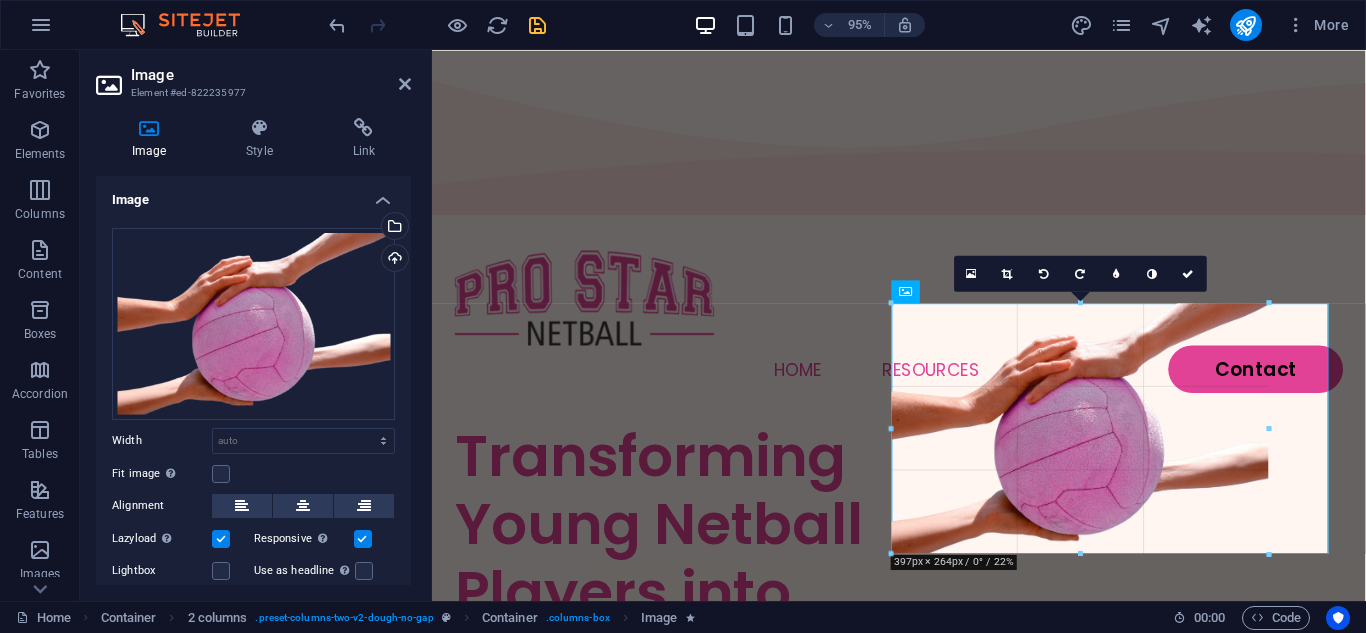 type on "398" 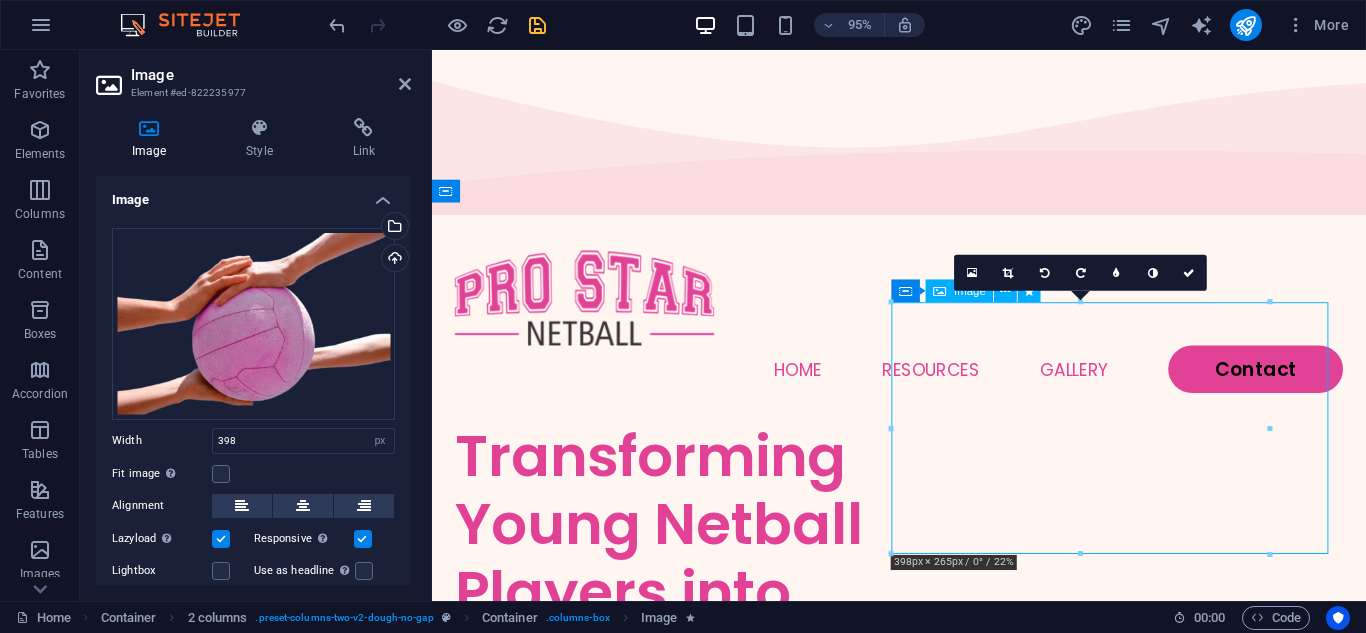 drag, startPoint x: 1134, startPoint y: 398, endPoint x: 1136, endPoint y: 352, distance: 46.043457 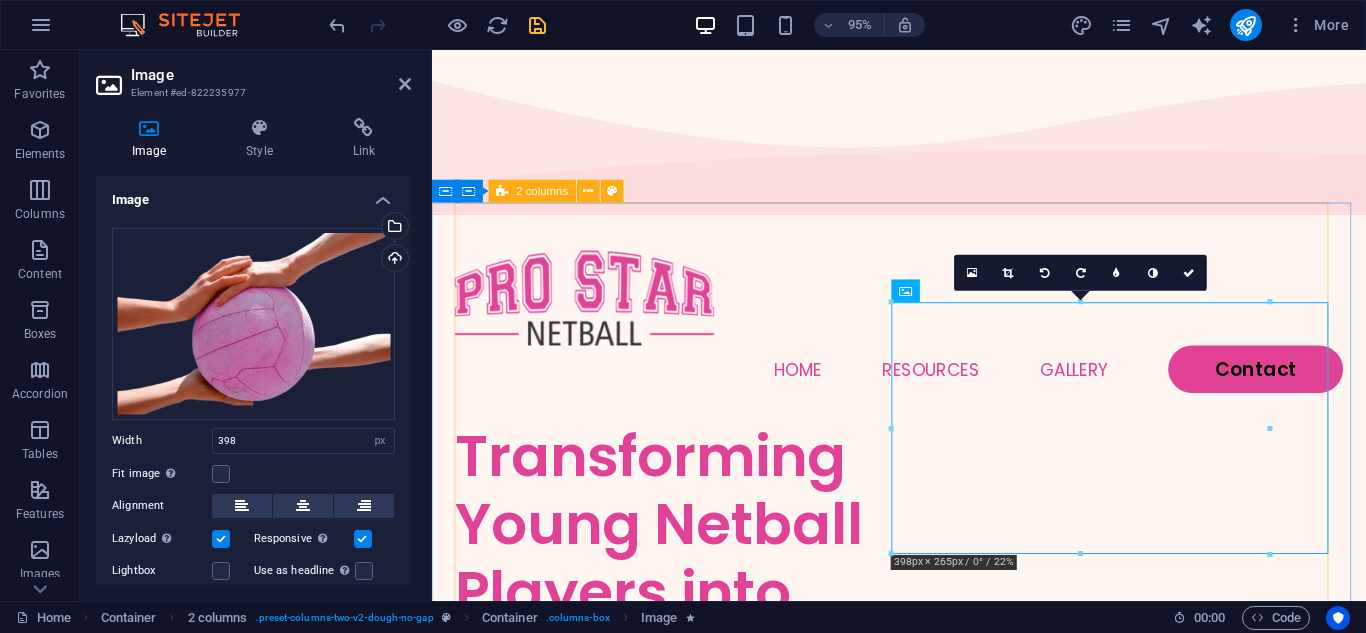 click on "Transforming Young Netball Players into Stars Lorem ipsum dolor sit amet, consectetur adipiscing elit, sed do eiusmod. See Menu" at bounding box center [923, 797] 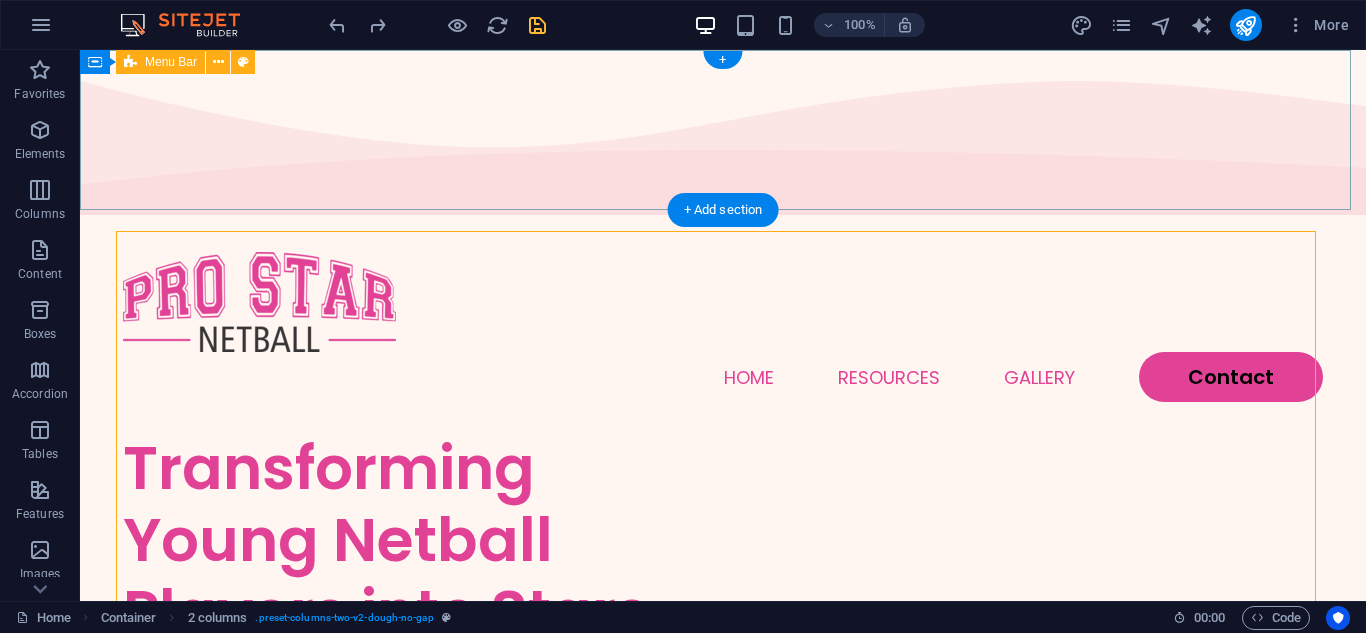 click on "Home Resources Gallery Contact" at bounding box center (723, 327) 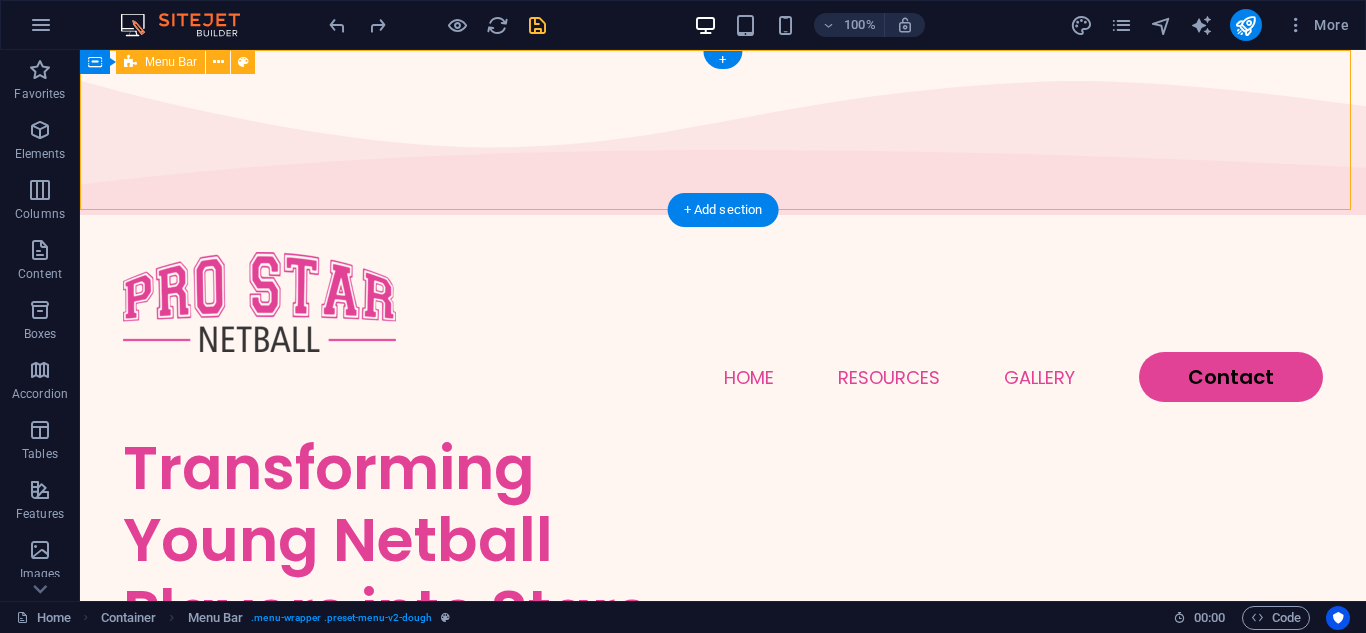 click on "Home Resources Gallery Contact" at bounding box center (723, 327) 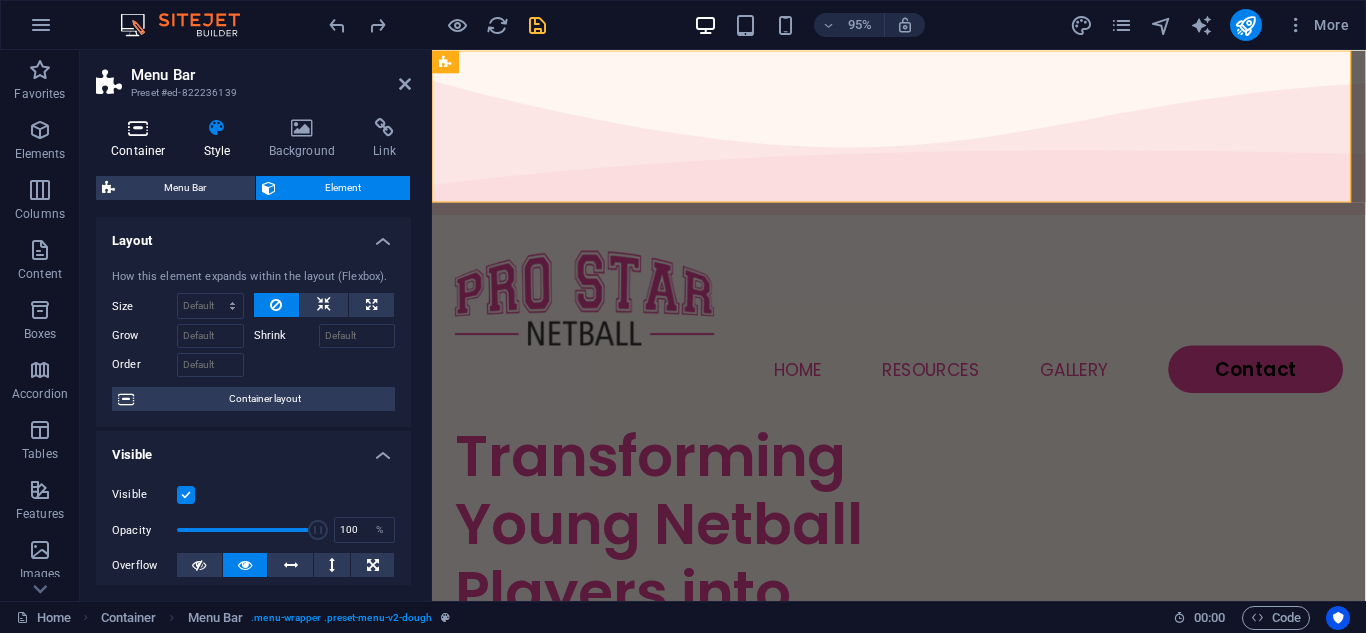 click at bounding box center [138, 128] 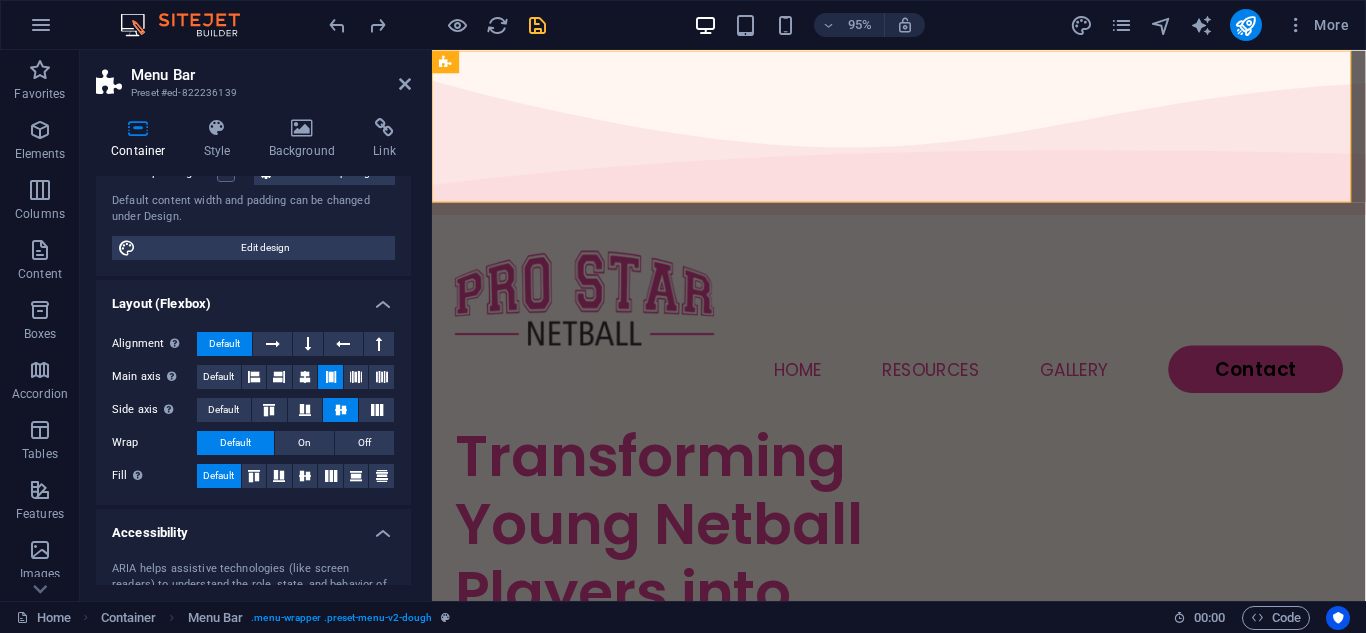 scroll, scrollTop: 0, scrollLeft: 0, axis: both 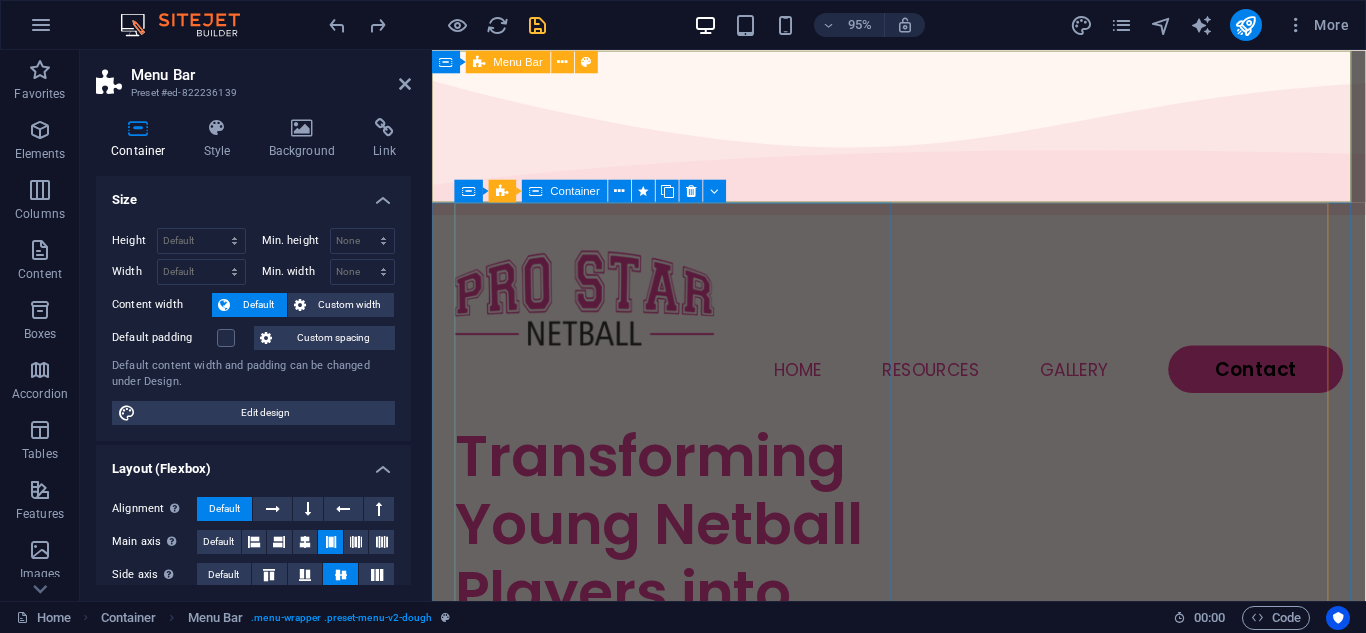 click on "Home Resources Gallery Contact" at bounding box center (923, 336) 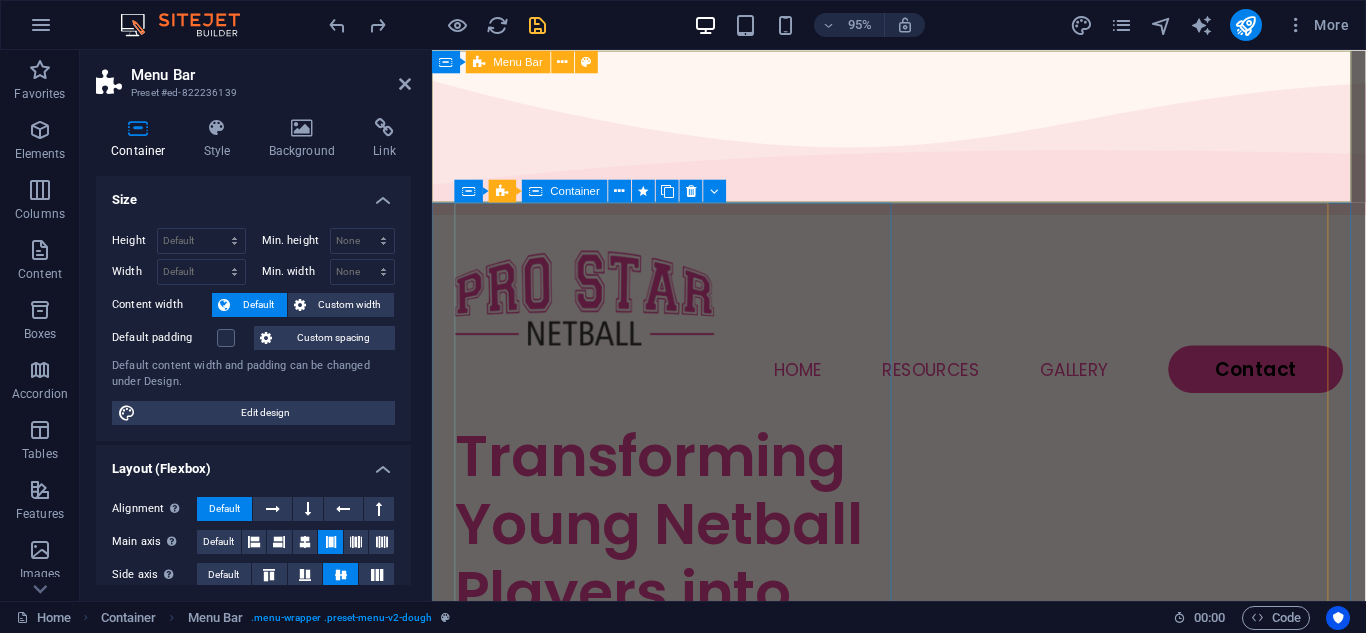 click on "Home Resources Gallery Contact" at bounding box center [923, 336] 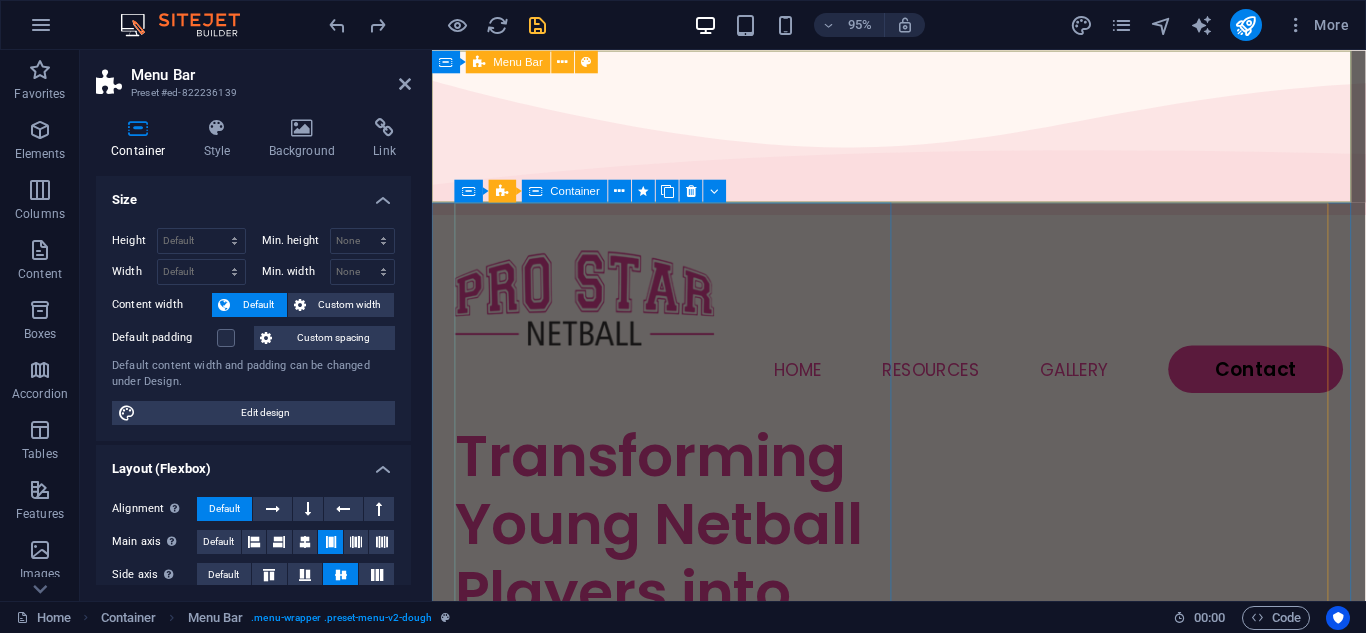 click on "Home Resources Gallery Contact" at bounding box center (923, 336) 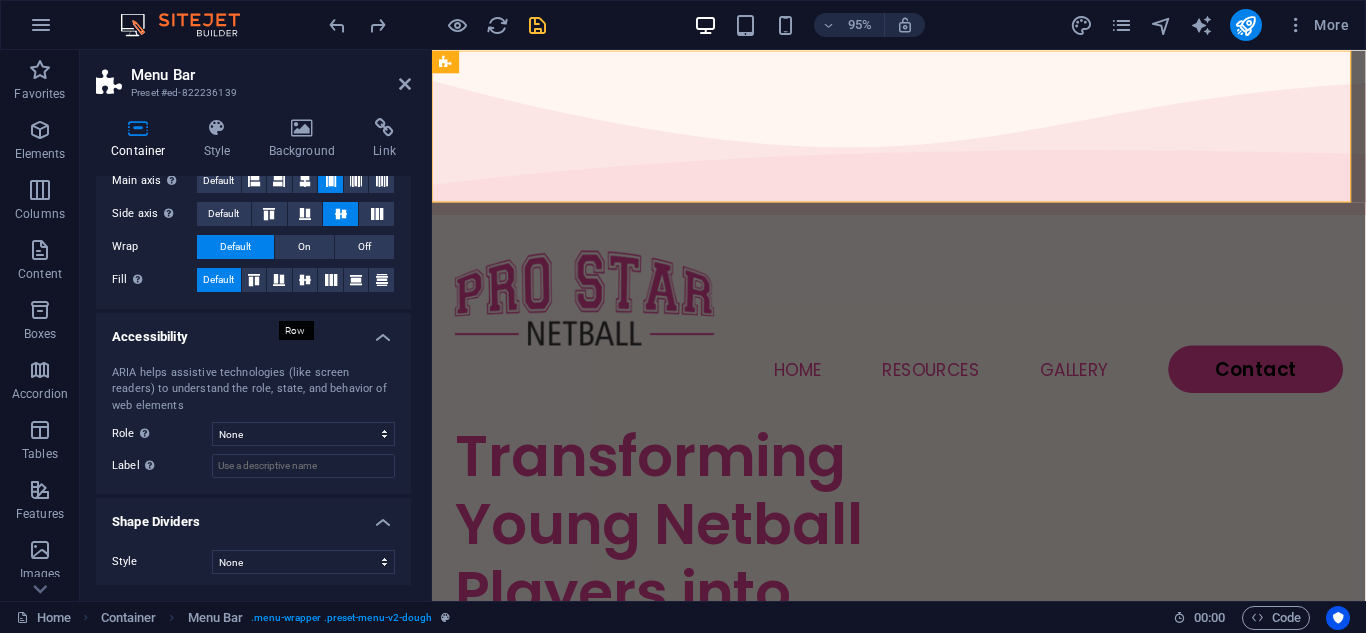 scroll, scrollTop: 366, scrollLeft: 0, axis: vertical 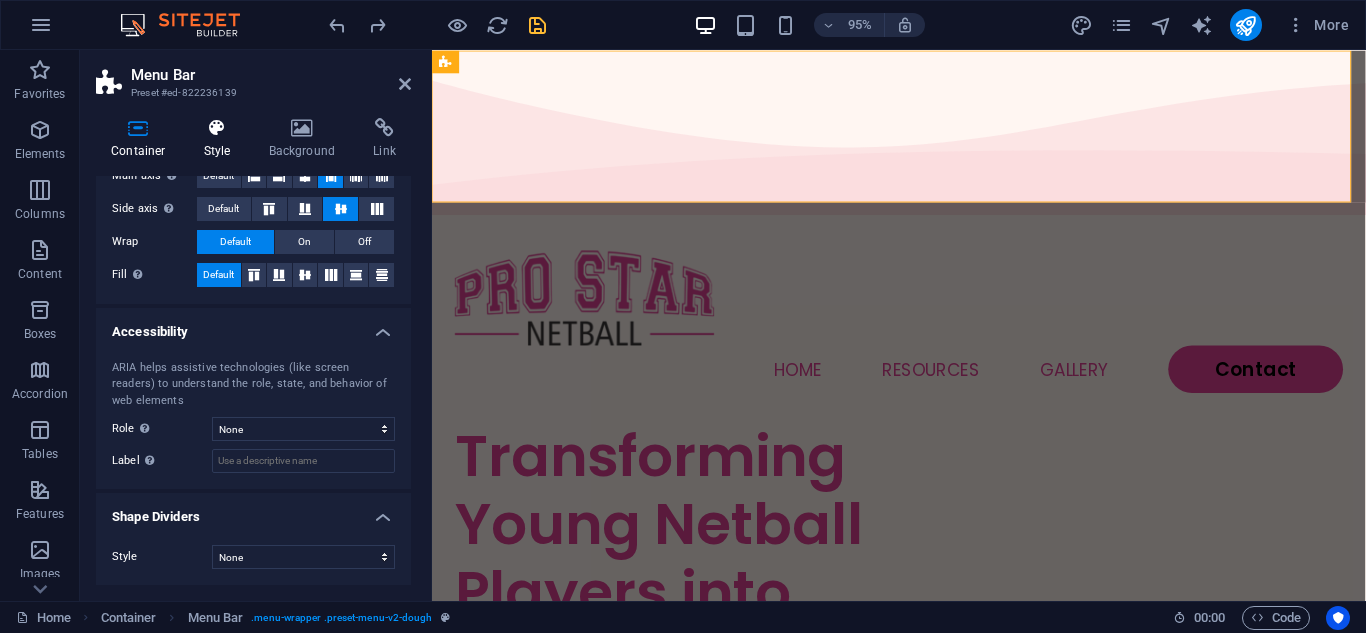 click at bounding box center [217, 128] 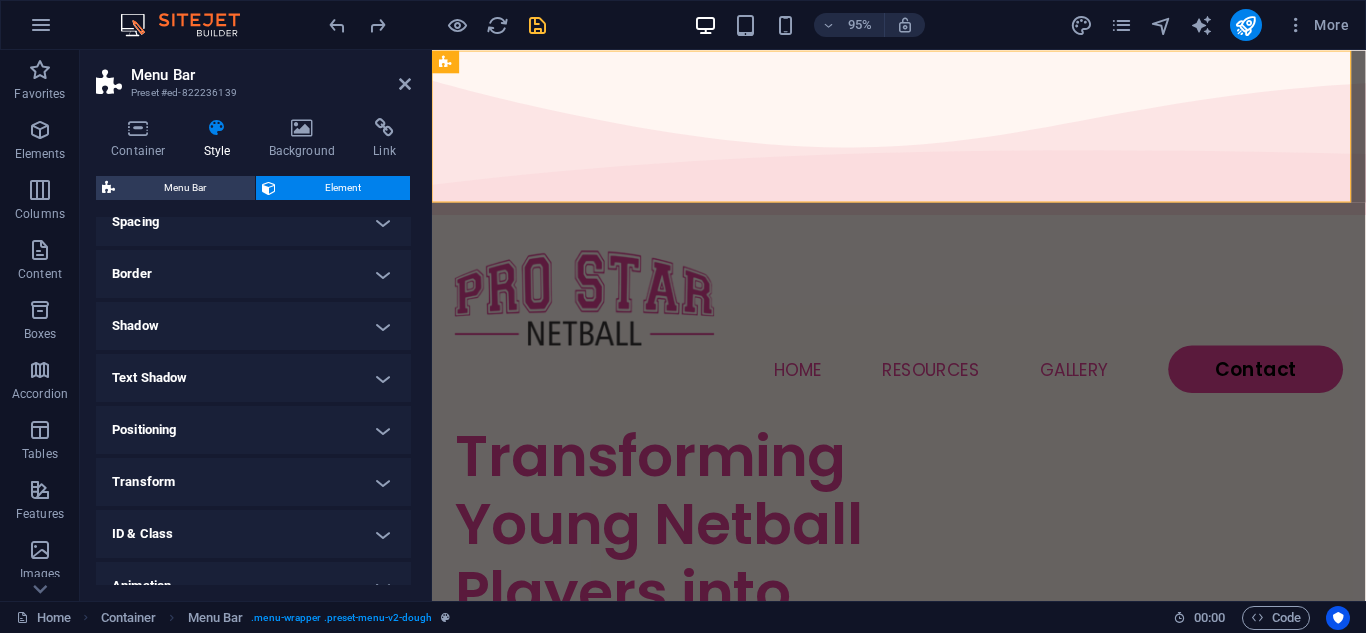 scroll, scrollTop: 477, scrollLeft: 0, axis: vertical 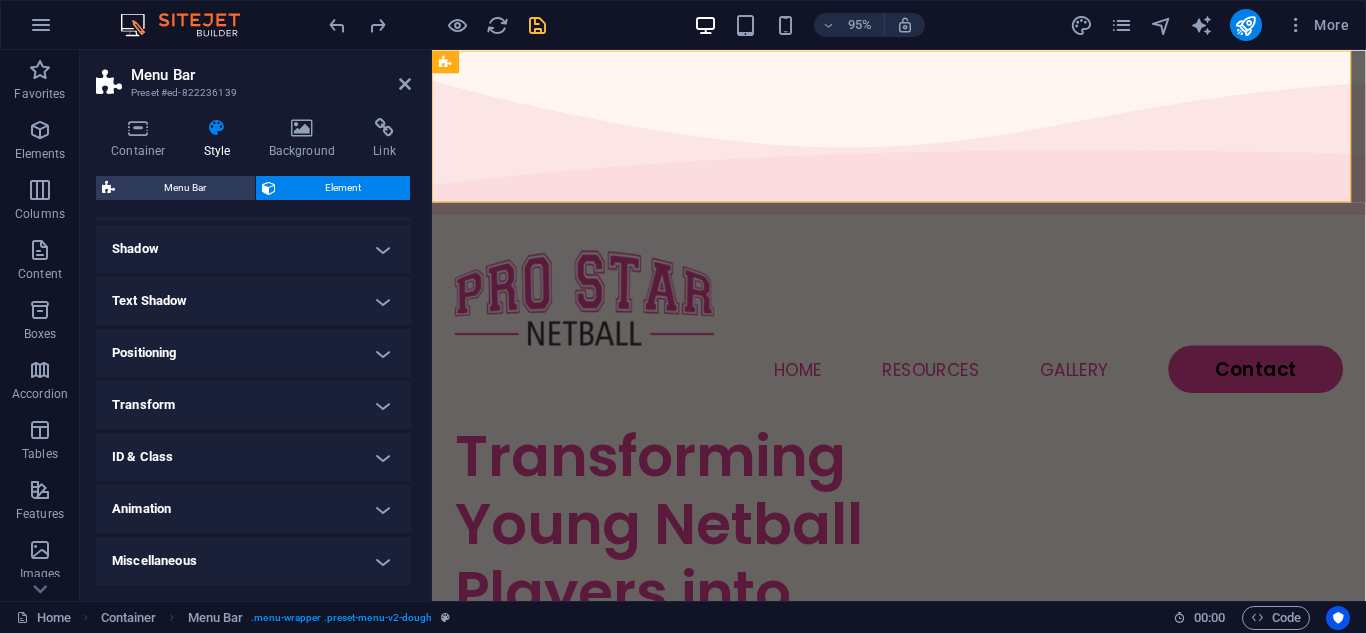 click on "Animation" at bounding box center (253, 509) 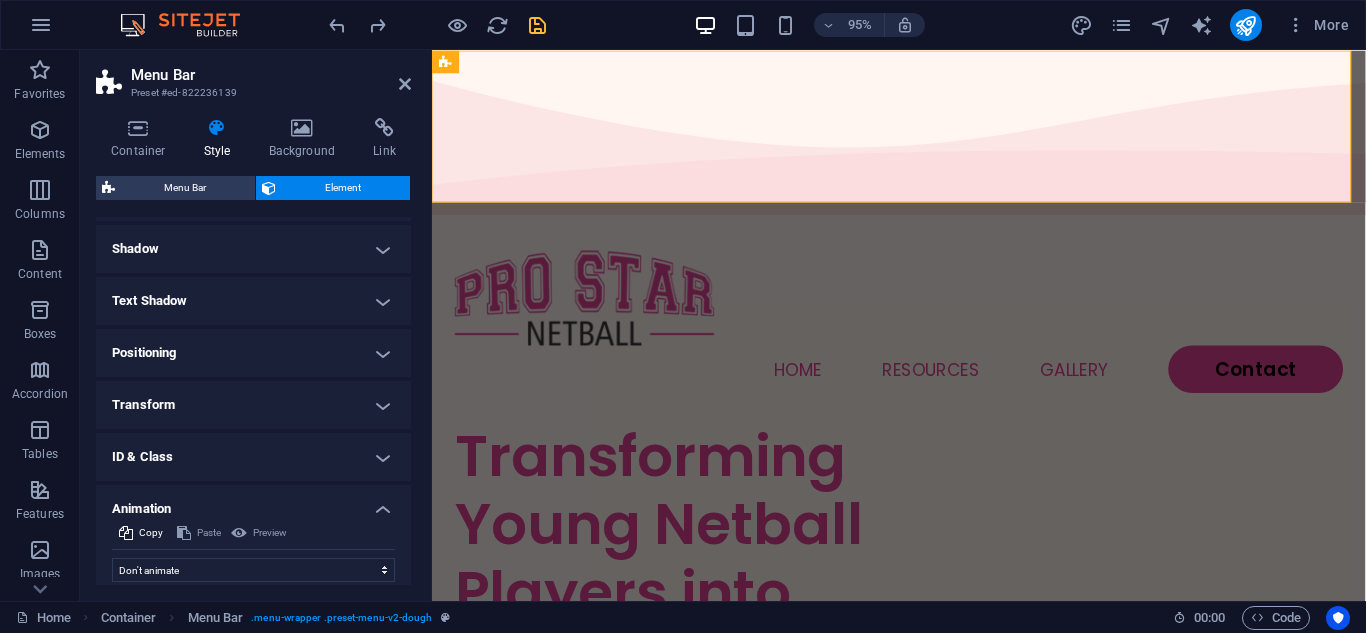 click on "Animation" at bounding box center (253, 503) 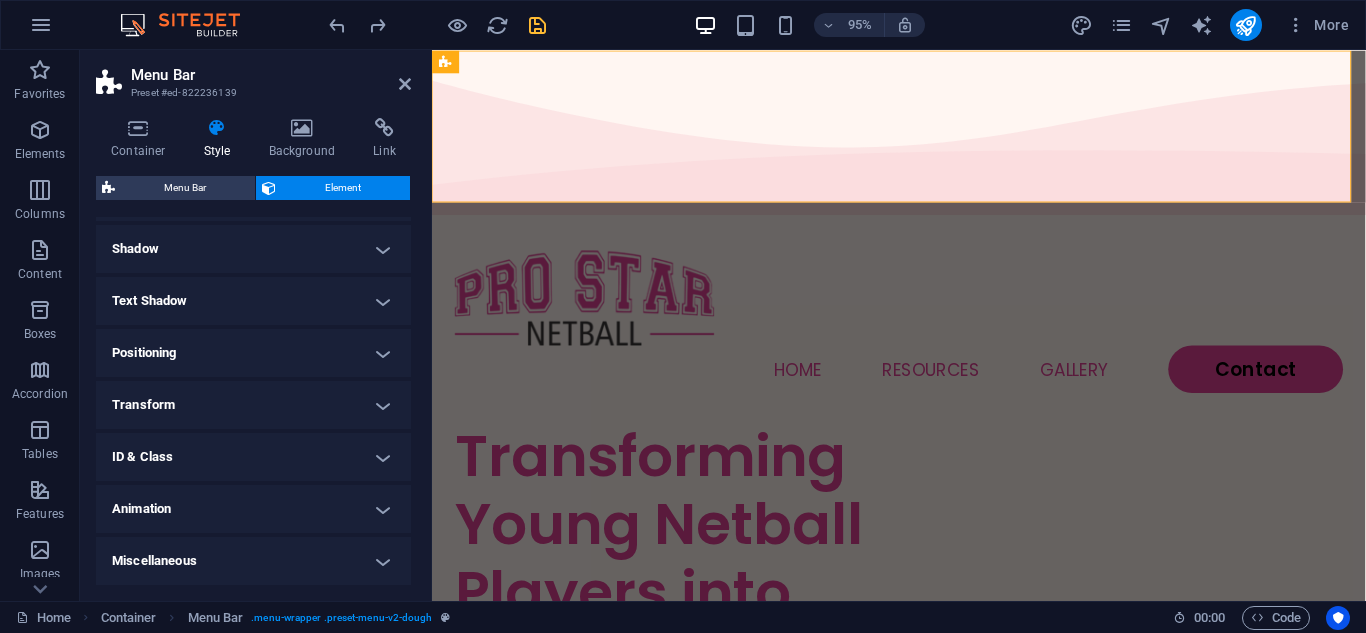 click on "ID & Class" at bounding box center [253, 457] 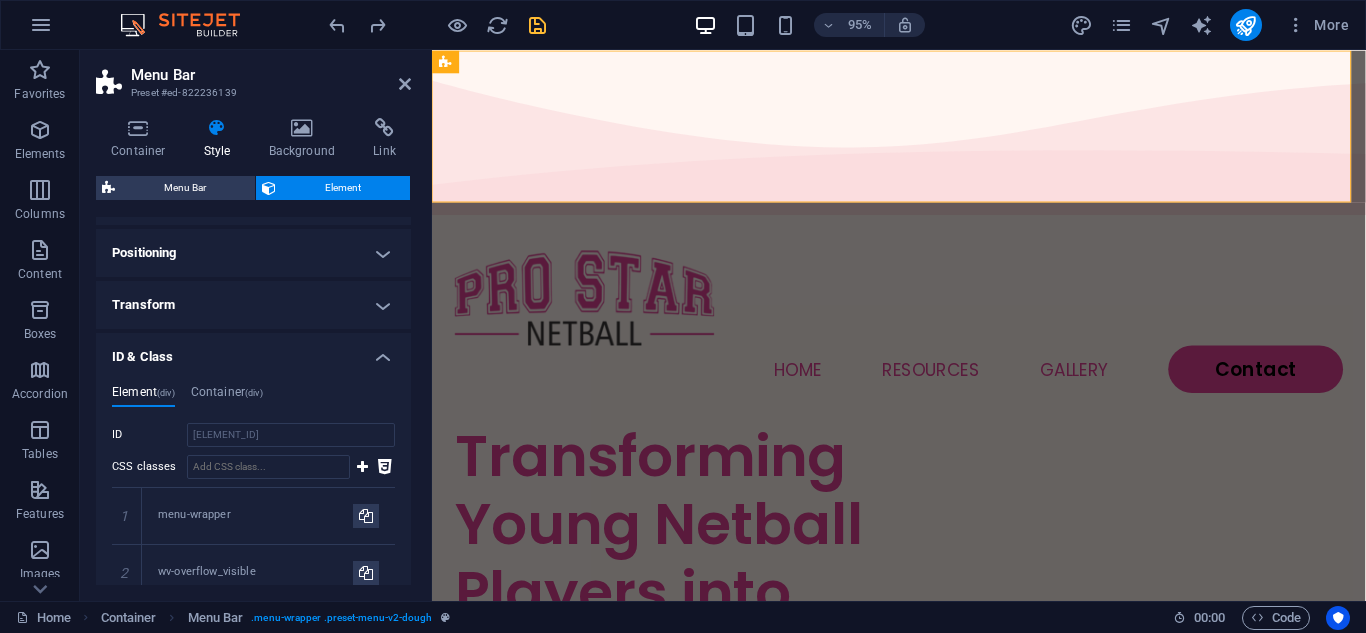 click on "ID & Class" at bounding box center (253, 351) 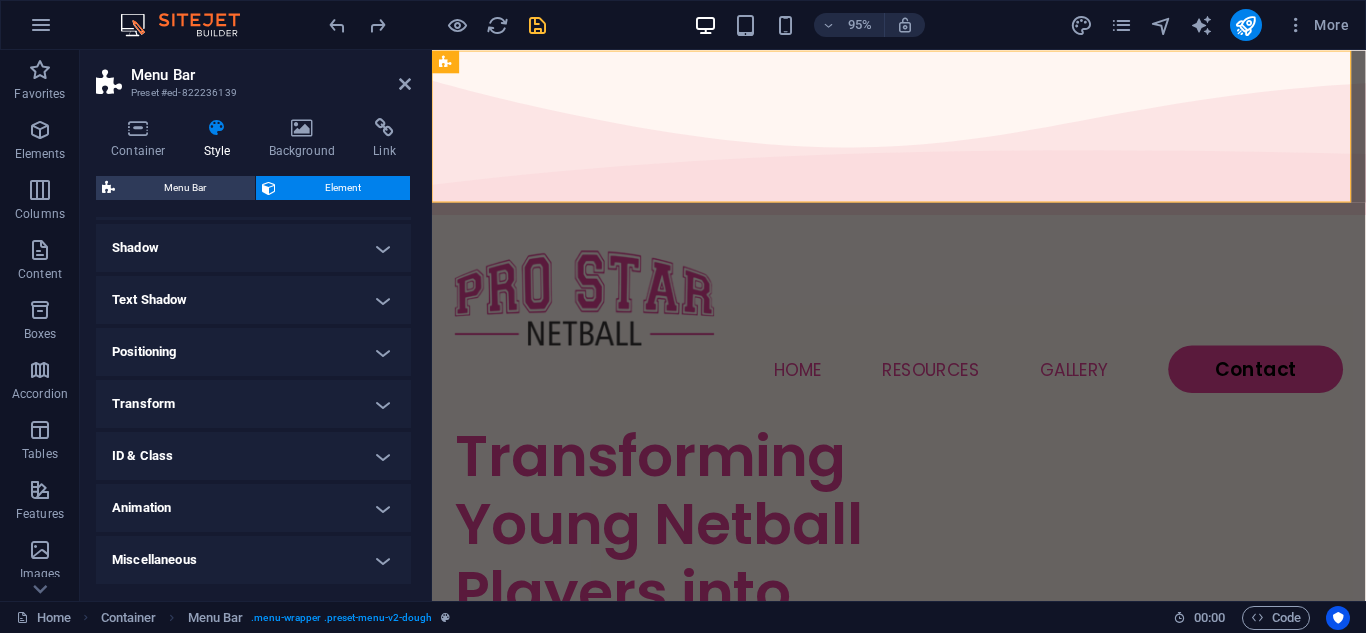 scroll, scrollTop: 478, scrollLeft: 0, axis: vertical 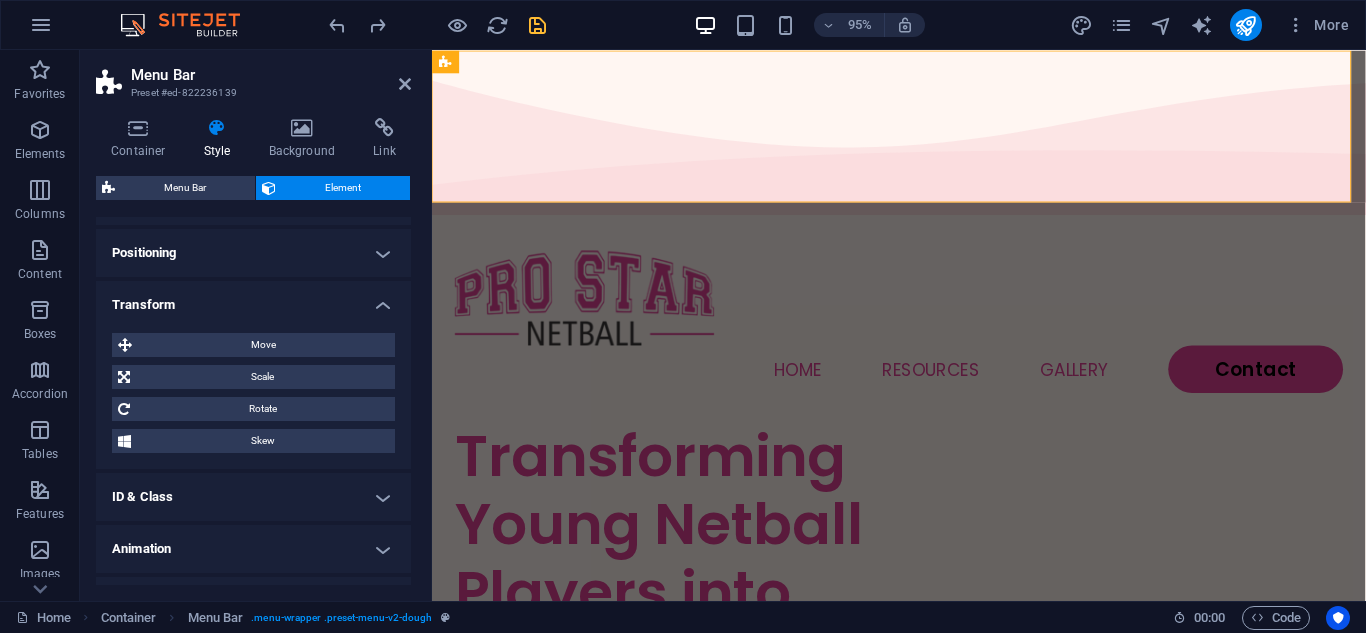 click on "Transform" at bounding box center [253, 299] 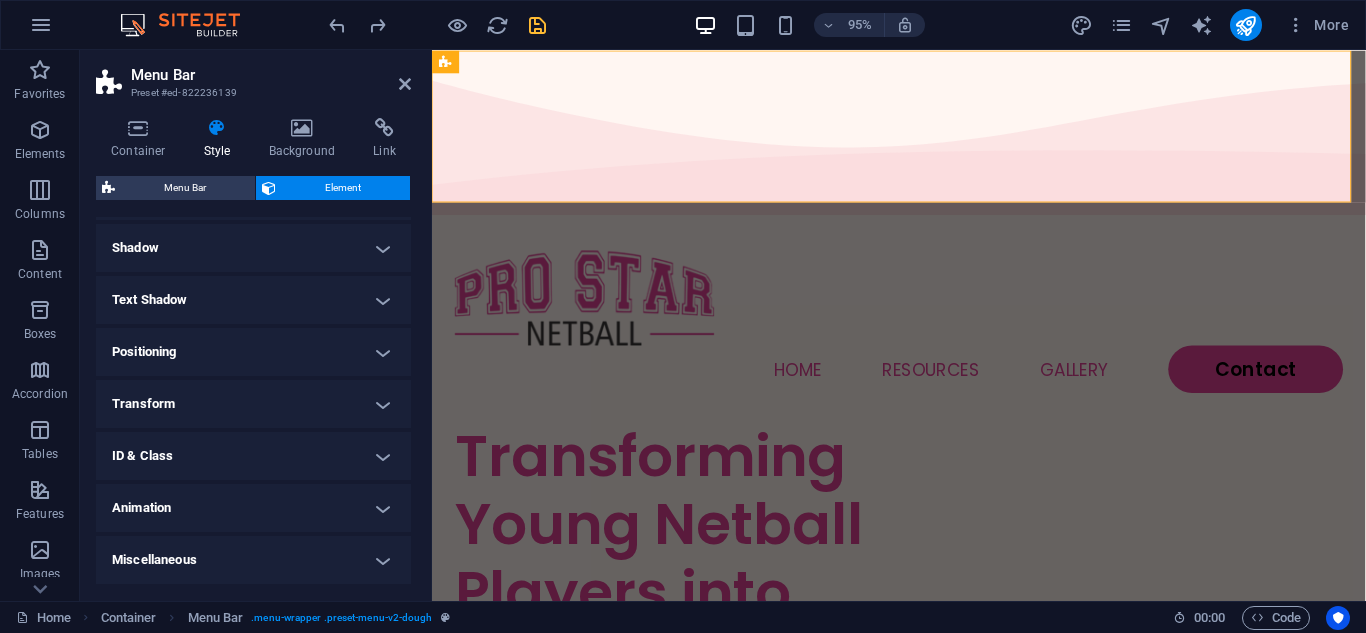 scroll, scrollTop: 478, scrollLeft: 0, axis: vertical 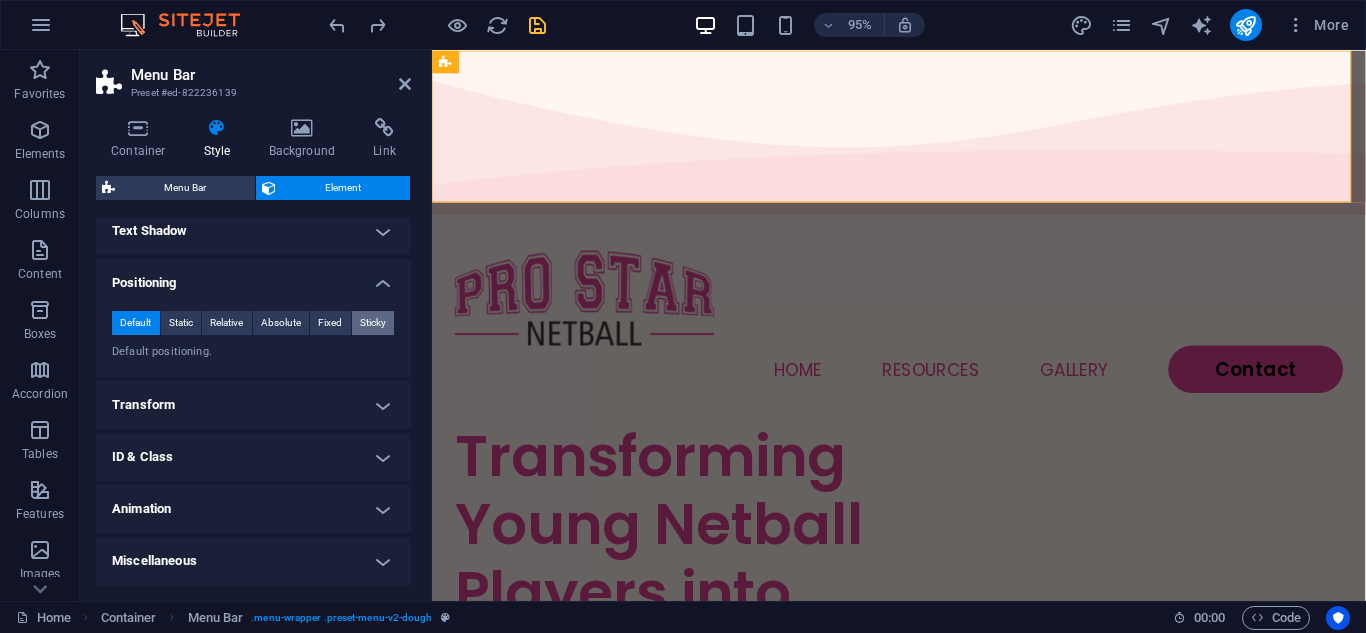 click on "Sticky" at bounding box center (373, 323) 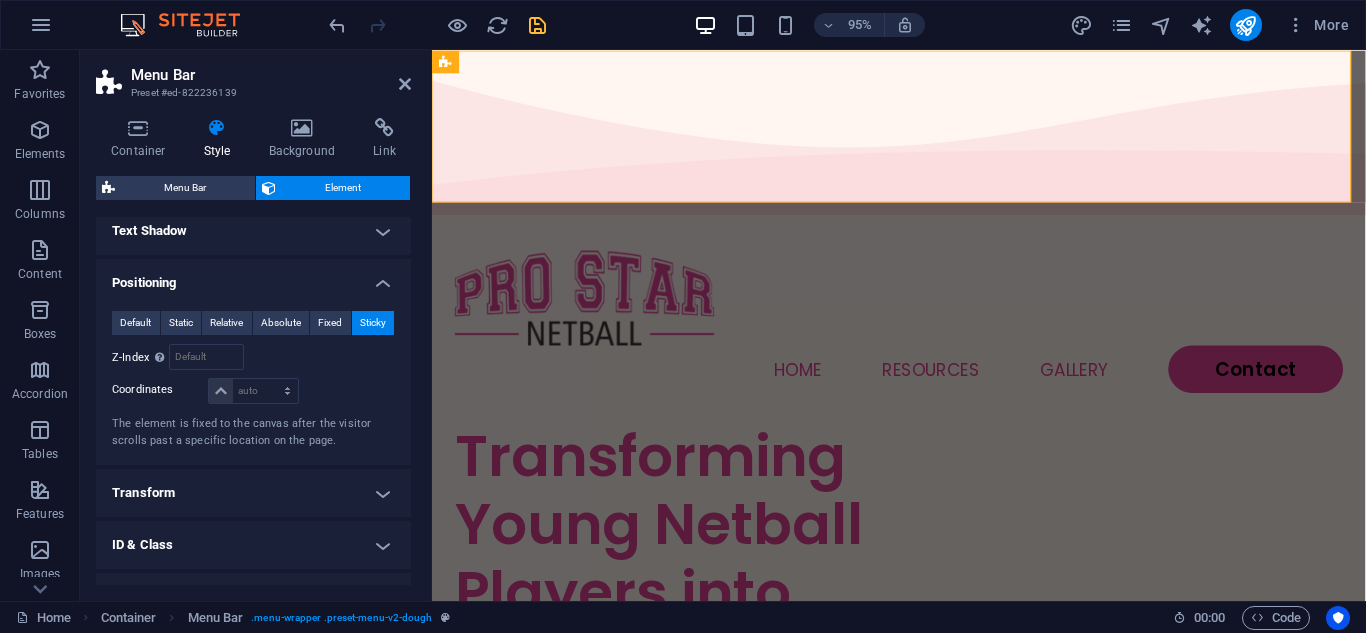 click on "Positioning" at bounding box center (253, 277) 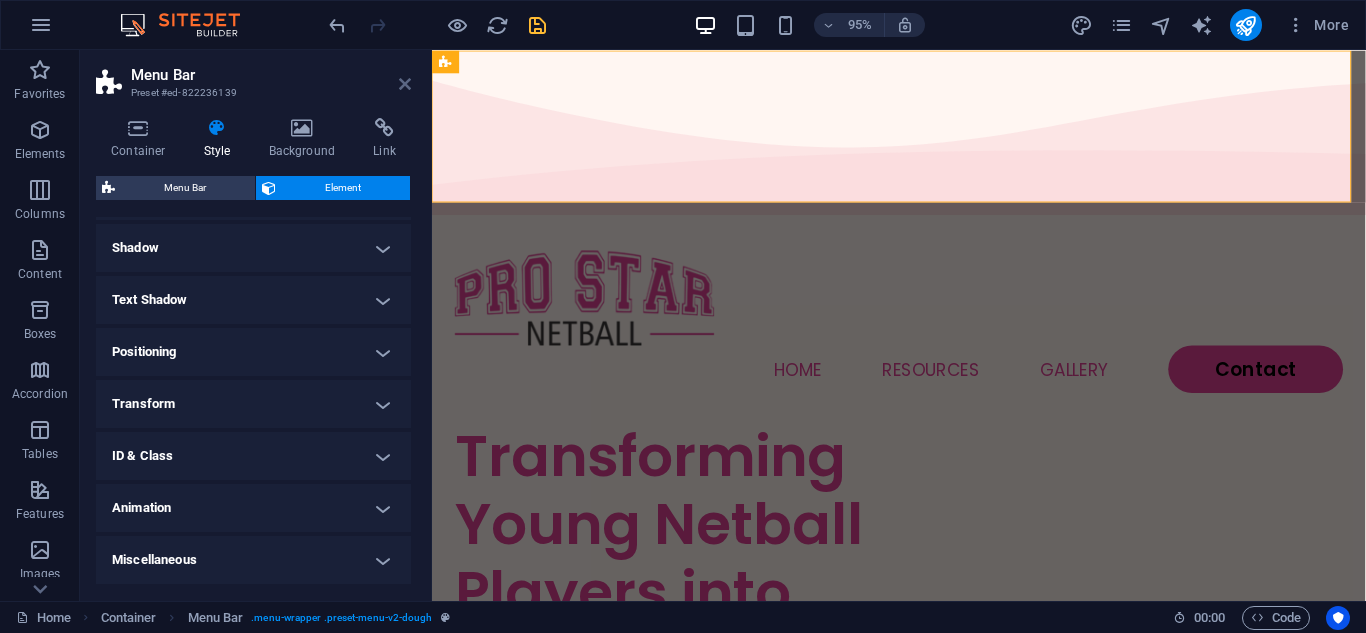 click at bounding box center [405, 84] 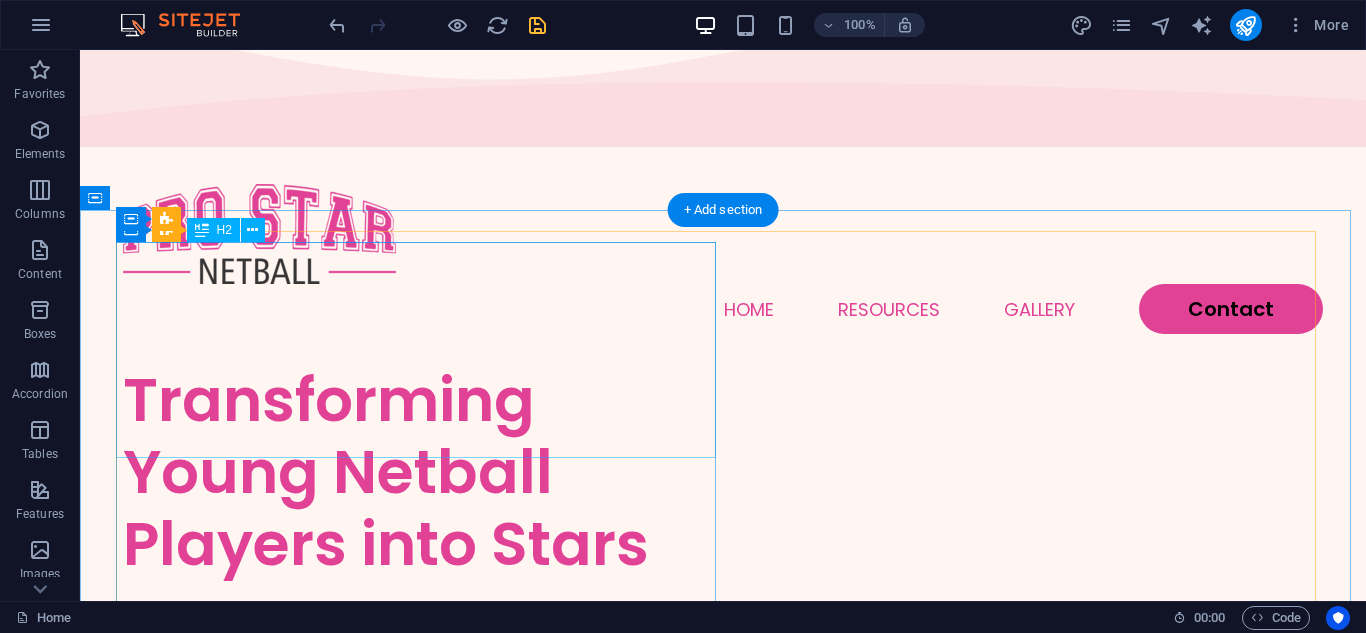 scroll, scrollTop: 100, scrollLeft: 0, axis: vertical 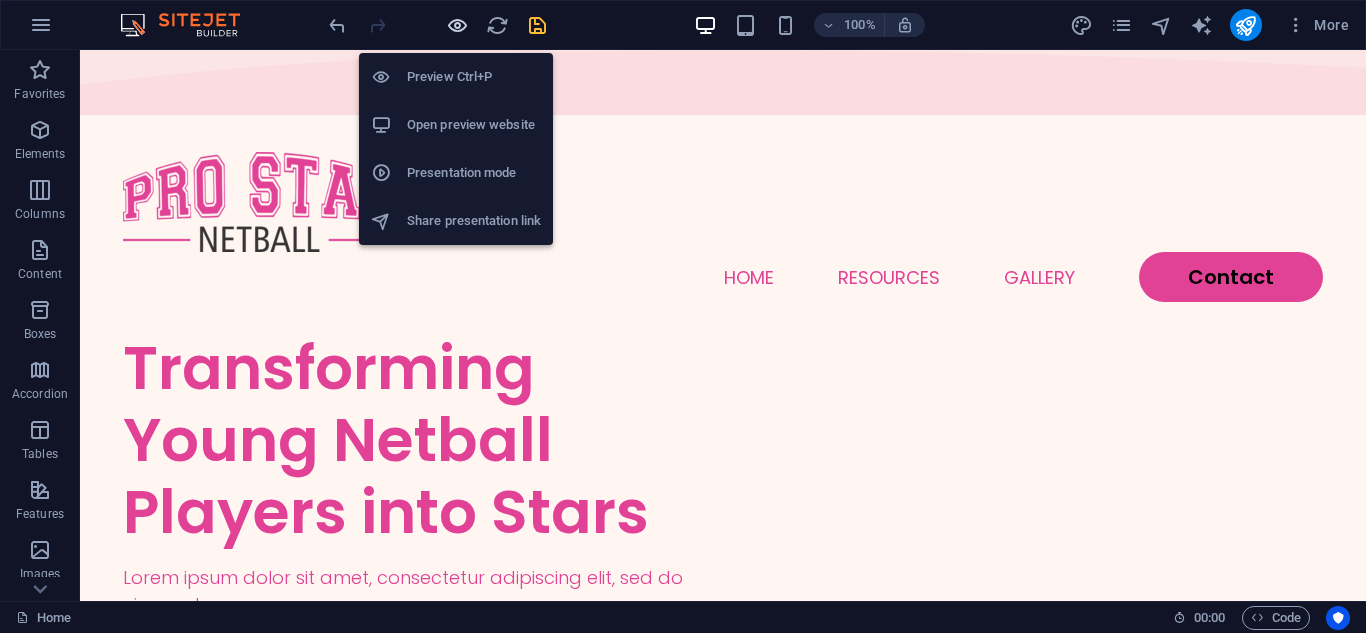 click at bounding box center [457, 25] 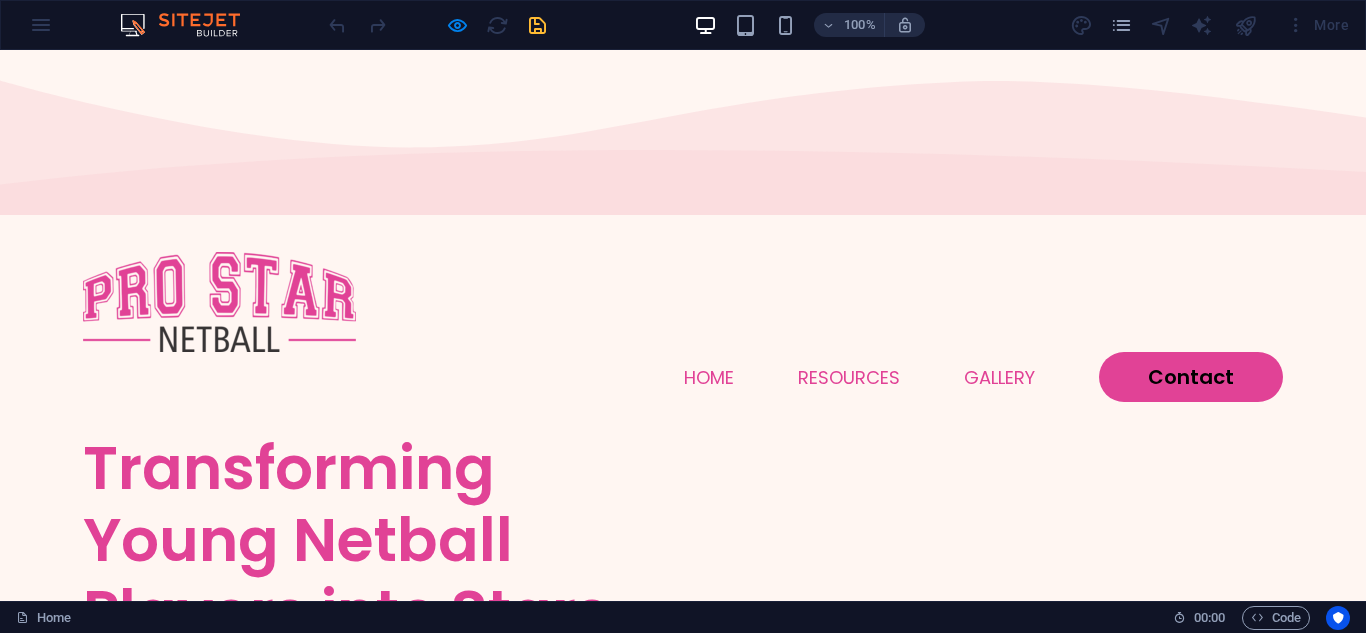 scroll, scrollTop: 100, scrollLeft: 0, axis: vertical 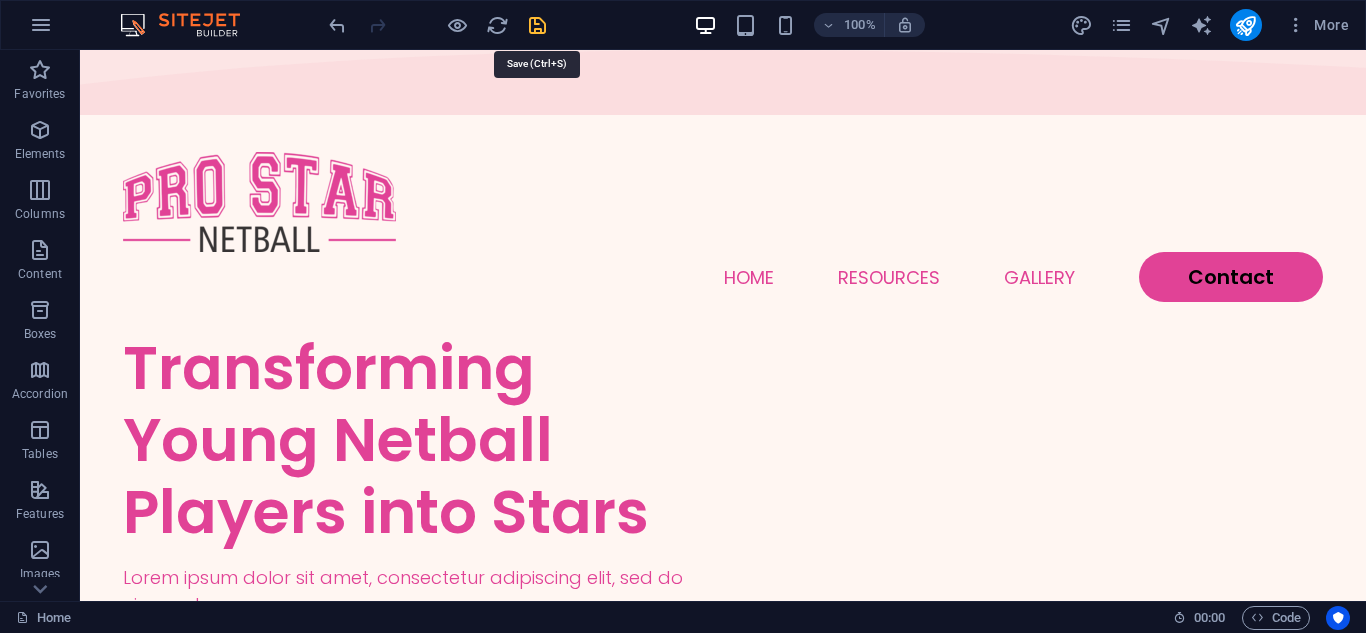 click at bounding box center (537, 25) 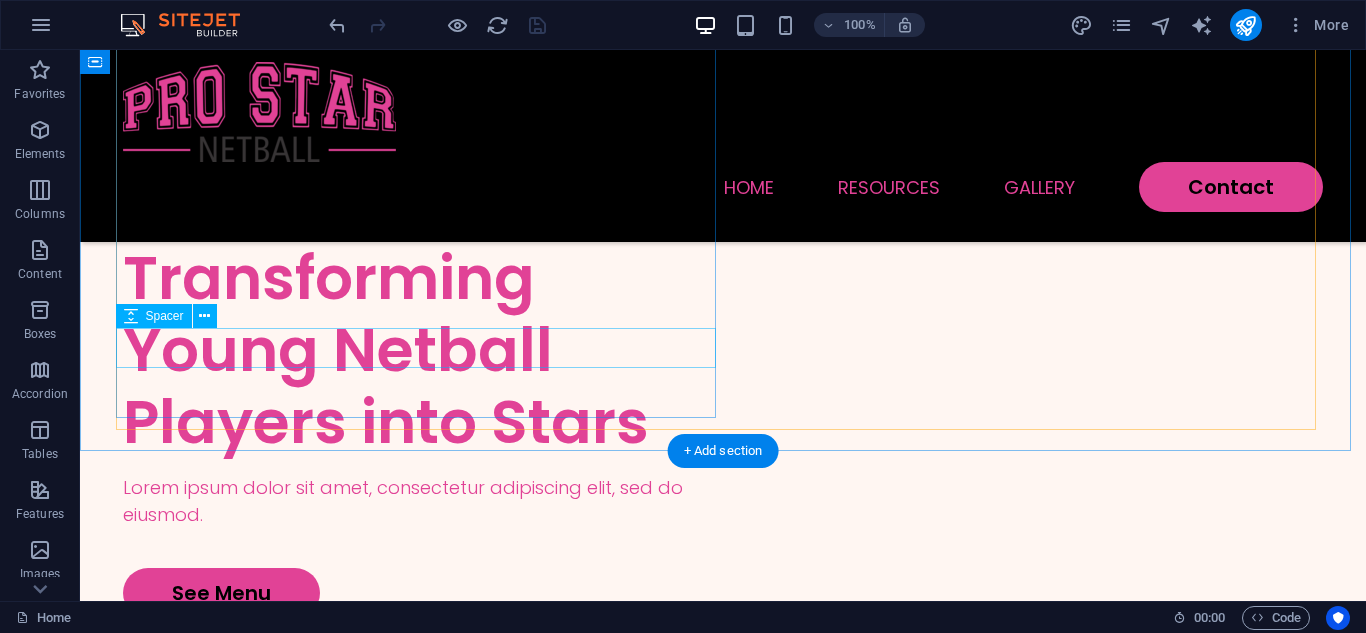 scroll, scrollTop: 200, scrollLeft: 0, axis: vertical 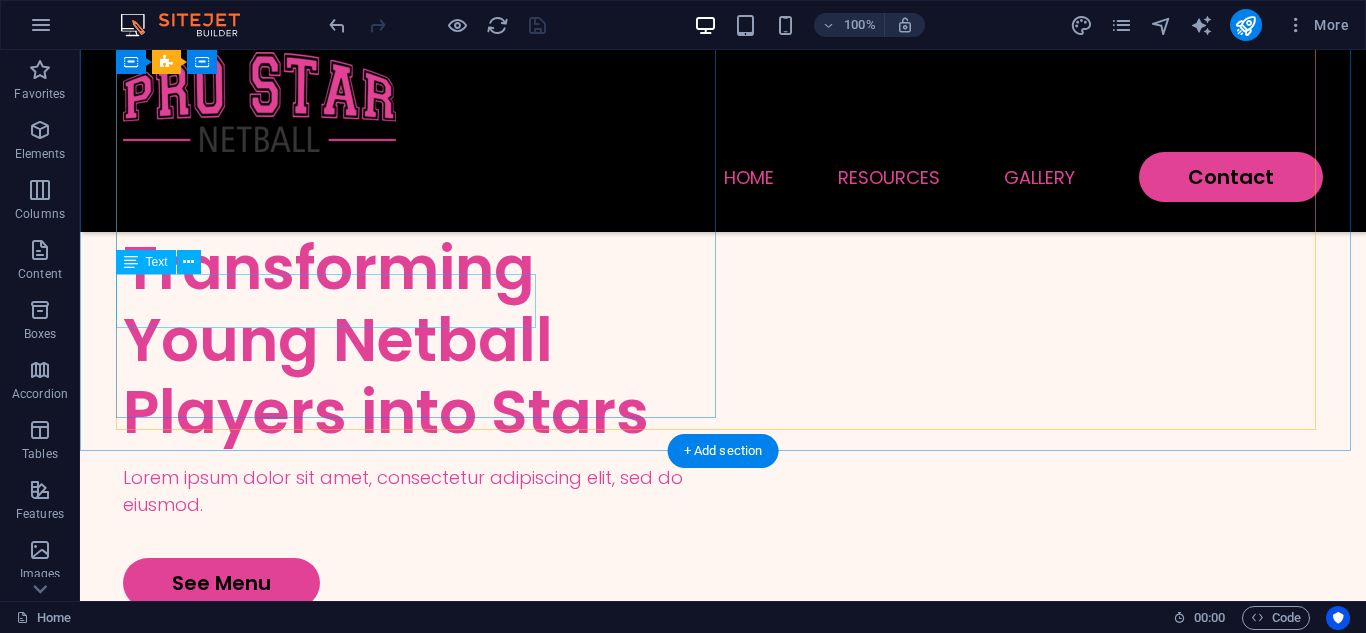 click on "Lorem ipsum dolor sit amet, consectetur adipiscing elit, sed do eiusmod." at bounding box center [423, 491] 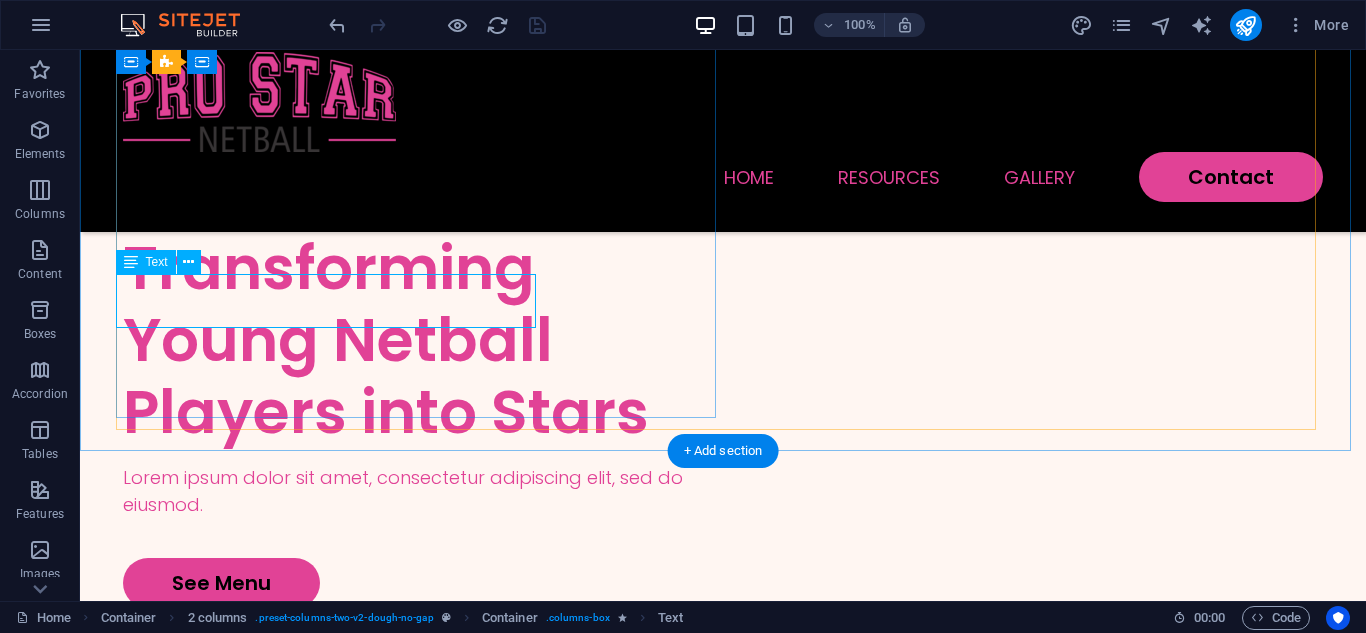 scroll, scrollTop: 227, scrollLeft: 0, axis: vertical 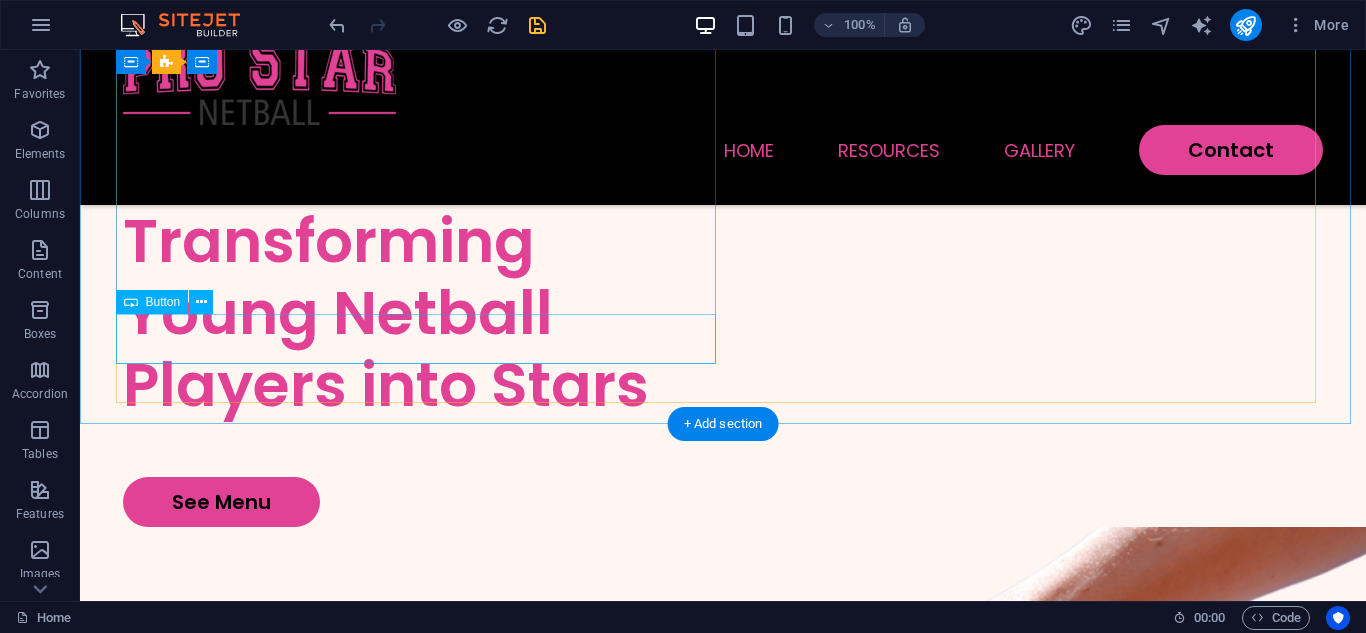 click on "See Menu" at bounding box center [423, 502] 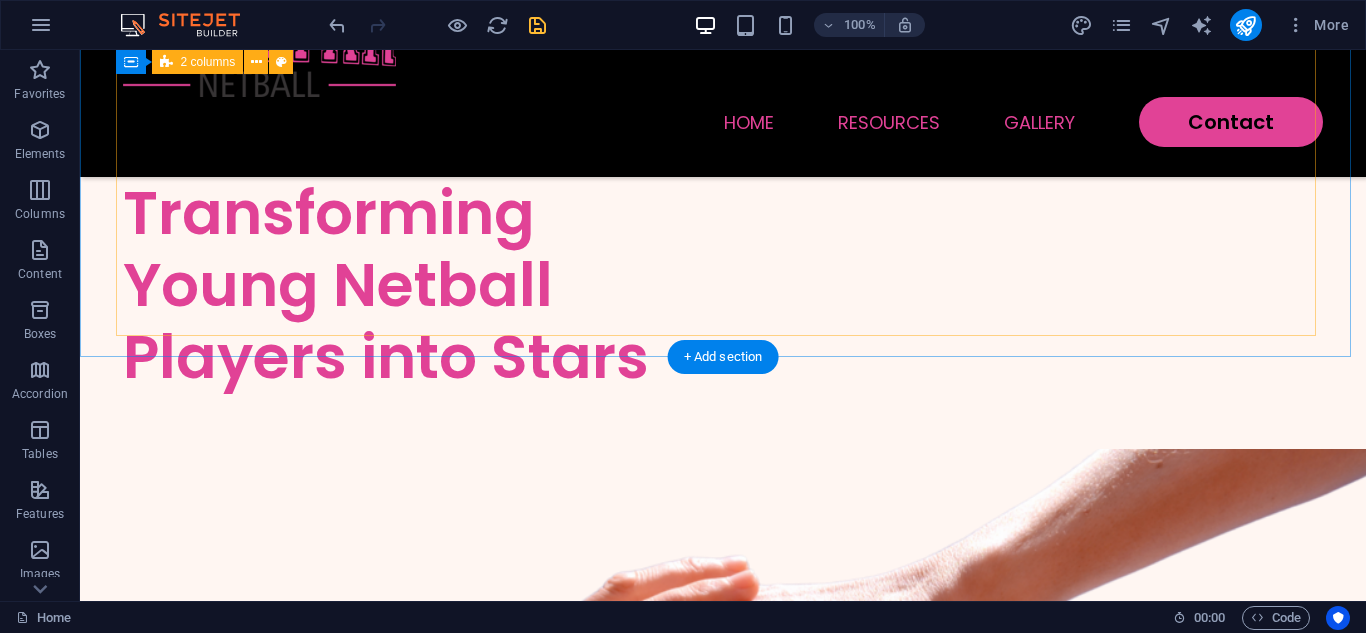 scroll, scrollTop: 252, scrollLeft: 0, axis: vertical 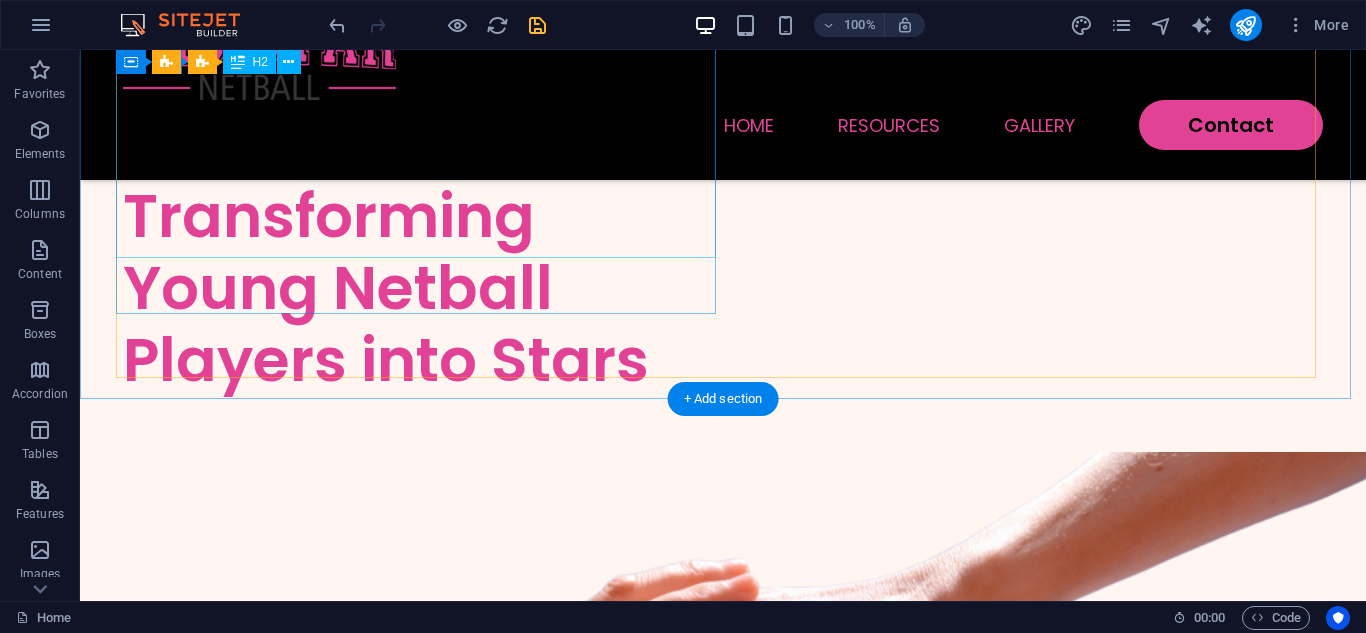 click on "Transforming Young Netball Players into Stars" at bounding box center (423, 288) 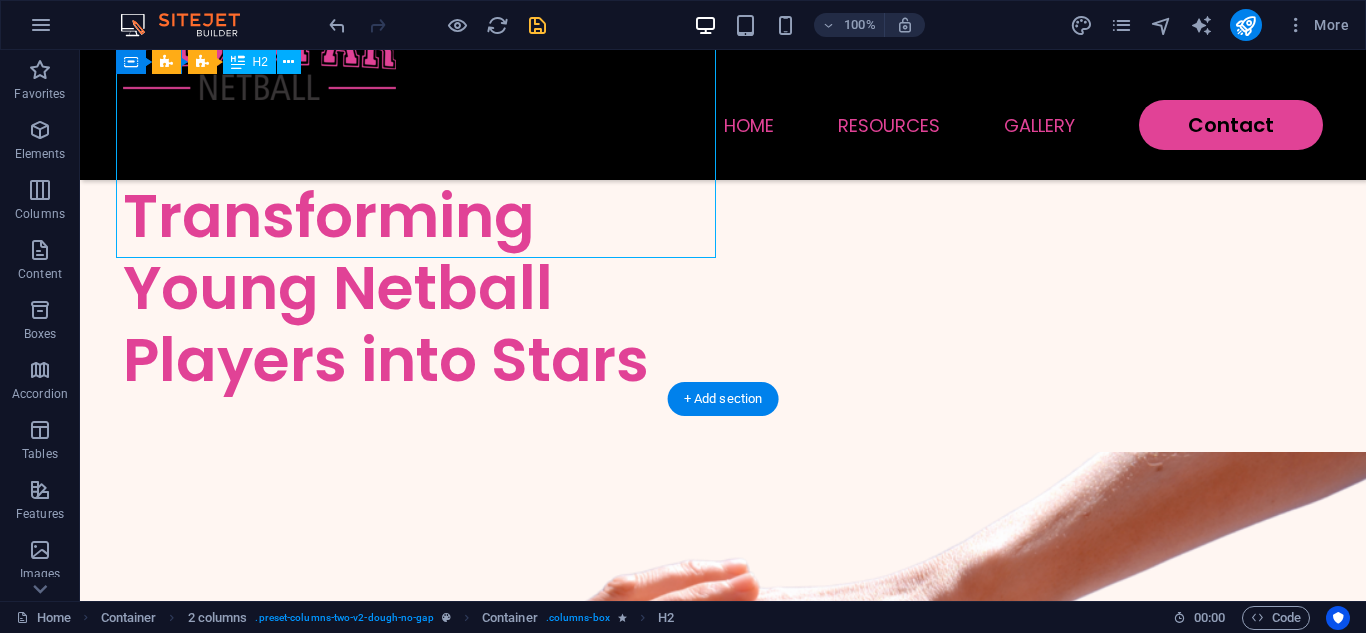click on "Transforming Young Netball Players into Stars" at bounding box center [423, 288] 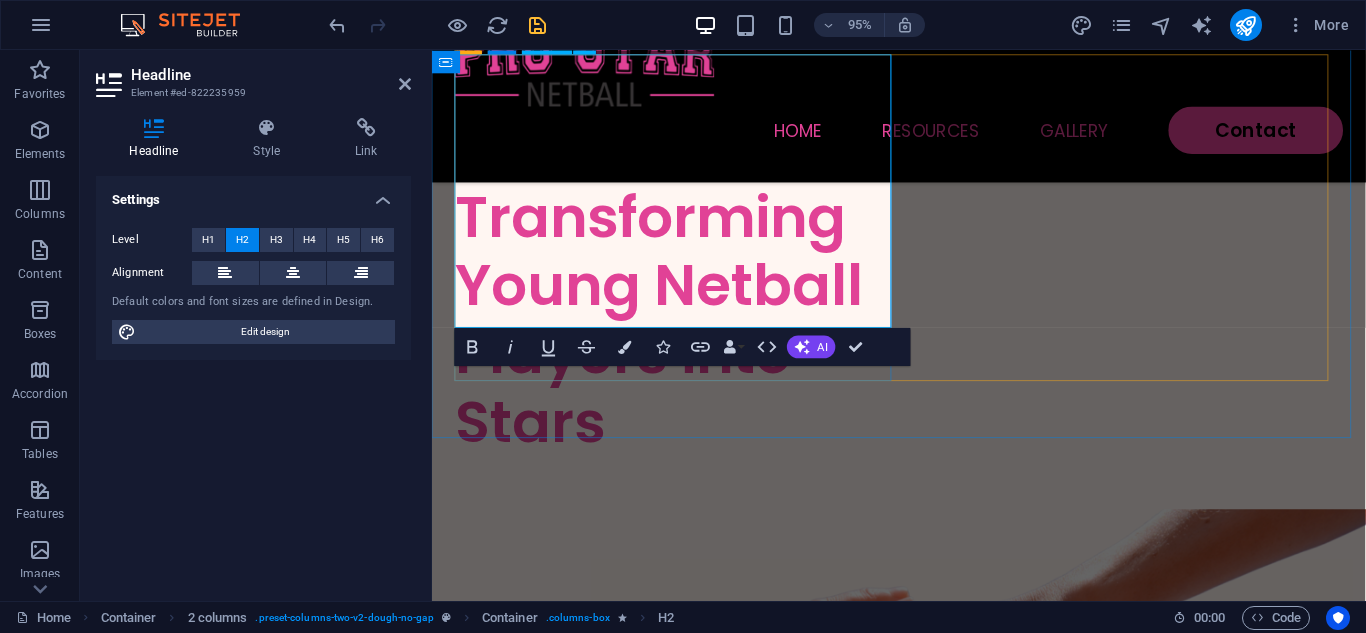 scroll, scrollTop: 216, scrollLeft: 0, axis: vertical 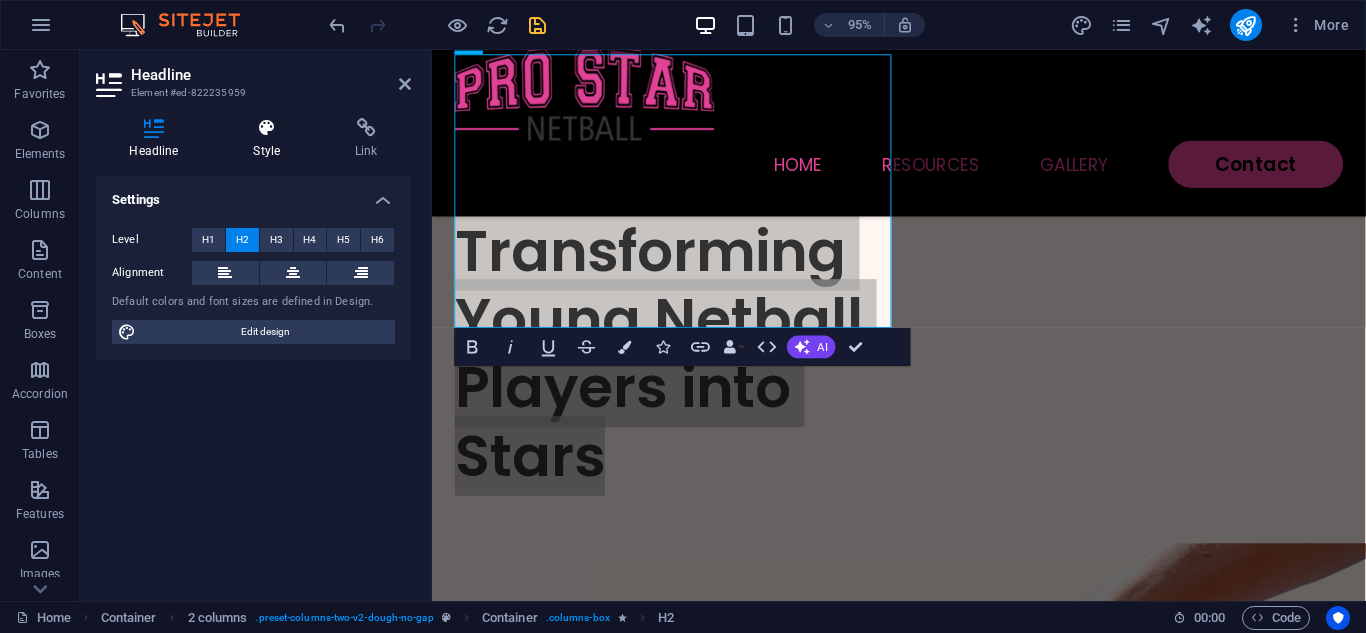 click at bounding box center [267, 128] 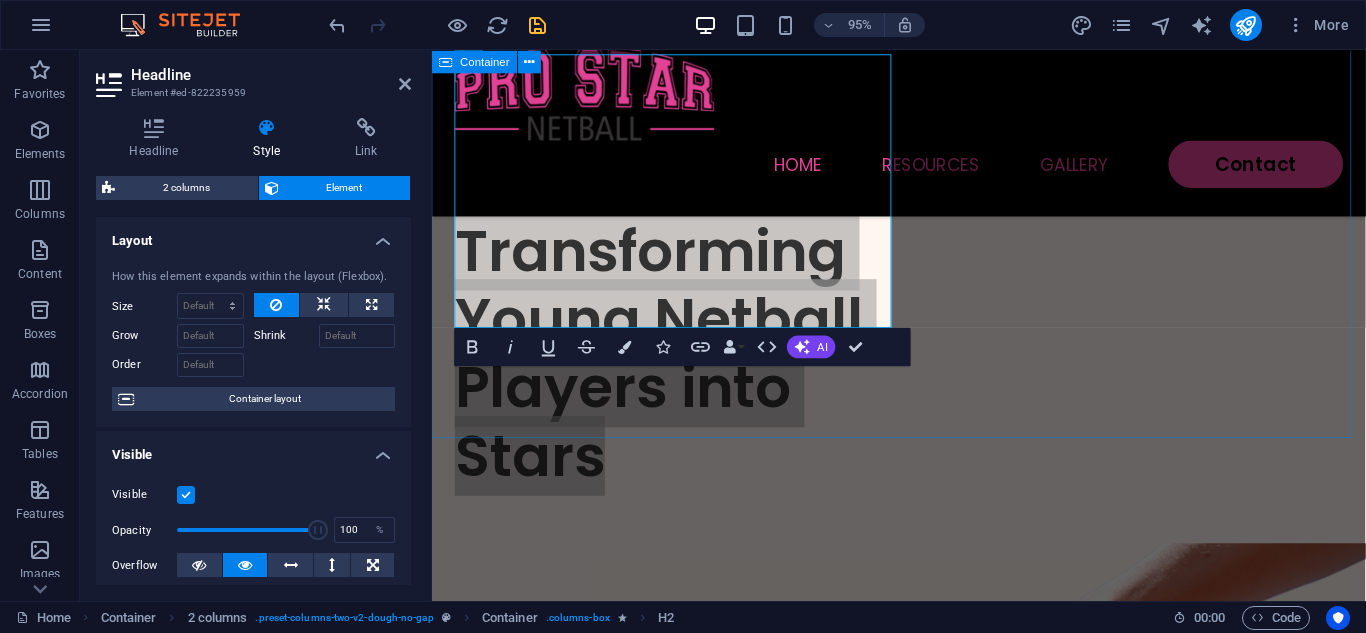 click on "Transforming Young Netball Players into Stars" at bounding box center (923, 724) 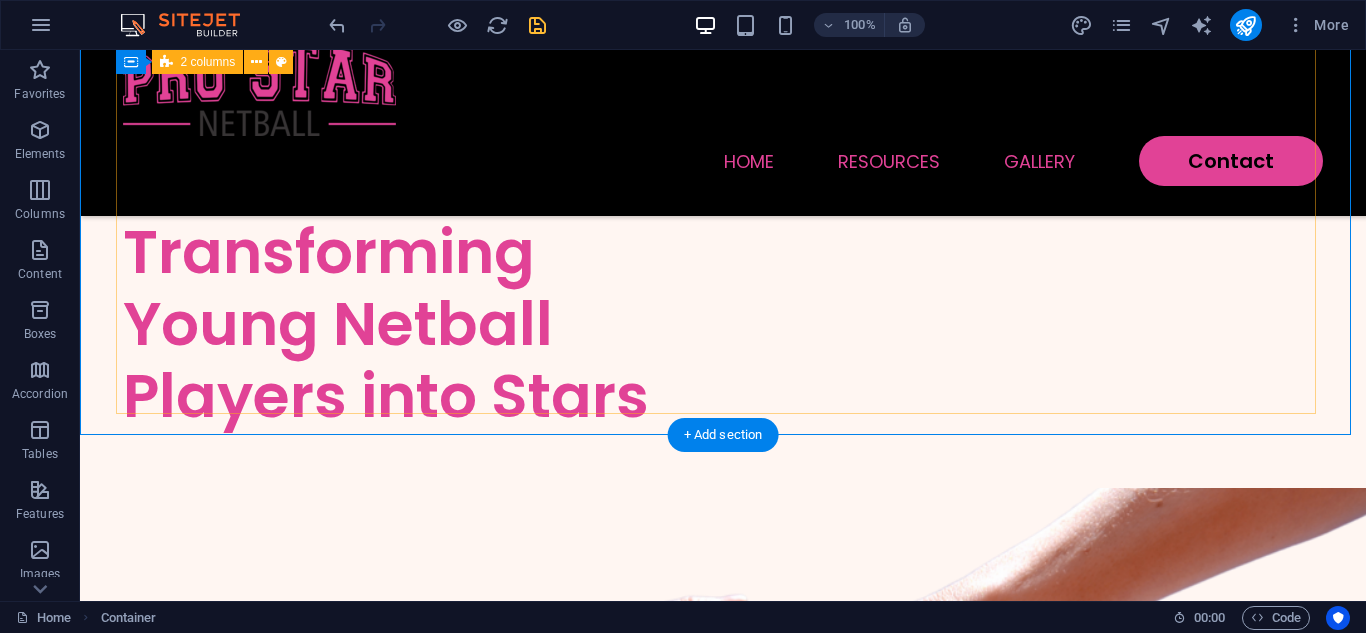 click on "Transforming Young Netball Players into Stars" at bounding box center (723, 780) 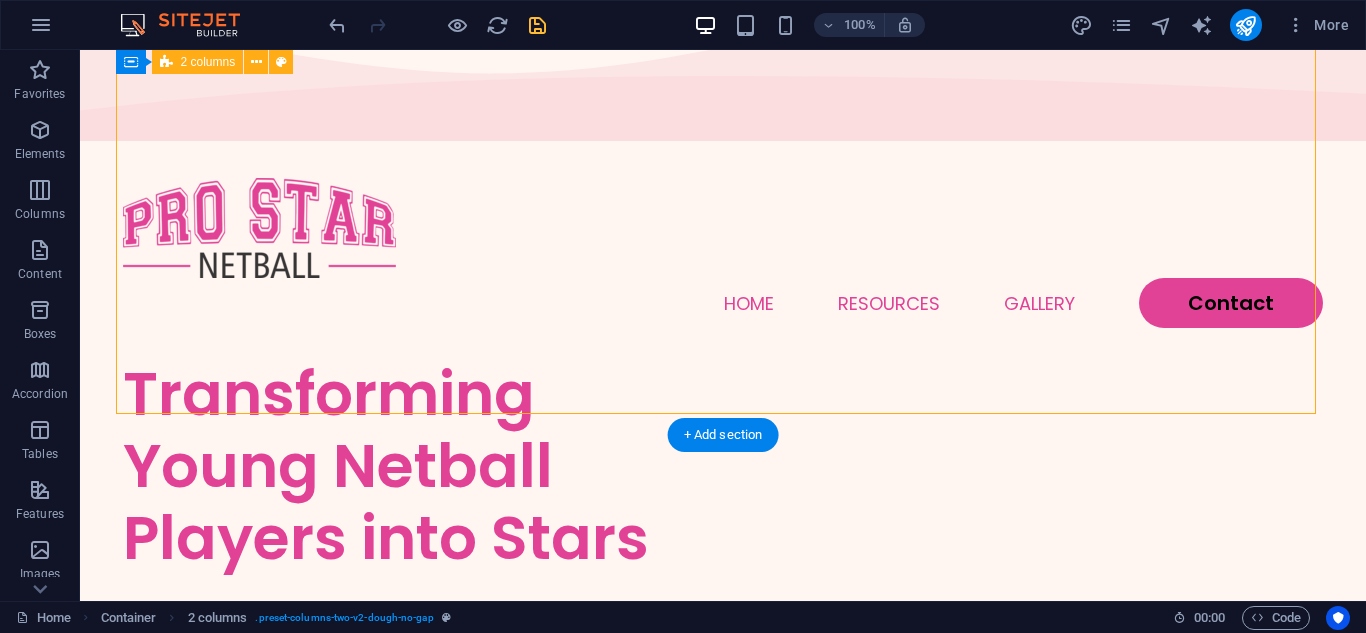 scroll, scrollTop: 0, scrollLeft: 0, axis: both 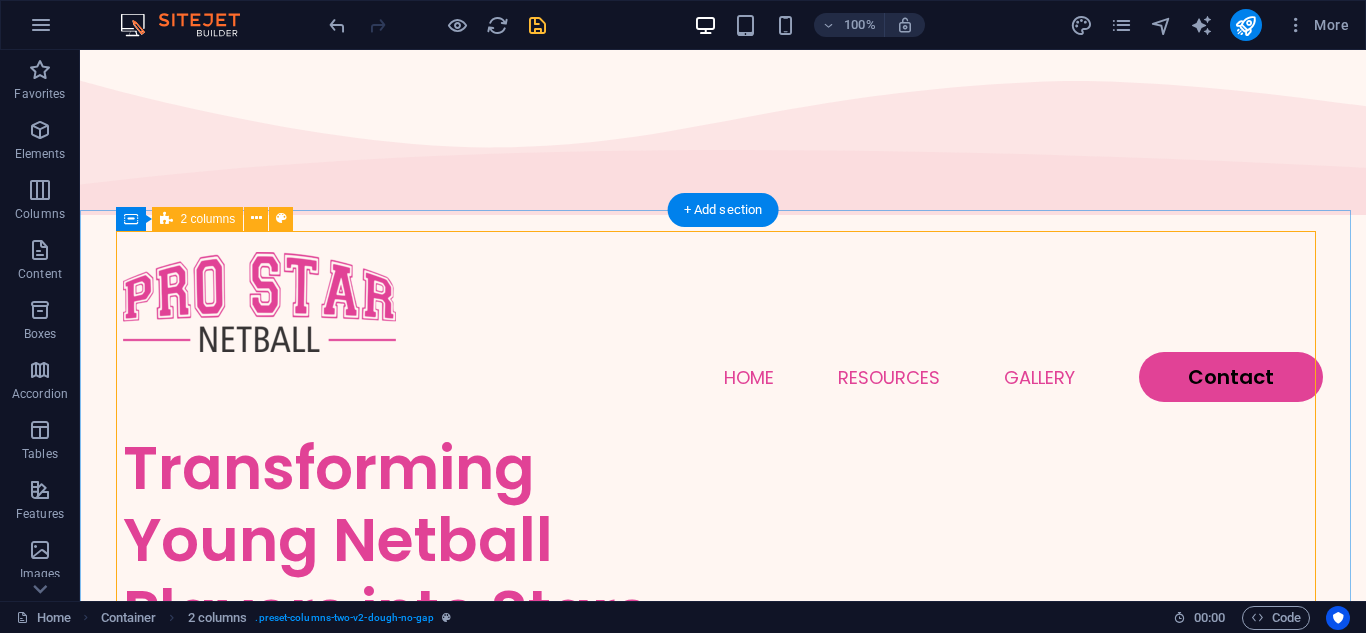click on "Transforming Young Netball Players into Stars" at bounding box center [723, 996] 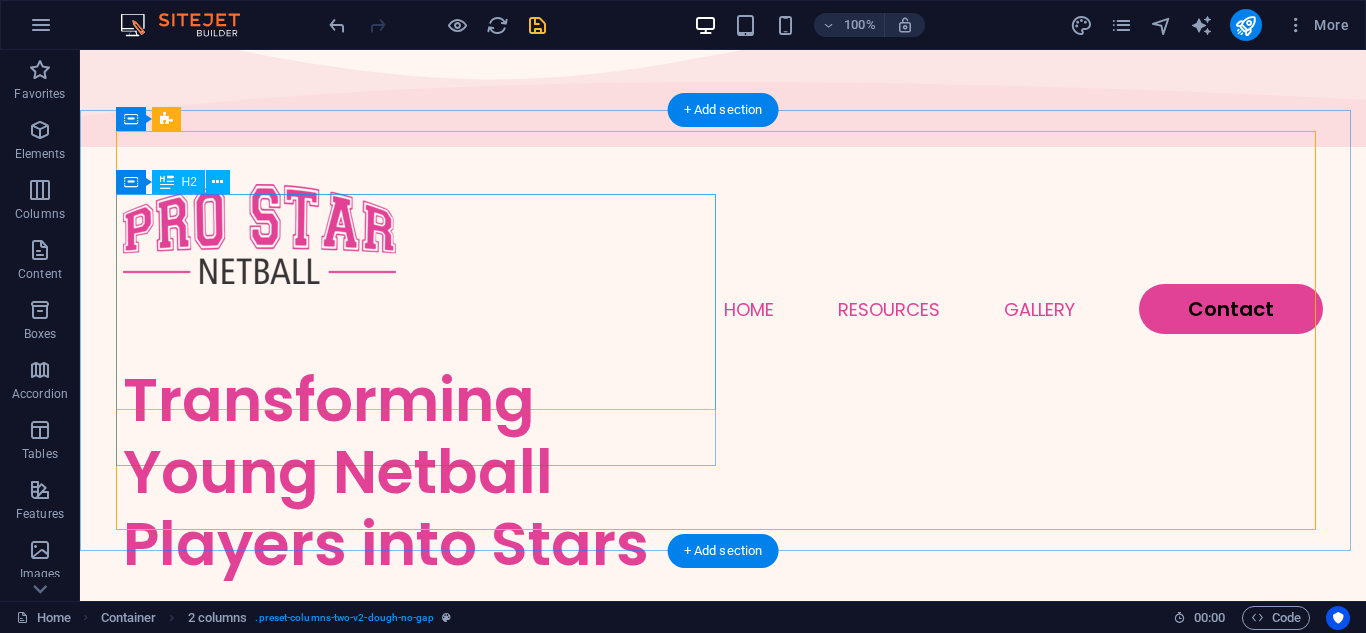 scroll, scrollTop: 100, scrollLeft: 0, axis: vertical 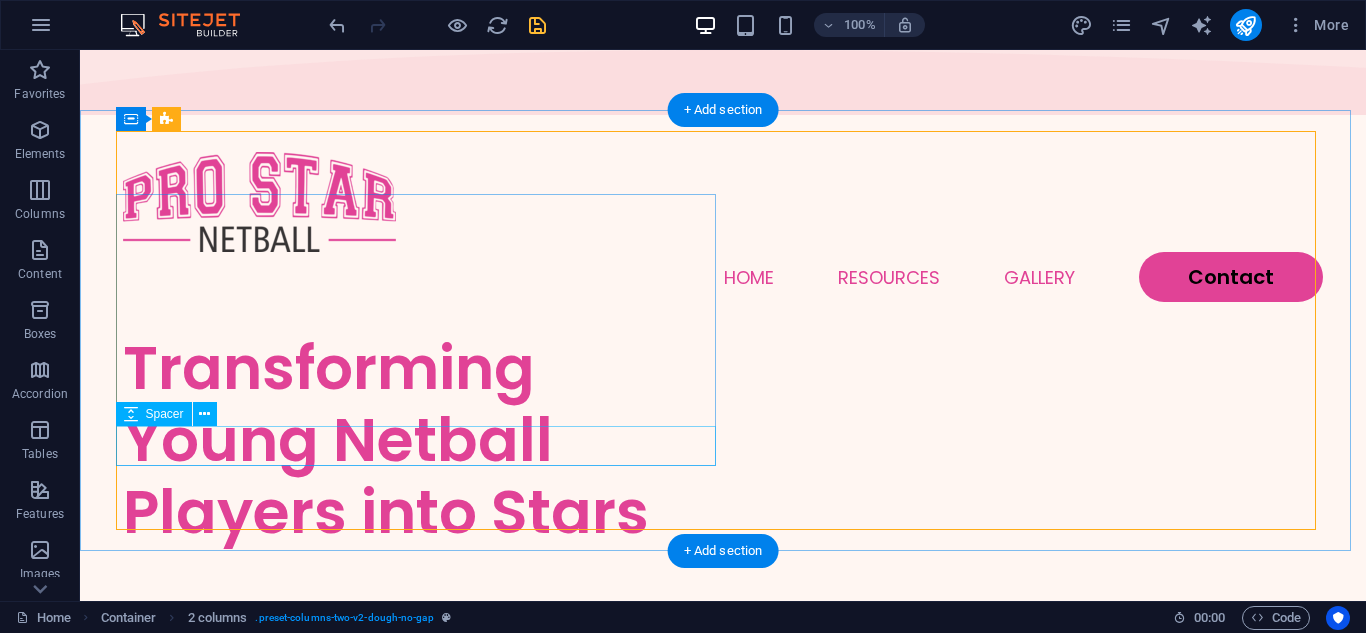 click at bounding box center (423, 584) 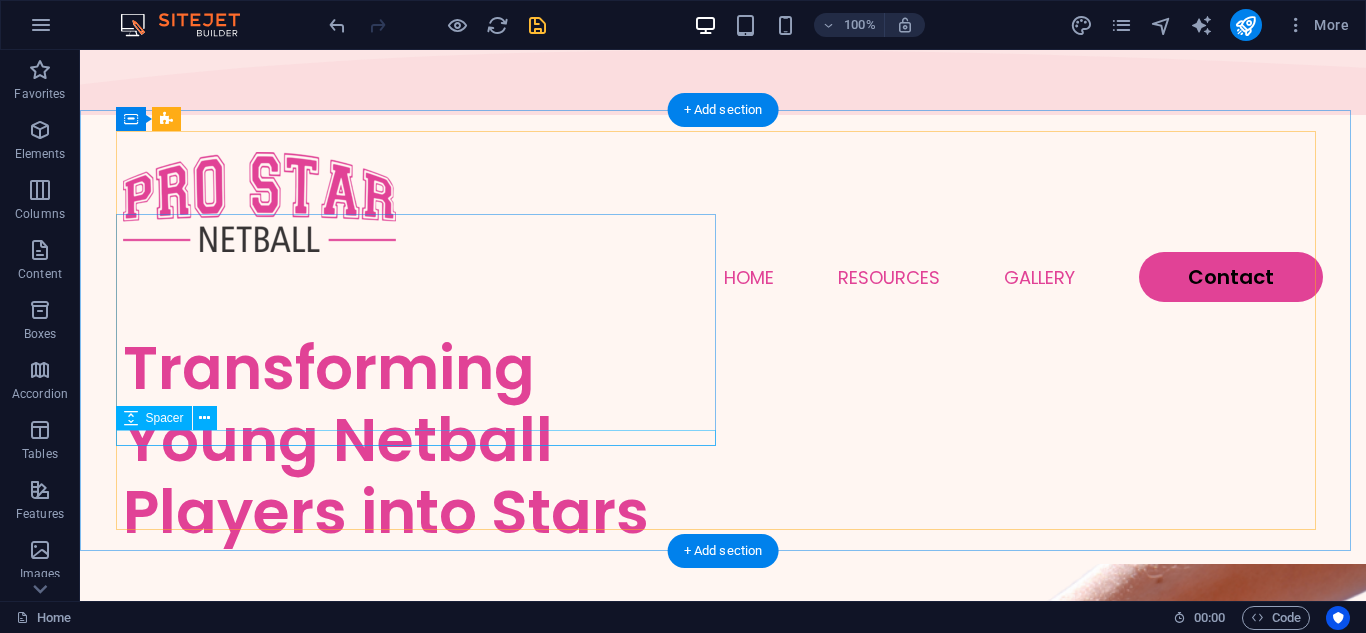 click at bounding box center [423, 556] 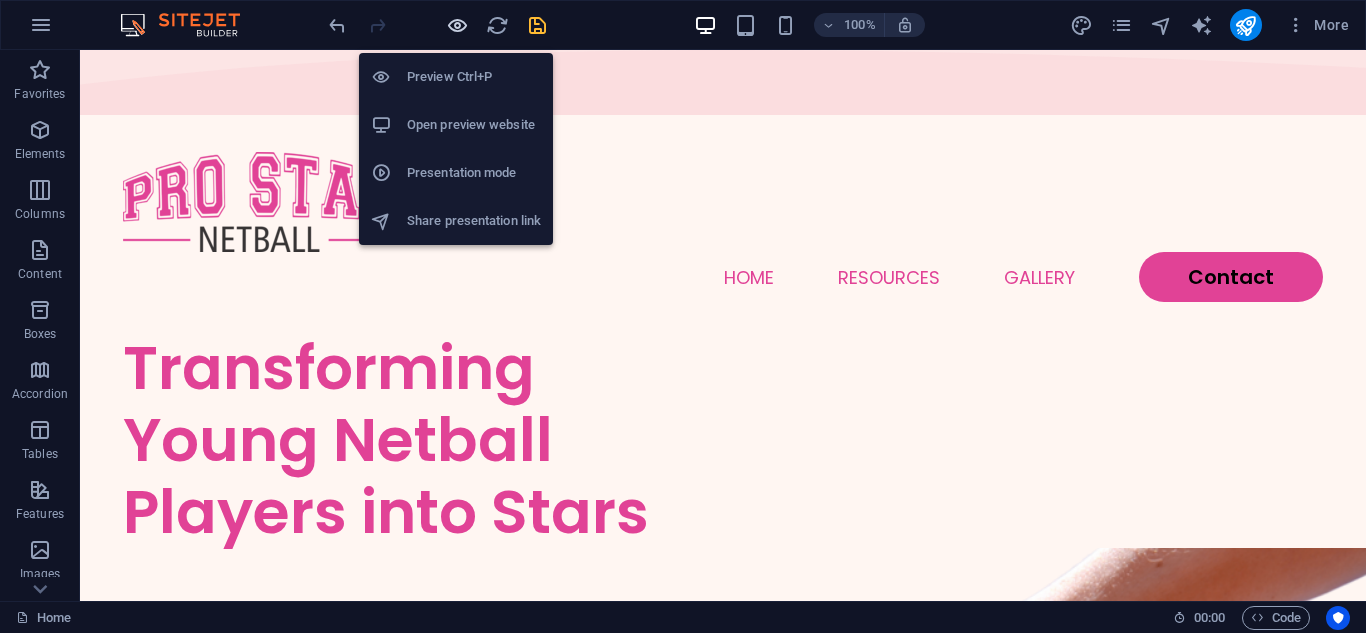 click at bounding box center (457, 25) 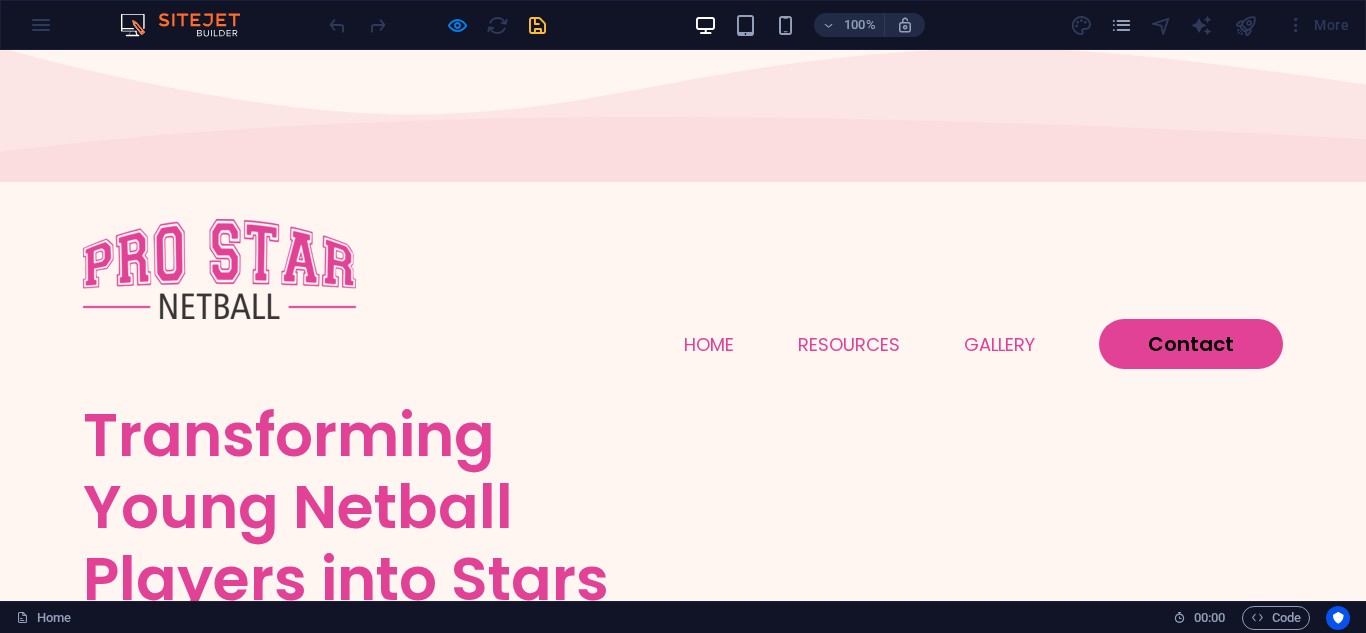 scroll, scrollTop: 0, scrollLeft: 0, axis: both 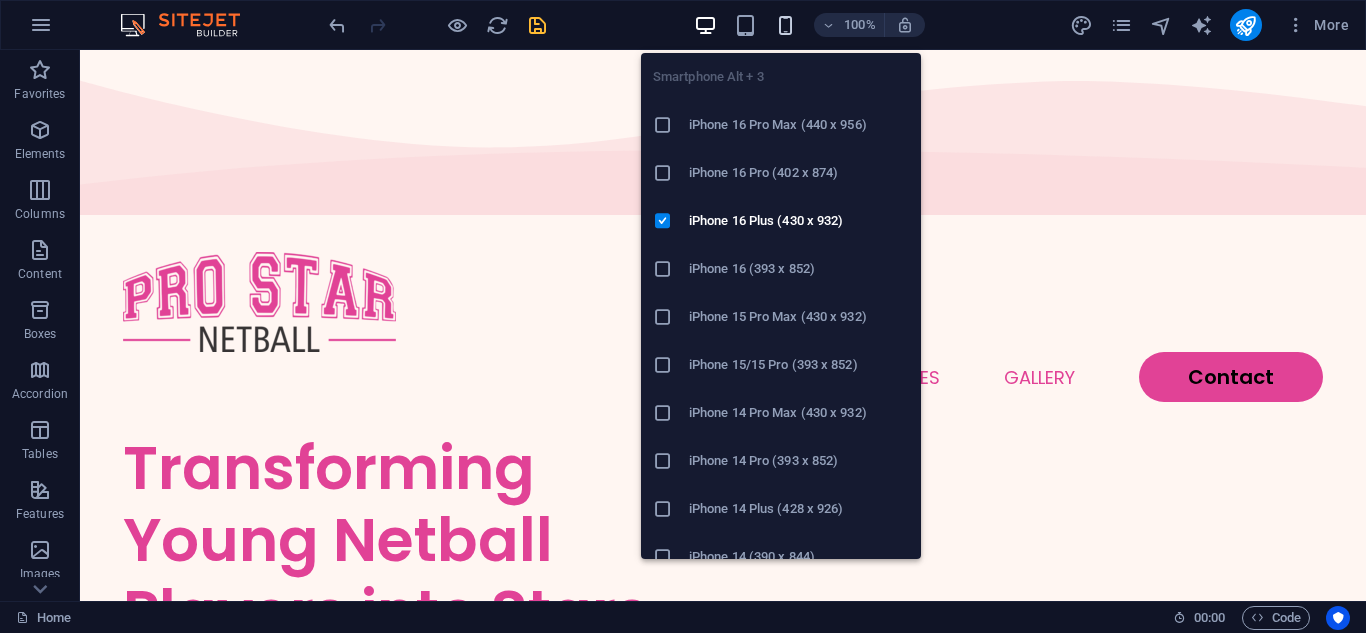 click at bounding box center (785, 25) 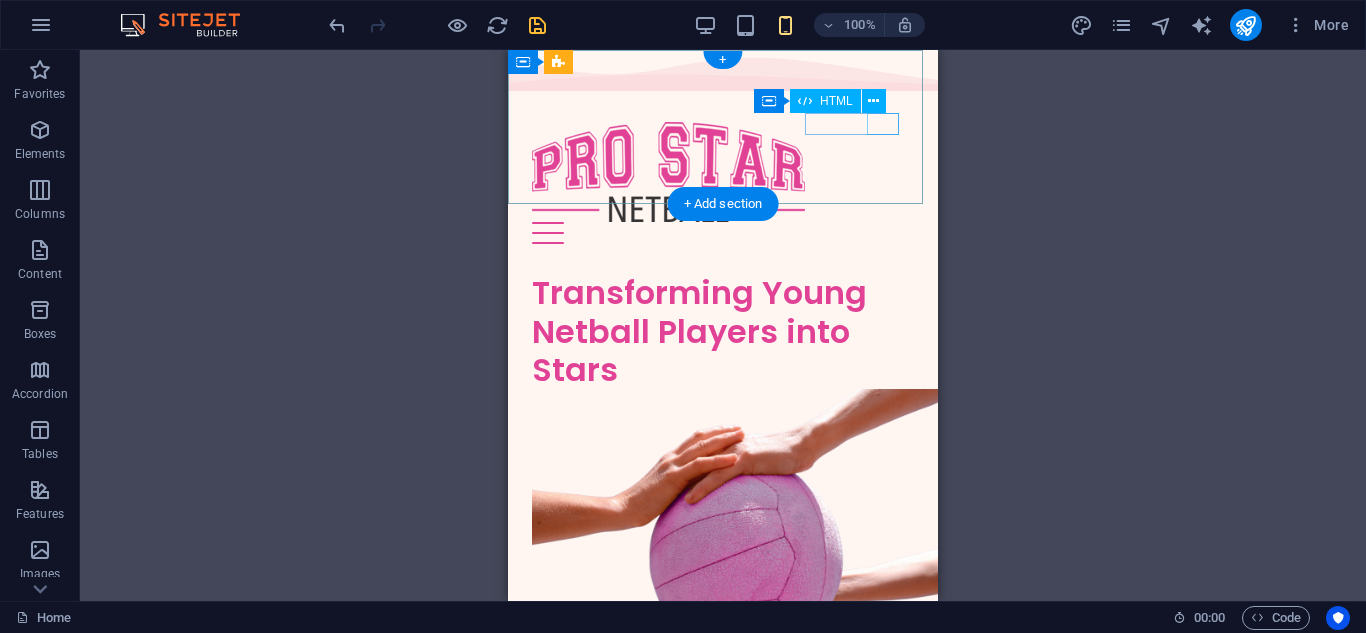 click at bounding box center (723, 233) 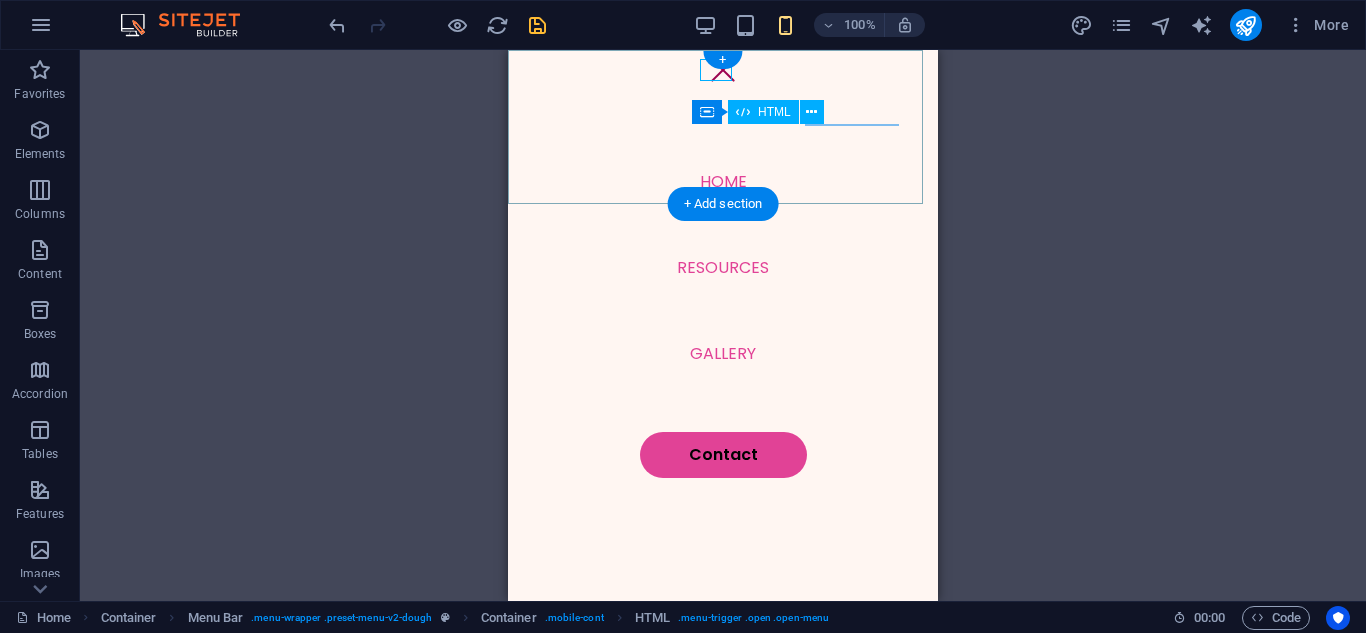 click at bounding box center (723, 70) 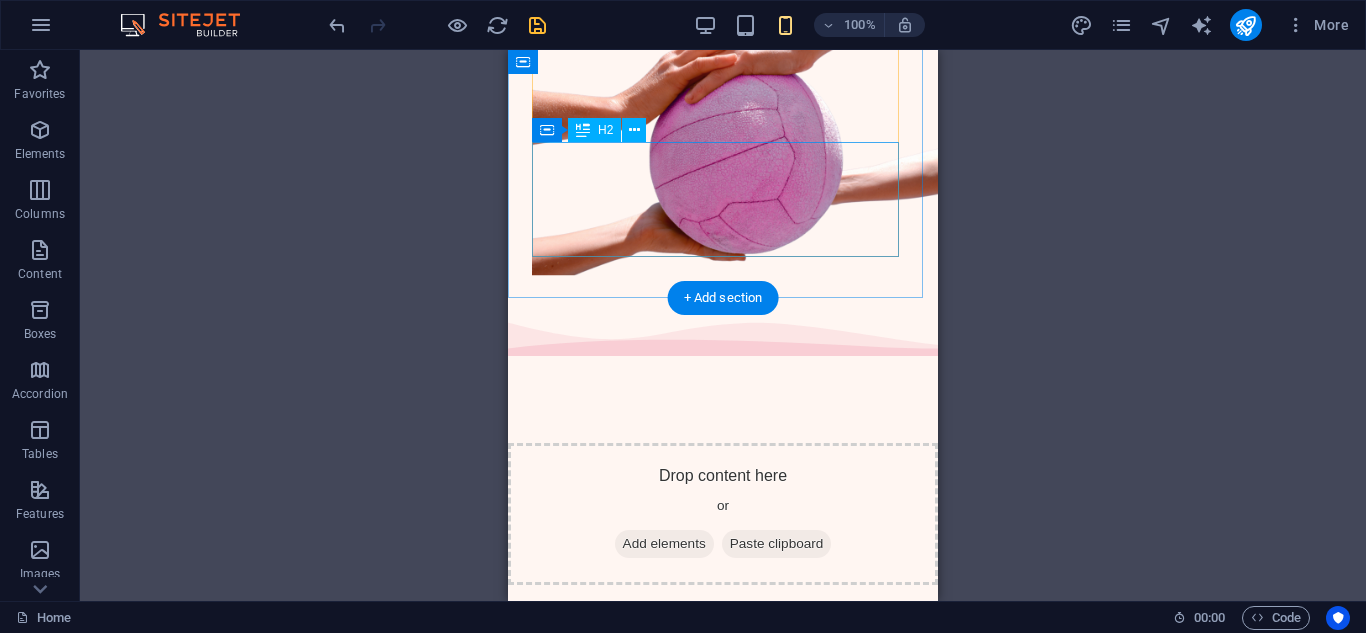 scroll, scrollTop: 0, scrollLeft: 0, axis: both 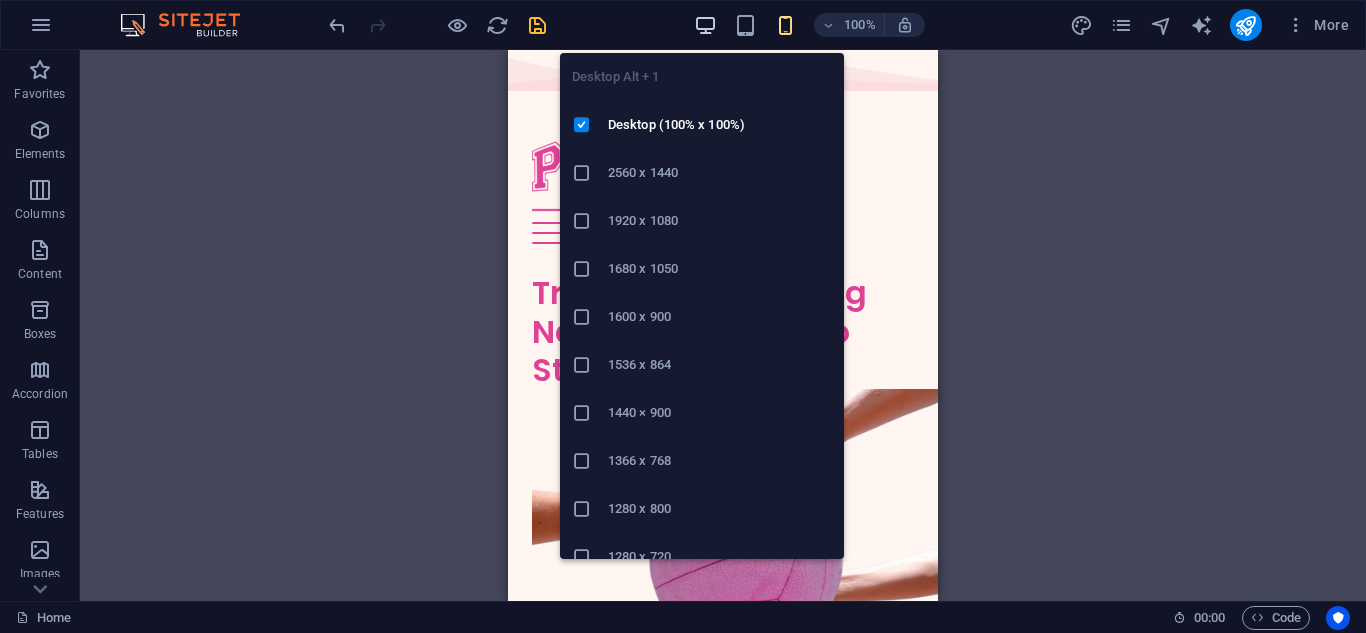 click at bounding box center [705, 25] 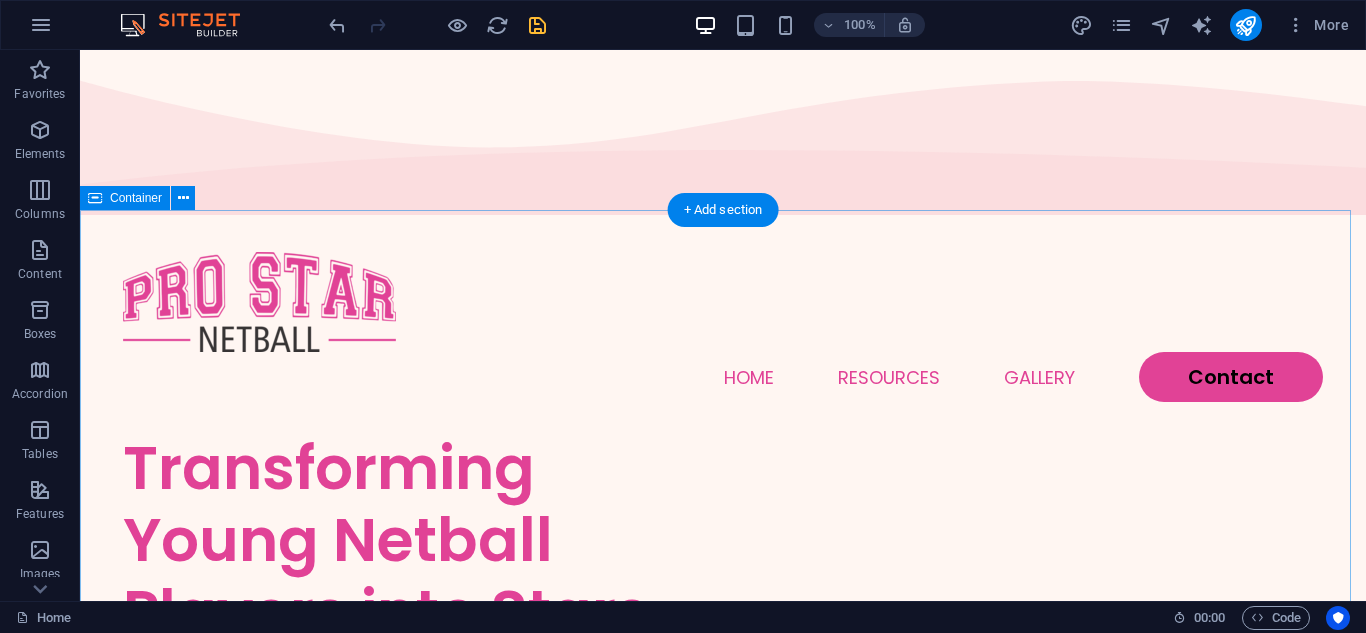 click on "Transforming Young Netball Players into Stars" at bounding box center [723, 968] 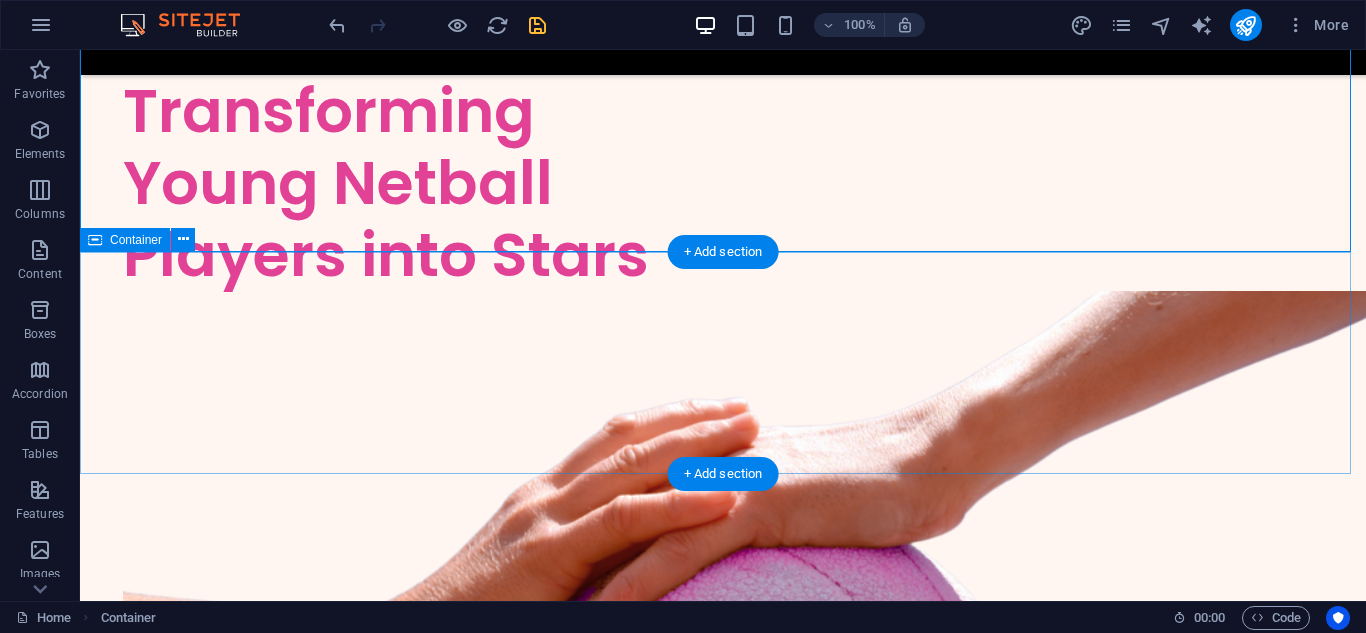 scroll, scrollTop: 400, scrollLeft: 0, axis: vertical 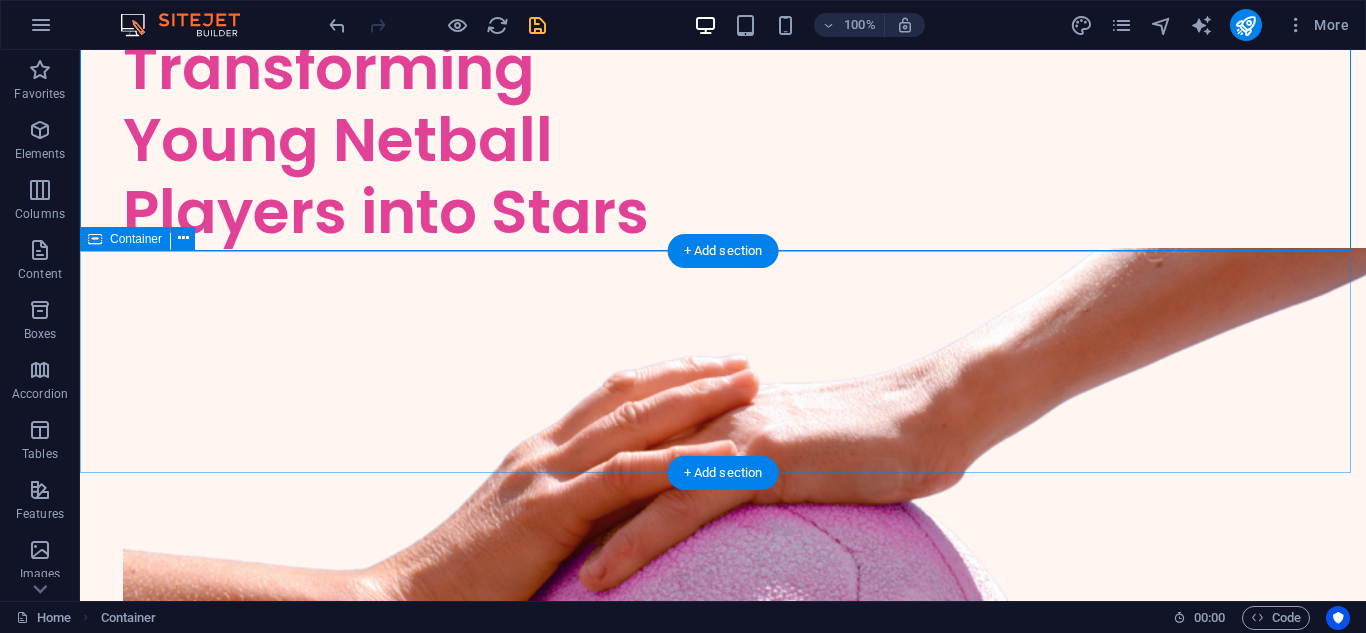 click on "Drop content here or  Add elements  Paste clipboard" at bounding box center [723, 1302] 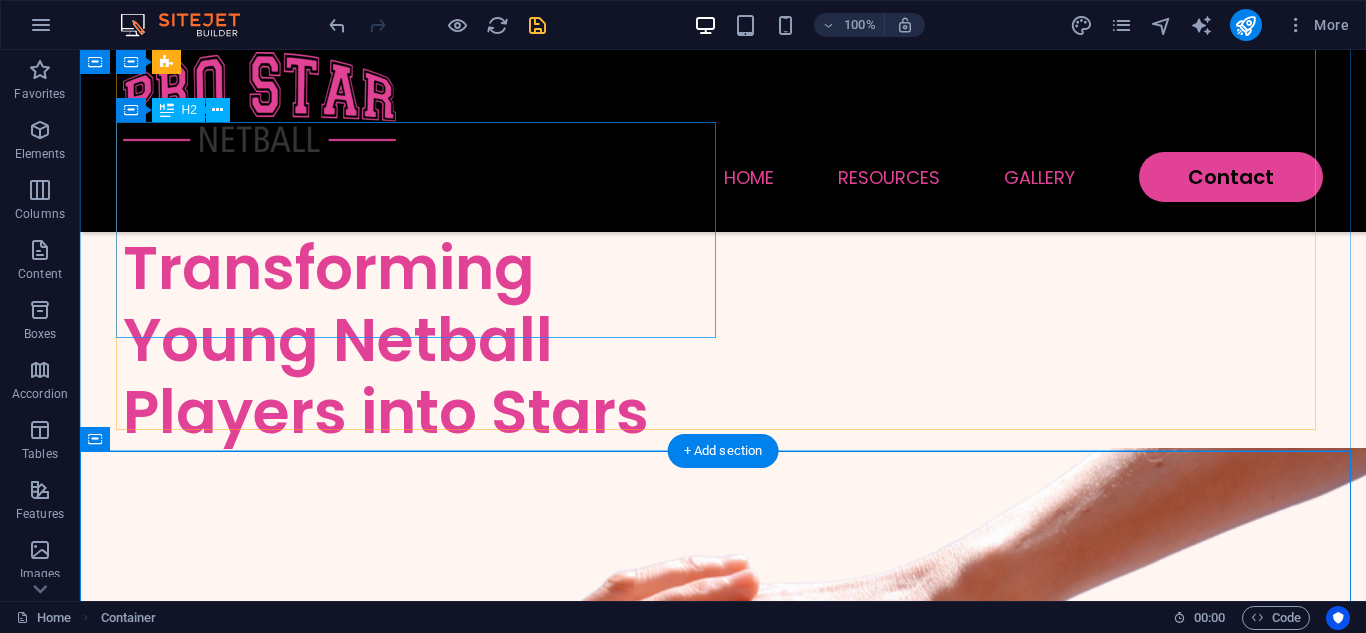 scroll, scrollTop: 400, scrollLeft: 0, axis: vertical 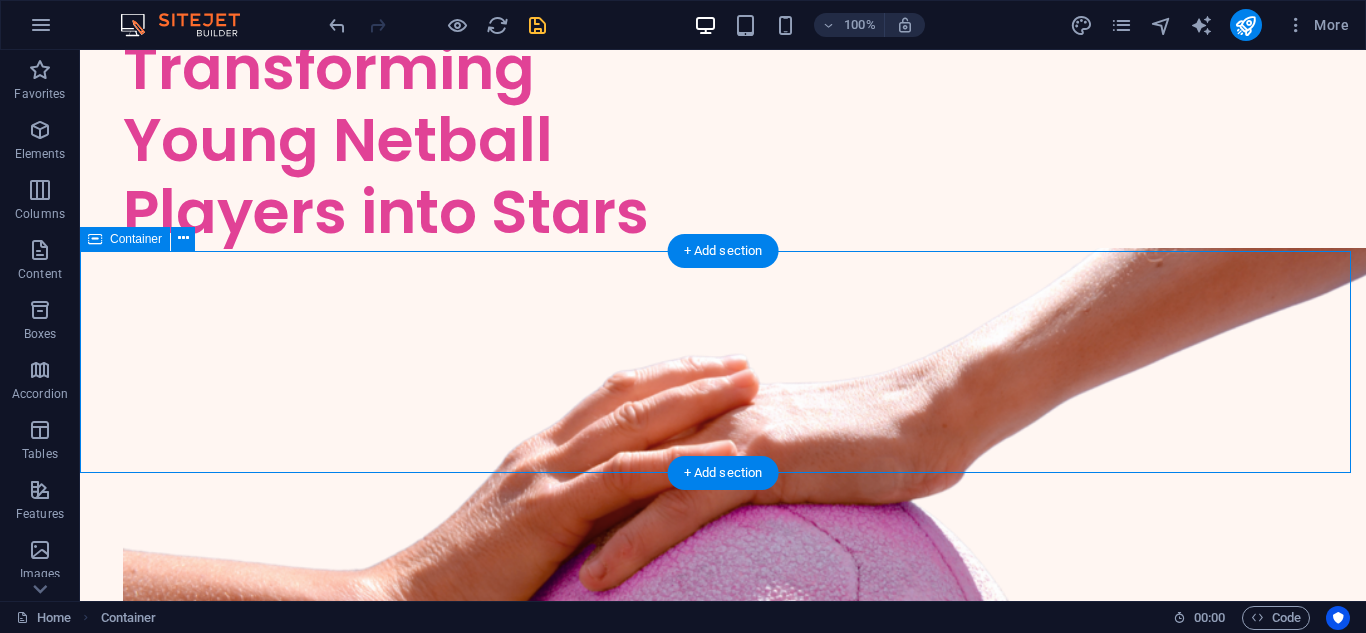 click on "Drop content here or  Add elements  Paste clipboard" at bounding box center (723, 1302) 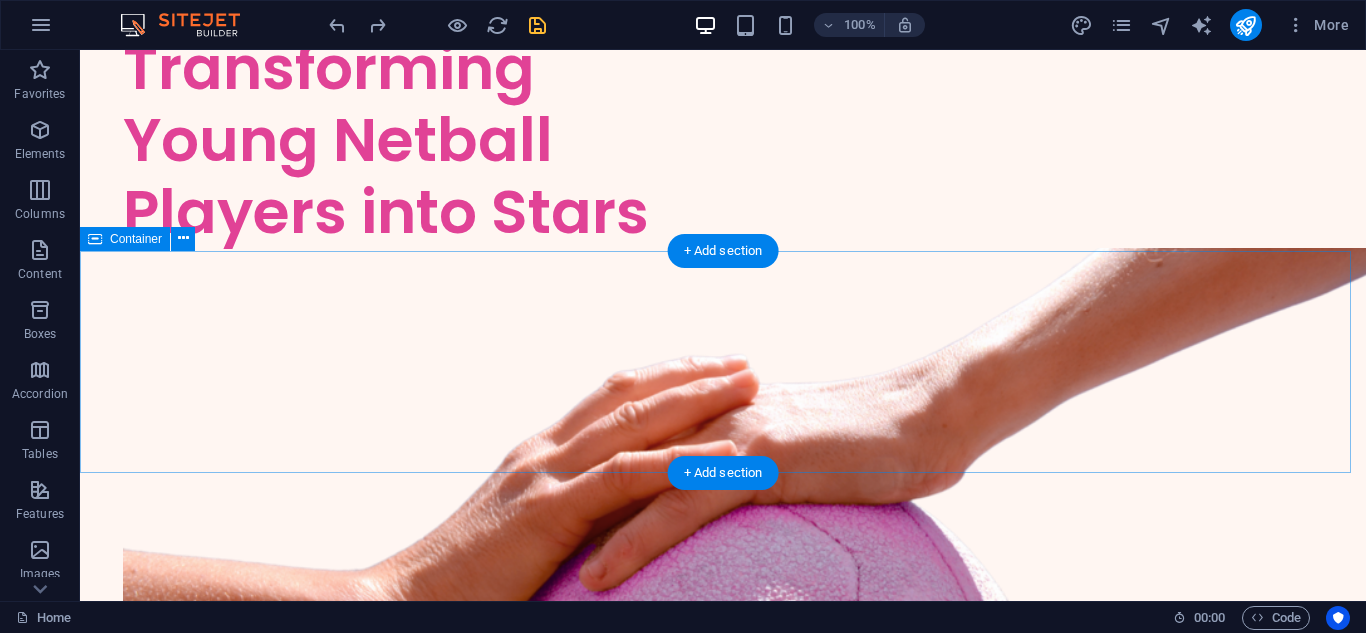 click on "Drop content here or  Add elements  Paste clipboard" at bounding box center [723, 1302] 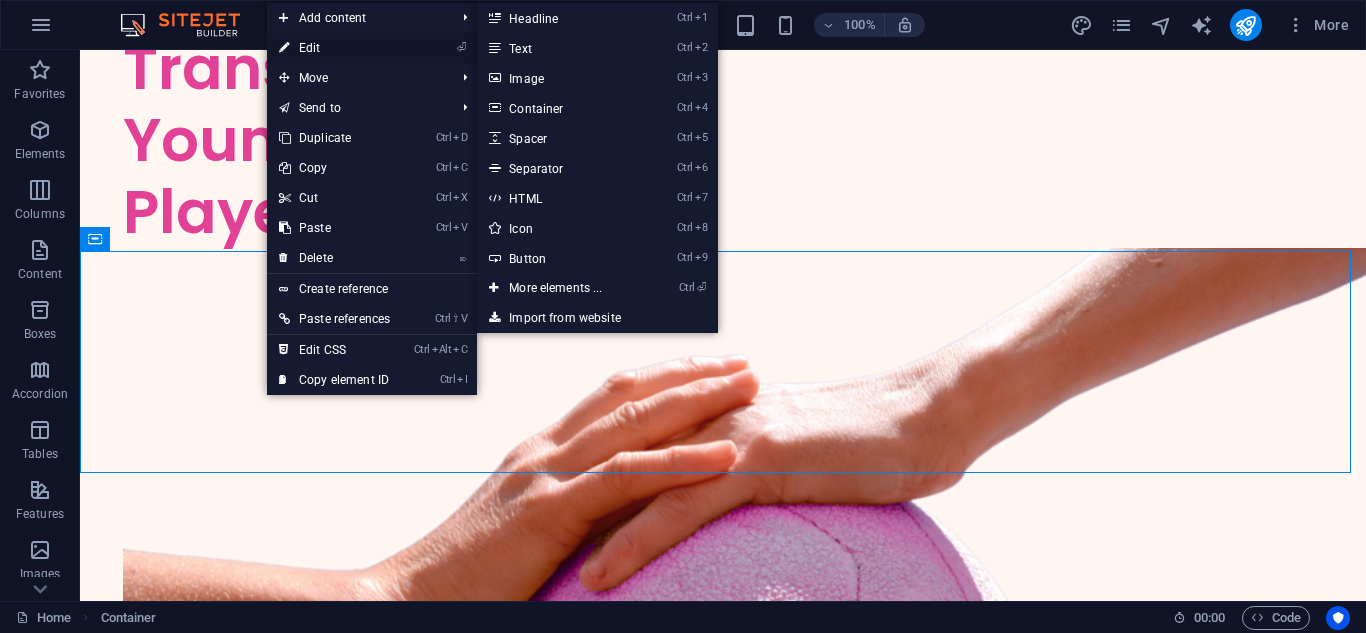 click on "⏎  Edit" at bounding box center (334, 48) 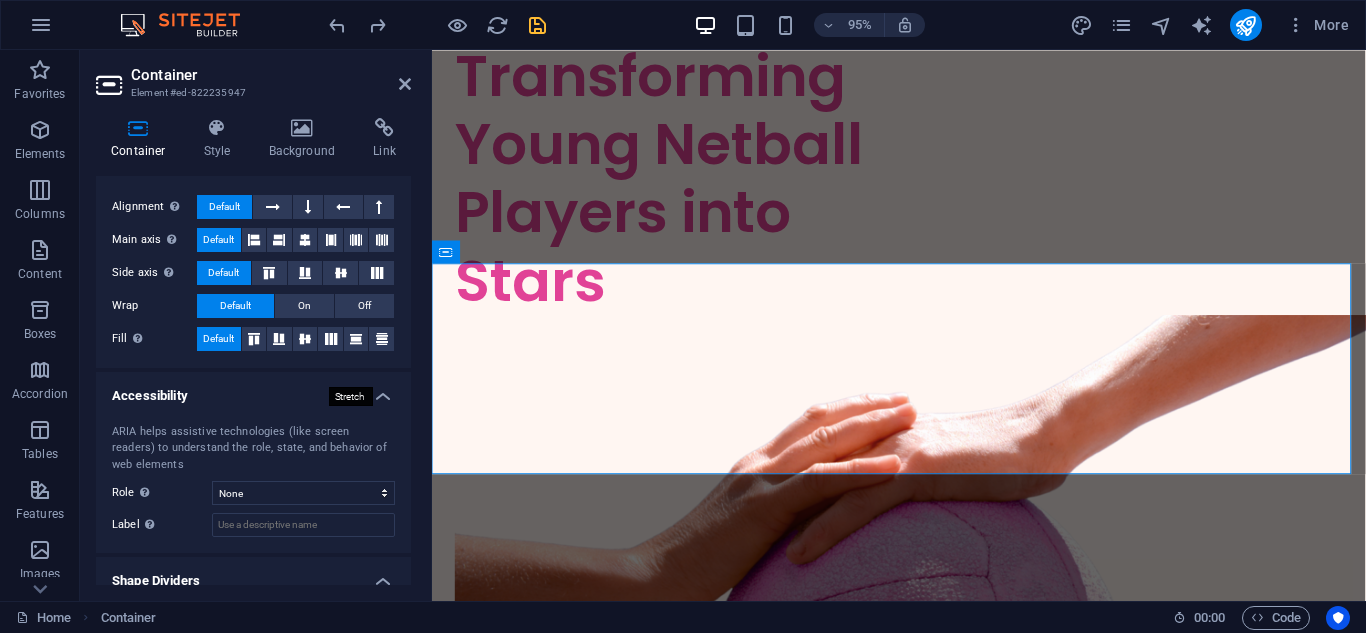 scroll, scrollTop: 200, scrollLeft: 0, axis: vertical 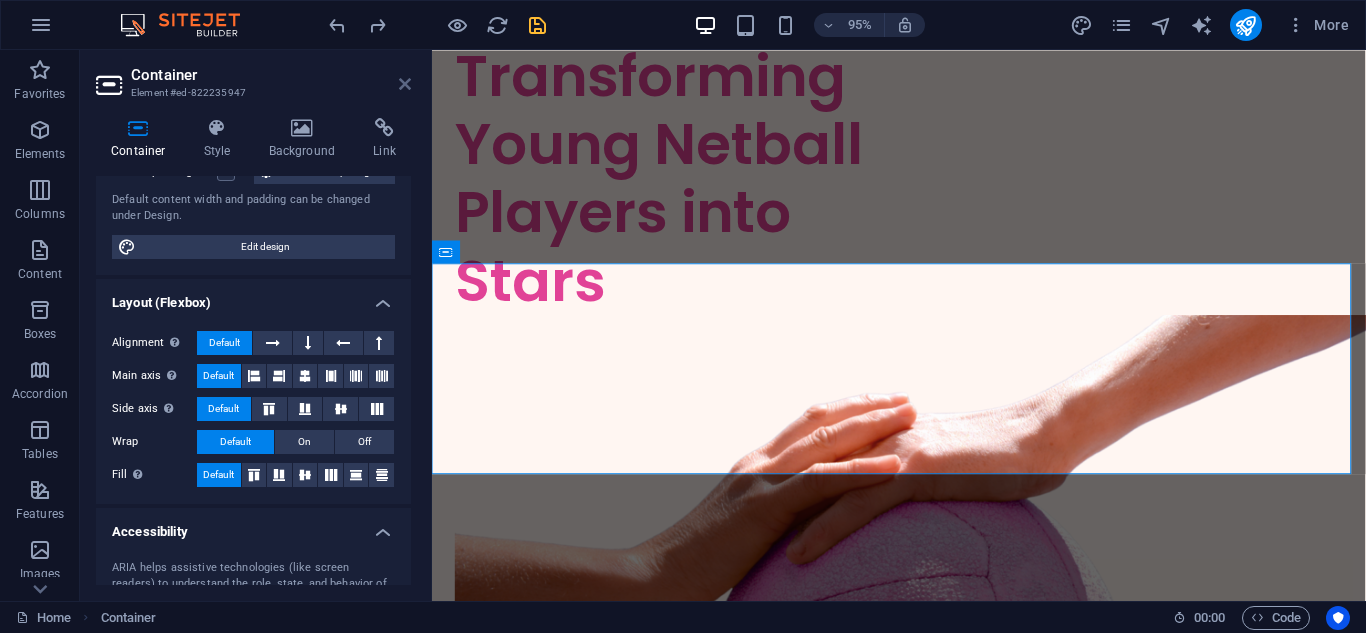 drag, startPoint x: 406, startPoint y: 80, endPoint x: 424, endPoint y: 139, distance: 61.68468 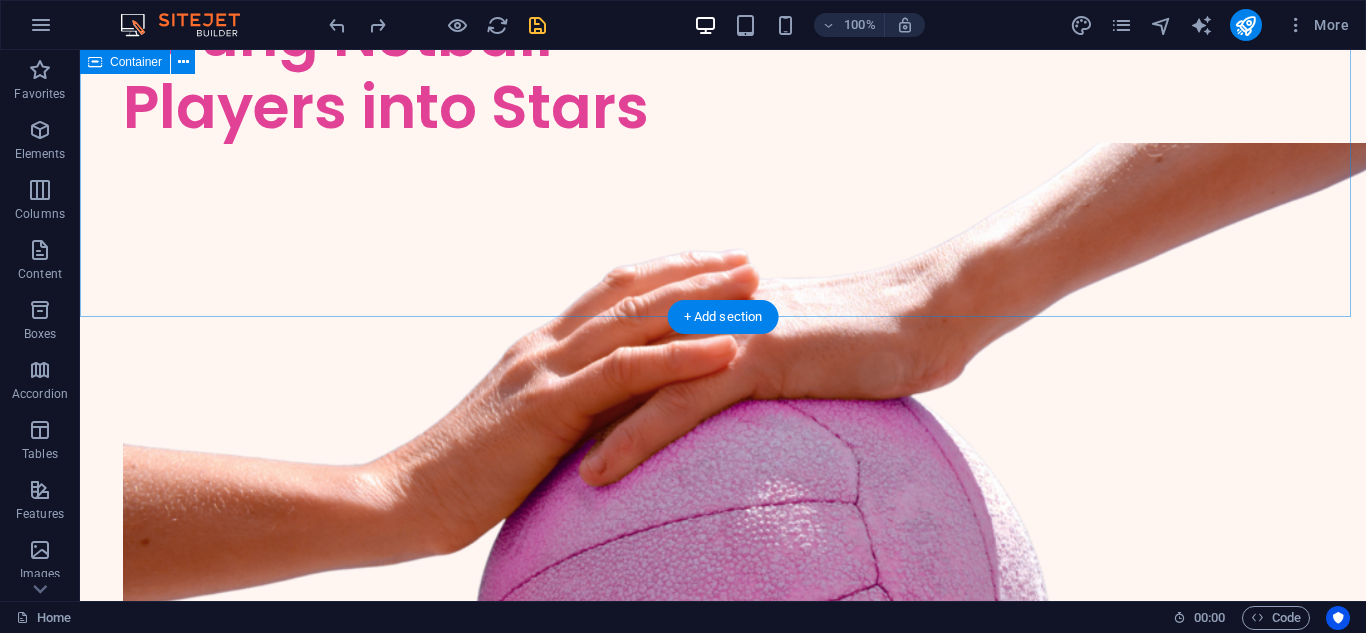 scroll, scrollTop: 600, scrollLeft: 0, axis: vertical 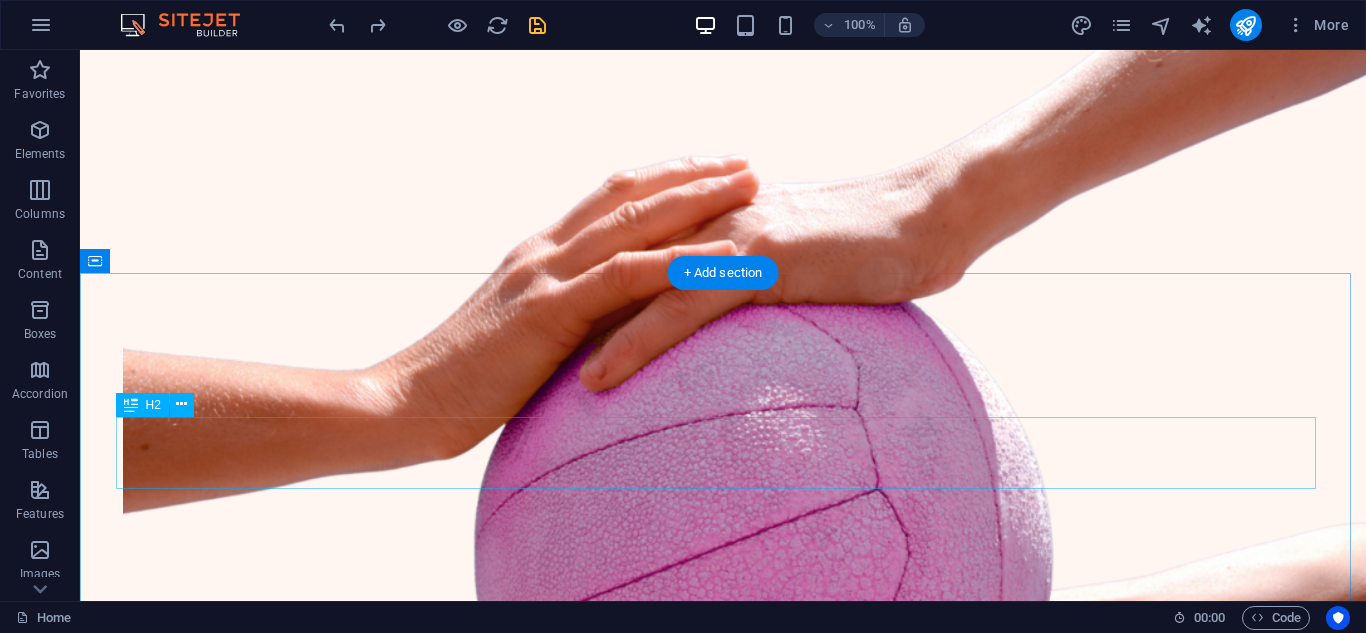 click on "Bestsellers" at bounding box center (723, 1479) 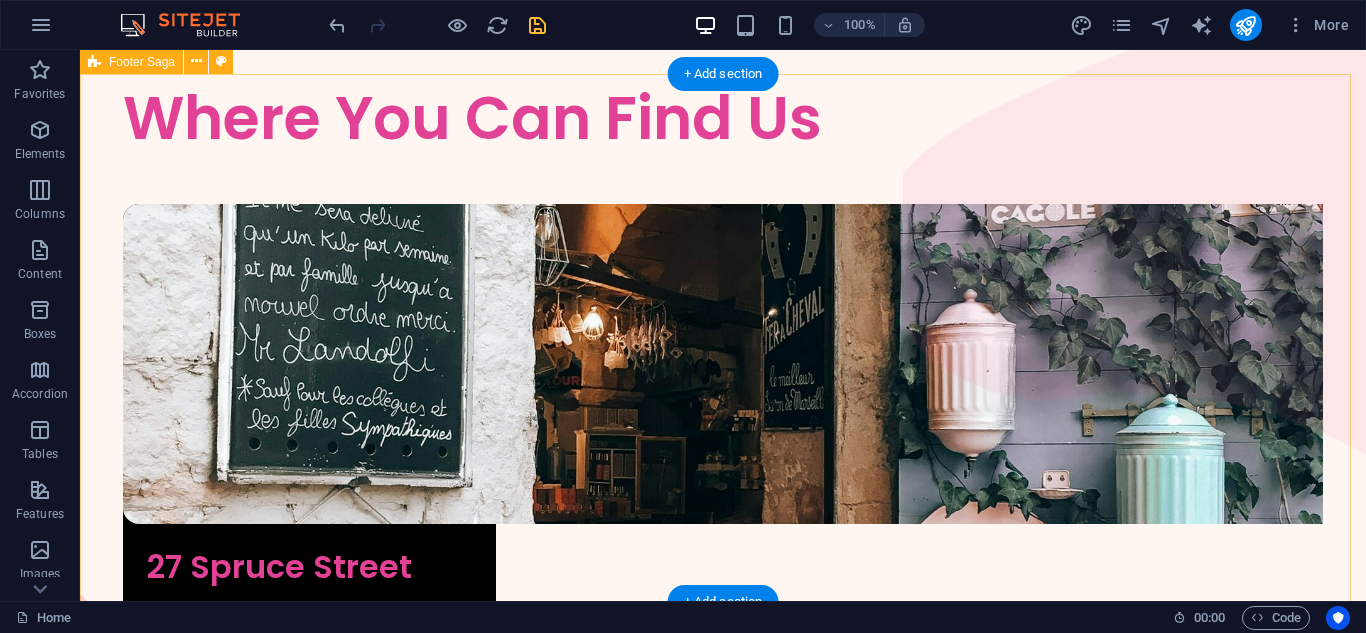 scroll, scrollTop: 5056, scrollLeft: 0, axis: vertical 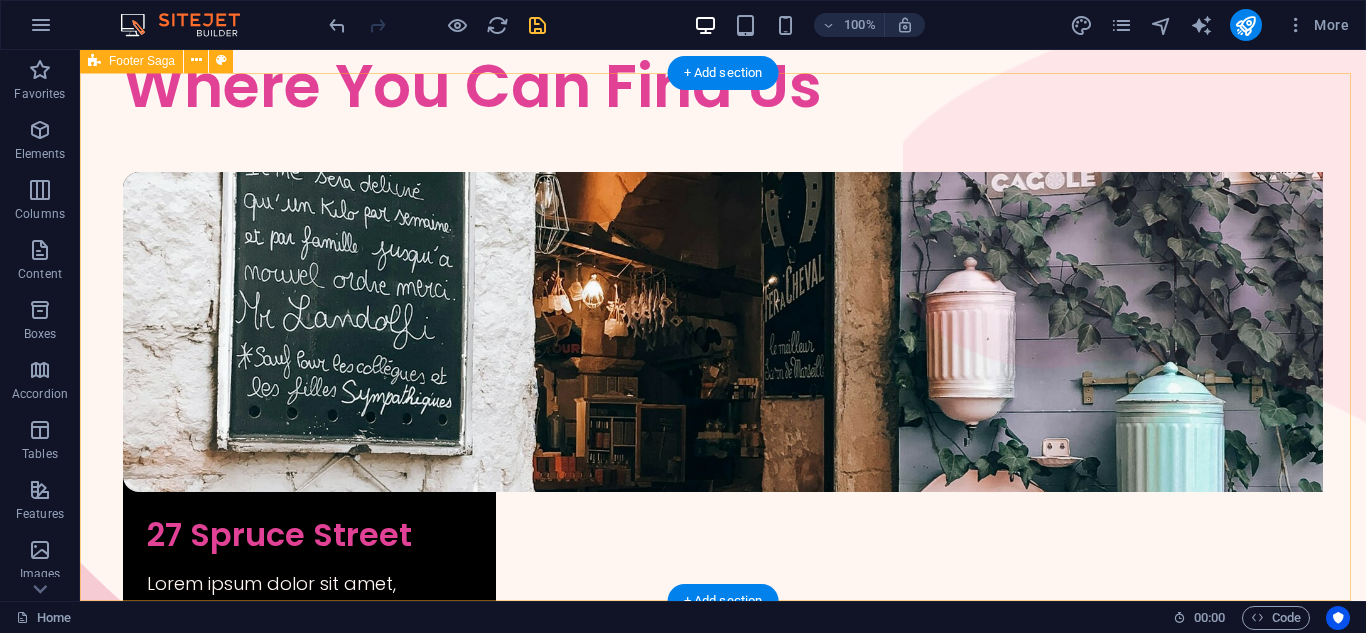 click on "[STREET] ,   [CITY] ,   [POSTAL_CODE]
[PHONE_NUMBER]   [EMAIL] Home About Menu Location Catering Facebook Twitter Youtube
Copyright    prostar-netball.co.za . All rights reserved Legal Notice  |  Privacy Policy" at bounding box center (723, 4121) 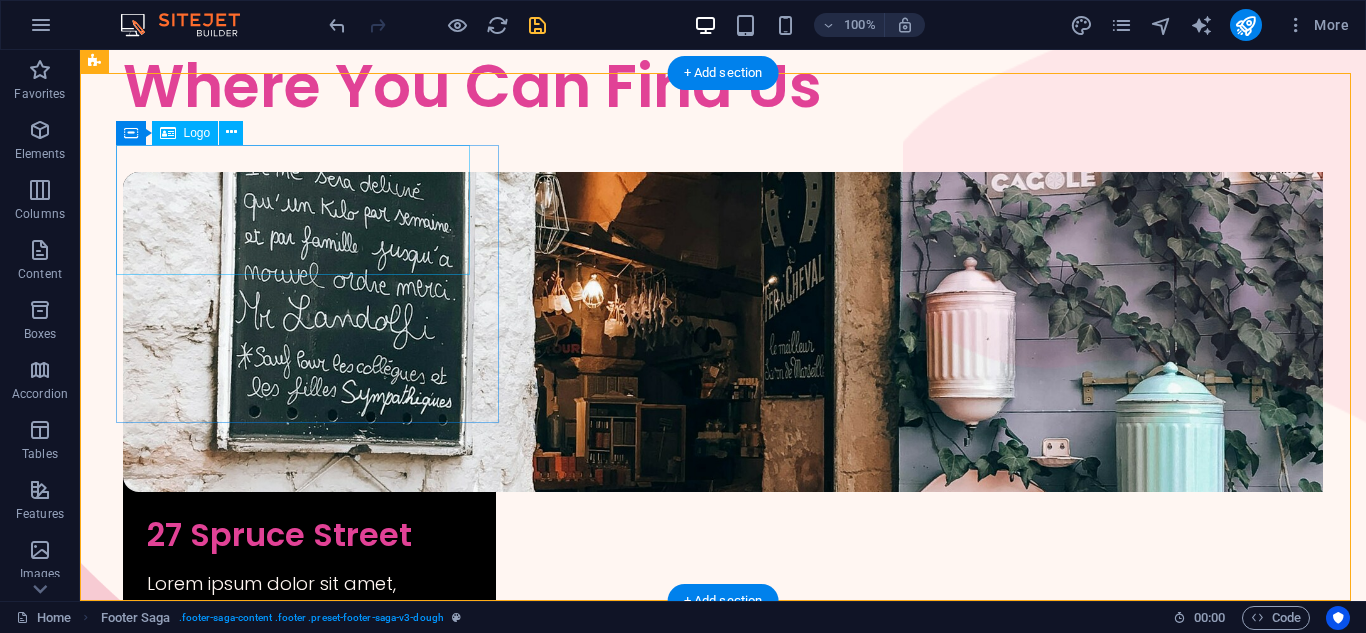 click at bounding box center (296, 3816) 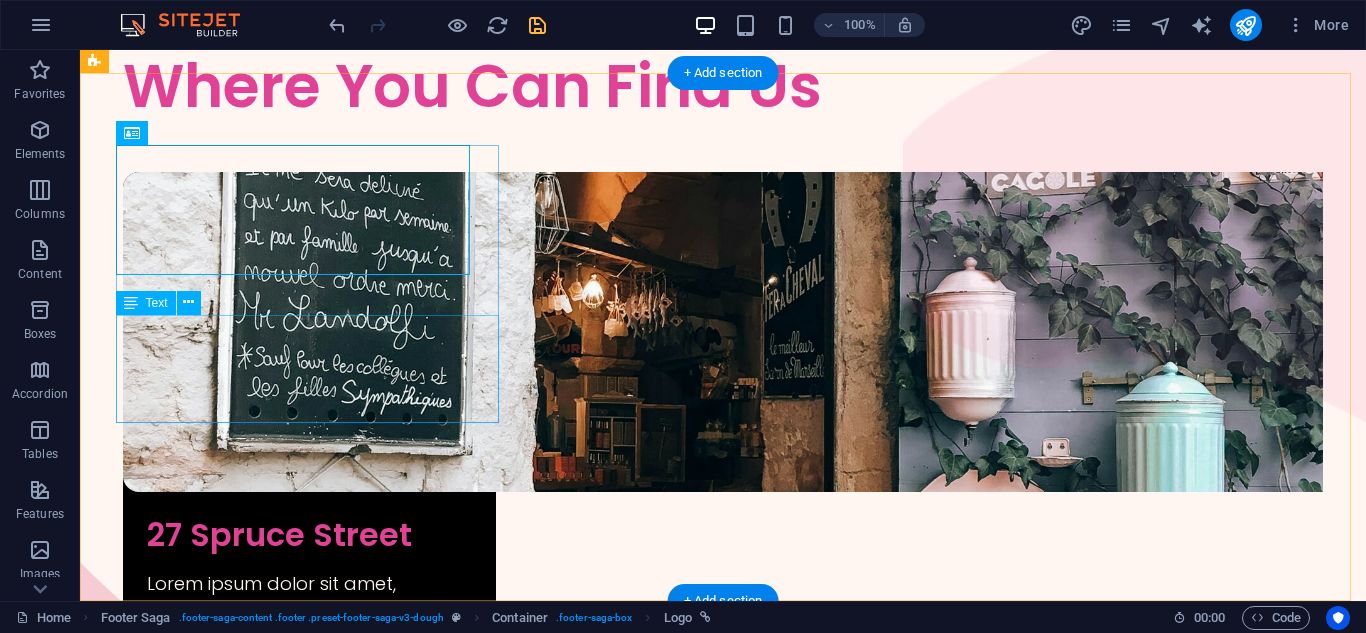click on "[STREET] , [CITY], [ZIP]
[PHONE] [EMAIL]" at bounding box center [296, 3975] 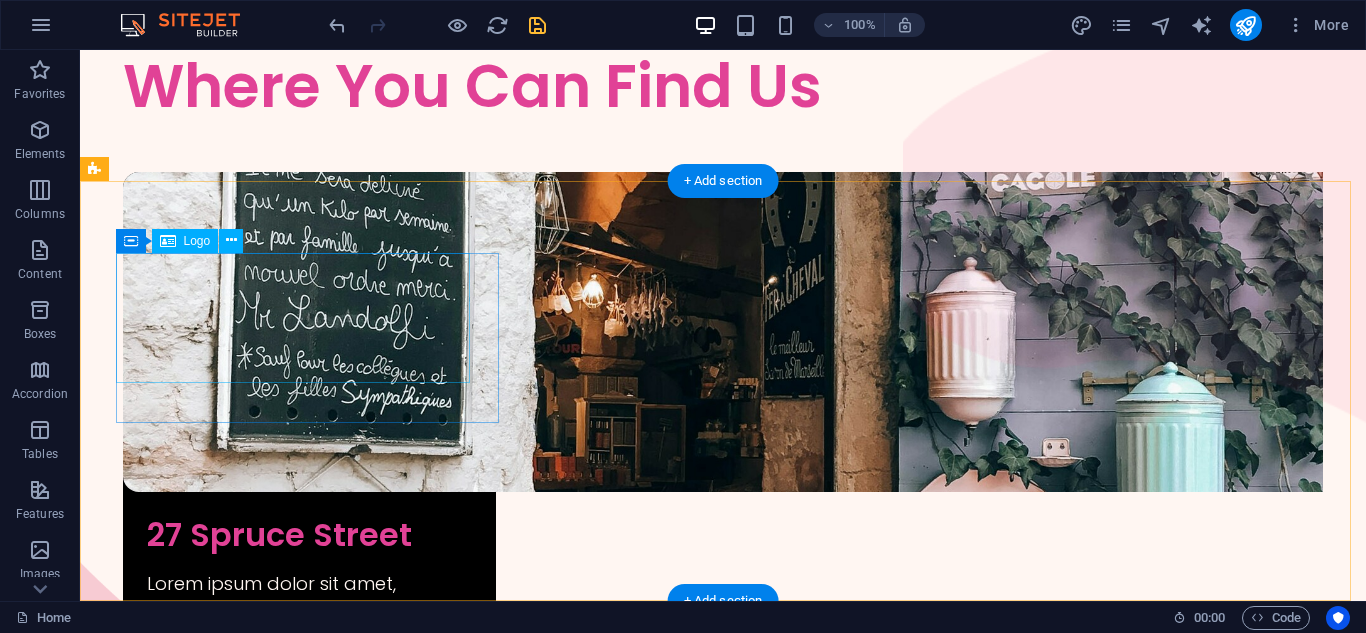 scroll, scrollTop: 4948, scrollLeft: 0, axis: vertical 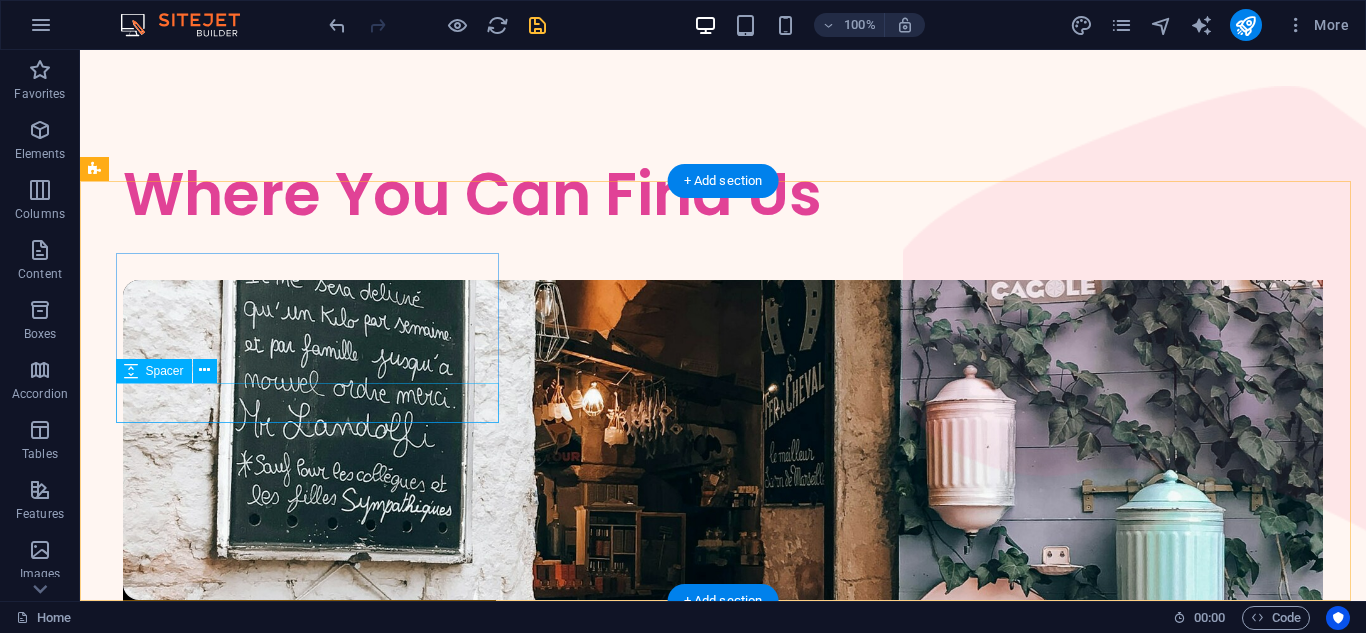 click at bounding box center [296, 4009] 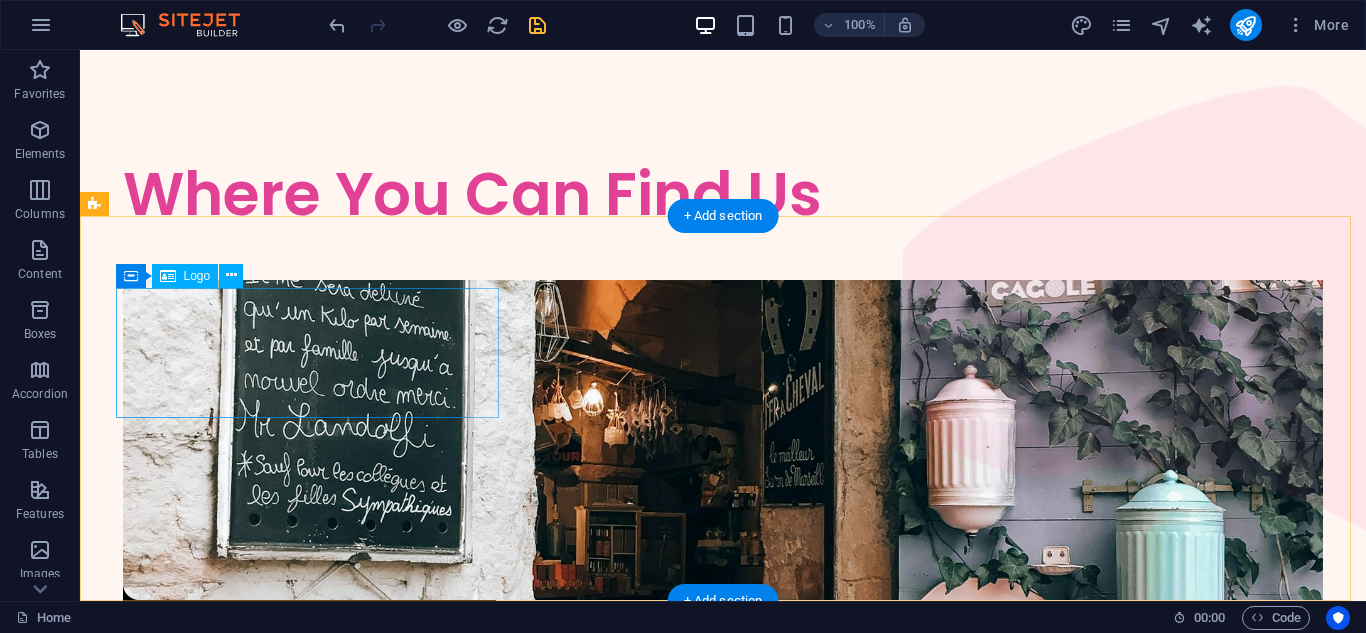 scroll, scrollTop: 4913, scrollLeft: 0, axis: vertical 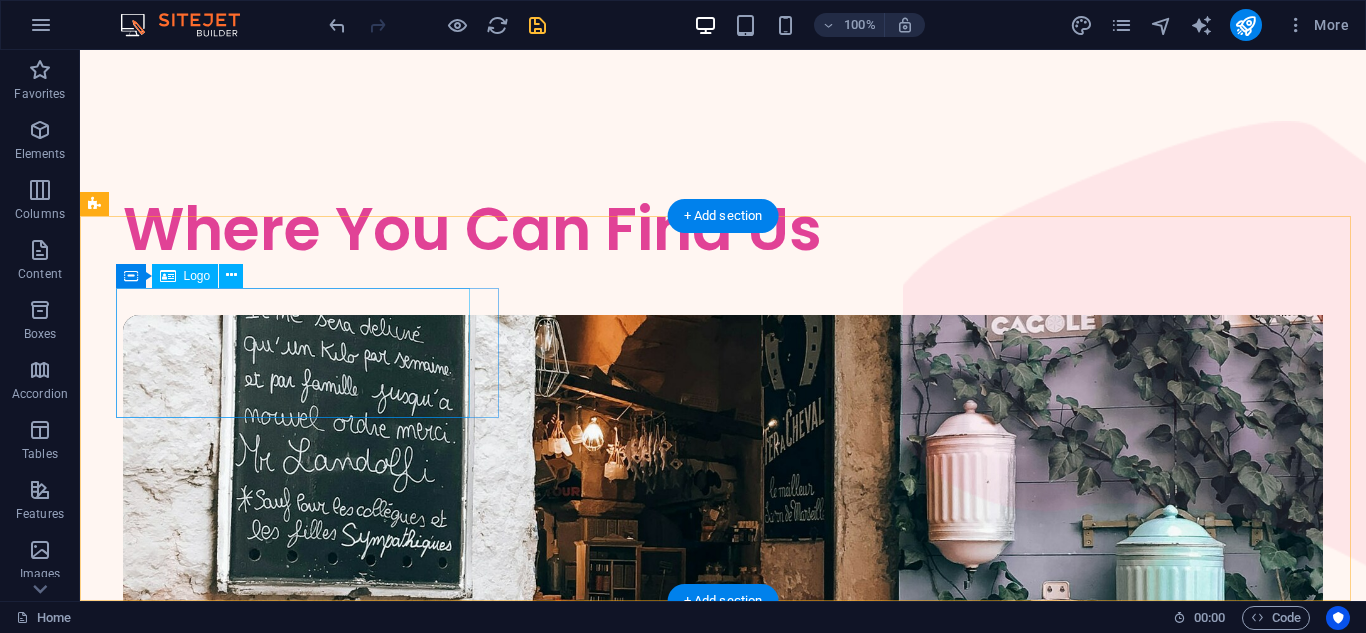 click at bounding box center [296, 3959] 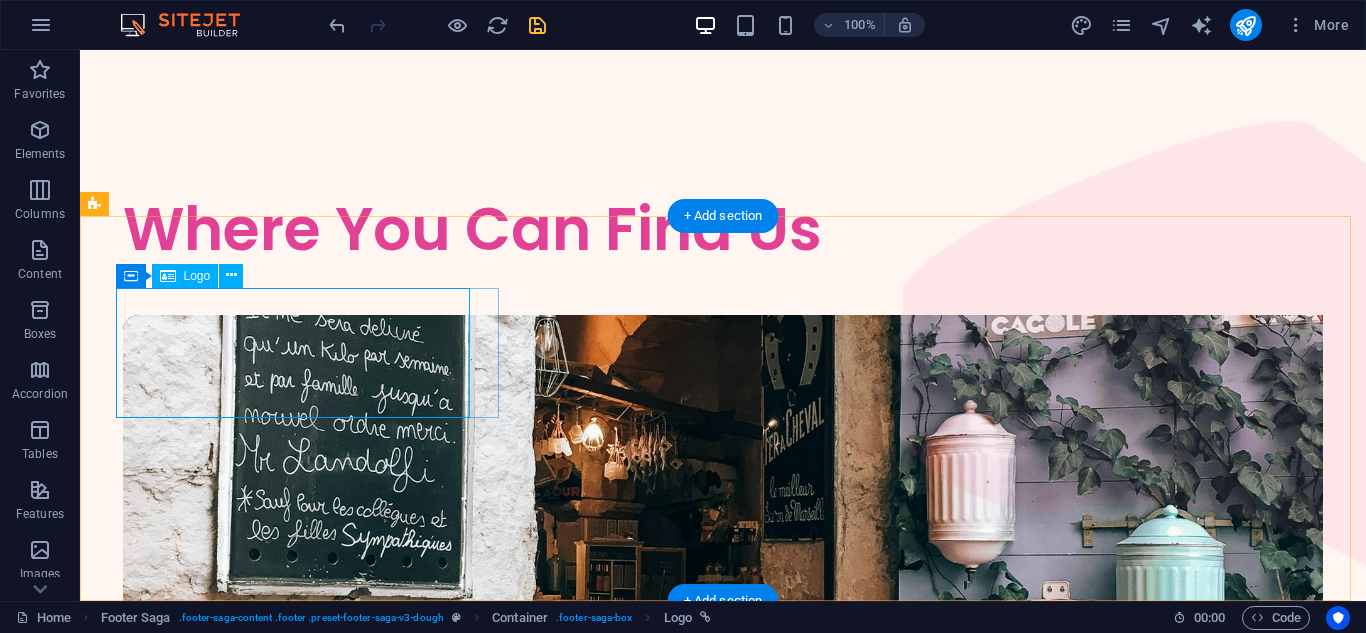 click at bounding box center [296, 3959] 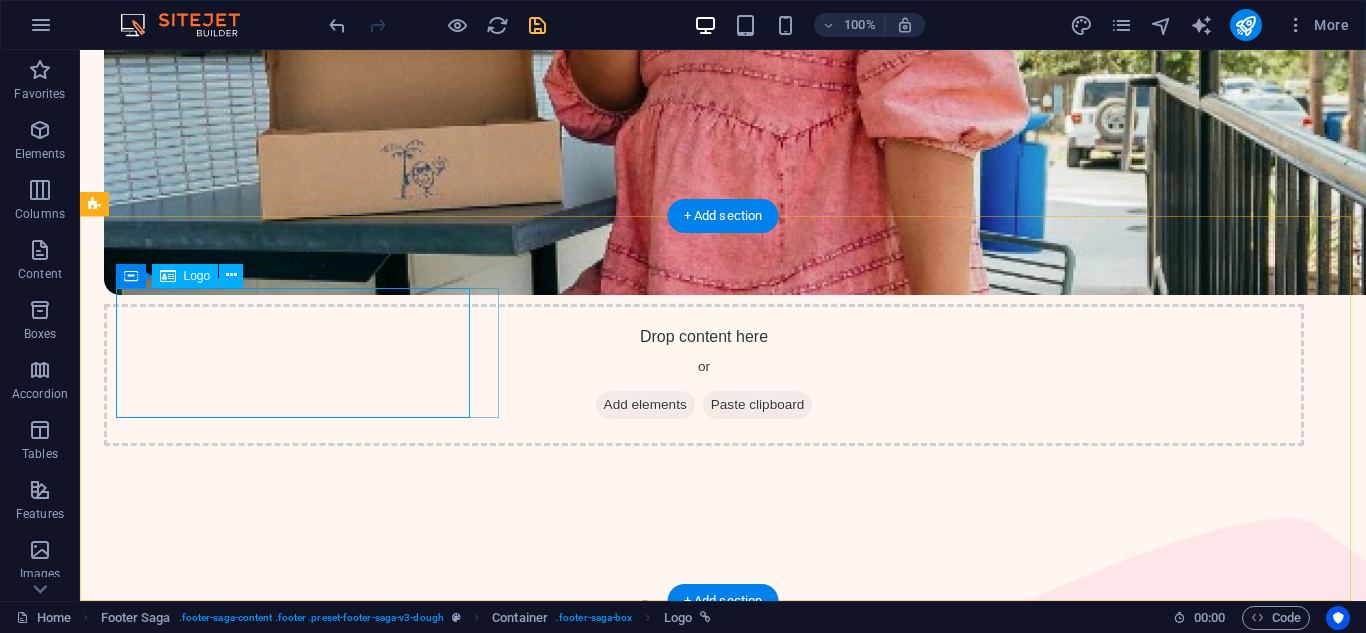 select on "px" 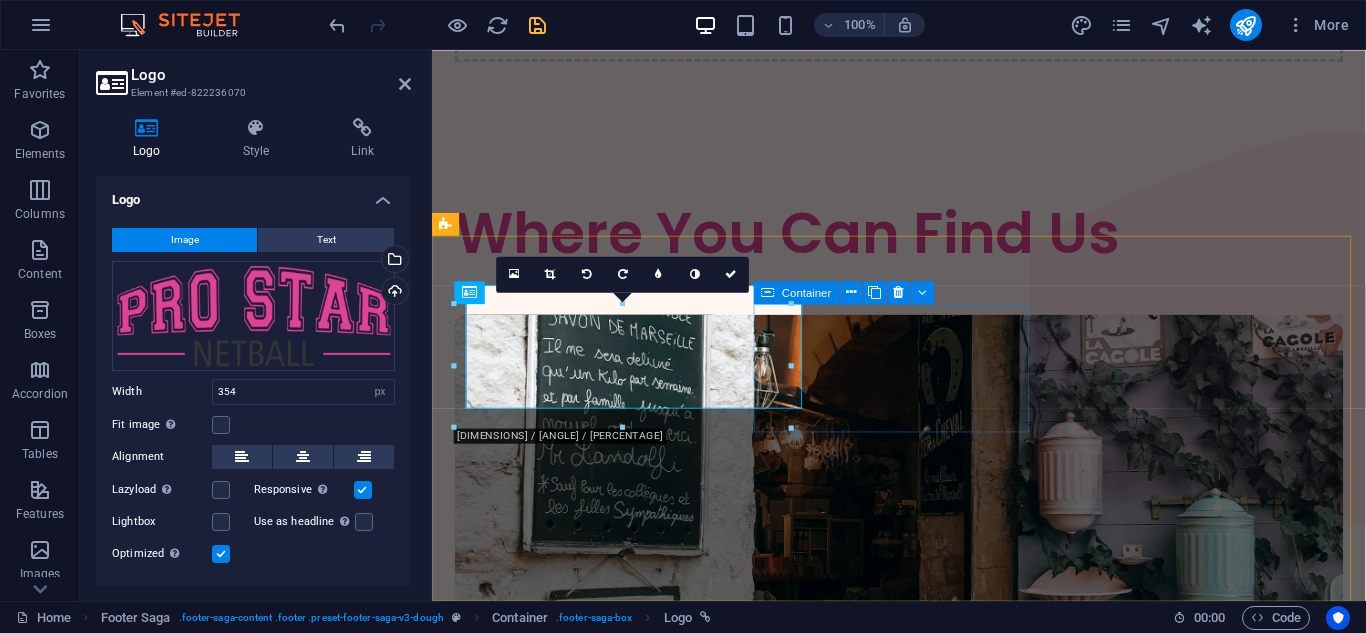 scroll, scrollTop: 4904, scrollLeft: 0, axis: vertical 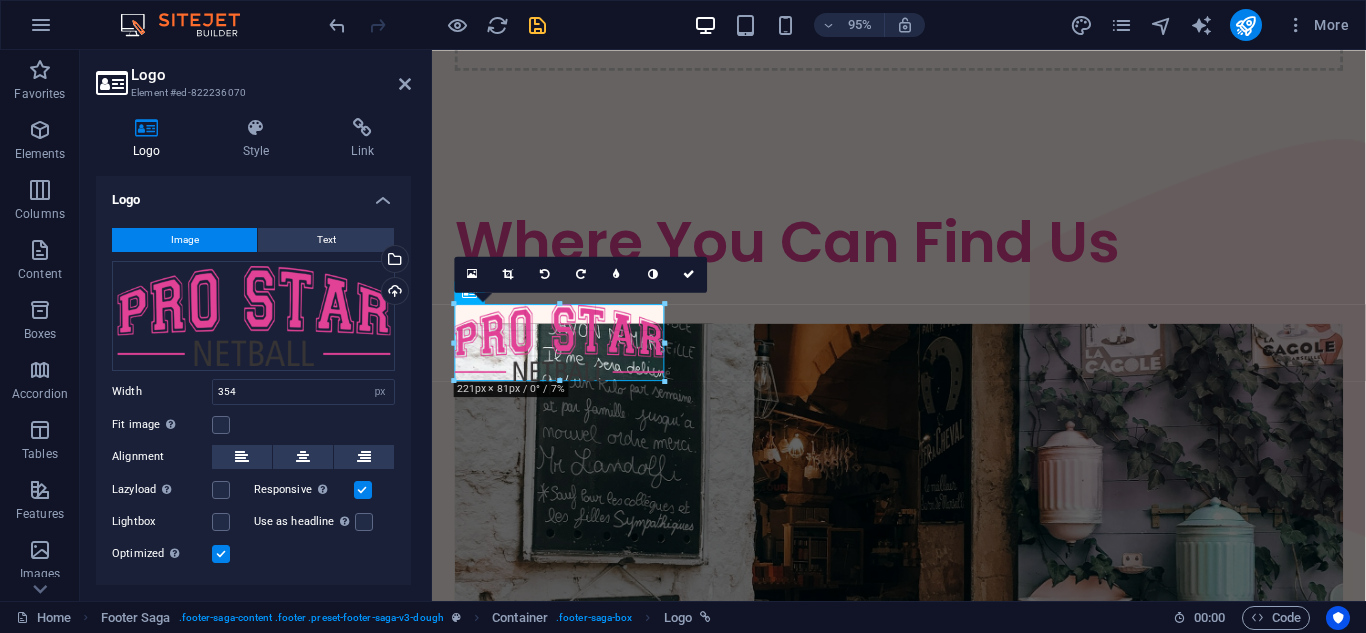 drag, startPoint x: 791, startPoint y: 429, endPoint x: 616, endPoint y: 378, distance: 182.28 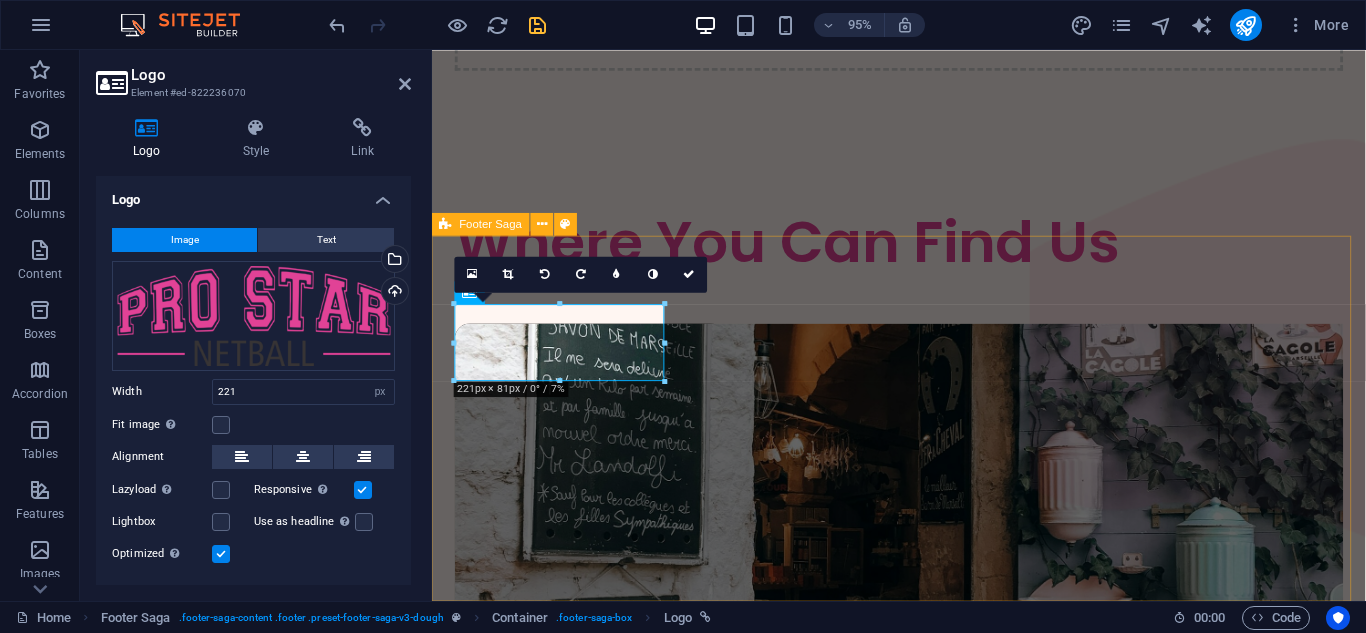 click on "Home About Menu Location Catering Facebook Twitter Youtube
Copyright    prostar-netball.co.za . All rights reserved Legal Notice  |  Privacy Policy" at bounding box center (923, 4056) 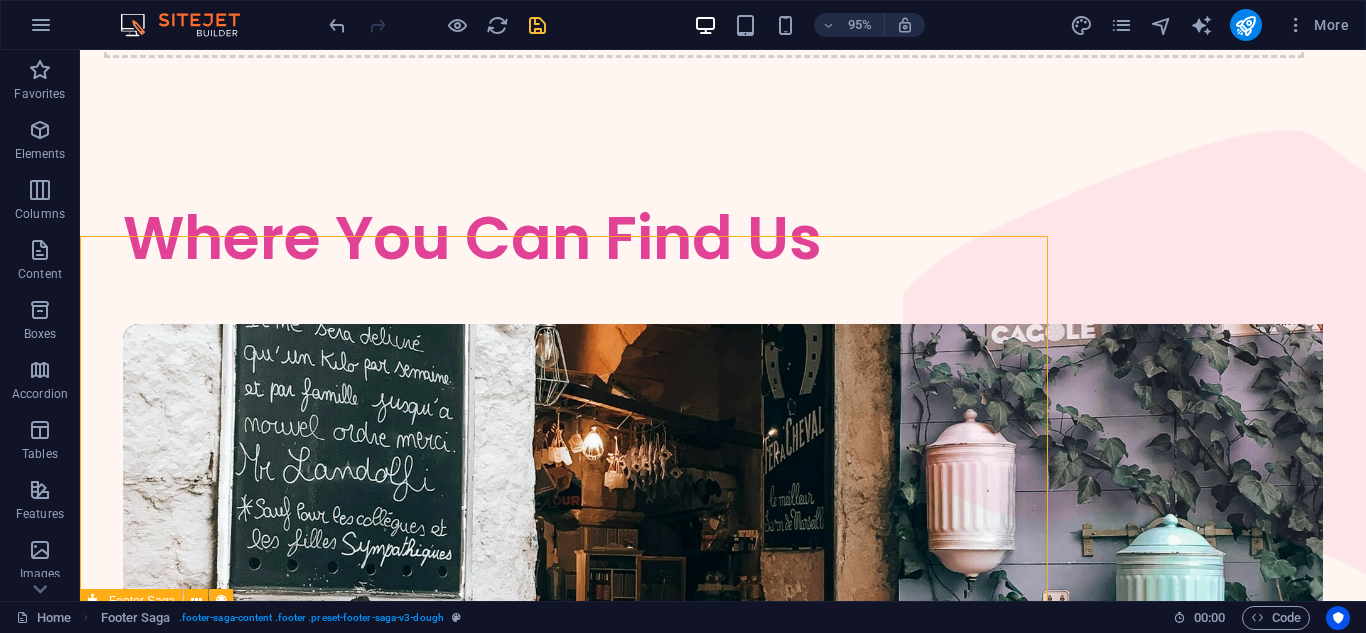 scroll, scrollTop: 4913, scrollLeft: 0, axis: vertical 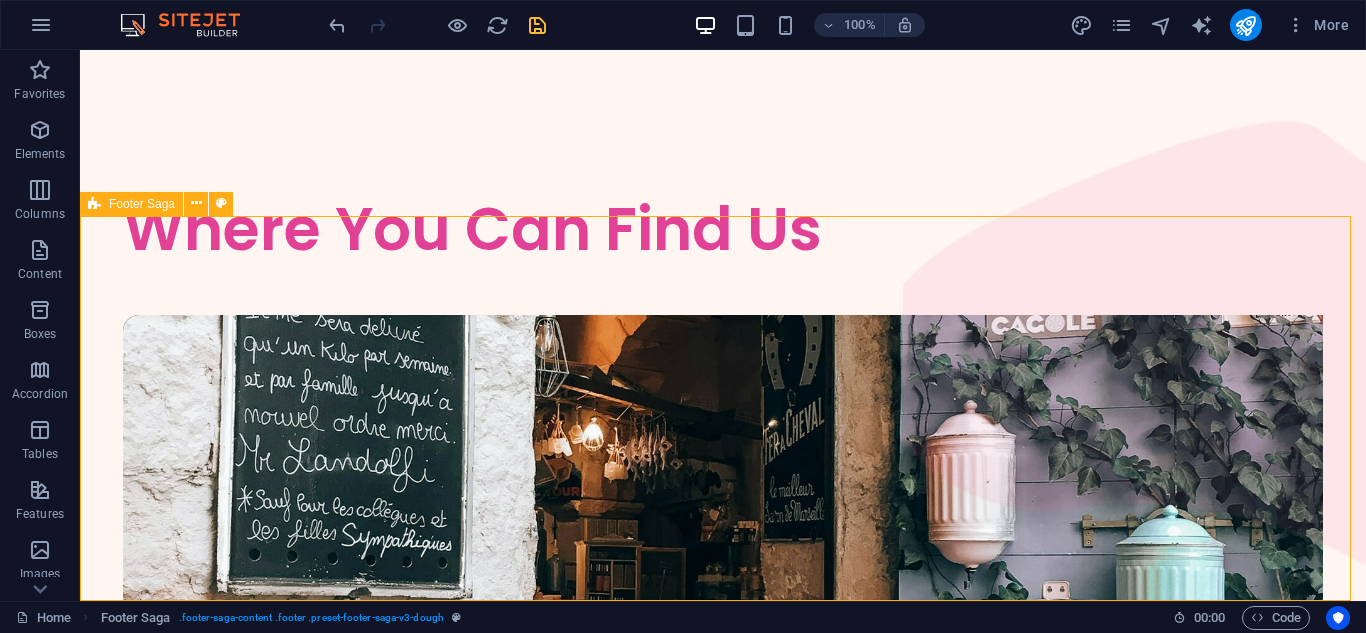 click on "Home About Menu Location Catering Facebook Twitter Youtube
Copyright    prostar-netball.co.za . All rights reserved Legal Notice  |  Privacy Policy" at bounding box center [723, 4165] 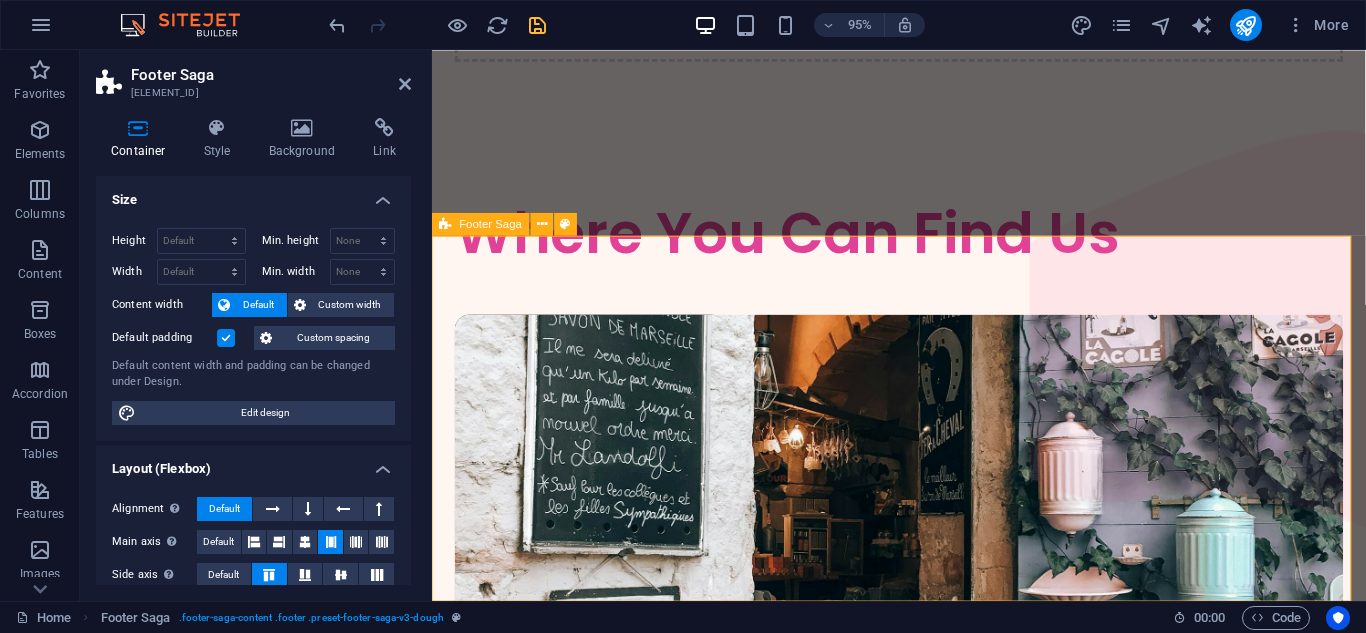 scroll, scrollTop: 4904, scrollLeft: 0, axis: vertical 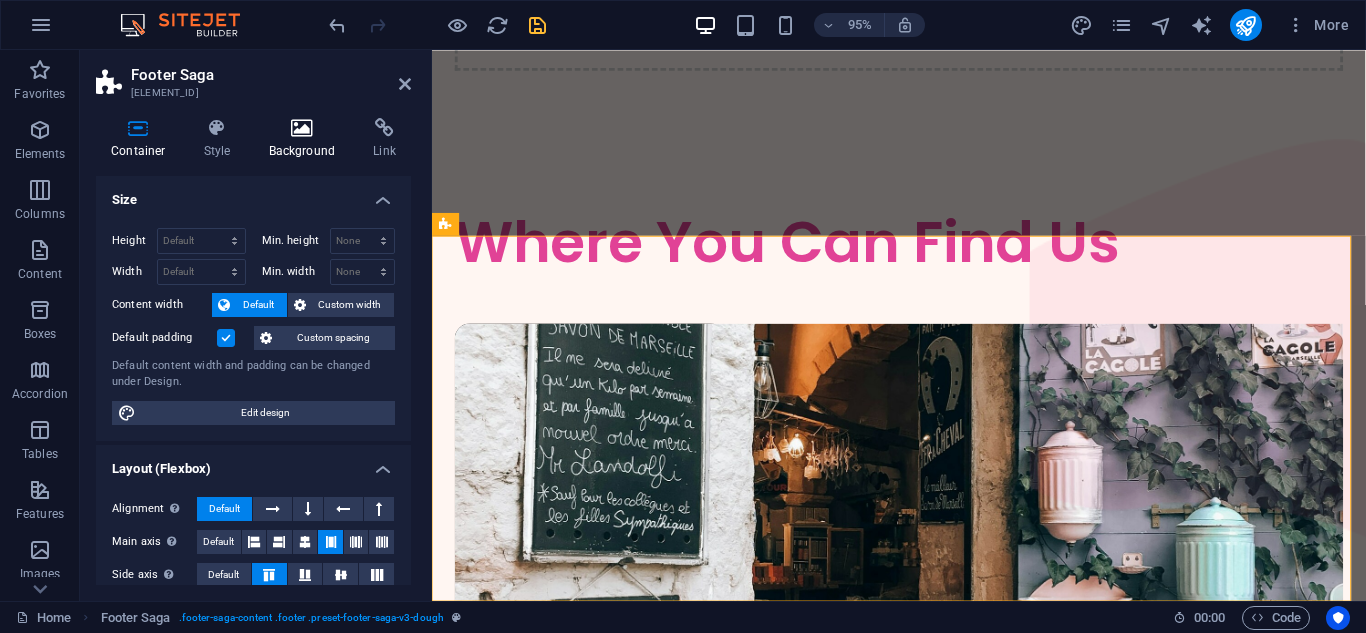click at bounding box center [302, 128] 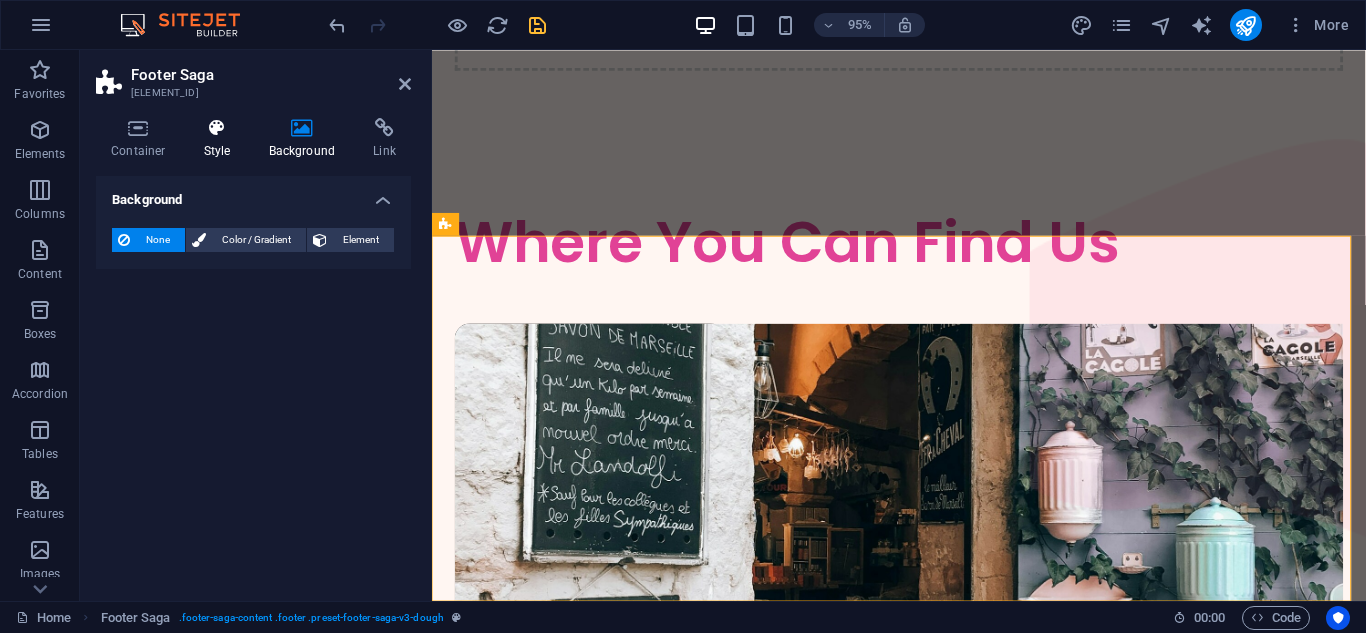 click at bounding box center (217, 128) 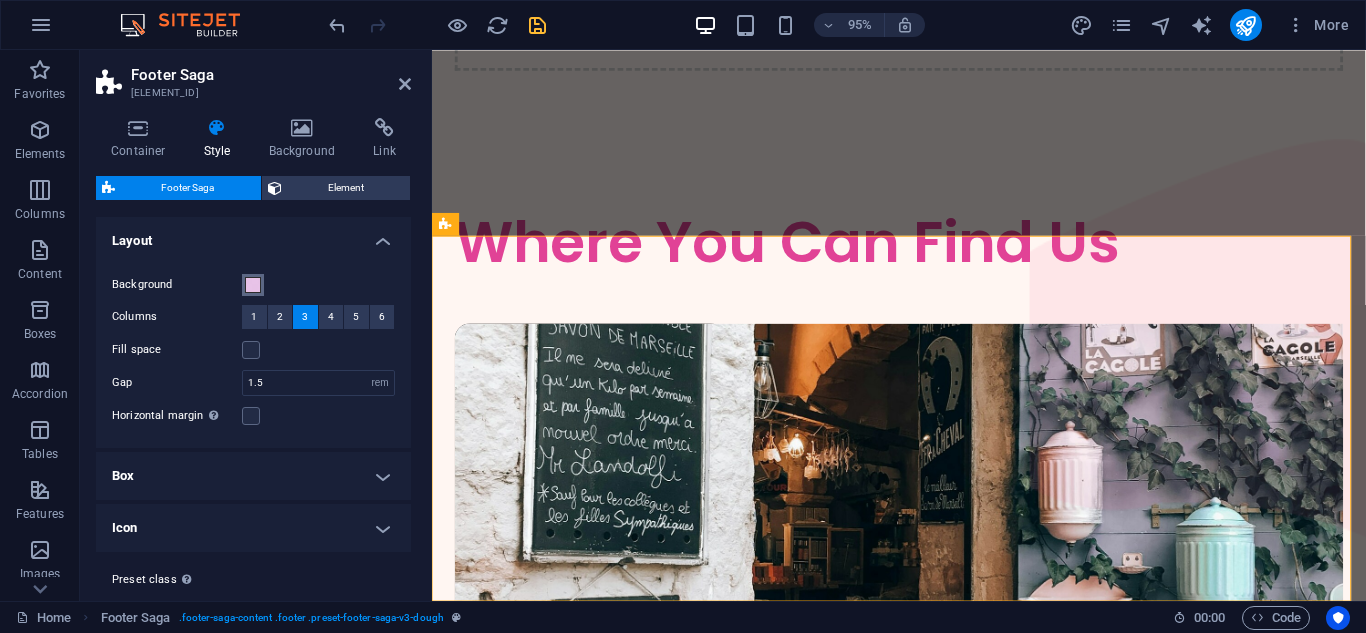 click at bounding box center [253, 285] 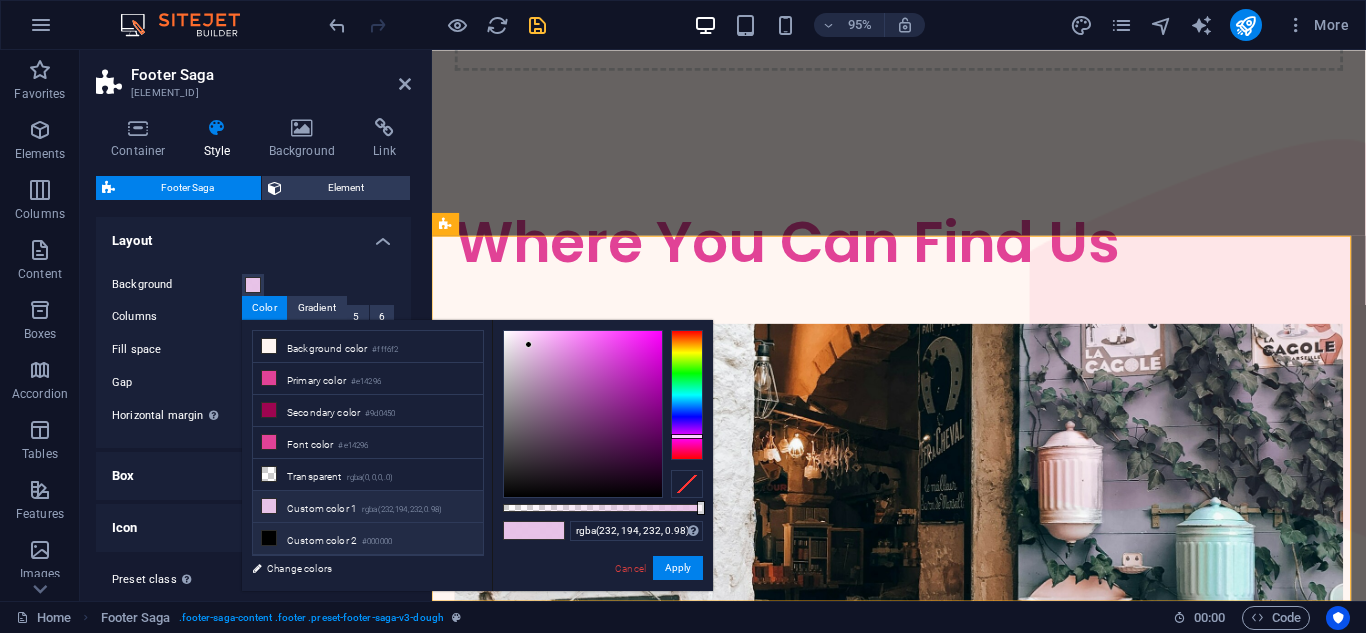click at bounding box center [269, 538] 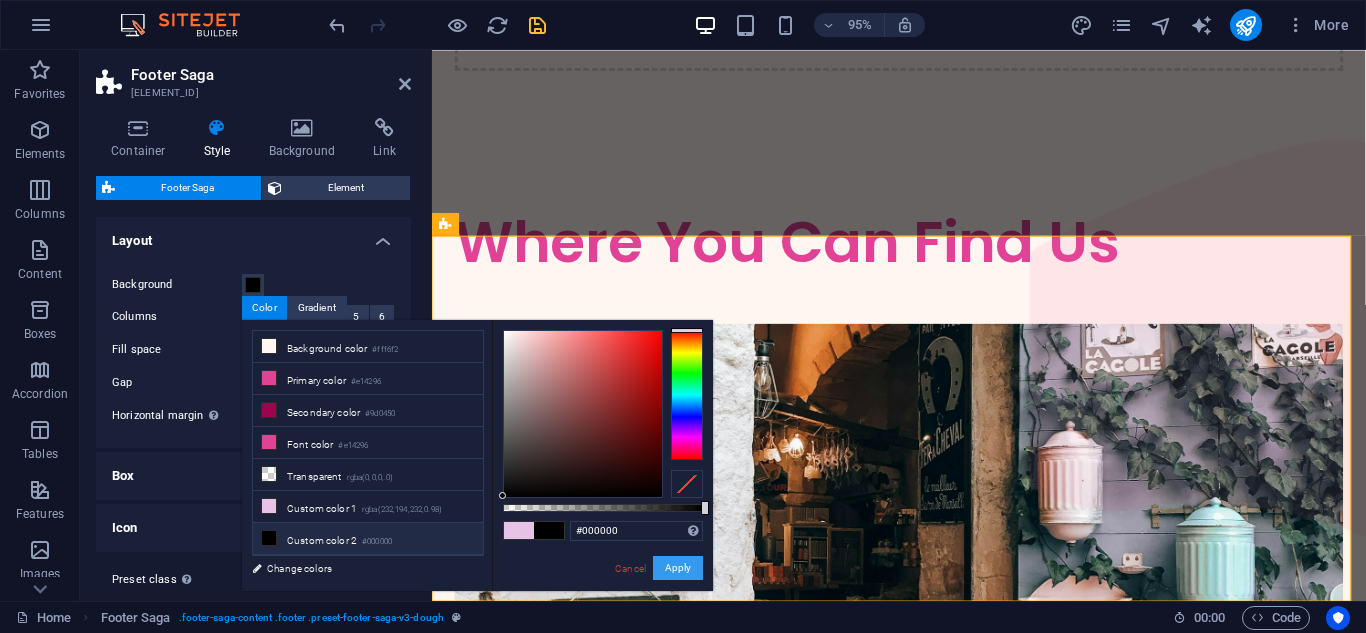 click on "Apply" at bounding box center [678, 568] 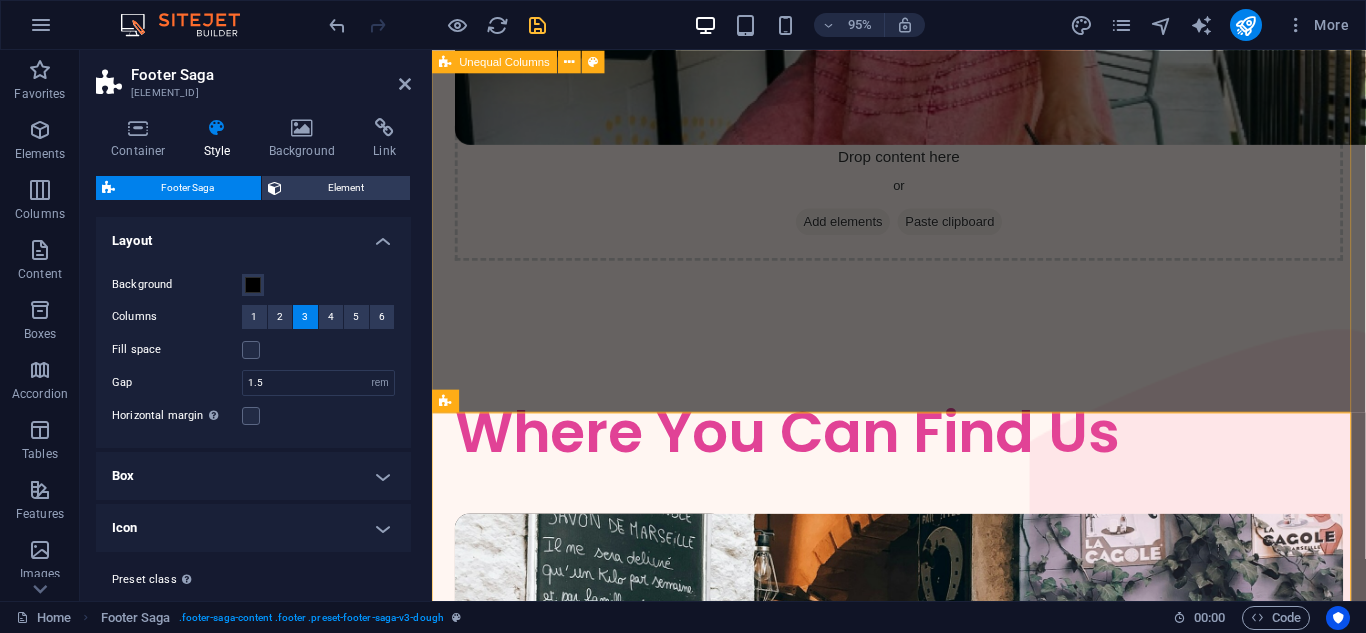 scroll, scrollTop: 4904, scrollLeft: 0, axis: vertical 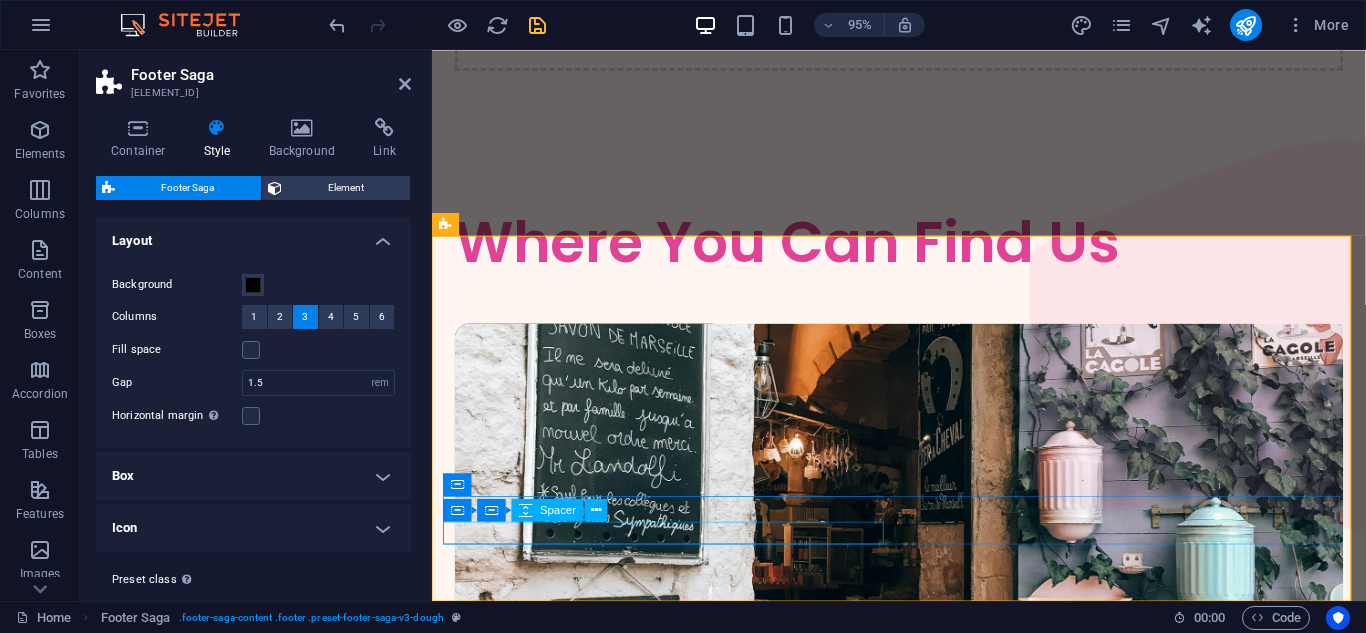 click at bounding box center (923, 4301) 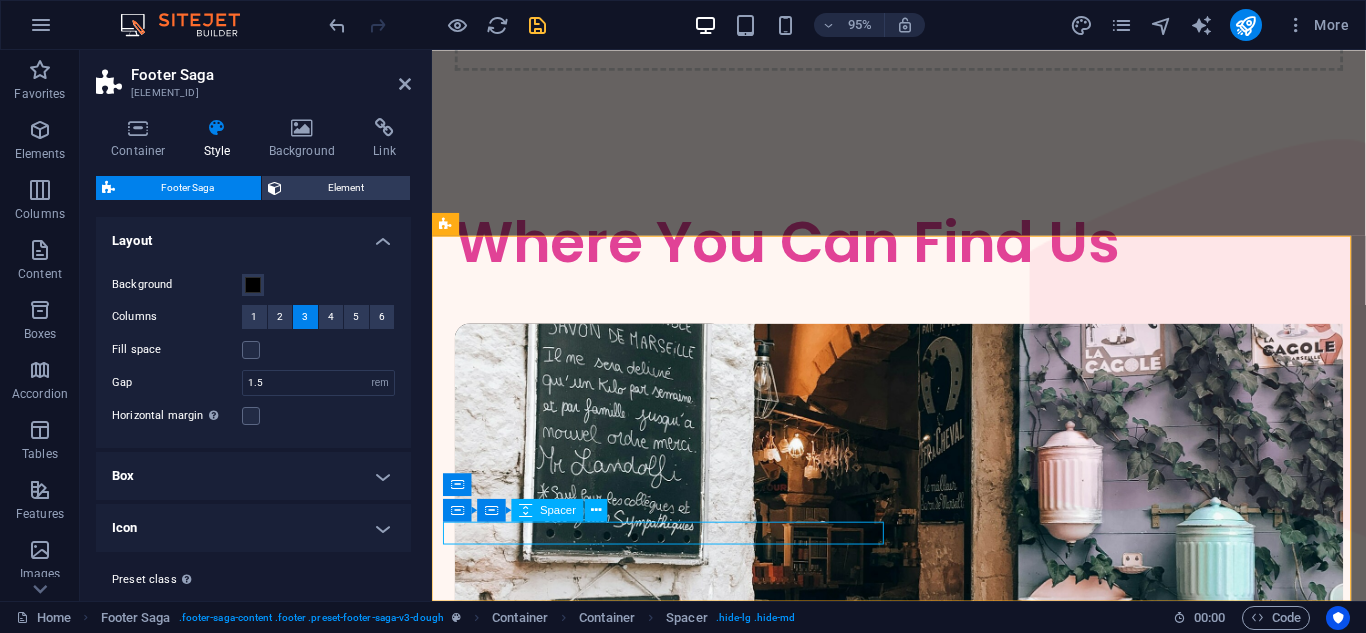 scroll, scrollTop: 4880, scrollLeft: 0, axis: vertical 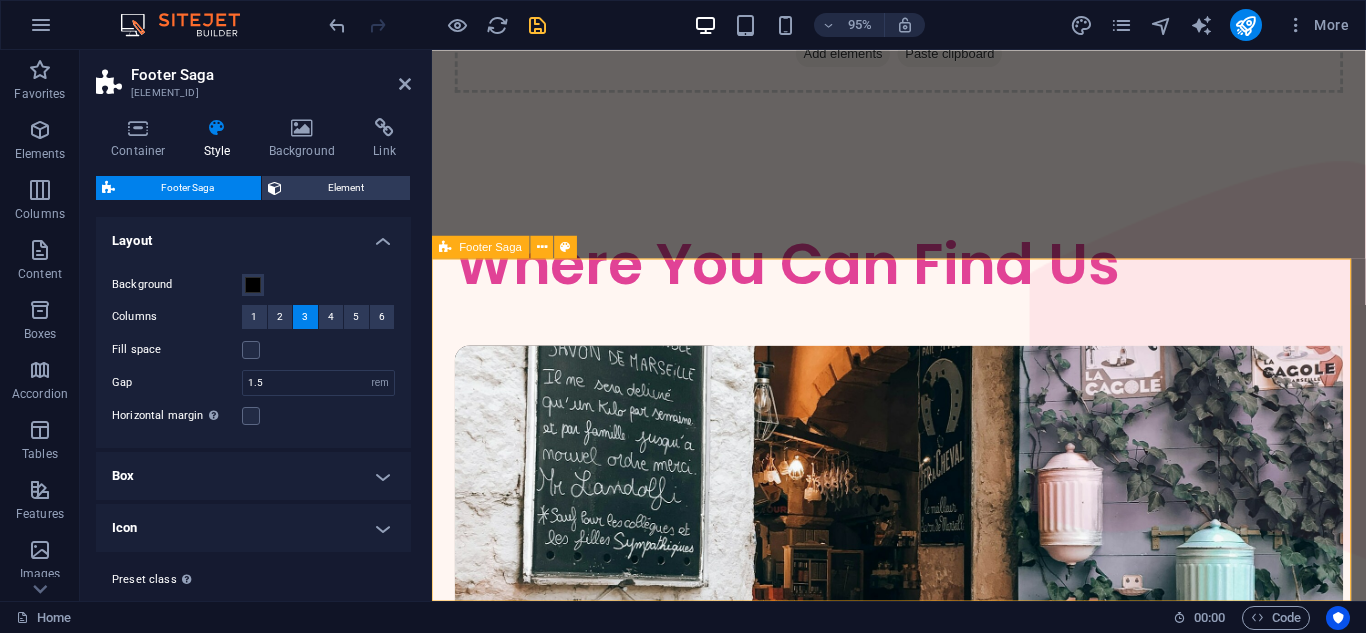 click on "Home About Menu Location Catering Facebook Twitter Youtube
Copyright    prostar-netball.co.za . All rights reserved Legal Notice  |  Privacy Policy" at bounding box center [923, 4068] 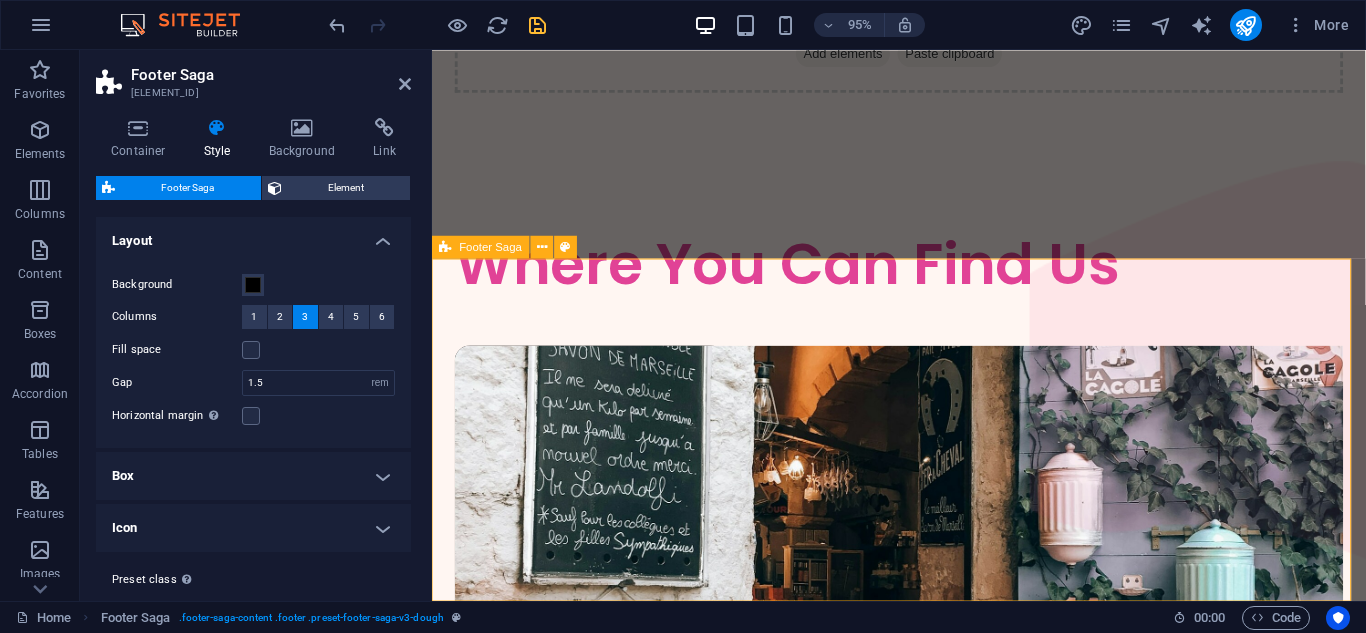 click on "Home About Menu Location Catering Facebook Twitter Youtube
Copyright    prostar-netball.co.za . All rights reserved Legal Notice  |  Privacy Policy" at bounding box center [923, 4068] 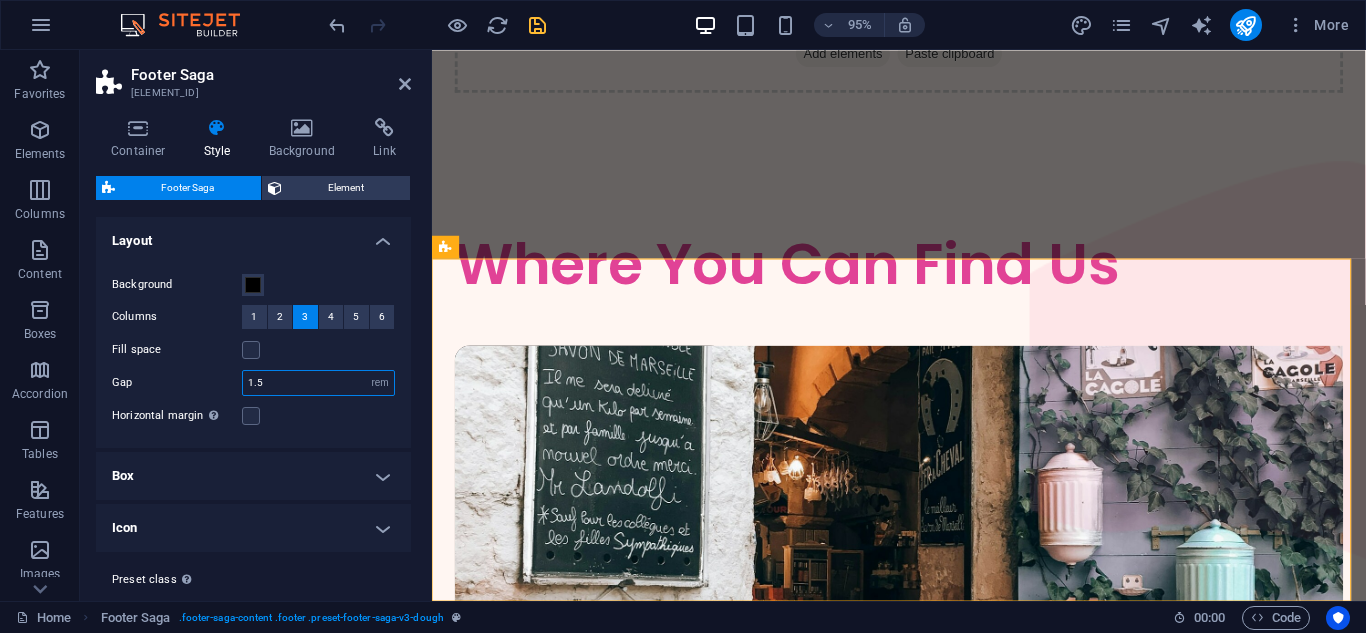 click on "1.5" at bounding box center (318, 383) 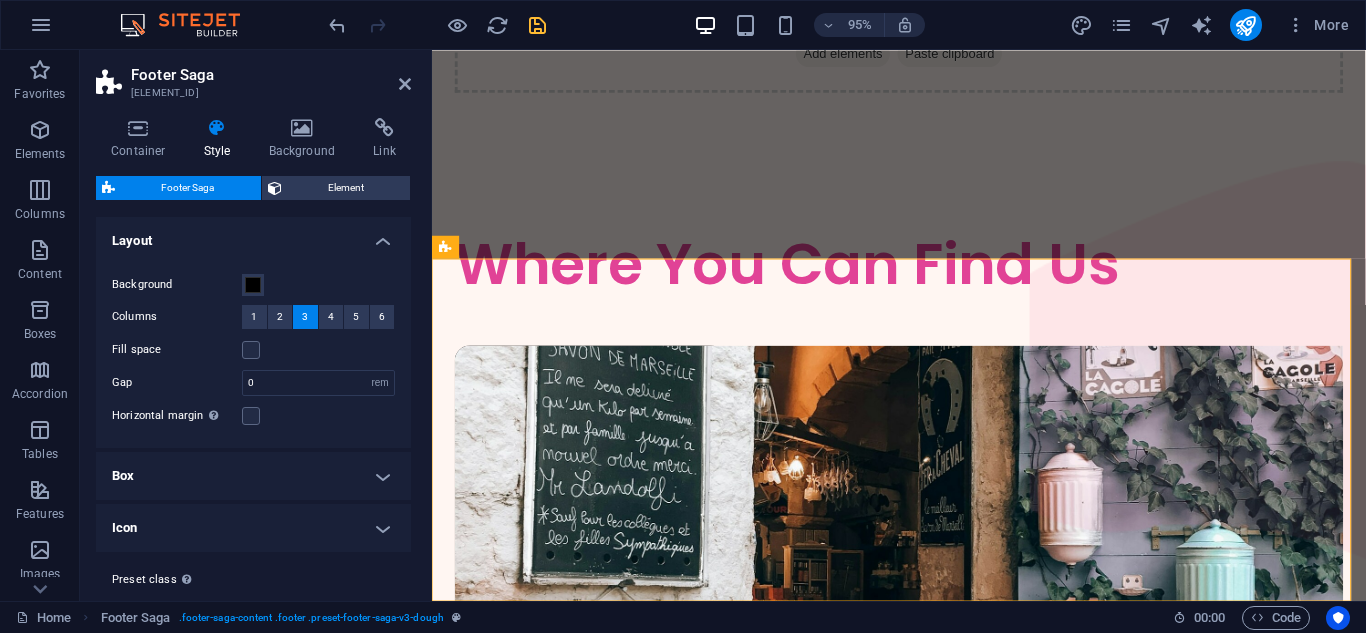 click on "Horizontal margin Only if the containers "Content width" is not set to "Default"" at bounding box center [253, 416] 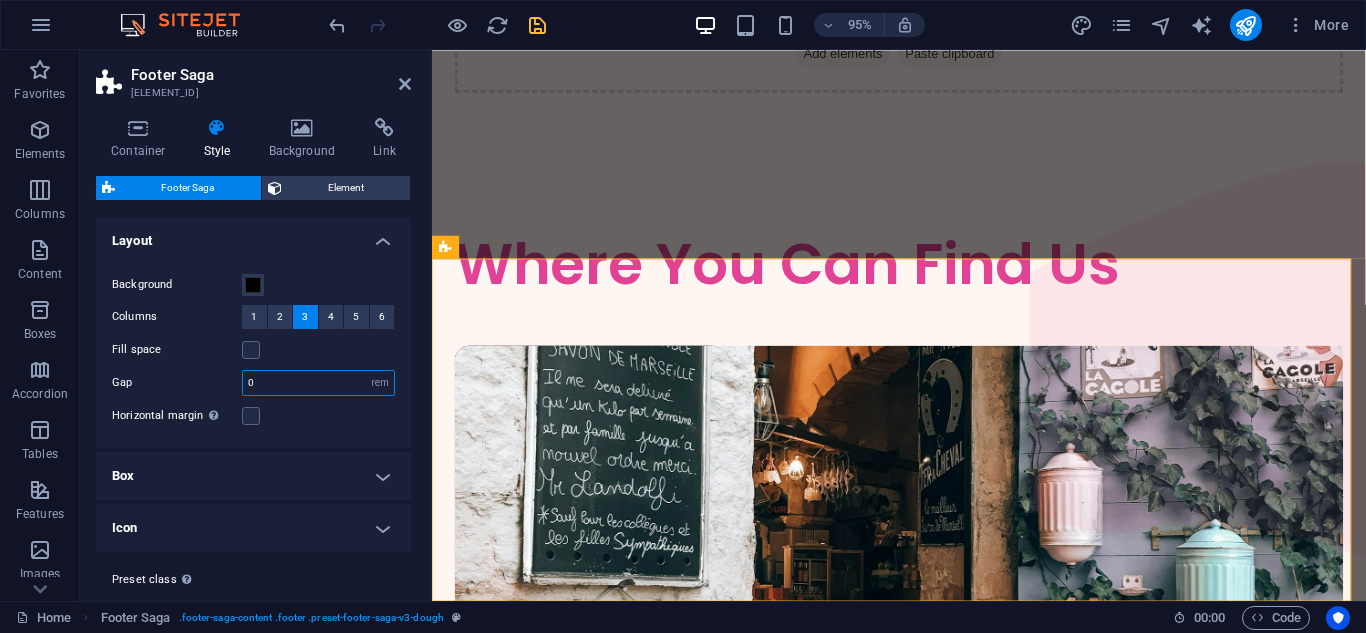 click on "0" at bounding box center (318, 383) 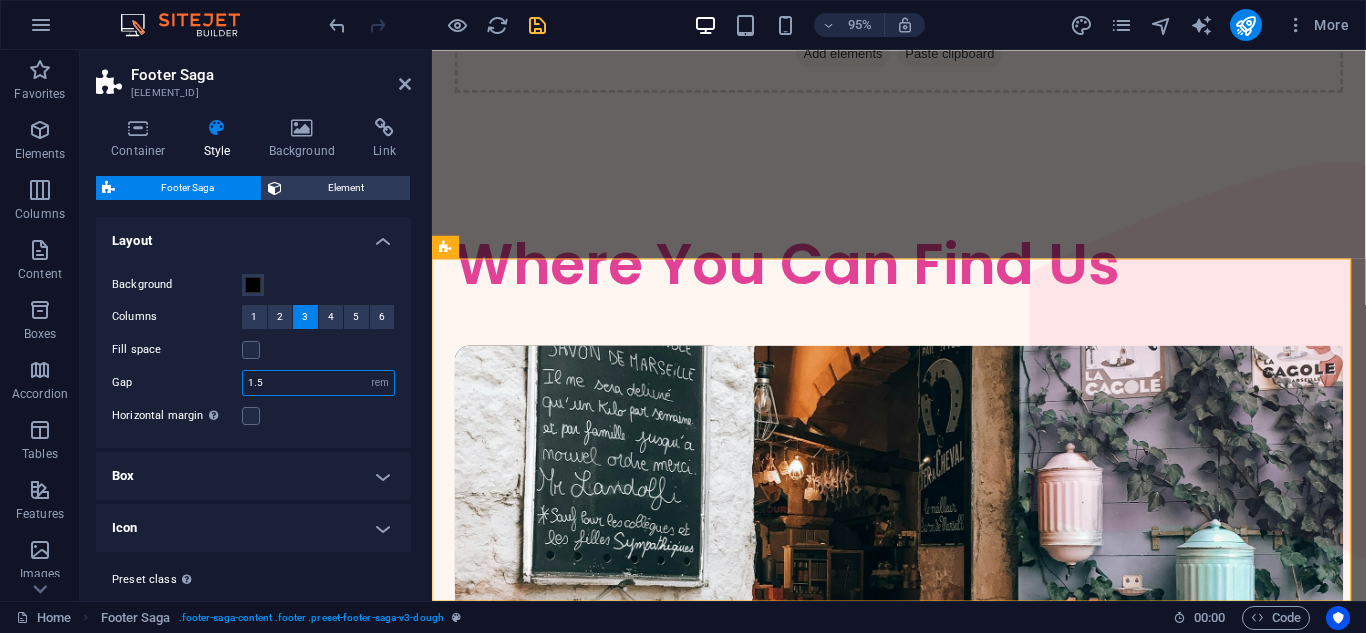 type on "1.5" 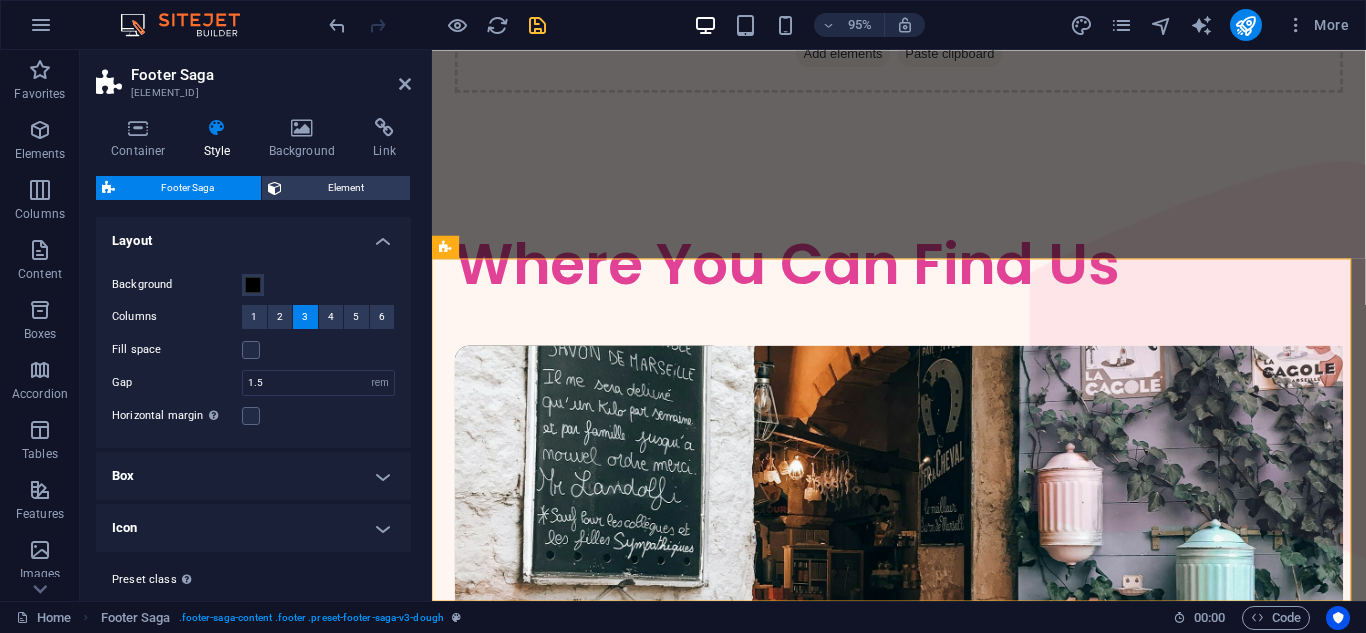 click on "Horizontal margin Only if the containers "Content width" is not set to "Default"" at bounding box center [253, 416] 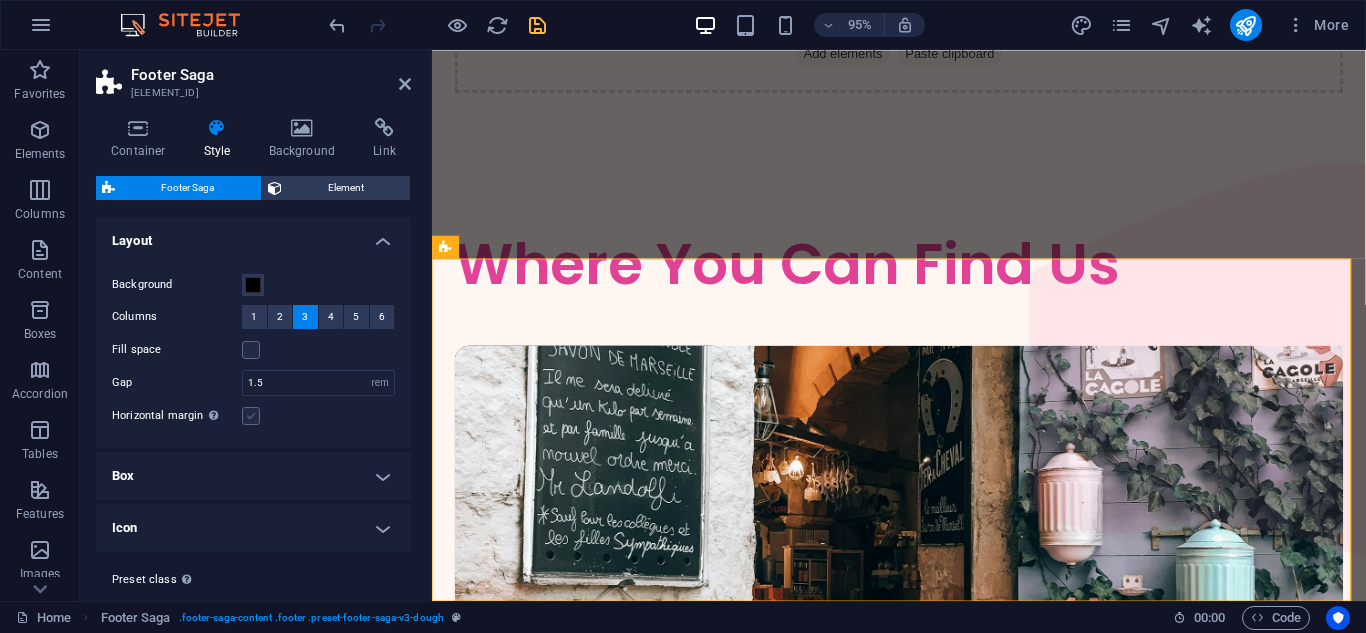 click at bounding box center (251, 416) 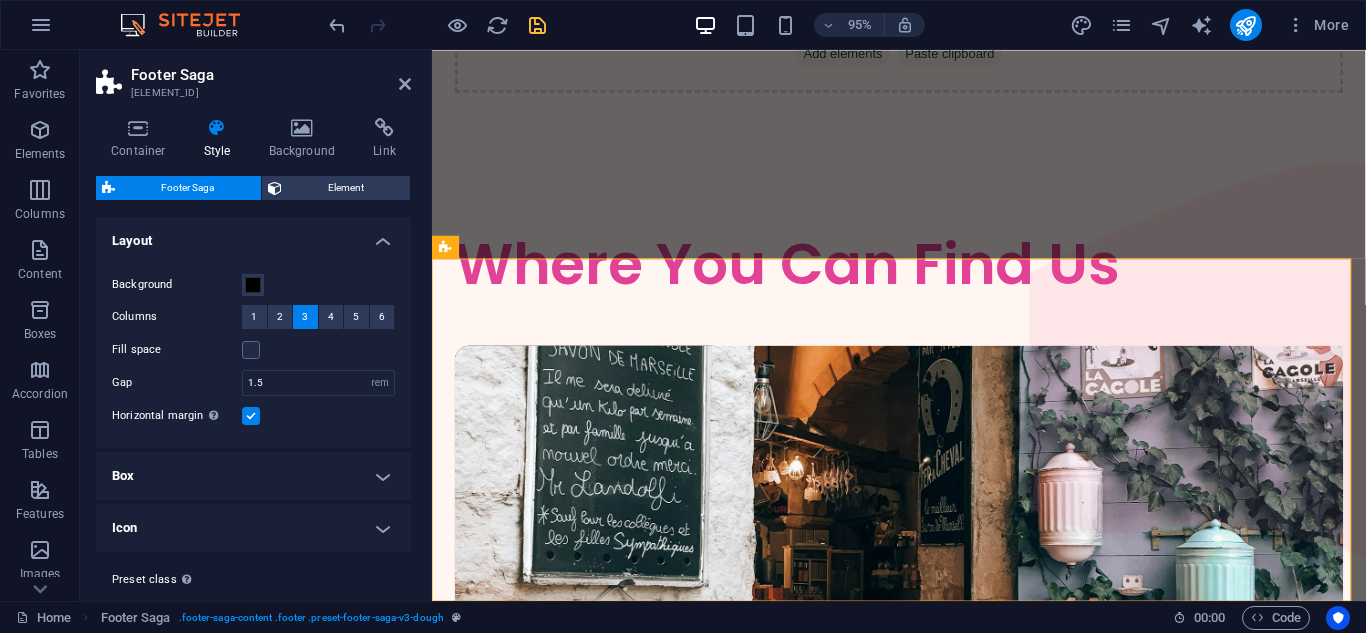 click at bounding box center [251, 416] 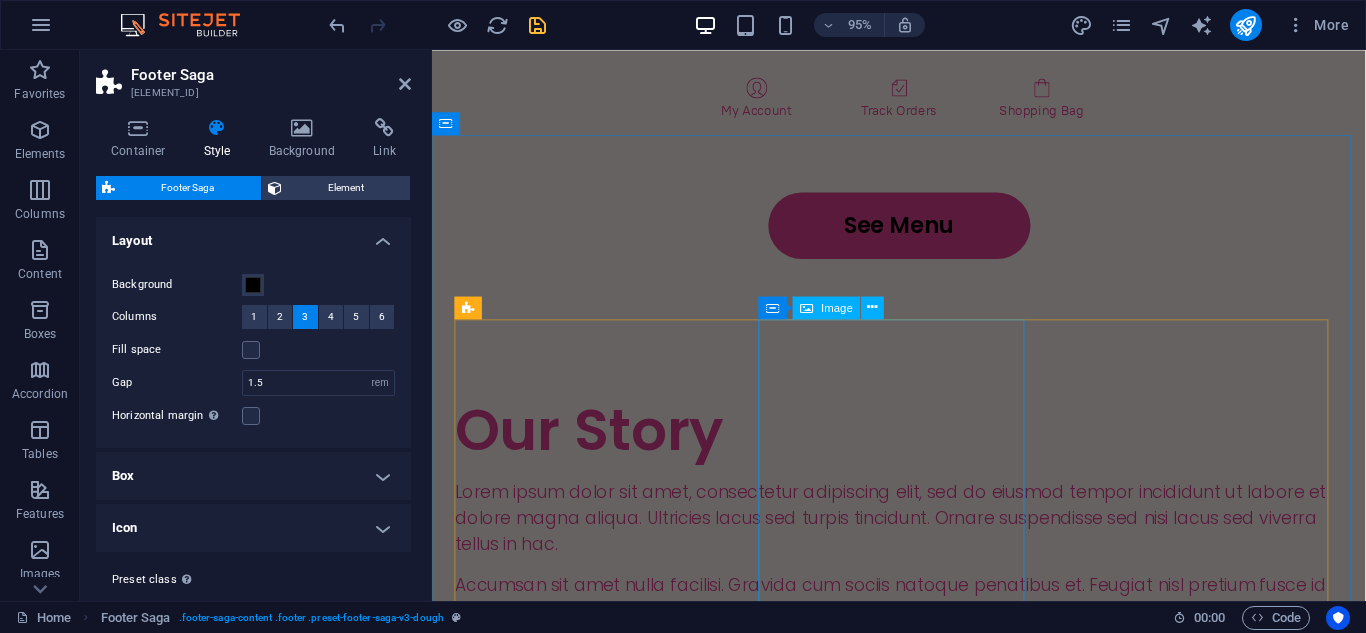 scroll, scrollTop: 3580, scrollLeft: 0, axis: vertical 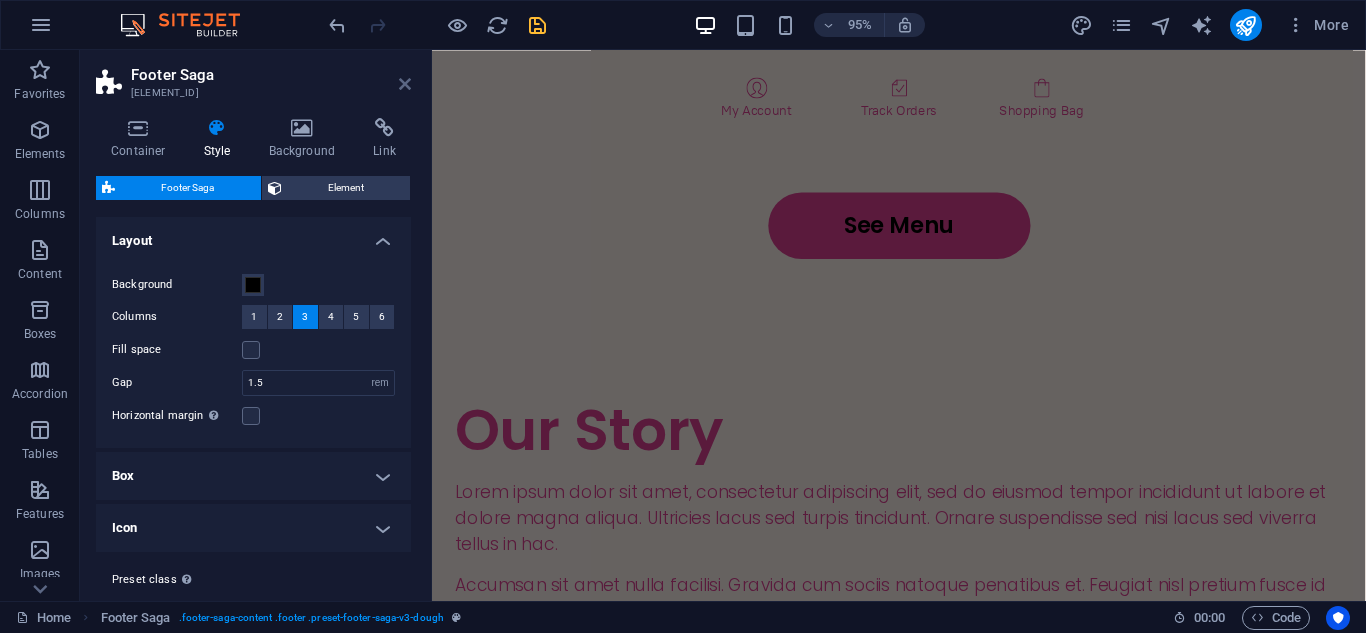 drag, startPoint x: 403, startPoint y: 85, endPoint x: 536, endPoint y: 139, distance: 143.54442 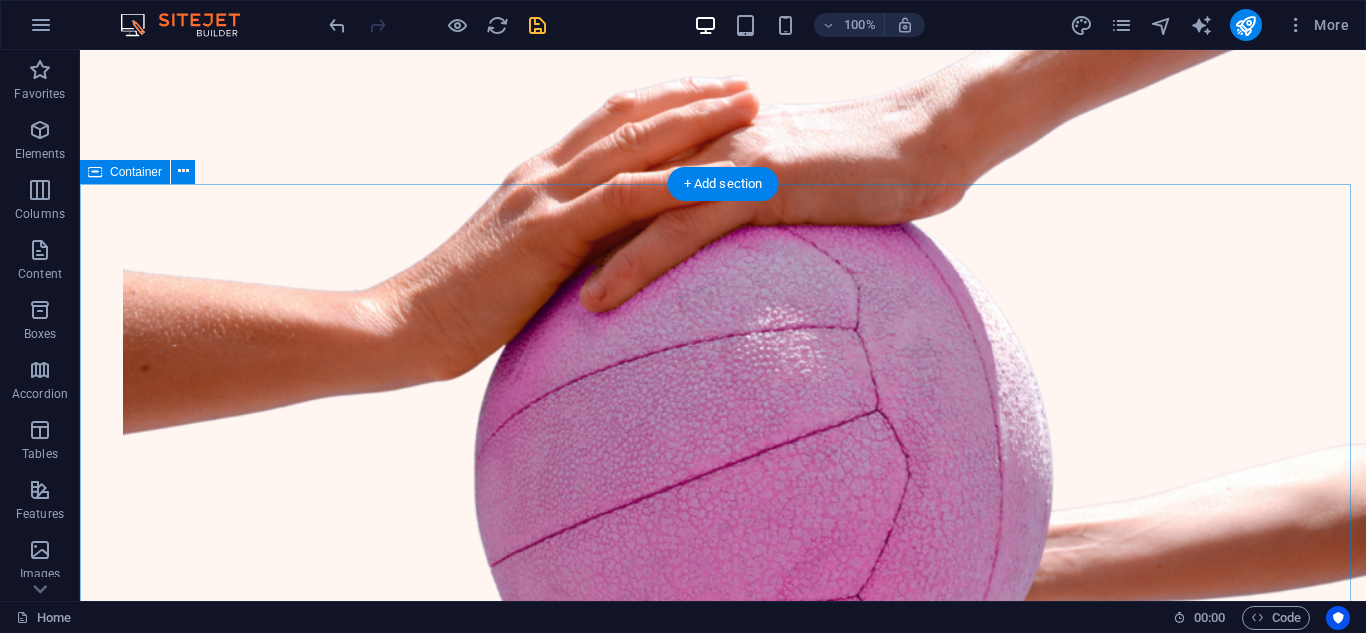 scroll, scrollTop: 689, scrollLeft: 0, axis: vertical 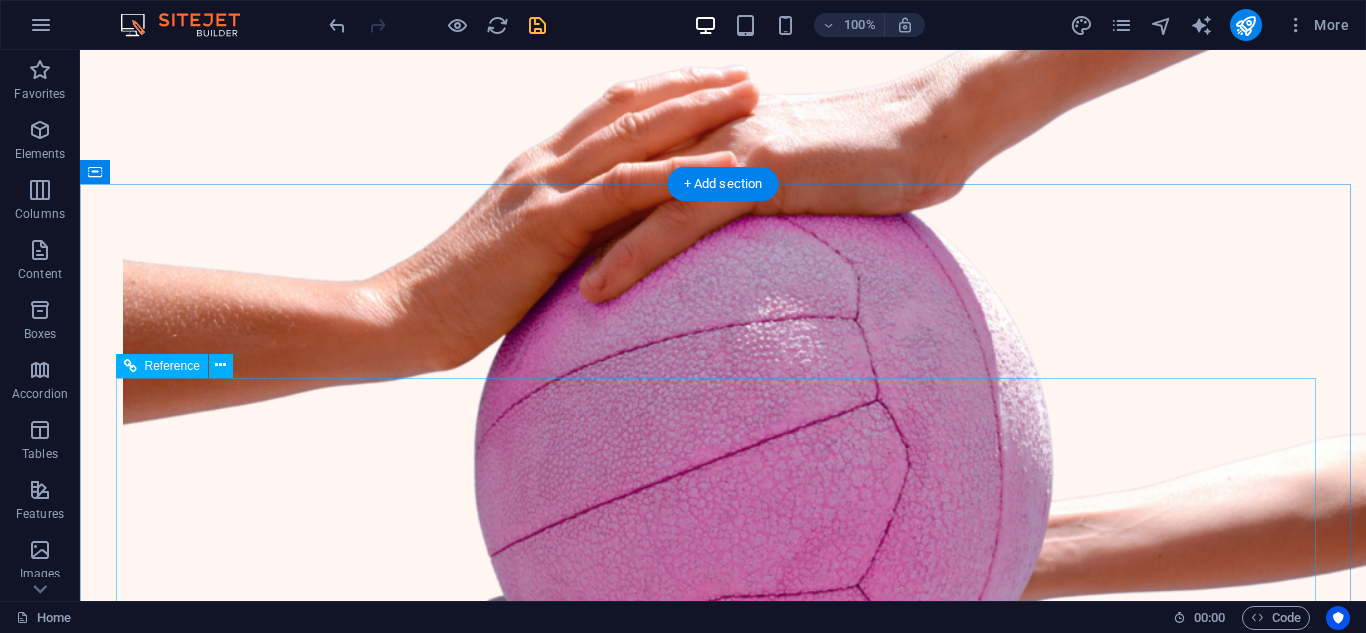 click on "Featured Products Sugary Donut Sugary Donut $3.50 Choco Sprinkle Choco Sprinkle $2.50 Bundle Options Classic Bundle Classic Bundle $18.50 Spicy Bundle Spicy Bundle $20.50 SugarDough Merch Donut Mug Donut Mug $22.50  My Account   Track Orders   Shopping Bag  Display prices in: USD" at bounding box center (723, 2224) 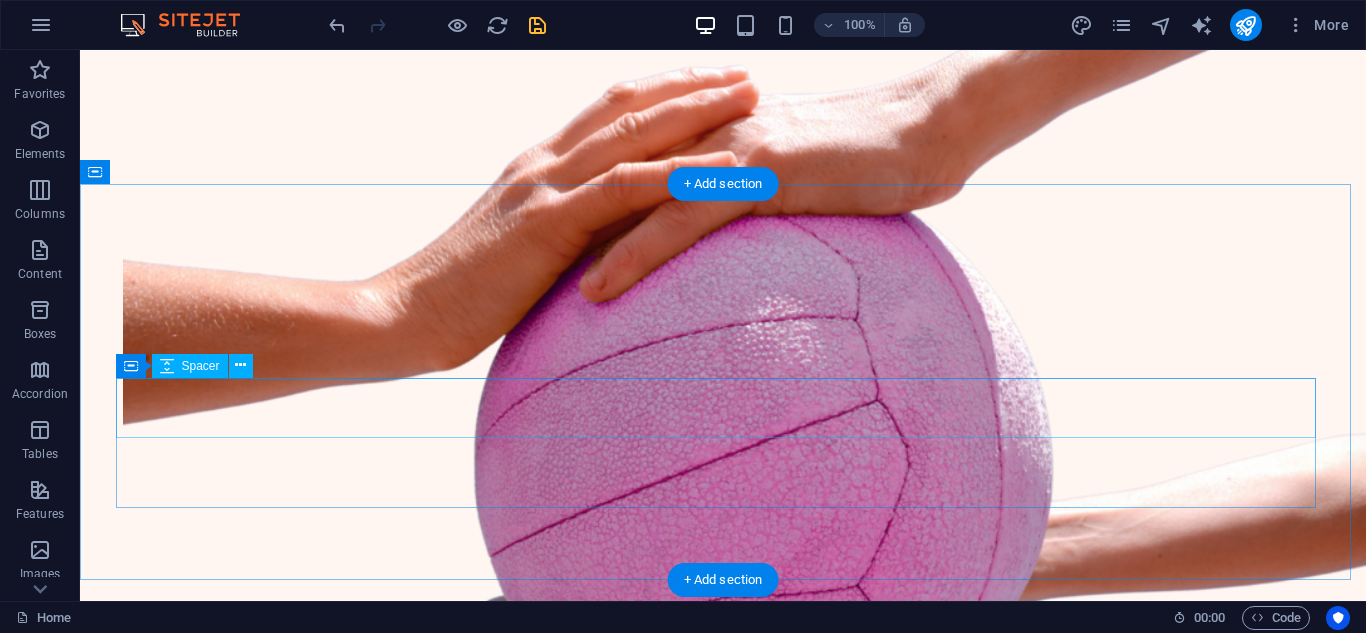 click at bounding box center [723, 1434] 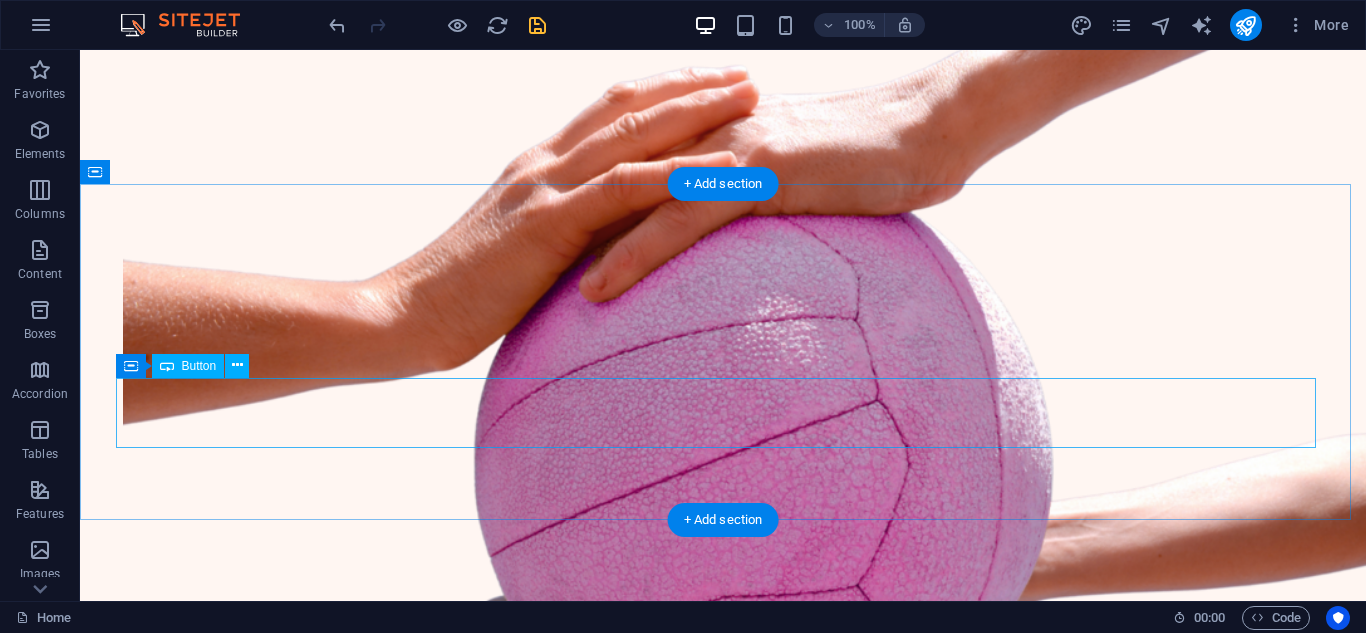 click on "See Menu" at bounding box center (723, 1439) 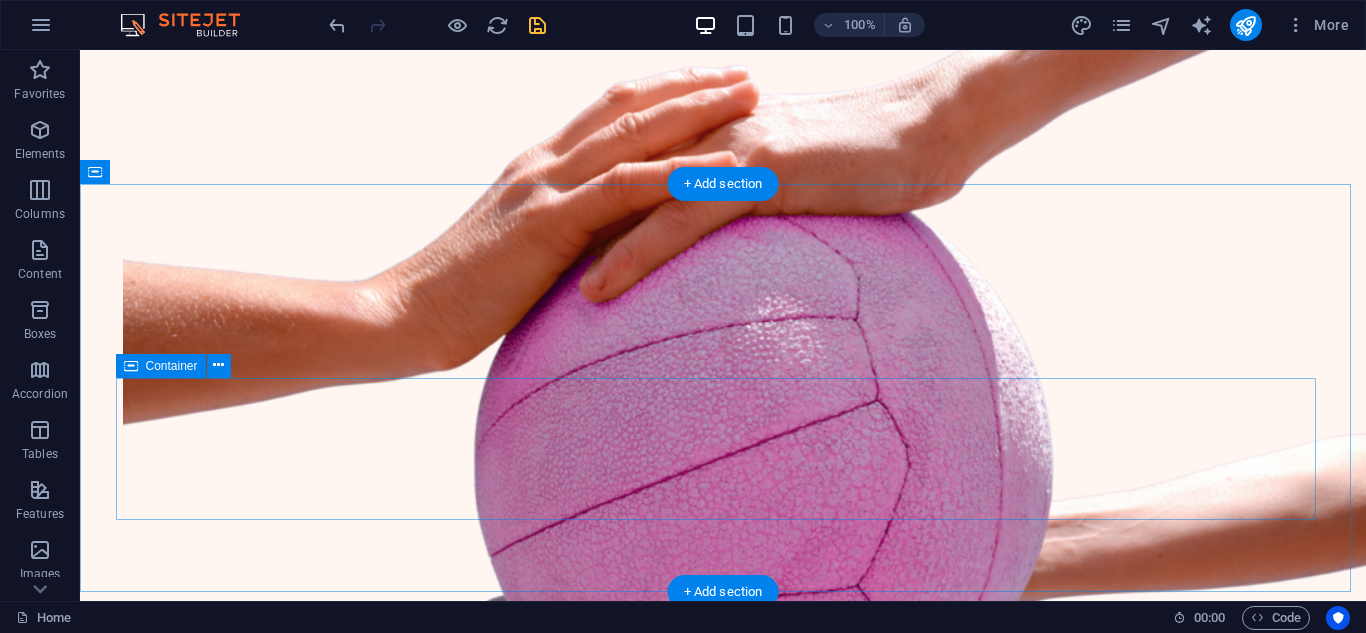 click on "Drop content here or  Add elements  Paste clipboard" at bounding box center (723, 1475) 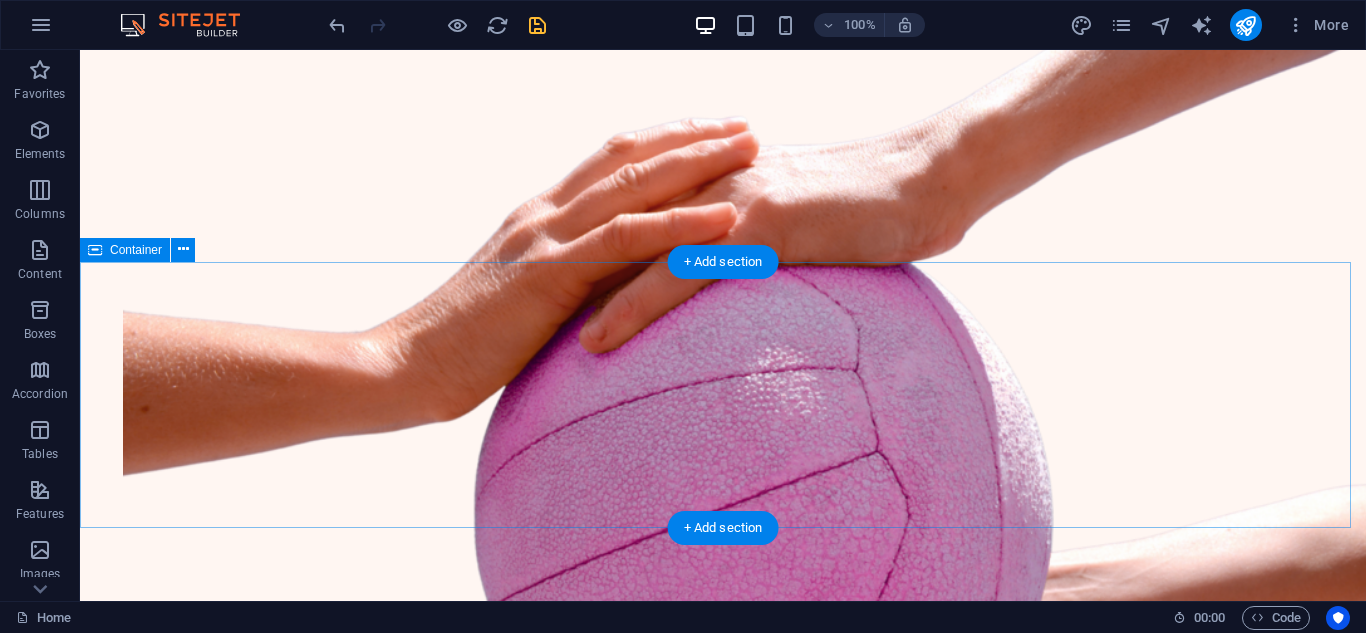 scroll, scrollTop: 589, scrollLeft: 0, axis: vertical 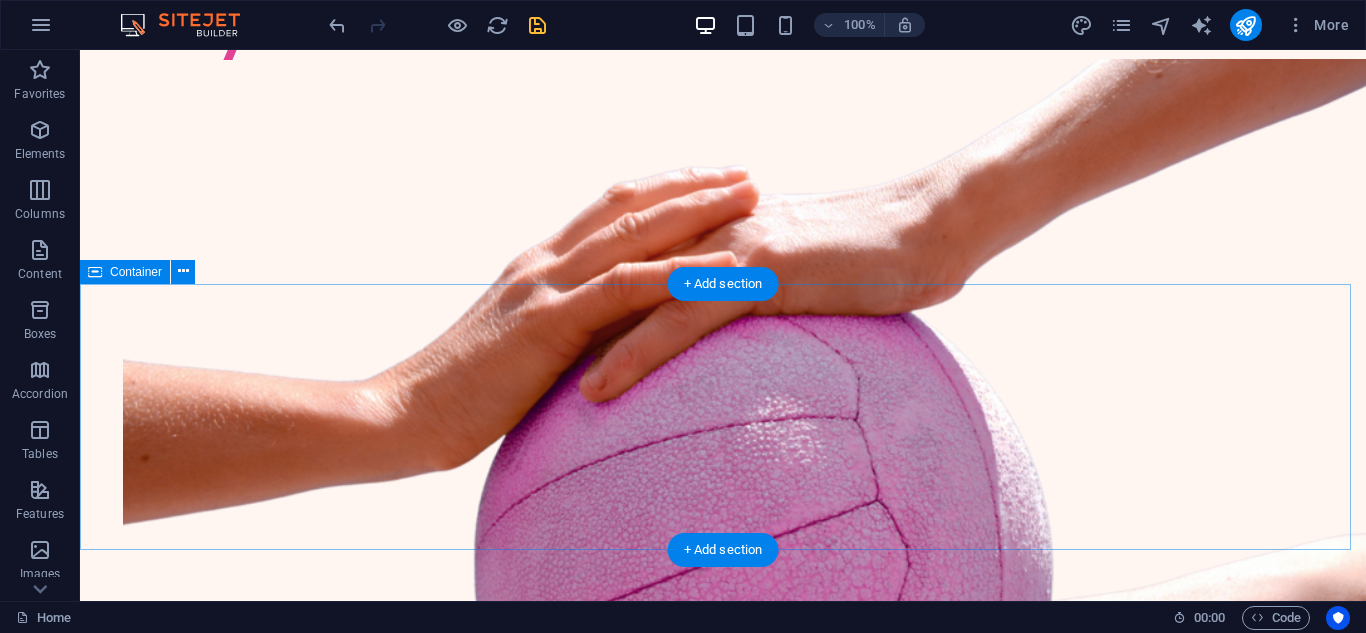 click at bounding box center [723, 1443] 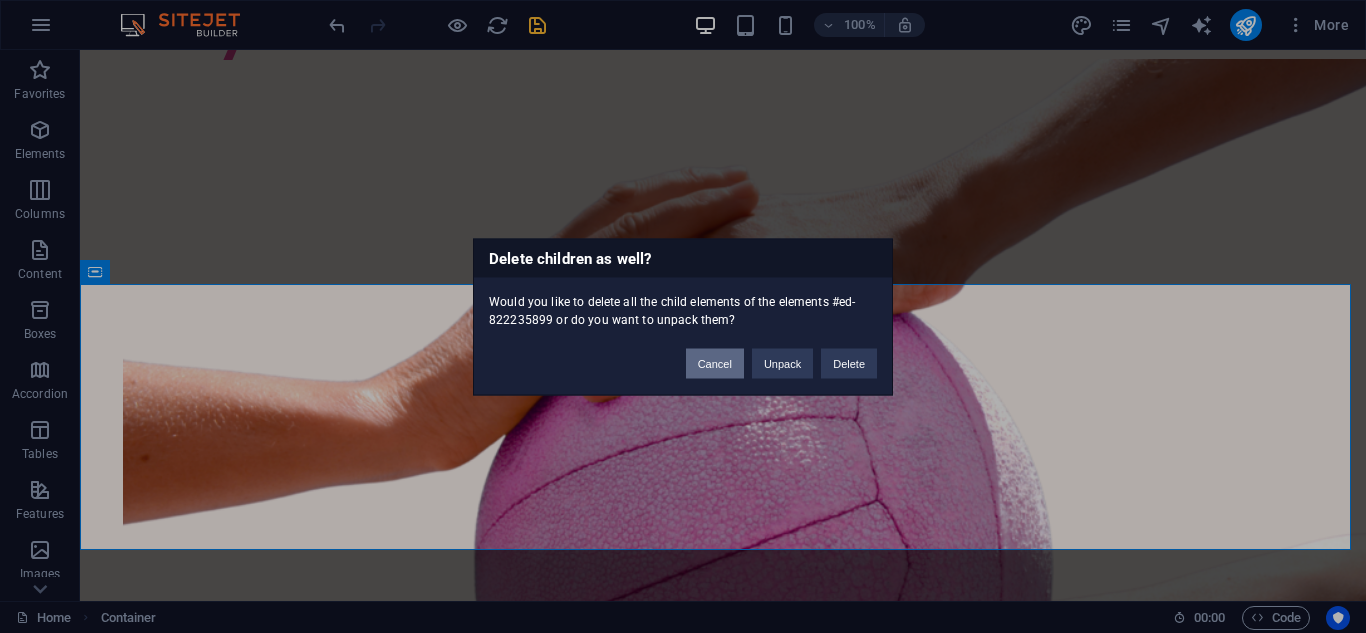 drag, startPoint x: 712, startPoint y: 367, endPoint x: 611, endPoint y: 323, distance: 110.16805 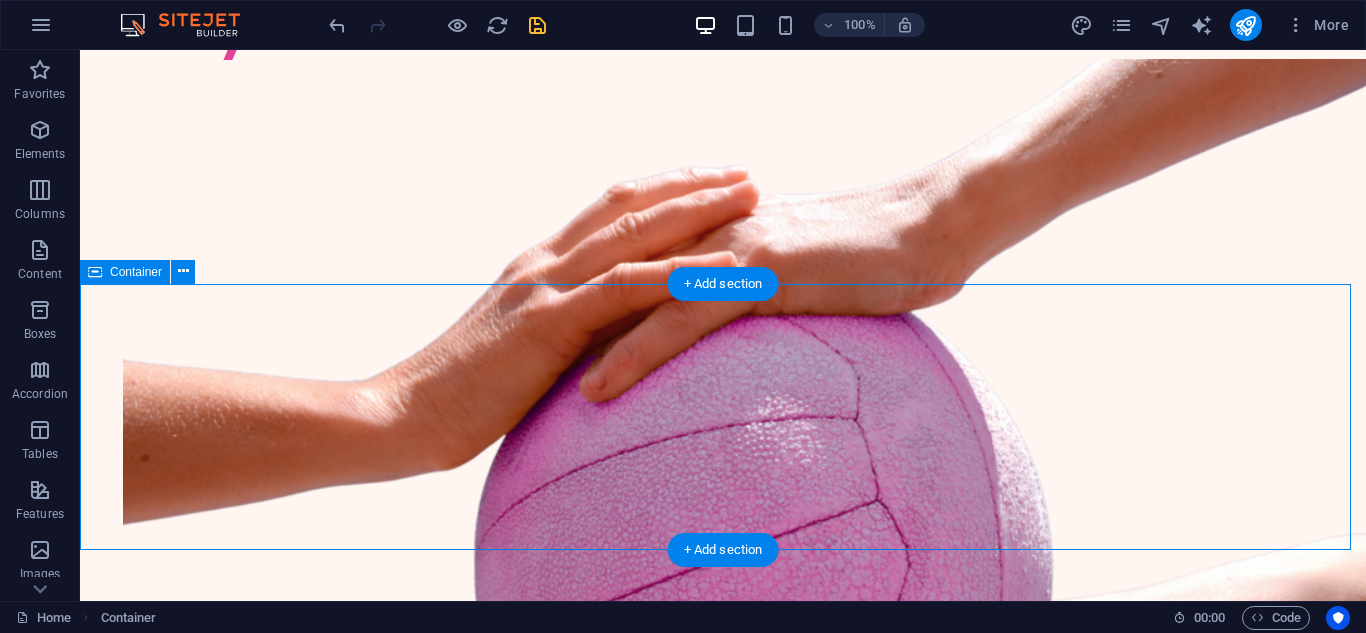 click at bounding box center [723, 1443] 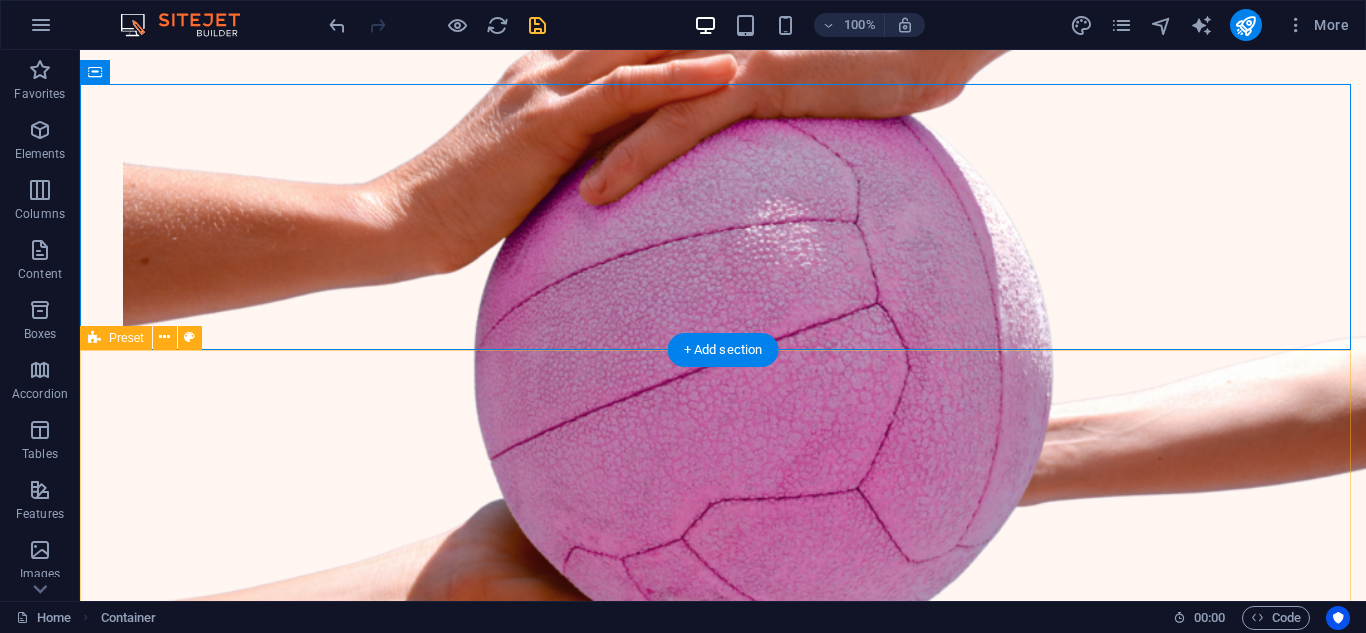 scroll, scrollTop: 789, scrollLeft: 0, axis: vertical 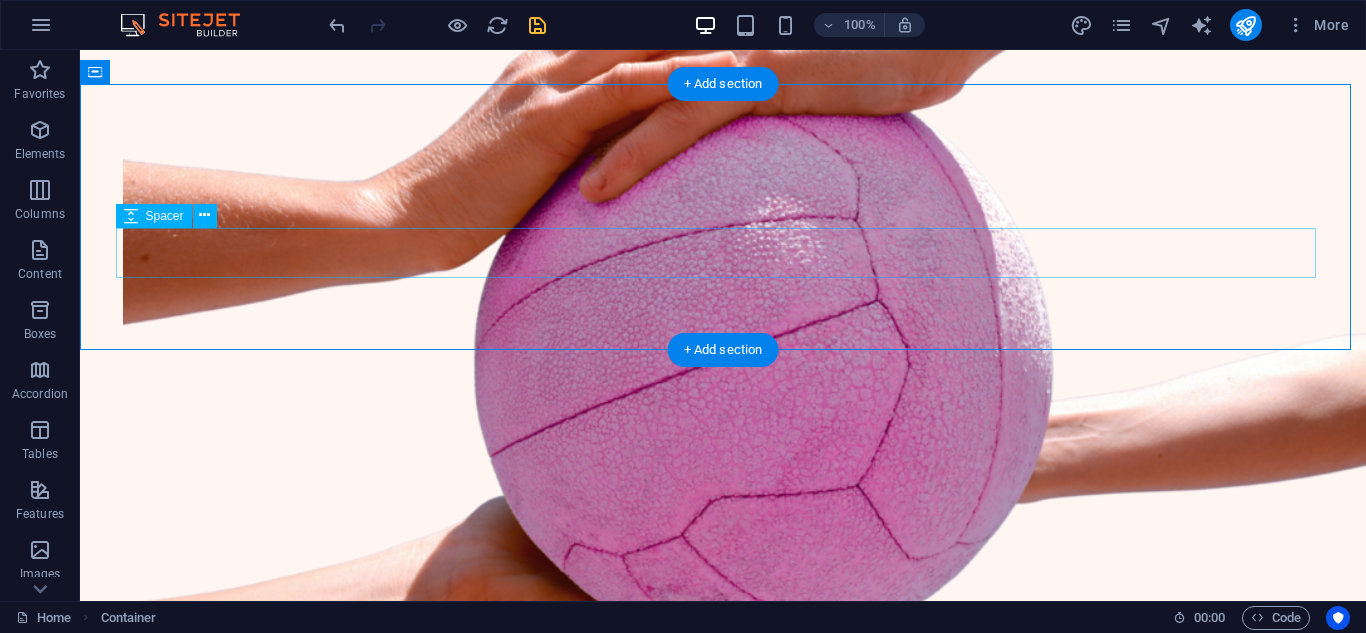 click at bounding box center (723, 1279) 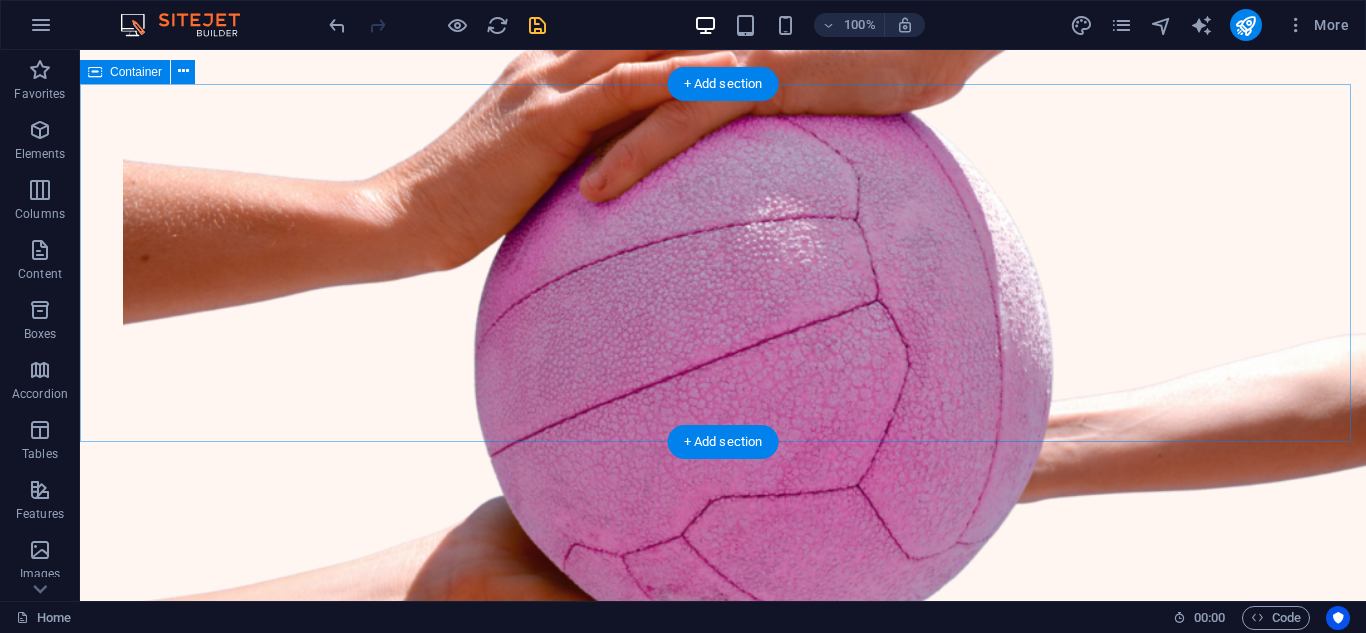 click on "Drop content here or  Add elements  Paste clipboard" at bounding box center (723, 1289) 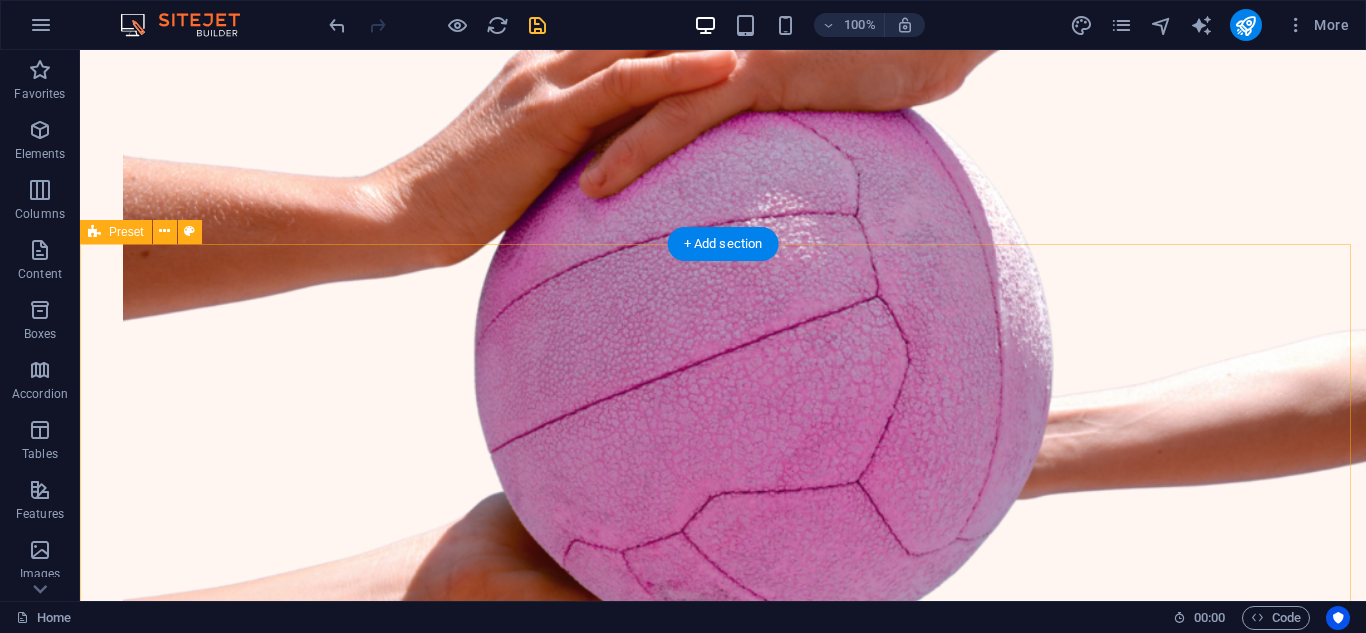 scroll, scrollTop: 789, scrollLeft: 0, axis: vertical 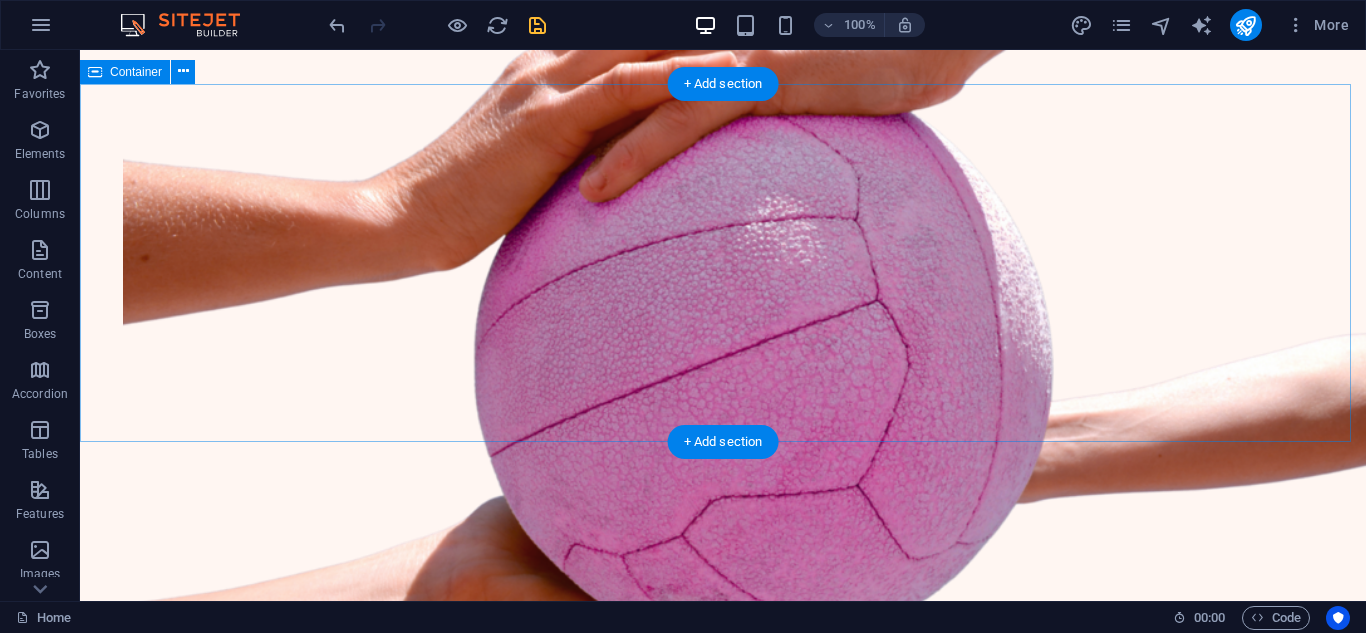click on "Drop content here or  Add elements  Paste clipboard" at bounding box center [723, 1289] 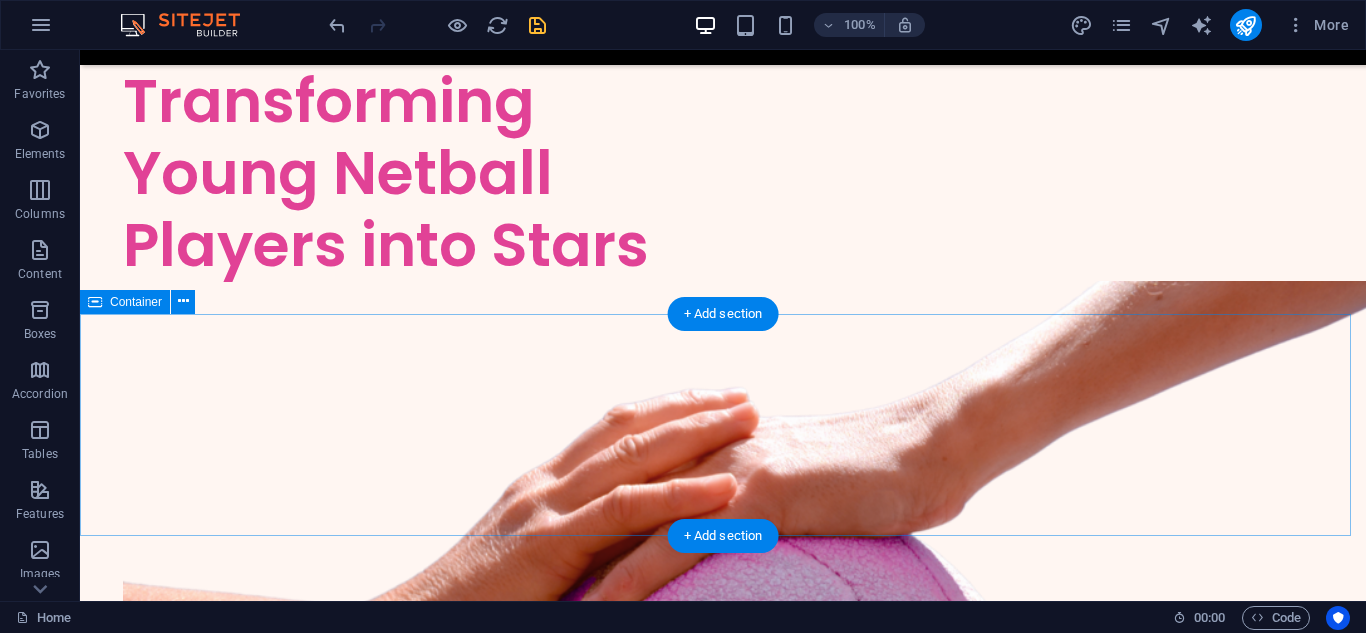 scroll, scrollTop: 400, scrollLeft: 0, axis: vertical 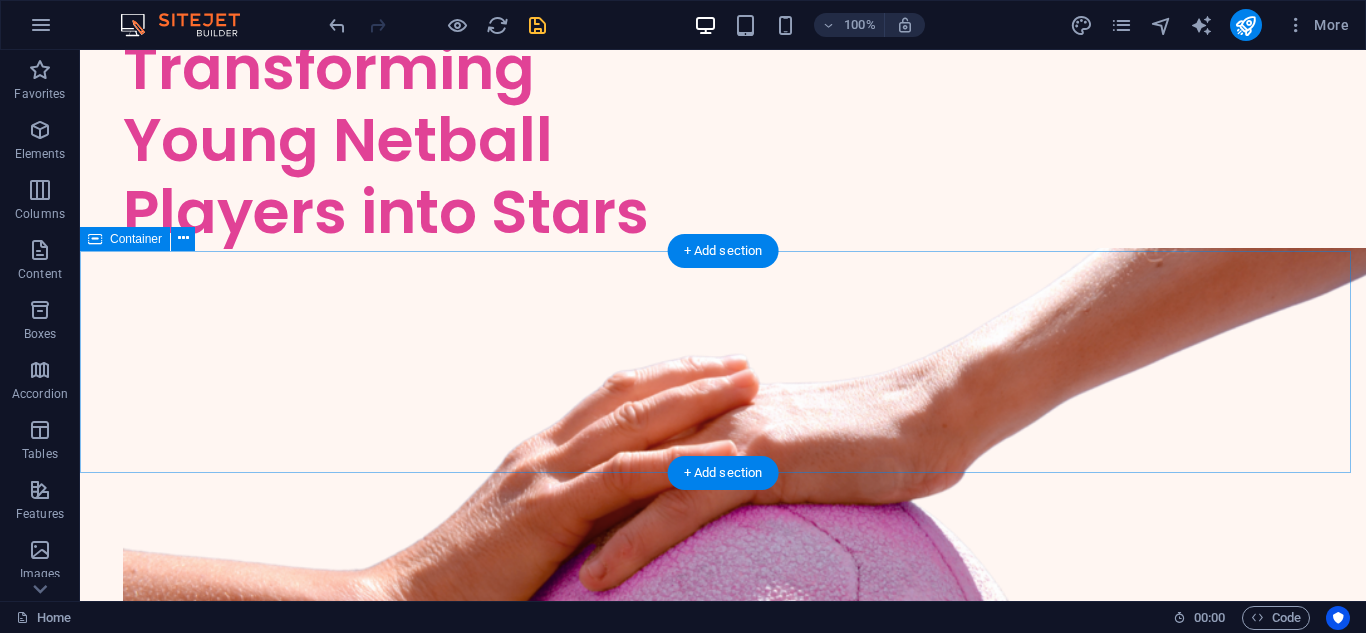 click on "Drop content here or  Add elements  Paste clipboard" at bounding box center [723, 1302] 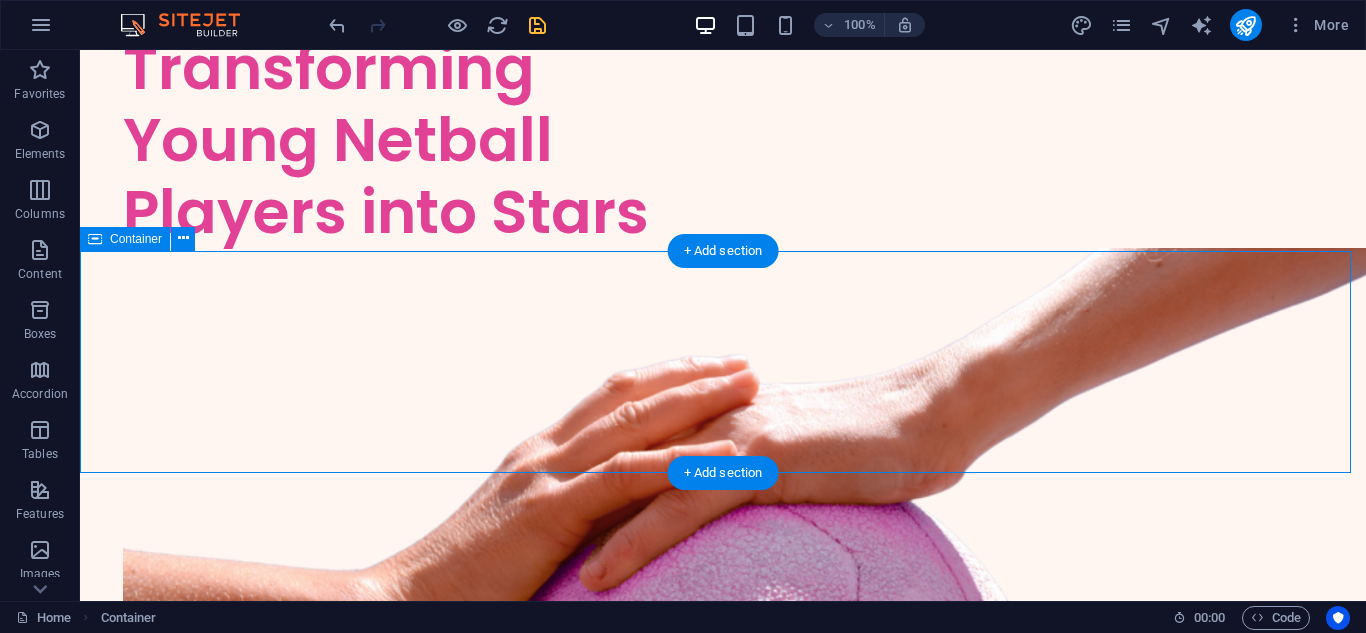 click on "Drop content here or  Add elements  Paste clipboard" at bounding box center (723, 1302) 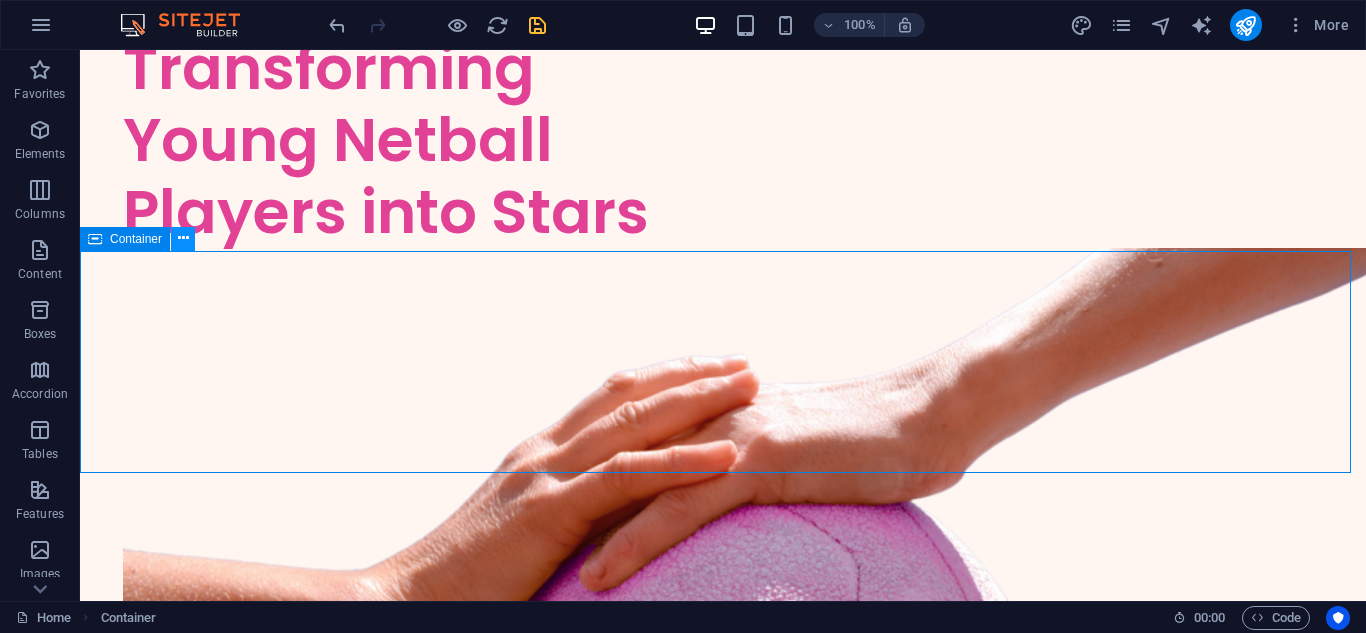 click at bounding box center (183, 238) 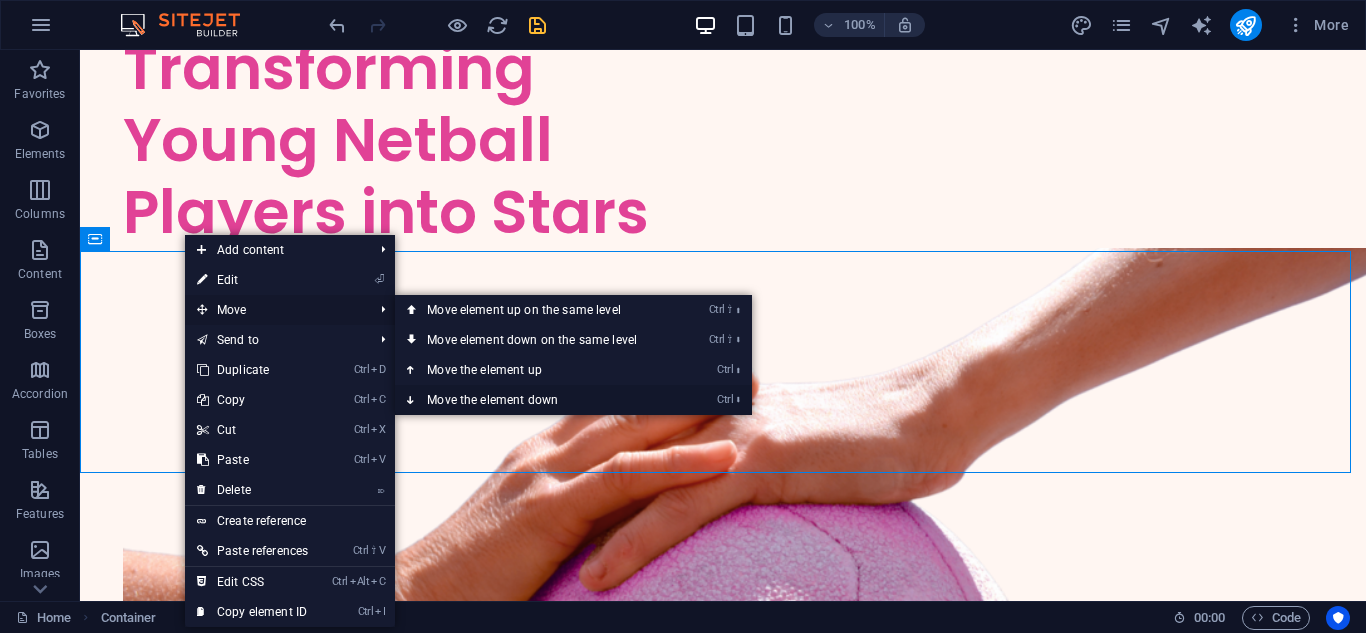 click on "Ctrl ⬇  Move the element down" at bounding box center [536, 400] 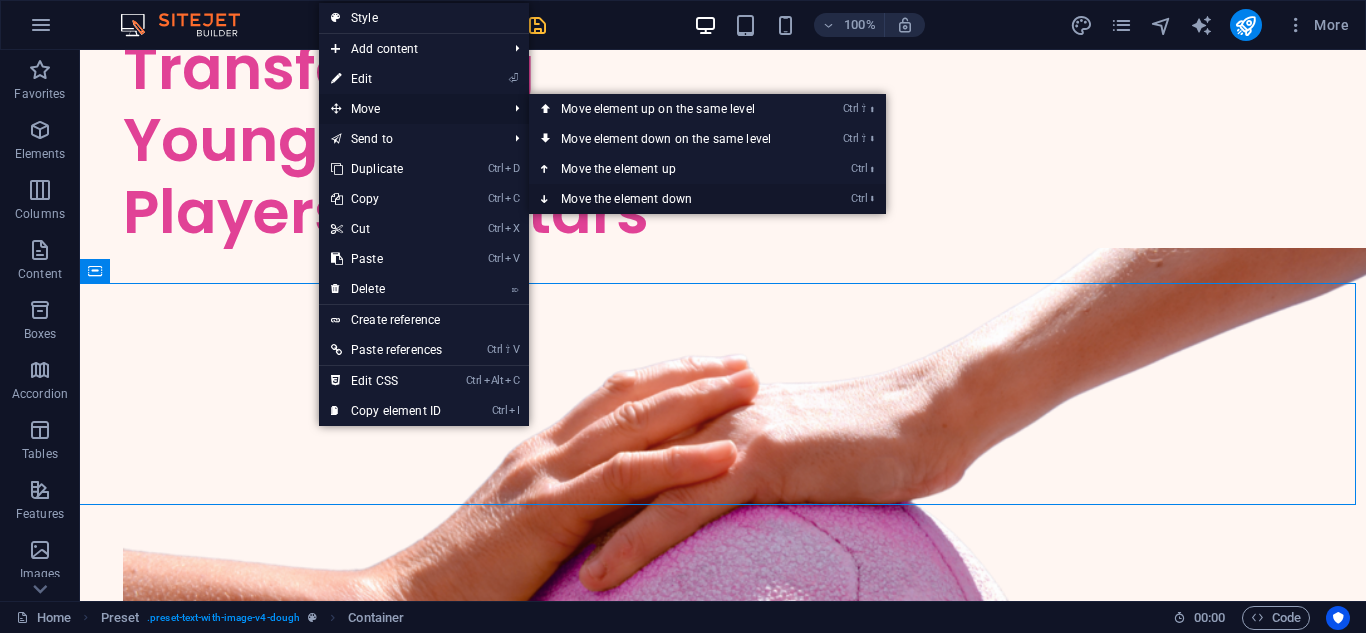 click on "Ctrl ⬇  Move the element down" at bounding box center [670, 199] 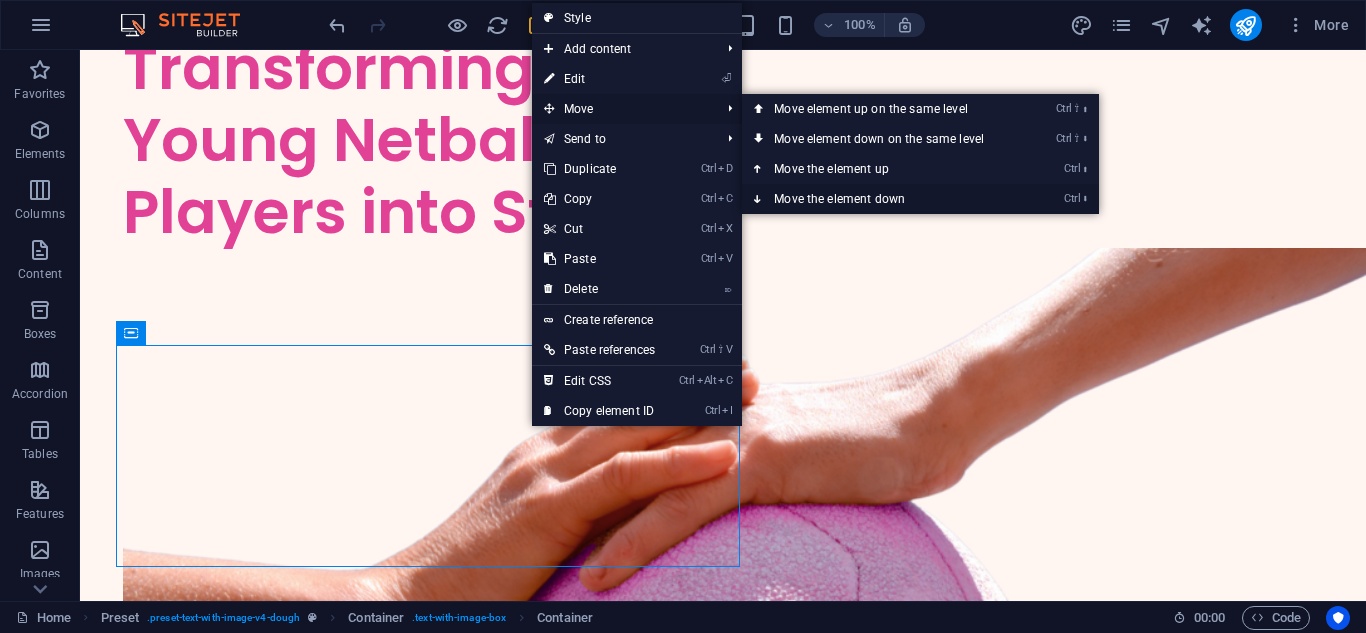 click on "Ctrl ⬇  Move the element down" at bounding box center (883, 199) 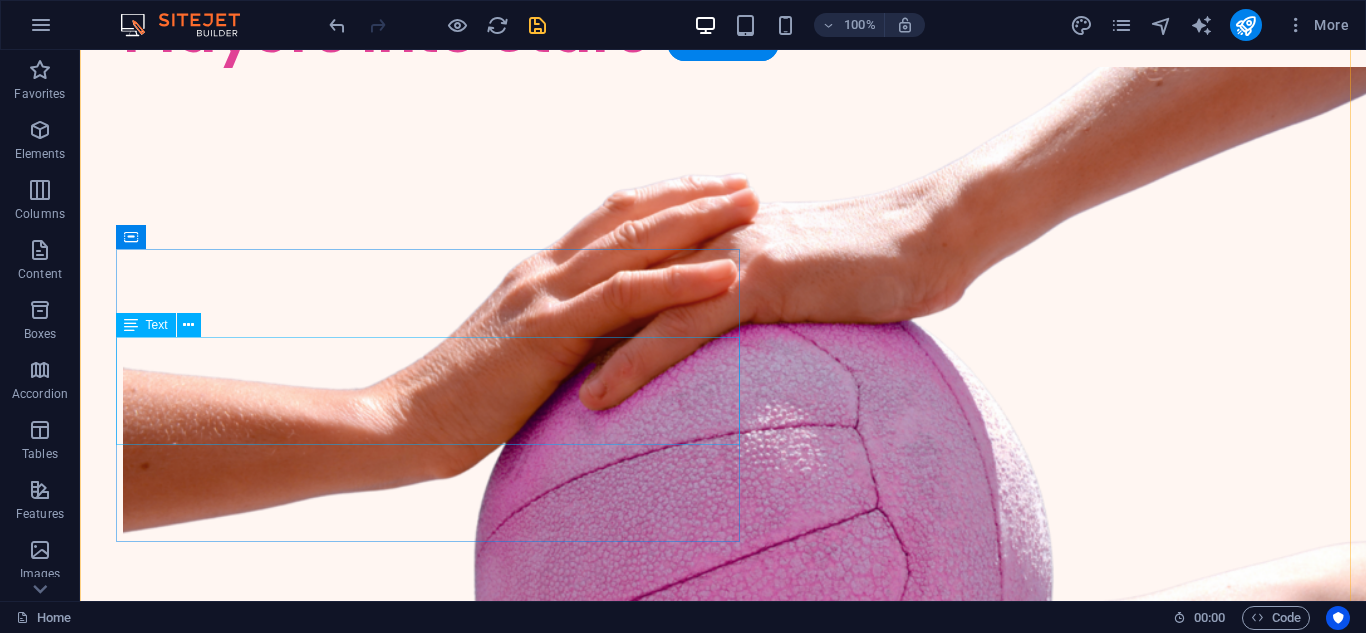 scroll, scrollTop: 608, scrollLeft: 0, axis: vertical 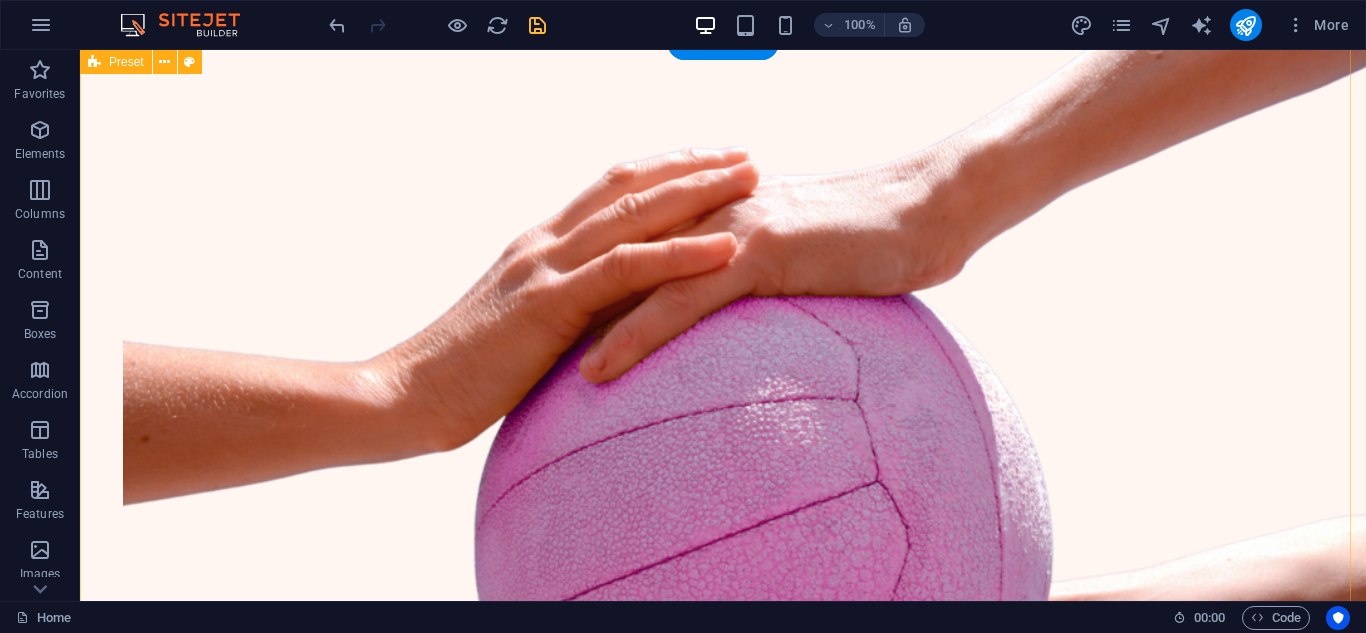 drag, startPoint x: 987, startPoint y: 309, endPoint x: 221, endPoint y: 180, distance: 776.7863 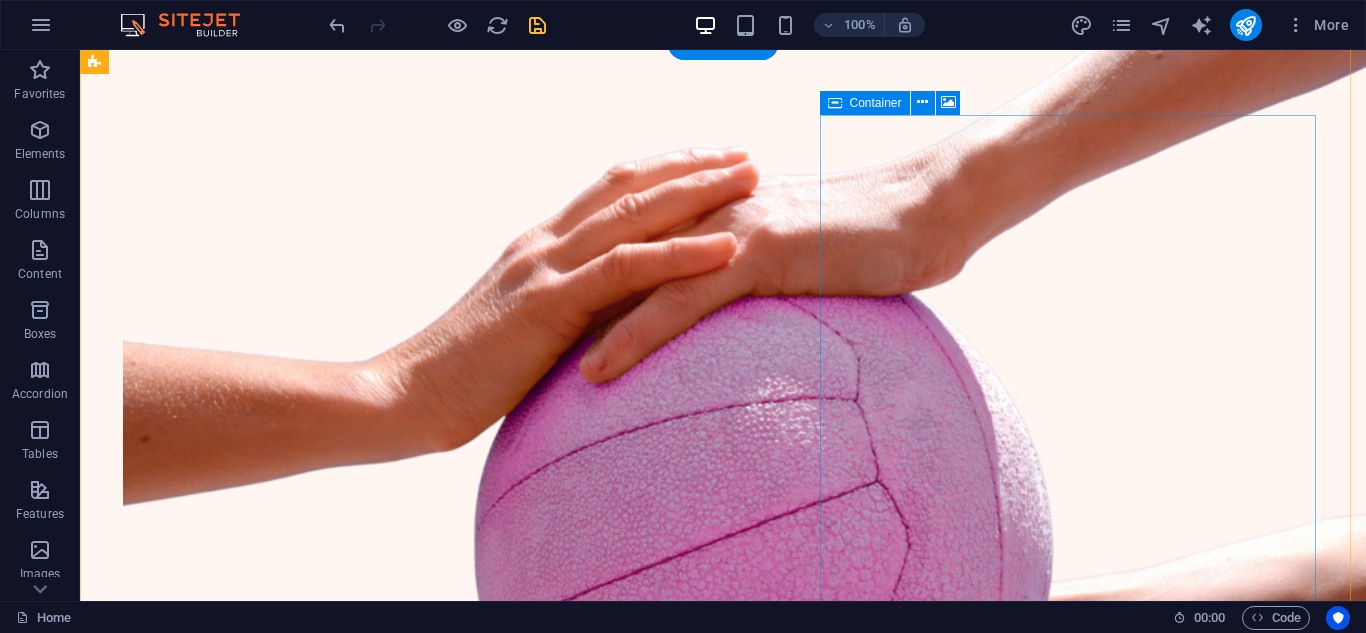 click on "Drop content here or  Add elements  Paste clipboard" at bounding box center (704, 1852) 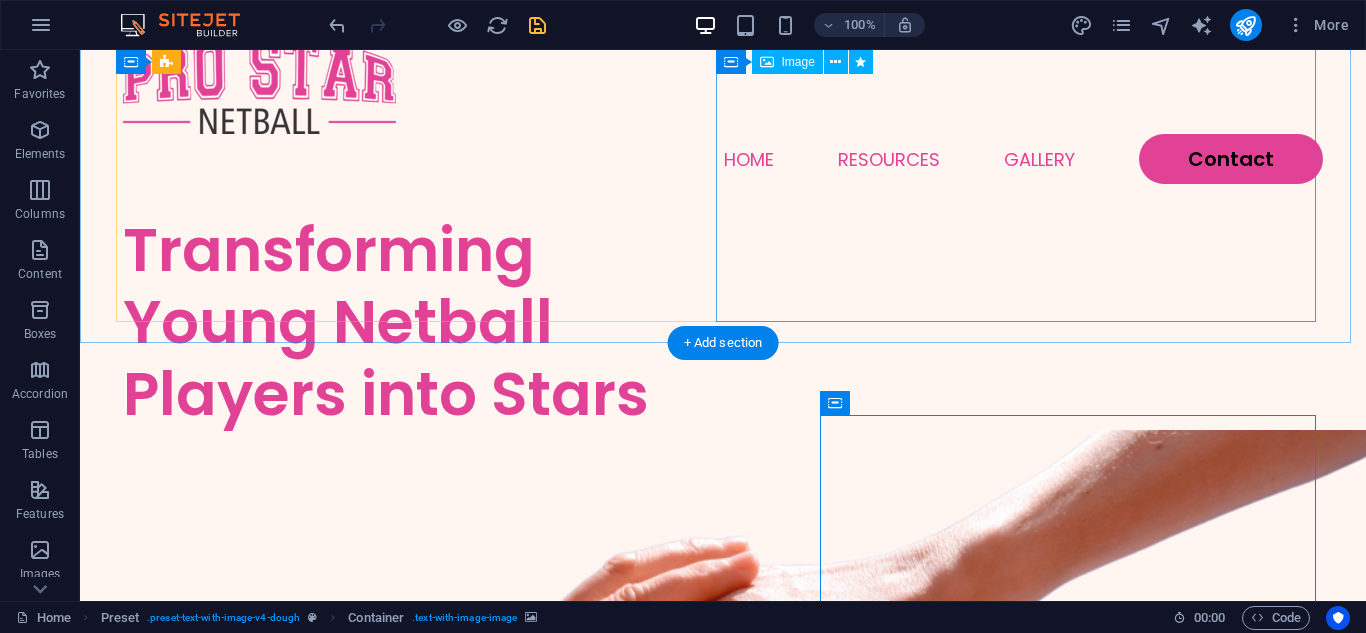 scroll, scrollTop: 108, scrollLeft: 0, axis: vertical 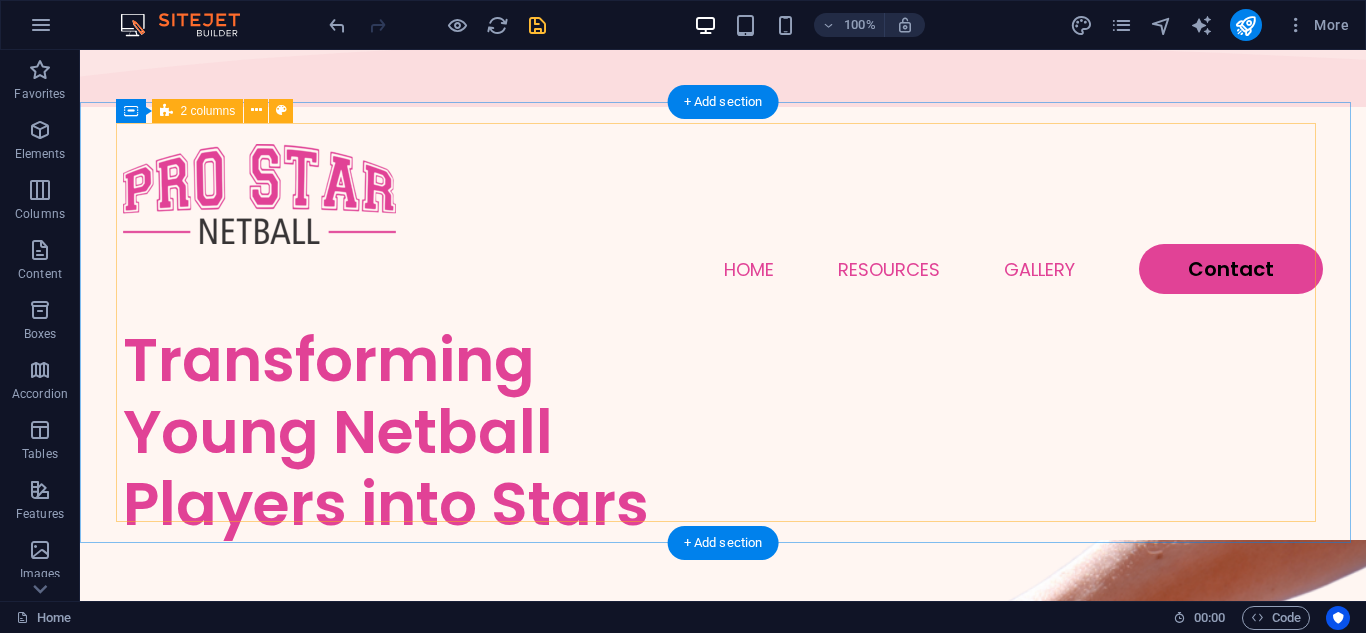 click on "Transforming Young Netball Players into Stars" at bounding box center [723, 860] 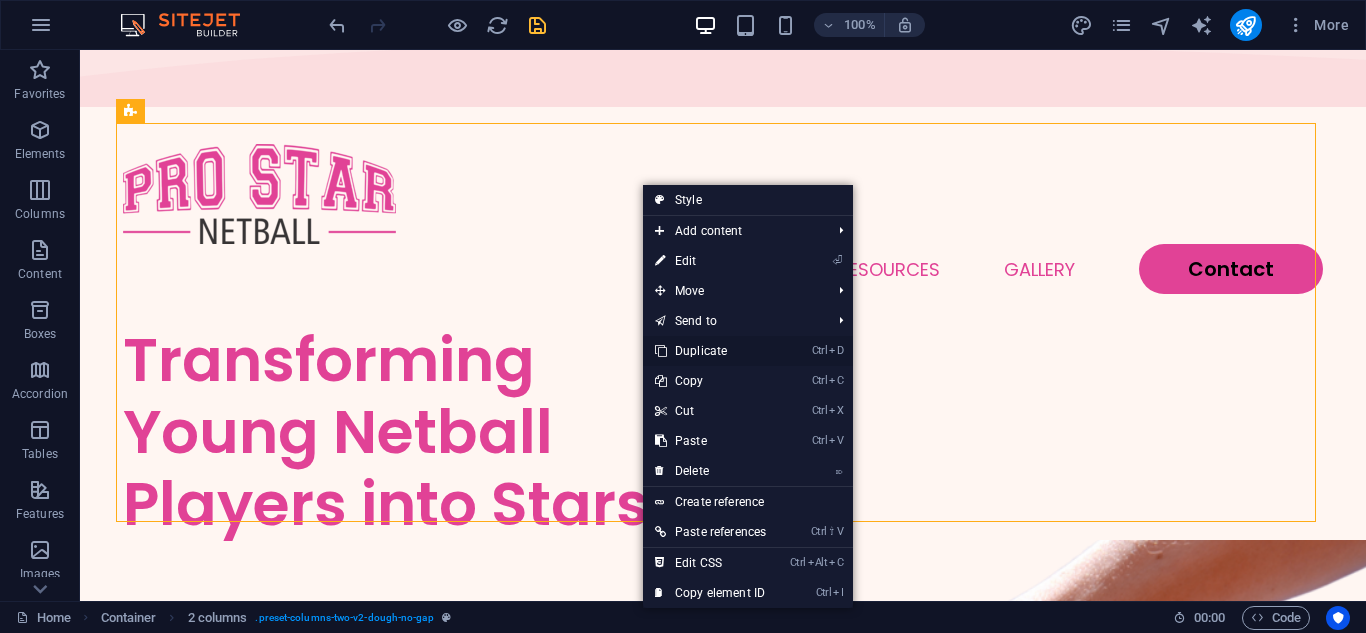 click on "Ctrl D  Duplicate" at bounding box center [710, 351] 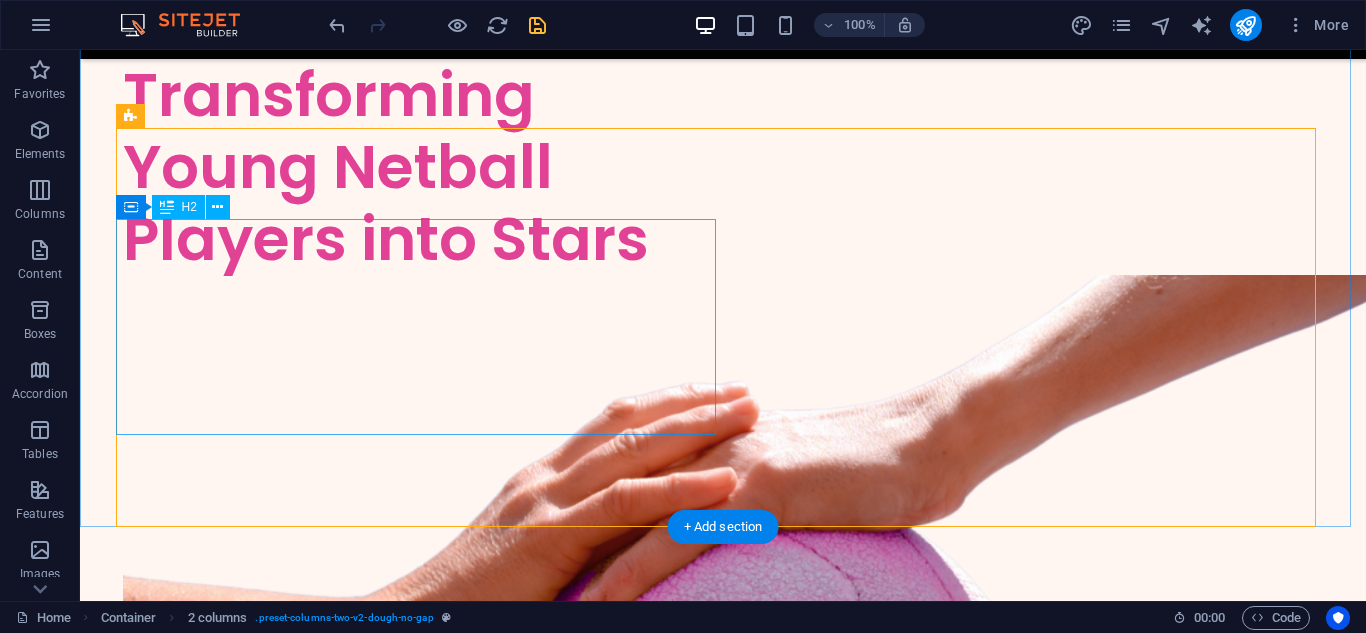 scroll, scrollTop: 508, scrollLeft: 0, axis: vertical 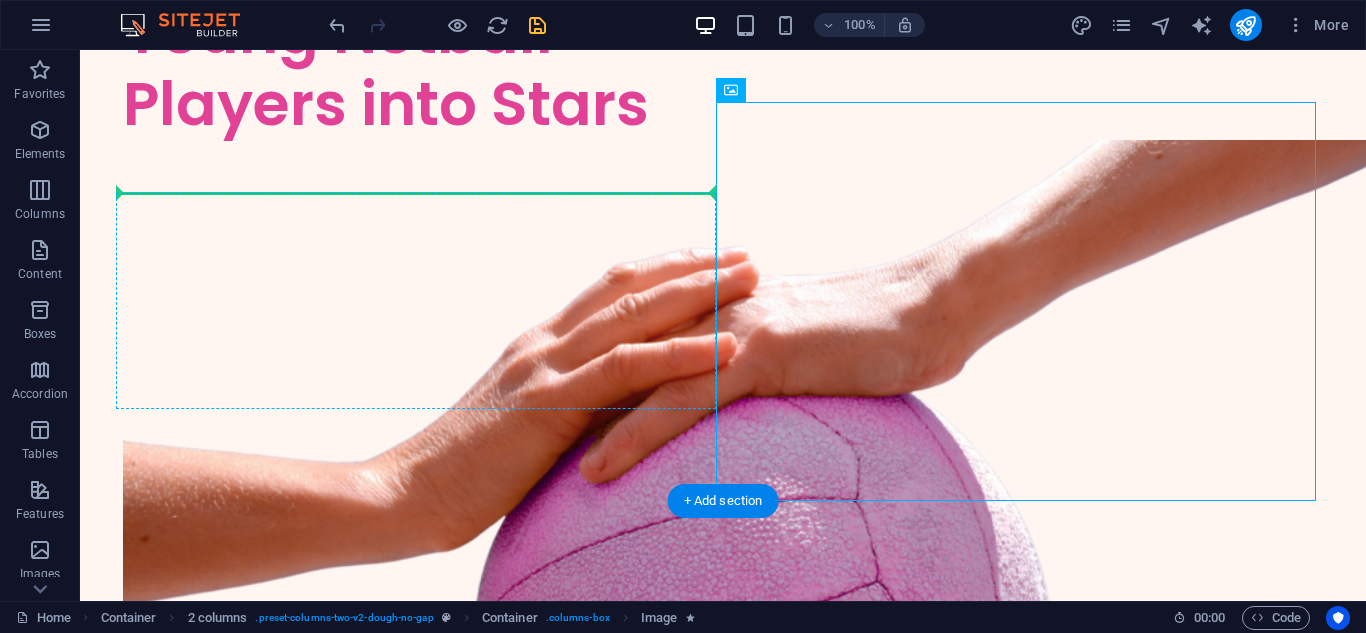 drag, startPoint x: 975, startPoint y: 228, endPoint x: 122, endPoint y: 214, distance: 853.11487 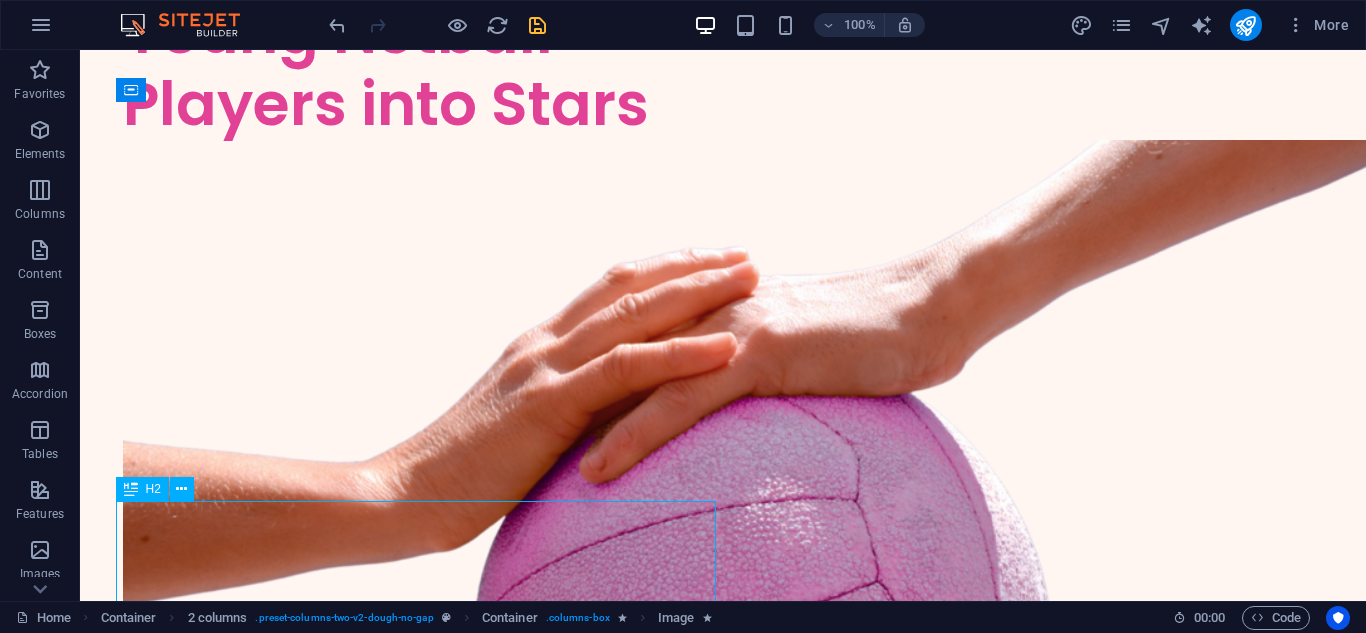 scroll, scrollTop: 512, scrollLeft: 0, axis: vertical 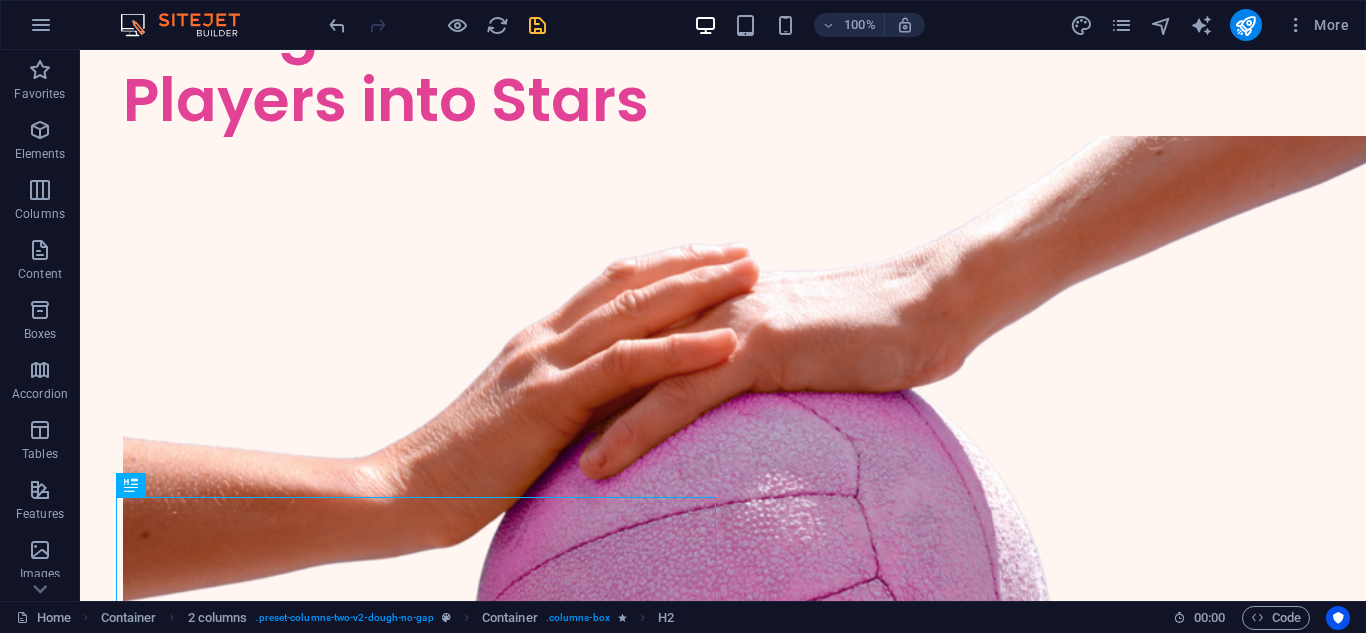 drag, startPoint x: 475, startPoint y: 543, endPoint x: 1047, endPoint y: 371, distance: 597.3006 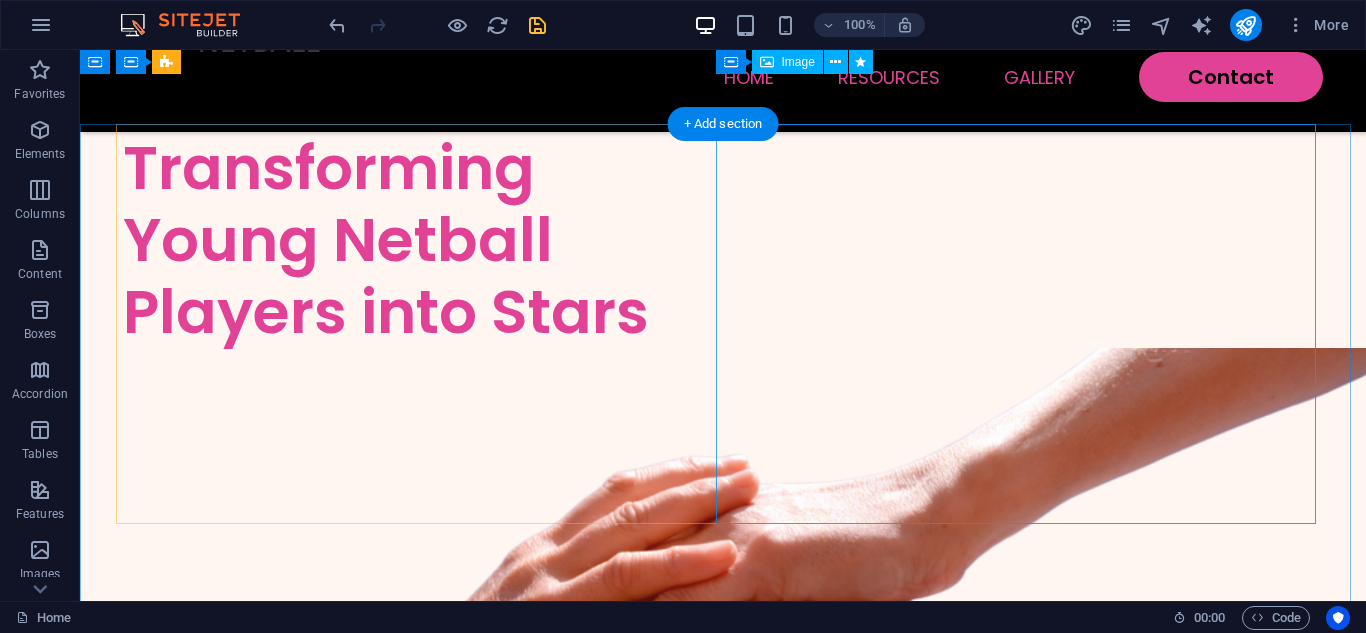 scroll, scrollTop: 0, scrollLeft: 0, axis: both 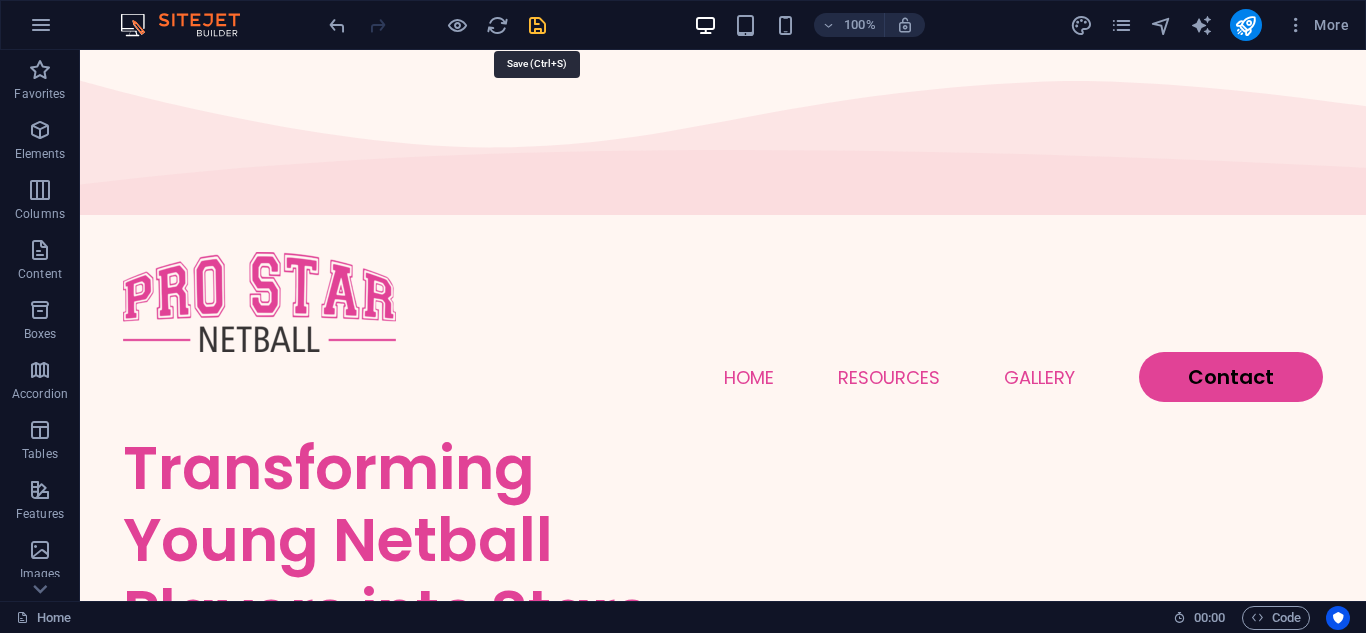 click at bounding box center [537, 25] 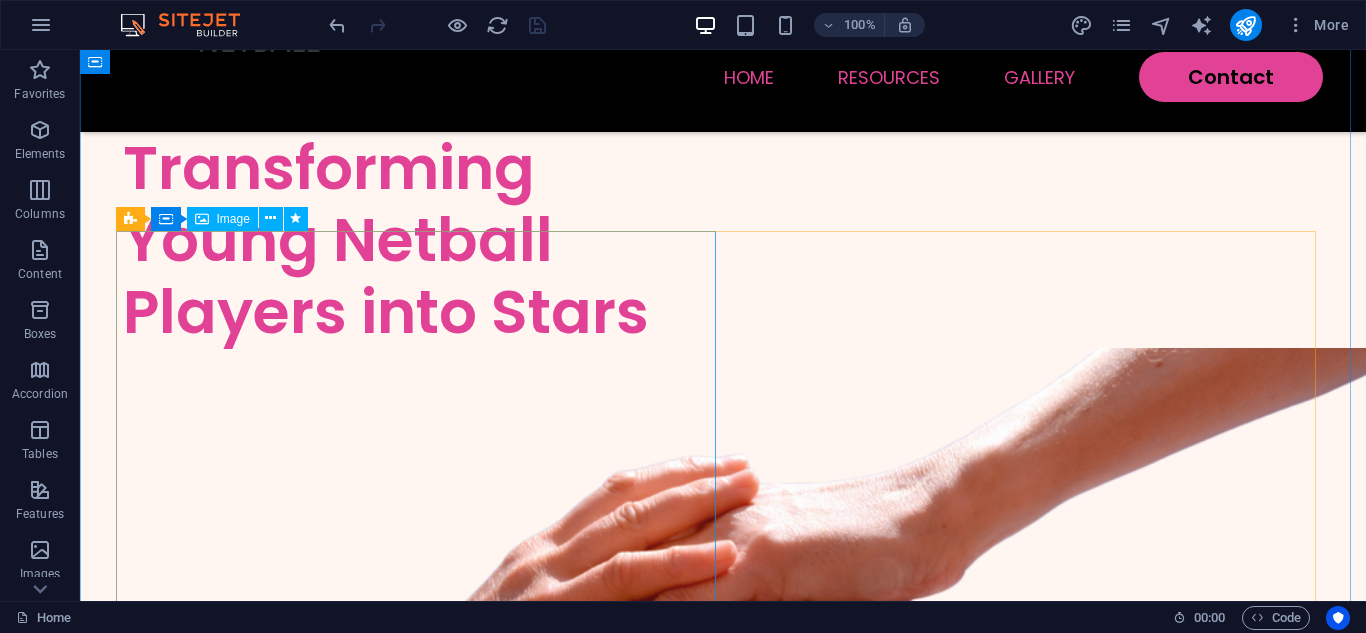 scroll, scrollTop: 500, scrollLeft: 0, axis: vertical 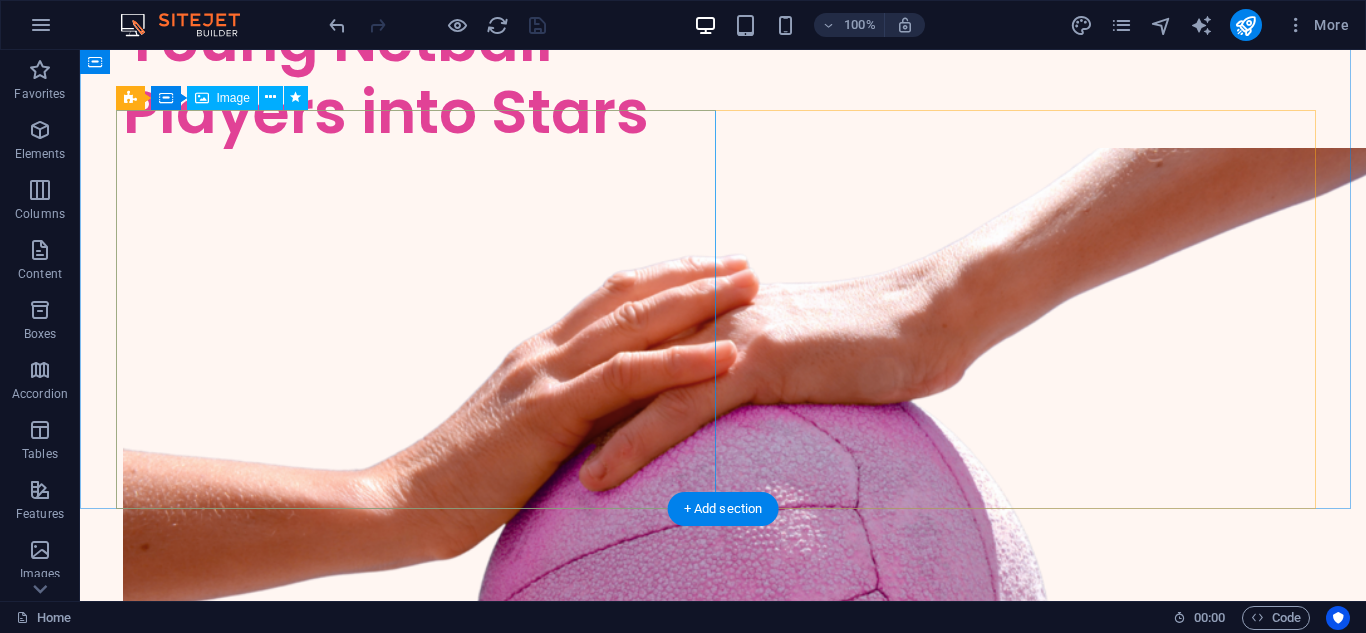 click at bounding box center [423, 1433] 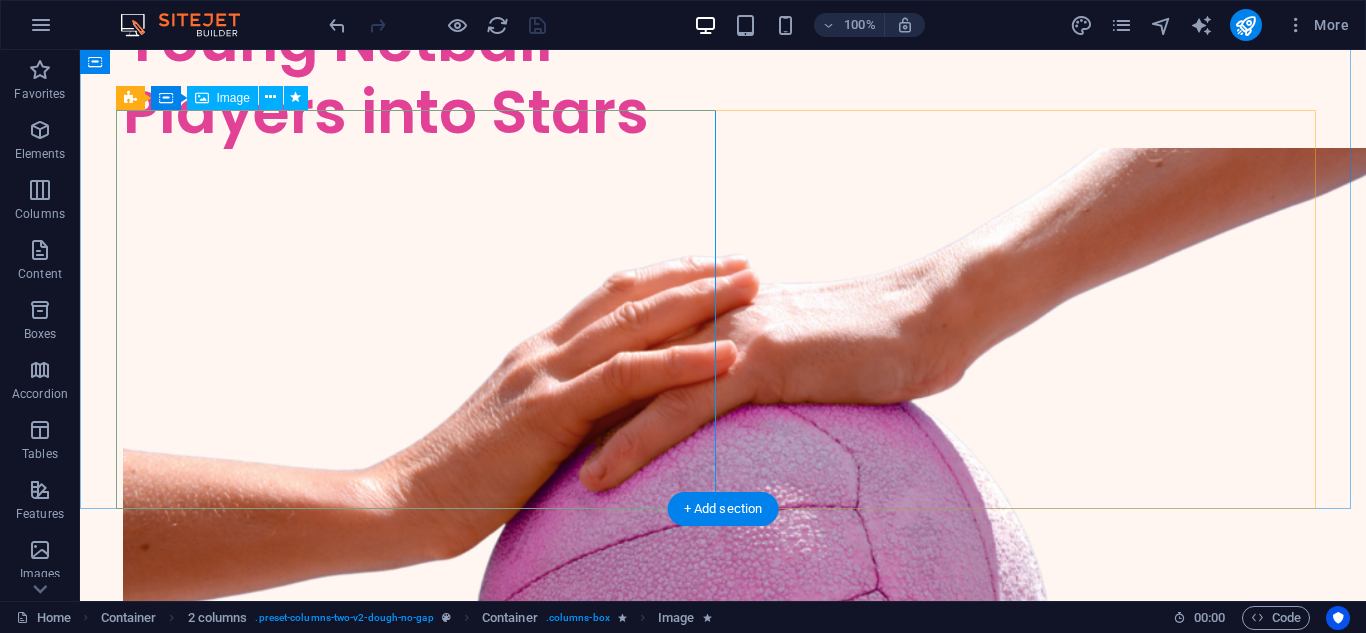 click at bounding box center (423, 1433) 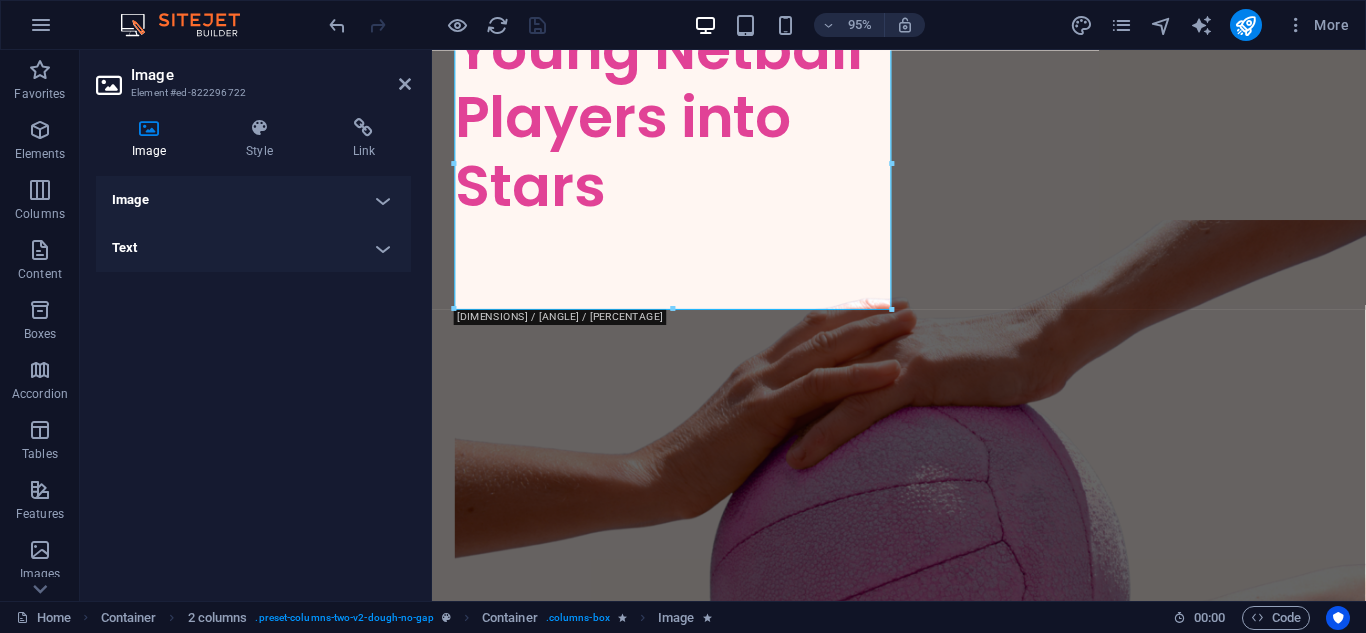 click on "Image" at bounding box center [253, 200] 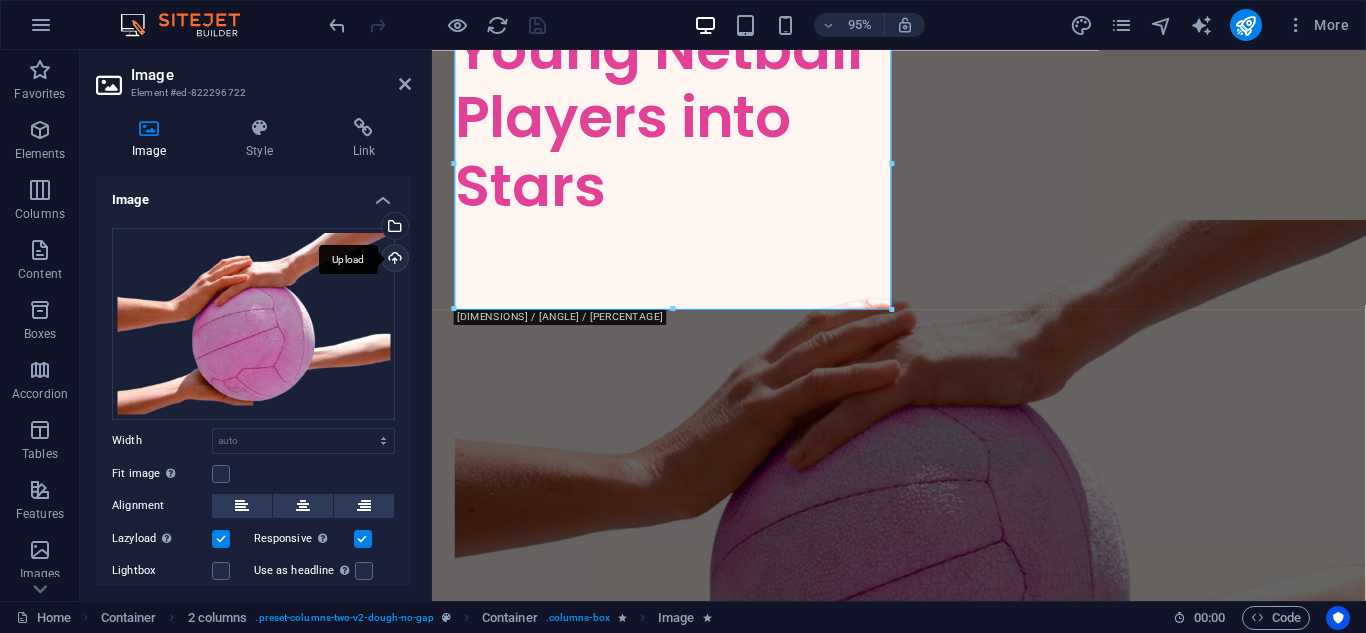 click on "Upload" at bounding box center [393, 260] 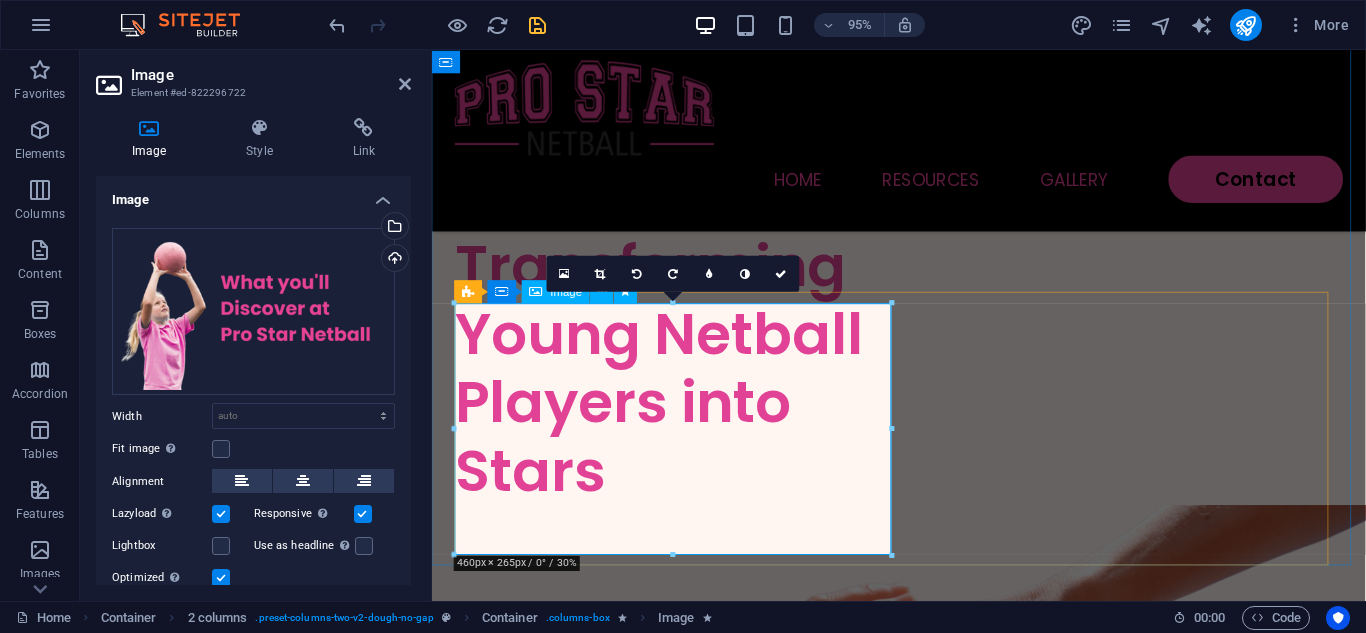 scroll, scrollTop: 200, scrollLeft: 0, axis: vertical 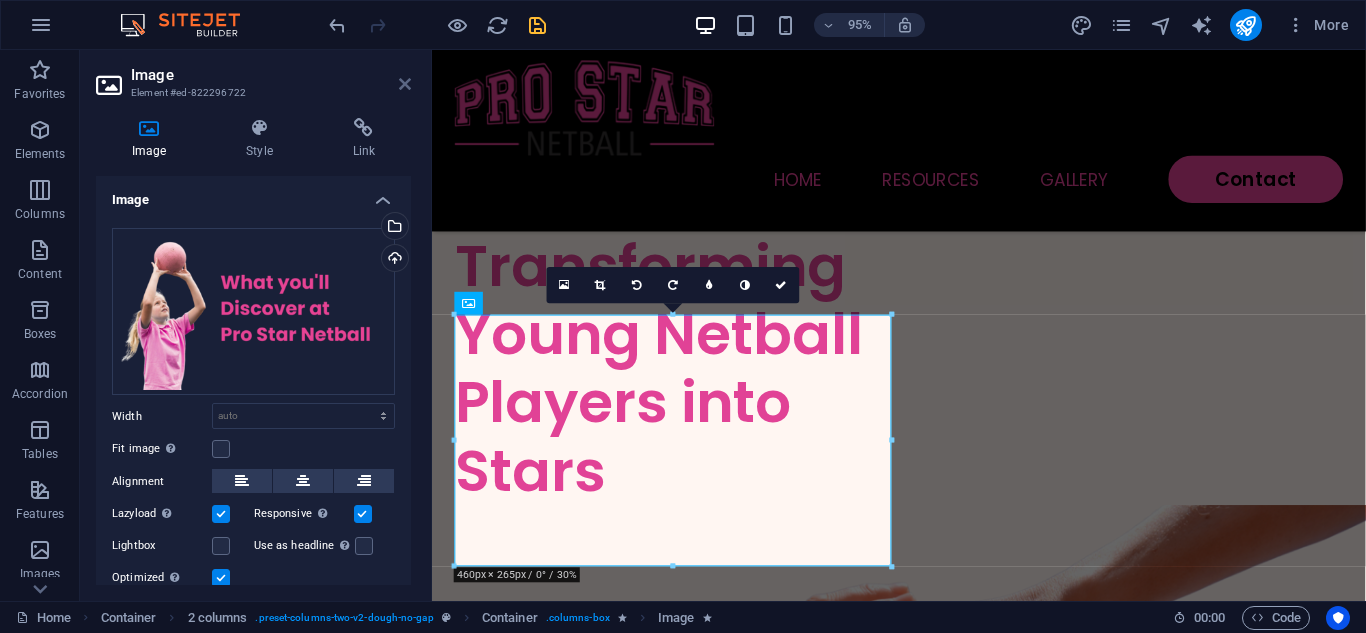 drag, startPoint x: 406, startPoint y: 79, endPoint x: 336, endPoint y: 43, distance: 78.714676 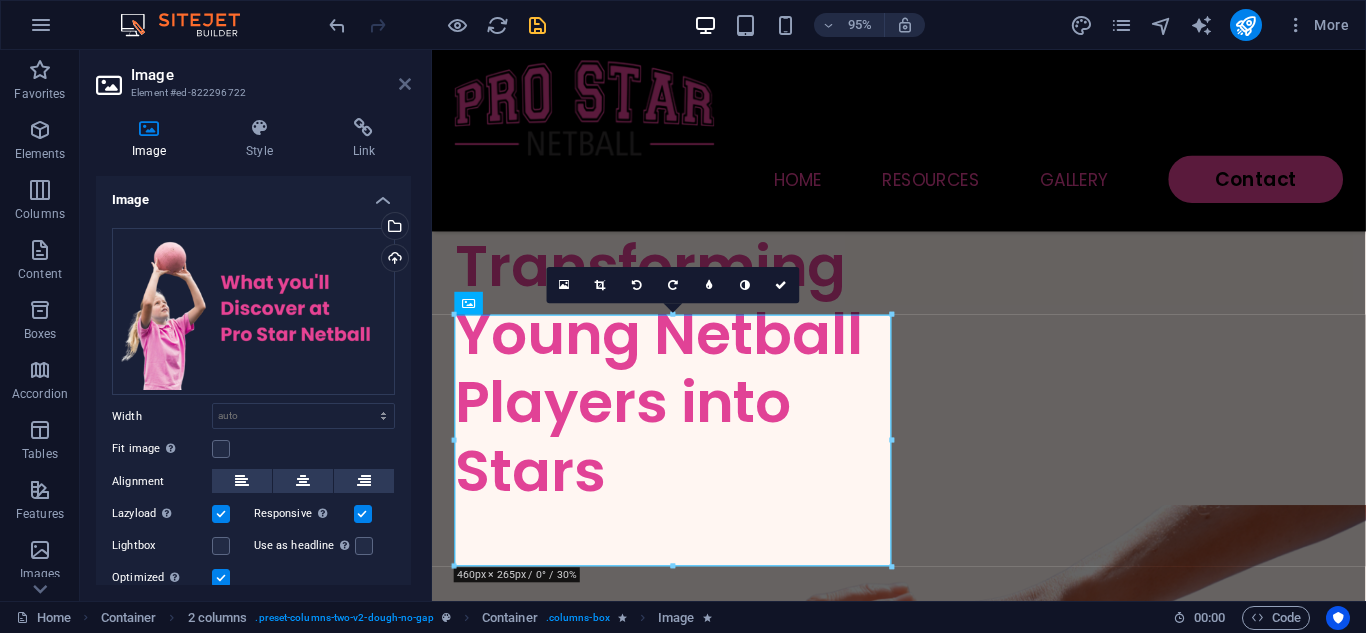 click at bounding box center [405, 84] 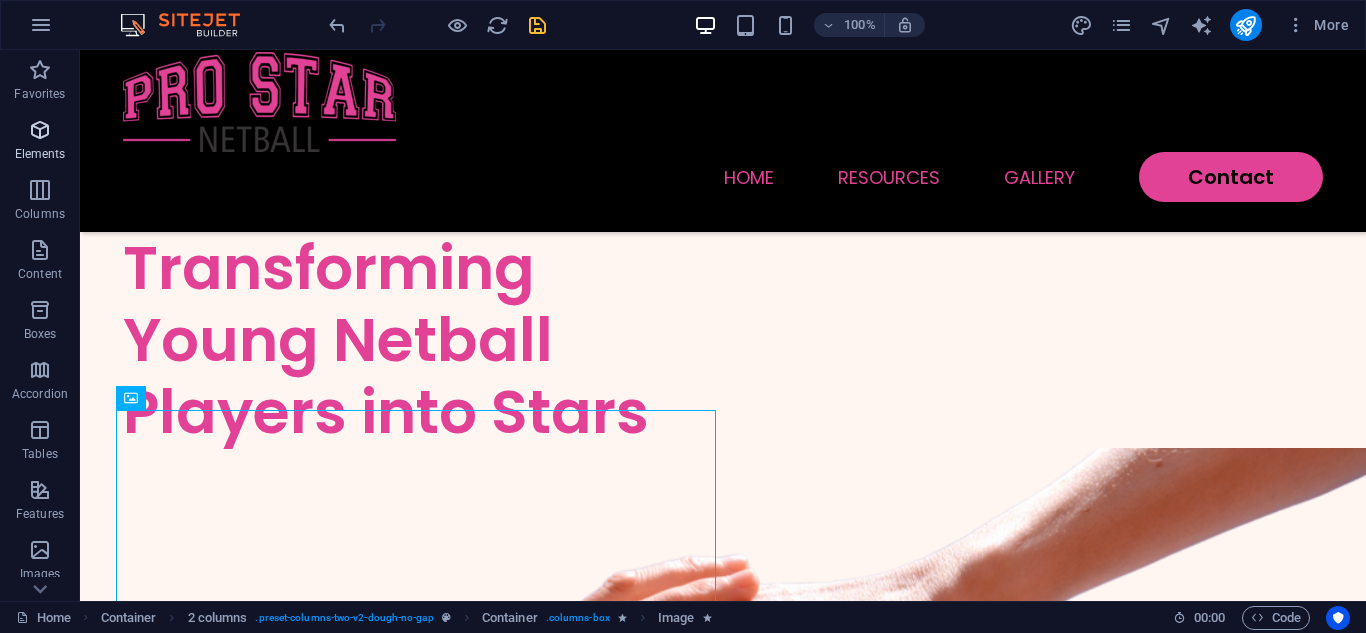 click at bounding box center [40, 130] 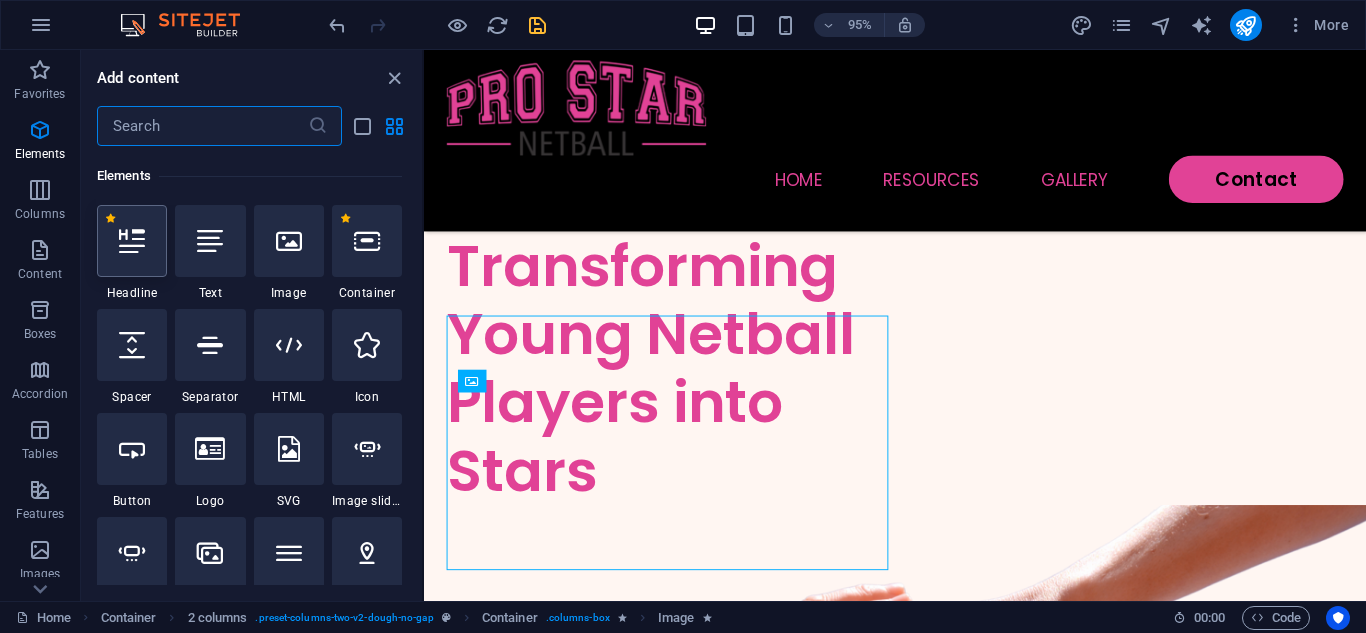 scroll, scrollTop: 213, scrollLeft: 0, axis: vertical 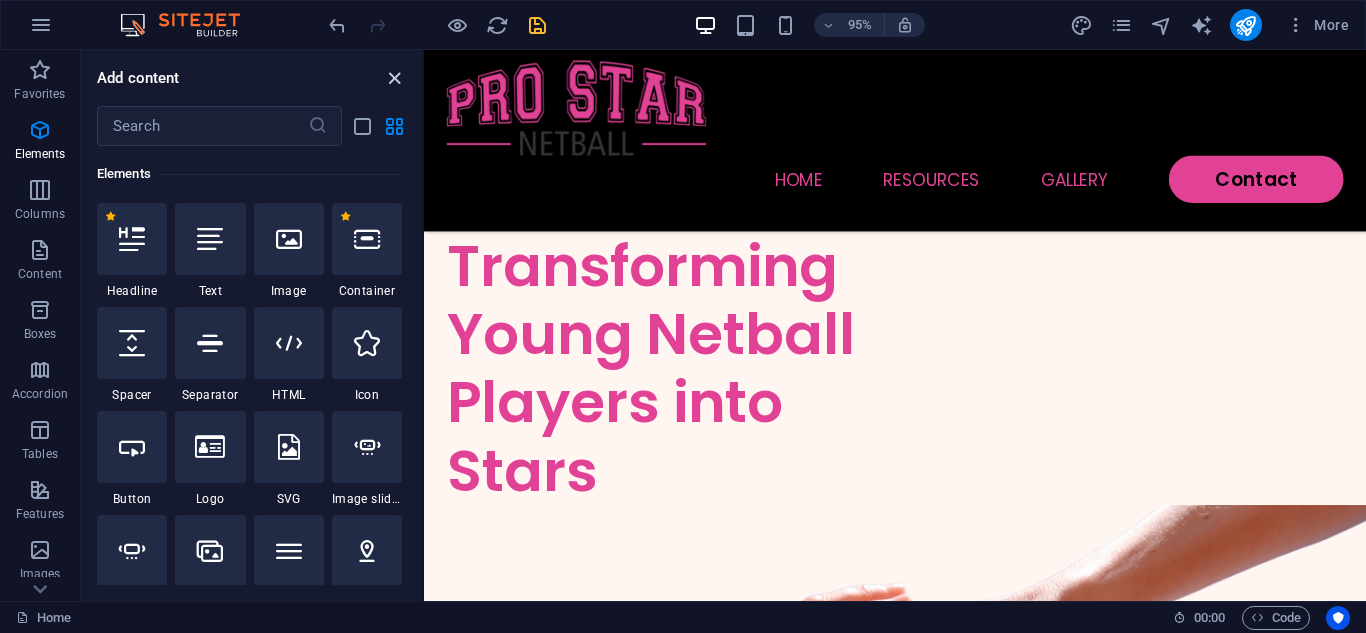 click at bounding box center (394, 78) 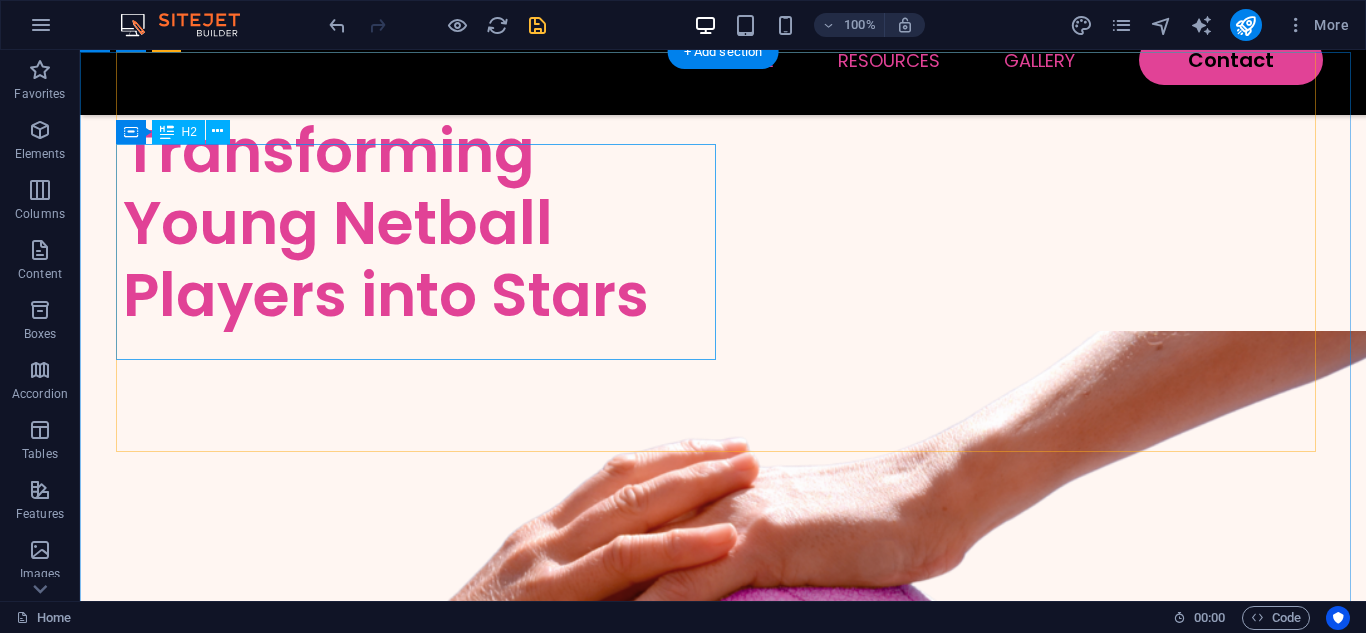 scroll, scrollTop: 481, scrollLeft: 0, axis: vertical 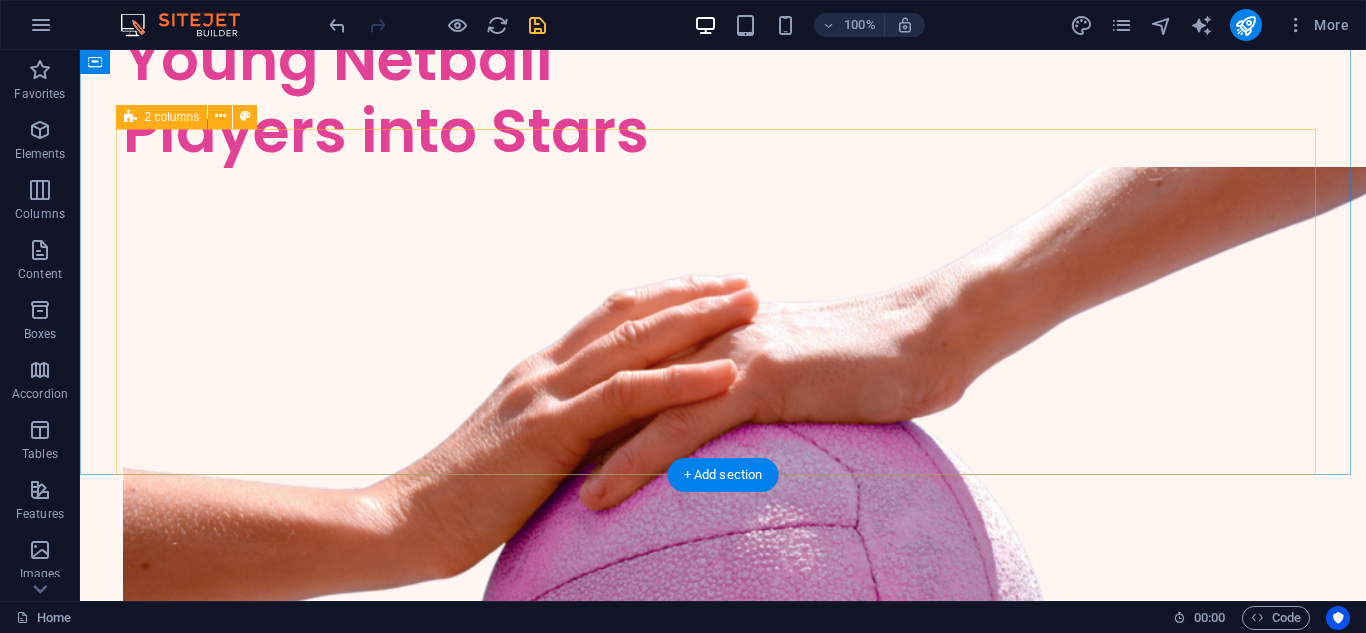 click on "Transforming Young Netball Players into Stars" at bounding box center (723, 1503) 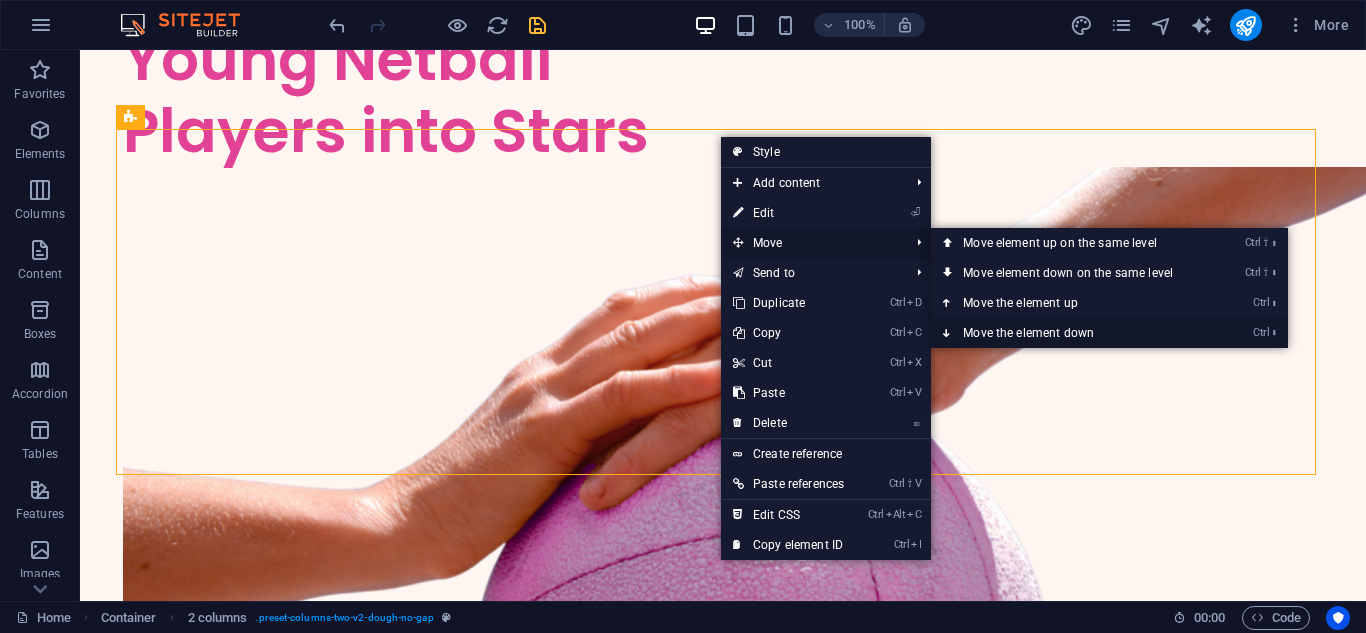 click on "Ctrl ⬇  Move the element down" at bounding box center (1072, 333) 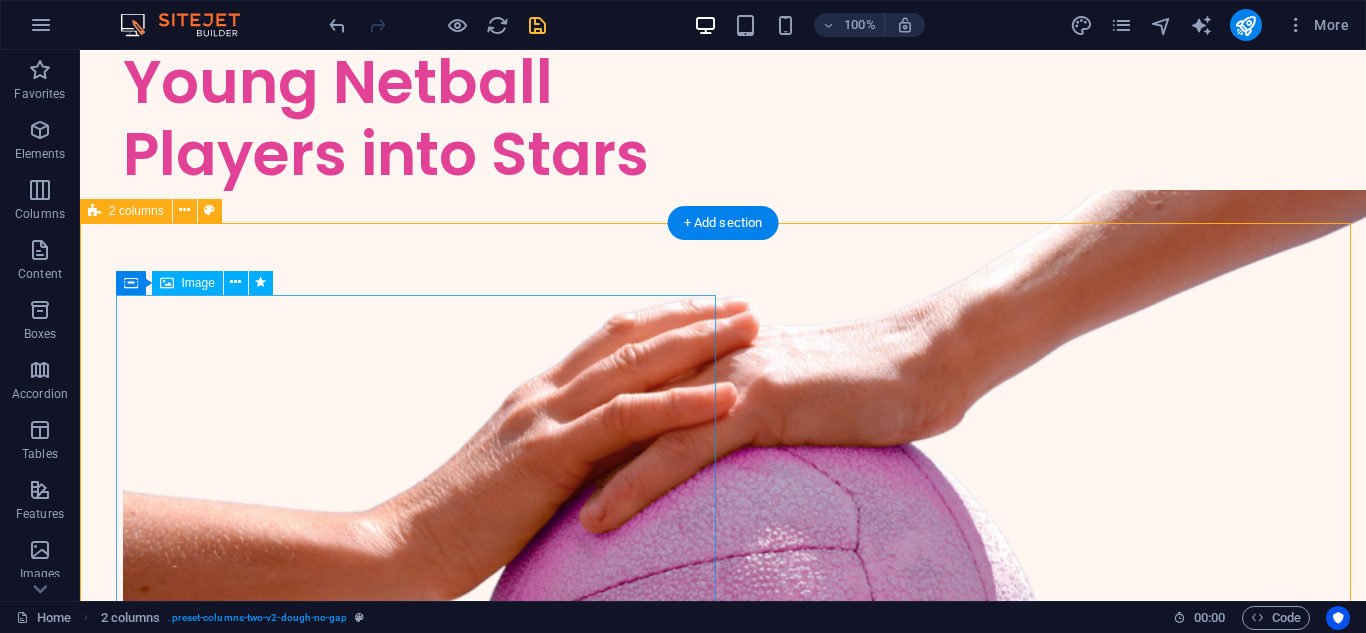 scroll, scrollTop: 502, scrollLeft: 0, axis: vertical 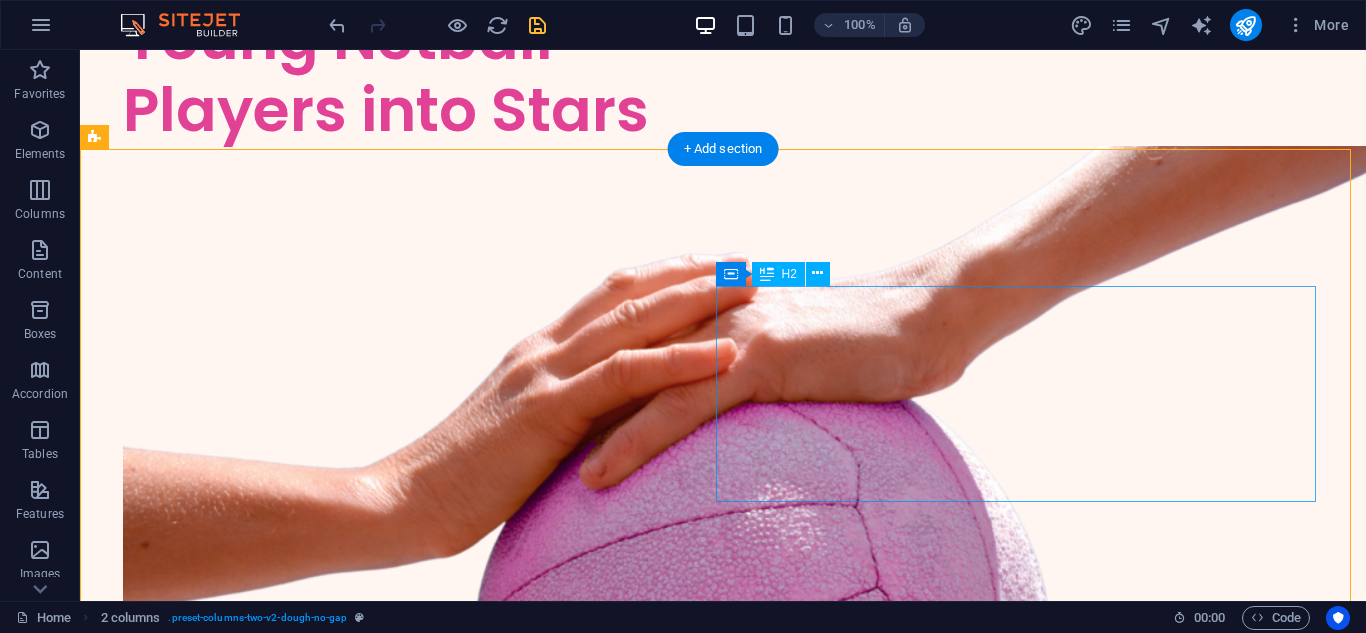 click on "Transforming Young Netball Players into Stars" at bounding box center (404, 1925) 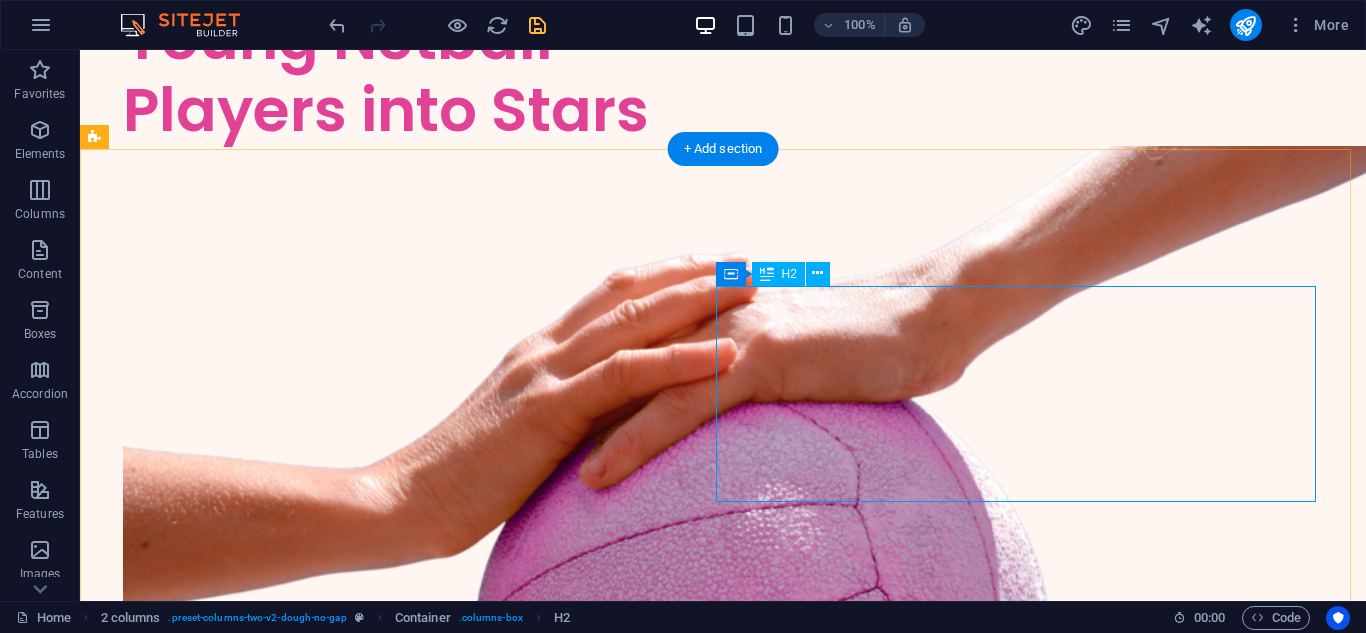 click on "Transforming Young Netball Players into Stars" at bounding box center [404, 1925] 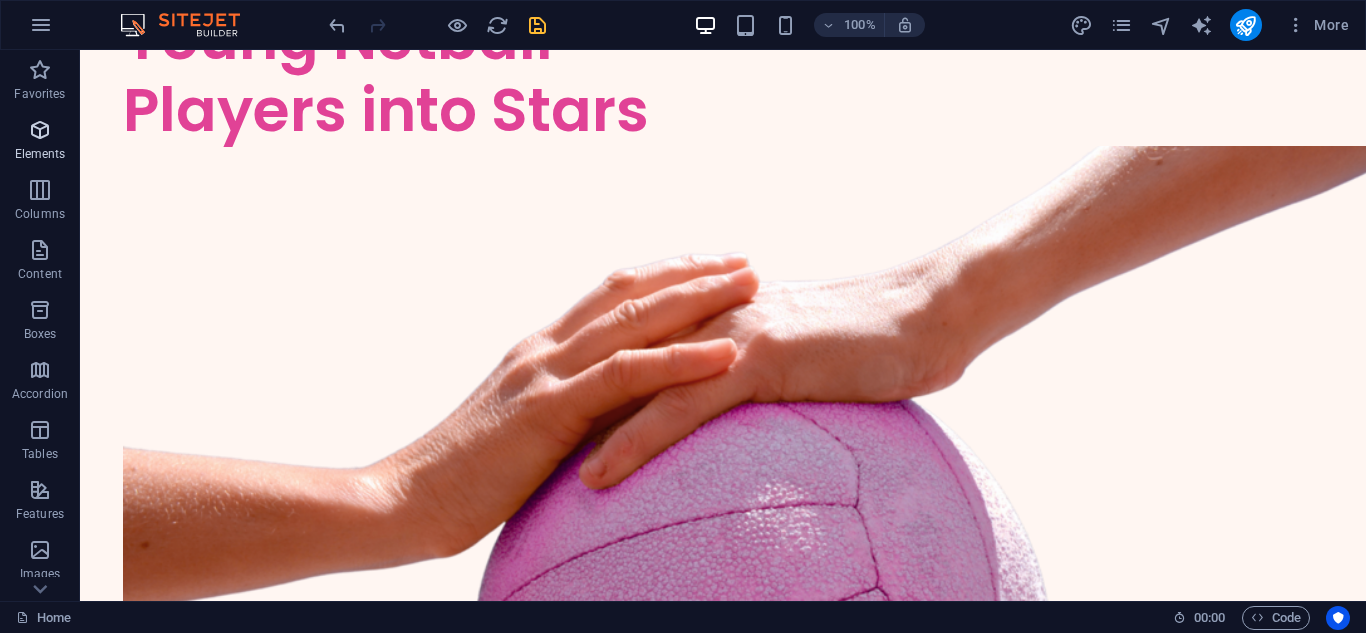 click at bounding box center (40, 130) 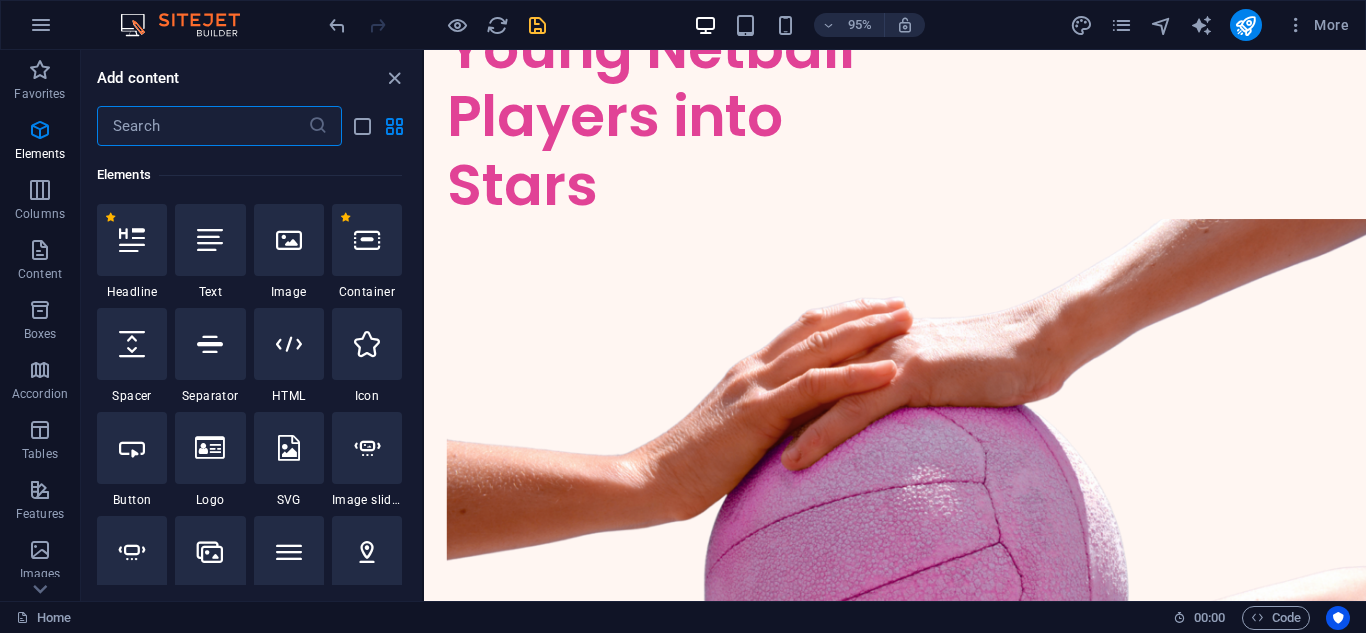 scroll, scrollTop: 213, scrollLeft: 0, axis: vertical 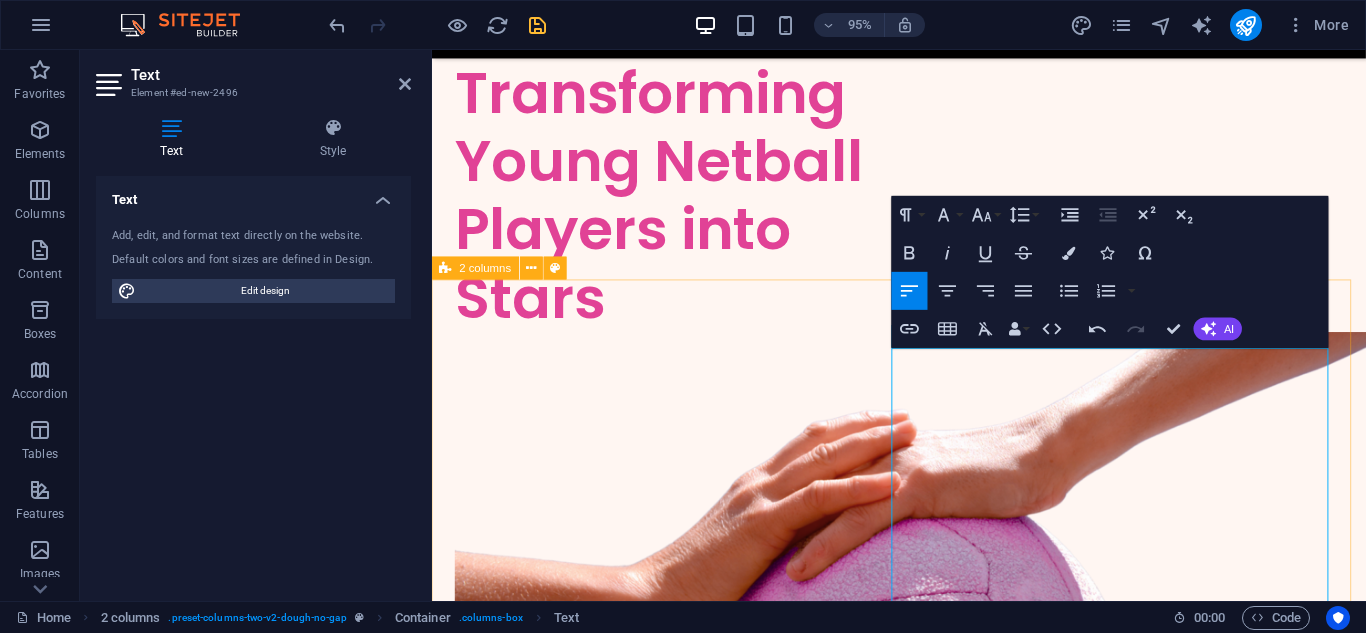 click on "1. How to dramatically increase your daughter's netball skills. 2. What you can do to develop her passion for netball and confidence. 3. Solid fundamental training: ie ball handling; passing and catching; hand eye coordination and goal shooting skills. 4. Fitness and strength programs to enable your little girl to play, compete and shine. 5. Footwork and running methods so her little body is ready to go. 6. Simple, quick and easy warm up methods so her body is ready to go. 7. Food suggestions and tips so her body is fuelled up and ready for maximum performance when she needs it. 1. How to dramatically increase your daughter's netball skills. 2. What you can do to develop her passion for netball and confidence. 3. Solid fundamental training: ie ball handling; passing and catching; hand eye coordination and goal shooting skills. 4. Fitness and strength programs to enable your little girl to play, compete and shine. 5. Footwork and running methods so her little body is ready to go." at bounding box center [923, 1586] 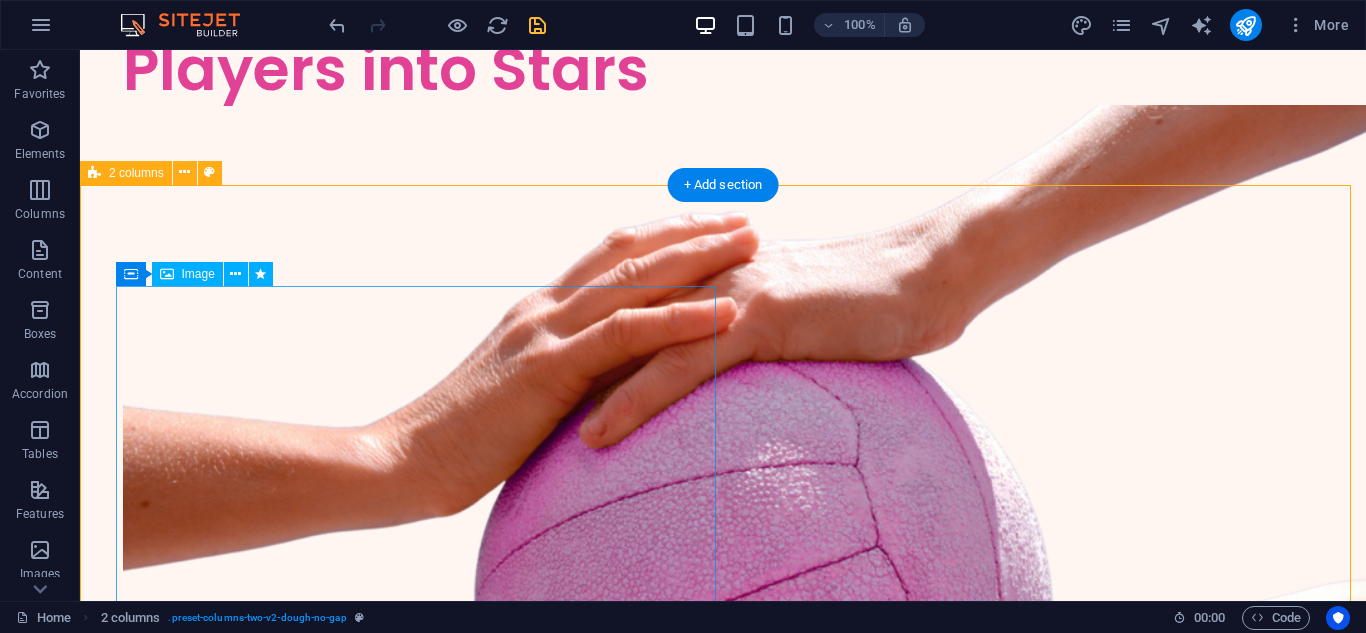 scroll, scrollTop: 560, scrollLeft: 0, axis: vertical 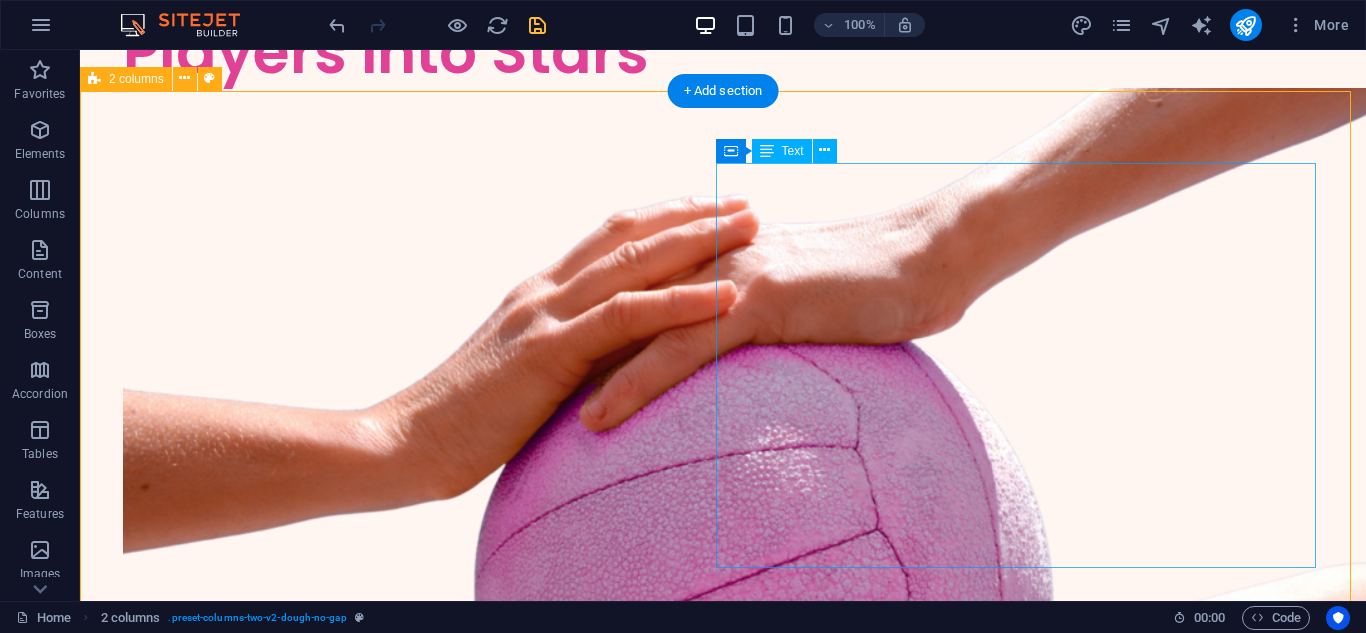 click on "1. How to dramatically increase your daughter's netball skills. 2. What you can do to develop her passion for netball and confidence. 3. Solid fundamental training: ie ball handling; passing and catching; hand eye coordination and goal shooting skills. 4. Fitness and strength programs to enable your little girl to play, compete and shine. 5. Footwork and running methods so her little body is ready to go. 6. Simple, quick and easy warm up methods so her body is ready to go. 7. Food suggestions and tips so her body is fuelled up and ready for maximum performance when she needs it." at bounding box center [404, 1948] 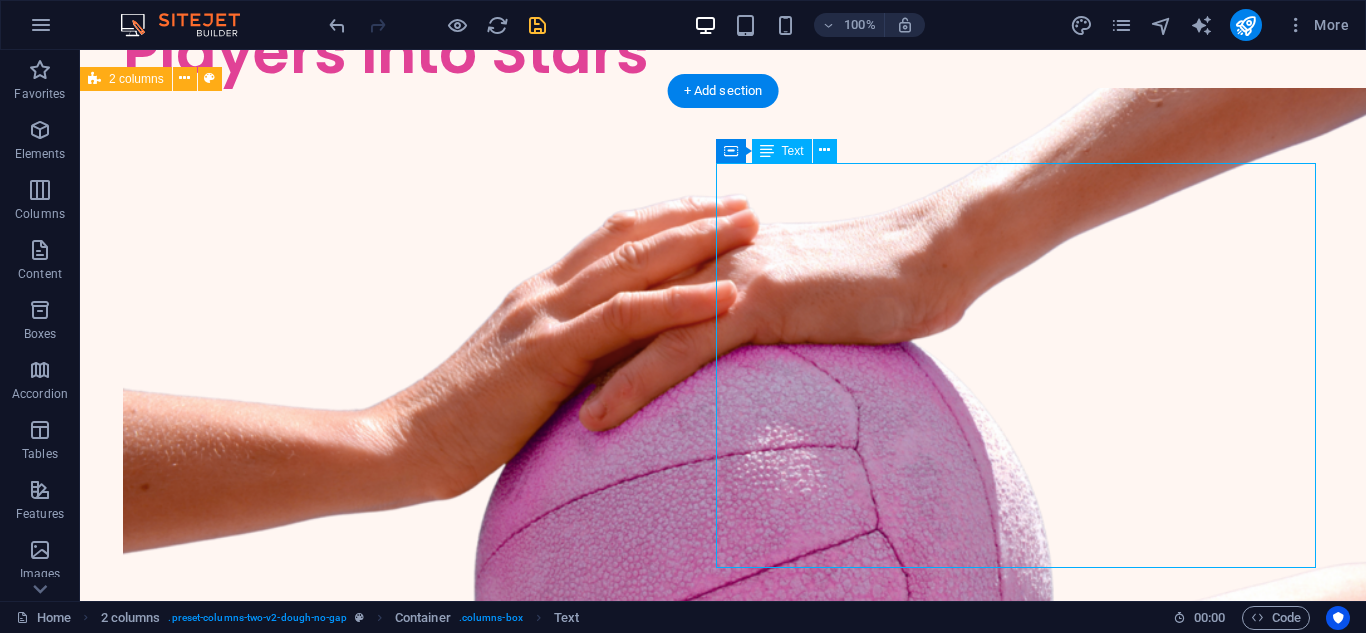 click on "1. How to dramatically increase your daughter's netball skills. 2. What you can do to develop her passion for netball and confidence. 3. Solid fundamental training: ie ball handling; passing and catching; hand eye coordination and goal shooting skills. 4. Fitness and strength programs to enable your little girl to play, compete and shine. 5. Footwork and running methods so her little body is ready to go. 6. Simple, quick and easy warm up methods so her body is ready to go. 7. Food suggestions and tips so her body is fuelled up and ready for maximum performance when she needs it." at bounding box center [404, 1948] 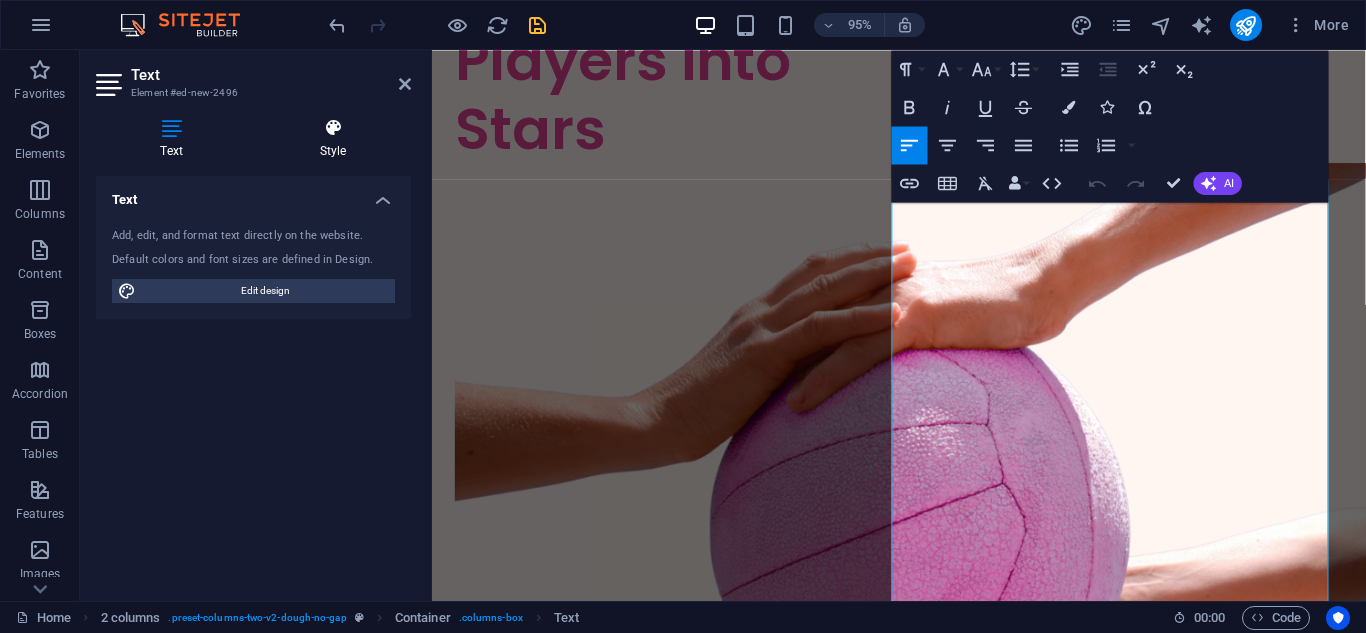click at bounding box center (333, 128) 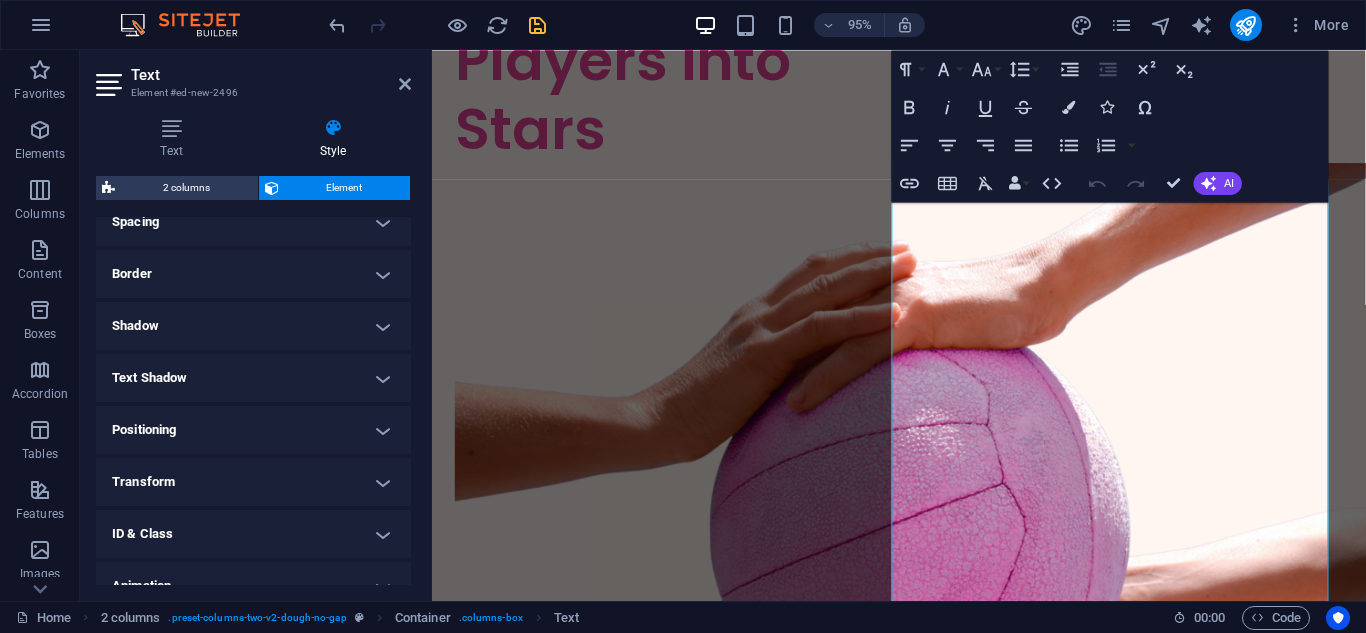 scroll, scrollTop: 477, scrollLeft: 0, axis: vertical 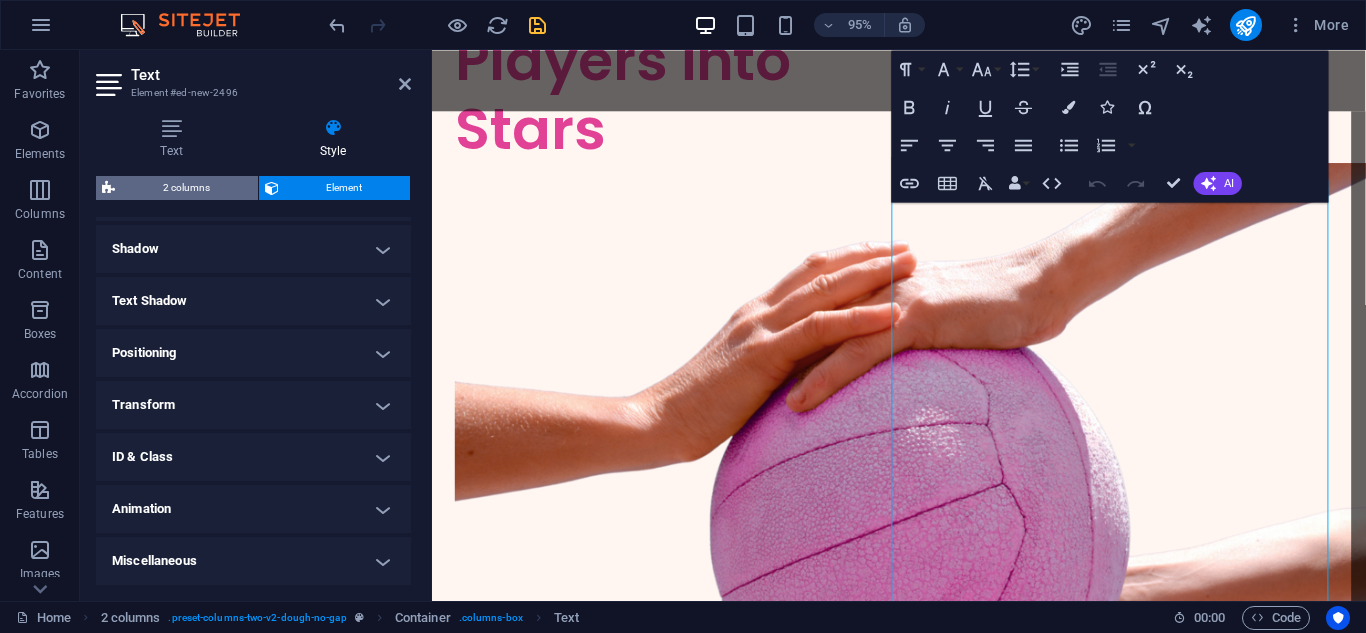 click on "2 columns" at bounding box center (186, 188) 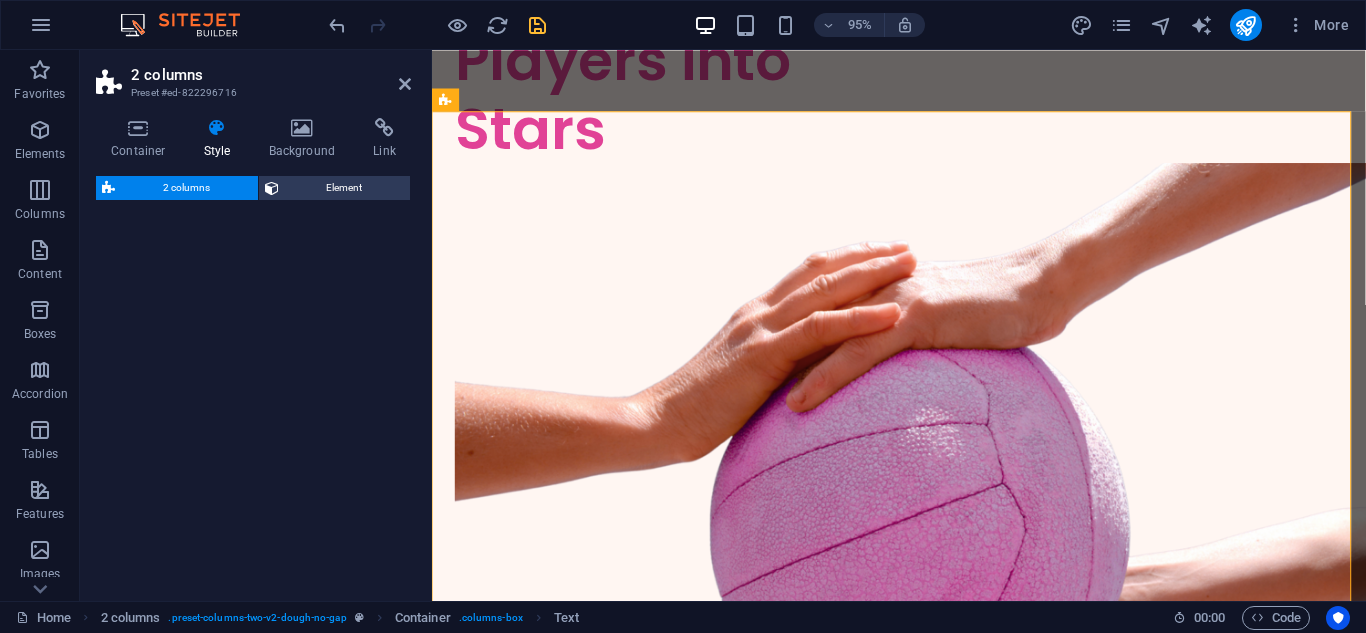 select on "rem" 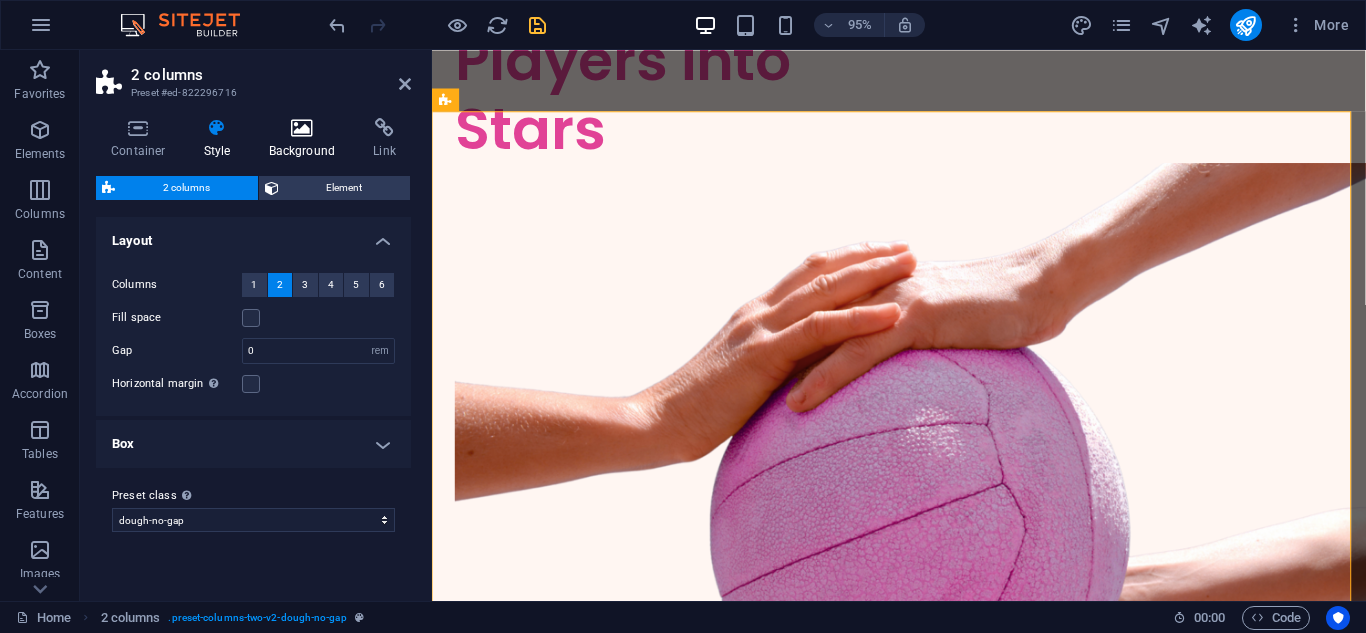 click at bounding box center (302, 128) 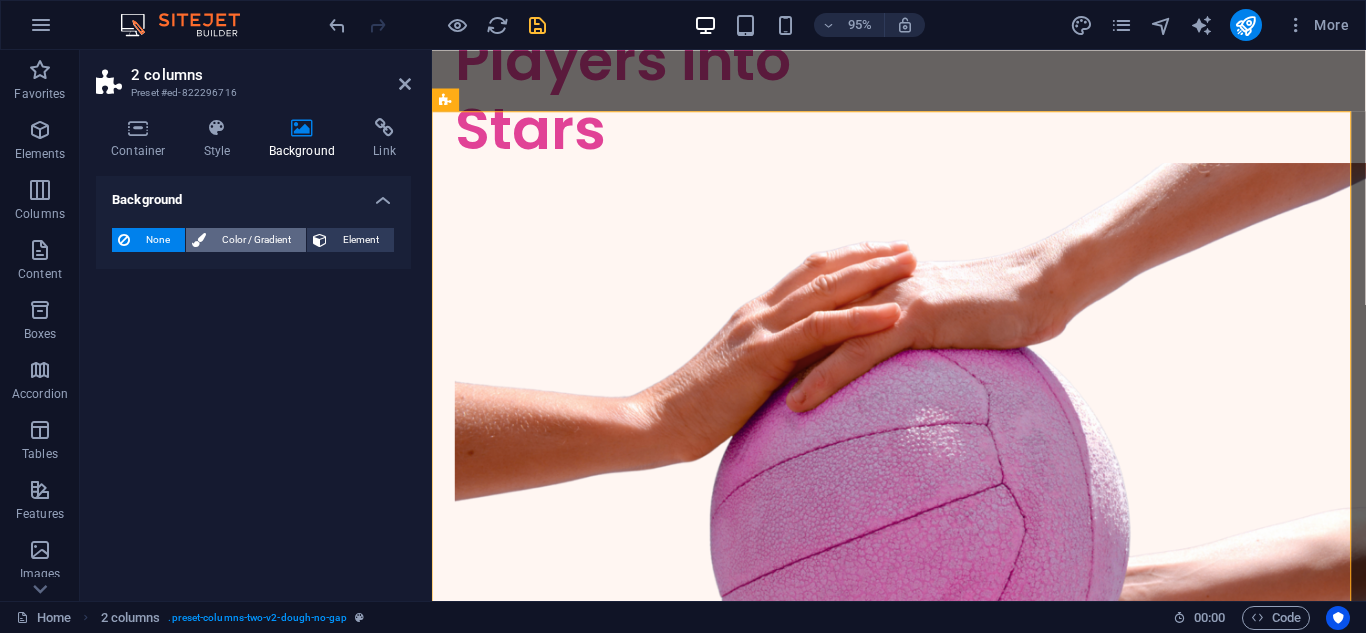 click on "Color / Gradient" at bounding box center [256, 240] 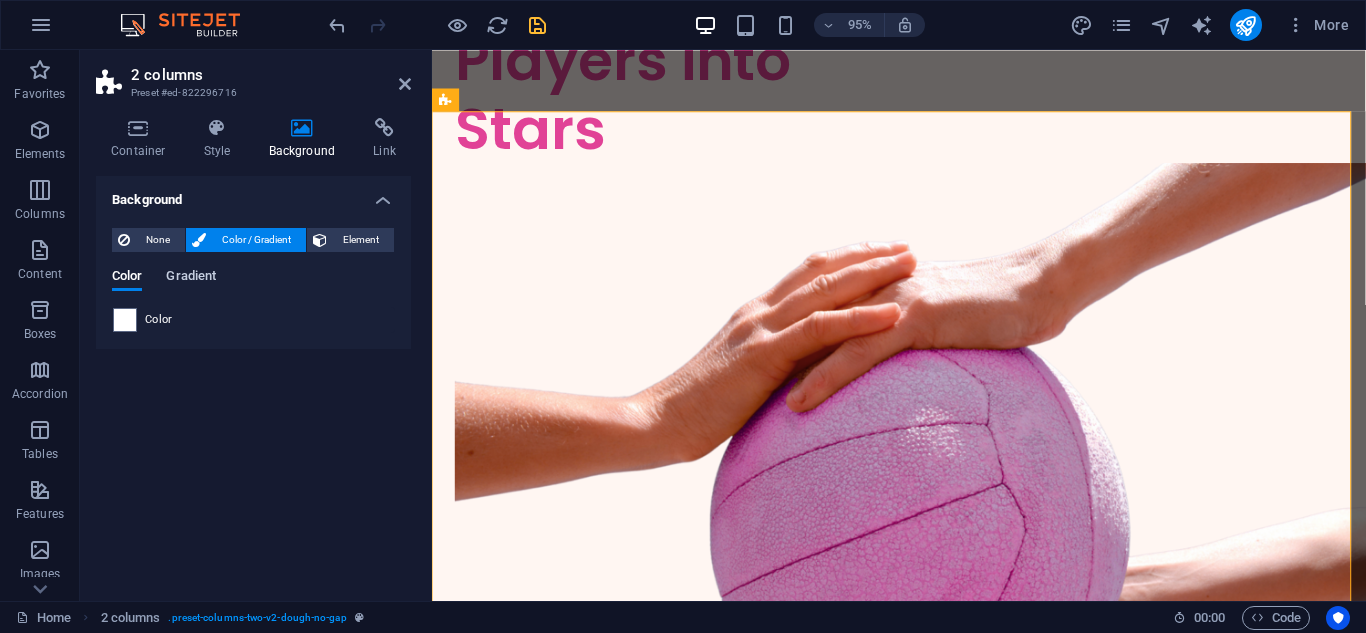 click on "Gradient" at bounding box center (191, 278) 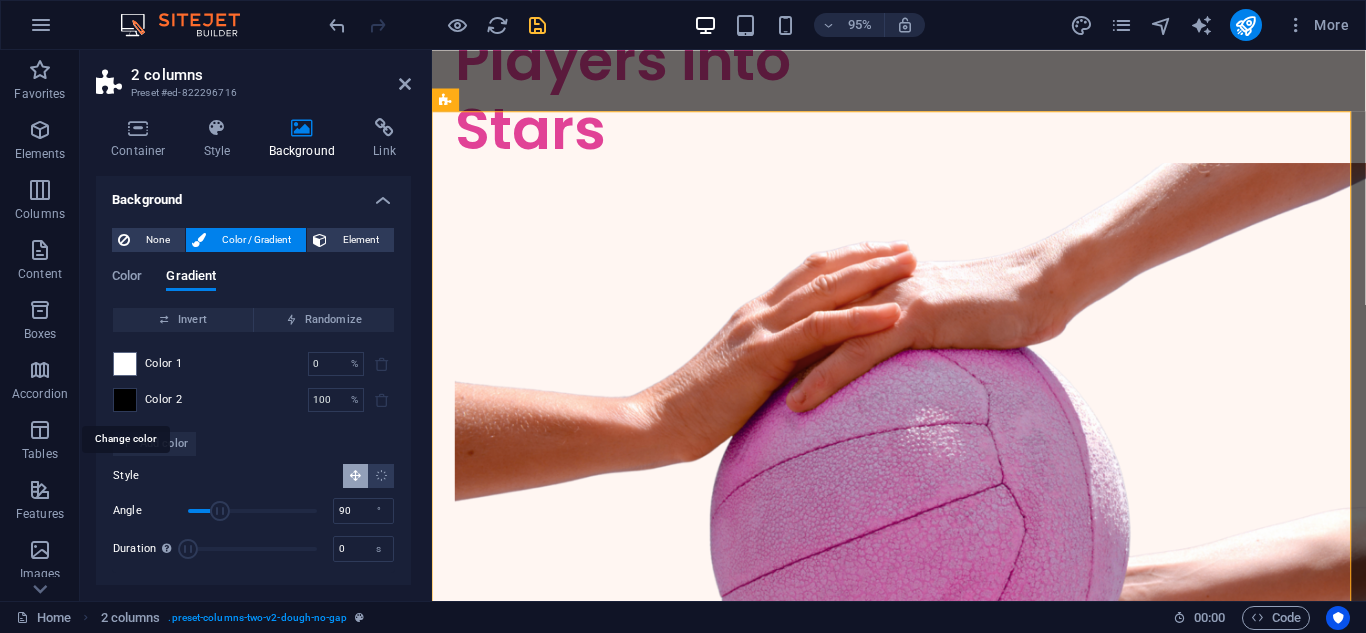 click at bounding box center [125, 400] 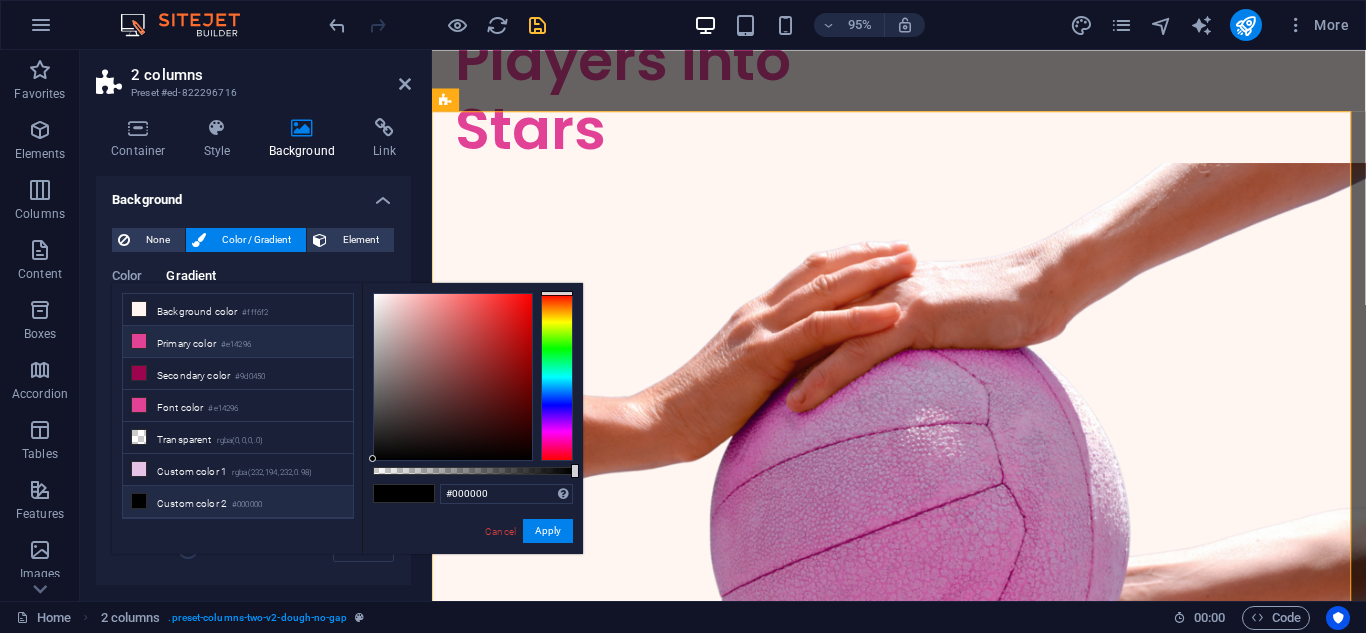 click on "Primary color
#e14296" at bounding box center (238, 342) 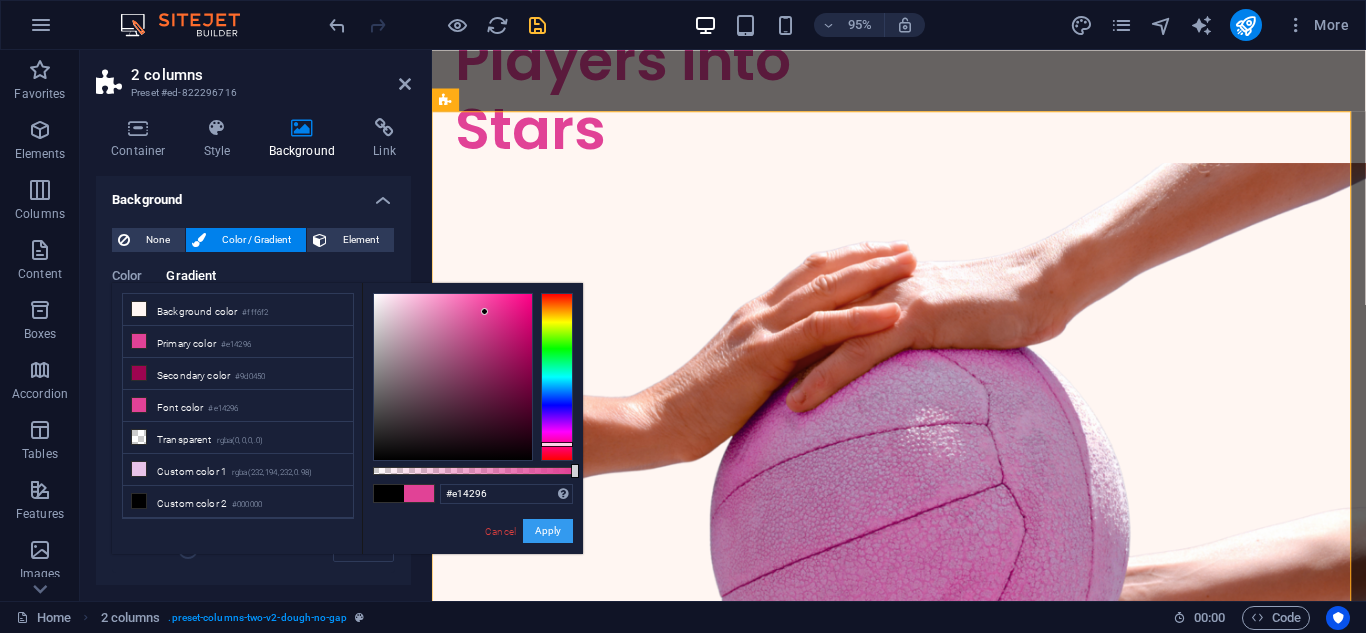 click on "Apply" at bounding box center [548, 531] 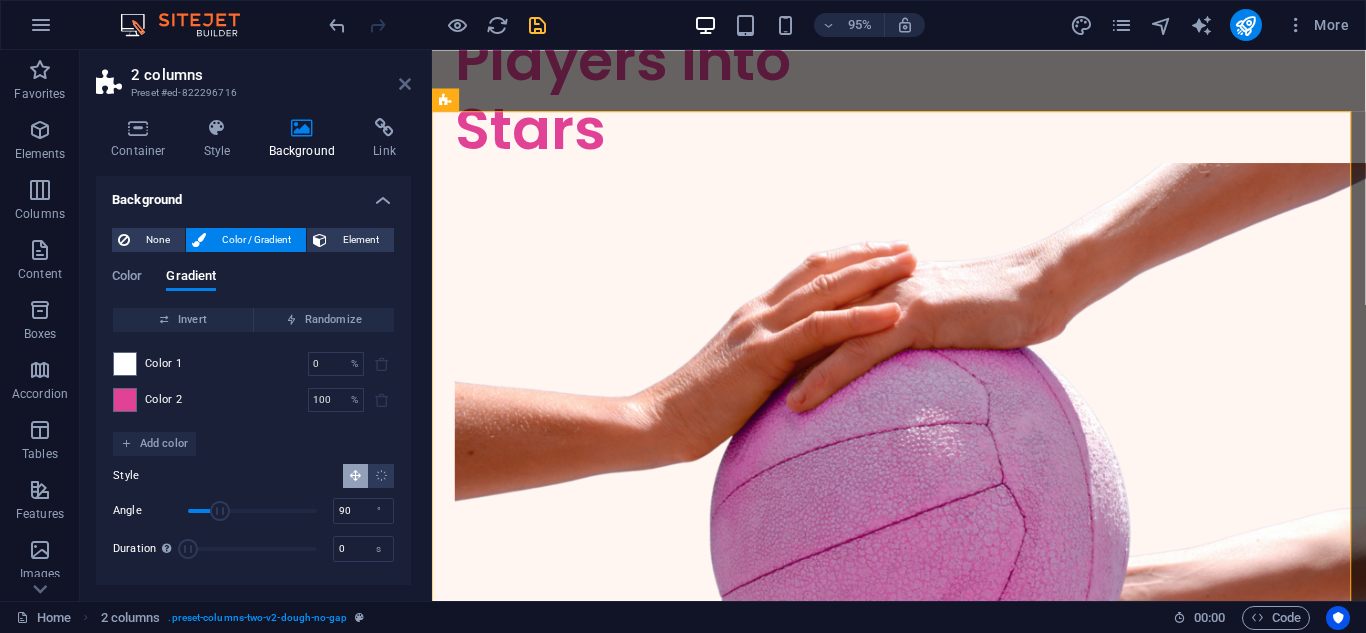 click at bounding box center [405, 84] 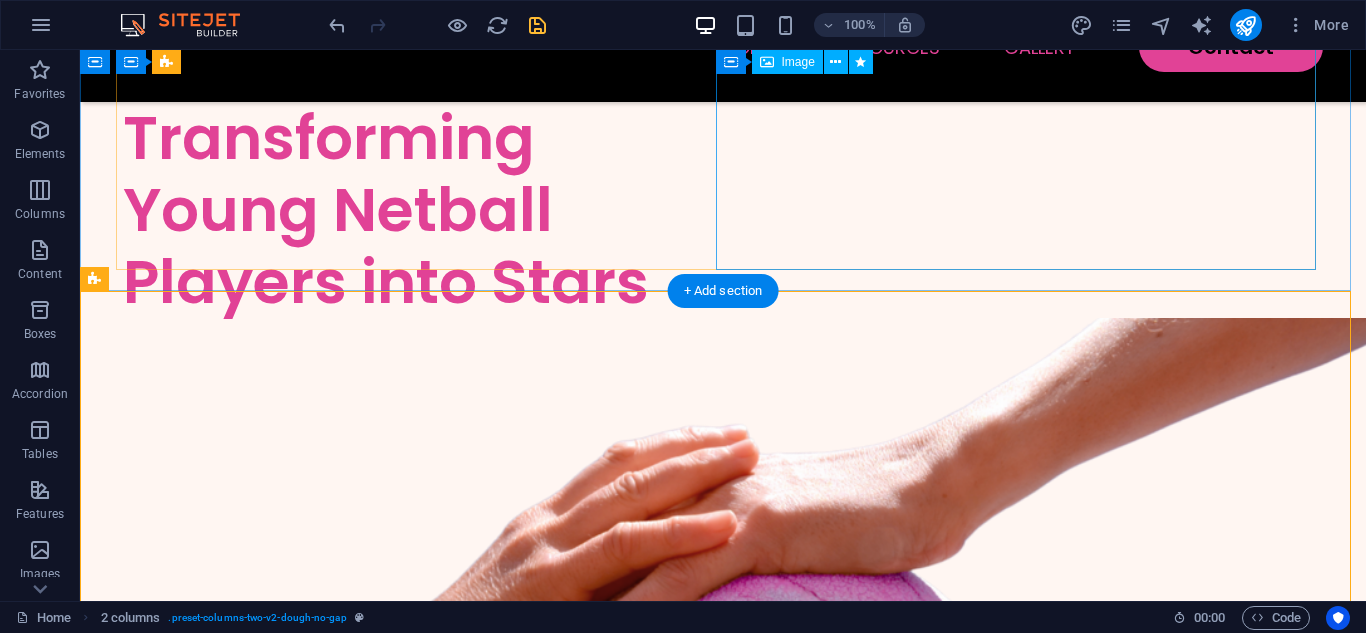 scroll, scrollTop: 360, scrollLeft: 0, axis: vertical 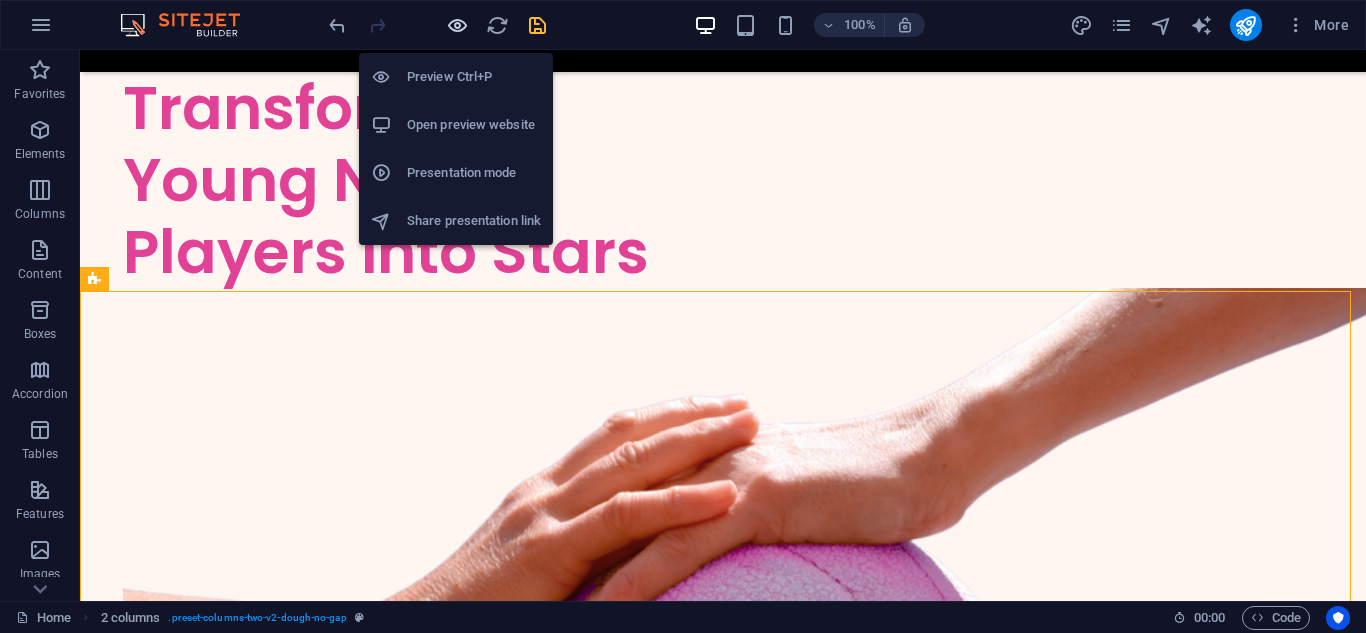 click at bounding box center [457, 25] 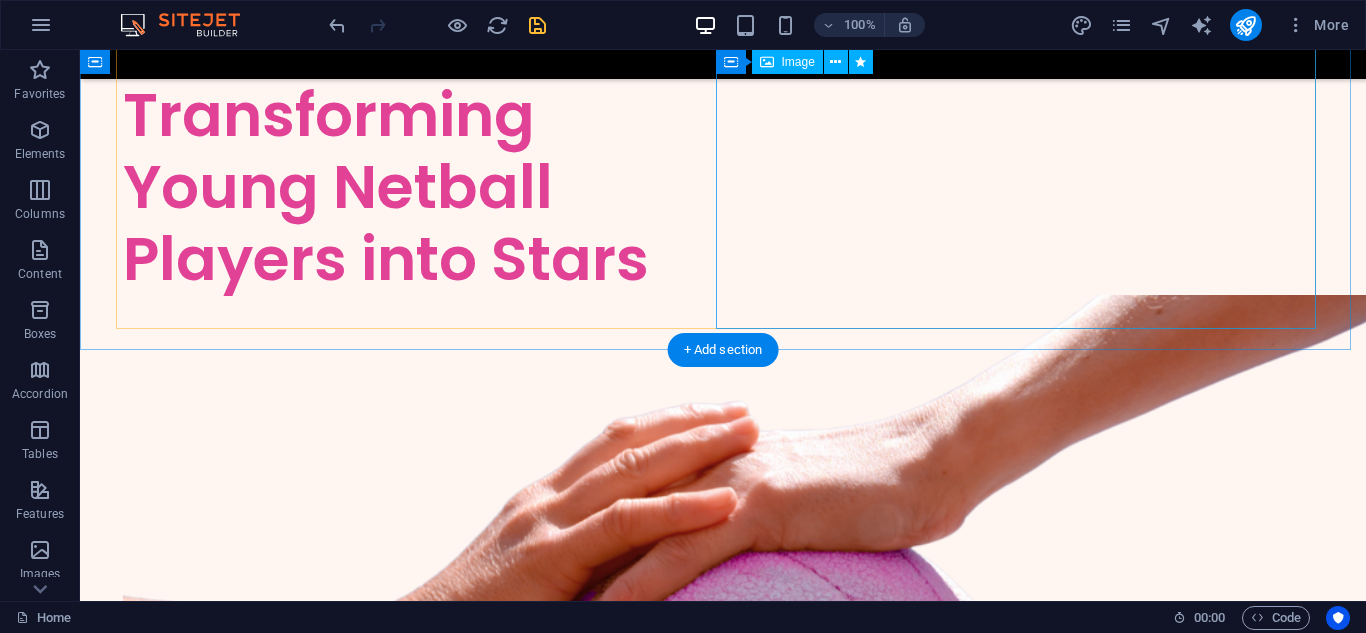 scroll, scrollTop: 400, scrollLeft: 0, axis: vertical 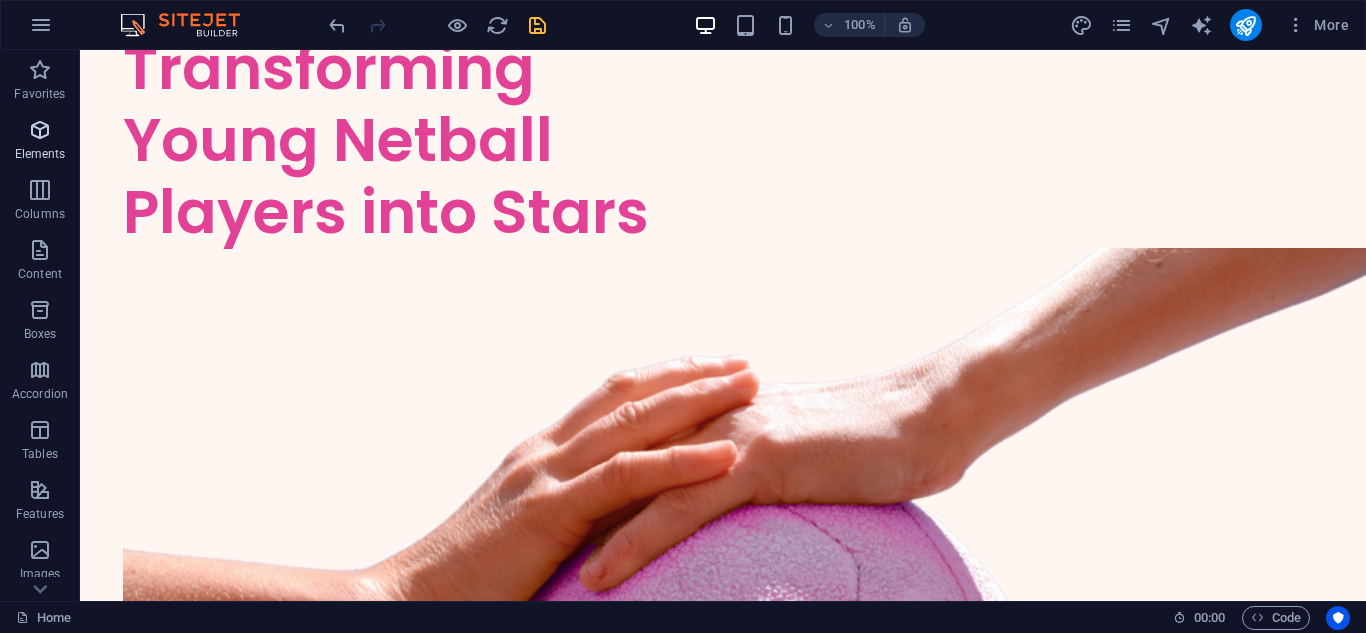 click at bounding box center (40, 130) 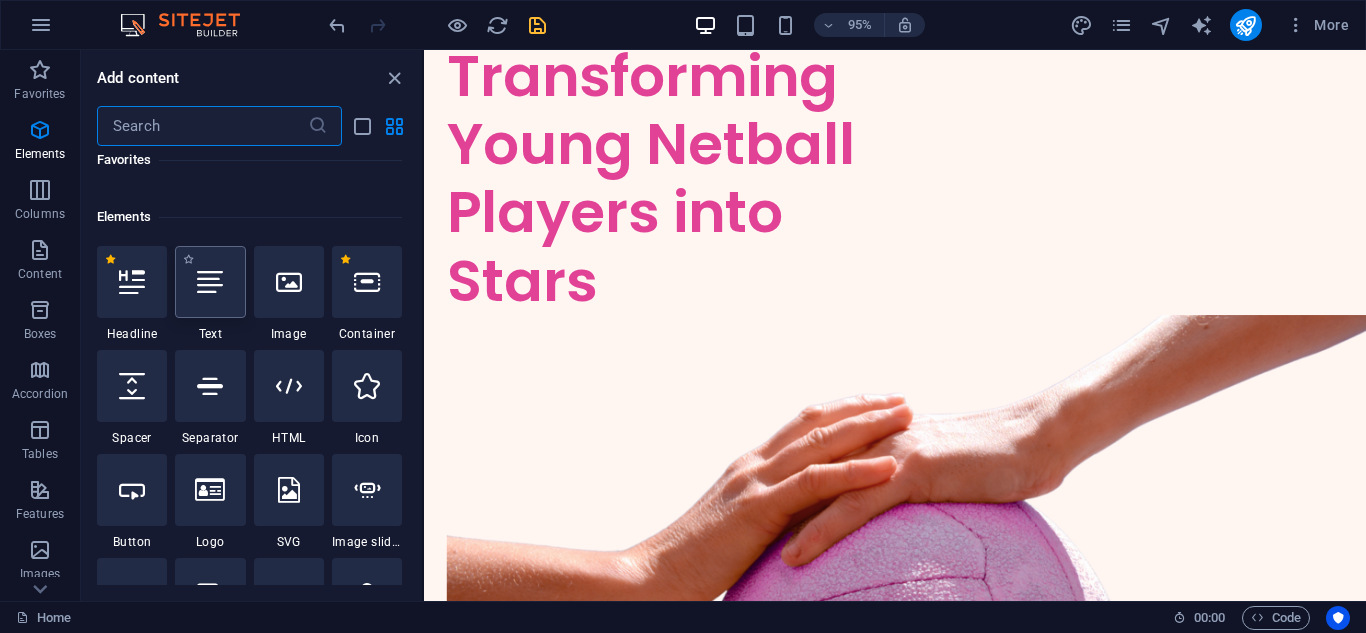 scroll, scrollTop: 213, scrollLeft: 0, axis: vertical 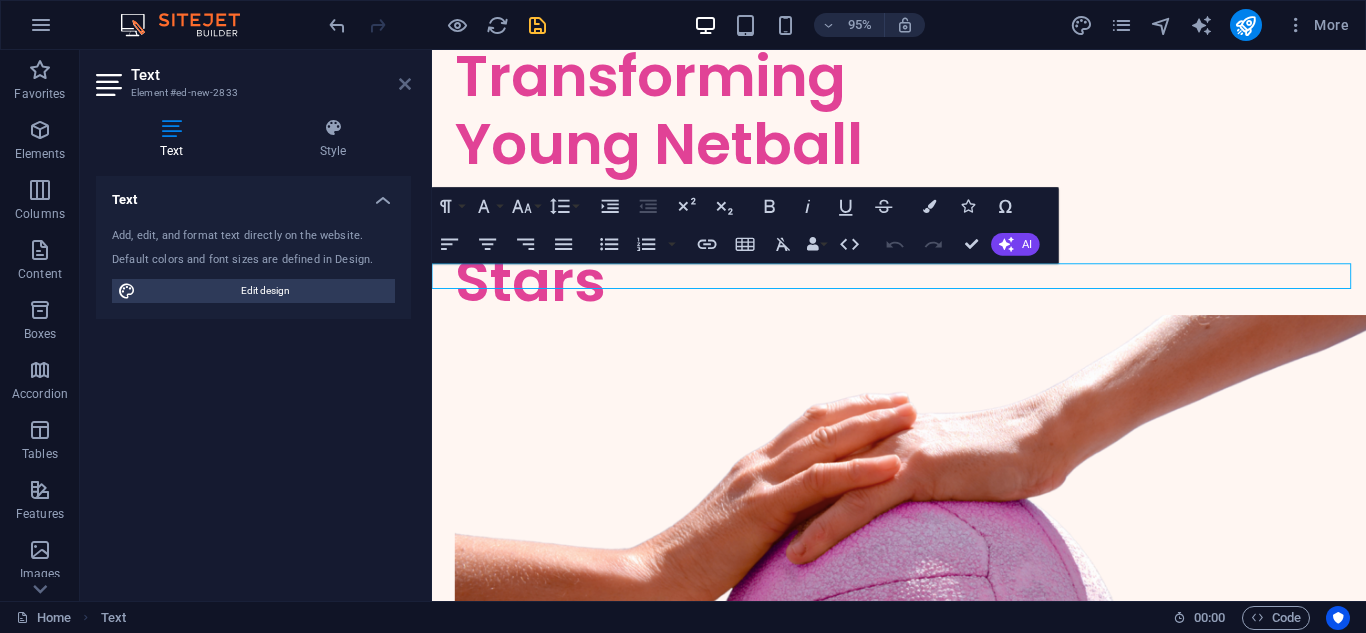 drag, startPoint x: 407, startPoint y: 84, endPoint x: 386, endPoint y: 112, distance: 35 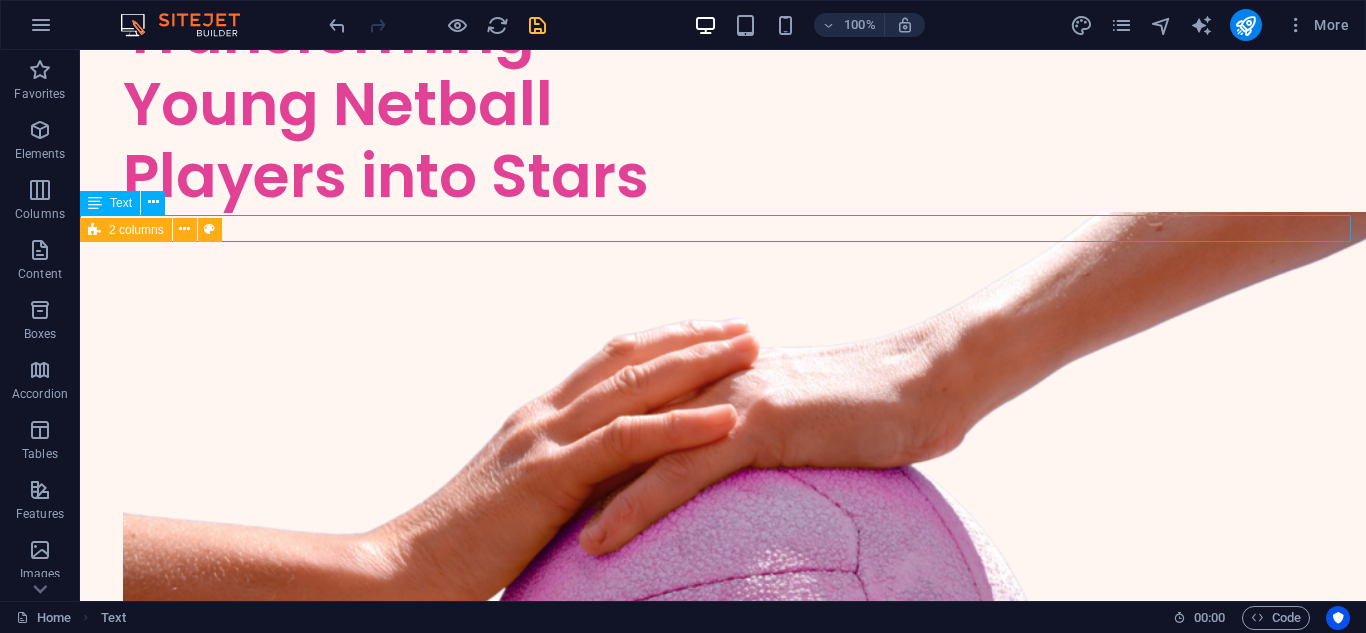 click on "New text element" at bounding box center [723, 1082] 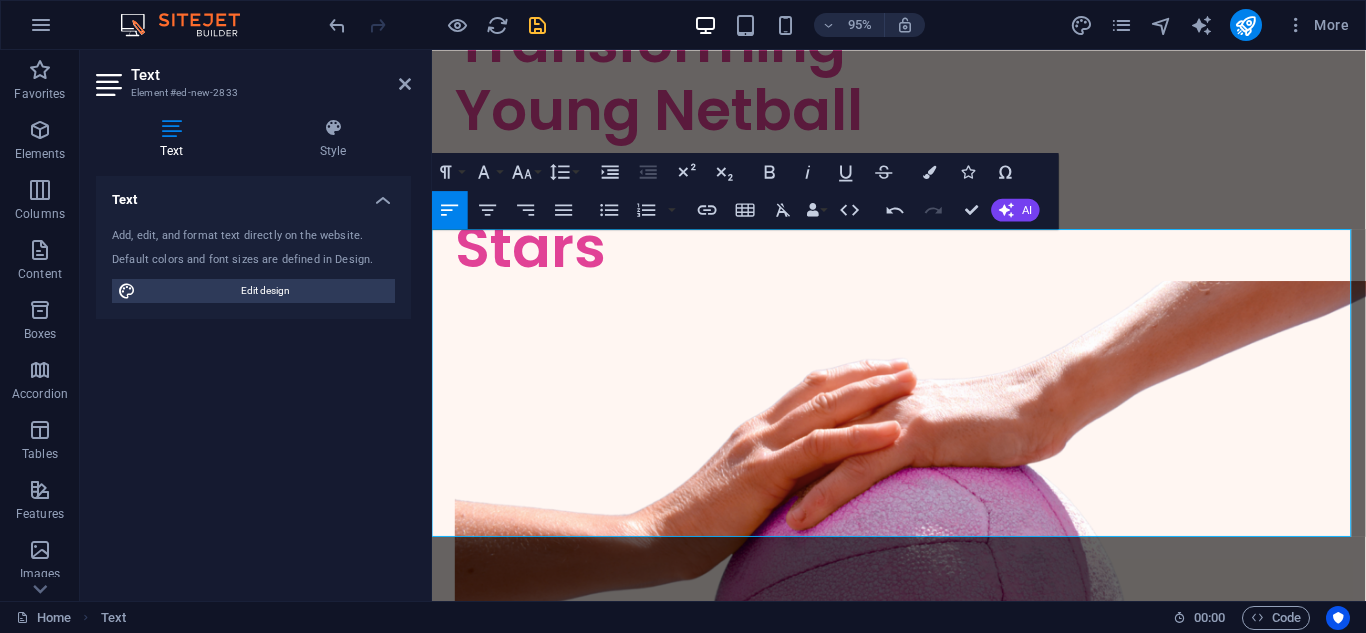 scroll, scrollTop: 17970, scrollLeft: 2, axis: both 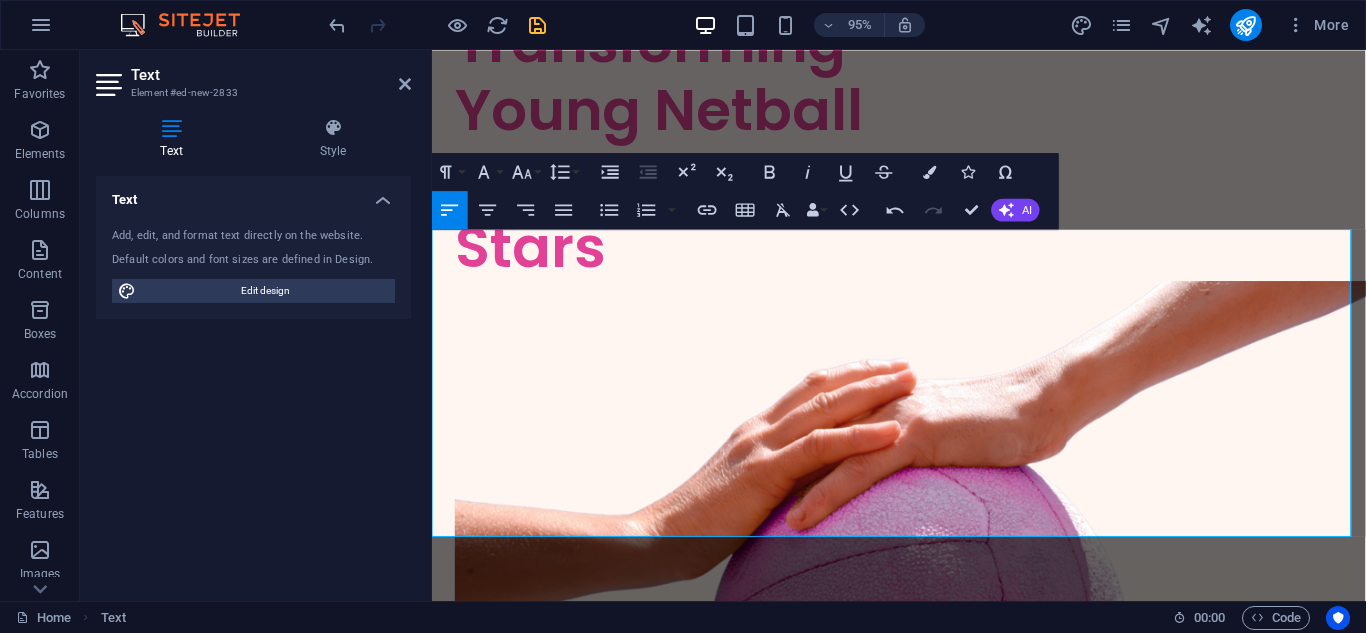 click on "The Pro Star Netball Academy offers the opportunity for all potential netball" at bounding box center (923, 961) 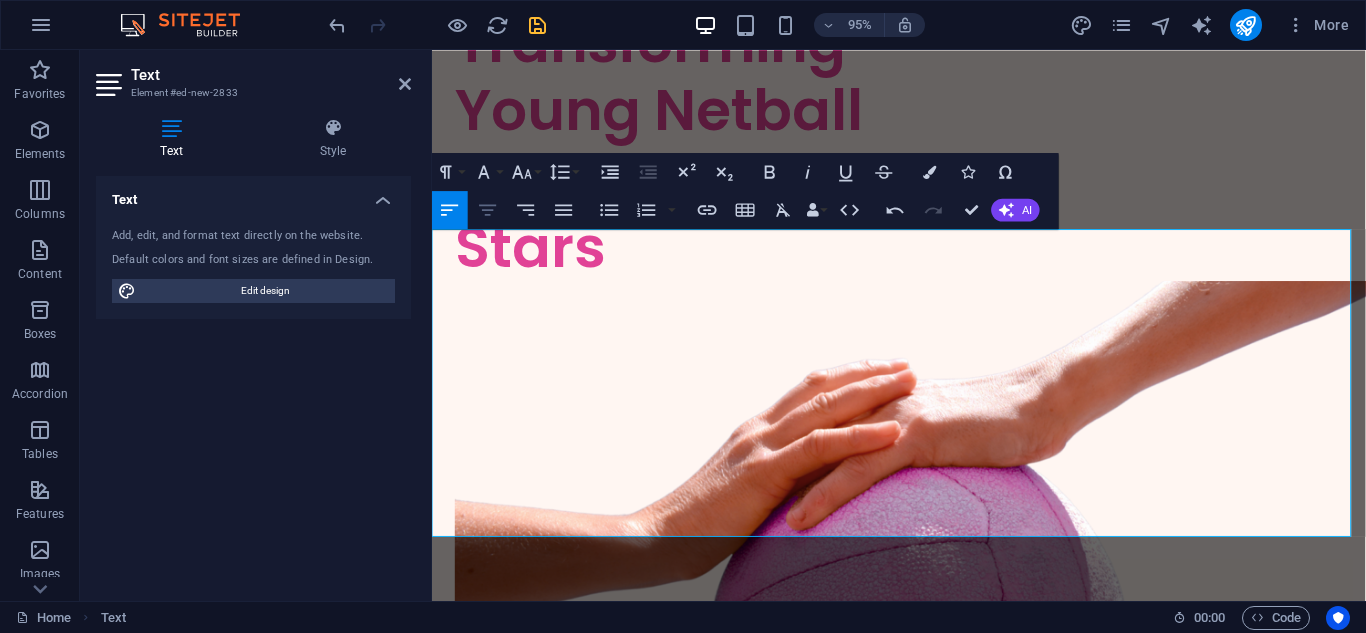 click 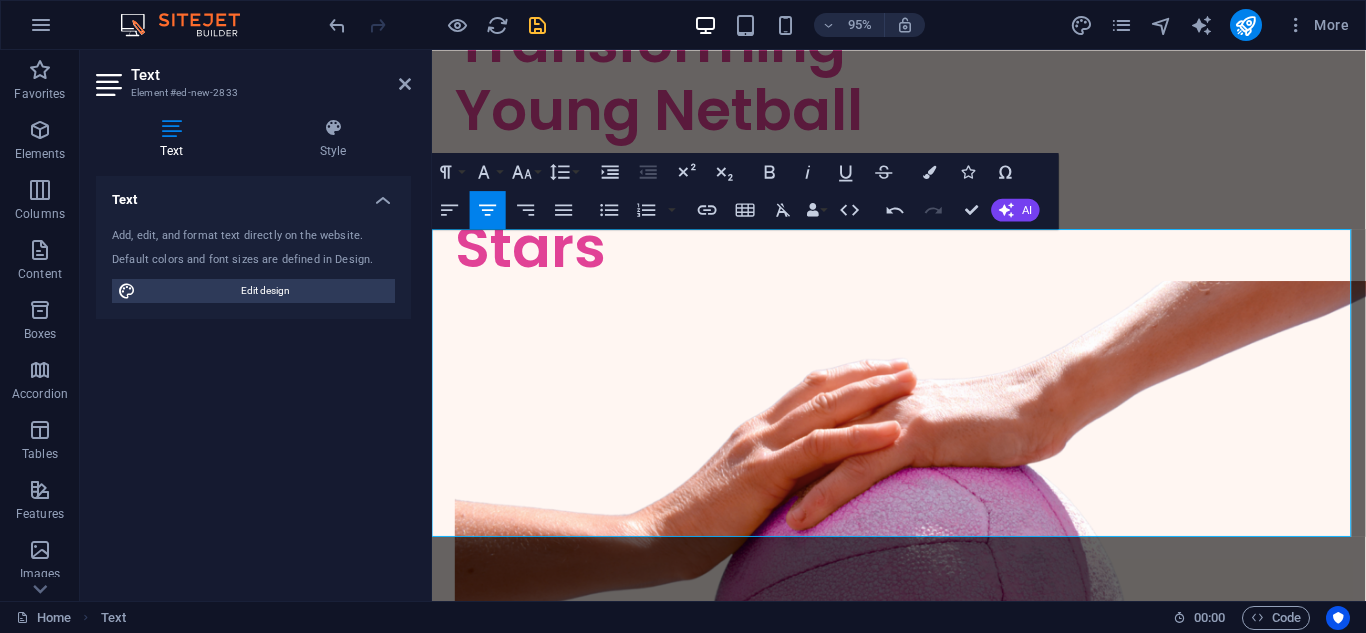 click on "stars to explore and excel in all aspects of netball. The Academy will" at bounding box center [923, 988] 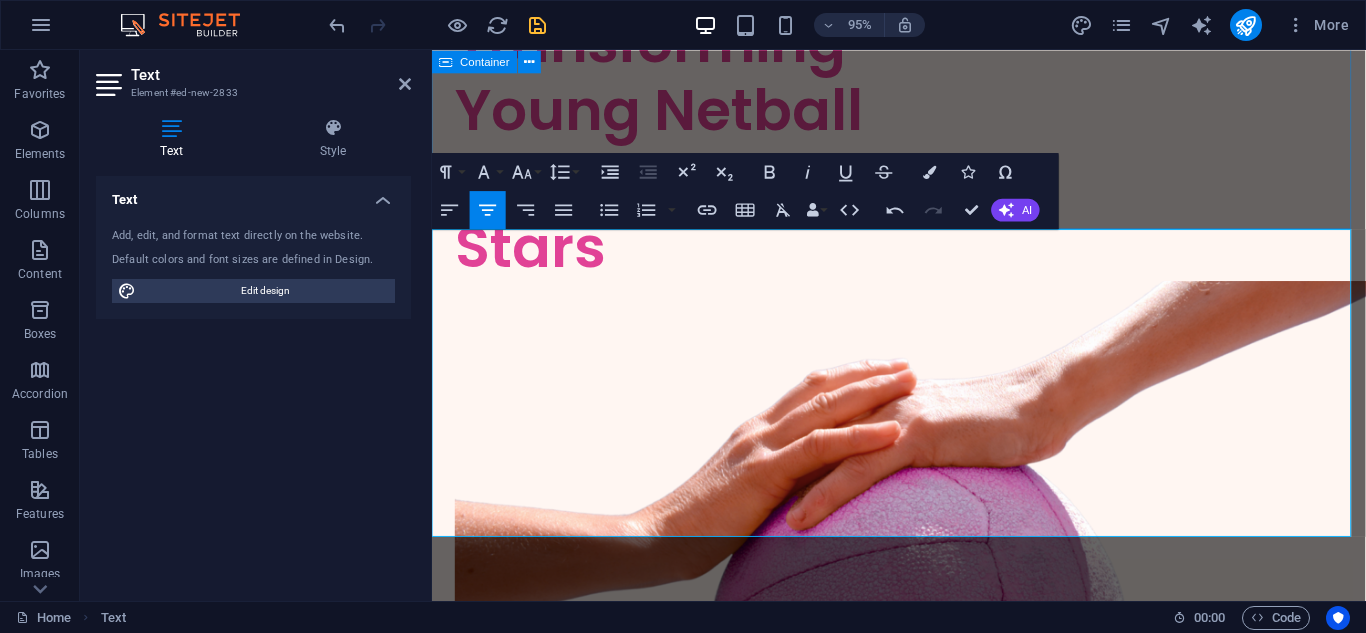 type 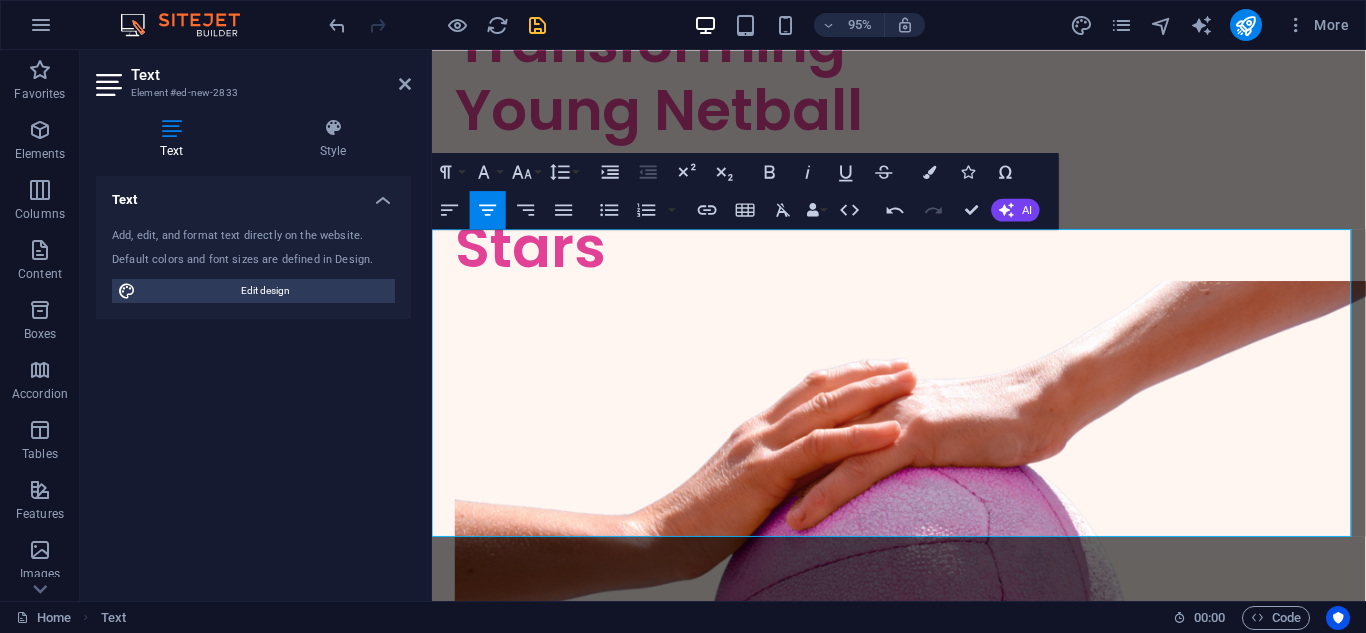 click on "The Pro Star Netball Academy offers the opportunity for all potential netball  stars to explore and excel in all aspects of netball. The Academy will" at bounding box center [923, 975] 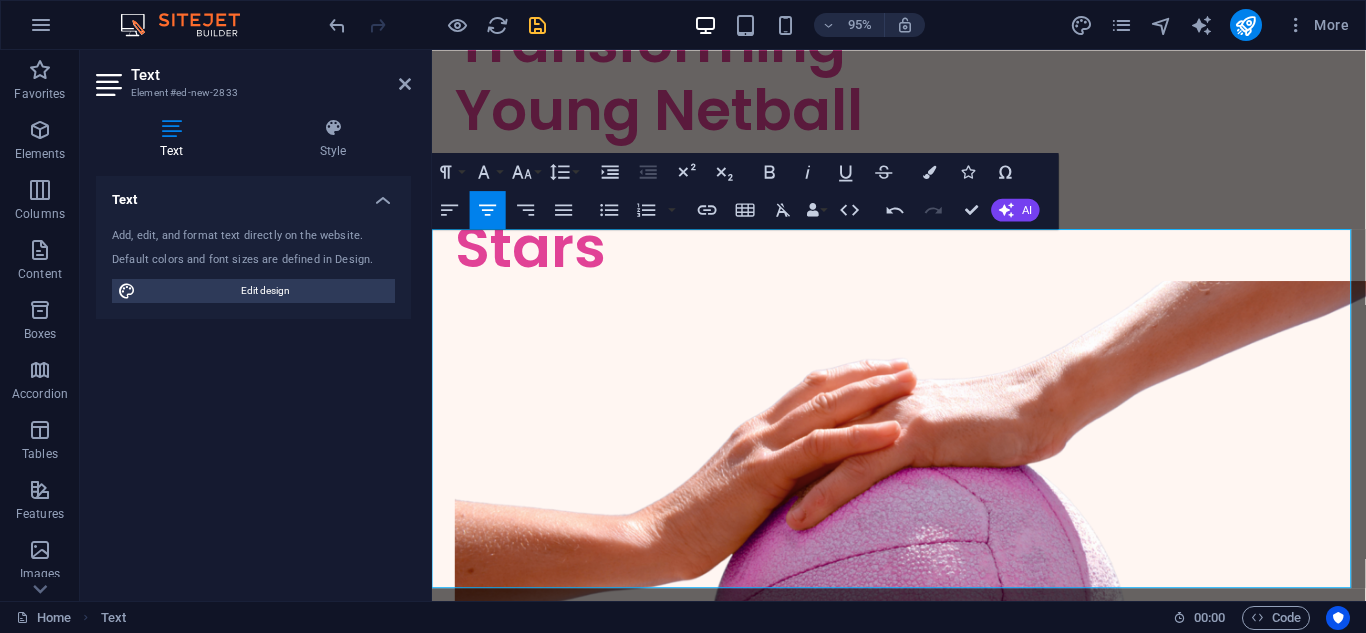 click on "provide development programs aimed at different levels and ability of your" at bounding box center (923, 1069) 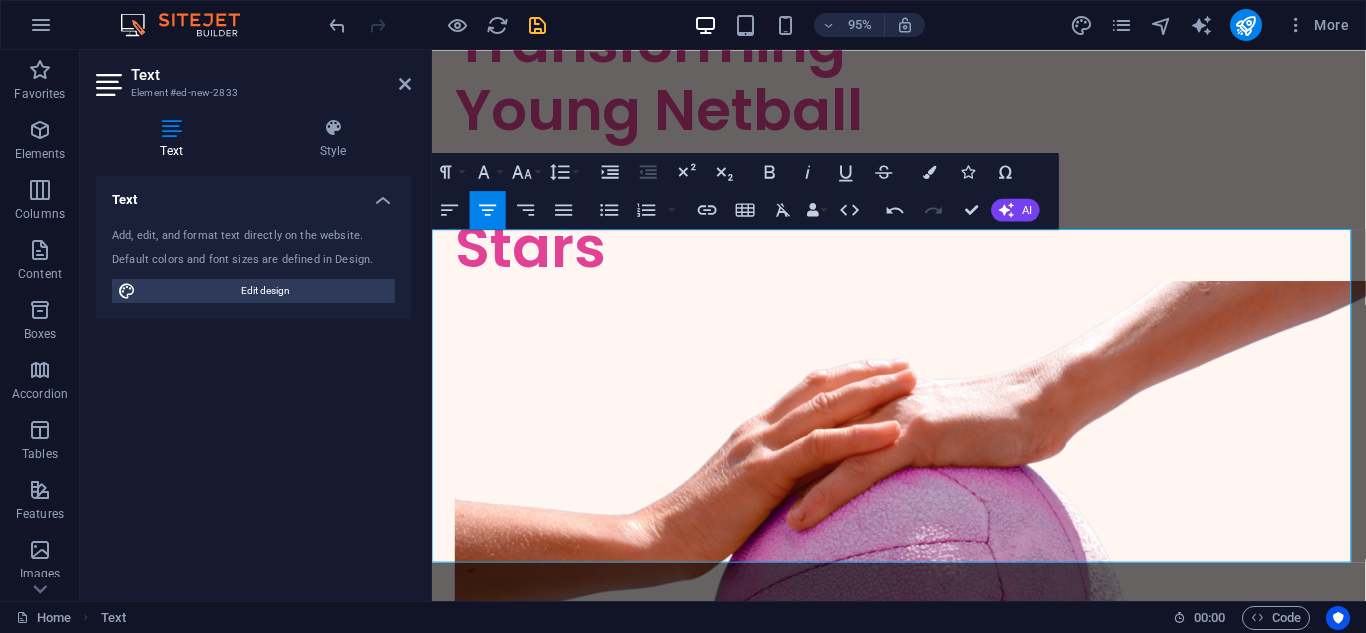 click on "concentration, fitness, nutrition, leadership, sportsmanship, rules, etc." at bounding box center [923, 1096] 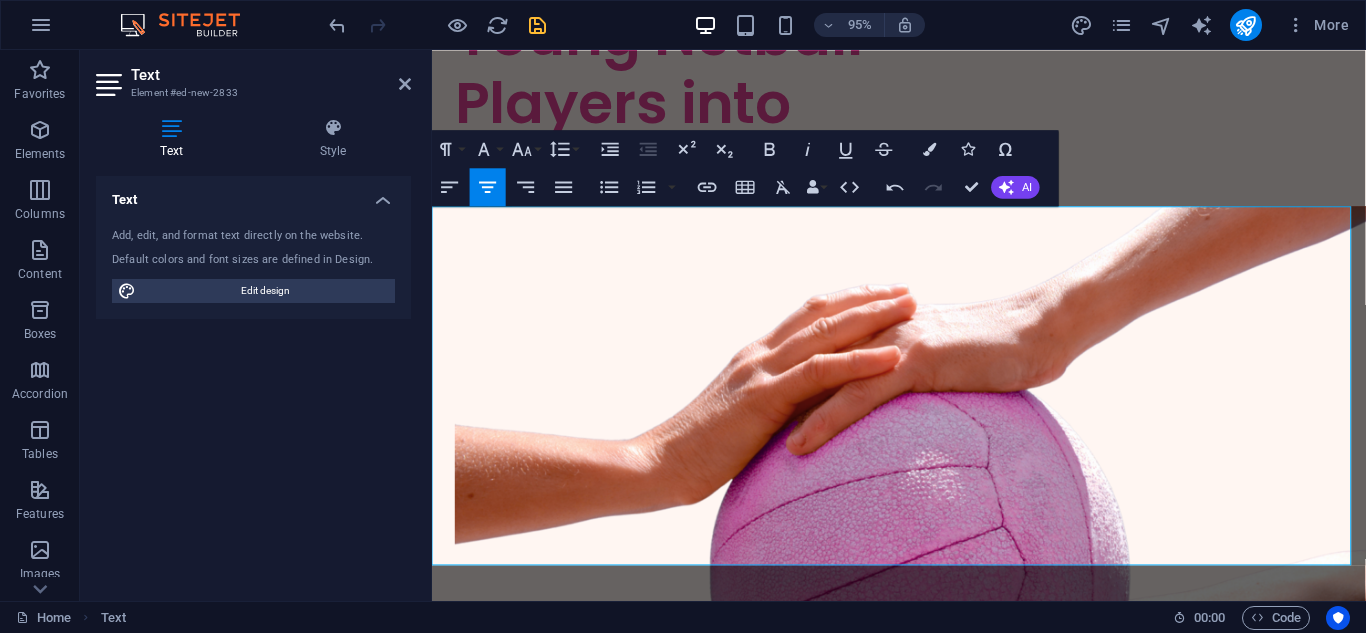 scroll, scrollTop: 536, scrollLeft: 0, axis: vertical 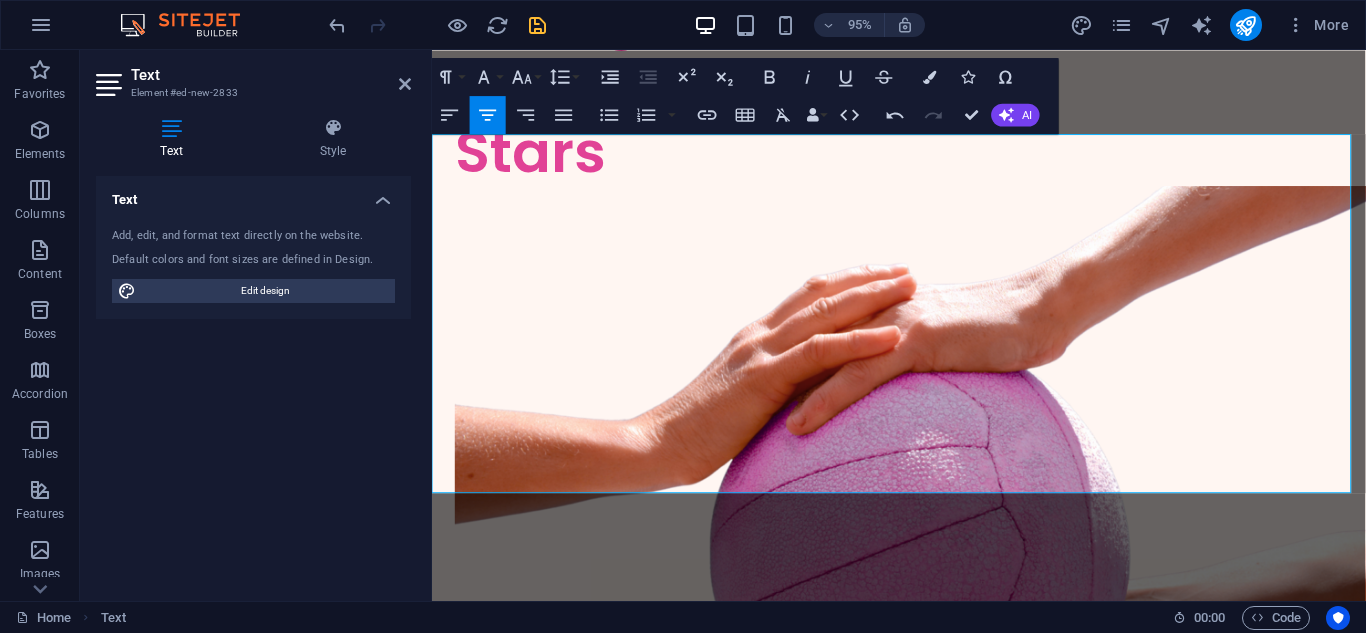 click on "run throughout the year at the Indoor Sports Arena in Montague Gardens," at bounding box center [923, 1077] 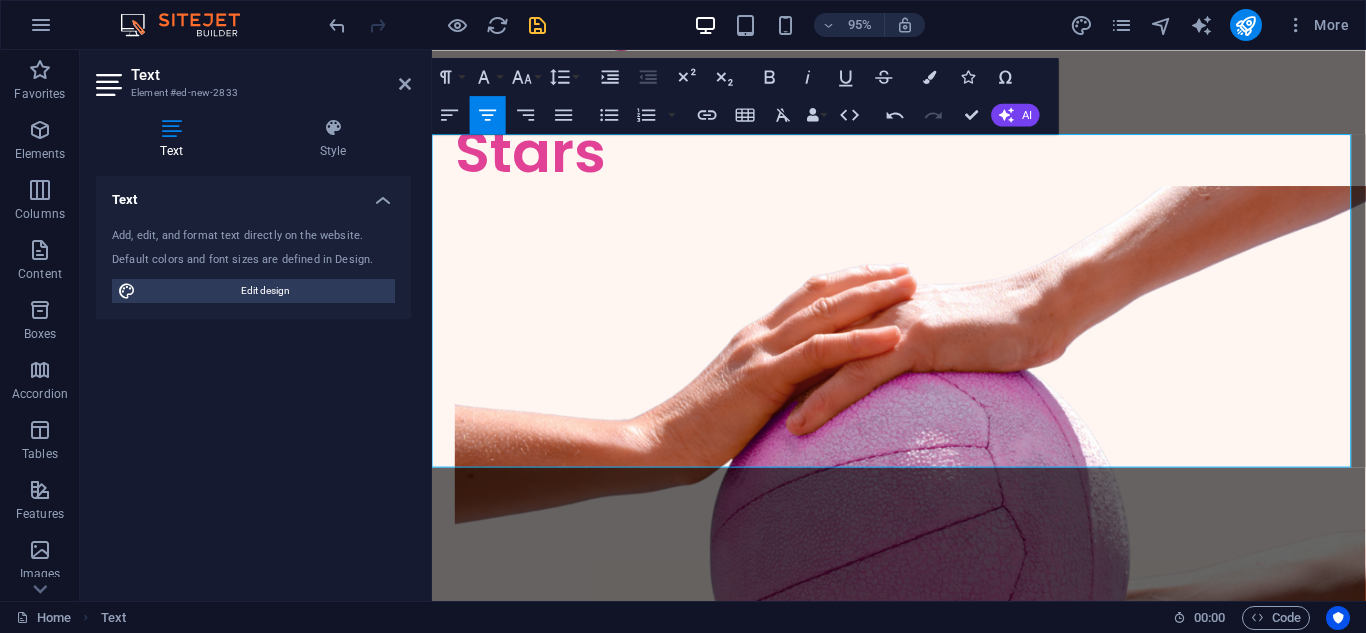click on "accessories i.e. printed T-shirts, hoodies and water bottles." at bounding box center [923, 1131] 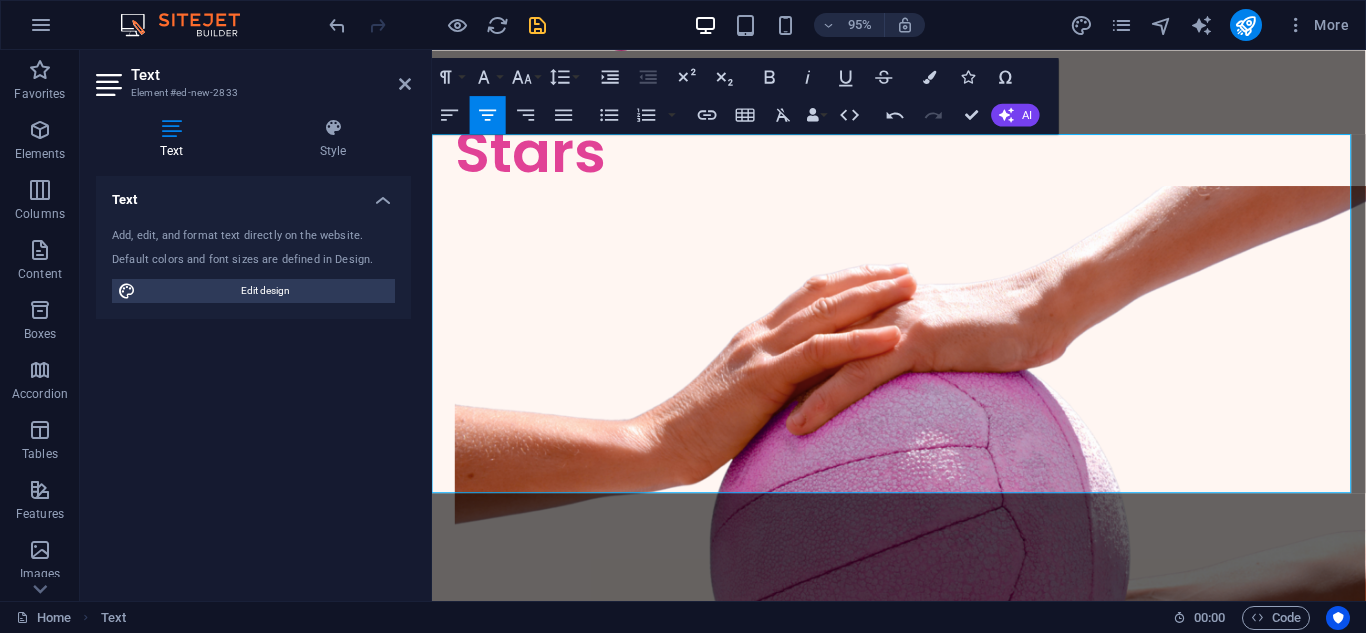 click on "and are specifically structured to encompass all disciplines of netball." at bounding box center [923, 1212] 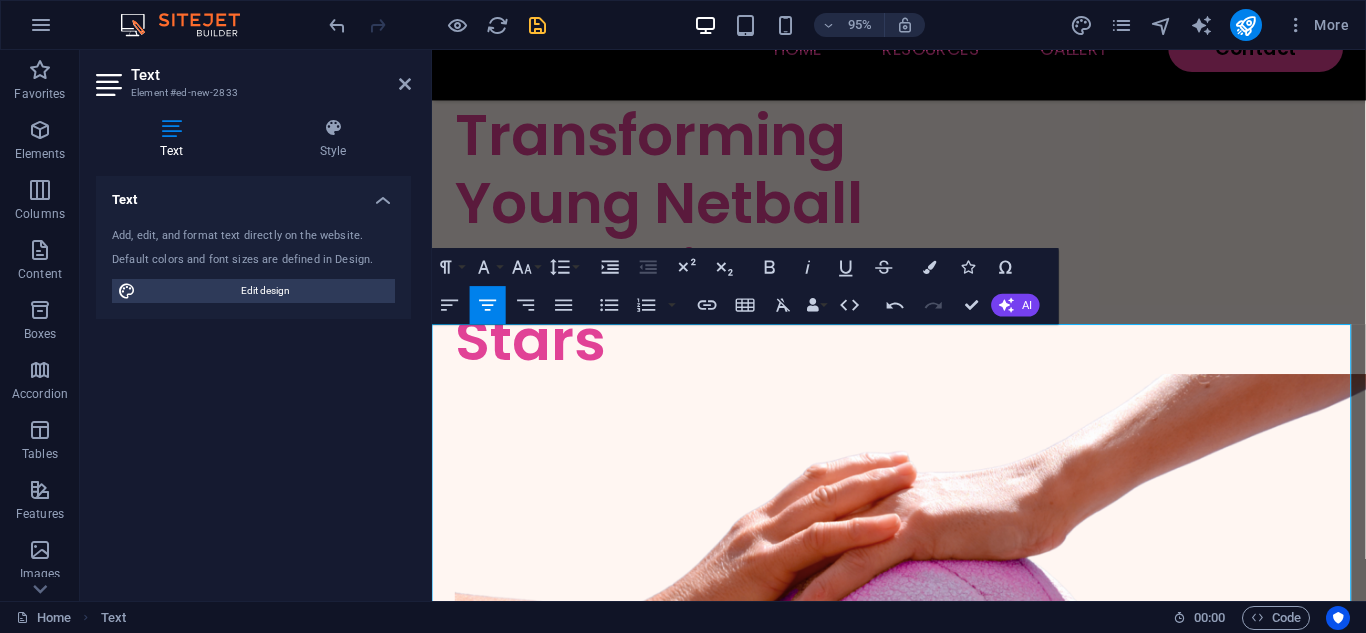 scroll, scrollTop: 336, scrollLeft: 0, axis: vertical 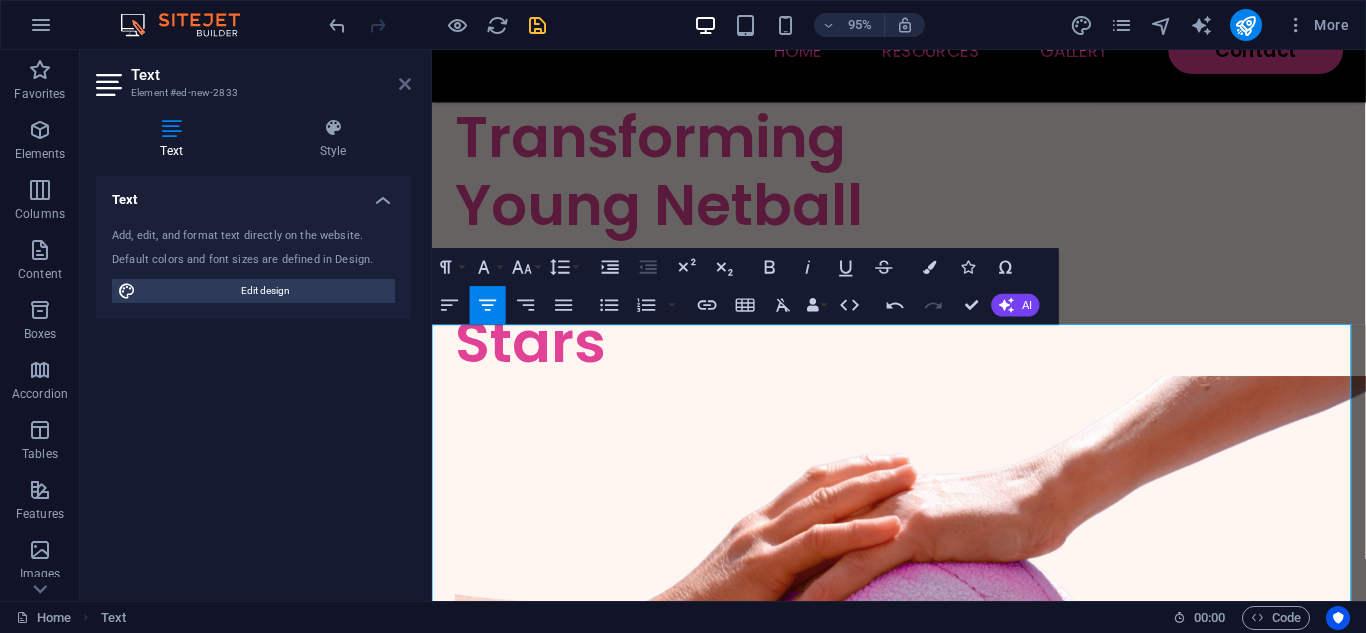 click at bounding box center (405, 84) 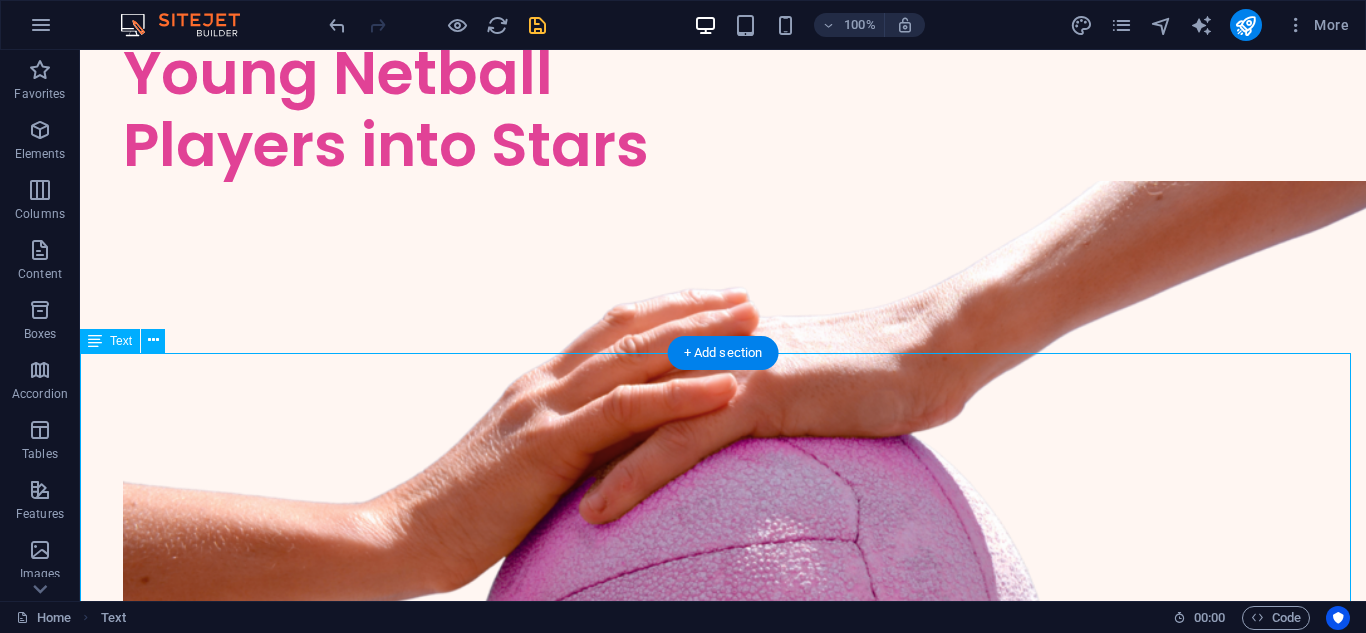 scroll, scrollTop: 472, scrollLeft: 0, axis: vertical 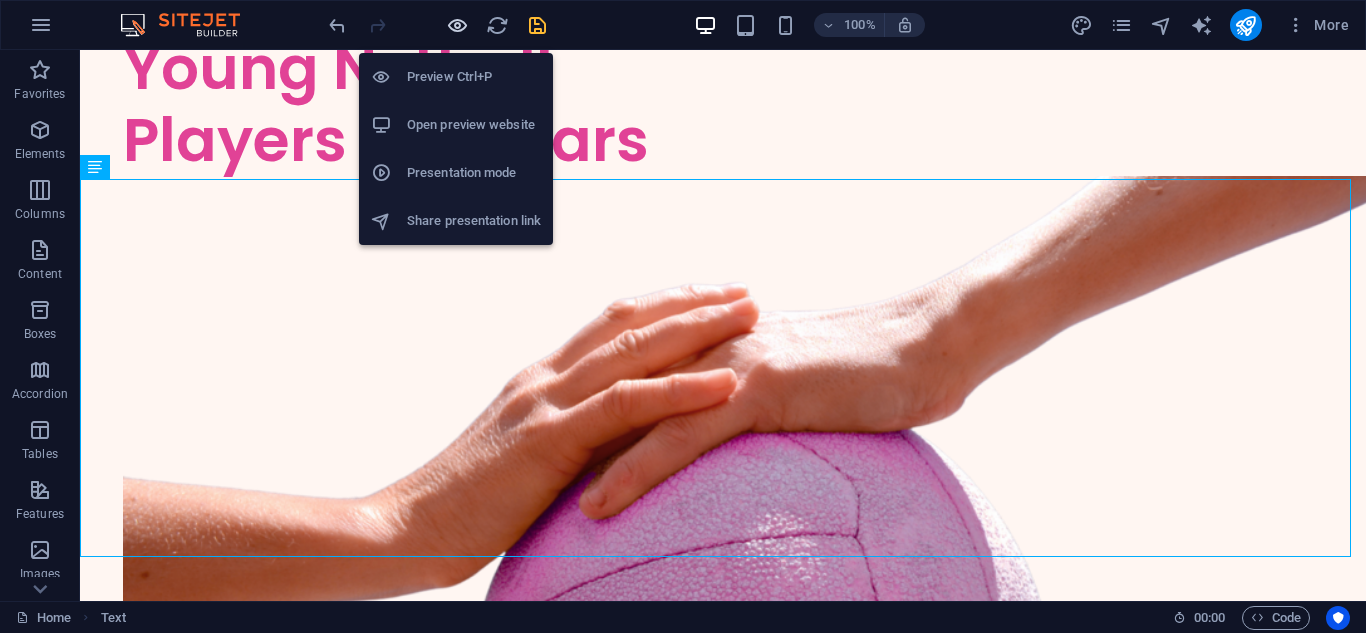 click at bounding box center [457, 25] 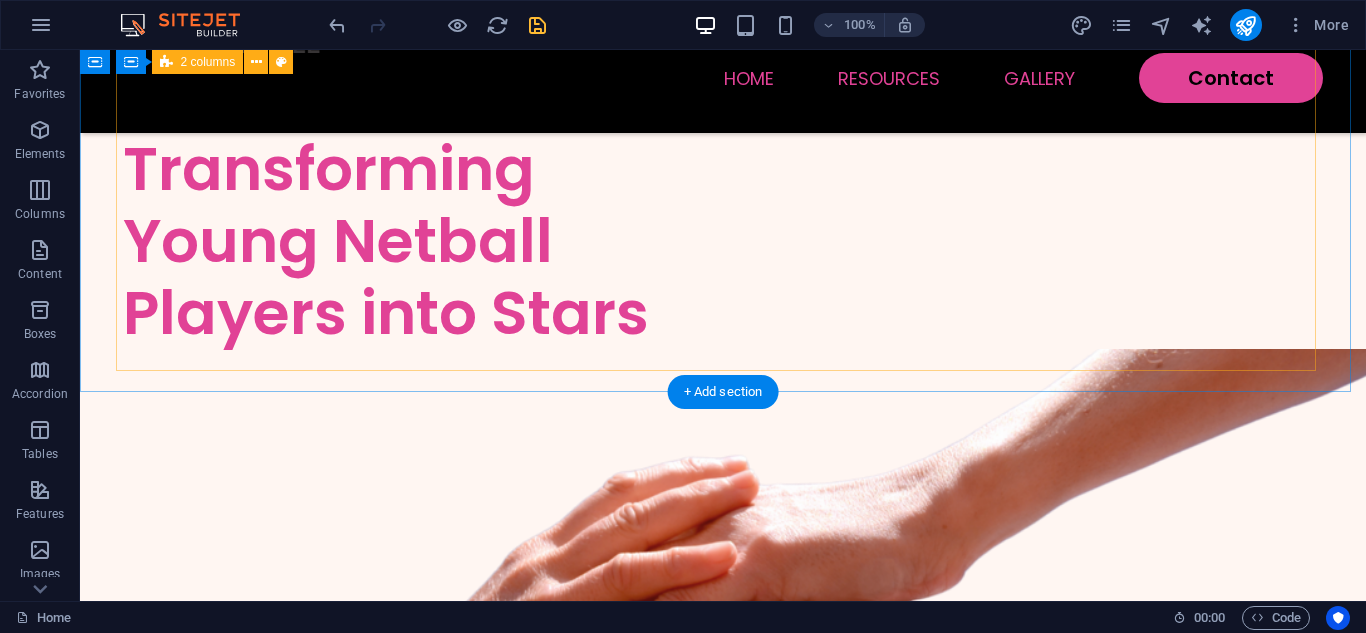 scroll, scrollTop: 300, scrollLeft: 0, axis: vertical 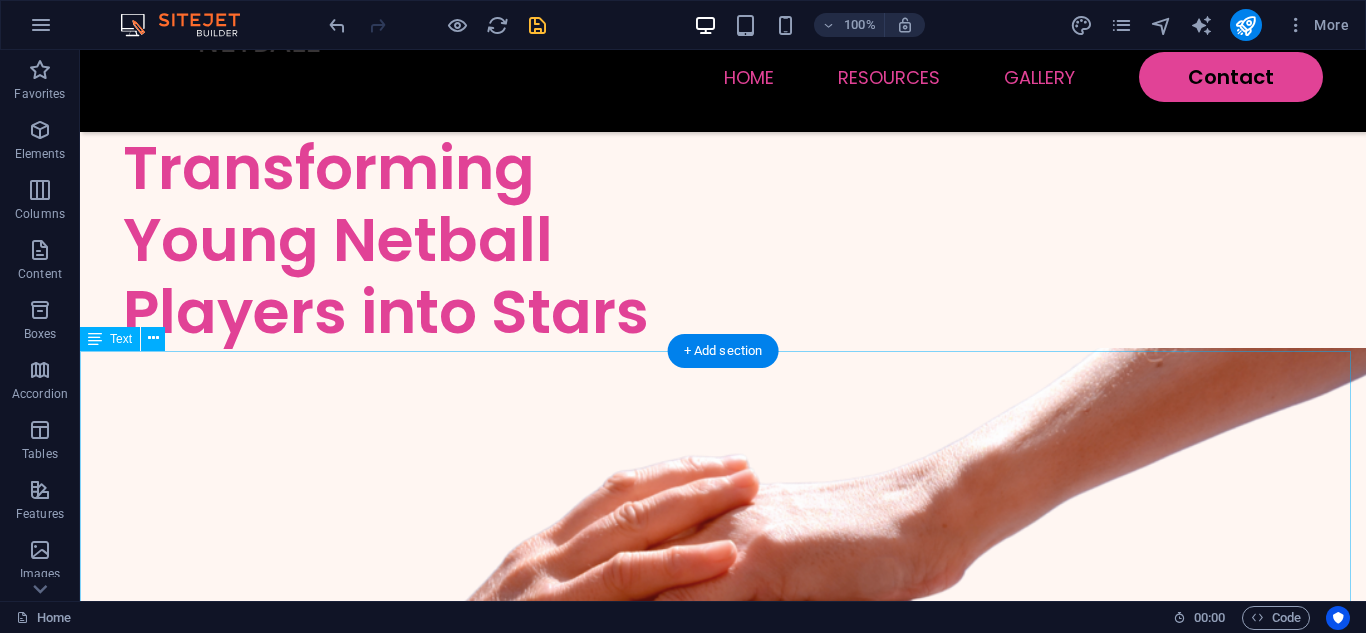 click on "The Pro Star Netball Academy offers the opportunity for all potential netball stars to explore and excel in all aspects of netball. The Academy will provide development programs aimed at different levels and ability of your [RELATION] in all stages of skills and vital aspects such as ball skills, attitude, concentration, fitness, nutrition, leadership, sportsmanship, rules, etc. Targeted at the development of the JUNIOR netball player, the programs run throughout the year at the Indoor Sports Arena in [CITY], [STATE]. The arena is fully equipped with netball courts, changing rooms, kiosk, balls, bibs, necessary skills equipment and Academy accessories i.e. printed T-shirts, hoodies and water bottles. Note that the sessions are based on the development of skills of the sport and are specifically structured to encompass all disciplines of netball." at bounding box center [723, 1394] 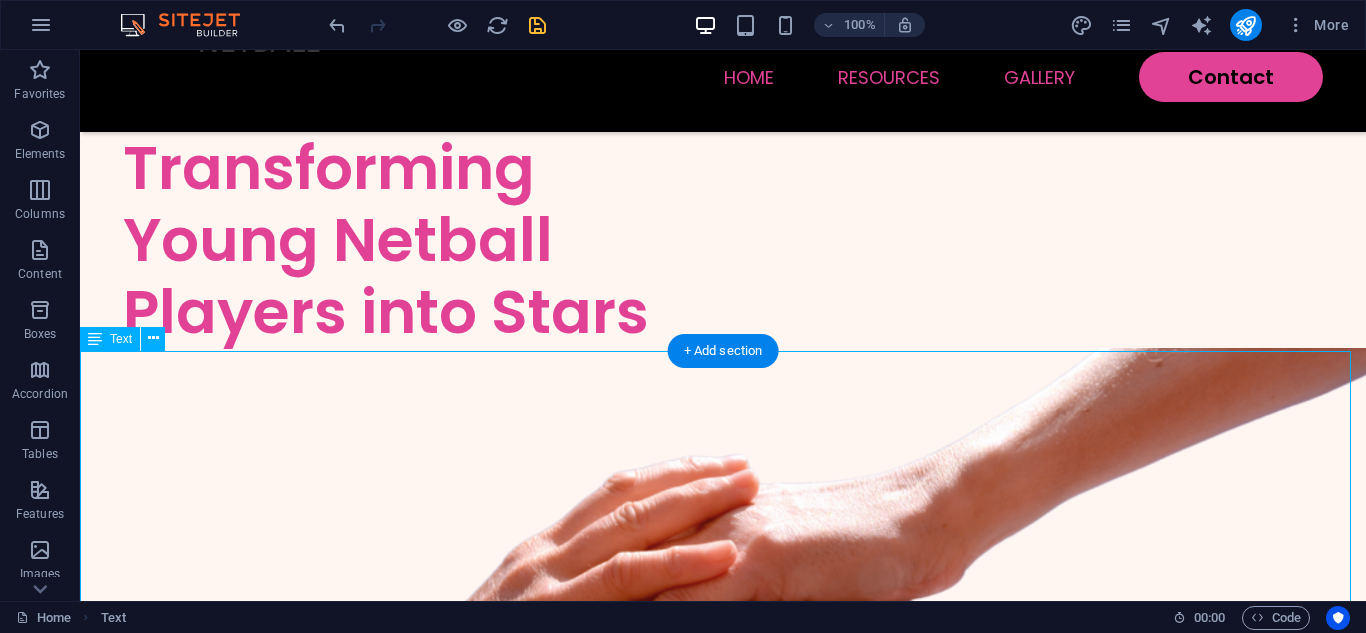 click on "The Pro Star Netball Academy offers the opportunity for all potential netball stars to explore and excel in all aspects of netball. The Academy will provide development programs aimed at different levels and ability of your [RELATION] in all stages of skills and vital aspects such as ball skills, attitude, concentration, fitness, nutrition, leadership, sportsmanship, rules, etc. Targeted at the development of the JUNIOR netball player, the programs run throughout the year at the Indoor Sports Arena in [CITY], [STATE]. The arena is fully equipped with netball courts, changing rooms, kiosk, balls, bibs, necessary skills equipment and Academy accessories i.e. printed T-shirts, hoodies and water bottles. Note that the sessions are based on the development of skills of the sport and are specifically structured to encompass all disciplines of netball." at bounding box center [723, 1394] 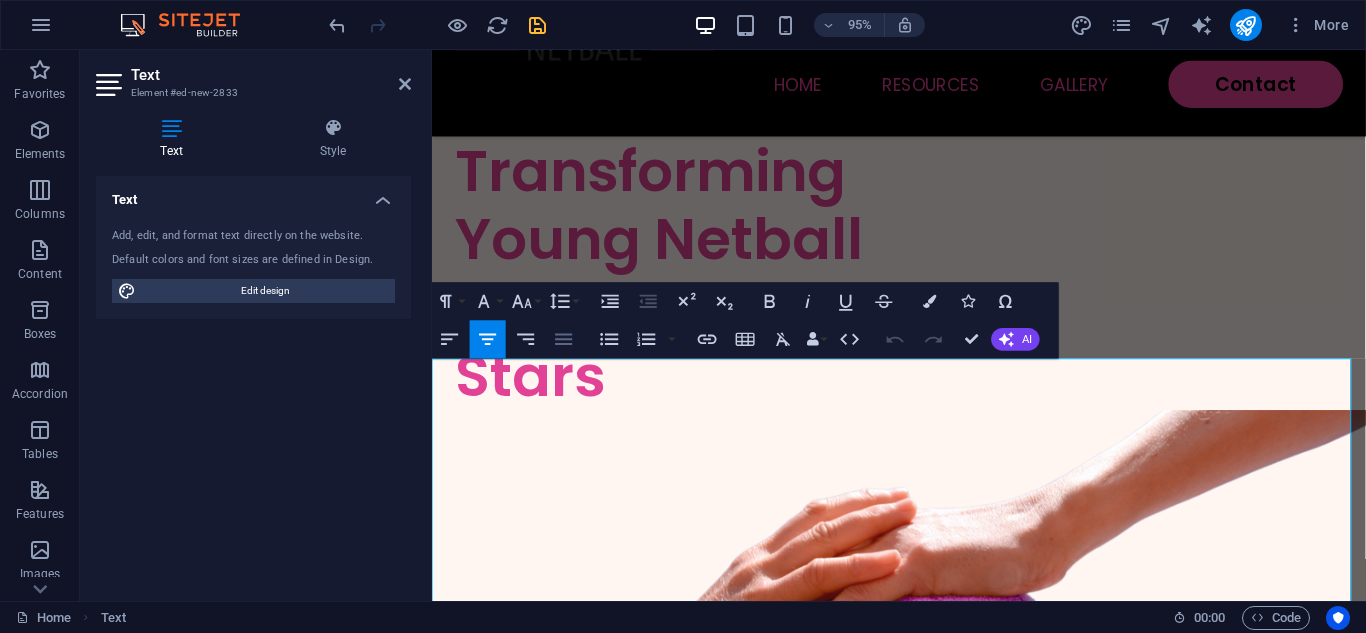 click 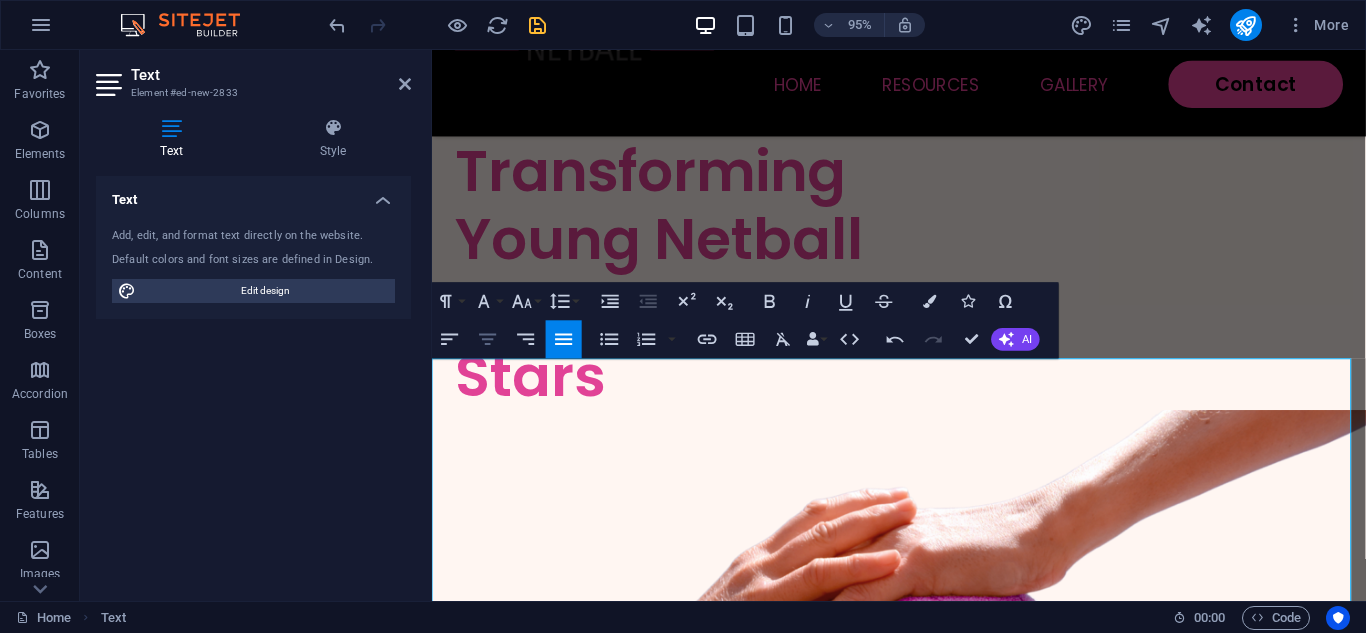 click 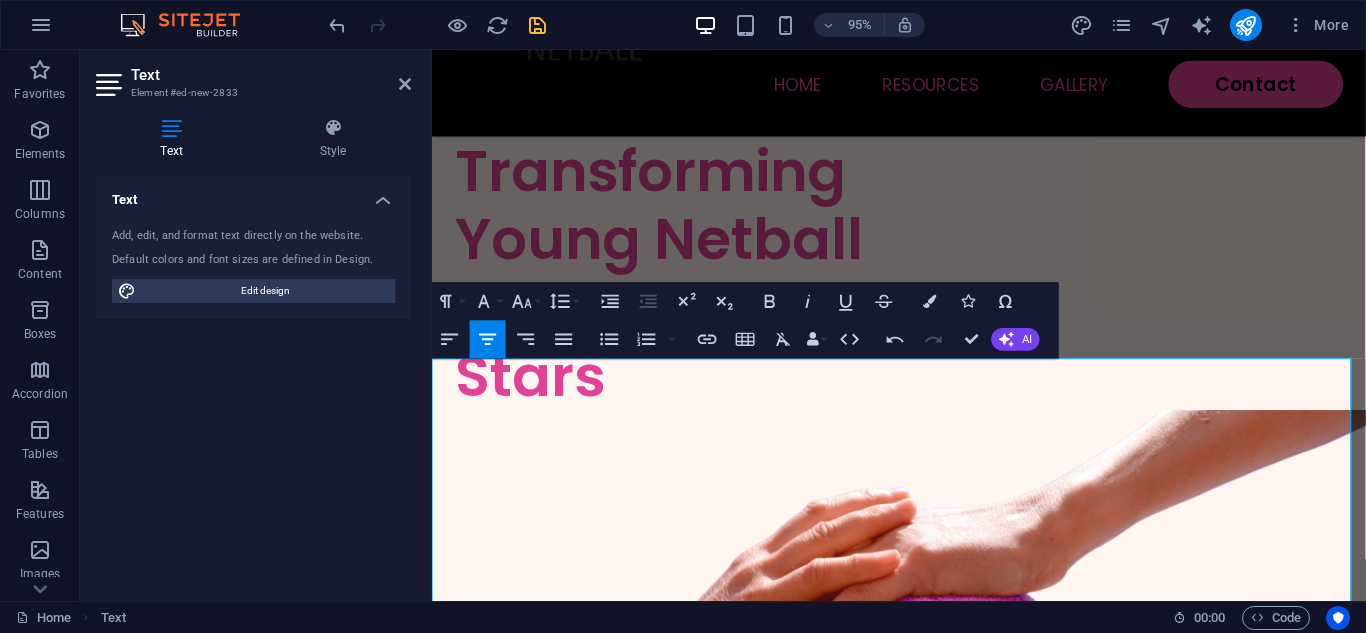 click on "excel in all aspects of netball." at bounding box center (923, 1124) 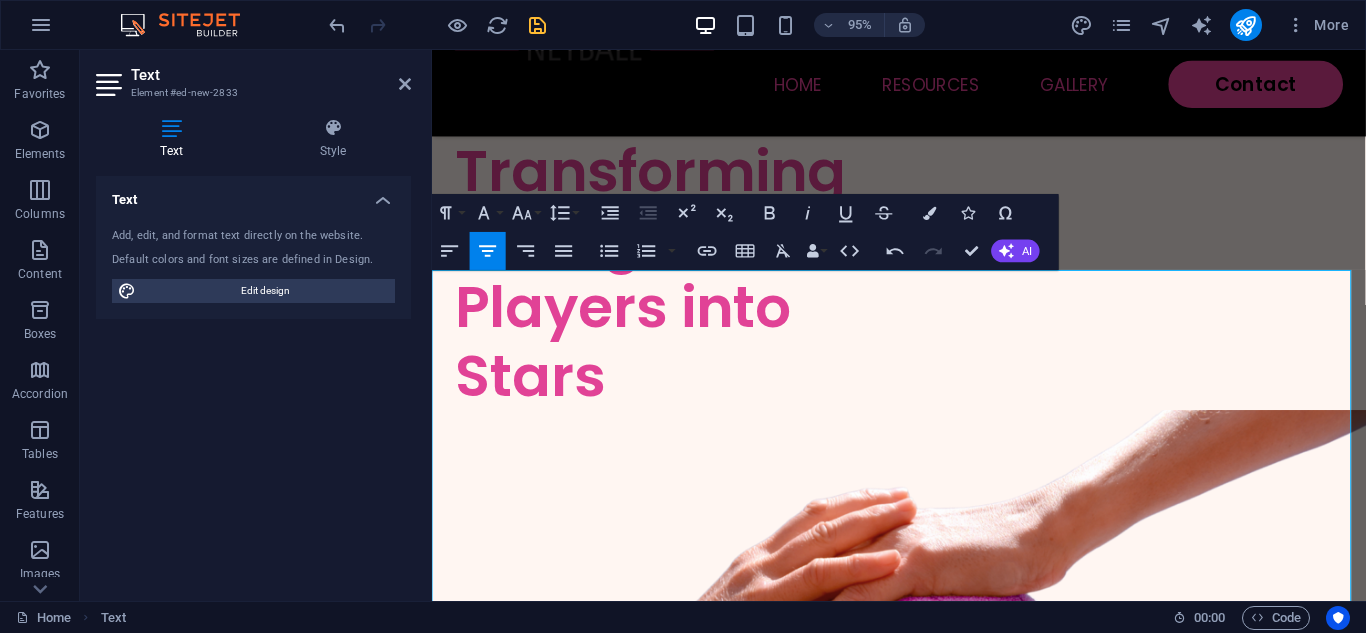 scroll, scrollTop: 500, scrollLeft: 0, axis: vertical 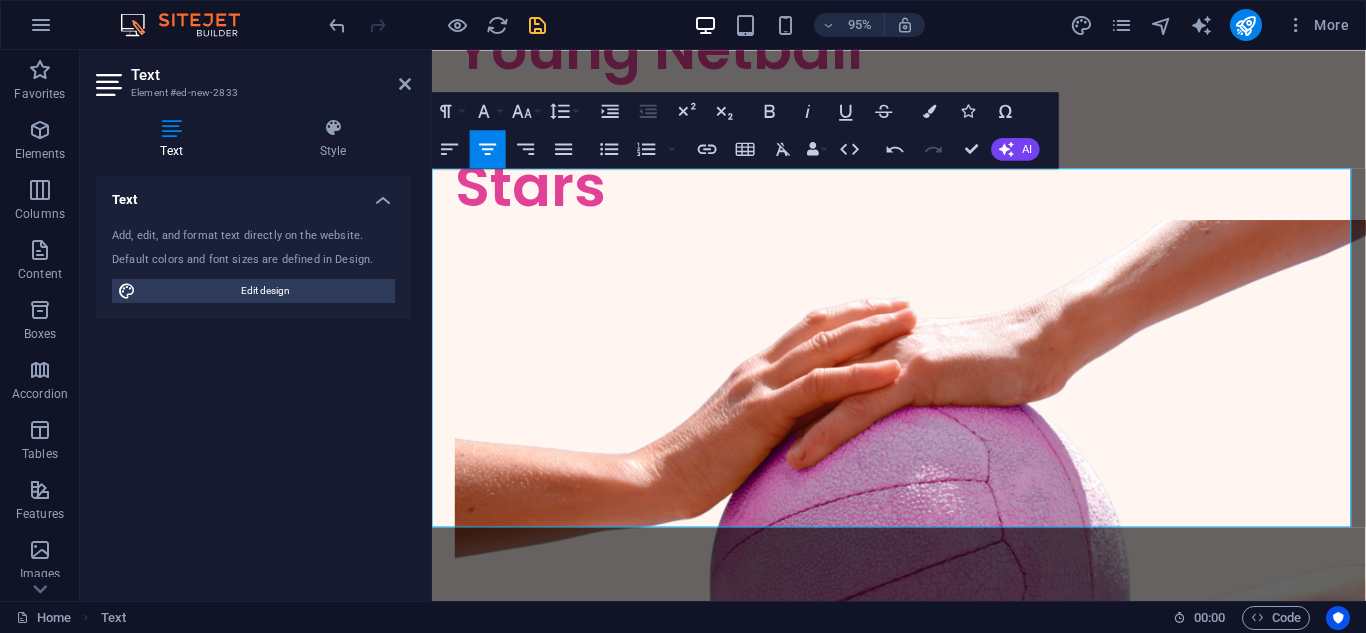 click on "at the Indoor Sports Arena in [CITY], [CITY]. The arena is fully equipped" at bounding box center [923, 1113] 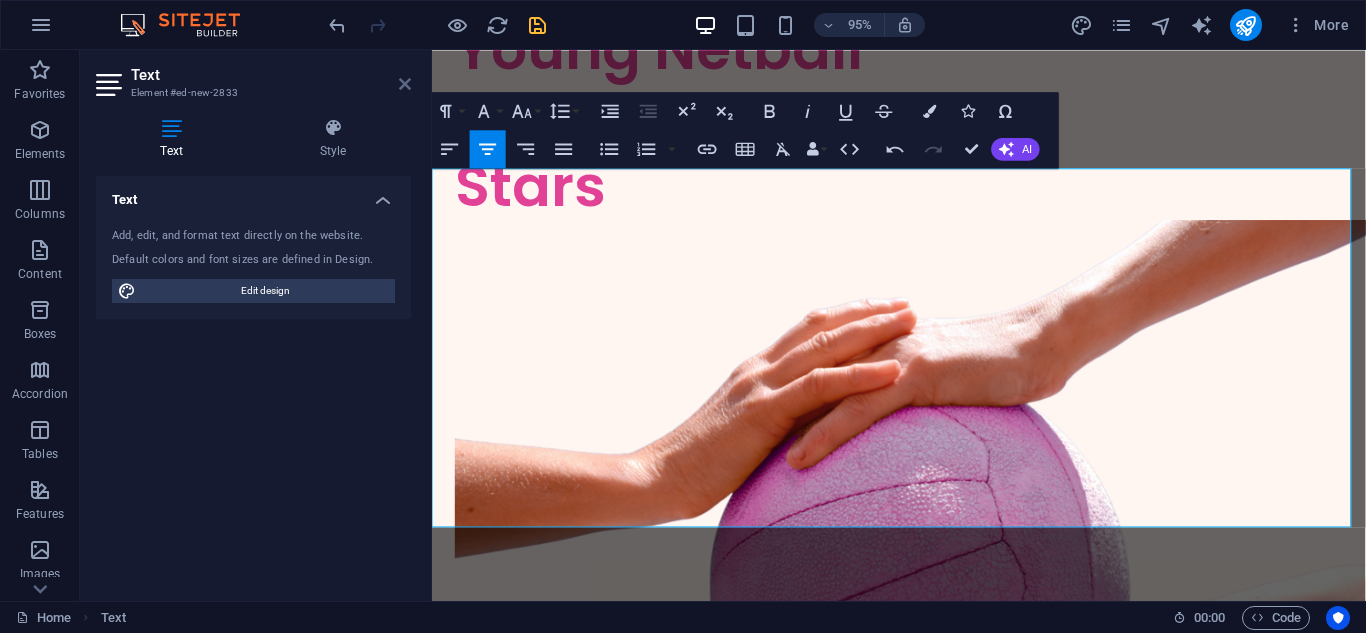 click at bounding box center (405, 84) 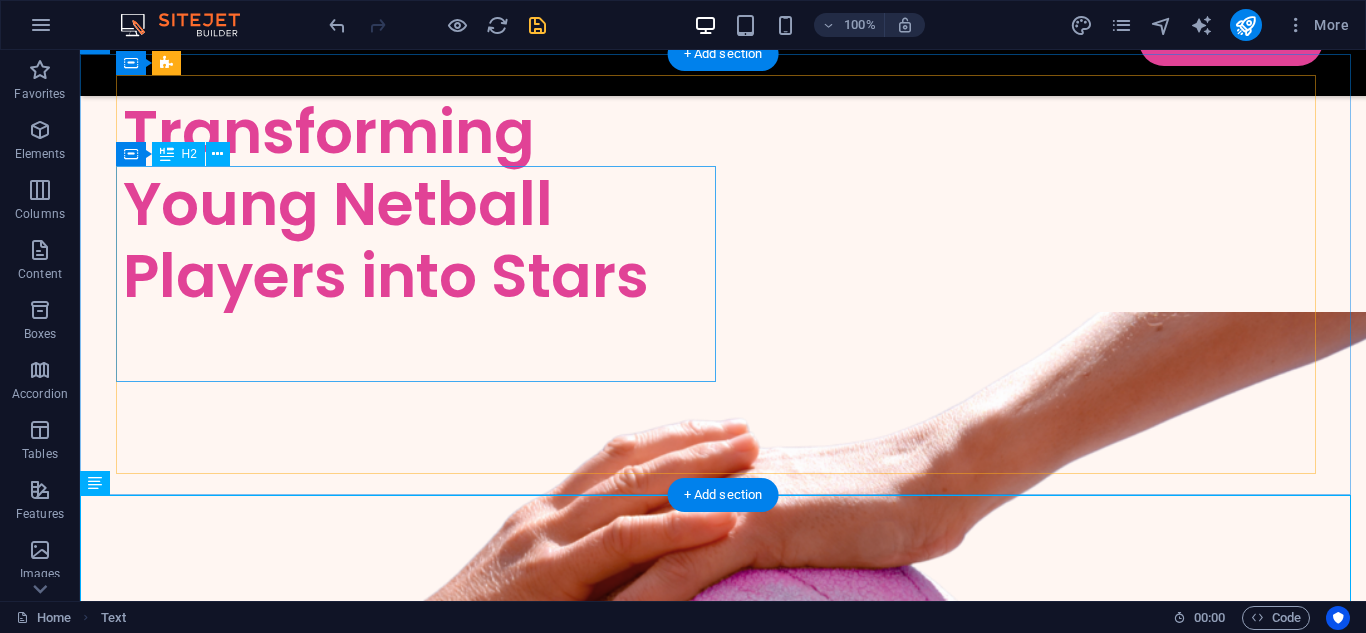 scroll, scrollTop: 36, scrollLeft: 0, axis: vertical 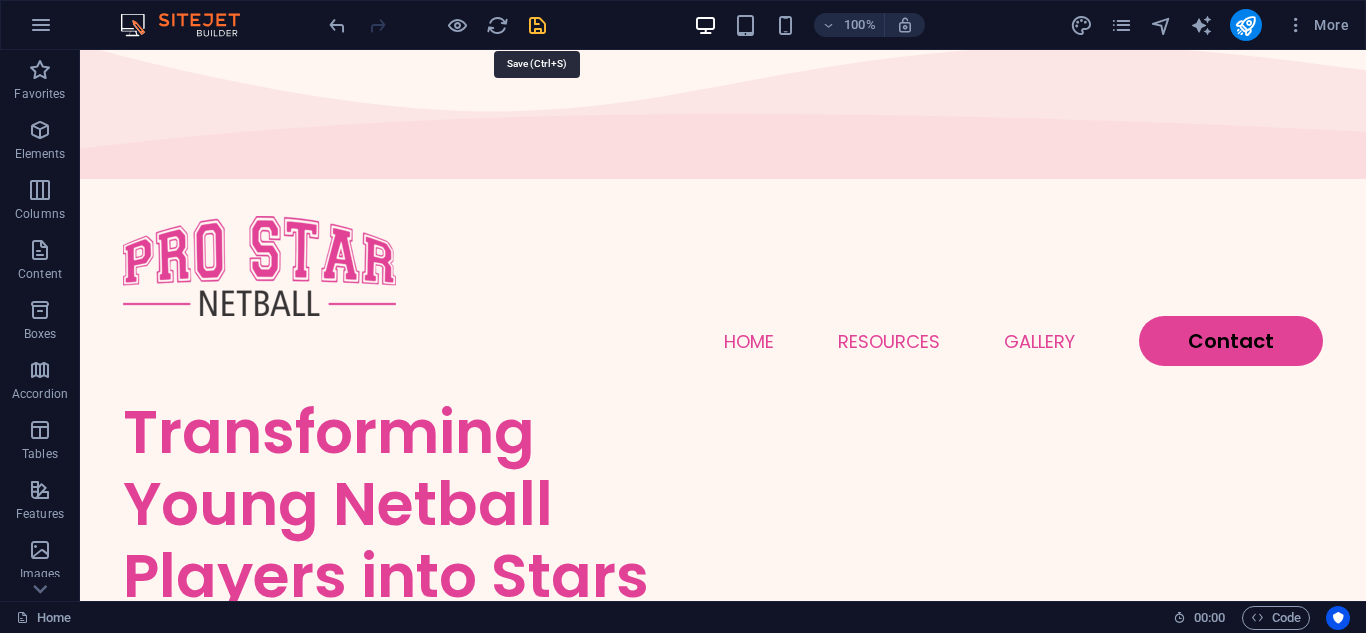 click at bounding box center [537, 25] 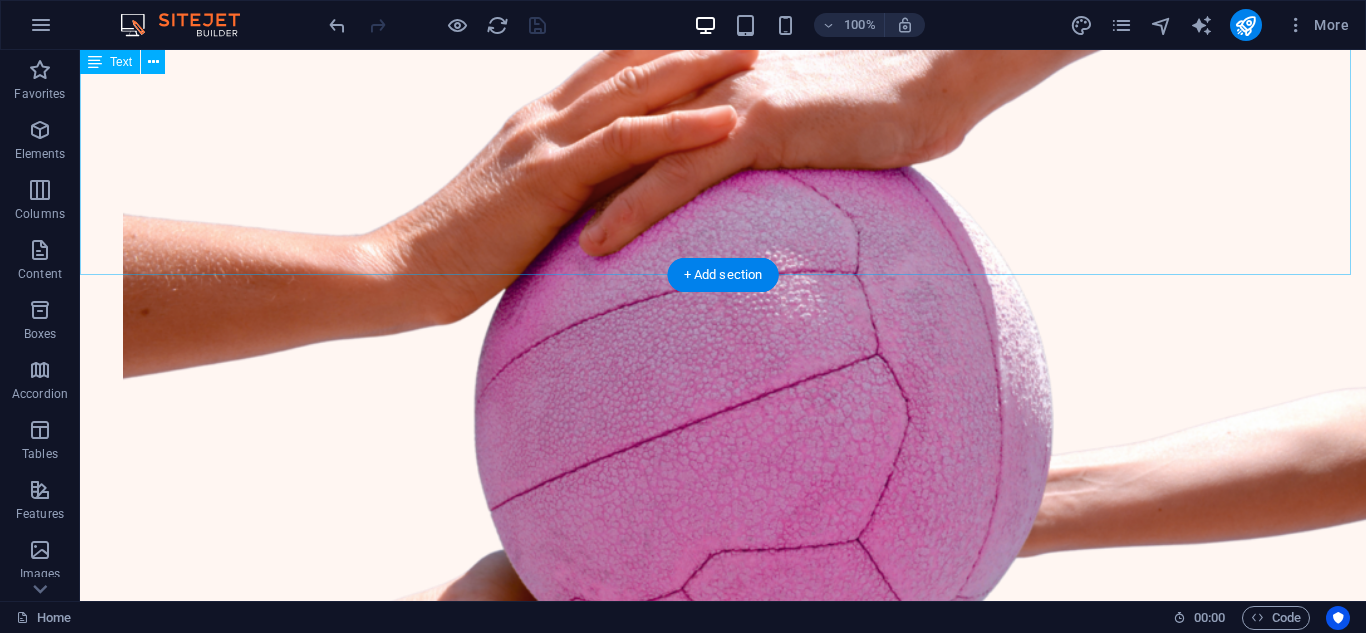 scroll, scrollTop: 736, scrollLeft: 0, axis: vertical 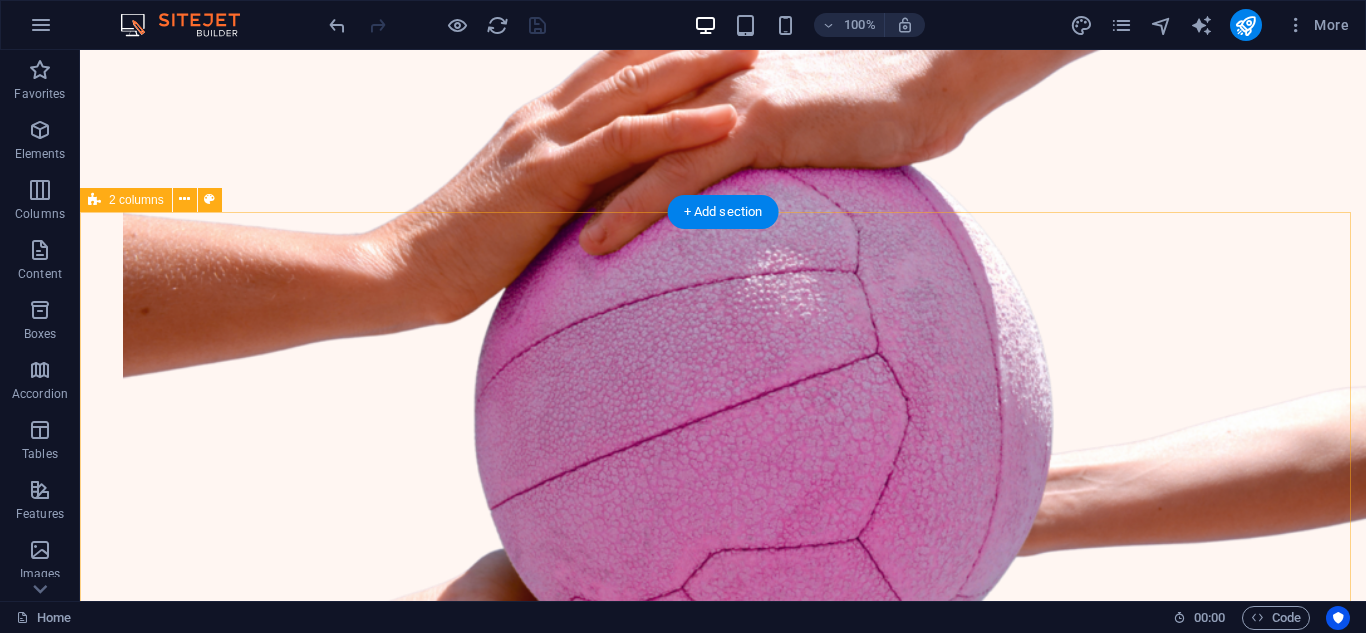 click on "1. How to dramatically increase your daughter's netball skills. 2. What you can do to develop her passion for netball and confidence. 3. Solid fundamental training: ie ball handling; passing and catching; hand eye coordination and goal shooting skills. 4. Fitness and strength programs to enable your little girl to play, compete and shine. 5. Footwork and running methods so her little body is ready to go. 6. Simple, quick and easy warm up methods so her body is ready to go. 7. Food suggestions and tips so her body is fuelled up and ready for maximum performance when she needs it." at bounding box center (723, 1698) 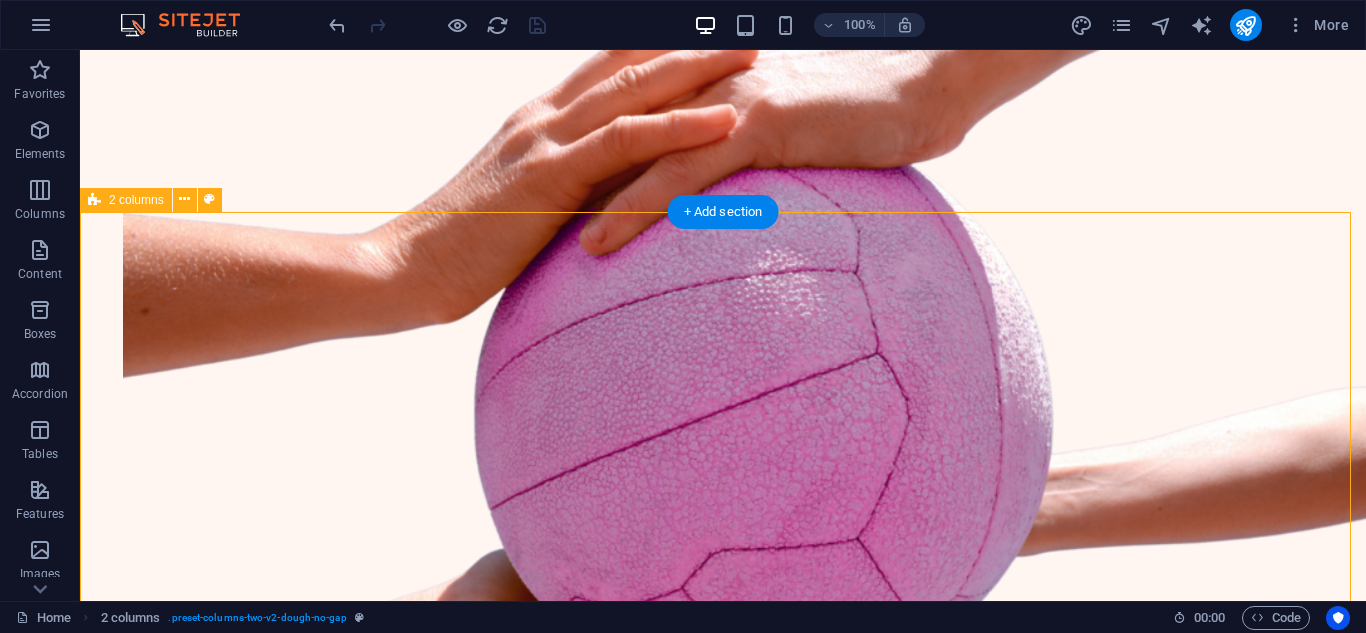 click on "1. How to dramatically increase your daughter's netball skills. 2. What you can do to develop her passion for netball and confidence. 3. Solid fundamental training: ie ball handling; passing and catching; hand eye coordination and goal shooting skills. 4. Fitness and strength programs to enable your little girl to play, compete and shine. 5. Footwork and running methods so her little body is ready to go. 6. Simple, quick and easy warm up methods so her body is ready to go. 7. Food suggestions and tips so her body is fuelled up and ready for maximum performance when she needs it." at bounding box center (723, 1698) 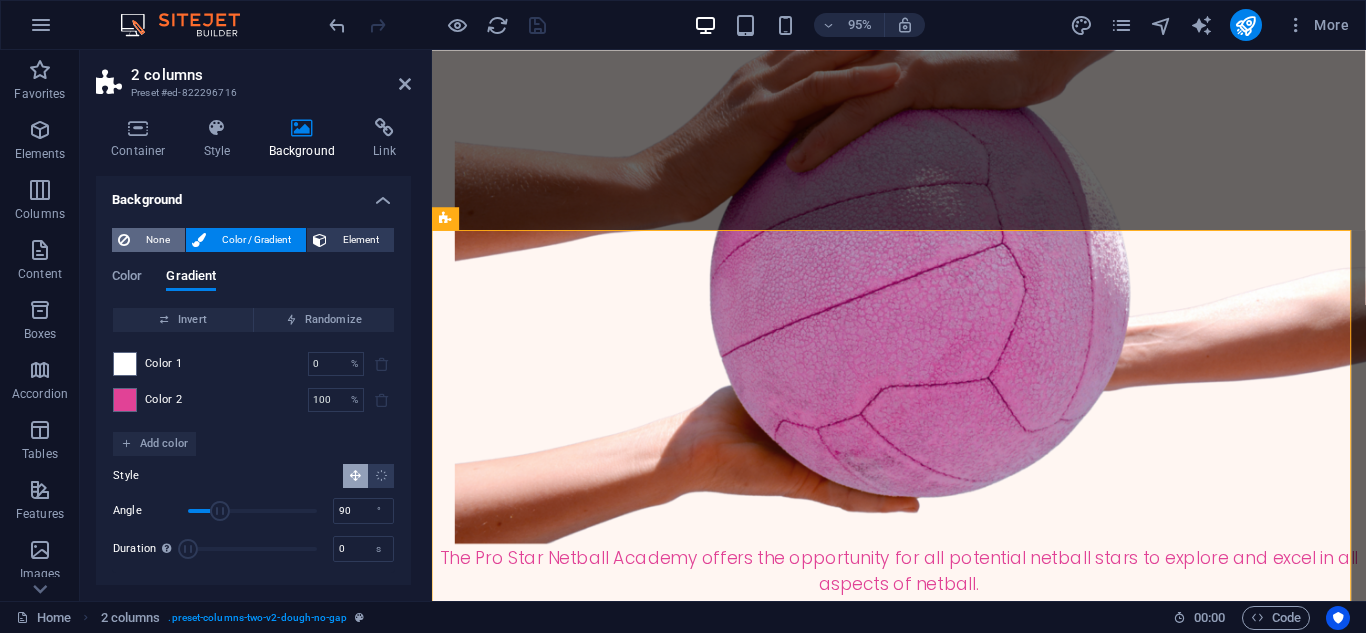 click on "None" at bounding box center [157, 240] 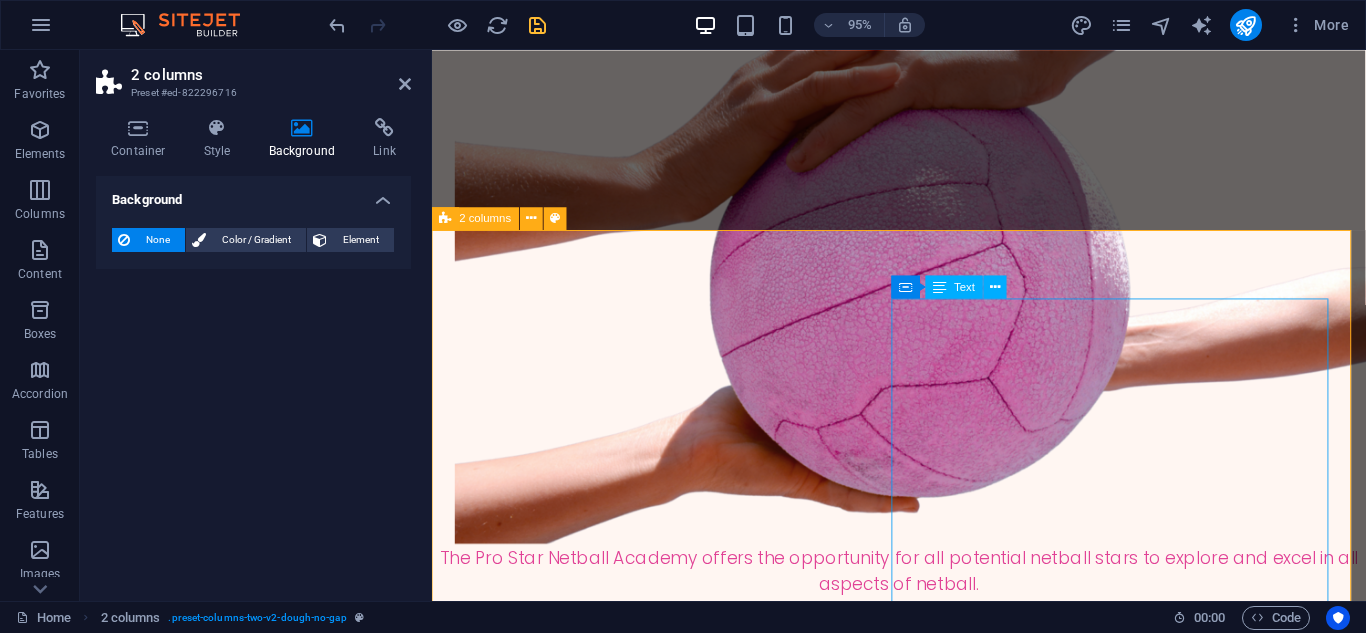 click on "1. How to dramatically increase your daughter's netball skills. 2. What you can do to develop her passion for netball and confidence. 3. Solid fundamental training: ie ball handling; passing and catching; hand eye coordination and goal shooting skills. 4. Fitness and strength programs to enable your little girl to play, compete and shine. 5. Footwork and running methods so her little body is ready to go. 6. Simple, quick and easy warm up methods so her body is ready to go. 7. Food suggestions and tips so her body is fuelled up and ready for maximum performance when she needs it." at bounding box center (690, 1817) 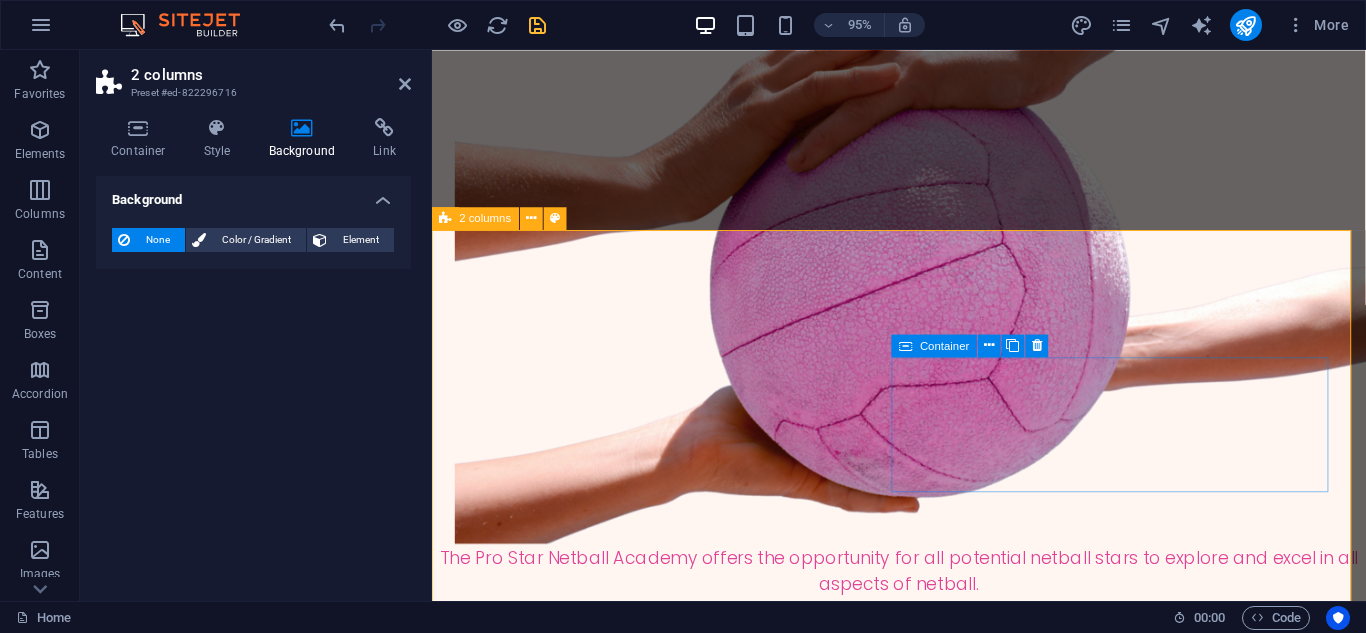 click on "Drop content here or  Add elements  Paste clipboard" at bounding box center [690, 1659] 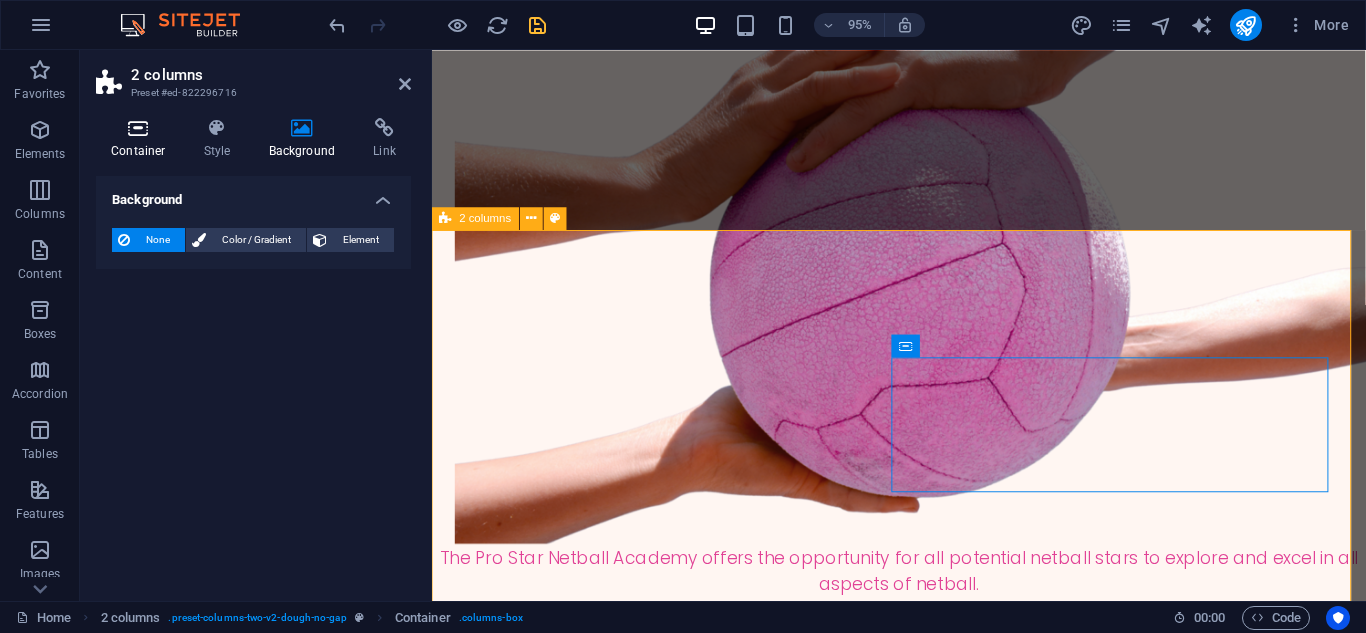 click at bounding box center (138, 128) 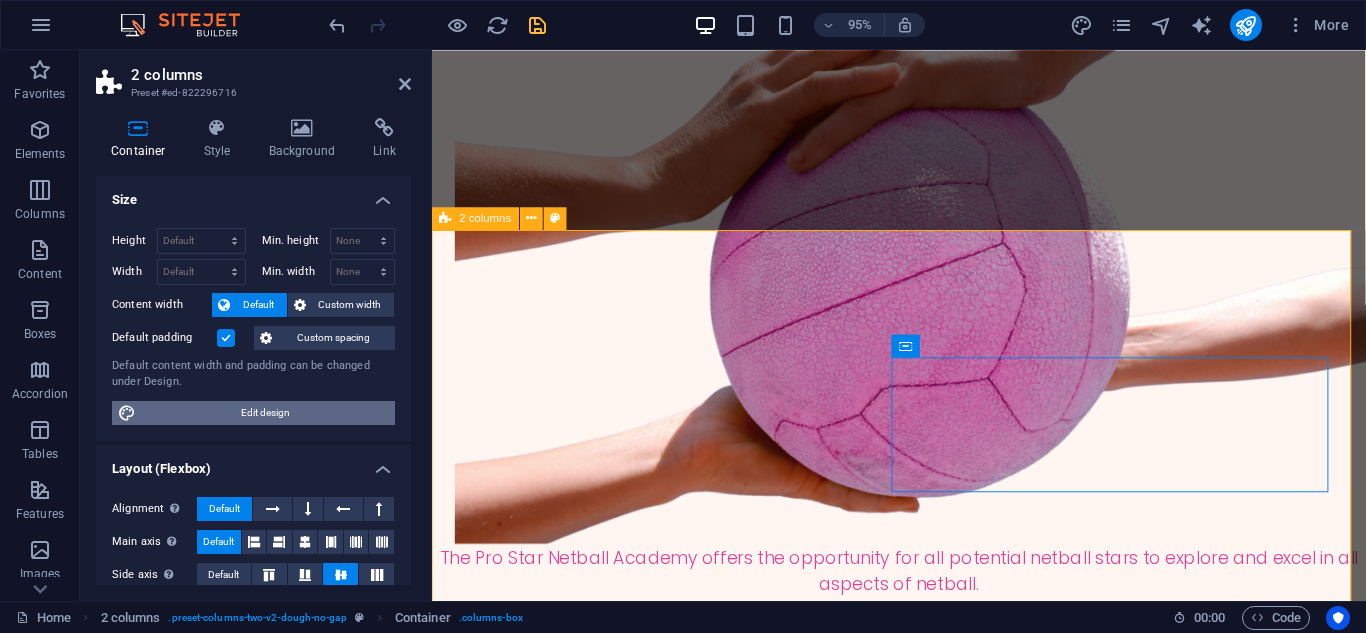 click on "Edit design" at bounding box center [265, 413] 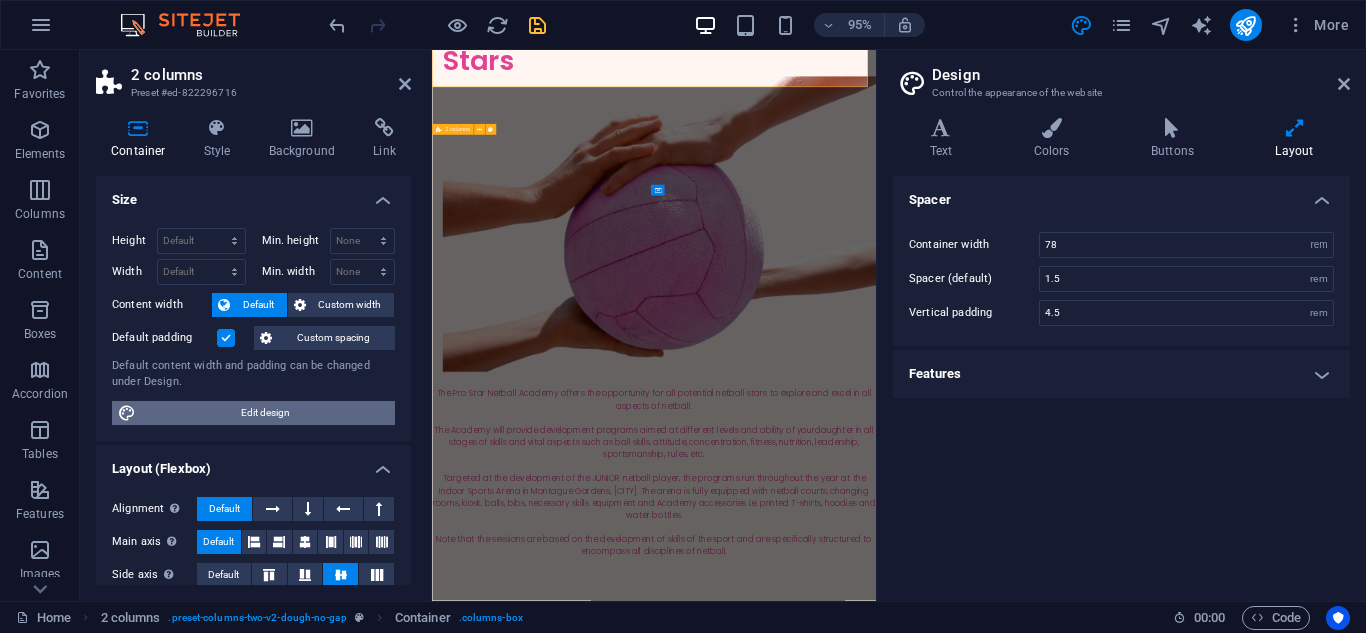 scroll, scrollTop: 1328, scrollLeft: 0, axis: vertical 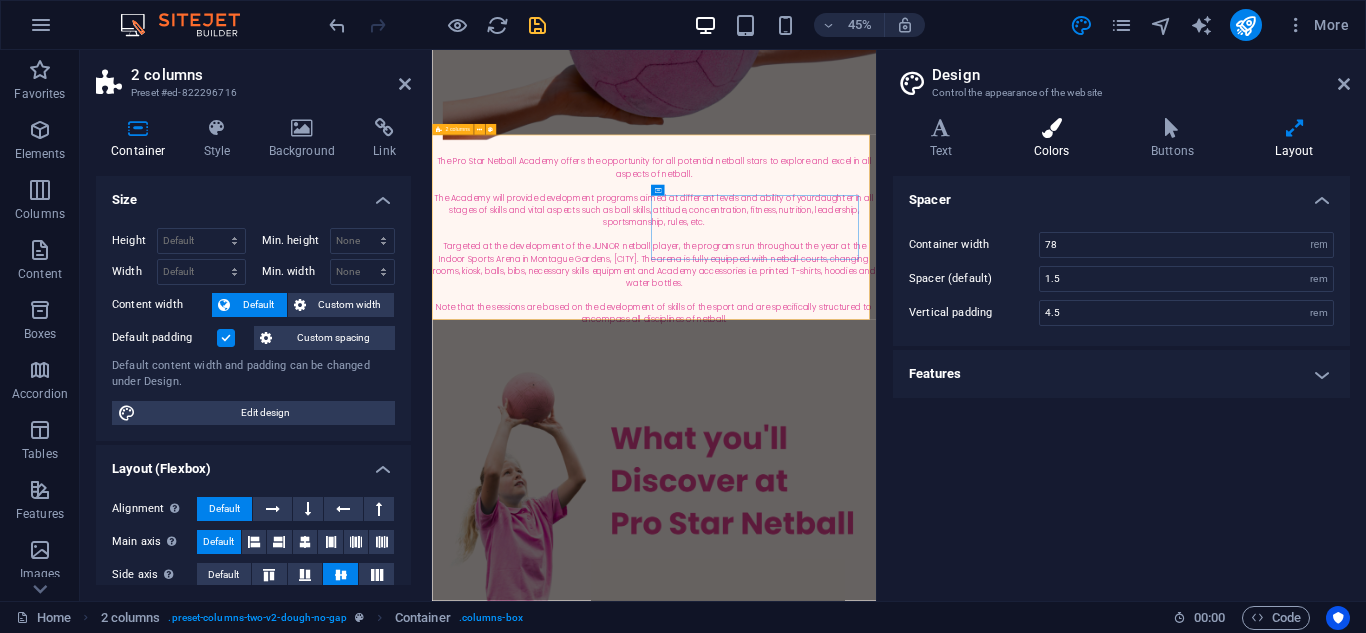 click on "Colors" at bounding box center [1055, 139] 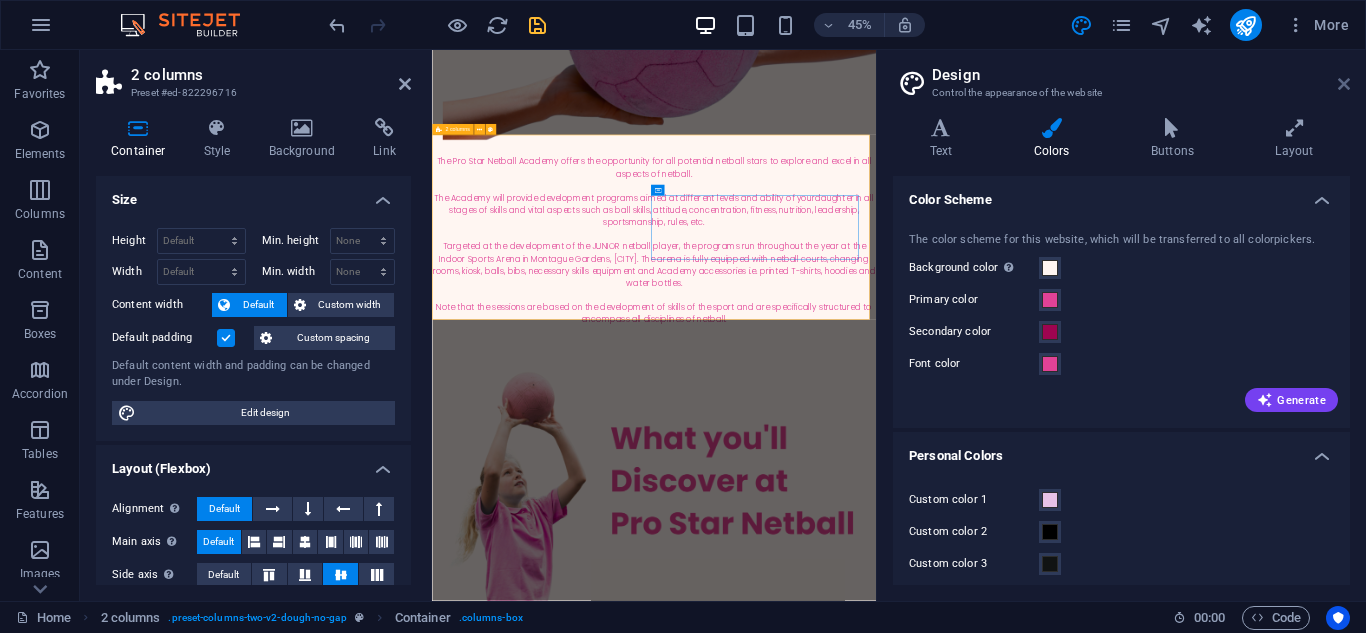 drag, startPoint x: 1342, startPoint y: 83, endPoint x: 833, endPoint y: 95, distance: 509.14145 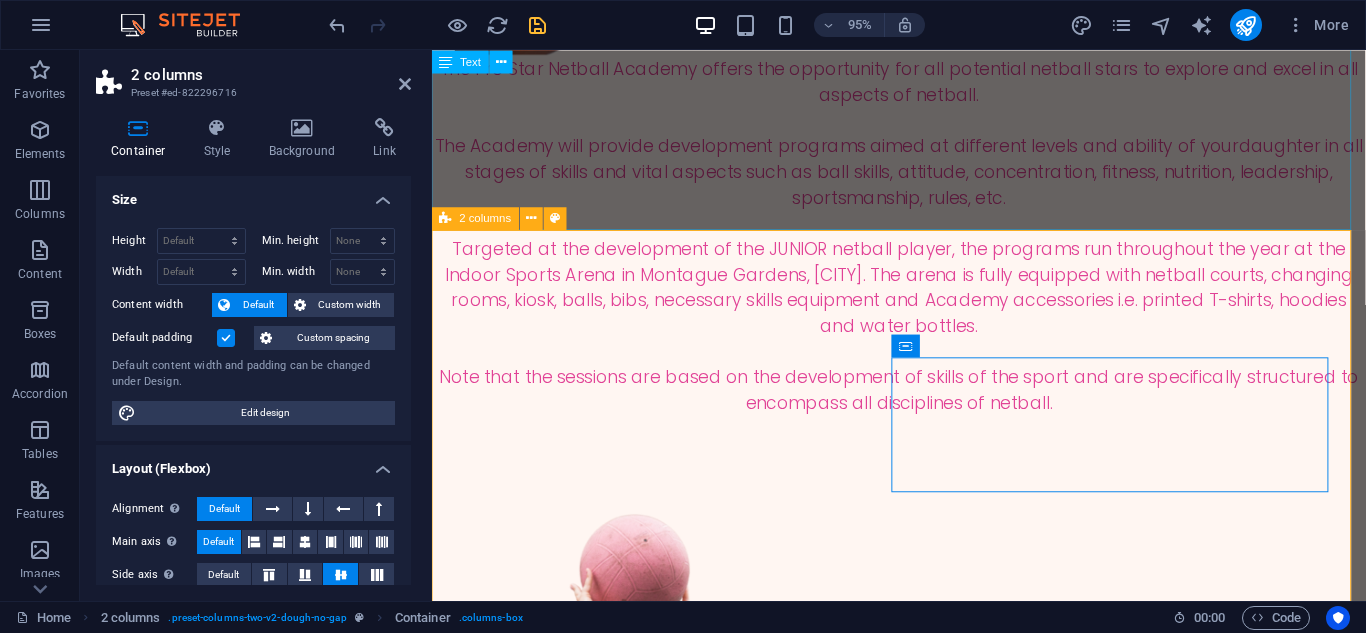 scroll, scrollTop: 813, scrollLeft: 0, axis: vertical 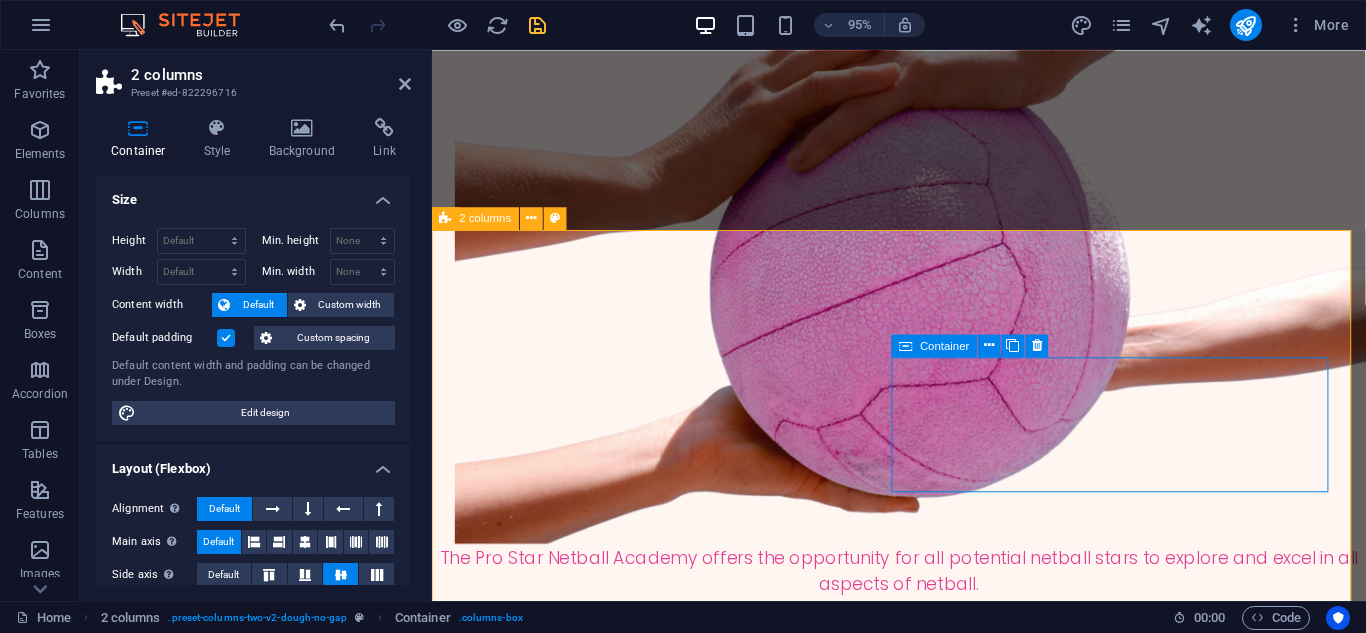 click on "Drop content here or  Add elements  Paste clipboard" at bounding box center (690, 1659) 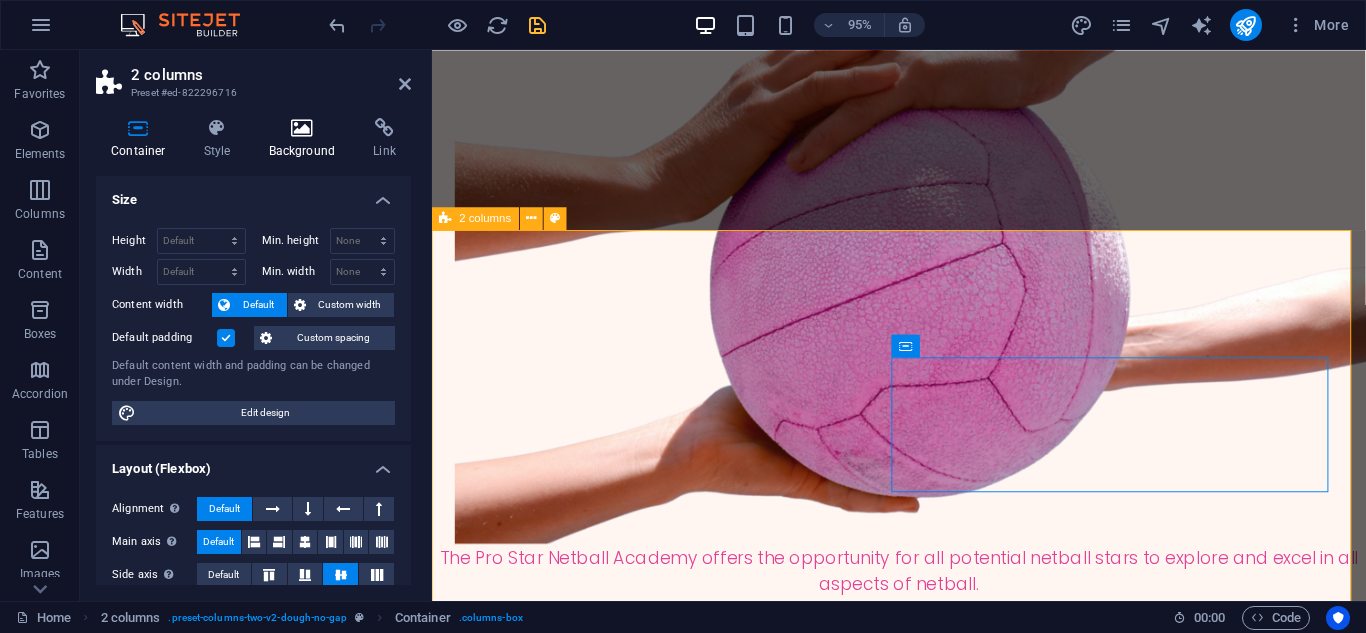 click at bounding box center [302, 128] 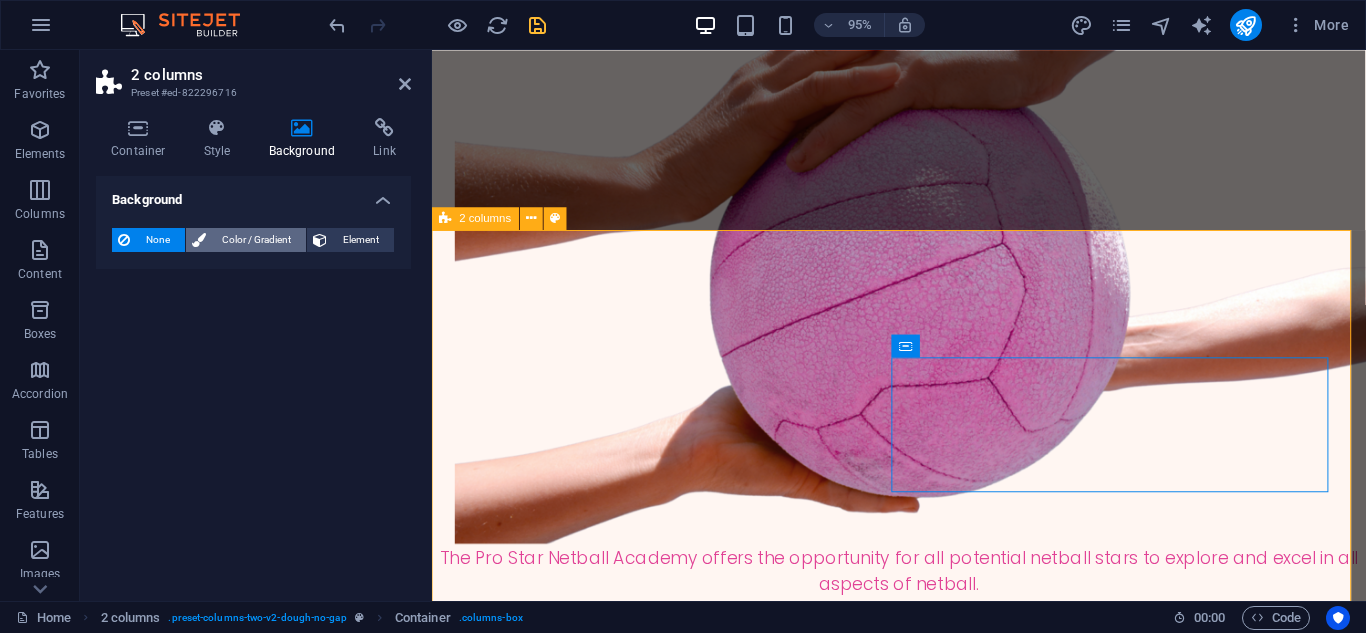 click on "Color / Gradient" at bounding box center (256, 240) 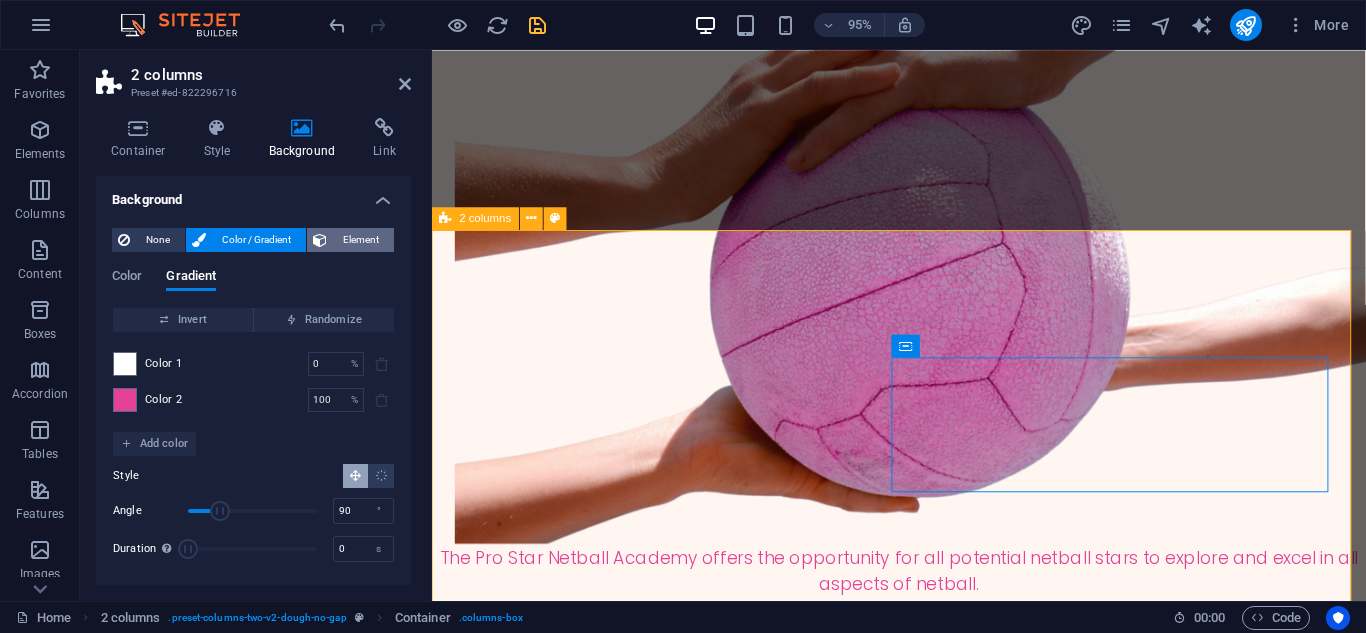 click on "Element" at bounding box center [360, 240] 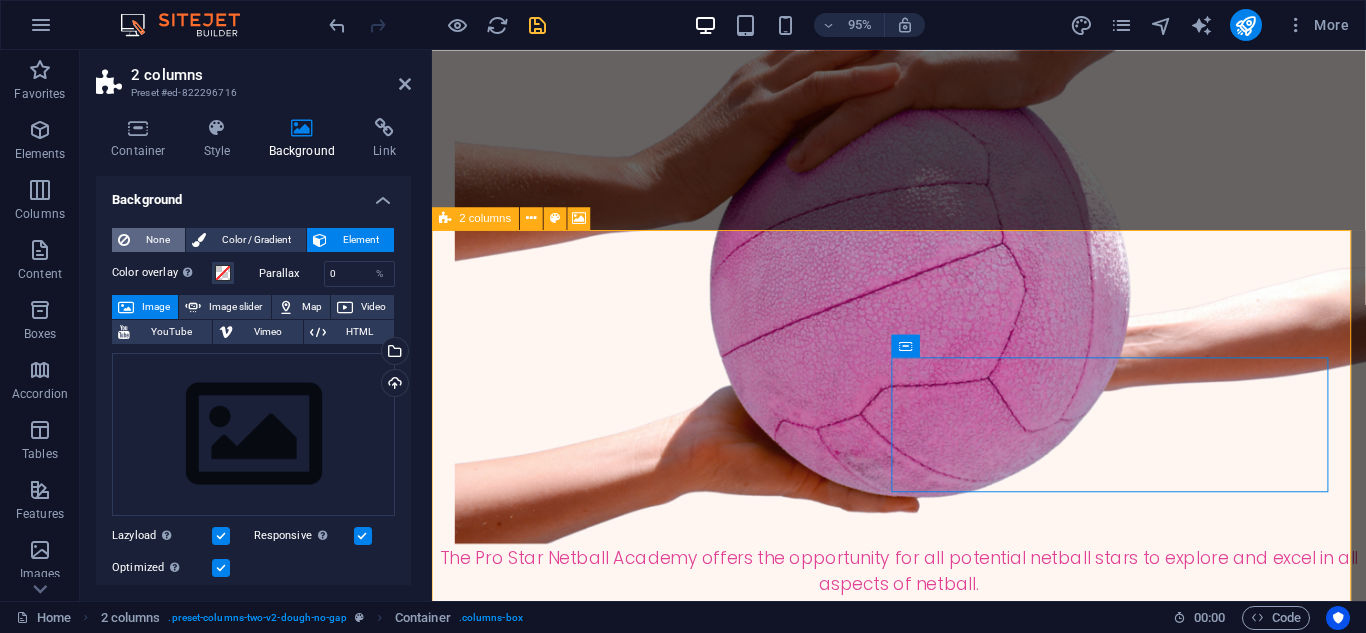 click on "None" at bounding box center [157, 240] 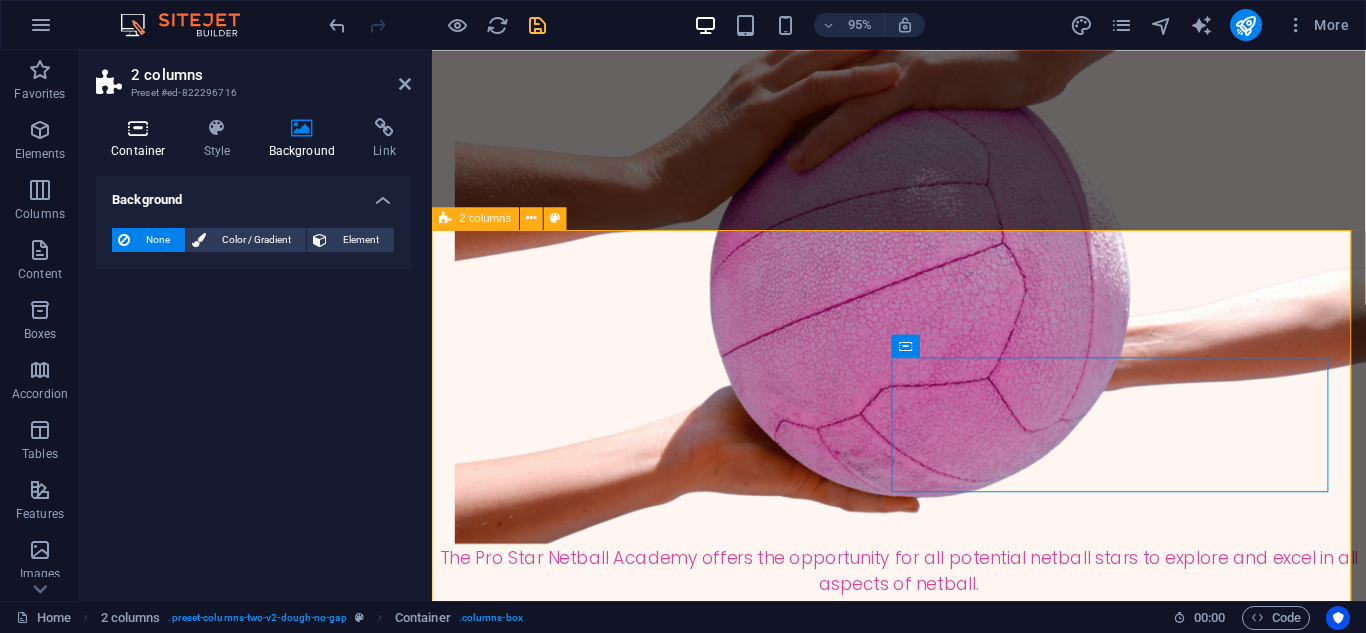 click on "Container" at bounding box center [142, 139] 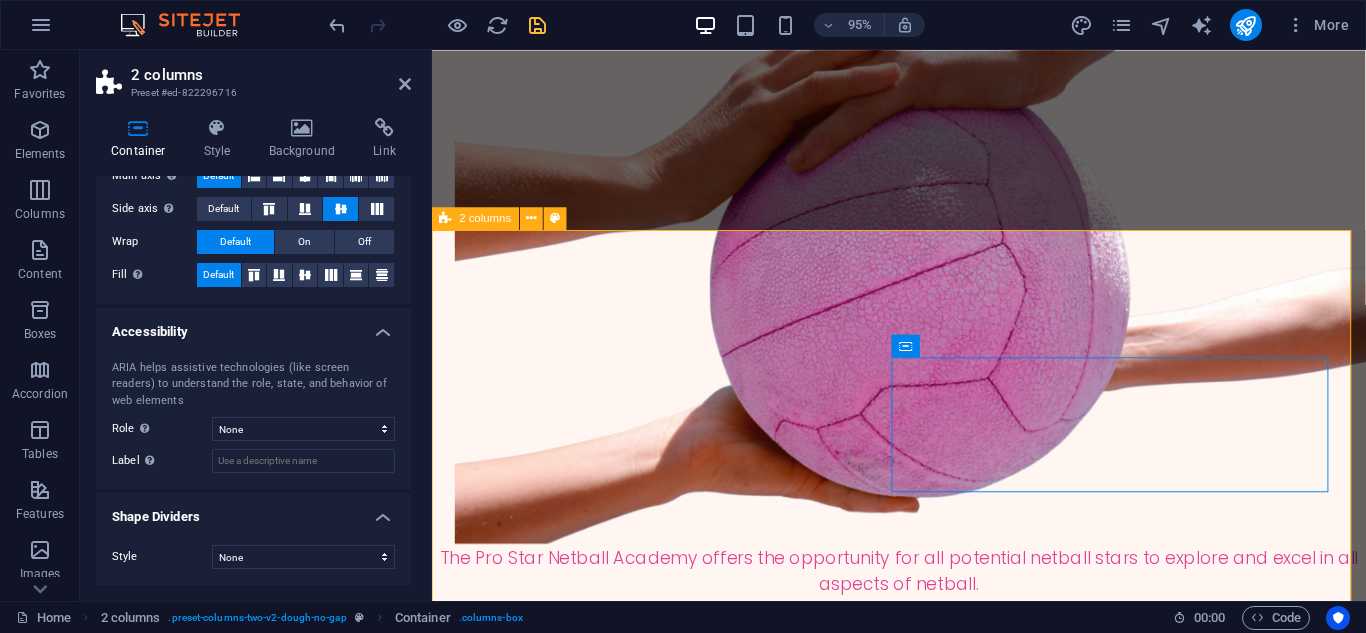 scroll, scrollTop: 166, scrollLeft: 0, axis: vertical 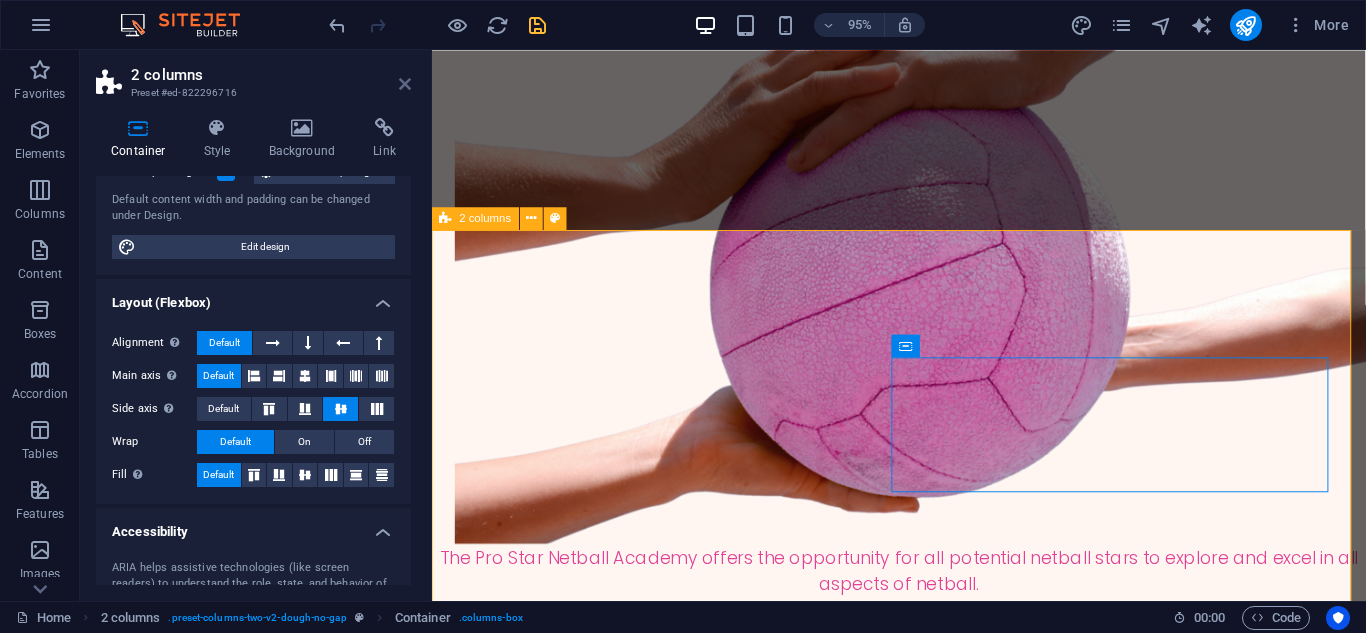 click at bounding box center (405, 84) 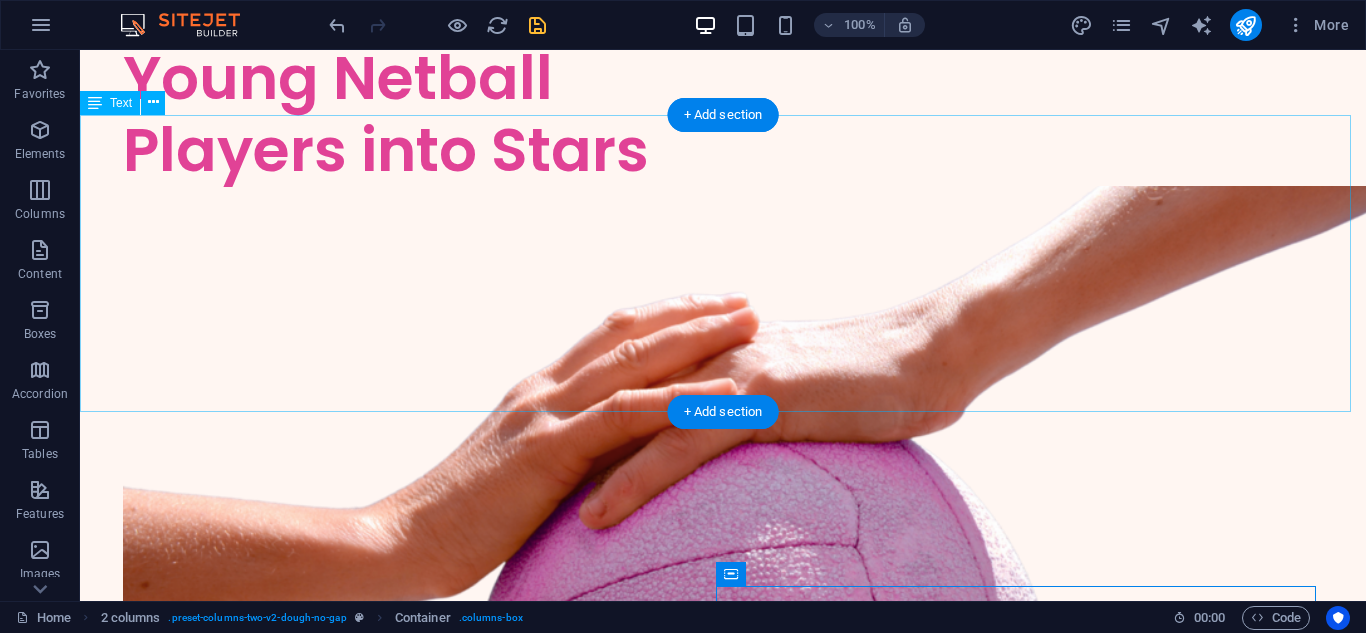 scroll, scrollTop: 336, scrollLeft: 0, axis: vertical 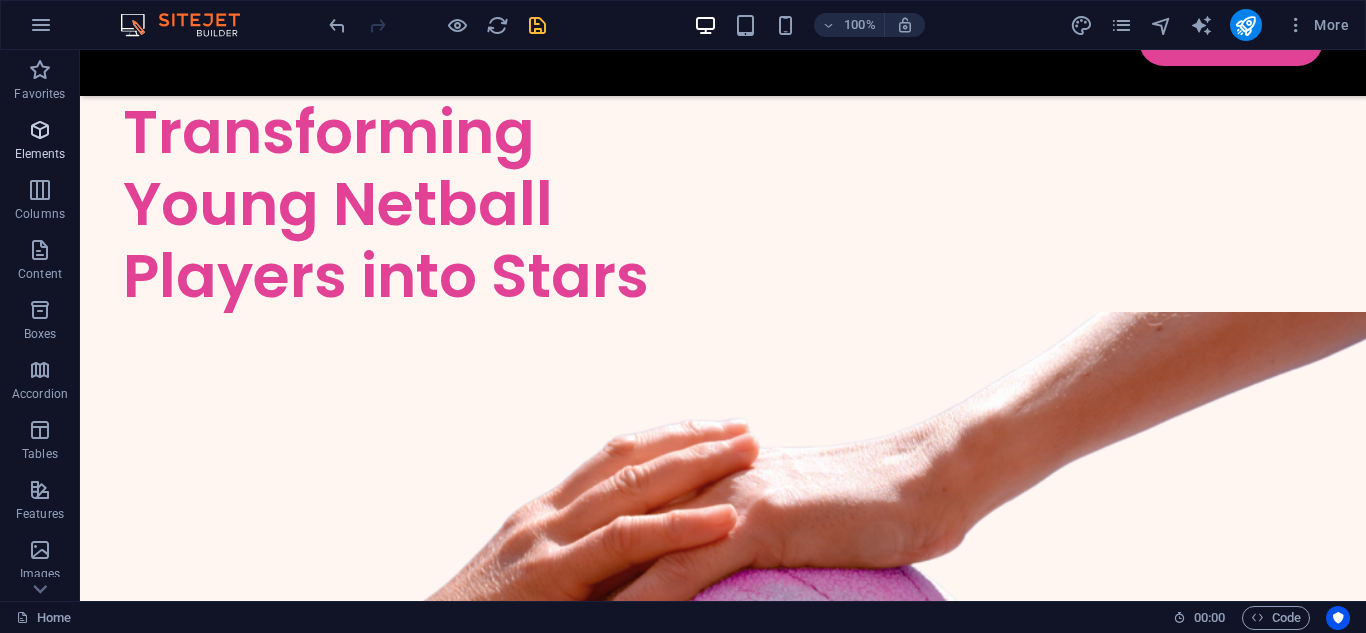 click at bounding box center [40, 130] 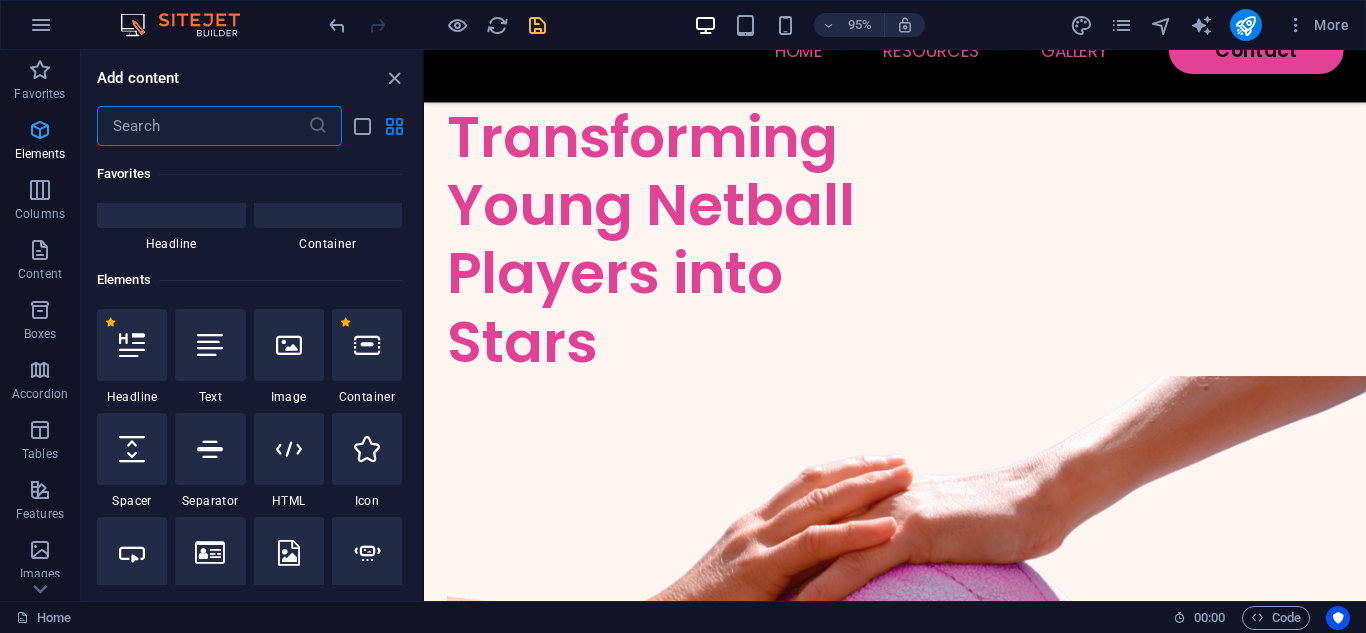 scroll, scrollTop: 213, scrollLeft: 0, axis: vertical 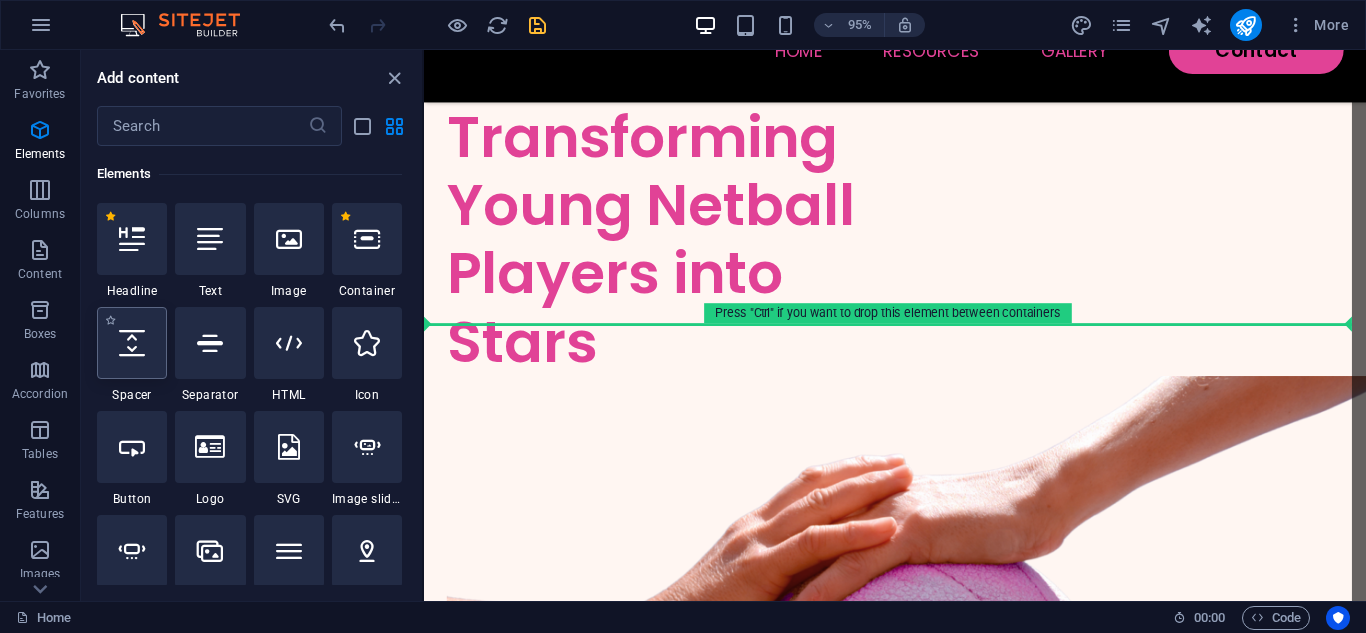 select on "px" 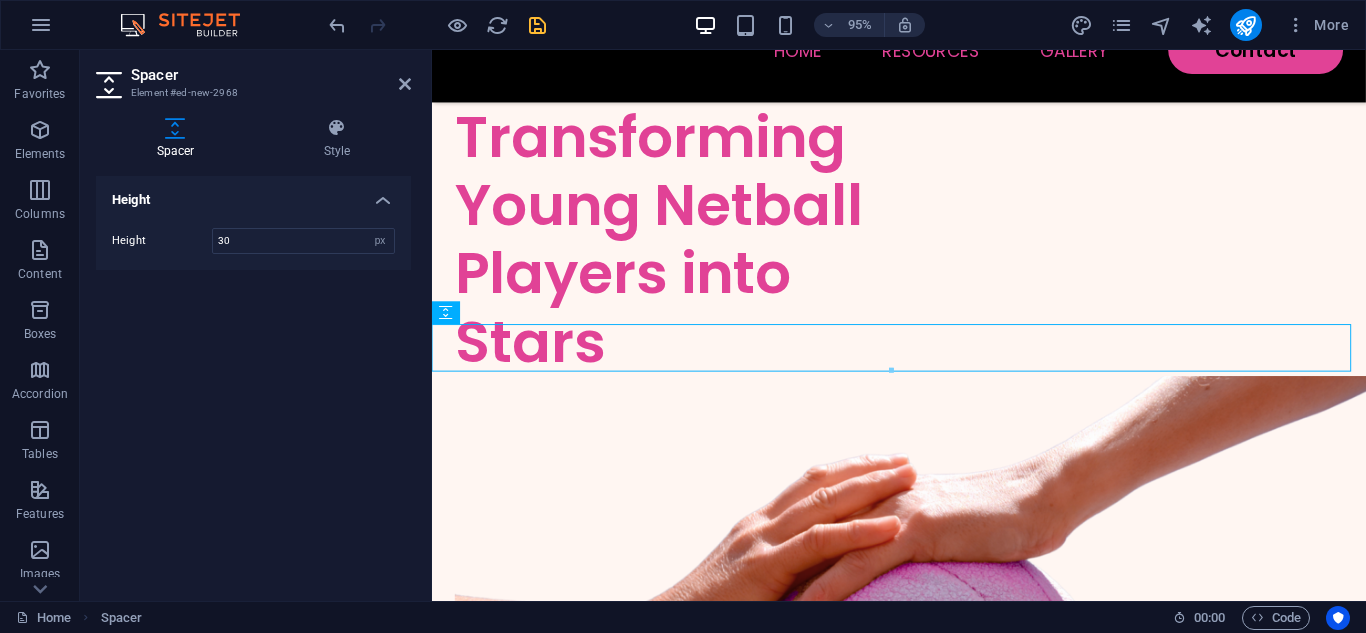 click on "Height Height 30 px rem vh vw" at bounding box center (253, 380) 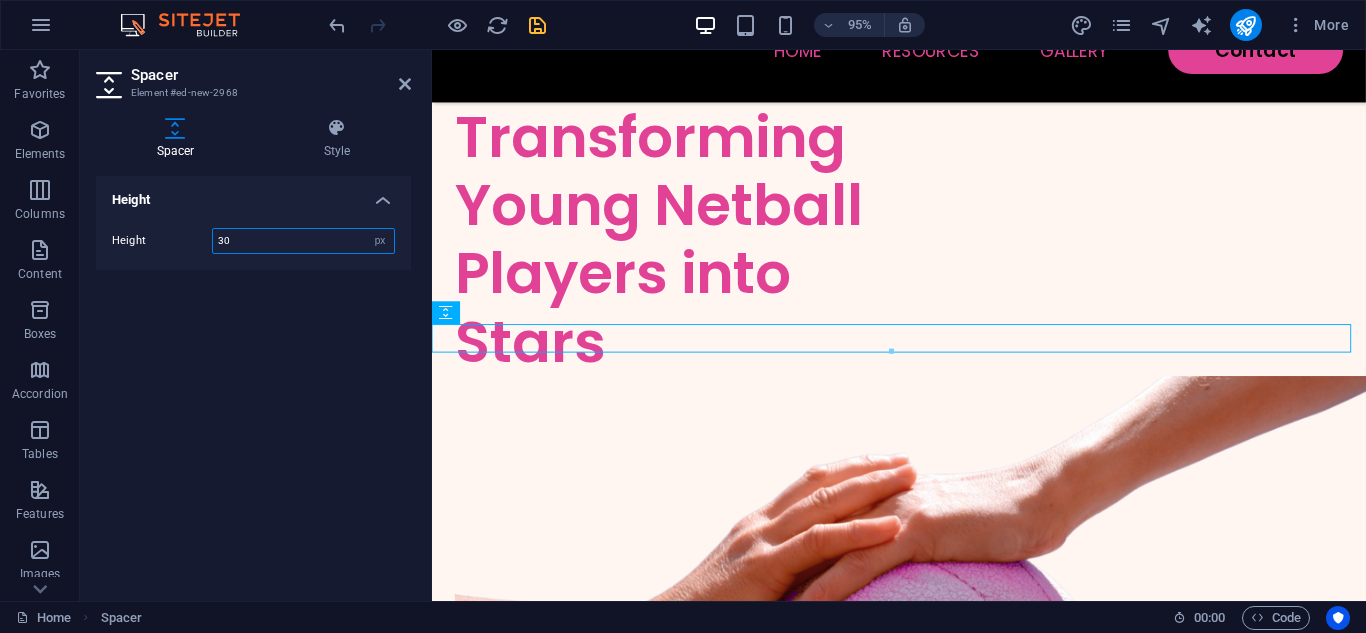 click on "30" at bounding box center [303, 241] 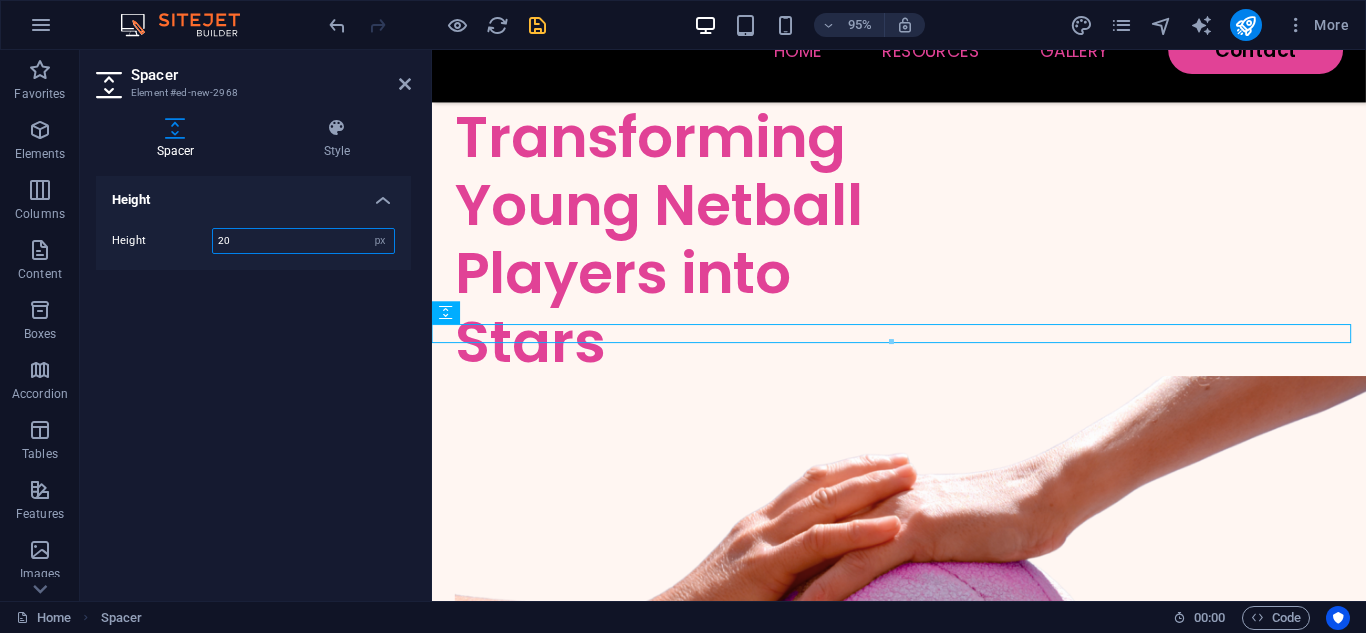 type on "20" 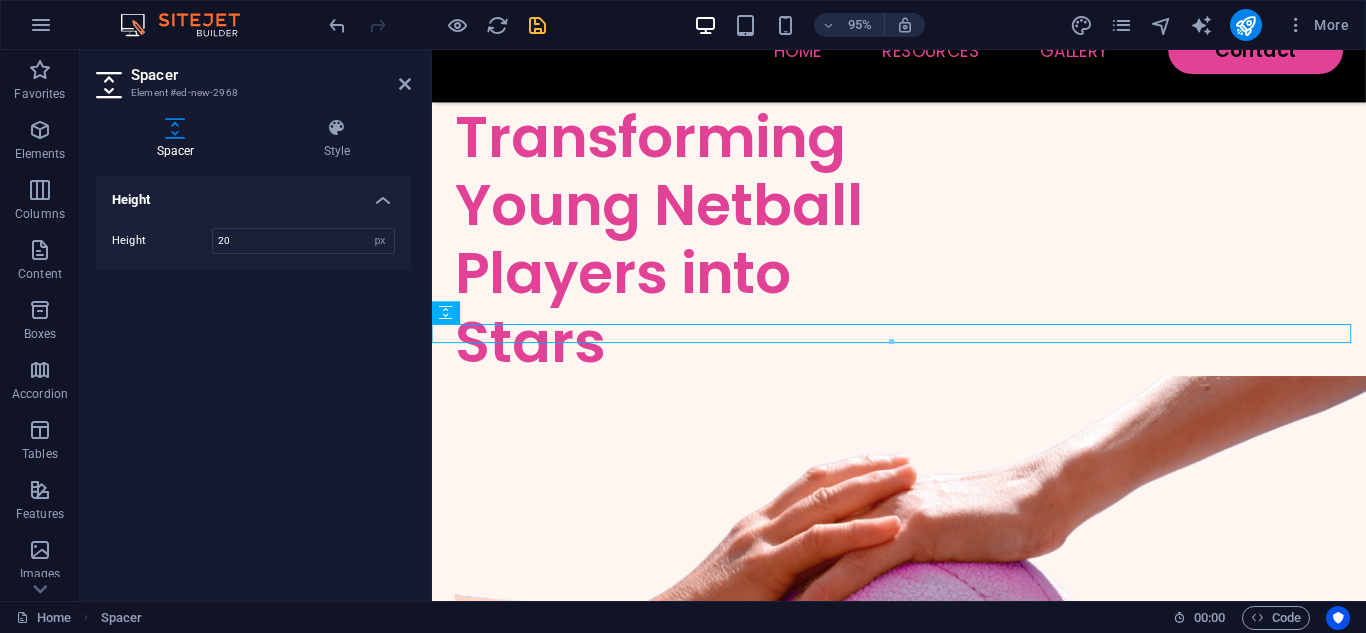 click on "Height Height 20 px rem vh vw" at bounding box center [253, 380] 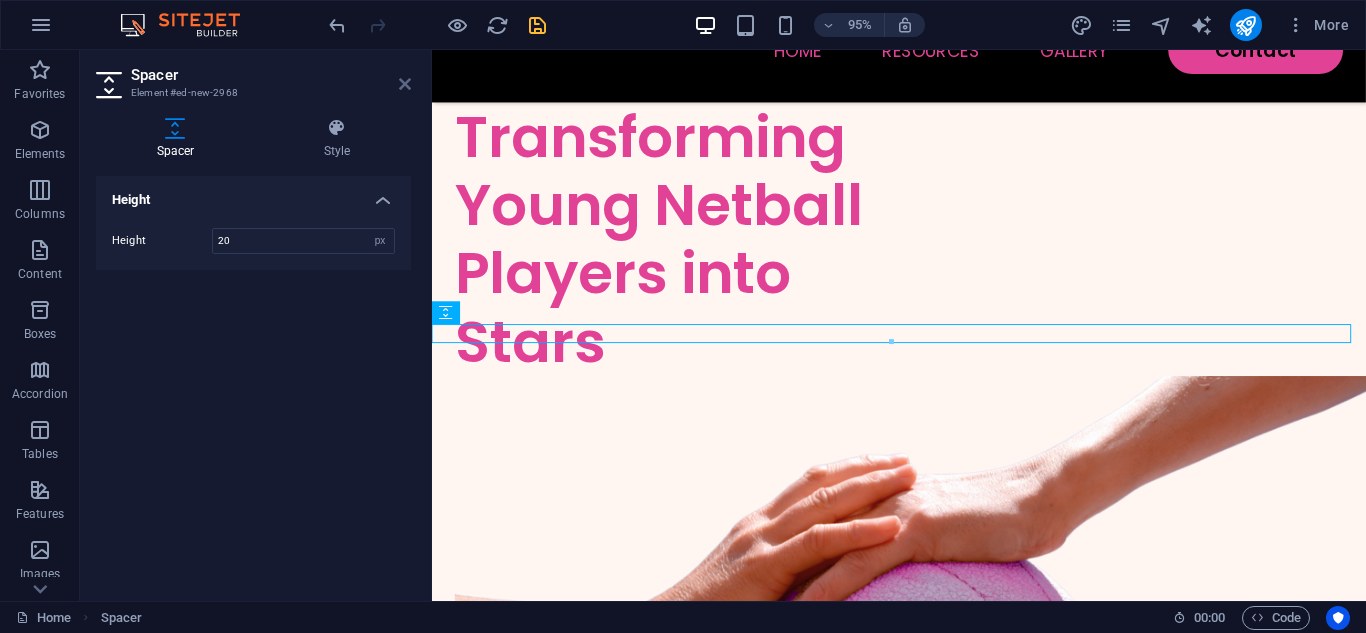 click at bounding box center [405, 84] 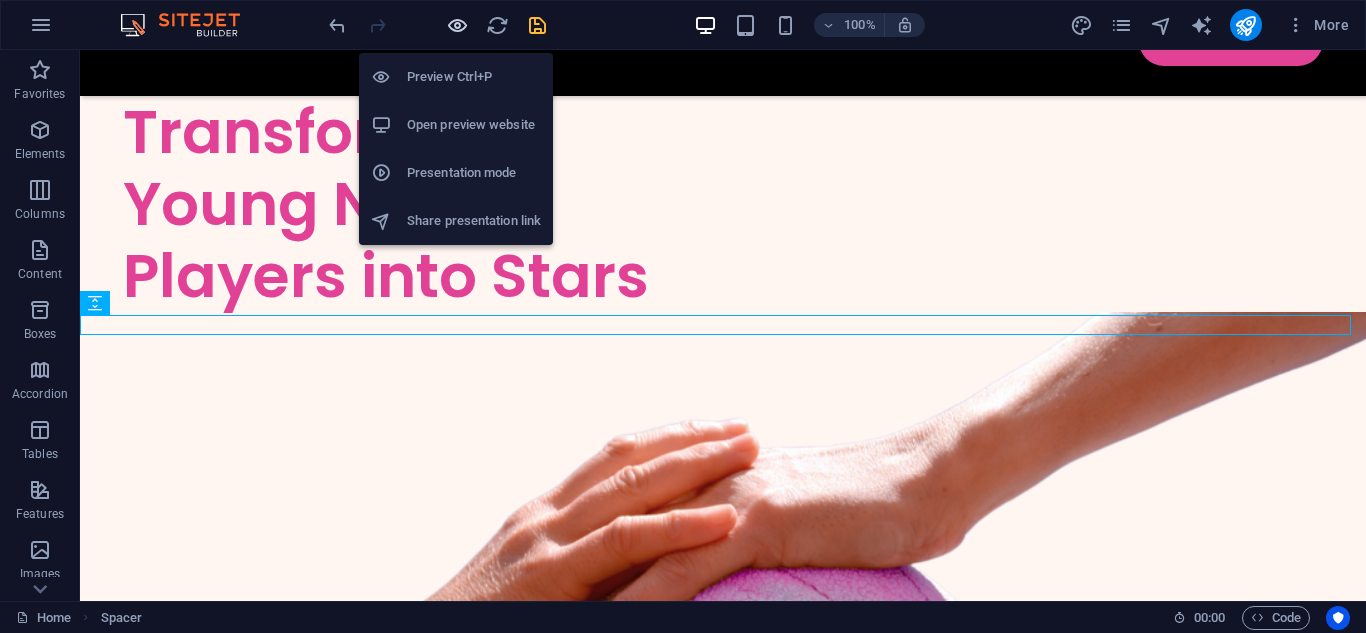 click at bounding box center (457, 25) 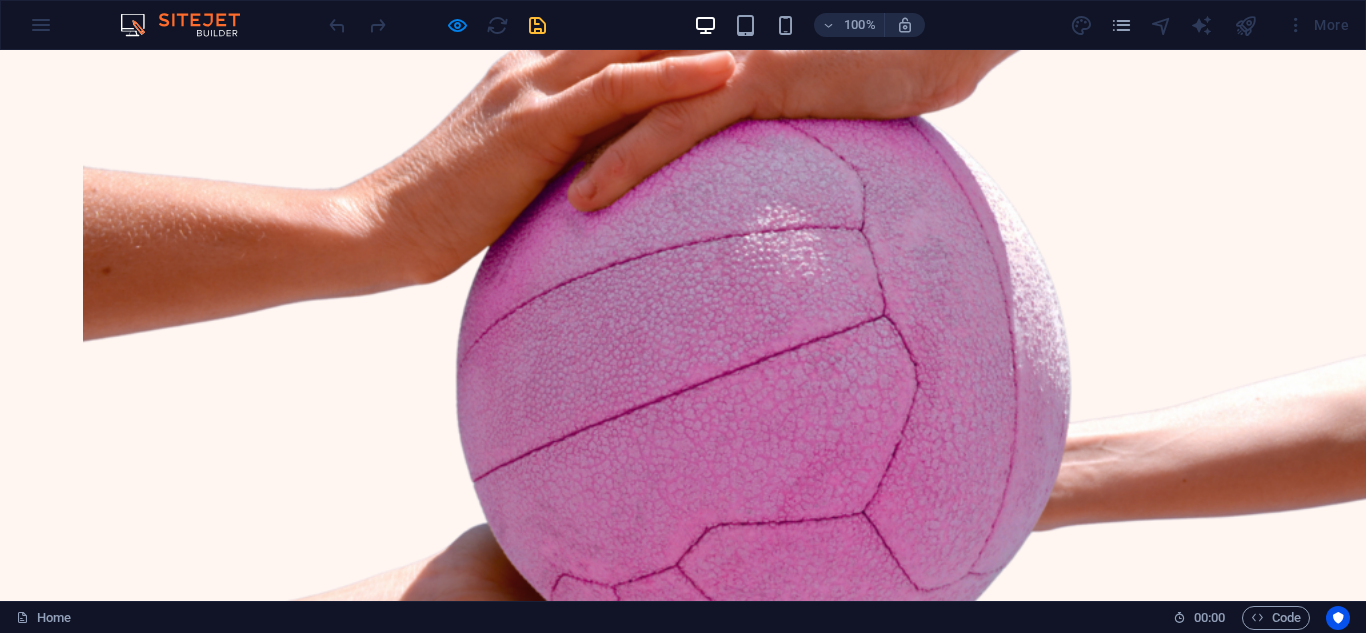 scroll, scrollTop: 800, scrollLeft: 0, axis: vertical 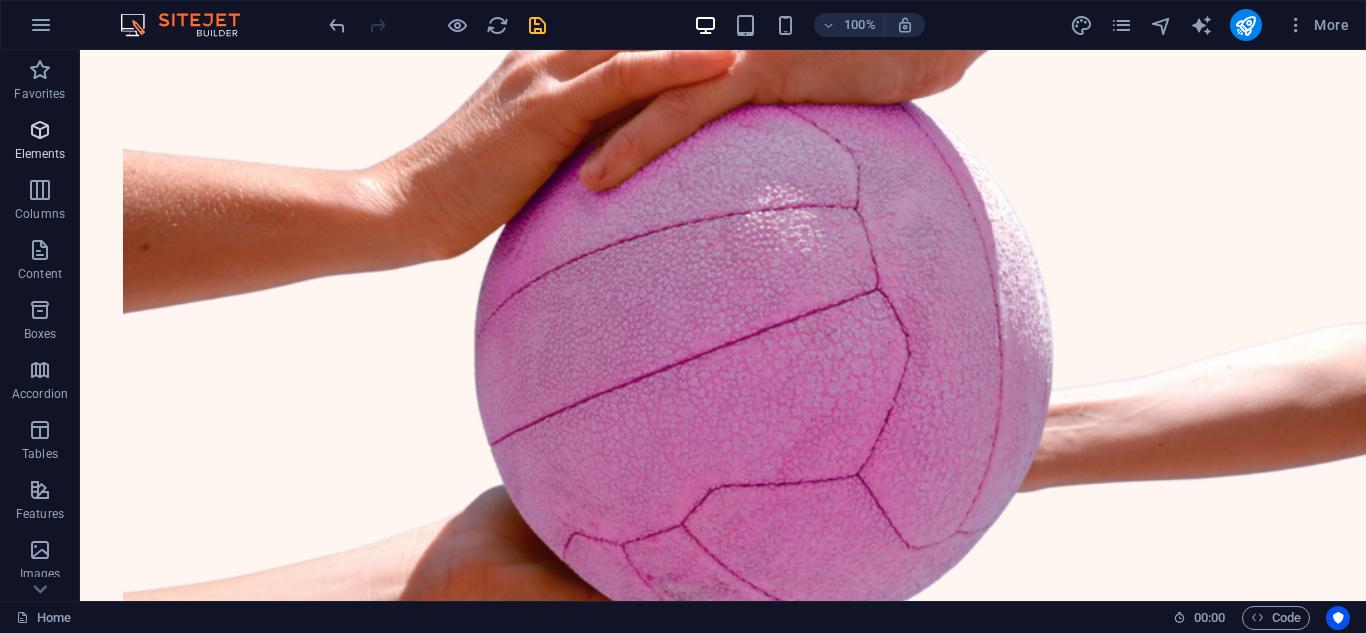 click at bounding box center (40, 130) 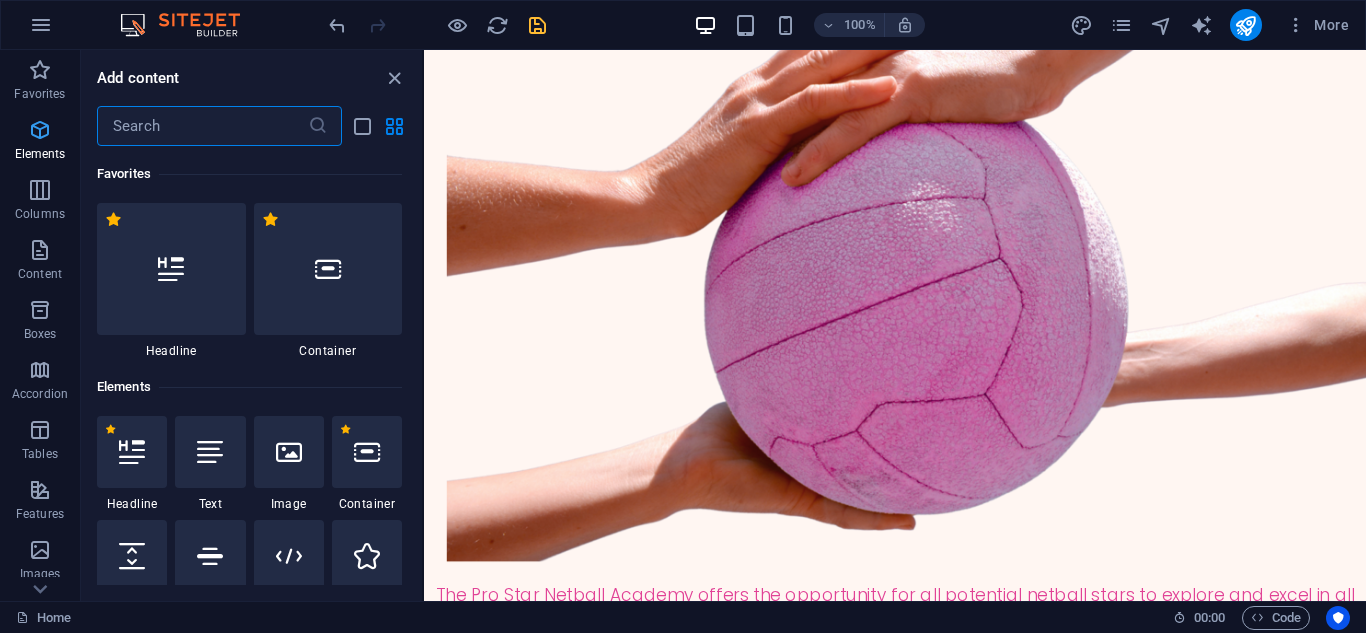 scroll, scrollTop: 877, scrollLeft: 0, axis: vertical 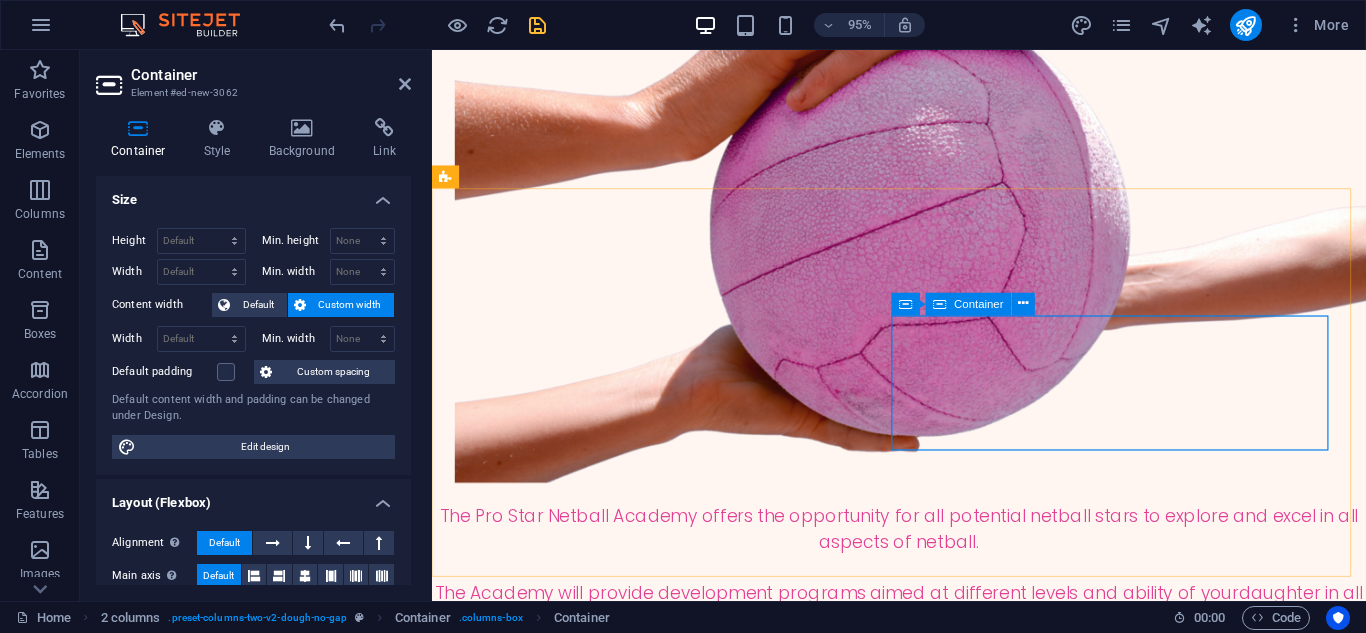 click on "Drop content here or  Add elements  Paste clipboard" at bounding box center (690, 1615) 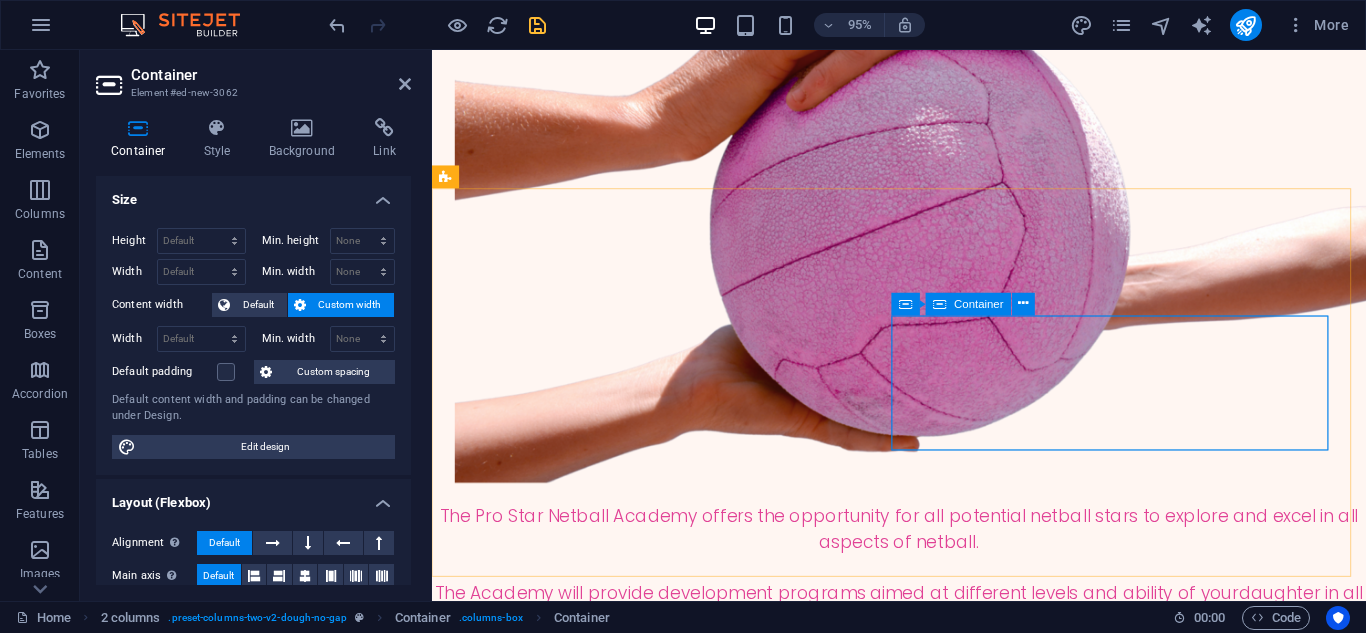 scroll, scrollTop: 800, scrollLeft: 0, axis: vertical 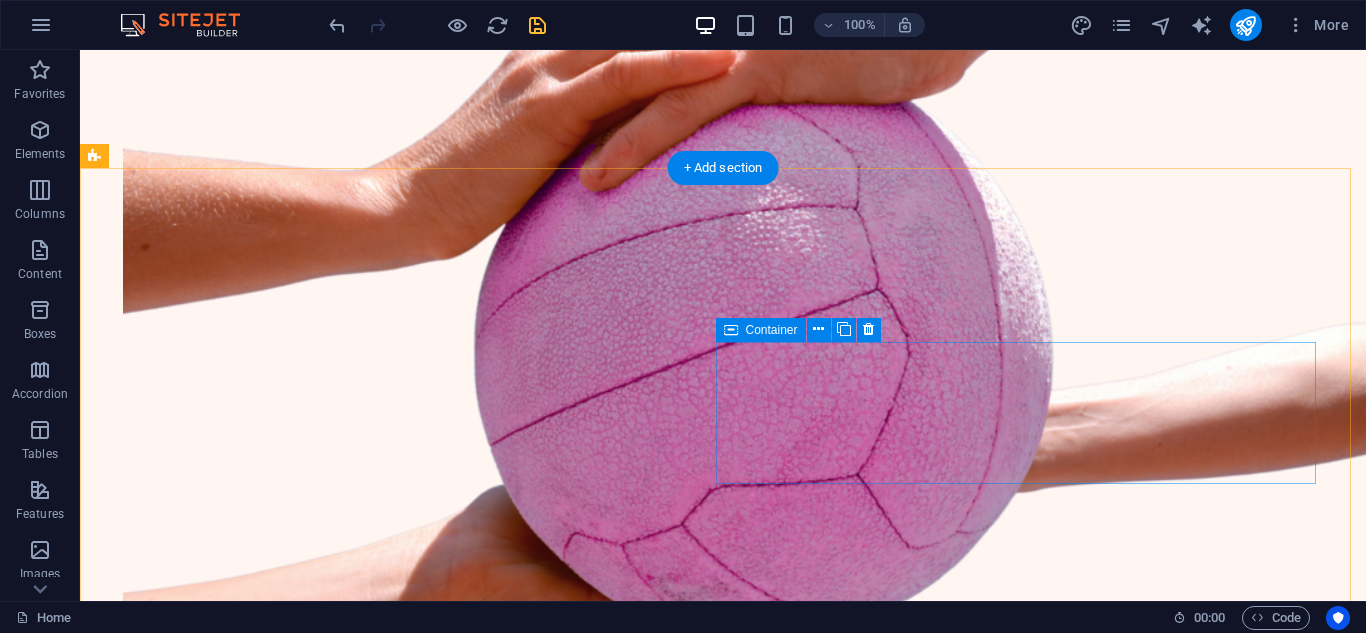 click on "Drop content here or  Add elements  Paste clipboard" at bounding box center [404, 1907] 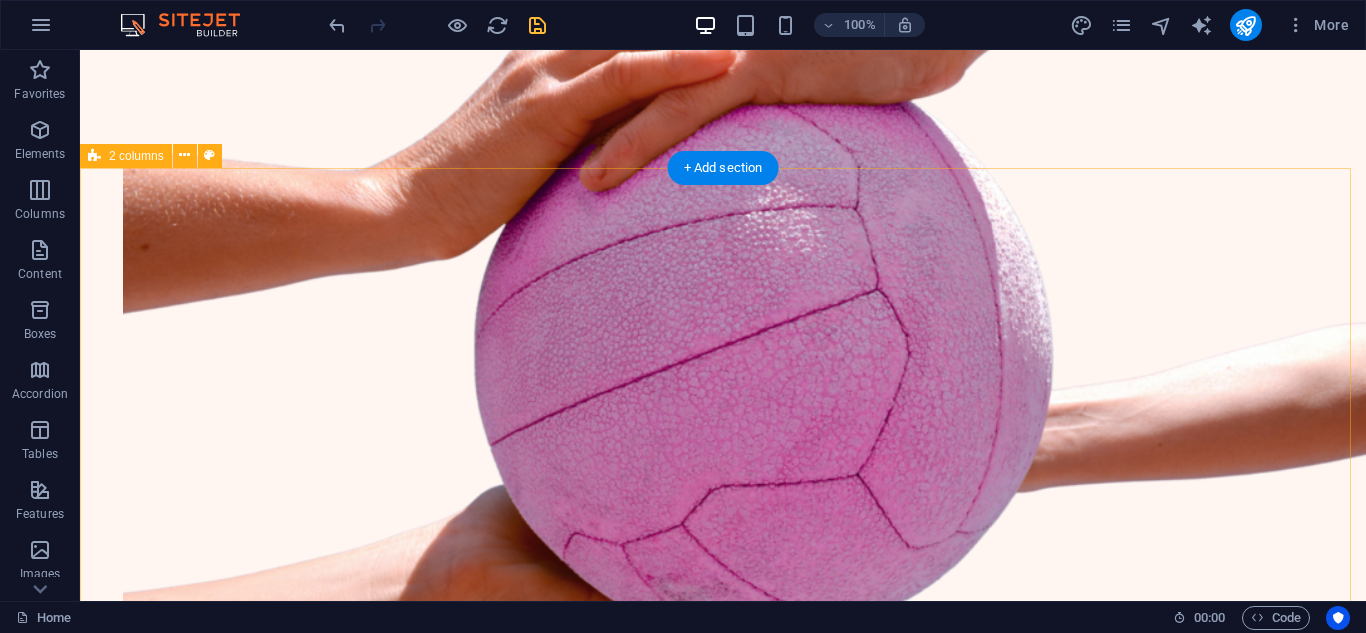 click at bounding box center [723, 1465] 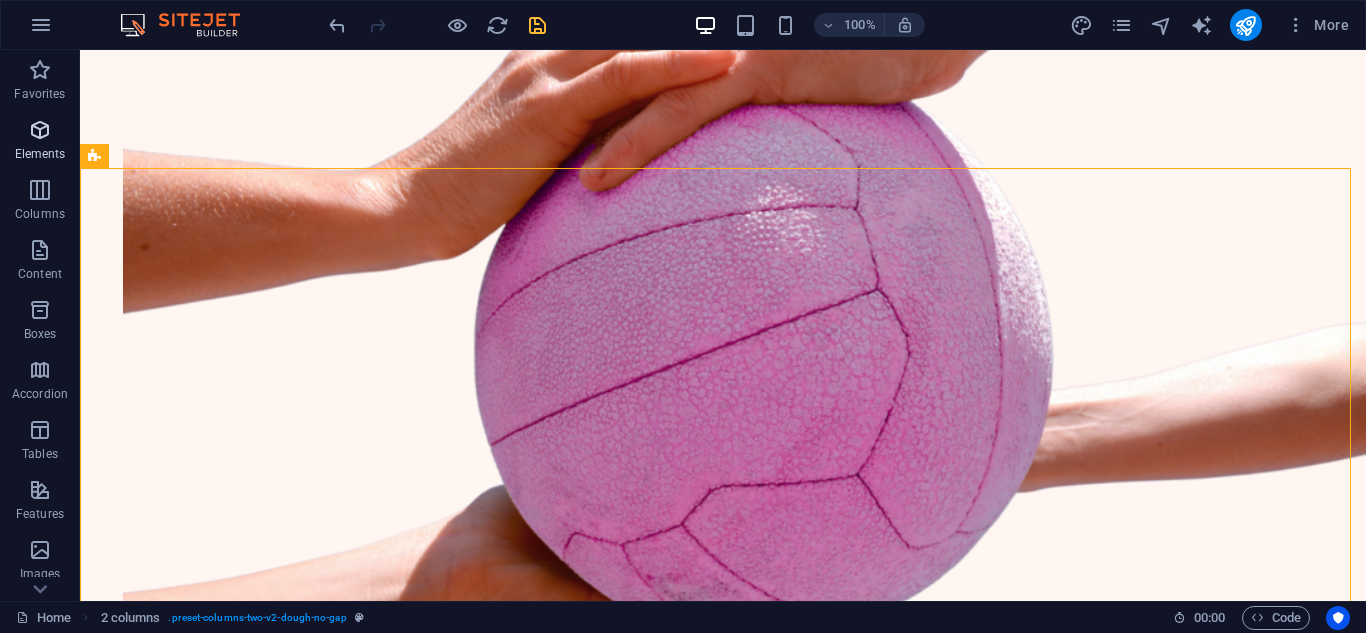 click at bounding box center (40, 130) 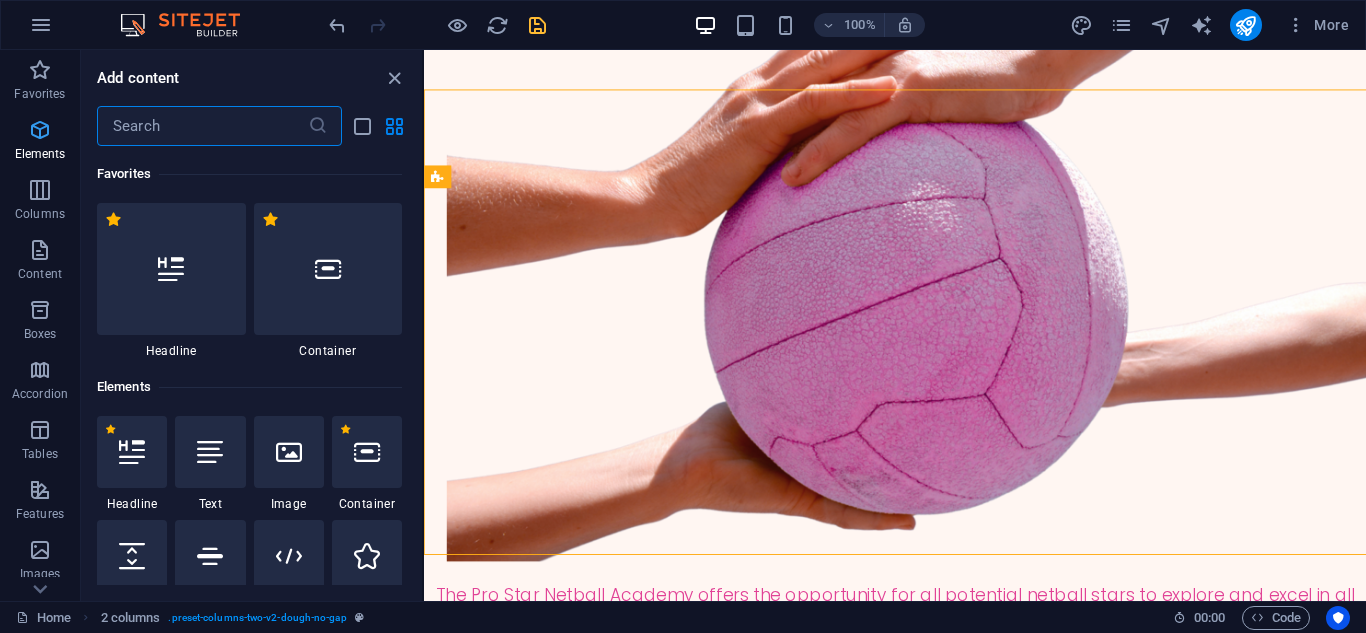 scroll, scrollTop: 877, scrollLeft: 0, axis: vertical 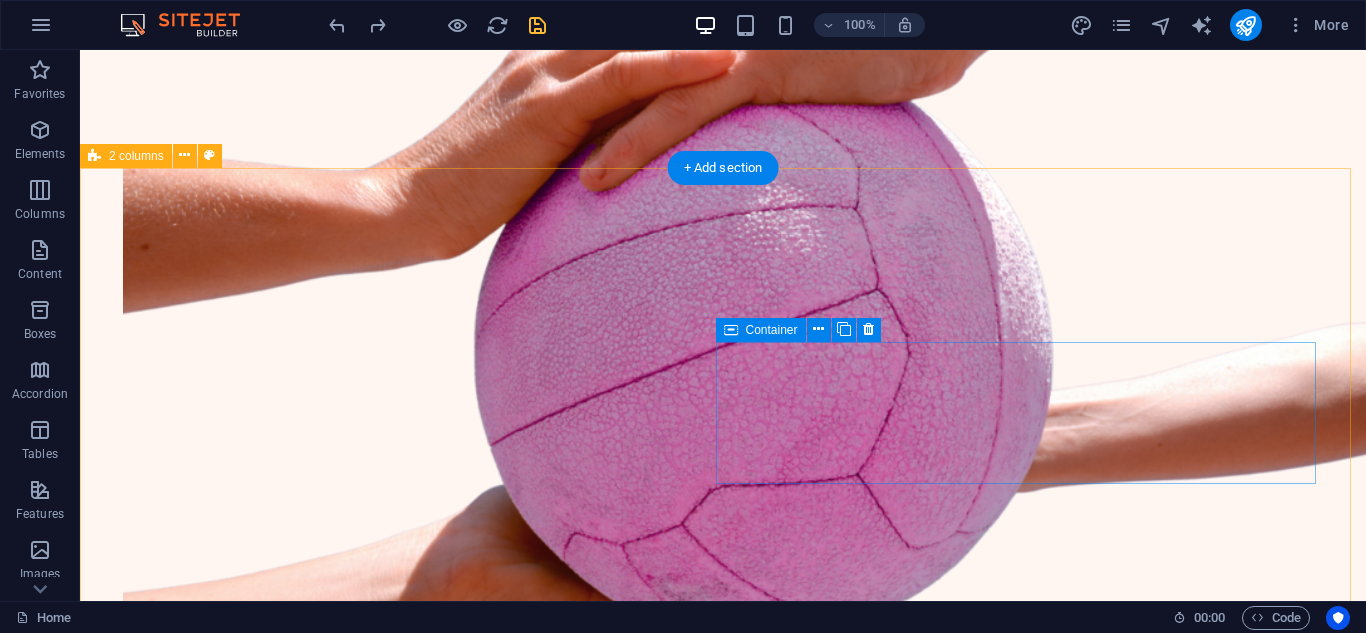 click on "Drop content here or  Add elements  Paste clipboard" at bounding box center [404, 1907] 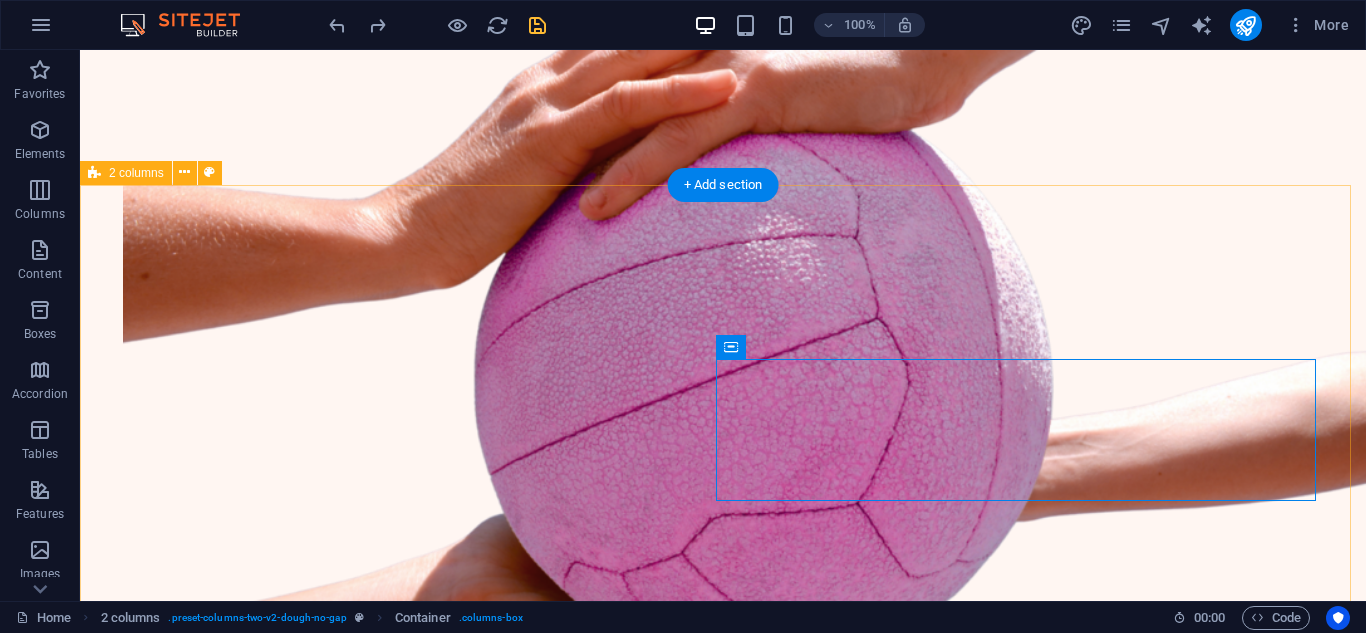 scroll, scrollTop: 700, scrollLeft: 0, axis: vertical 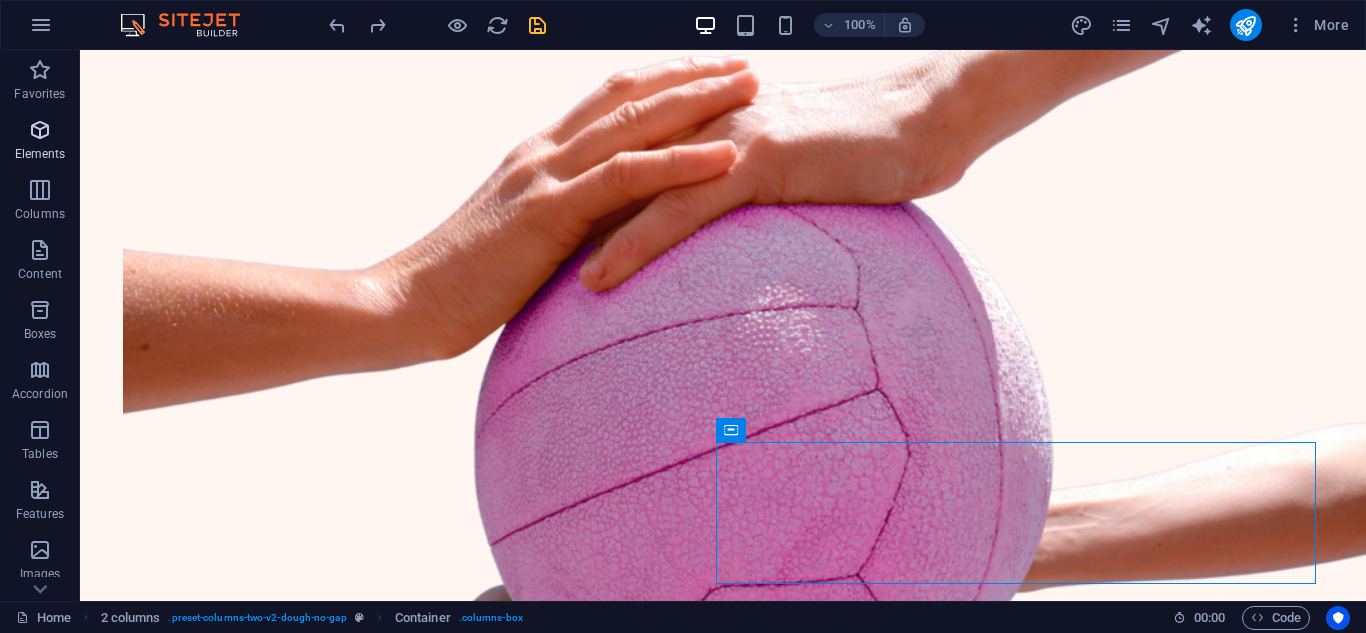 click on "Elements" at bounding box center (40, 142) 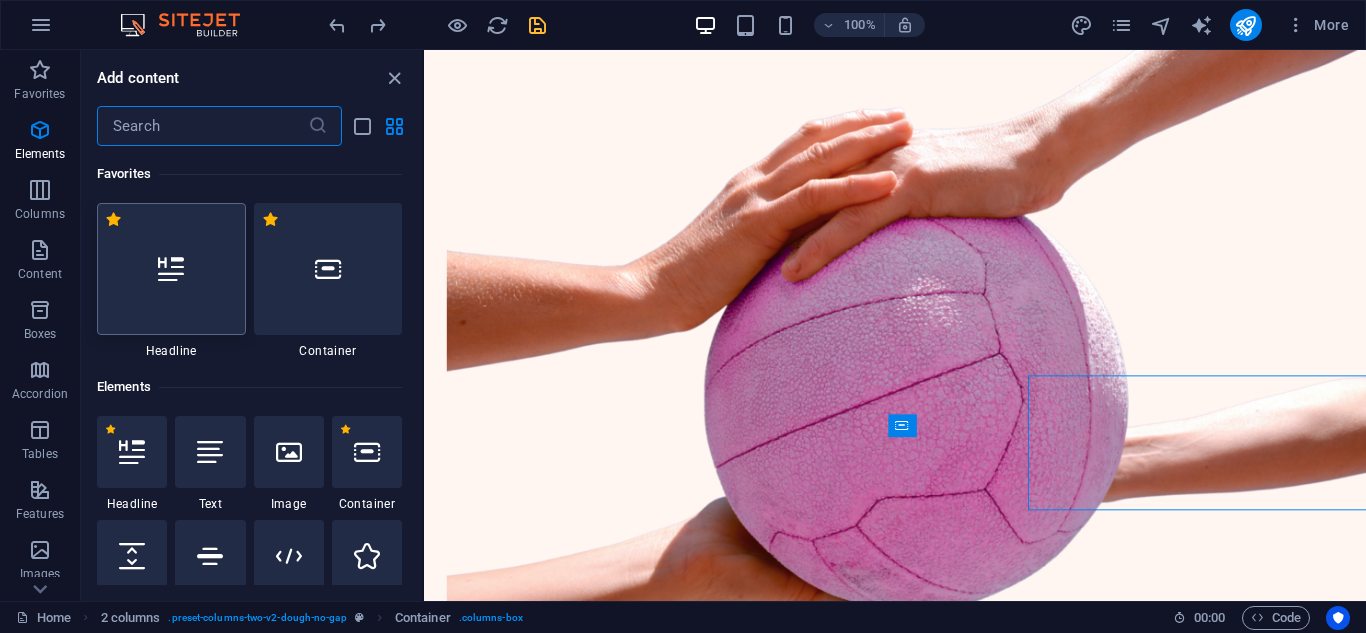 scroll, scrollTop: 750, scrollLeft: 0, axis: vertical 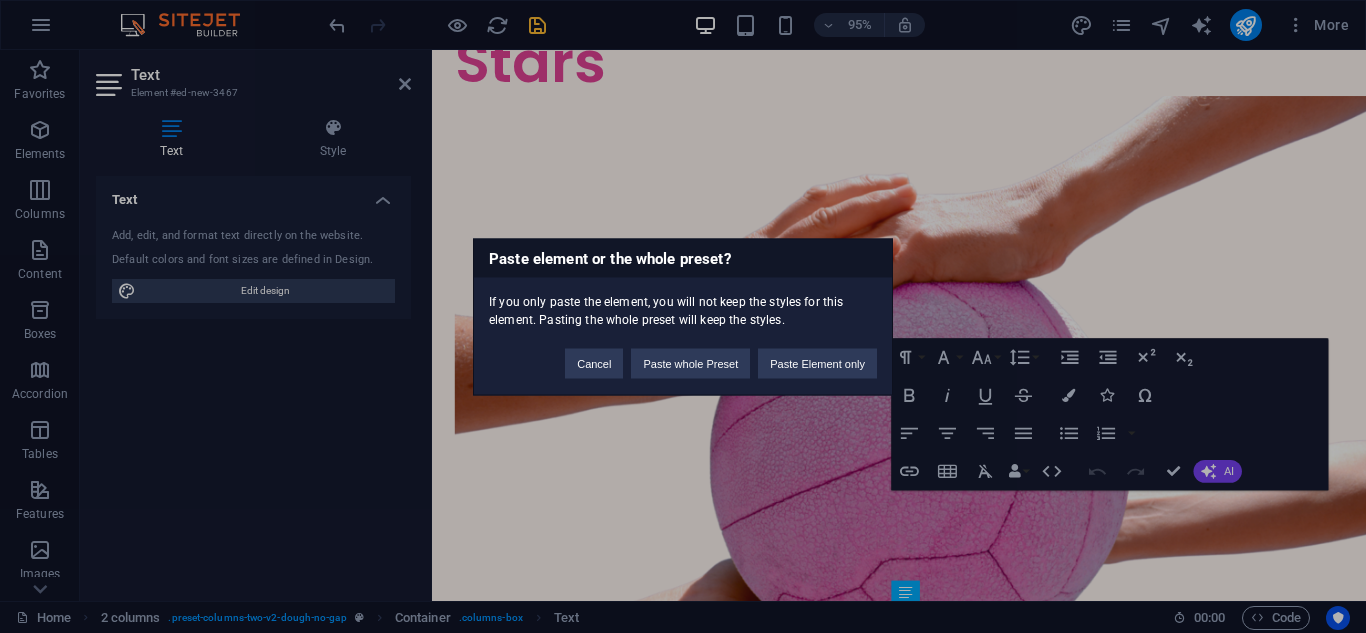 type 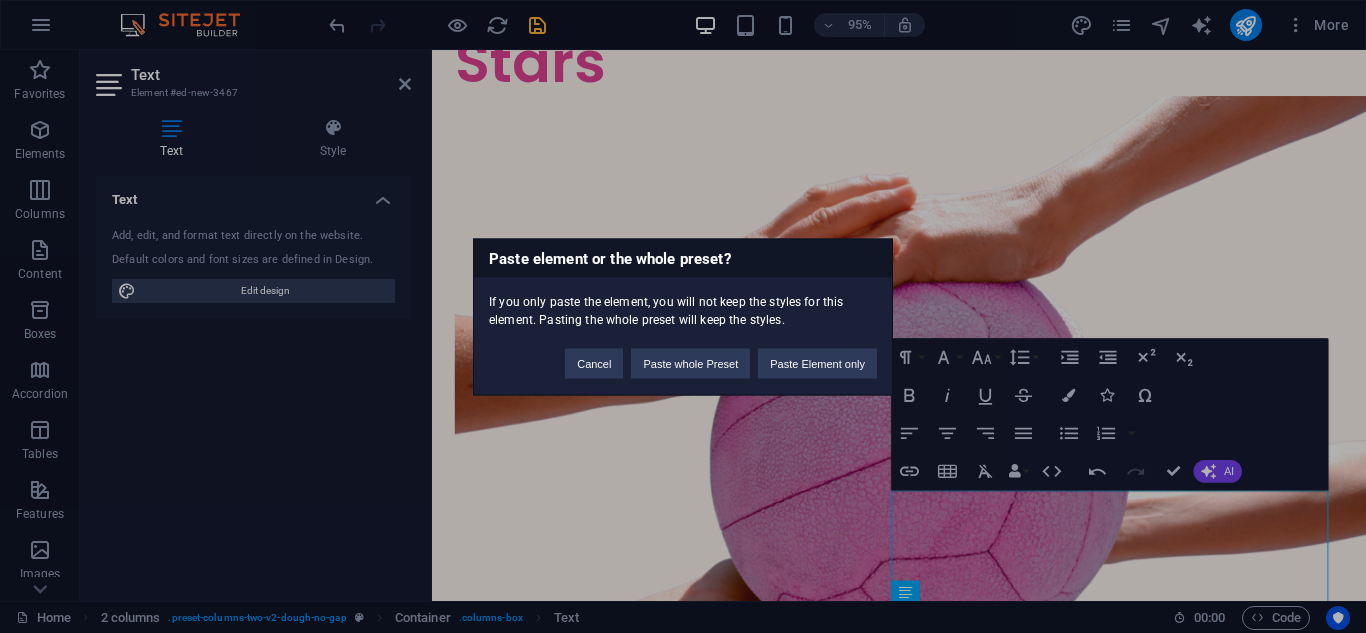 scroll, scrollTop: 11719, scrollLeft: 2, axis: both 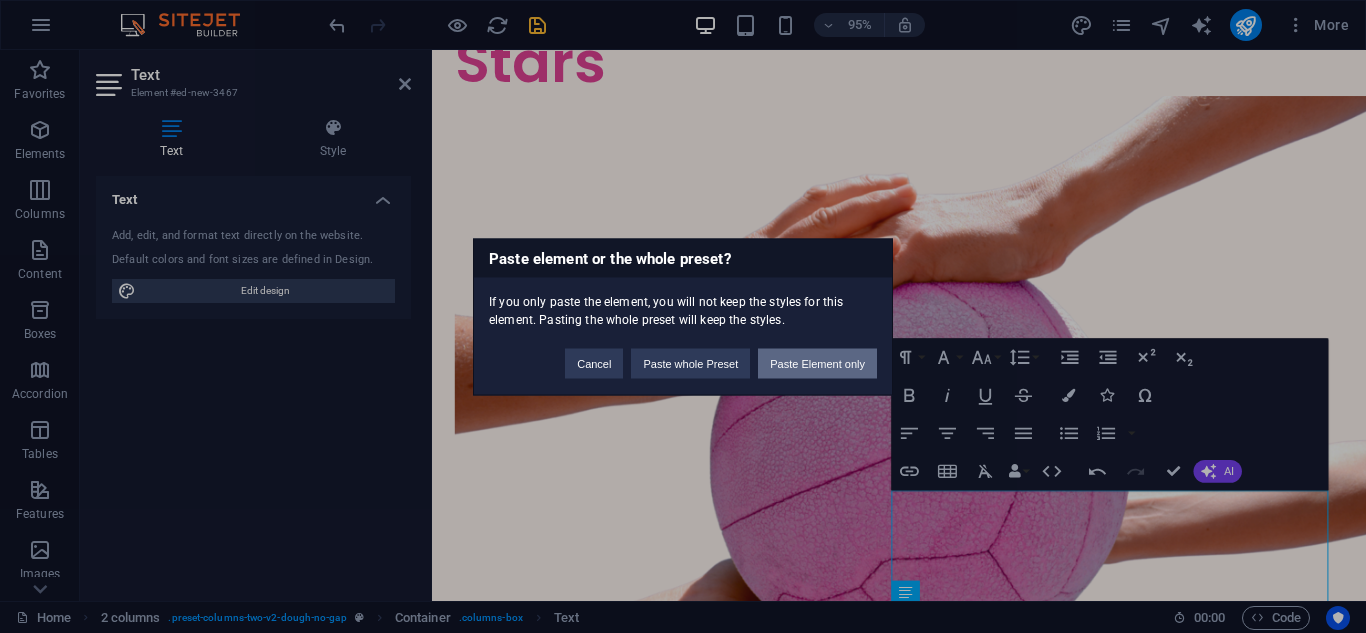 click on "Paste Element only" at bounding box center [817, 363] 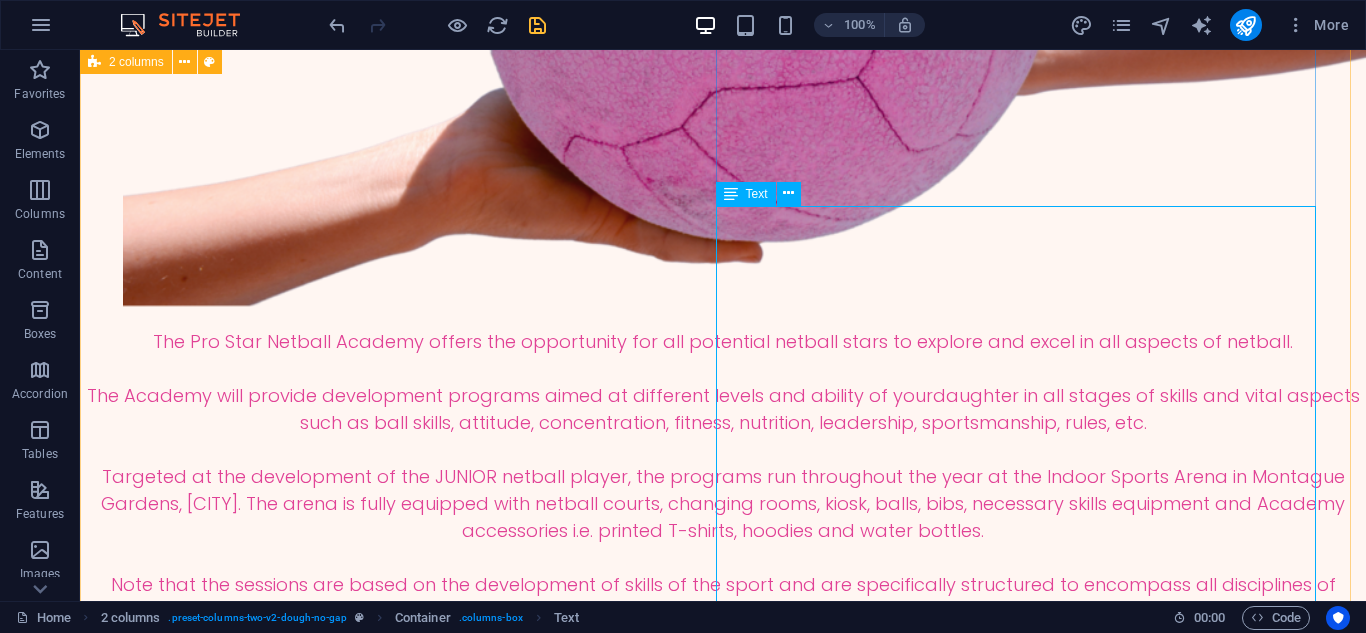 scroll, scrollTop: 1122, scrollLeft: 0, axis: vertical 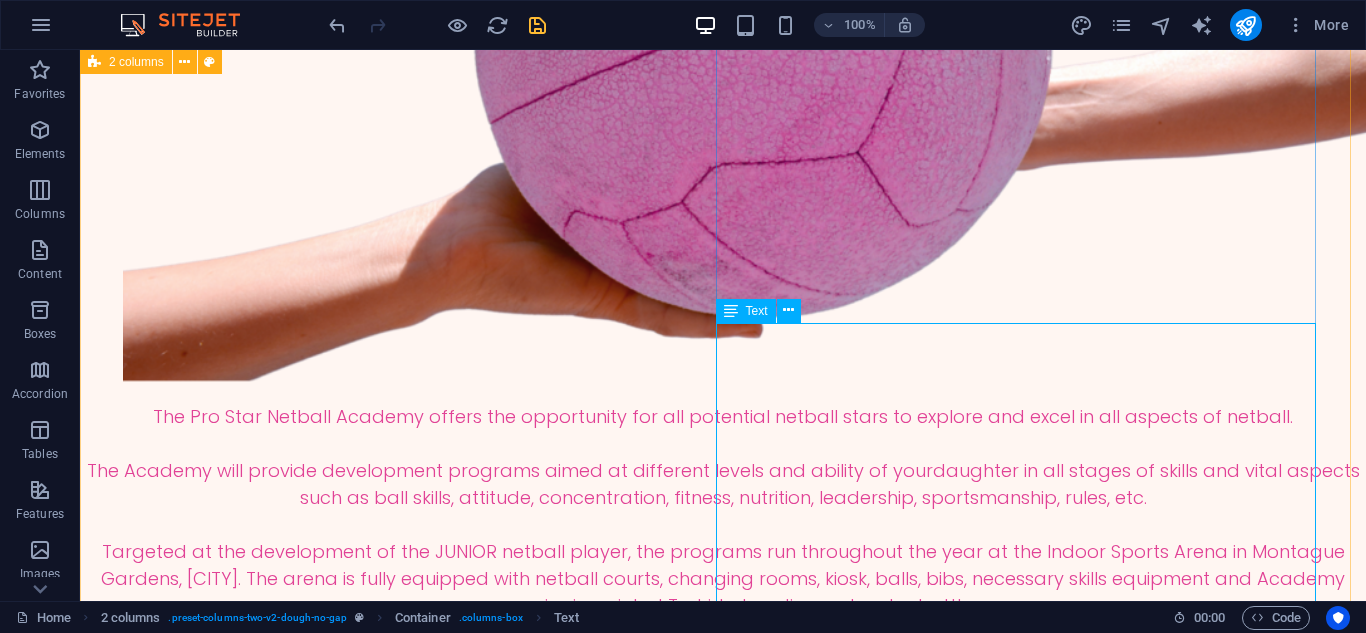 click on "The Pro Star Netball Academy offers the opportunity for all potential netball stars to explore and excel in all aspects of netball. The Academy will provide development programs aimed at different levels and ability of your [RELATION] in all stages of skills and vital aspects such as ball skills, attitude, concentration, fitness, nutrition, leadership, sportsmanship, rules, etc. Targeted at the development of the JUNIOR netball player, the programs run throughout the year at the Indoor Sports Arena in [CITY], [STATE]. The arena is fully equipped with netball courts, changing rooms, kiosk, balls, bibs, necessary skills equipment and Academy accessories i.e. printed T-shirts, hoodies and water bottles. Note that the sessions are based on the development of skills of the sport and are specifically structured to encompass all disciplines of netball." at bounding box center (404, 2094) 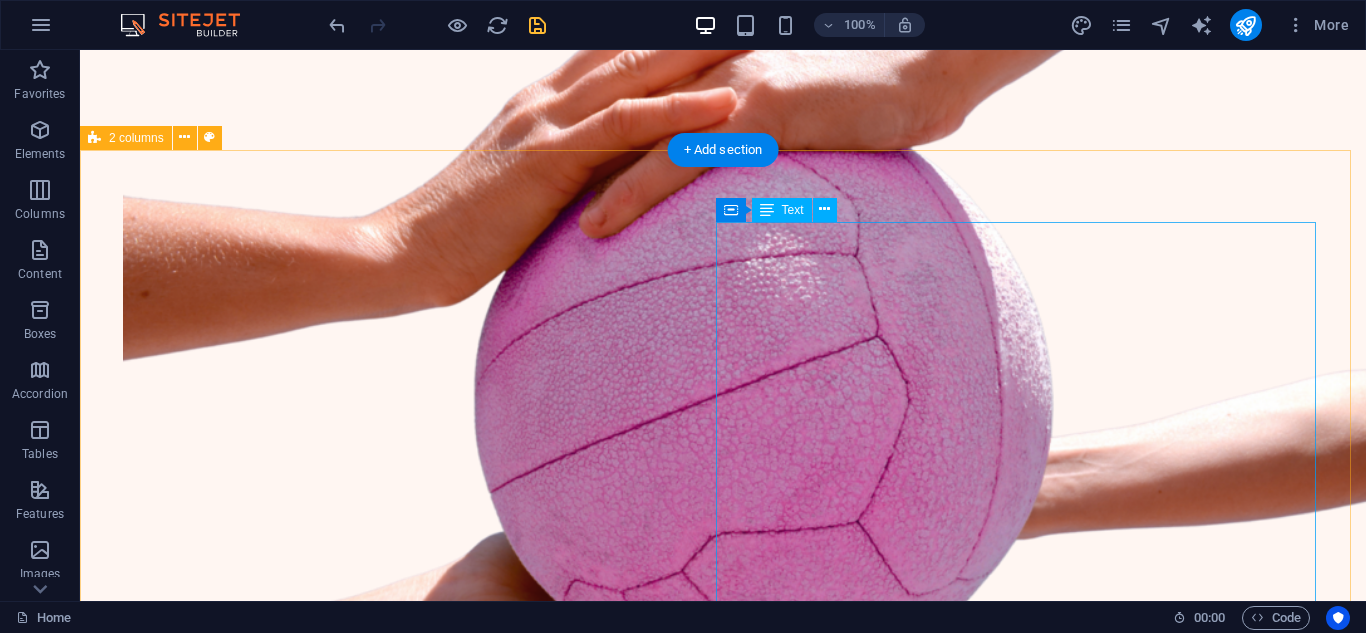 scroll, scrollTop: 719, scrollLeft: 0, axis: vertical 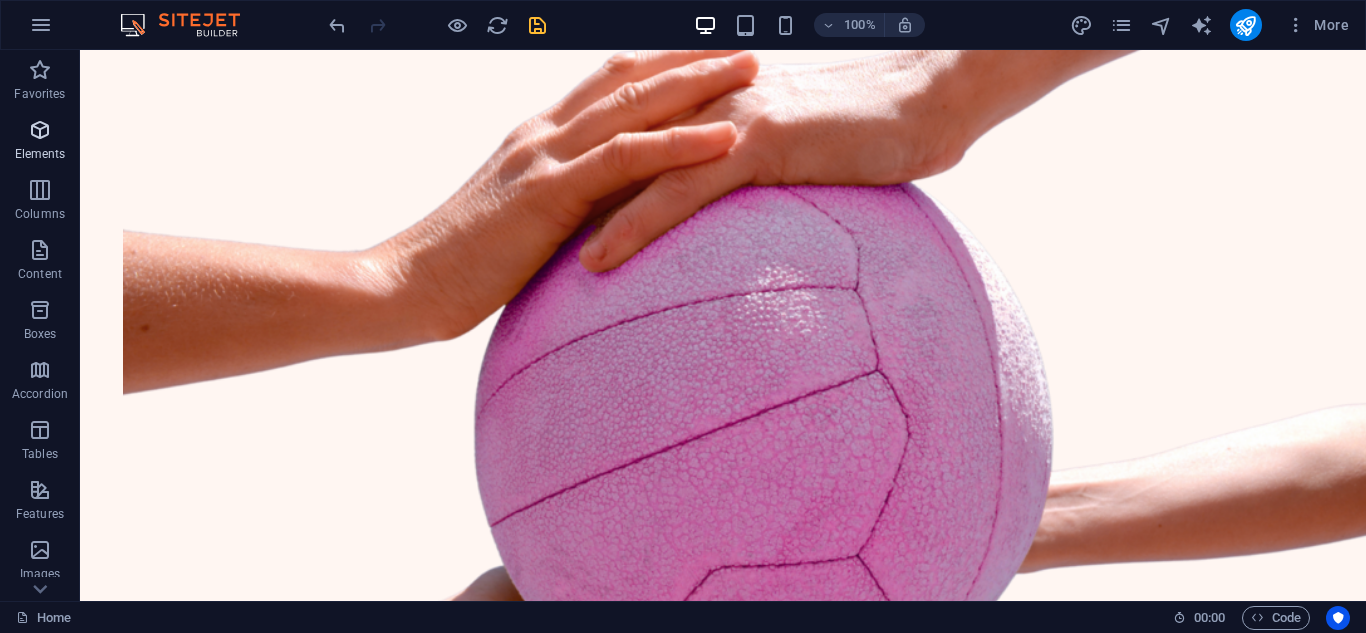 click at bounding box center (40, 130) 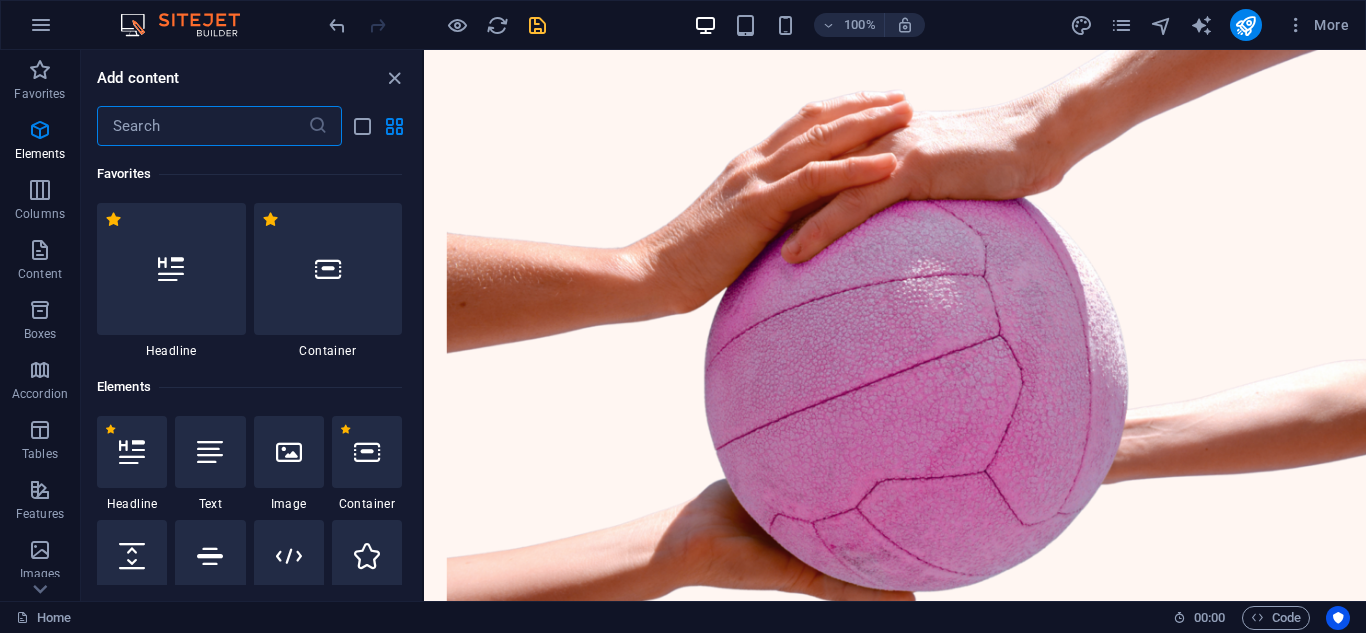 scroll, scrollTop: 769, scrollLeft: 0, axis: vertical 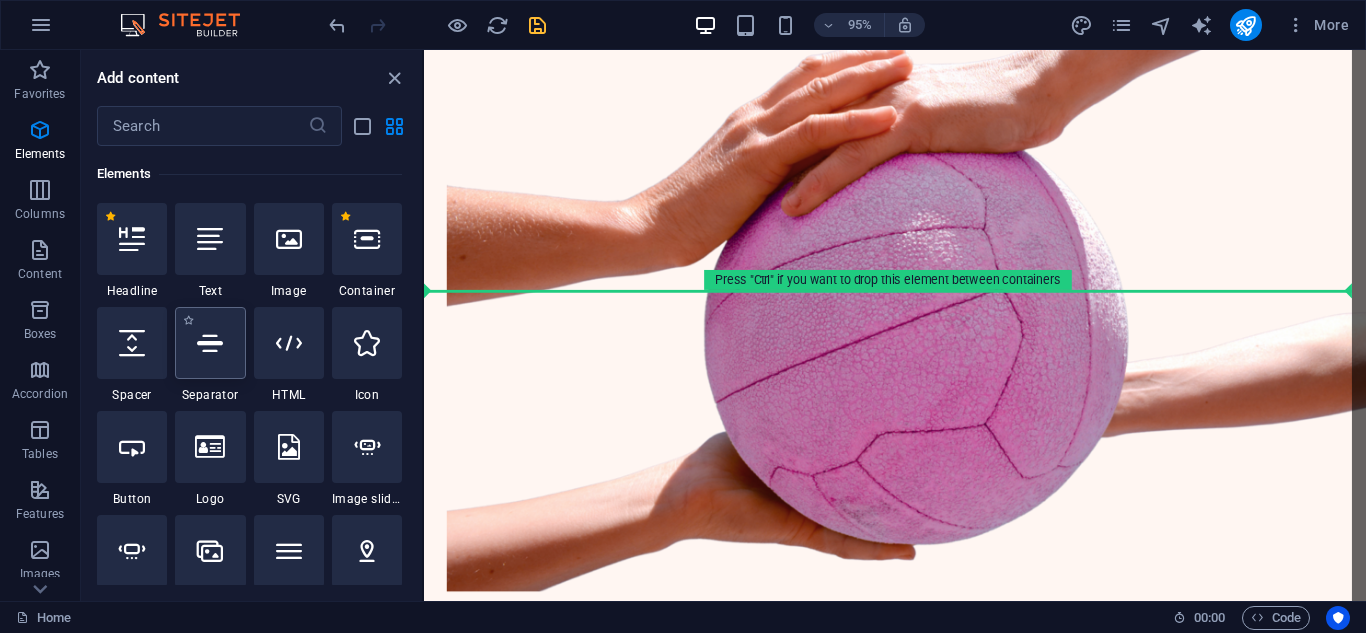 select on "%" 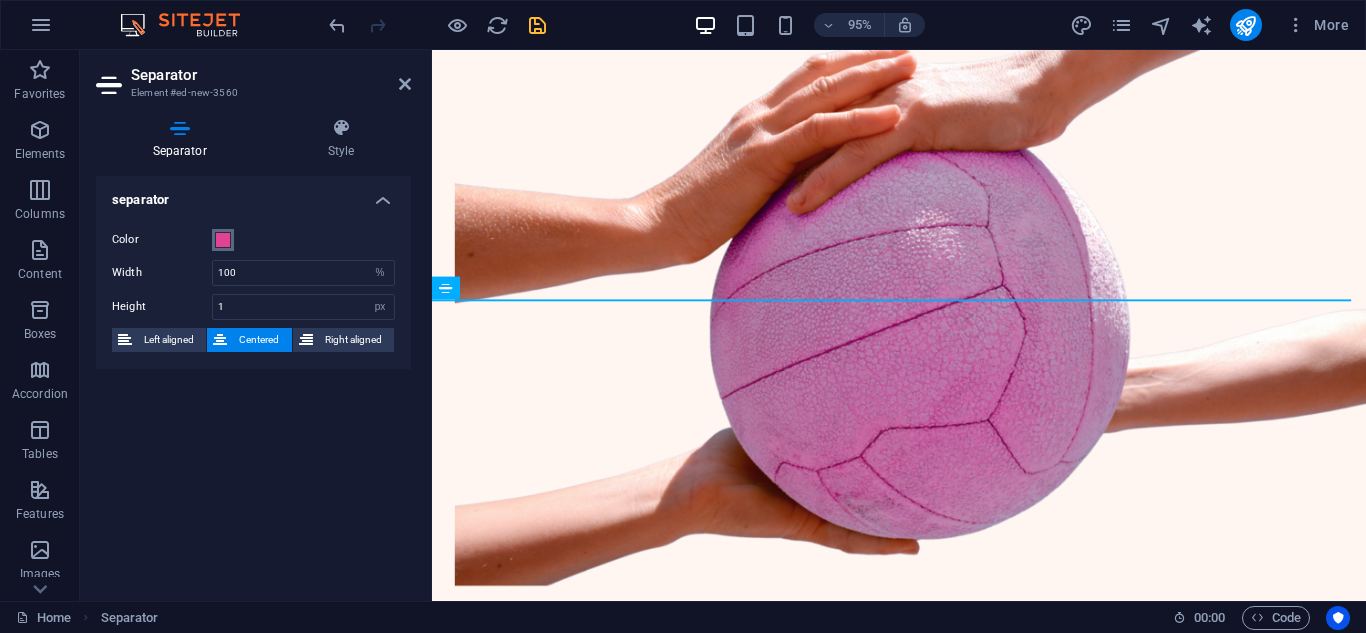 click at bounding box center (223, 240) 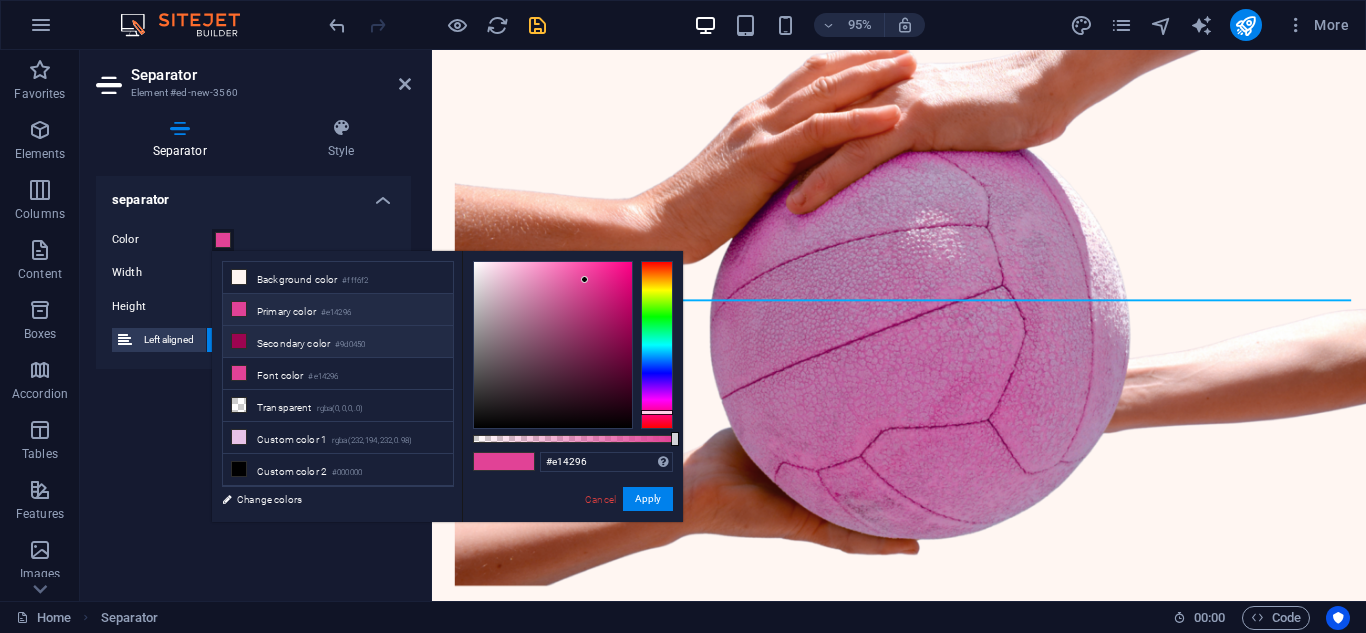 click on "Secondary color
#9d0450" at bounding box center [338, 342] 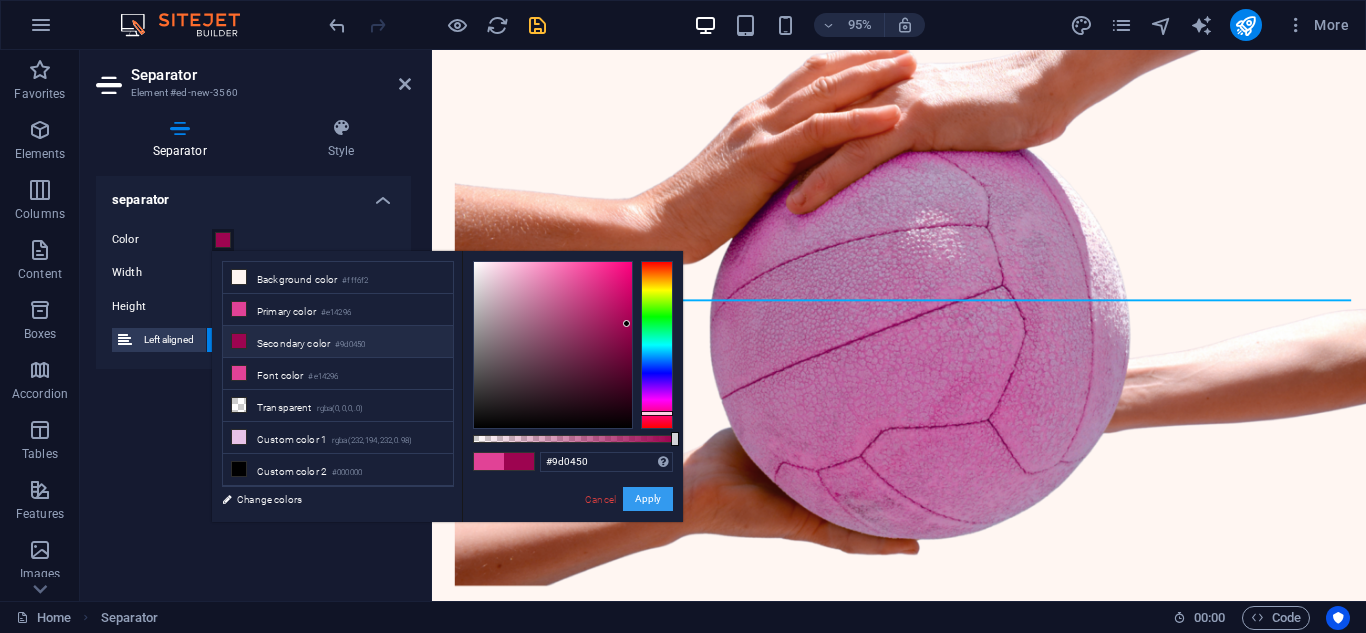 click on "Apply" at bounding box center (648, 499) 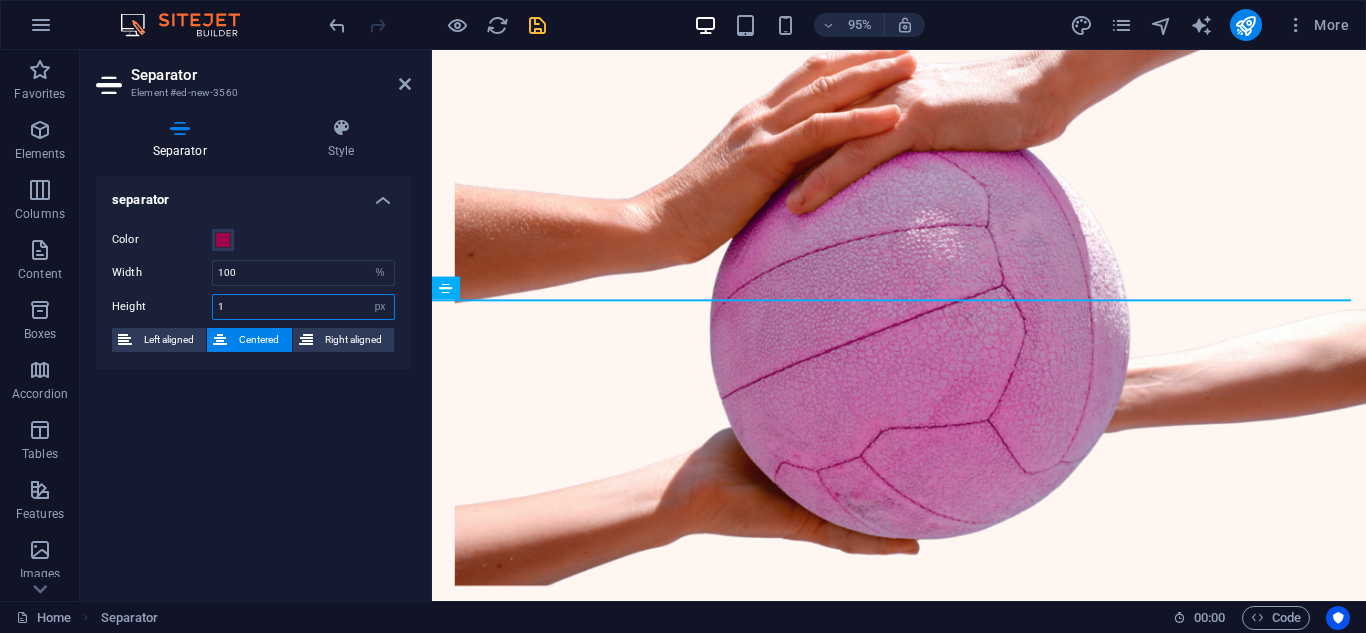 click on "1" at bounding box center [303, 307] 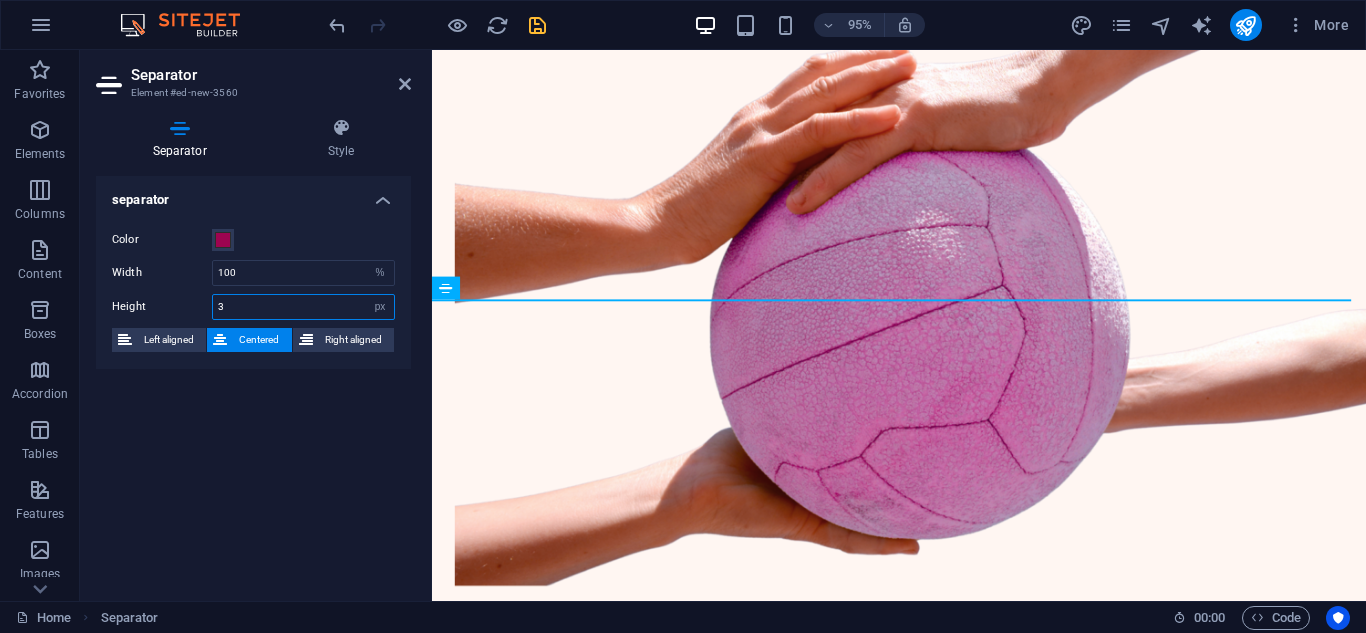 type on "3" 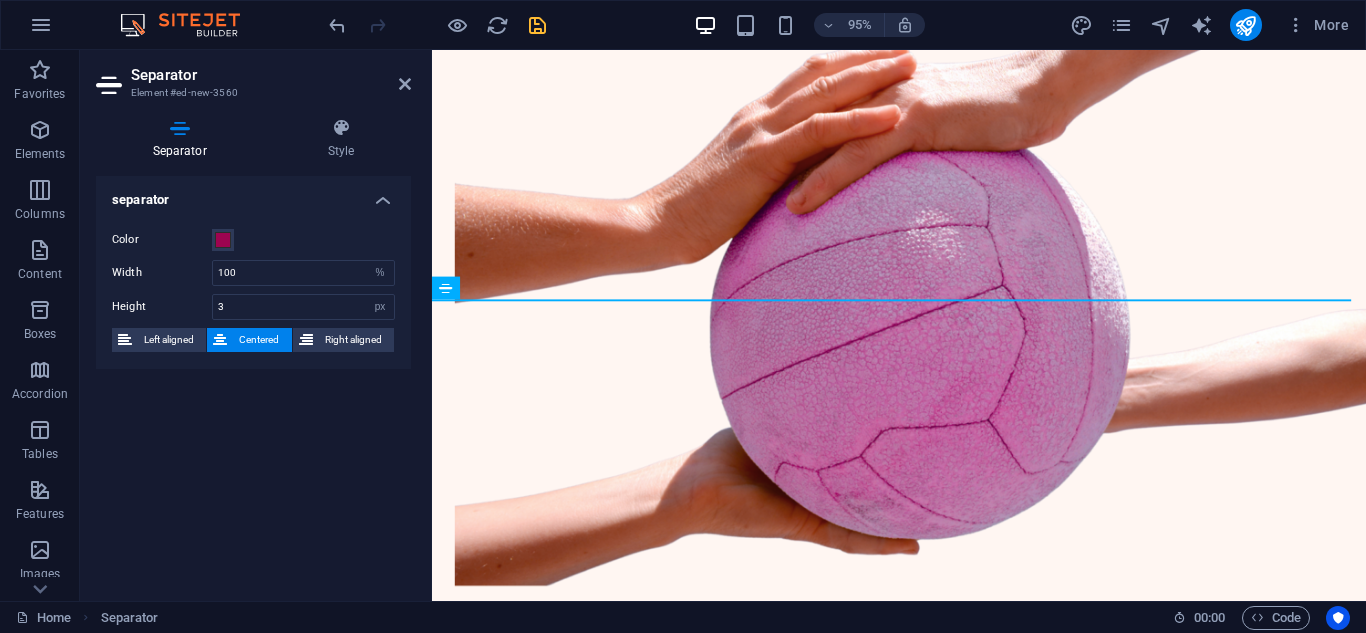 click on "separator Color Width 100 px rem % vh vw Height 3 px rem vh vw Left aligned Centered Right aligned" at bounding box center [253, 380] 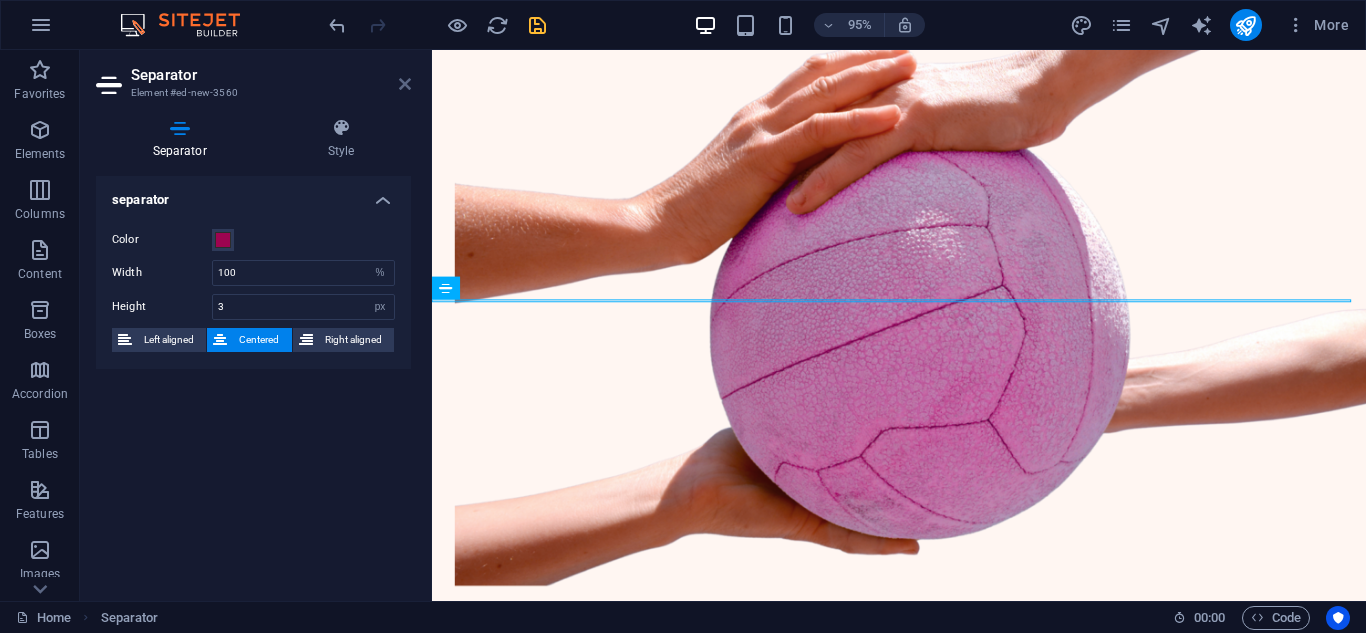 click at bounding box center [405, 84] 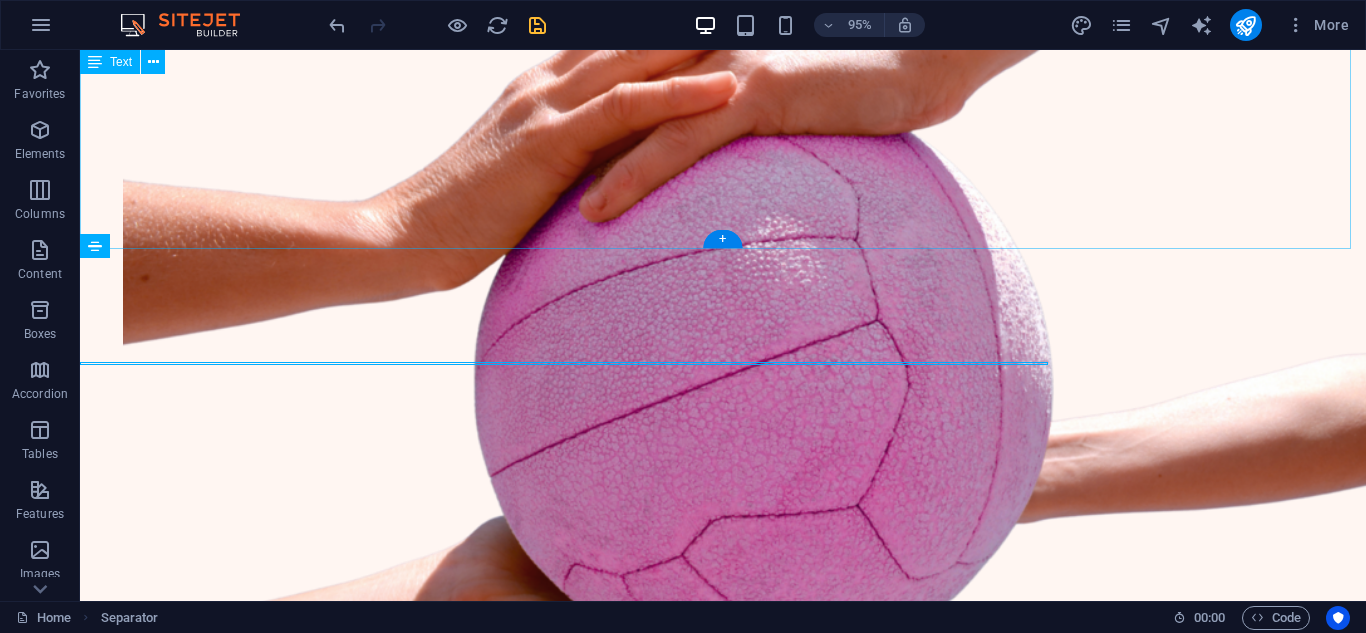 scroll, scrollTop: 719, scrollLeft: 0, axis: vertical 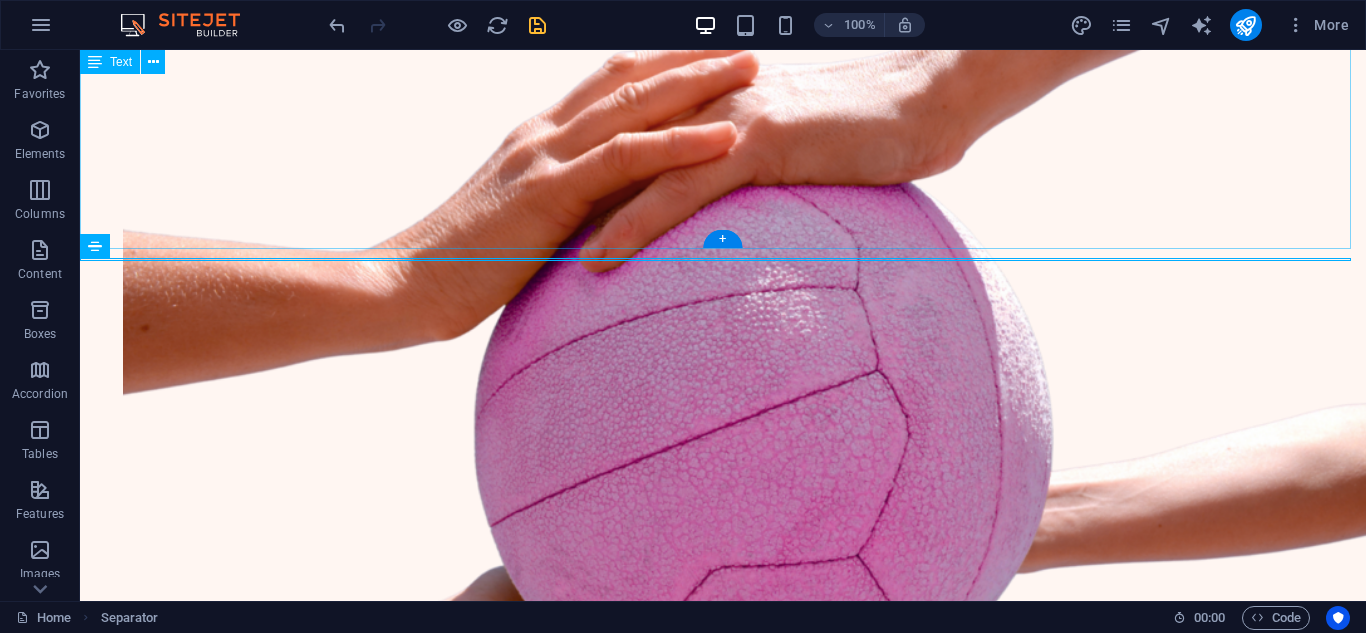 click on "The Pro Star Netball Academy offers the opportunity for all potential netball stars to explore and excel in all aspects of netball. The Academy will provide development programs aimed at different levels and ability of your [RELATION] in all stages of skills and vital aspects such as ball skills, attitude, concentration, fitness, nutrition, leadership, sportsmanship, rules, etc. Targeted at the development of the JUNIOR netball player, the programs run throughout the year at the Indoor Sports Arena in [CITY], [STATE]. The arena is fully equipped with netball courts, changing rooms, kiosk, balls, bibs, necessary skills equipment and Academy accessories i.e. printed T-shirts, hoodies and water bottles. Note that the sessions are based on the development of skills of the sport and are specifically structured to encompass all disciplines of netball." at bounding box center (723, 954) 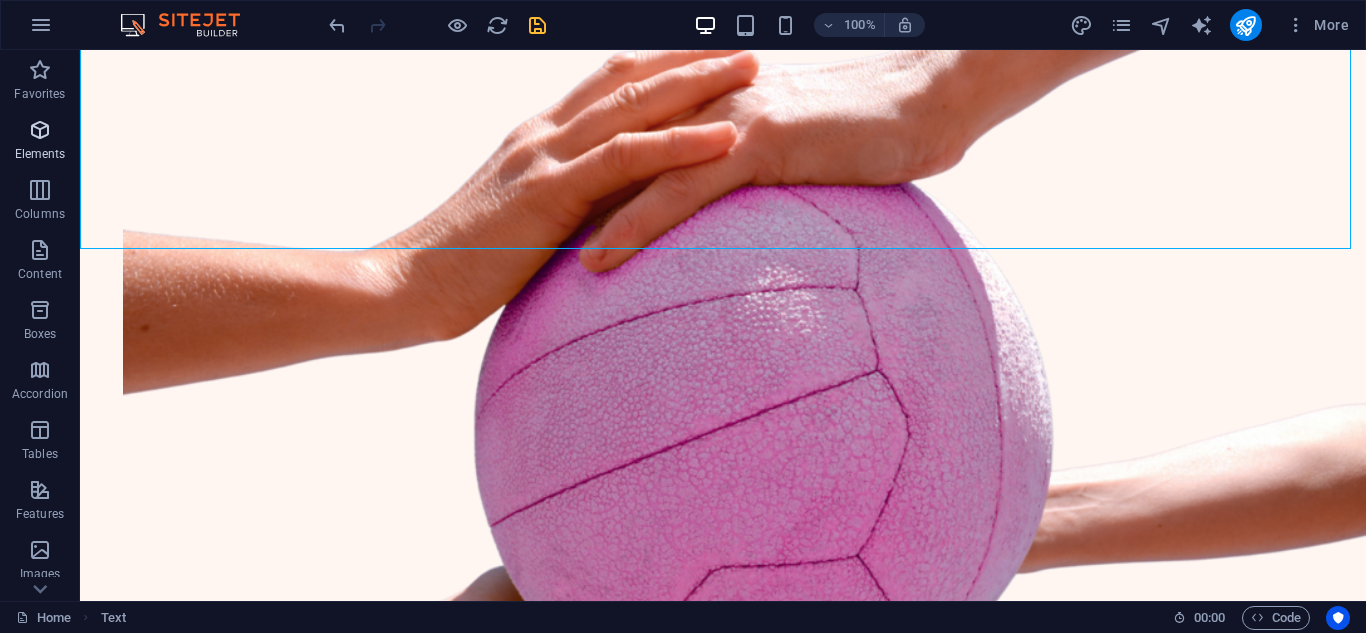 click on "Elements" at bounding box center [40, 154] 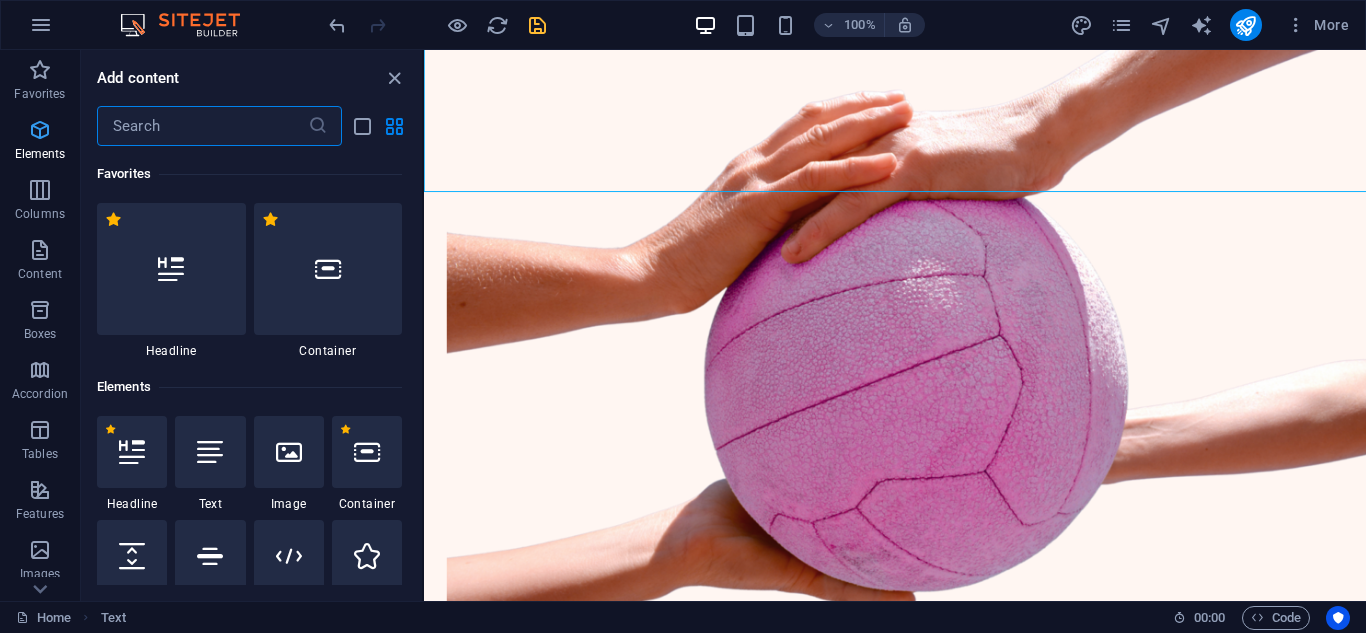 scroll, scrollTop: 769, scrollLeft: 0, axis: vertical 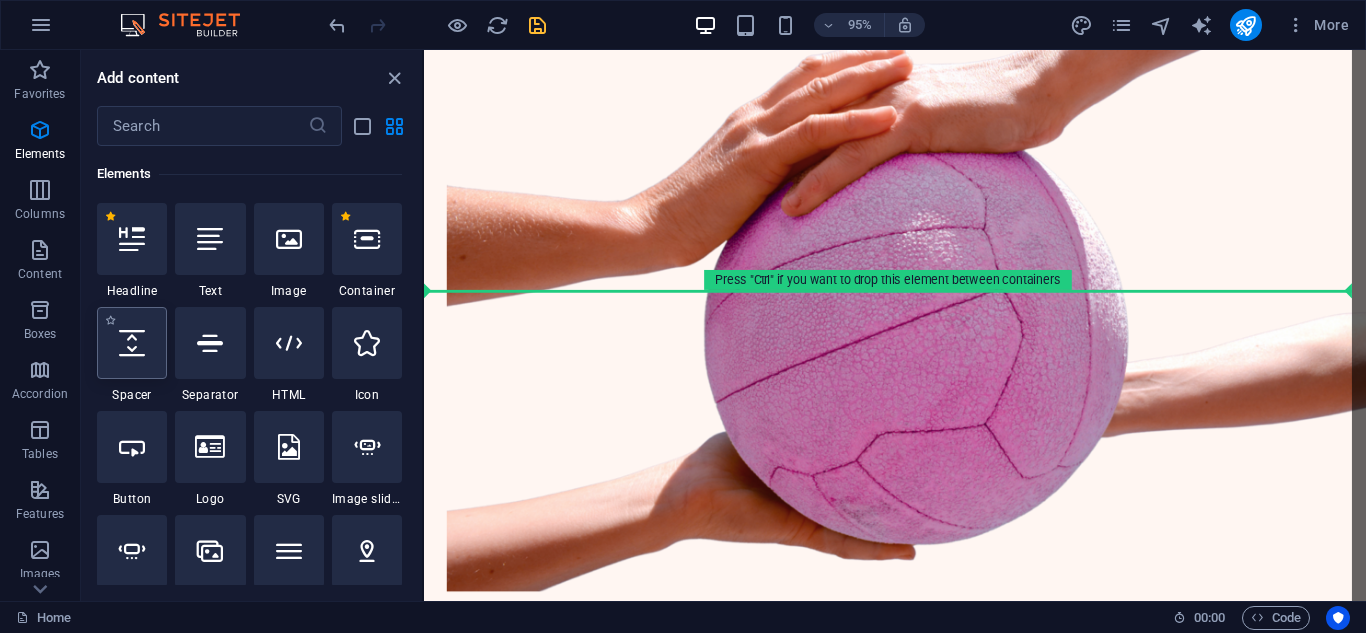 select on "px" 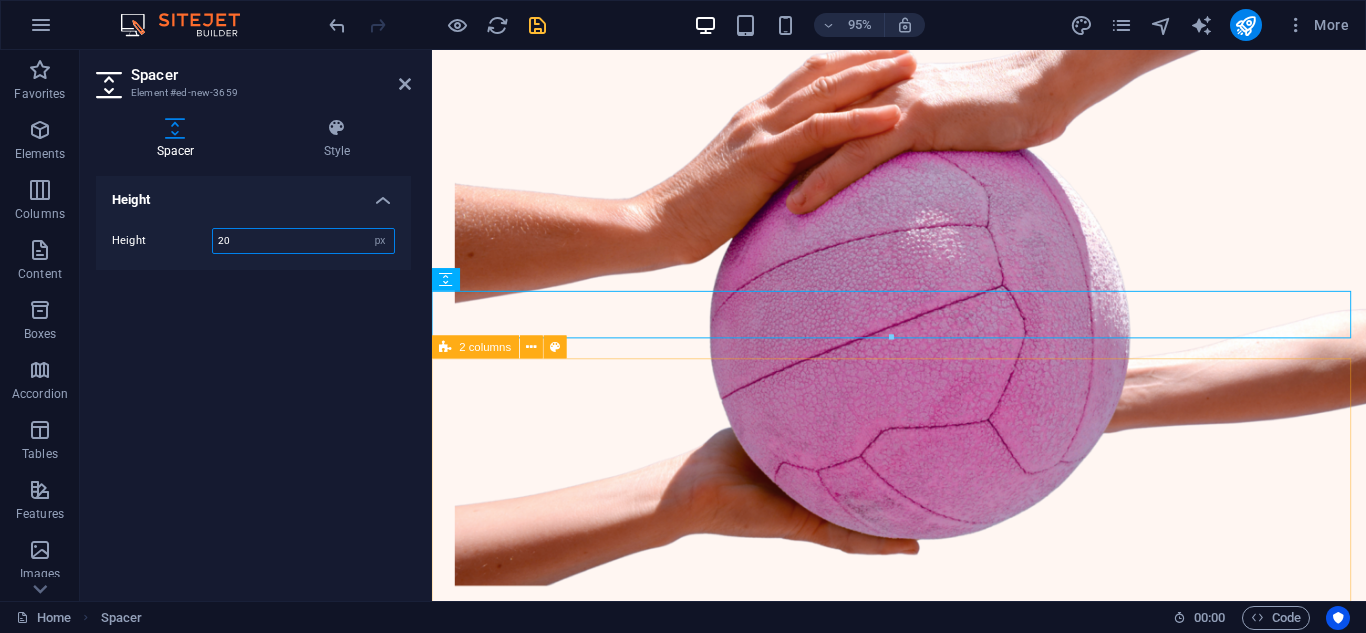 type on "20" 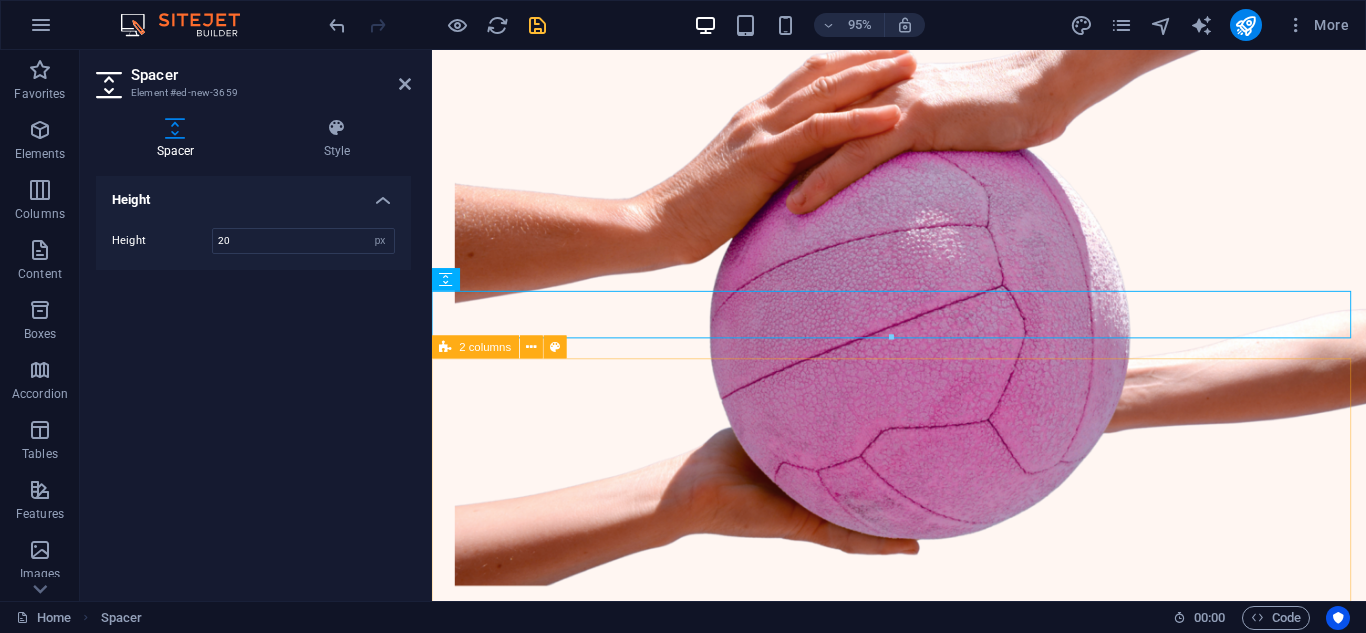 click on "1. How to dramatically increase your daughter's netball skills. 2. What you can do to develop her passion for netball and confidence. 3. Solid fundamental training: ie ball handling; passing and catching; hand eye coordination and goal shooting skills. 4. Fitness and strength programs to enable your little girl to play, compete and shine. 5. Footwork and running methods so her little body is ready to go. 6. Simple, quick and easy warm up methods so her body is ready to go. 7. Food suggestions and tips so her body is fuelled up and ready for maximum performance when she needs it." at bounding box center (923, 1639) 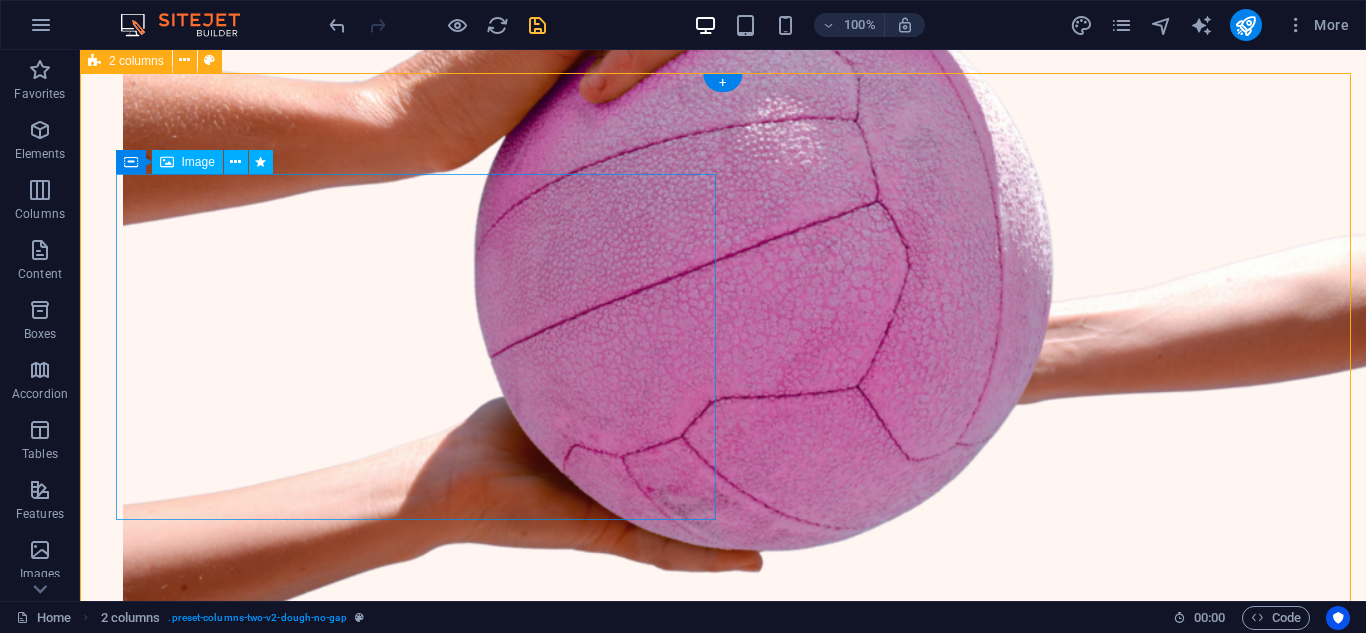 scroll, scrollTop: 719, scrollLeft: 0, axis: vertical 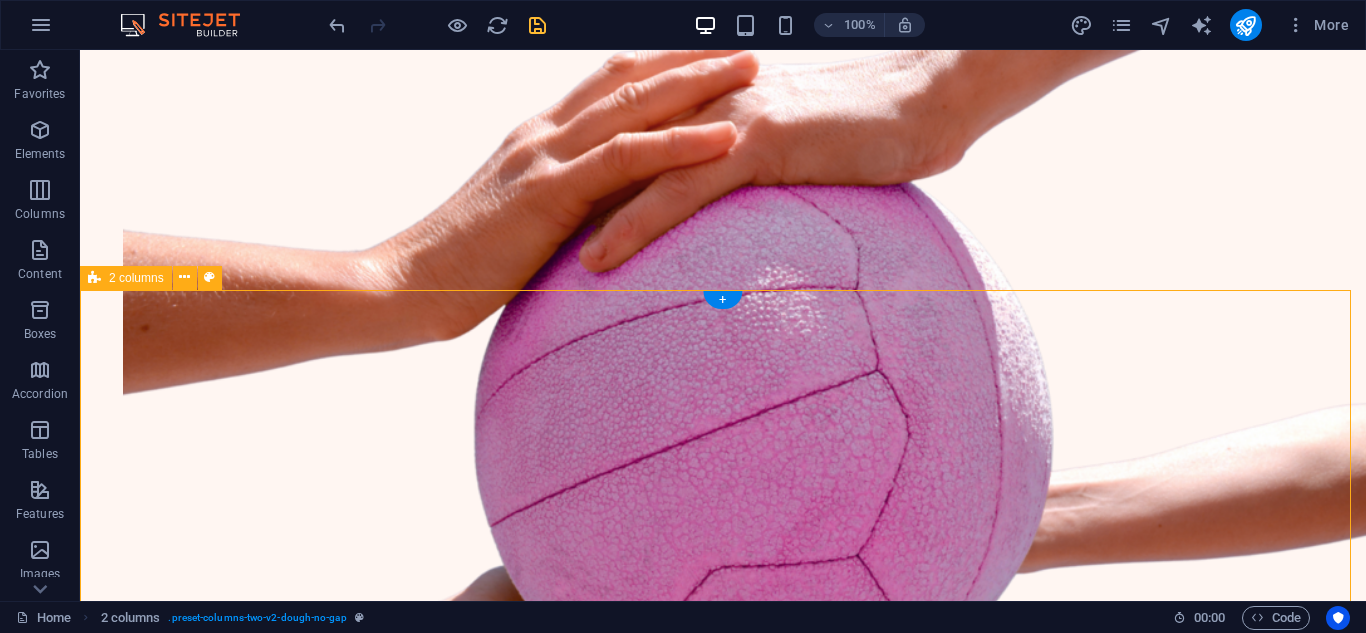 click on "1. How to dramatically increase your daughter's netball skills. 2. What you can do to develop her passion for netball and confidence. 3. Solid fundamental training: ie ball handling; passing and catching; hand eye coordination and goal shooting skills. 4. Fitness and strength programs to enable your little girl to play, compete and shine. 5. Footwork and running methods so her little body is ready to go. 6. Simple, quick and easy warm up methods so her body is ready to go. 7. Food suggestions and tips so her body is fuelled up and ready for maximum performance when she needs it." at bounding box center [723, 1776] 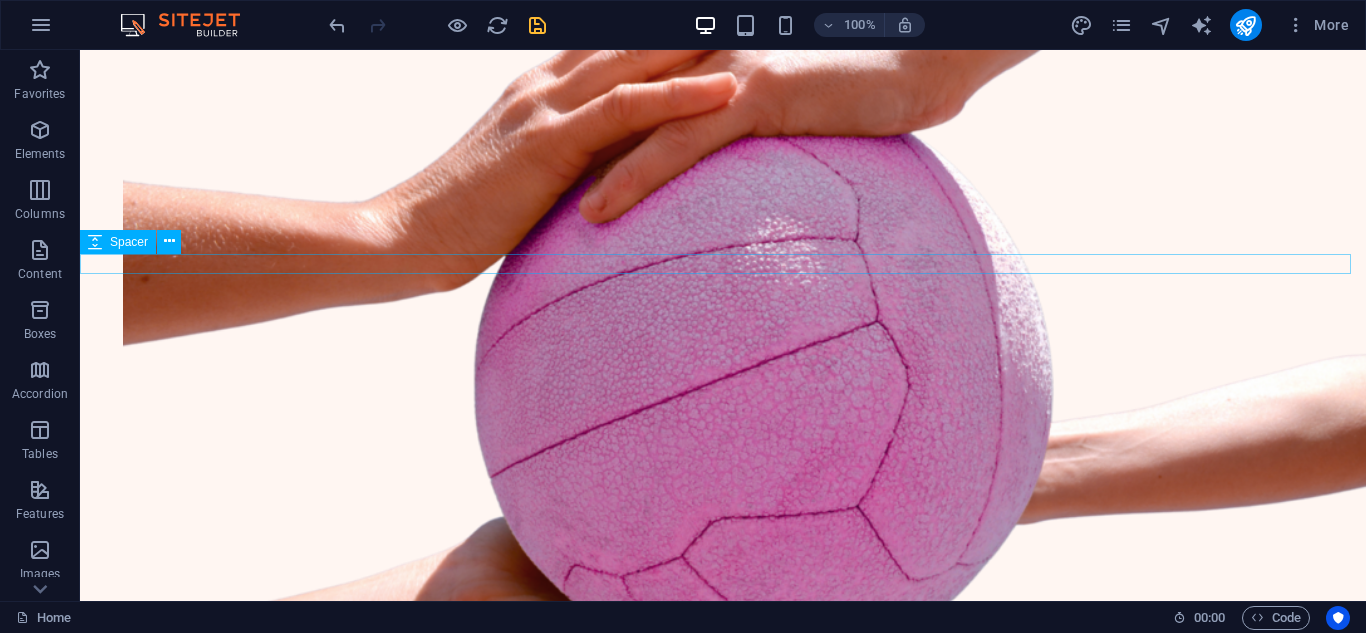 scroll, scrollTop: 800, scrollLeft: 0, axis: vertical 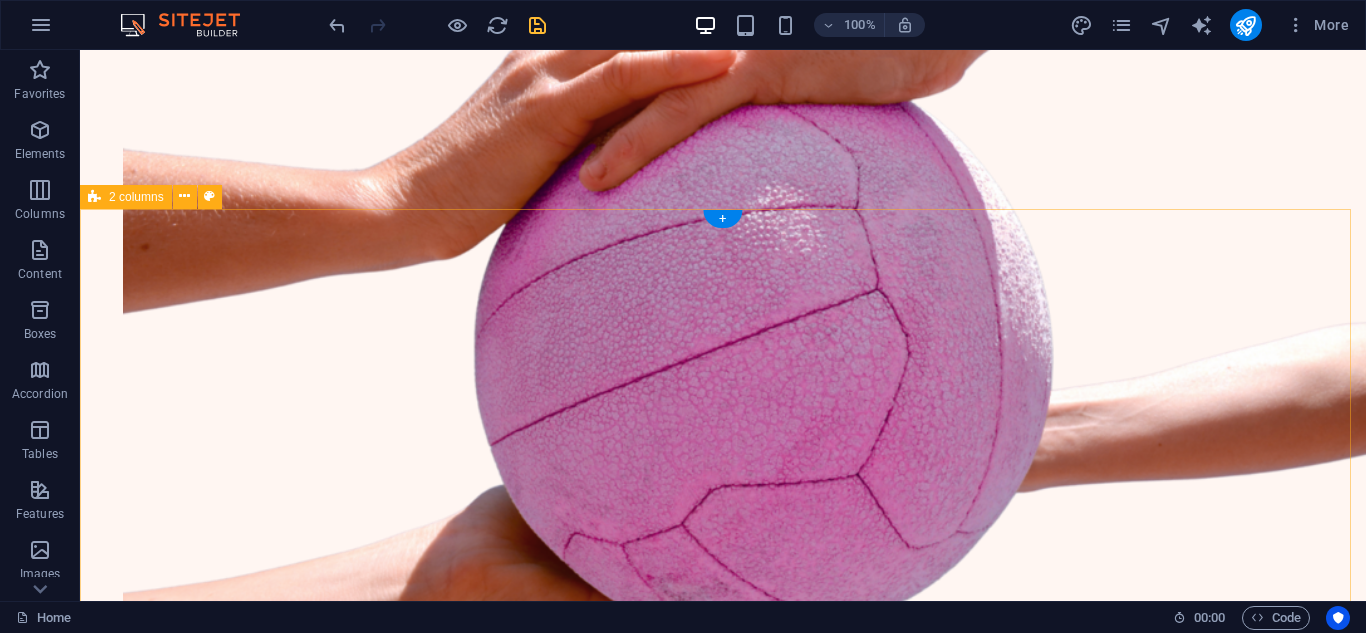click on "1. How to dramatically increase your daughter's netball skills. 2. What you can do to develop her passion for netball and confidence. 3. Solid fundamental training: ie ball handling; passing and catching; hand eye coordination and goal shooting skills. 4. Fitness and strength programs to enable your little girl to play, compete and shine. 5. Footwork and running methods so her little body is ready to go. 6. Simple, quick and easy warm up methods so her body is ready to go. 7. Food suggestions and tips so her body is fuelled up and ready for maximum performance when she needs it." at bounding box center [723, 1695] 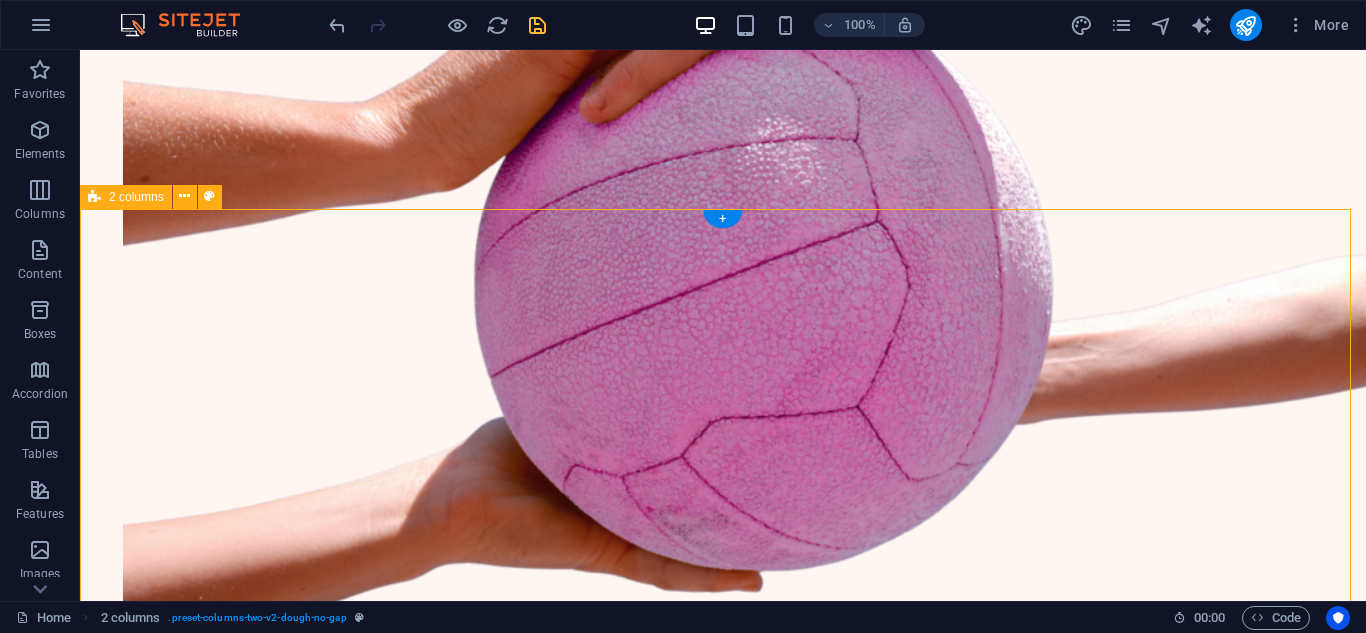 scroll, scrollTop: 900, scrollLeft: 0, axis: vertical 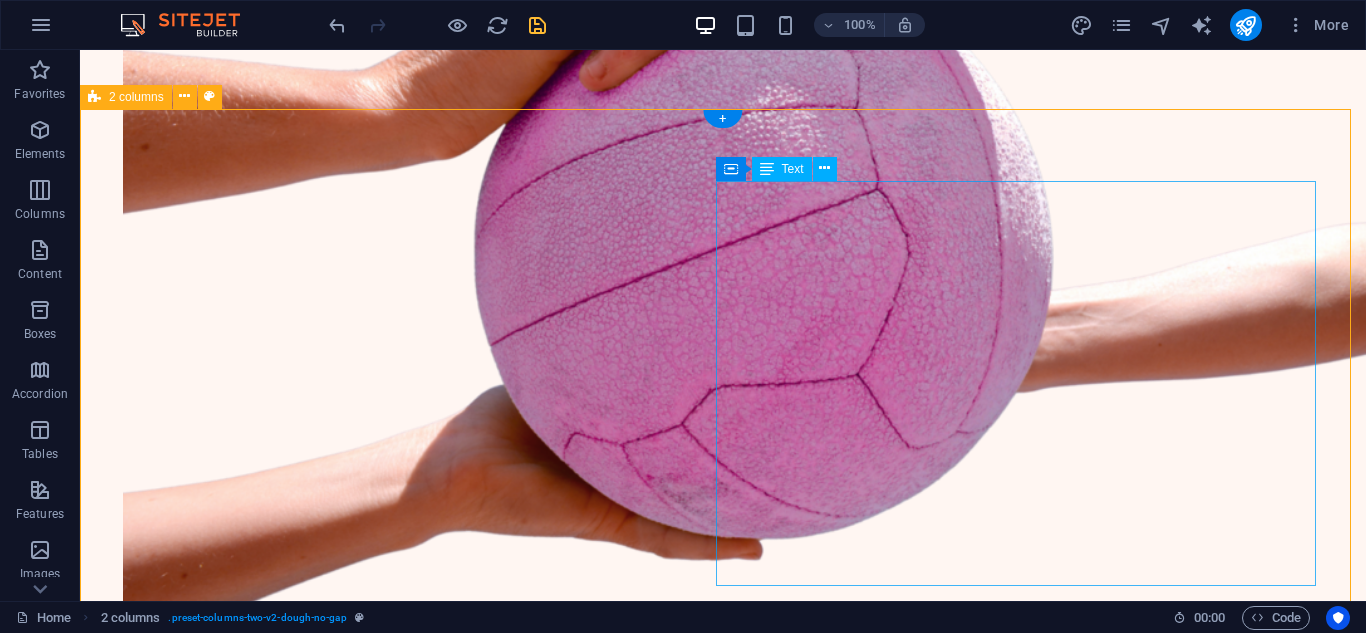 click on "1. How to dramatically increase your daughter's netball skills. 2. What you can do to develop her passion for netball and confidence. 3. Solid fundamental training: ie ball handling; passing and catching; hand eye coordination and goal shooting skills. 4. Fitness and strength programs to enable your little girl to play, compete and shine. 5. Footwork and running methods so her little body is ready to go. 6. Simple, quick and easy warm up methods so her body is ready to go. 7. Food suggestions and tips so her body is fuelled up and ready for maximum performance when she needs it." at bounding box center (404, 1966) 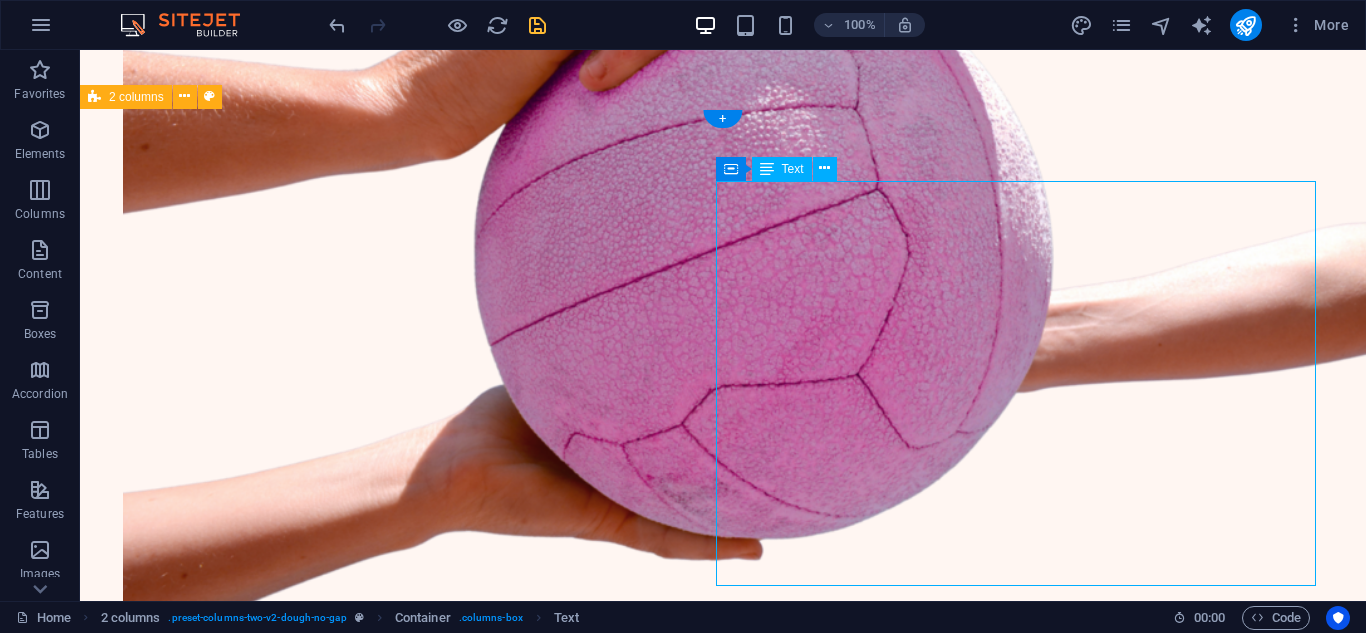 click on "1. How to dramatically increase your daughter's netball skills. 2. What you can do to develop her passion for netball and confidence. 3. Solid fundamental training: ie ball handling; passing and catching; hand eye coordination and goal shooting skills. 4. Fitness and strength programs to enable your little girl to play, compete and shine. 5. Footwork and running methods so her little body is ready to go. 6. Simple, quick and easy warm up methods so her body is ready to go. 7. Food suggestions and tips so her body is fuelled up and ready for maximum performance when she needs it." at bounding box center [404, 1966] 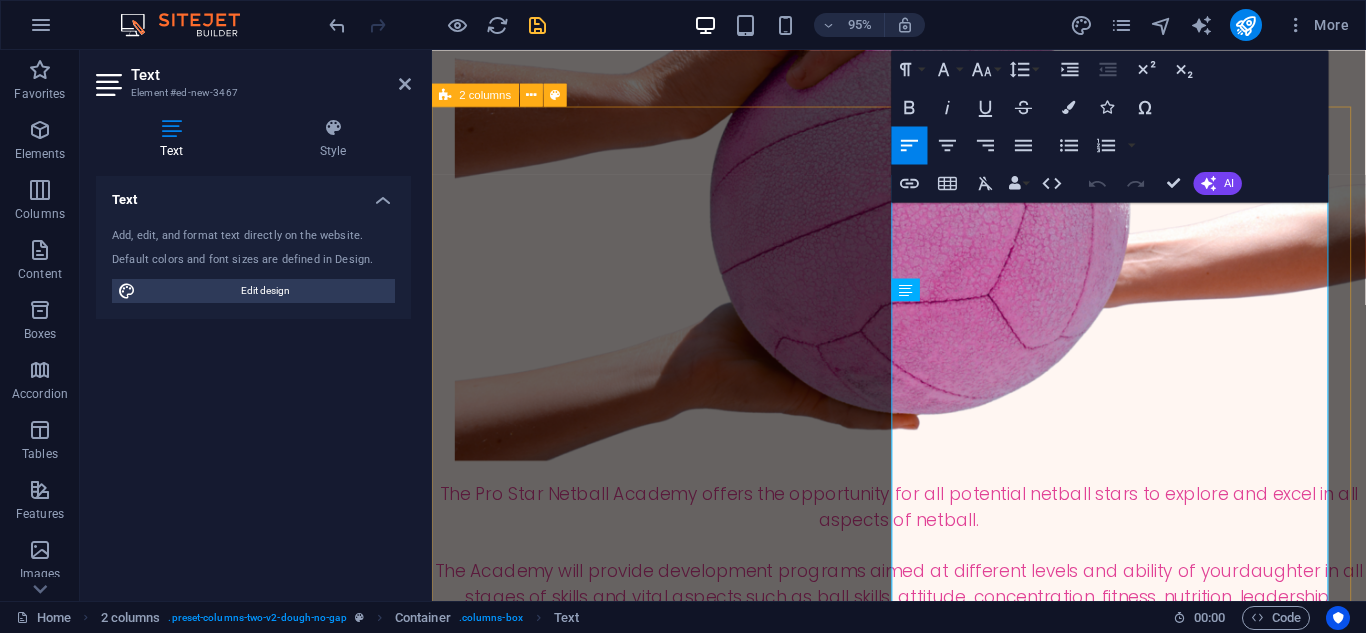 scroll, scrollTop: 1004, scrollLeft: 0, axis: vertical 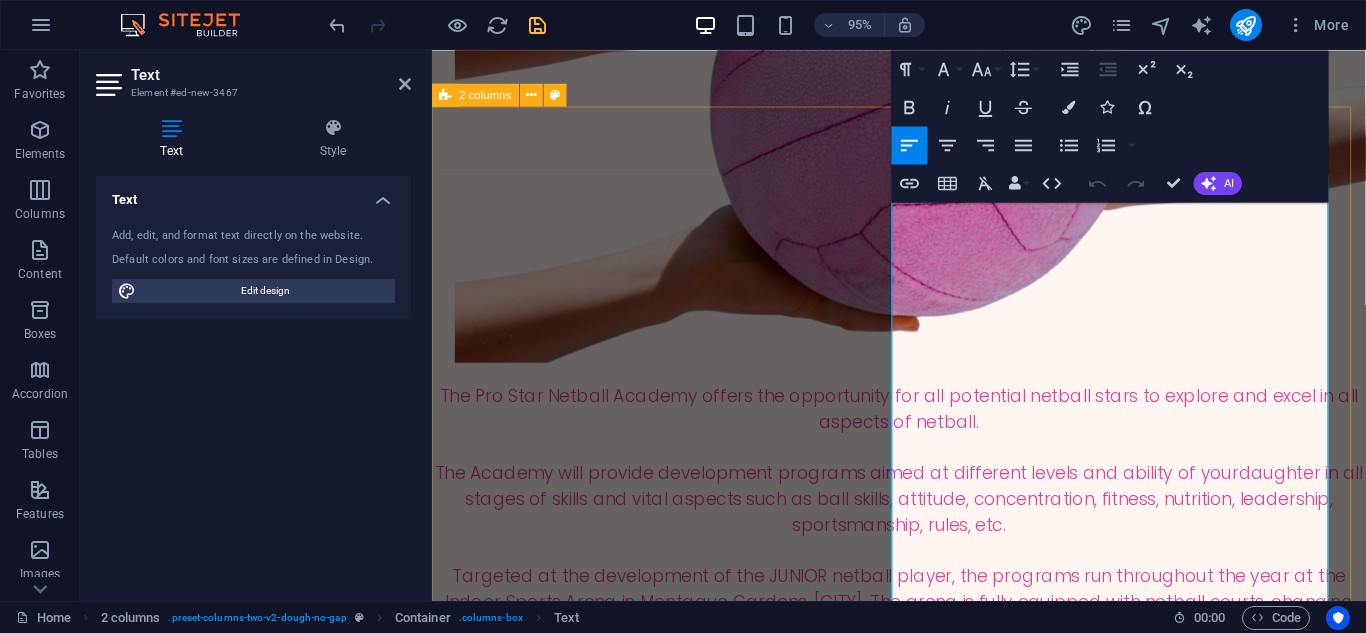 click on "1. How to dramatically increase your daughter's netball skills." at bounding box center [690, 1485] 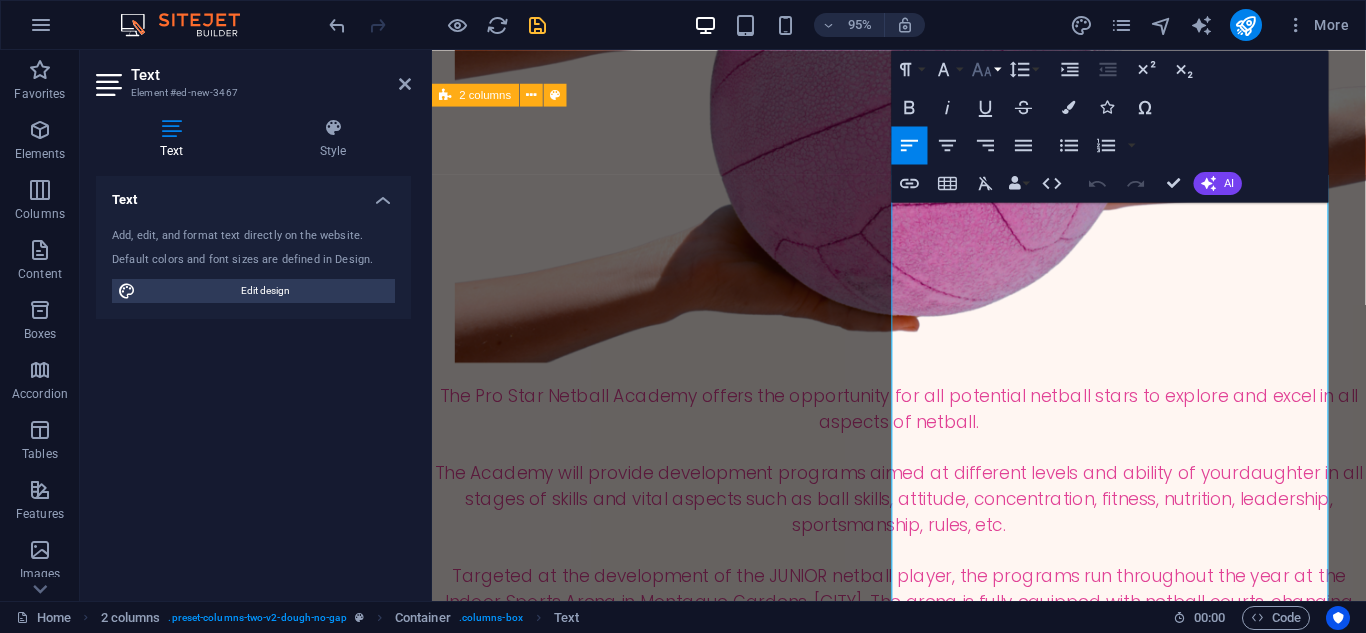 click 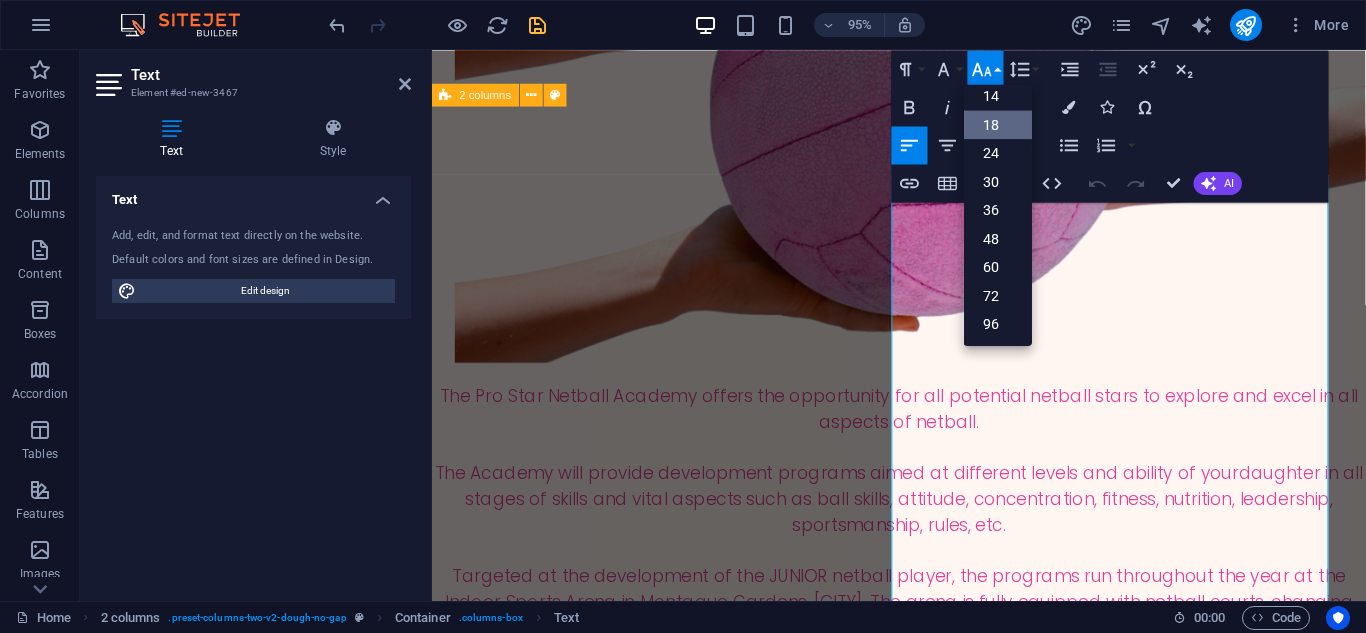 scroll, scrollTop: 161, scrollLeft: 0, axis: vertical 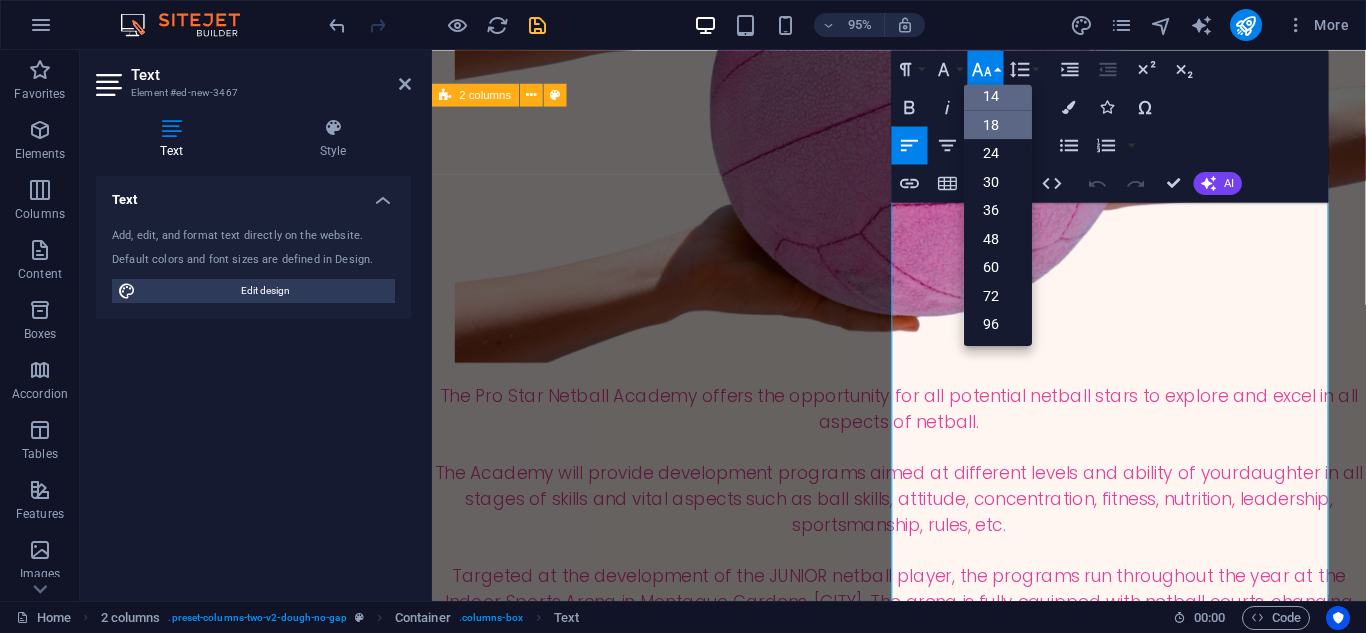 click on "14" at bounding box center (998, 95) 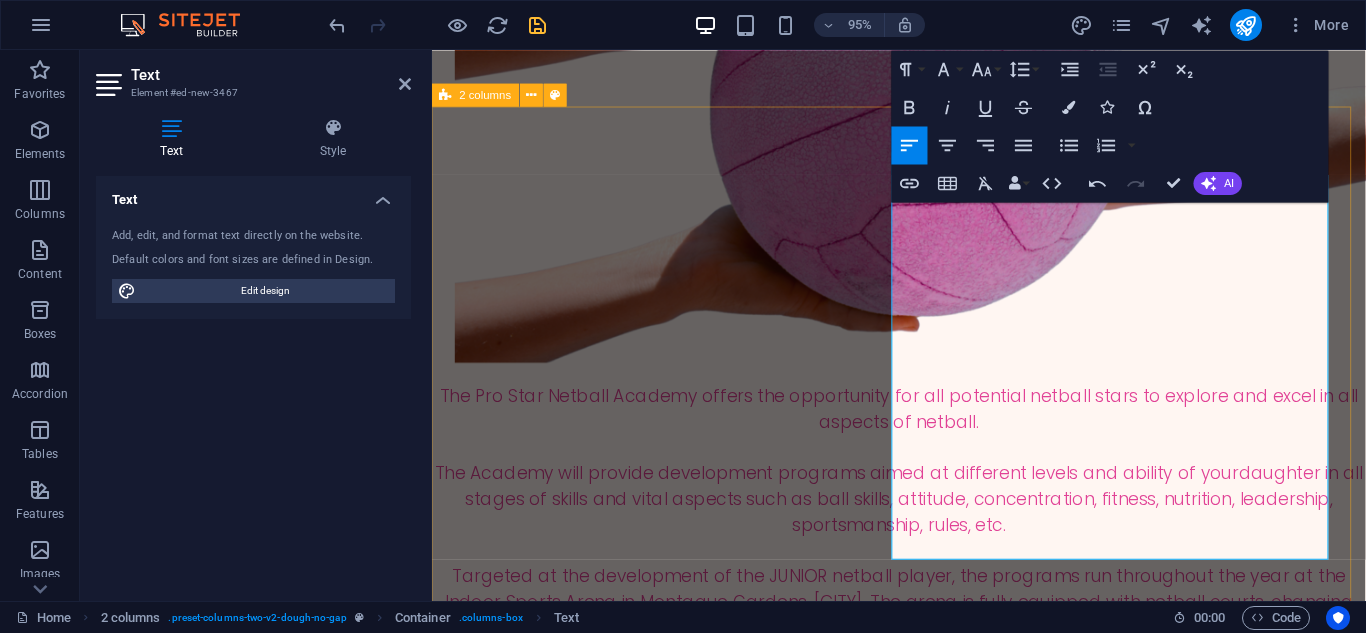 click on "1. How to dramatically increase your daughter's netball skills. 2. What you can do to develop her passion for netball and confidence. 3. Solid fundamental training: ie ball handling; passing and catching; hand eye coordination and goal shooting skills. 4. Fitness and strength programs to enable your little girl to play, compete and shine. 5. Footwork and running methods so her little body is ready to go. 6. Simple, quick and easy warm up methods so her body is ready to go. 7. Food suggestions and tips so her body is fuelled up and ready for maximum performance when she needs it." at bounding box center (923, 1390) 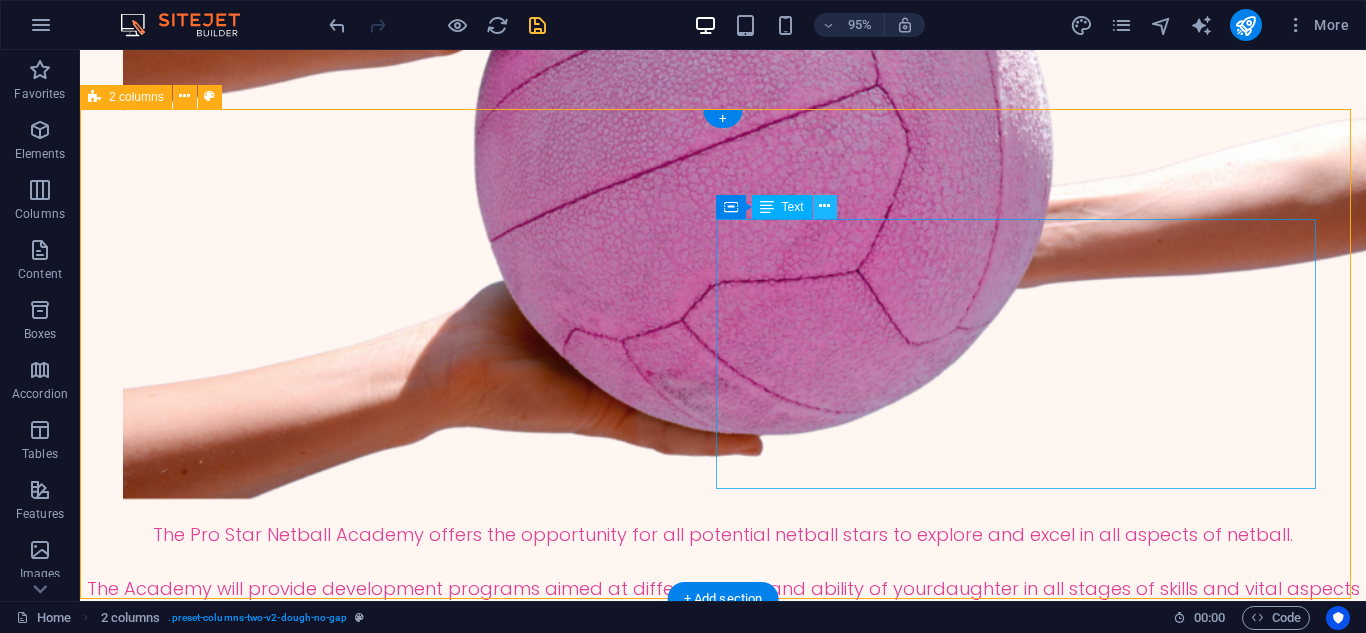 scroll, scrollTop: 900, scrollLeft: 0, axis: vertical 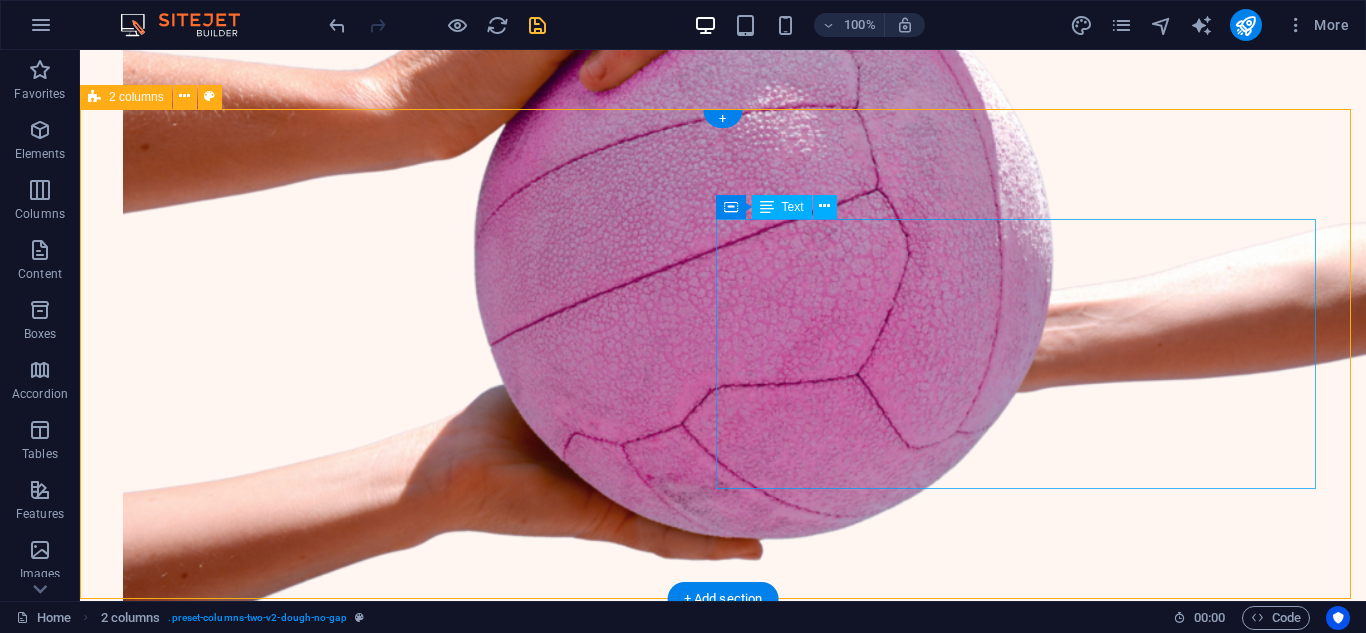 click on "1. How to dramatically increase your daughter's netball skills. 2. What you can do to develop her passion for netball and confidence. 3. Solid fundamental training: ie ball handling; passing and catching; hand eye coordination and goal shooting skills. 4. Fitness and strength programs to enable your little girl to play, compete and shine. 5. Footwork and running methods so her little body is ready to go. 6. Simple, quick and easy warm up methods so her body is ready to go. 7. Food suggestions and tips so her body is fuelled up and ready for maximum performance when she needs it." at bounding box center [404, 1912] 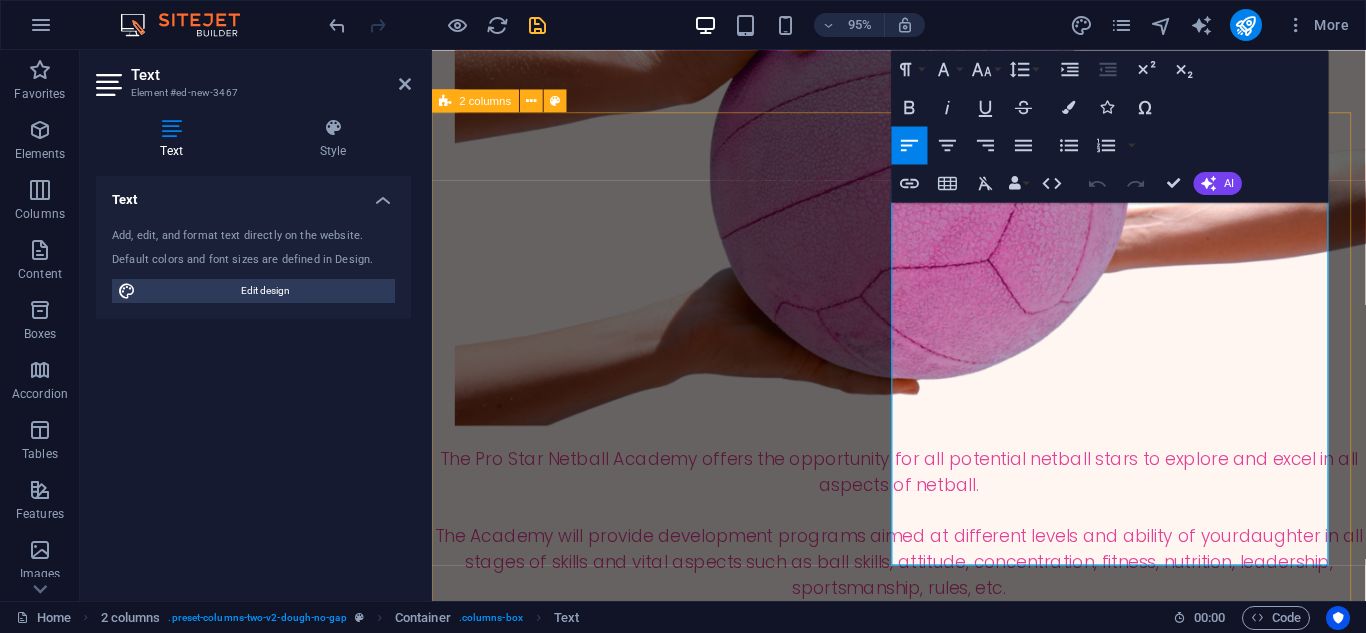 scroll, scrollTop: 804, scrollLeft: 0, axis: vertical 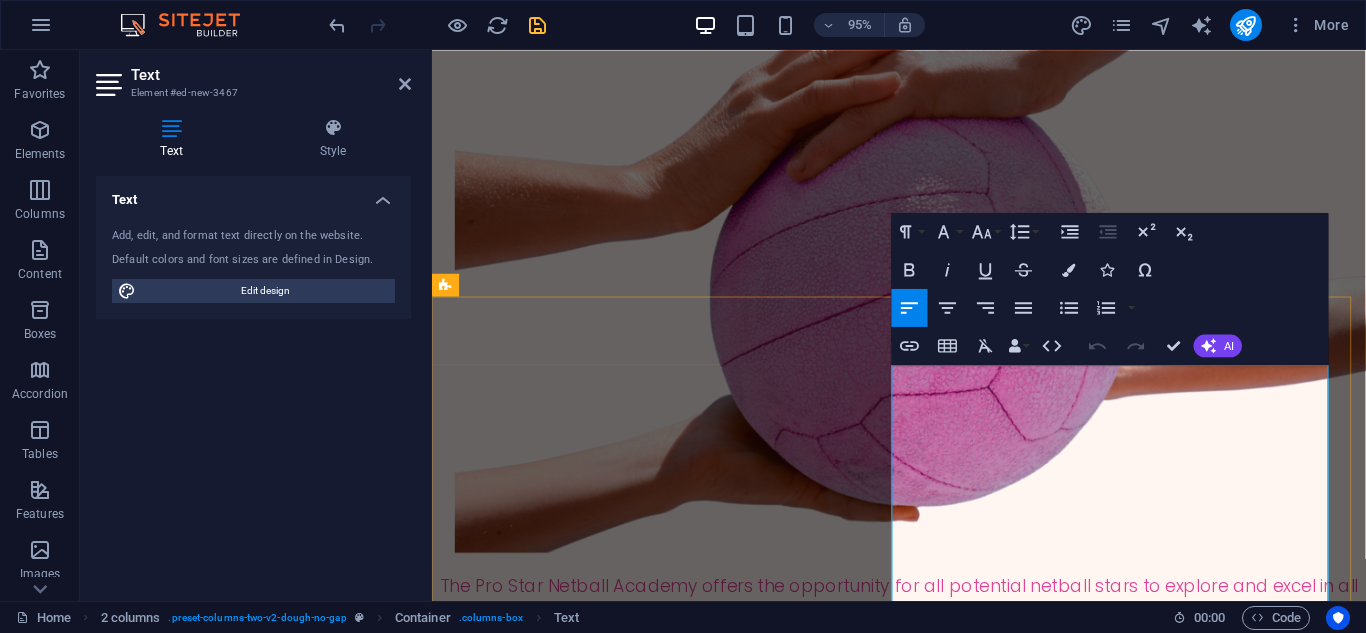 click on "1. How to dramatically increase your daughter's netball skills." at bounding box center (671, 1673) 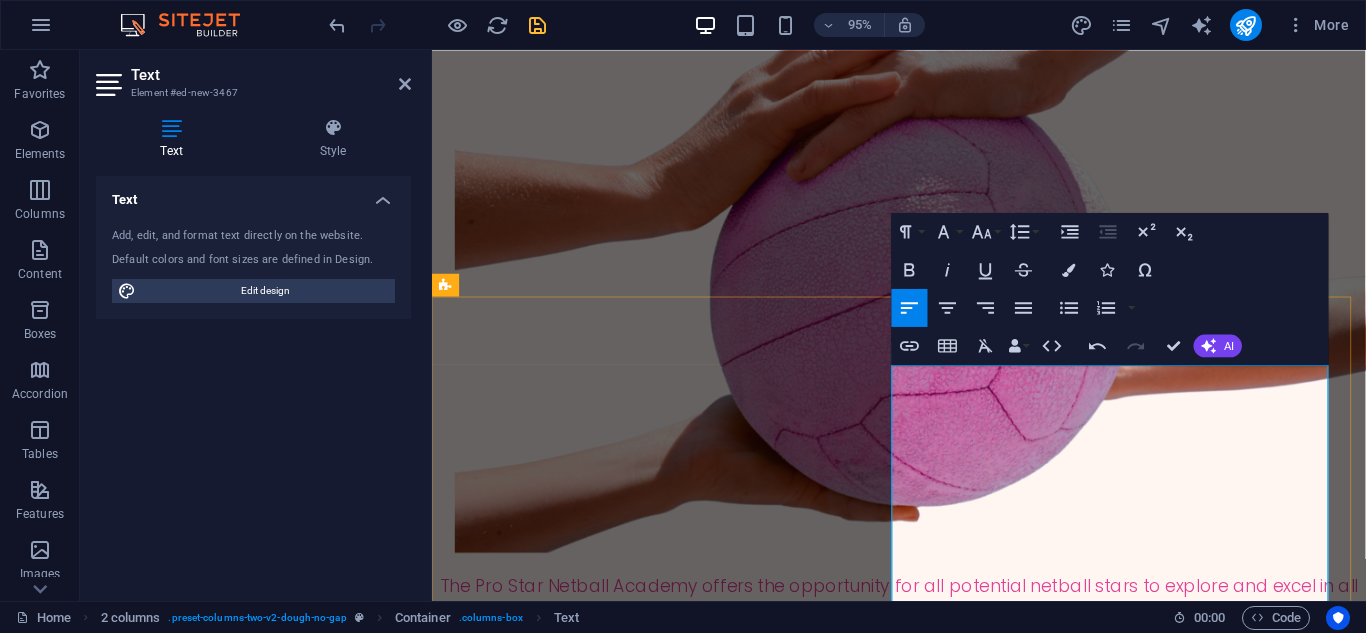 drag, startPoint x: 1238, startPoint y: 398, endPoint x: 1282, endPoint y: 398, distance: 44 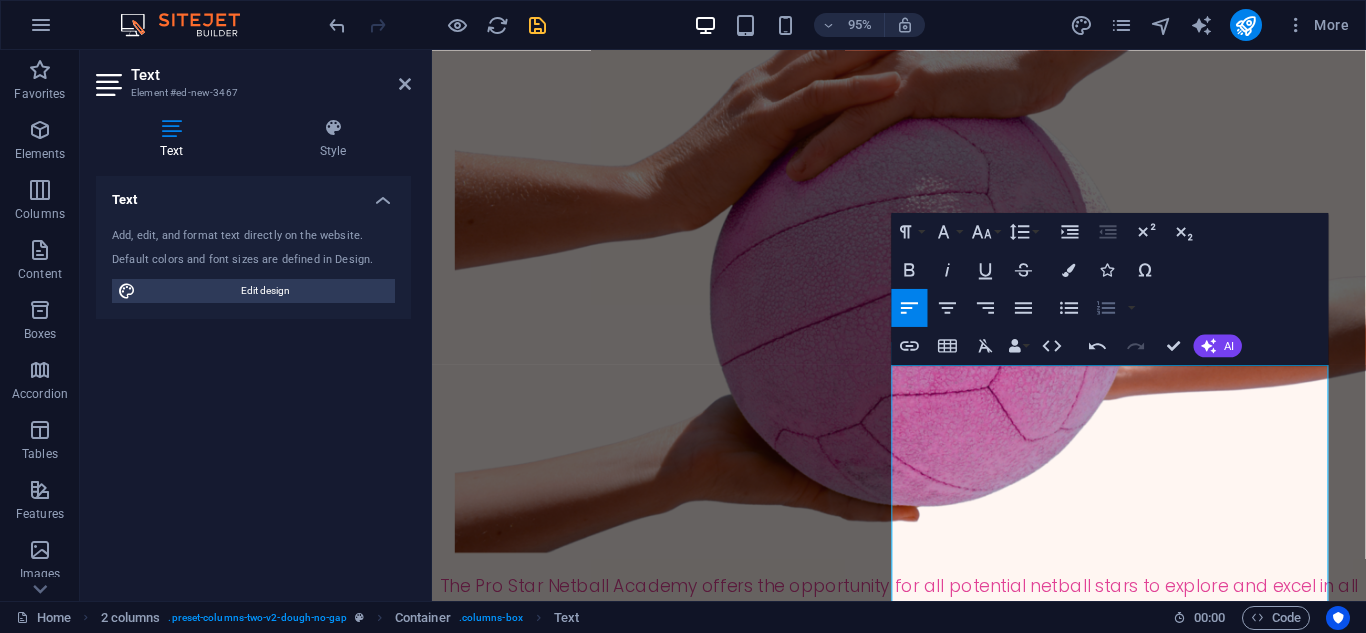 click 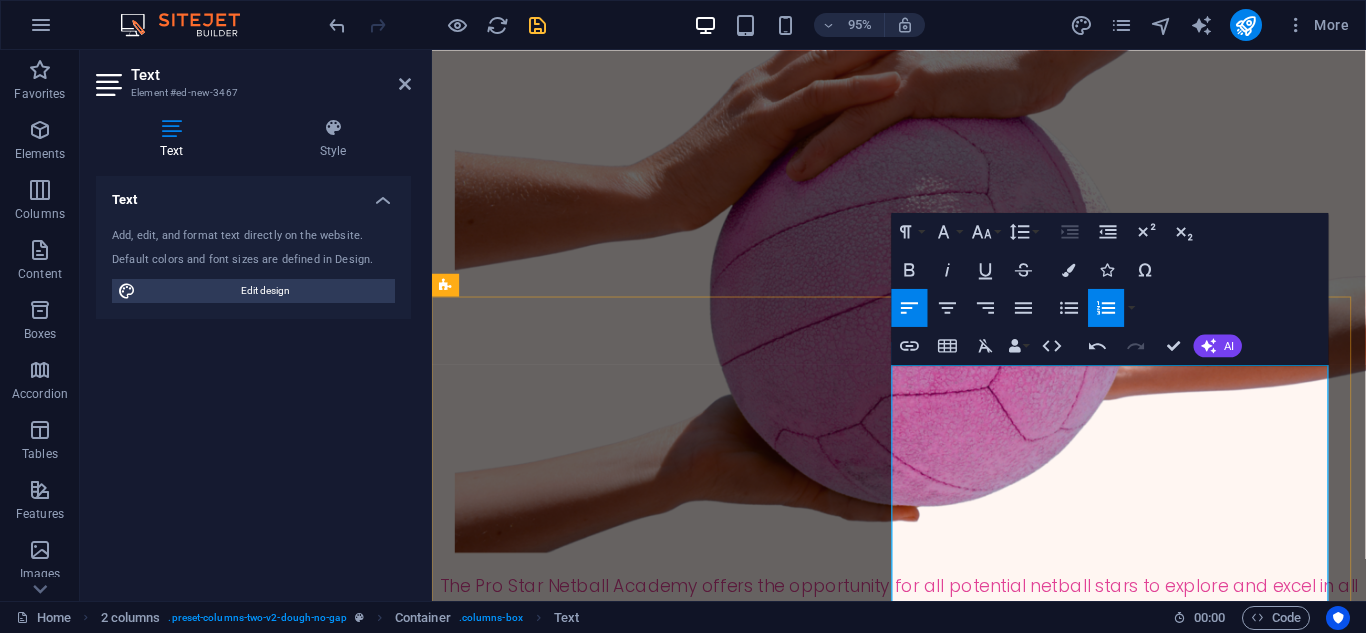 click on "1.How to dramatically increase your daughter's netball skills." at bounding box center [683, 1673] 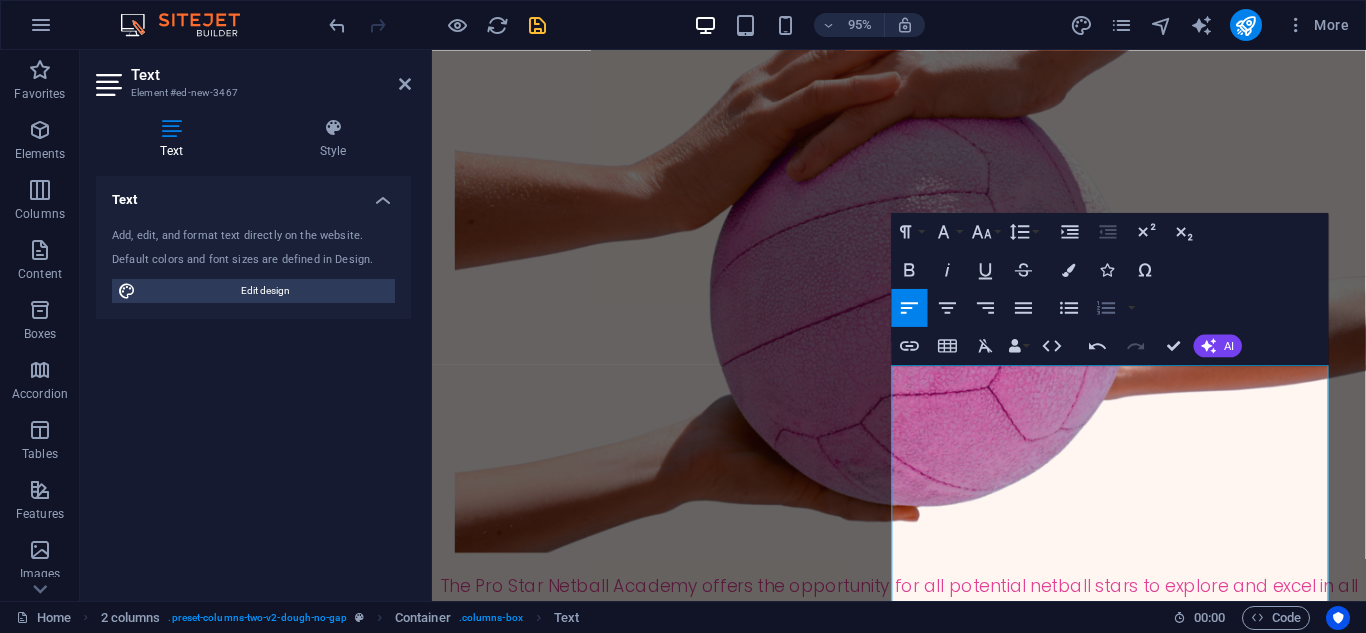 click 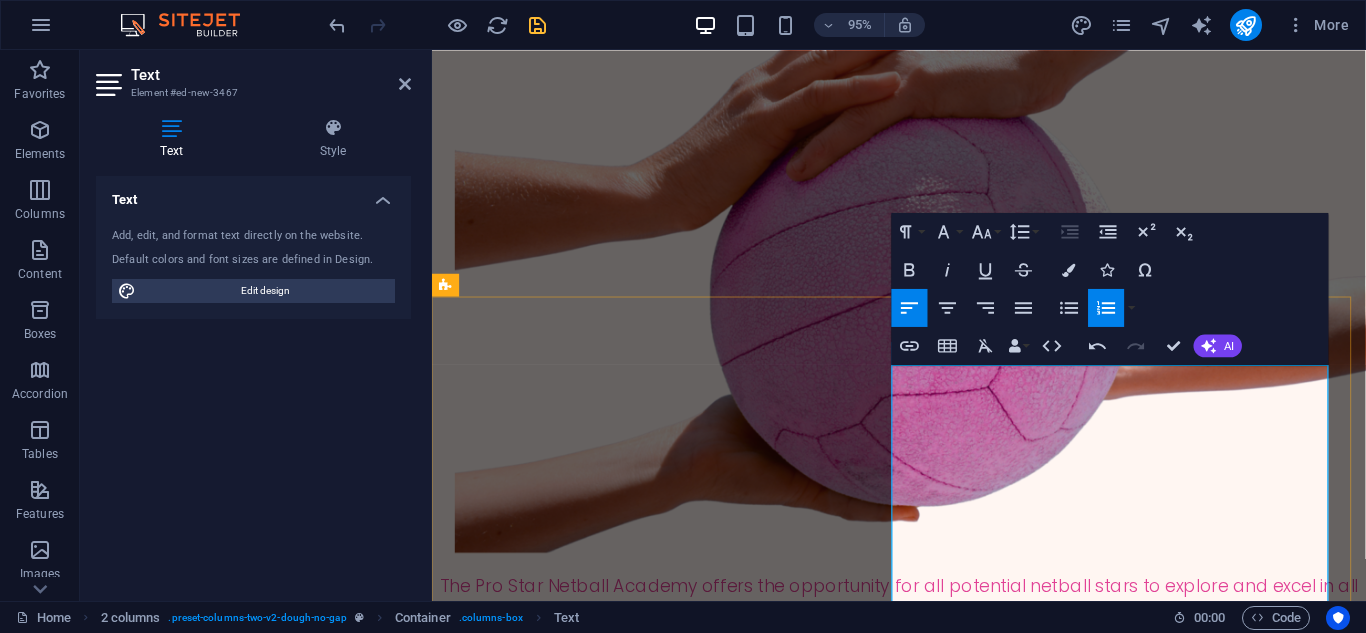 click on "2.  What you can do to develop her passion for netball and confidence." at bounding box center (667, 1713) 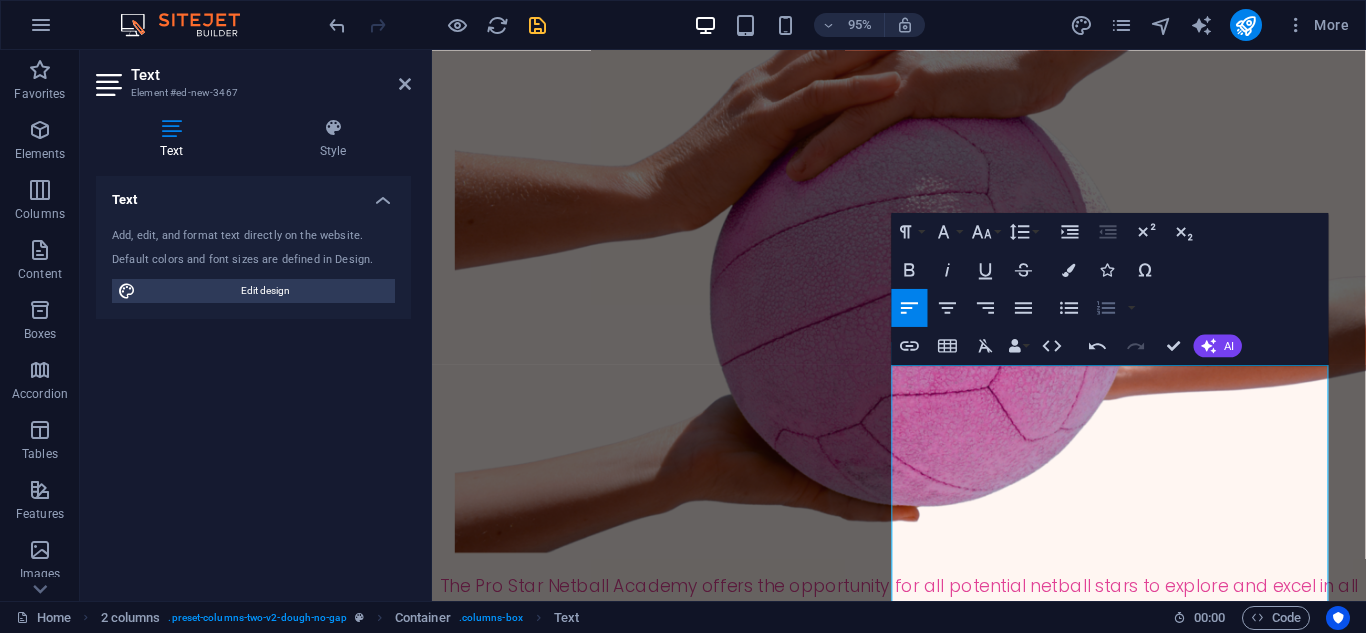 click 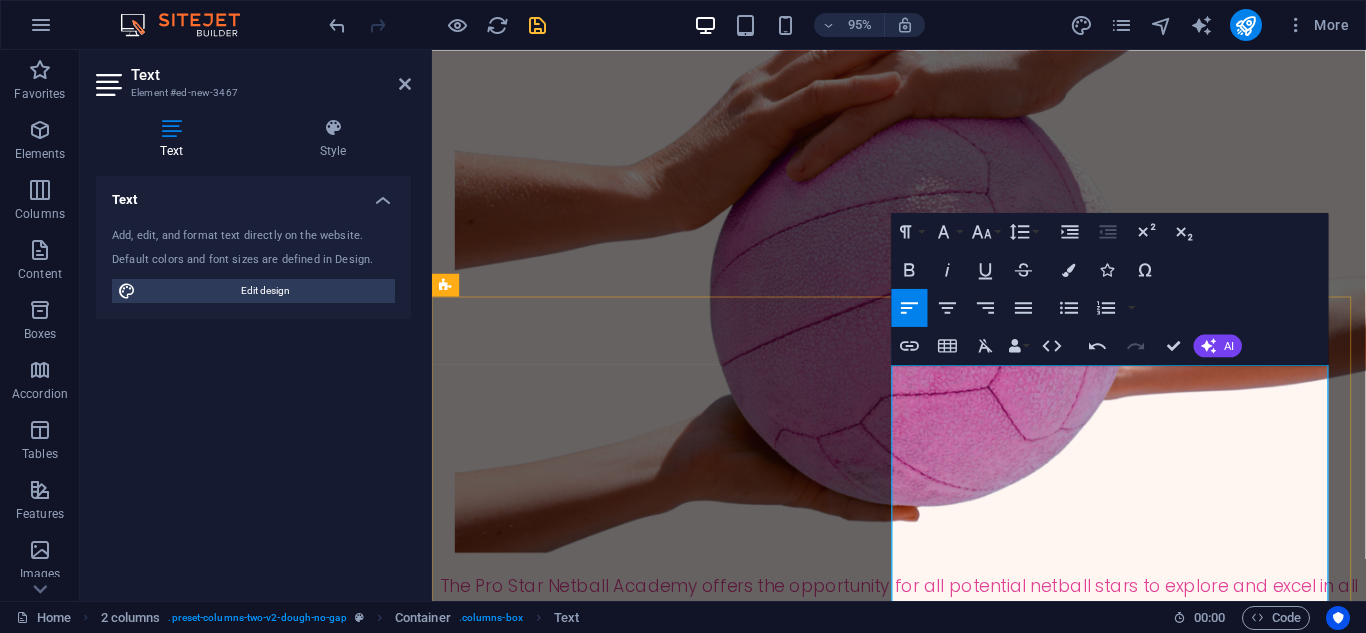 click on "2.  What you can do to develop her passion for netball and confidence." at bounding box center [667, 1713] 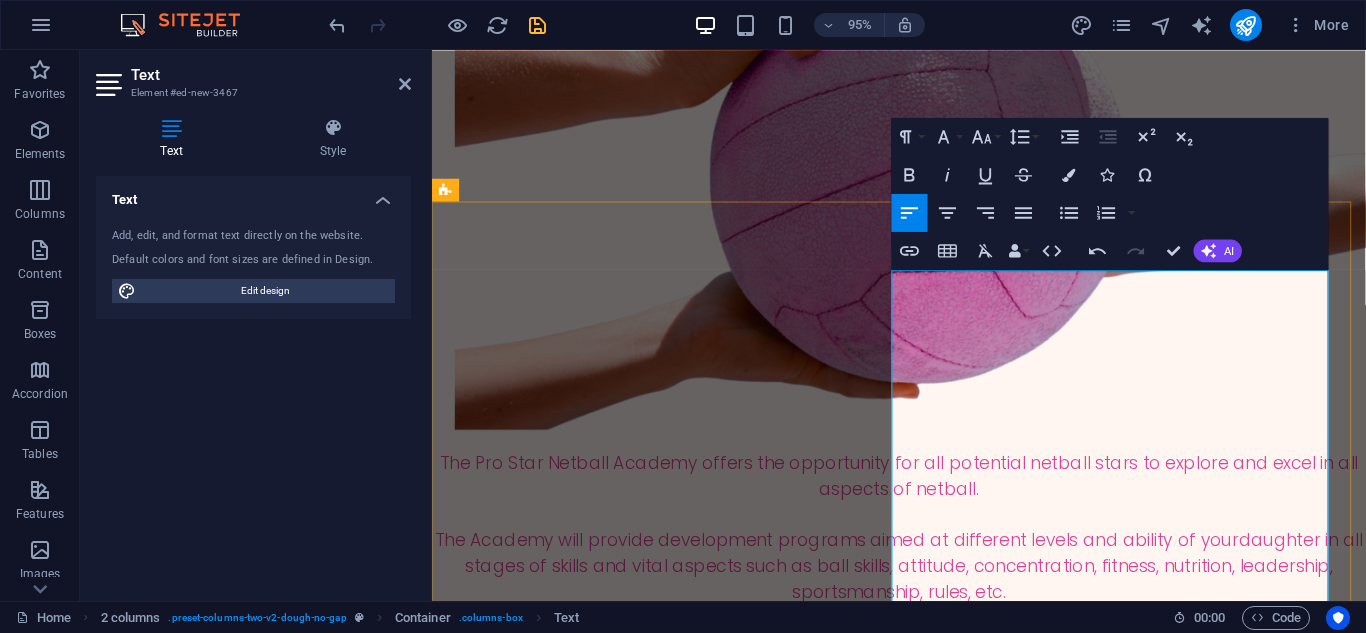scroll, scrollTop: 904, scrollLeft: 0, axis: vertical 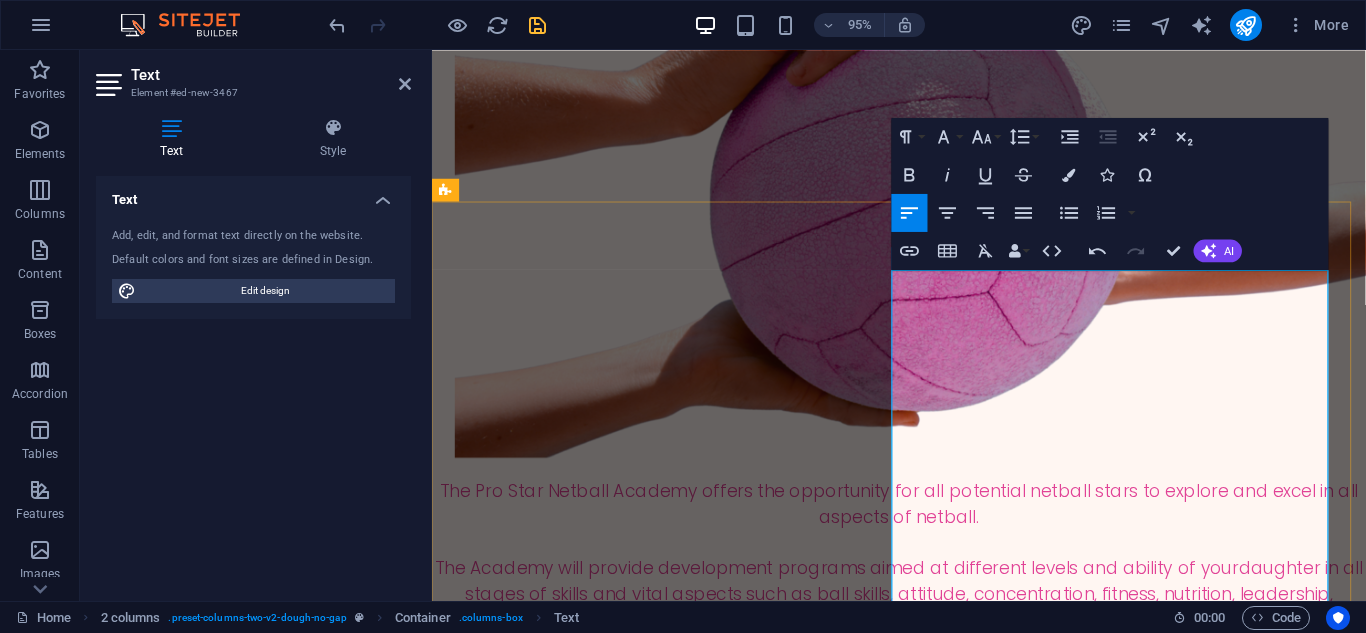 click on "2.    What you can do to develop her passion for netball and" at bounding box center (671, 1600) 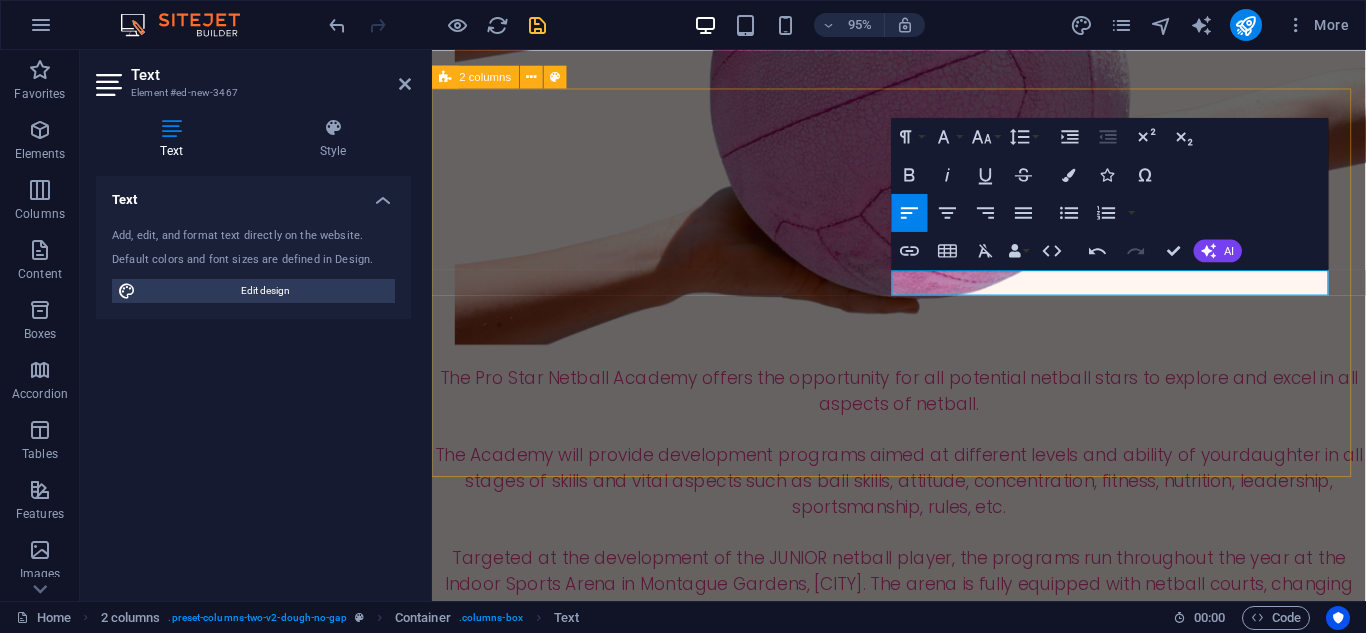 click at bounding box center [690, 1452] 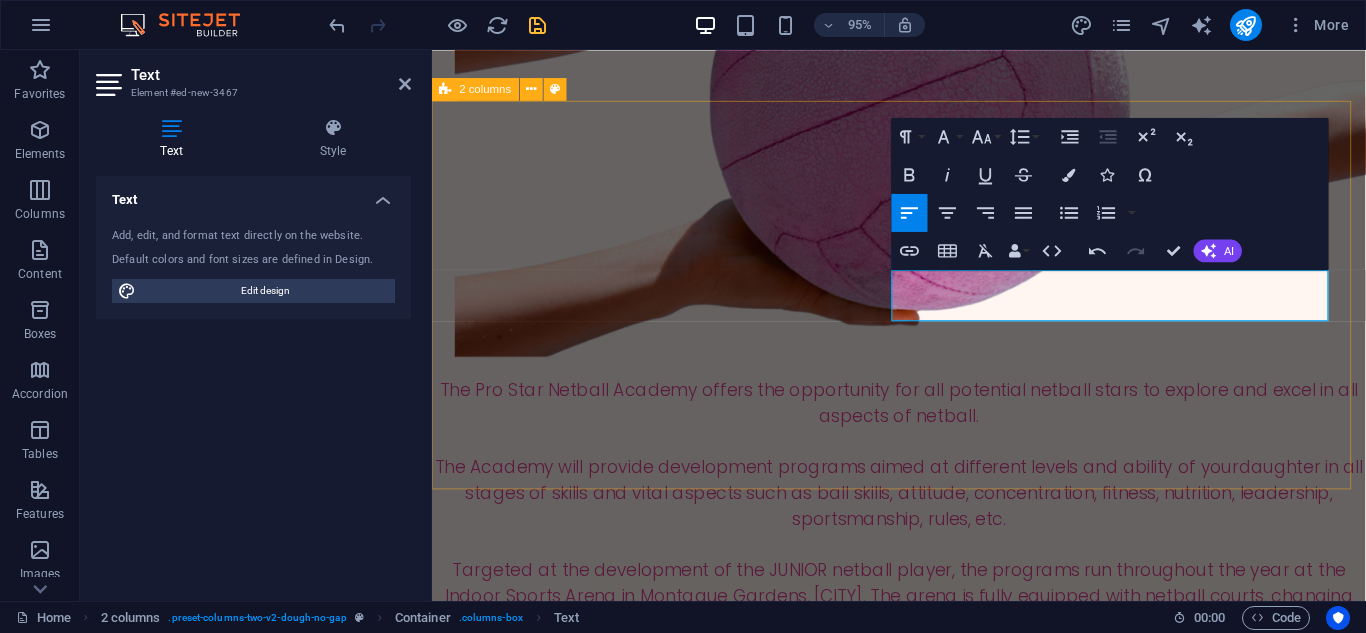 scroll, scrollTop: 857, scrollLeft: 2, axis: both 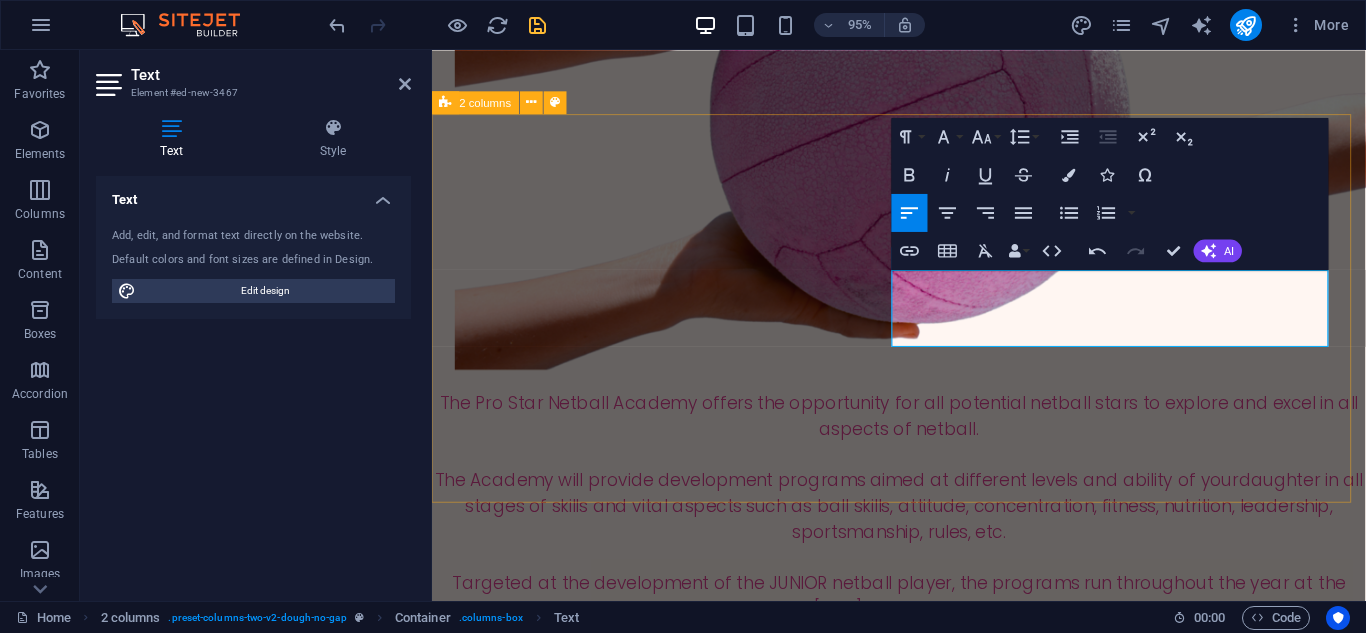 click at bounding box center (690, 1533) 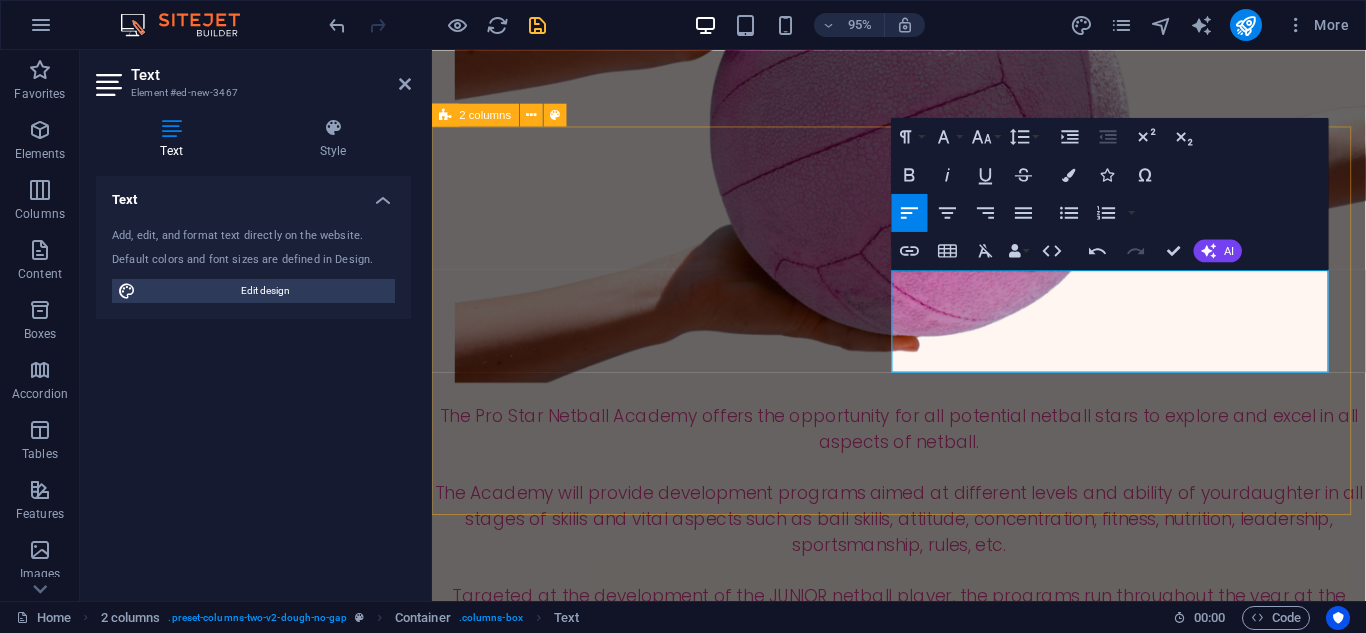 scroll, scrollTop: 969, scrollLeft: 0, axis: vertical 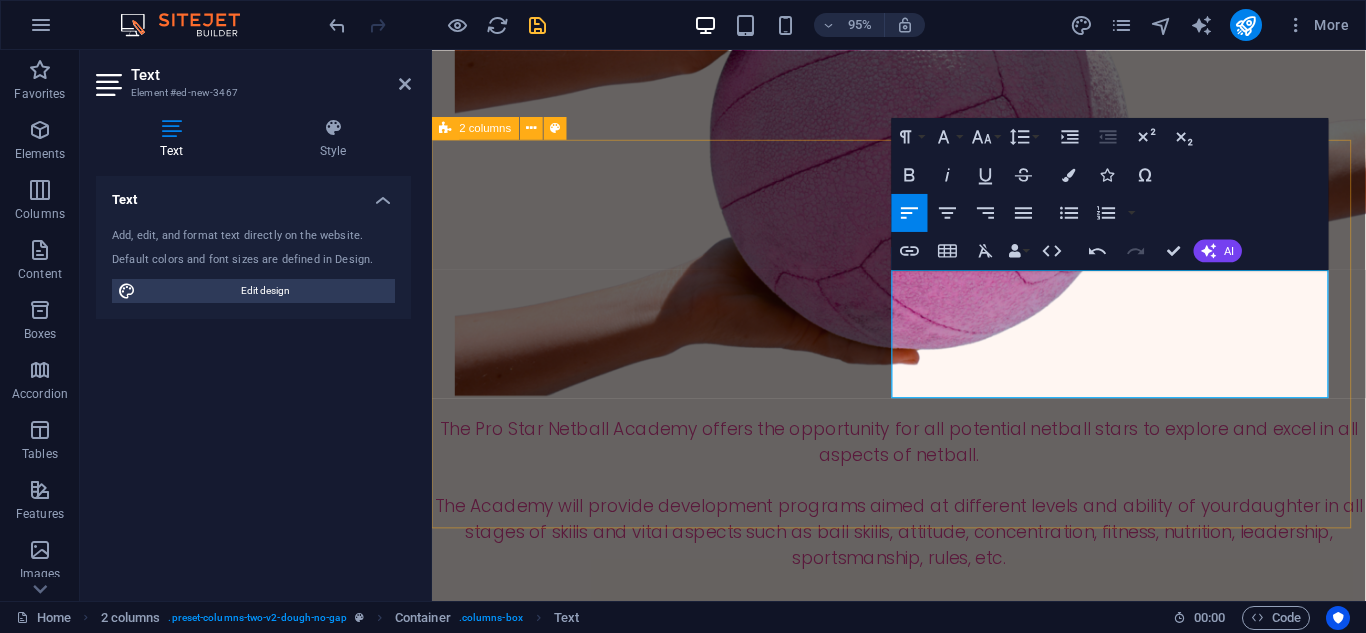 click at bounding box center [690, 1614] 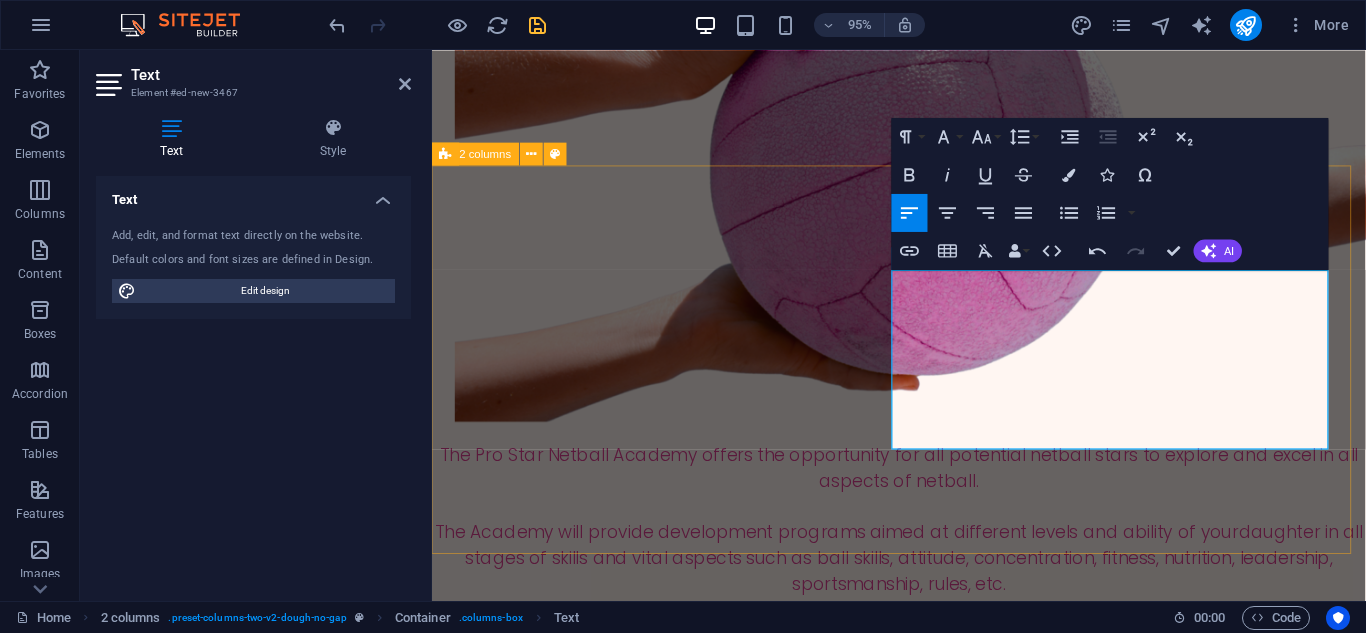 scroll, scrollTop: 929, scrollLeft: 0, axis: vertical 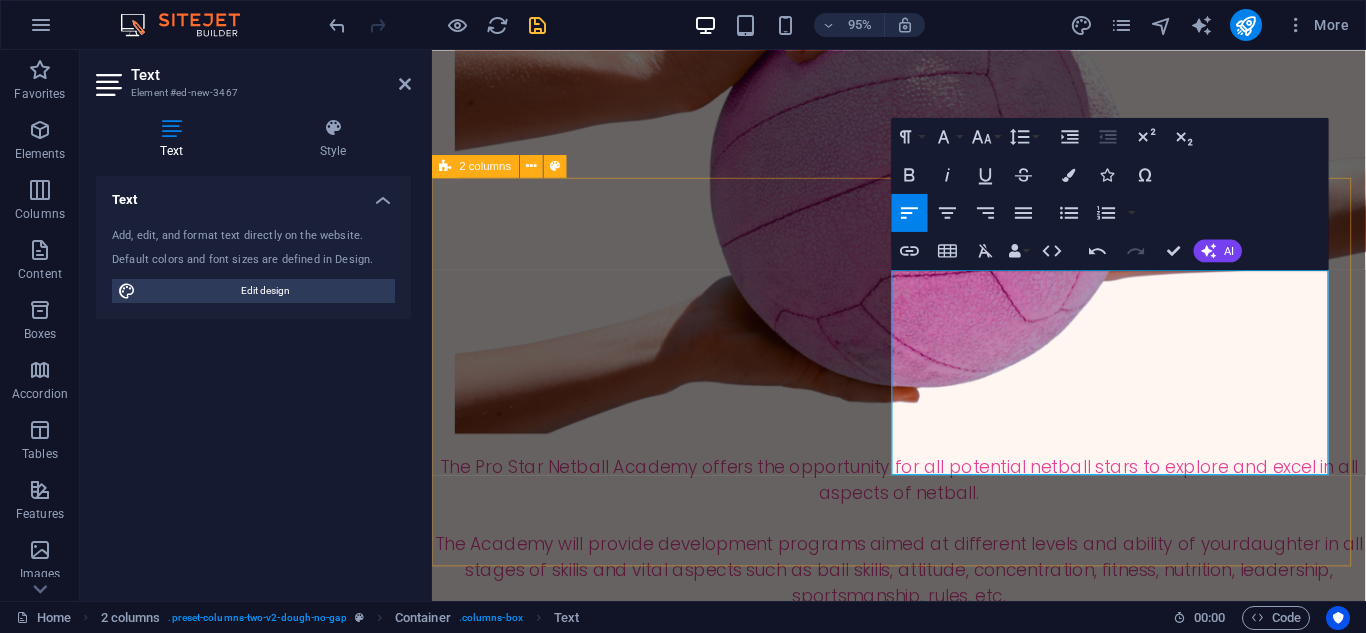 click at bounding box center (690, 1735) 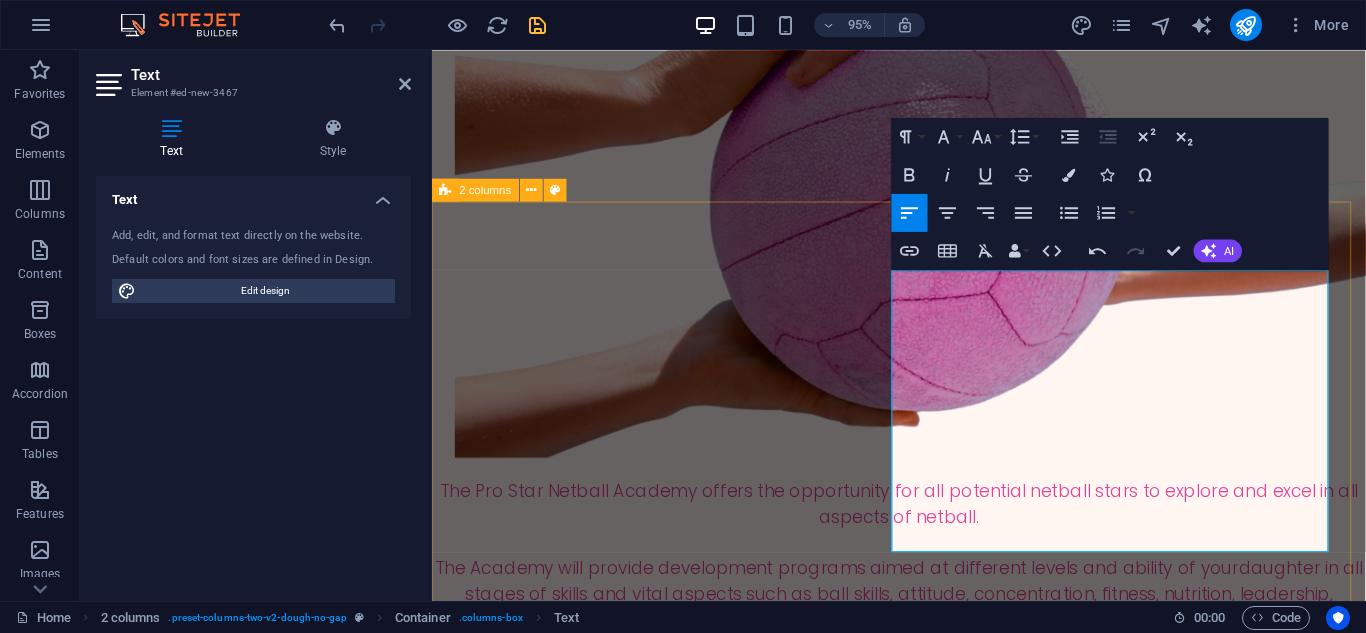 click at bounding box center (690, 1841) 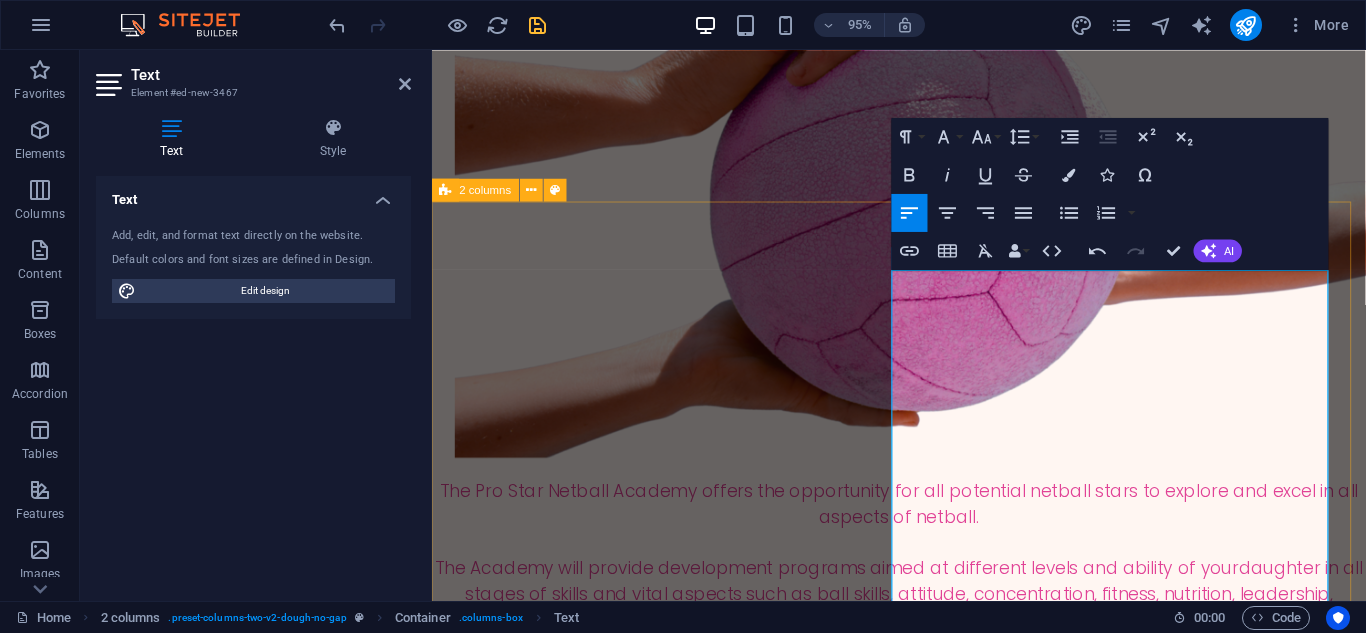 click at bounding box center [690, 1895] 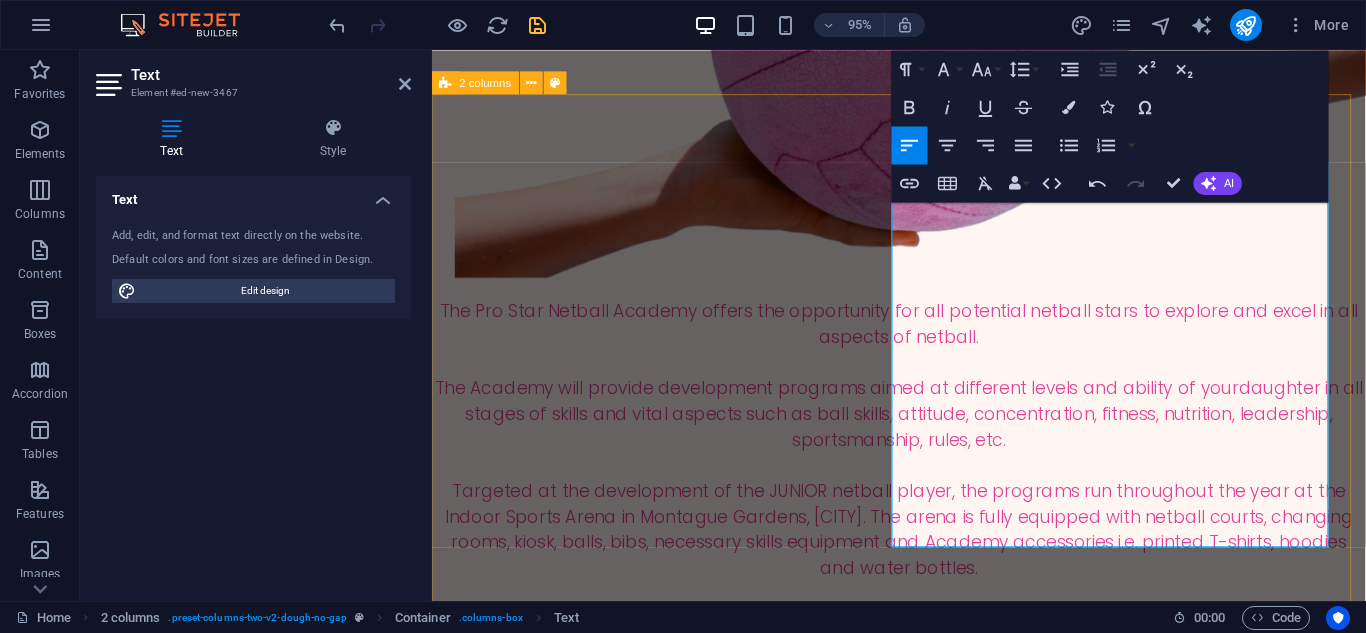 scroll, scrollTop: 1204, scrollLeft: 0, axis: vertical 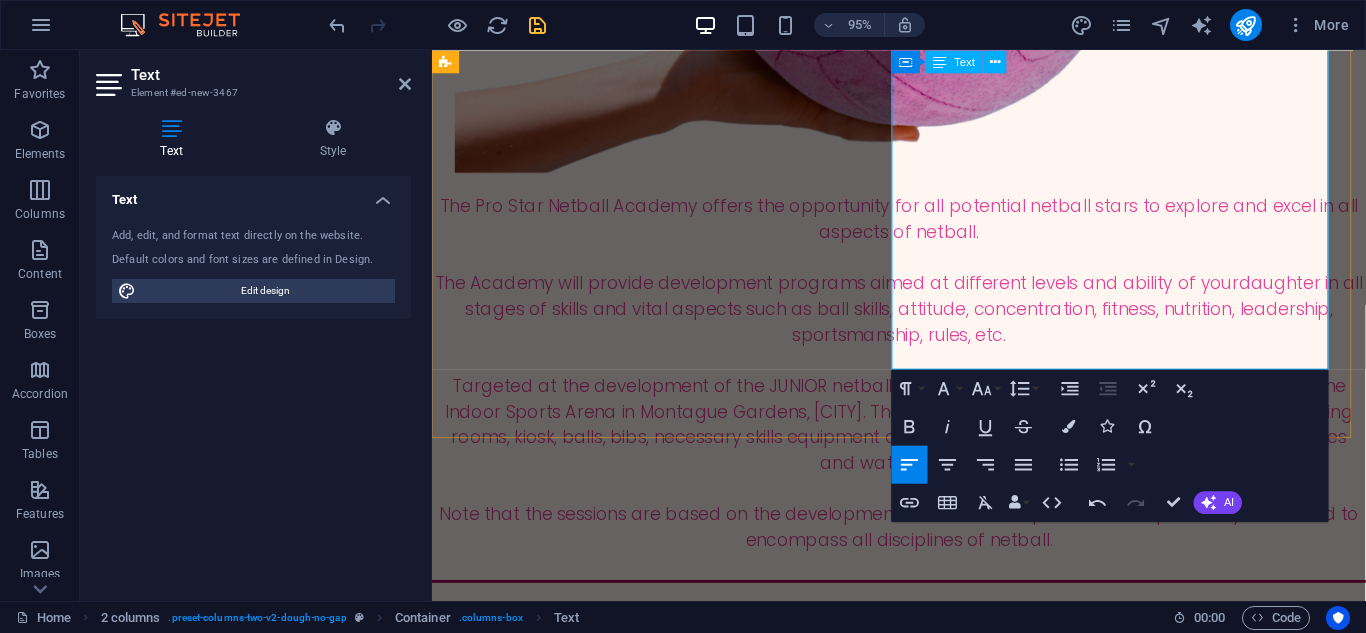 click at bounding box center [690, 1649] 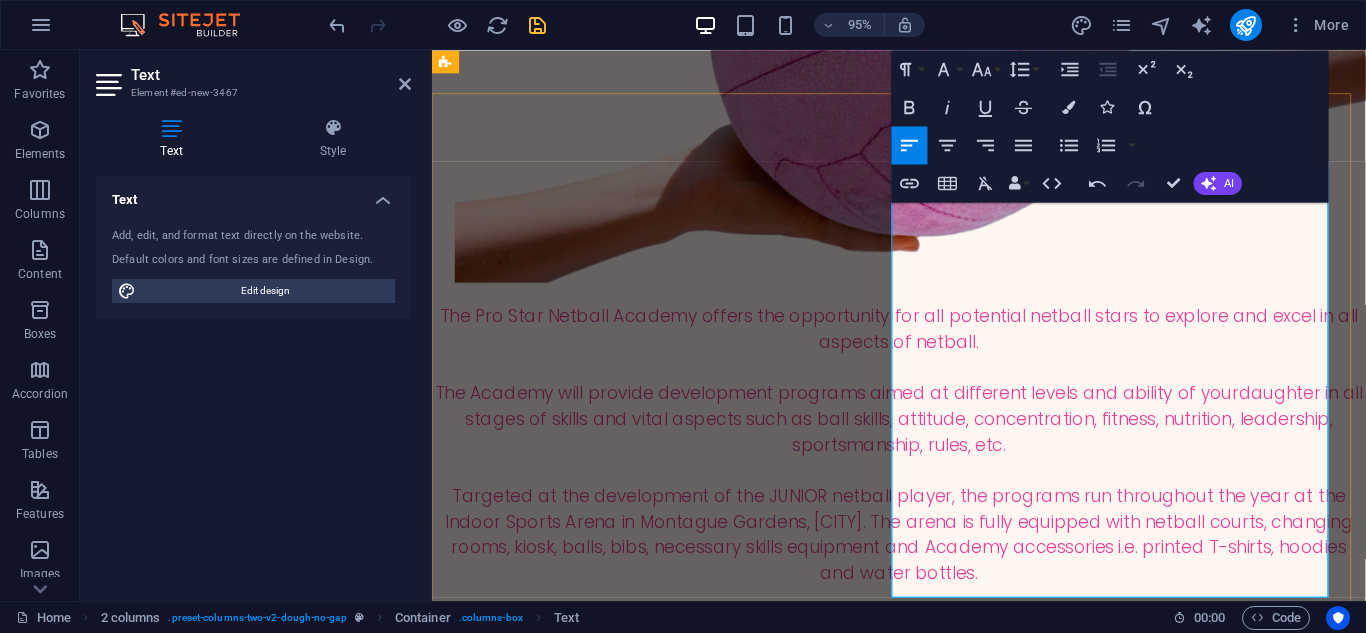 scroll, scrollTop: 1004, scrollLeft: 0, axis: vertical 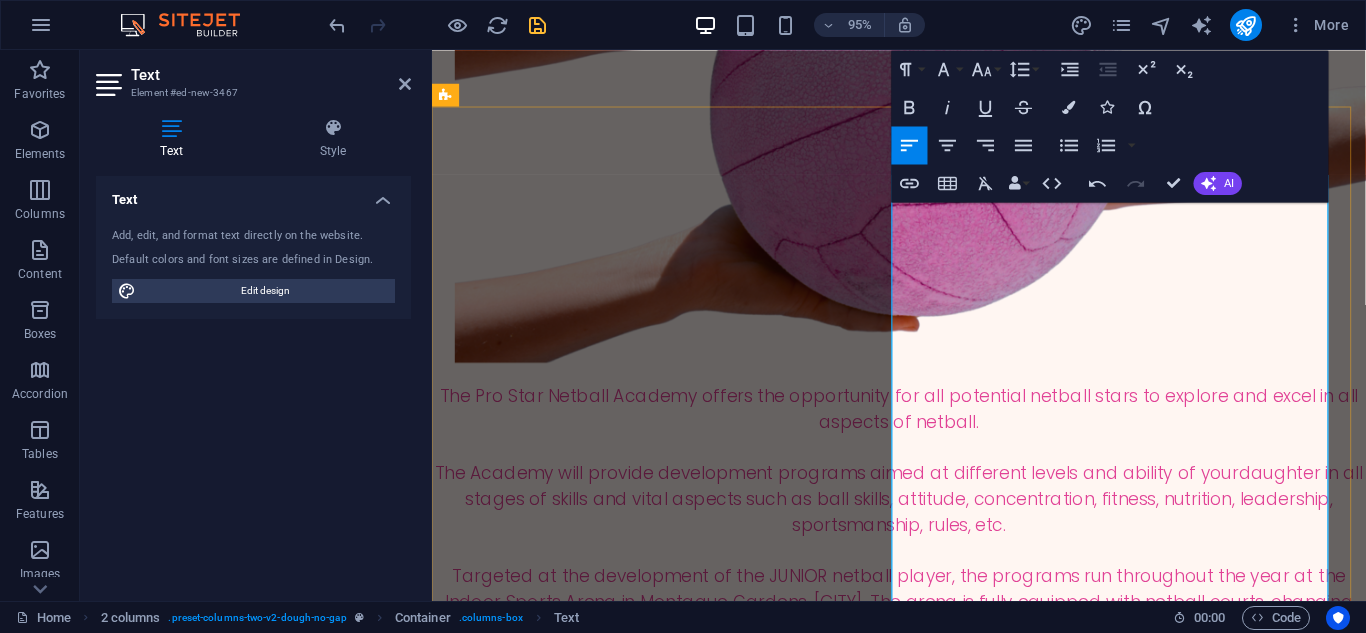 click on "What you can do to develop her passion for netball and confidence." at bounding box center [690, 1539] 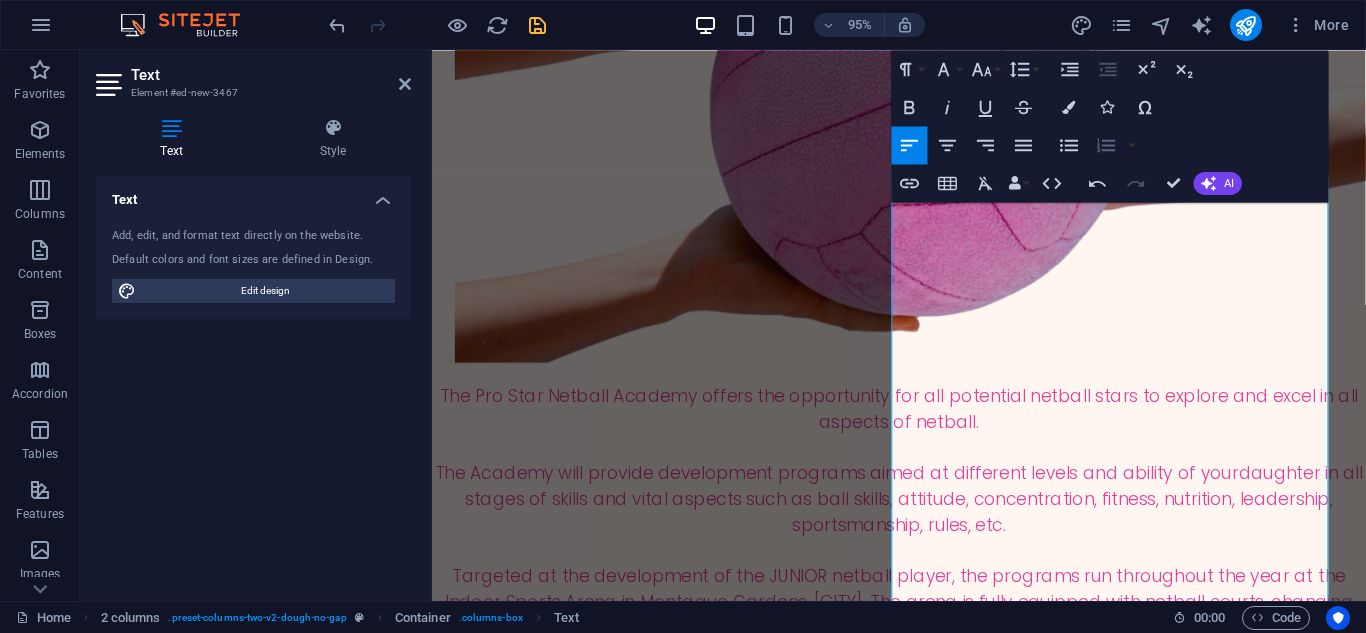 click 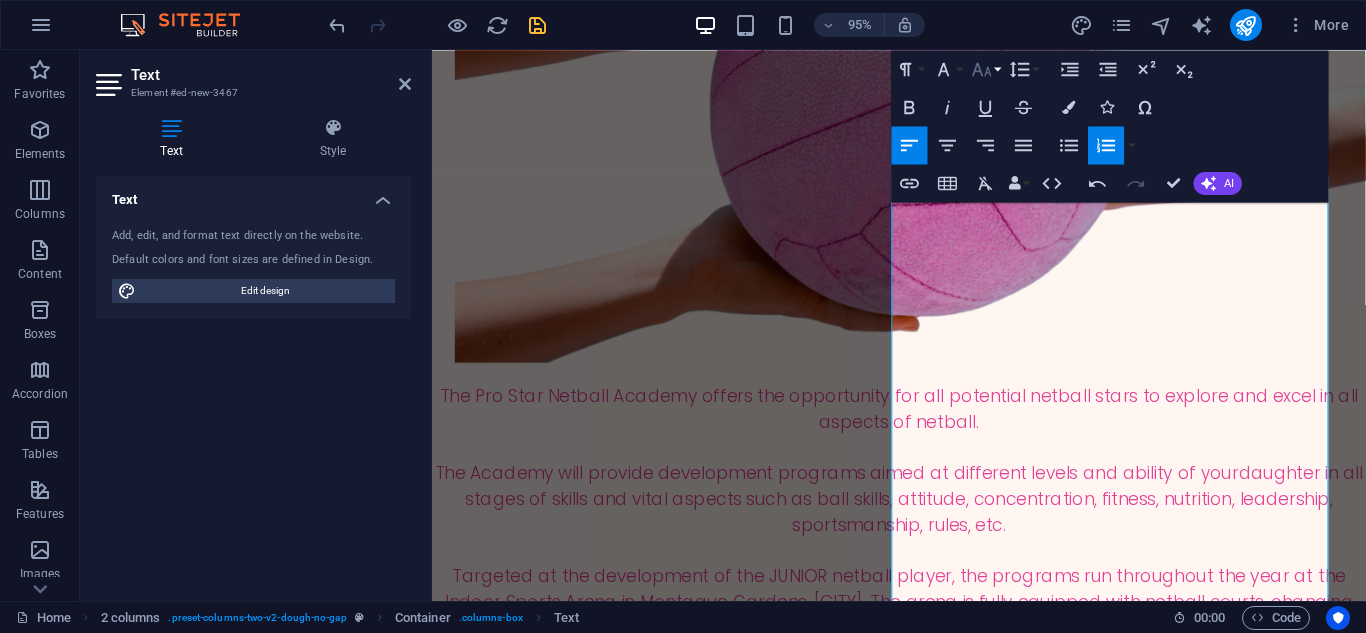 click 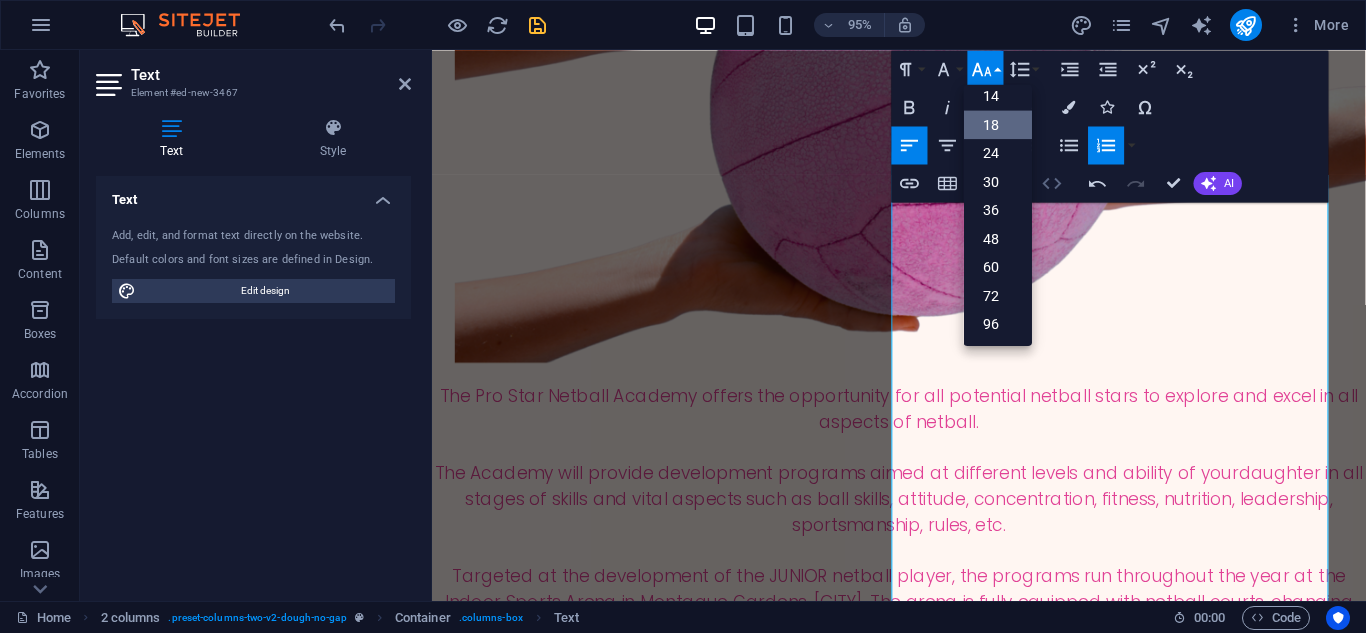 scroll, scrollTop: 161, scrollLeft: 0, axis: vertical 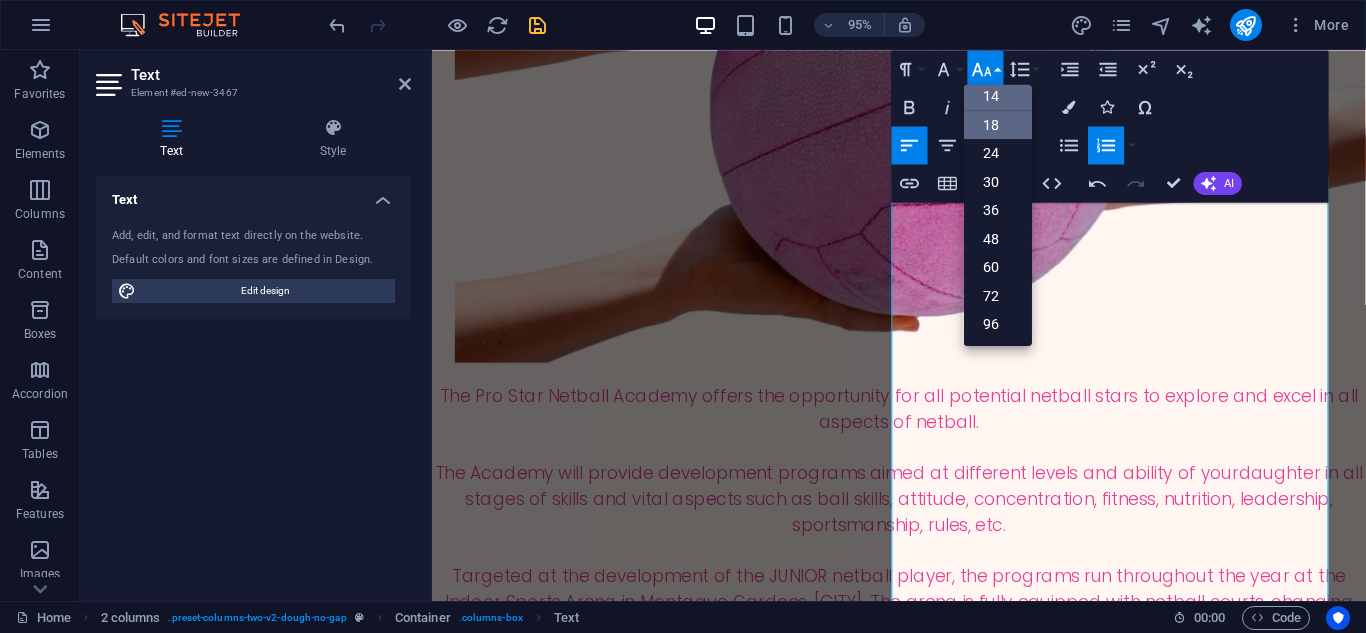 click on "14" at bounding box center (998, 95) 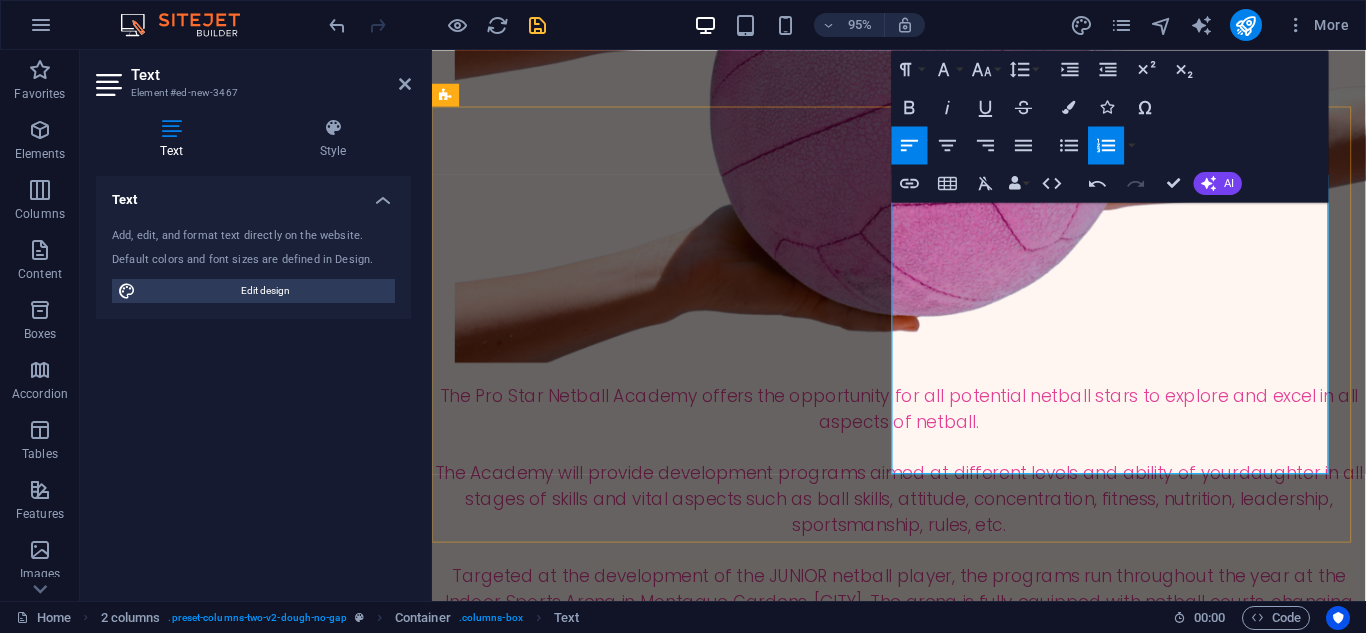 click on "Solid fundamental training: ie ball handling; passing and catching; hand" at bounding box center (690, 1542) 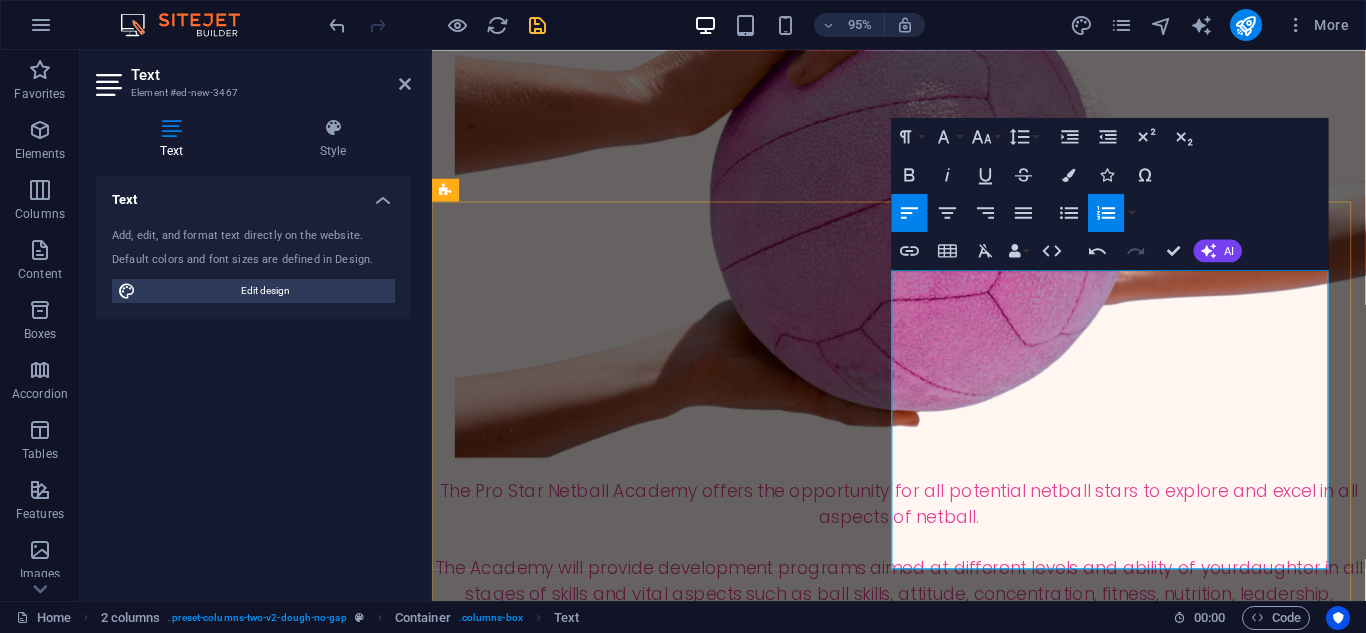drag, startPoint x: 1280, startPoint y: 294, endPoint x: 1233, endPoint y: 290, distance: 47.169907 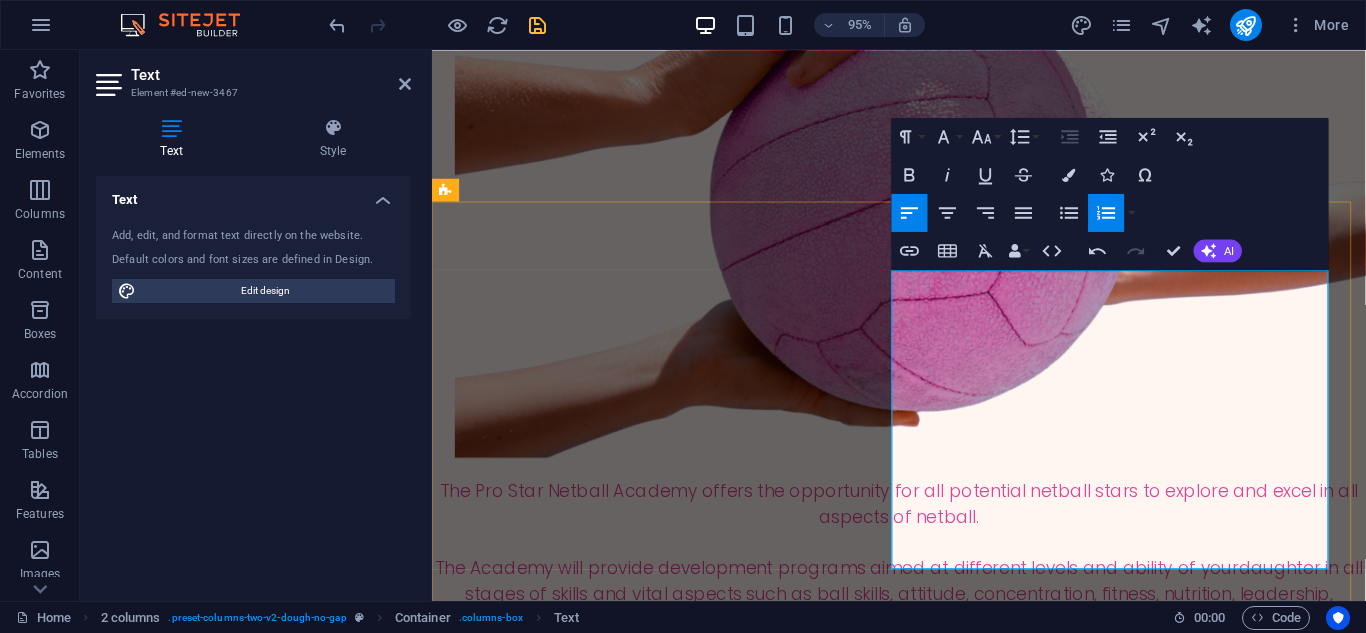 click on "How to dramatically increase your [RELATION]'s netball skills." at bounding box center [690, 1568] 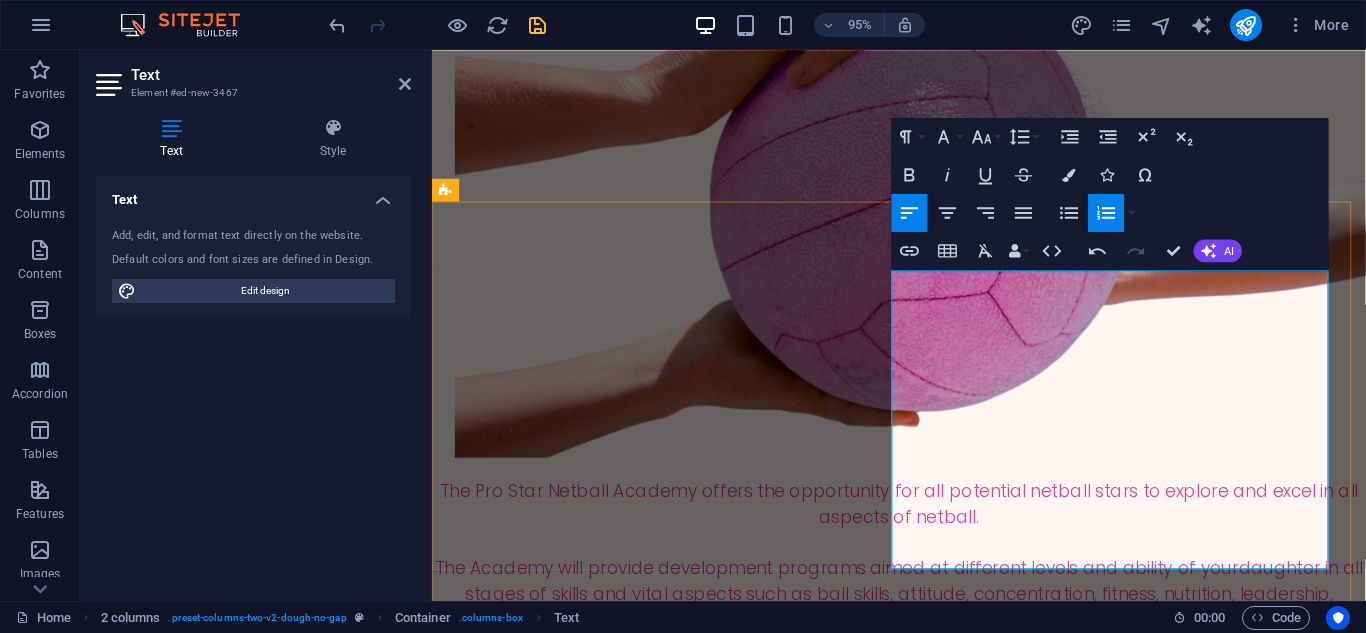 click on "What you can do to develop her passion for netball and confidence." at bounding box center (690, 1600) 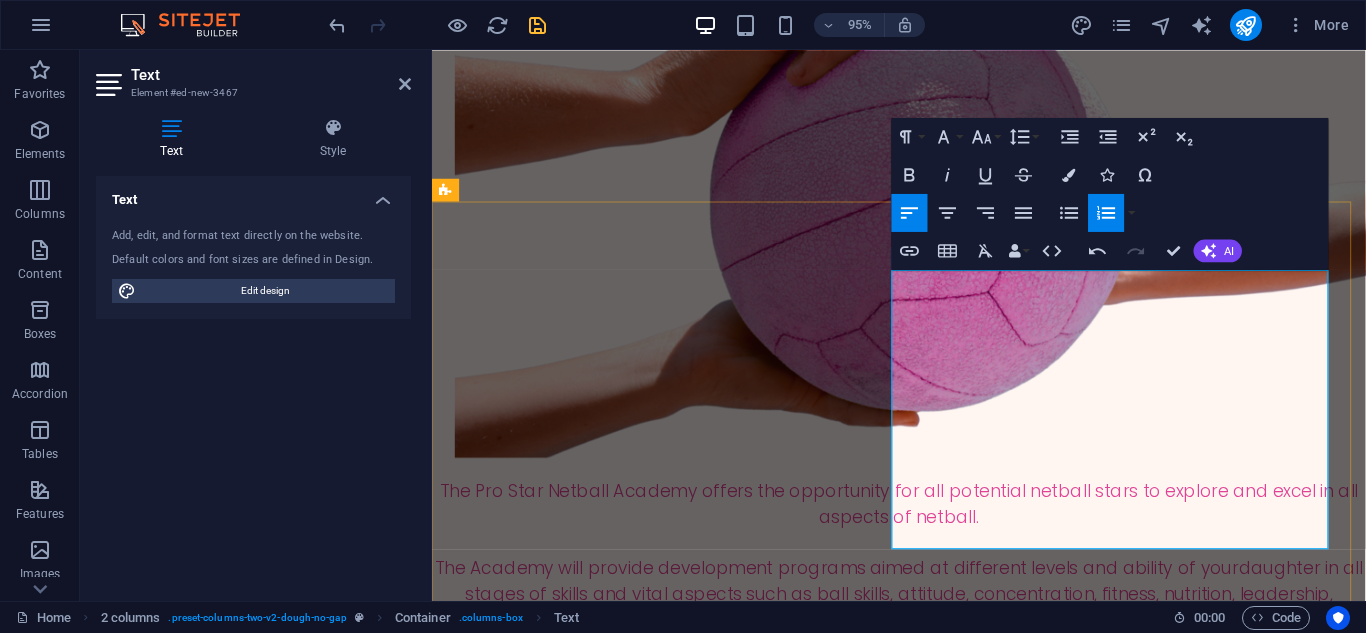click on "Fitness and strength programs to enable your little [RELATION] to play, compete" at bounding box center [690, 1684] 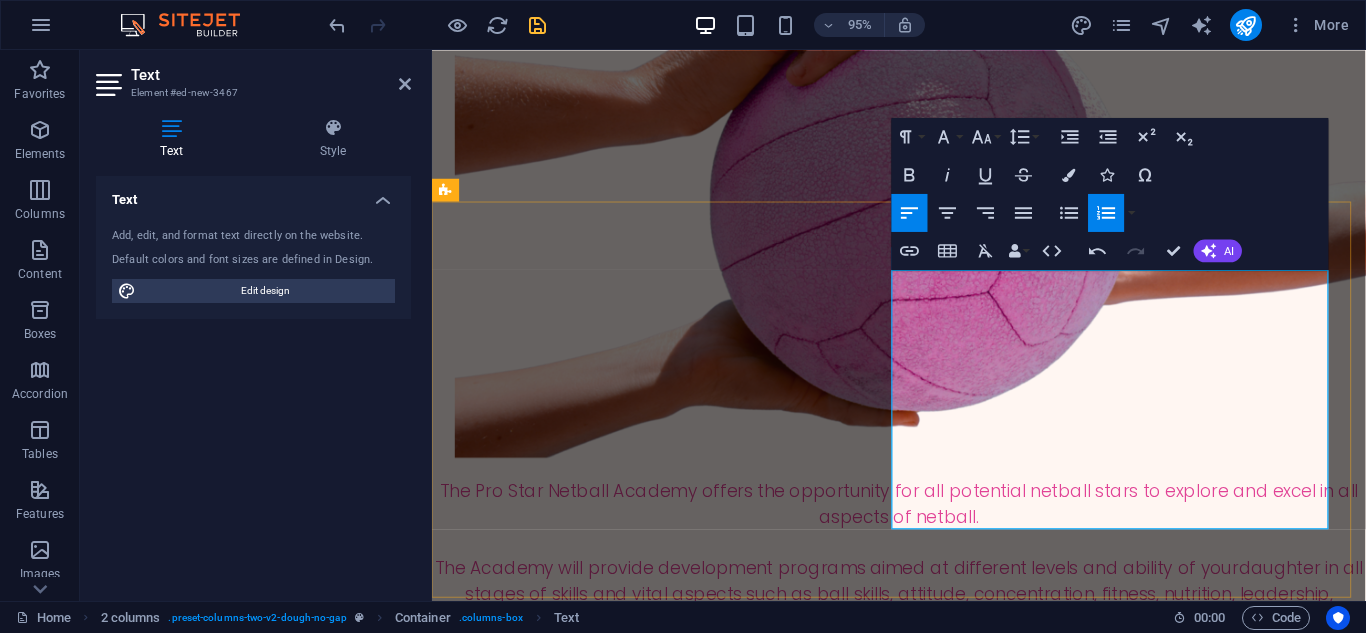click on "Footwork and running methods so her little body is ready to go." at bounding box center [690, 1726] 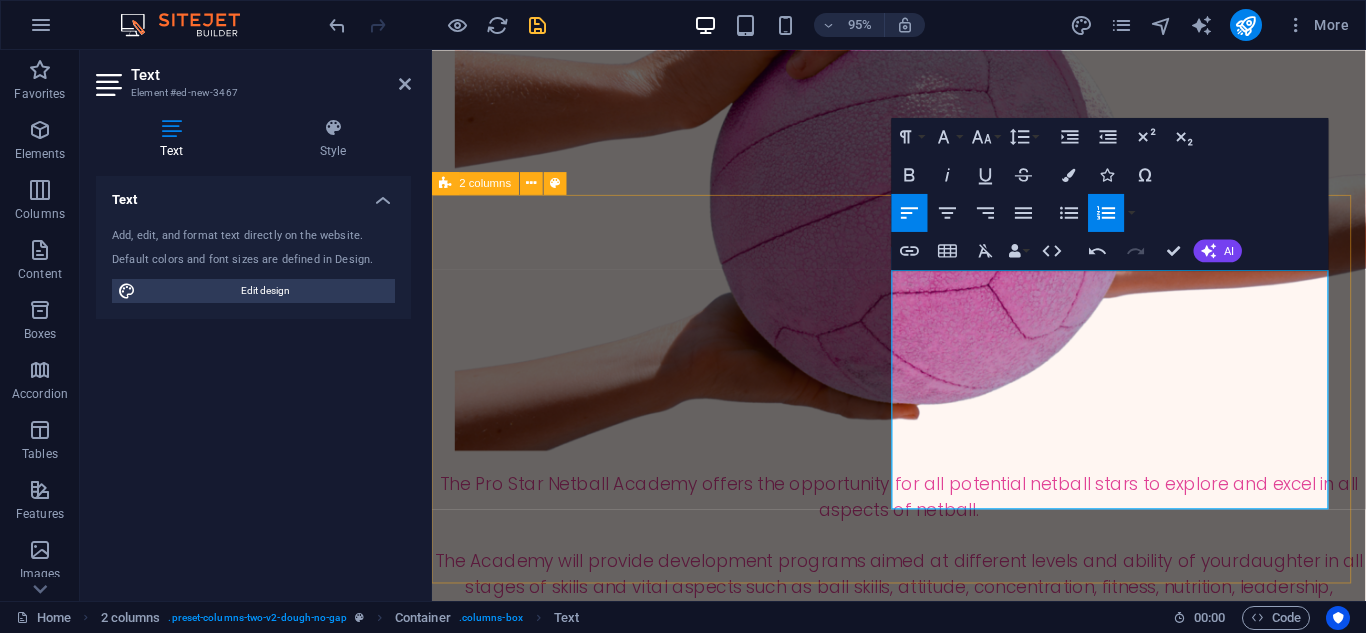 click on "Food suggestions and tips so her body is fuelled up and ready for  maximum performance when she needs it." at bounding box center (690, 1803) 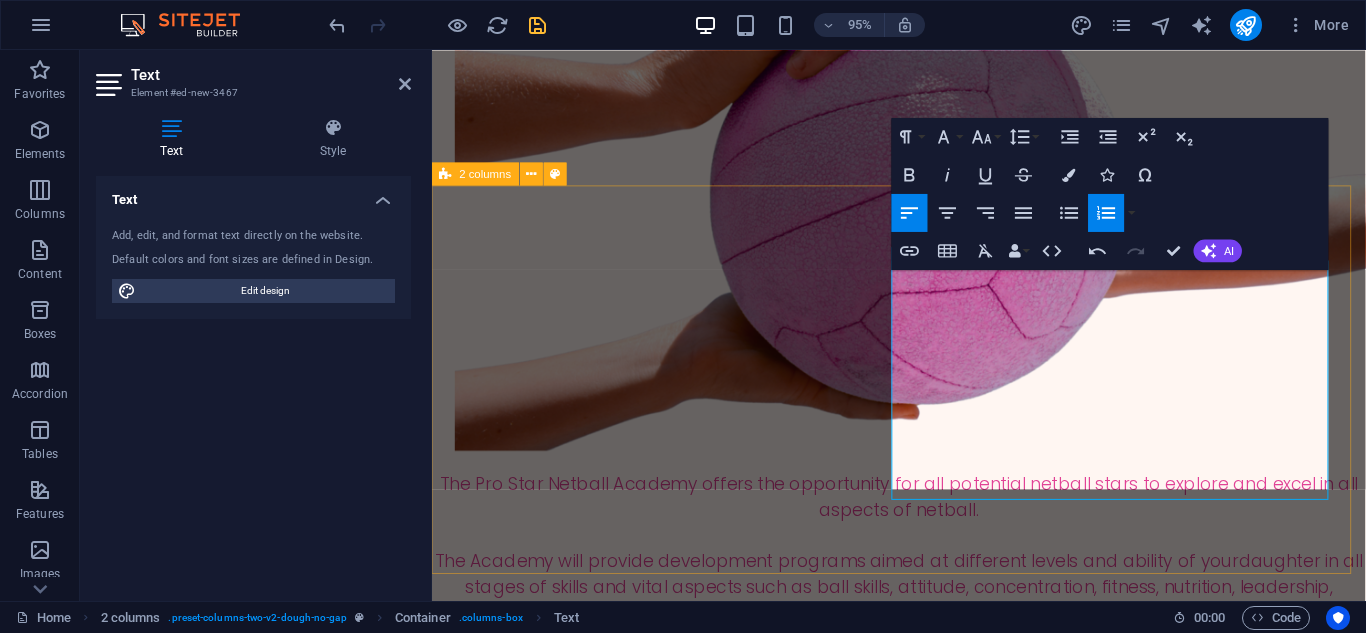 scroll, scrollTop: 921, scrollLeft: 0, axis: vertical 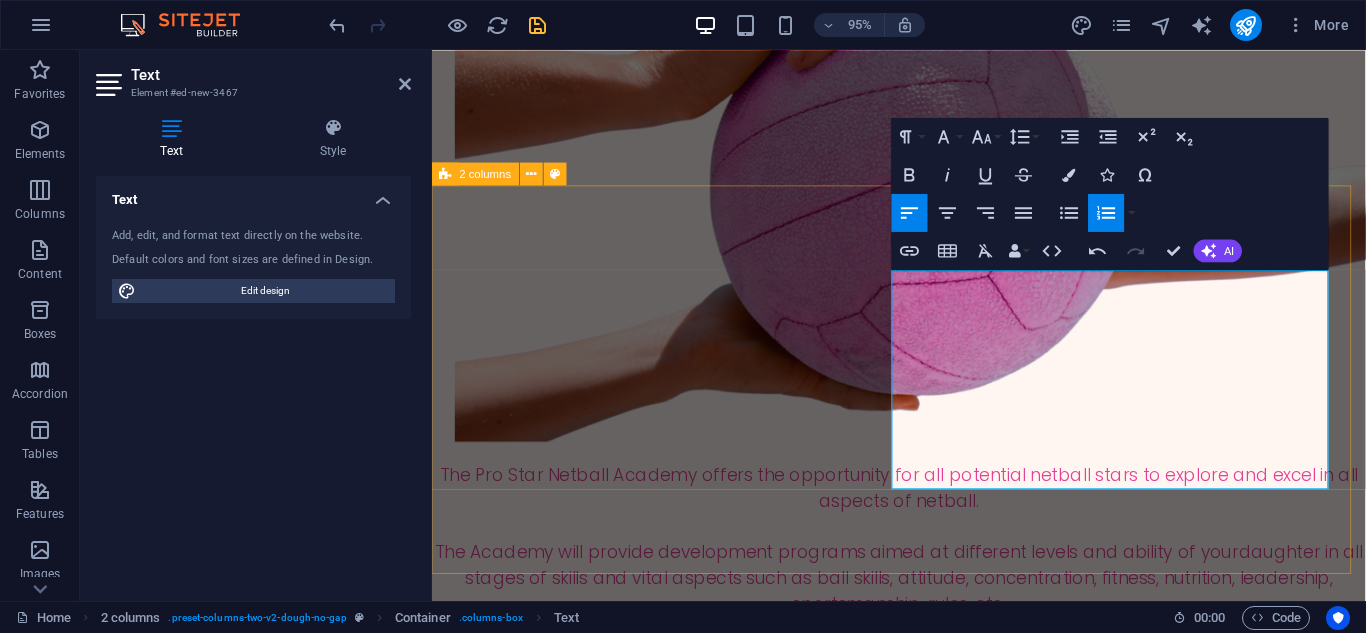click on "Food suggestions and tipsmaximising performance." at bounding box center (690, 1782) 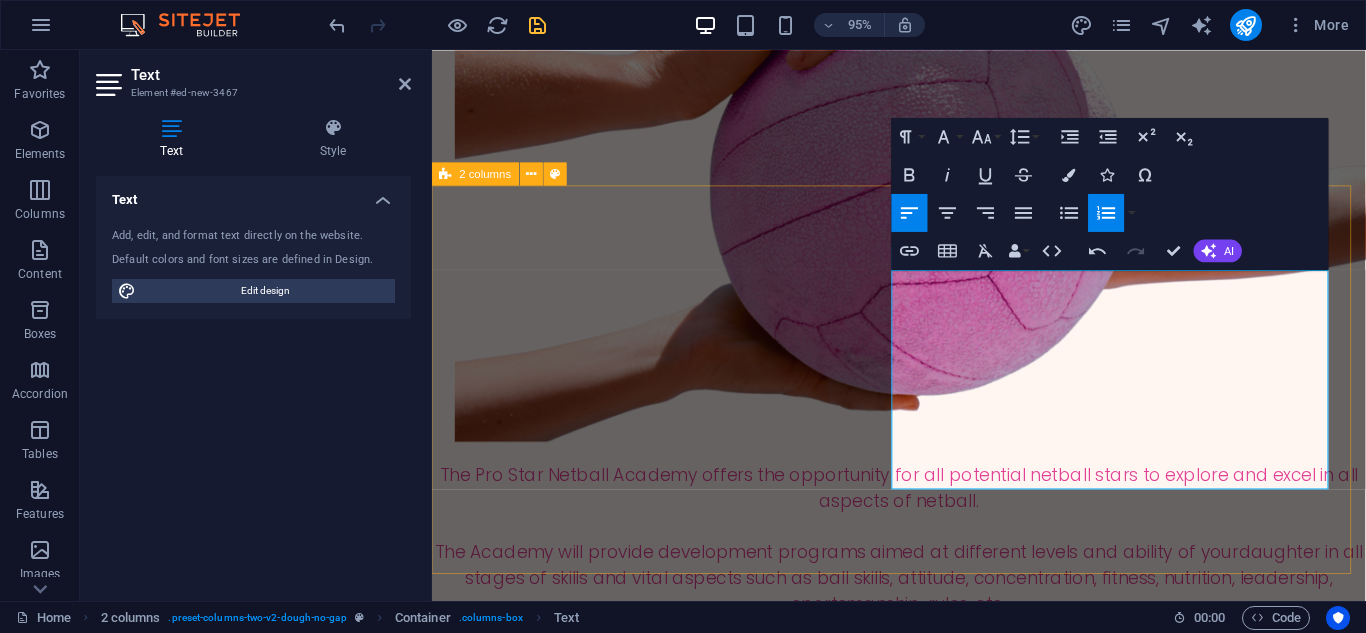 click on "How to dramatically increase your [RELATION]'s netball skills.   What you can do to develop her passion for netball and  confidence.   Solid fundamental training: ie ball handling, passing and catching; hand eye coordination and goal shooting skills.   Fitness and strength programs to enable your little [RELATION] to play, compete and shine.   Footwork and running methods so her little body is ready to go.   Simple, quick and easy warm up methods so her body is ready to go. Food suggestions and tips,  maximising performance. Food suggestions and tips so her body is fuelled up and ready for maximum performance when she needs it." at bounding box center (923, 1383) 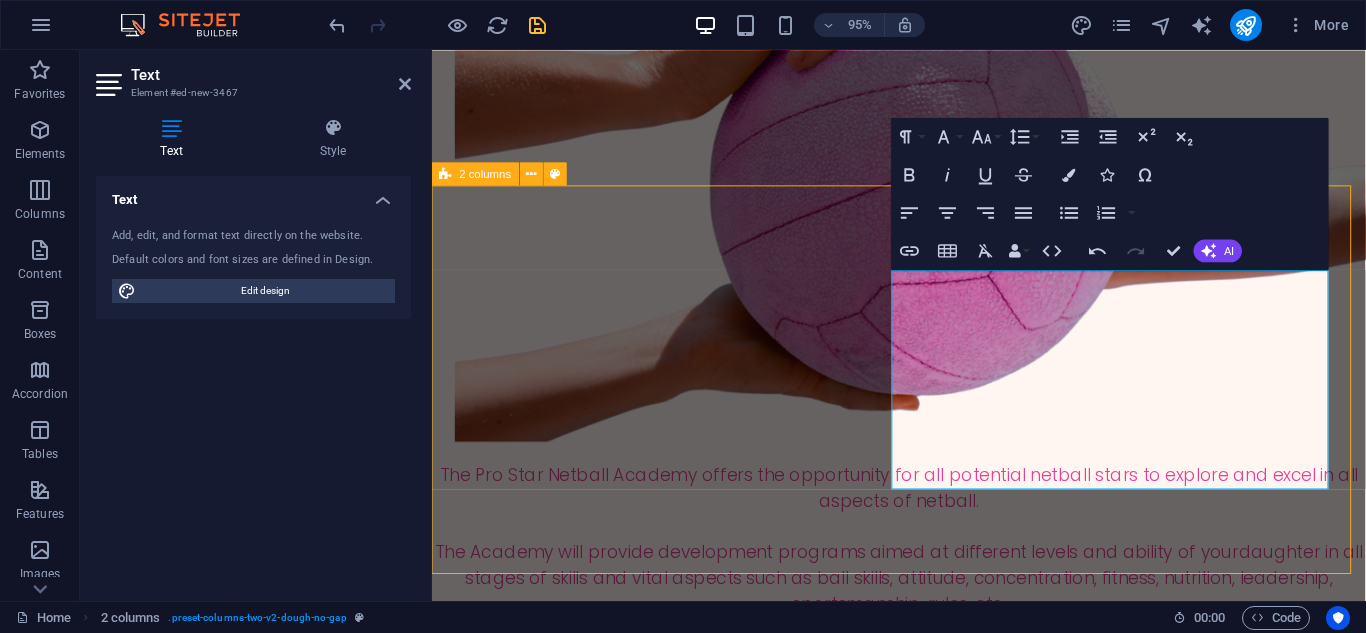 scroll, scrollTop: 844, scrollLeft: 0, axis: vertical 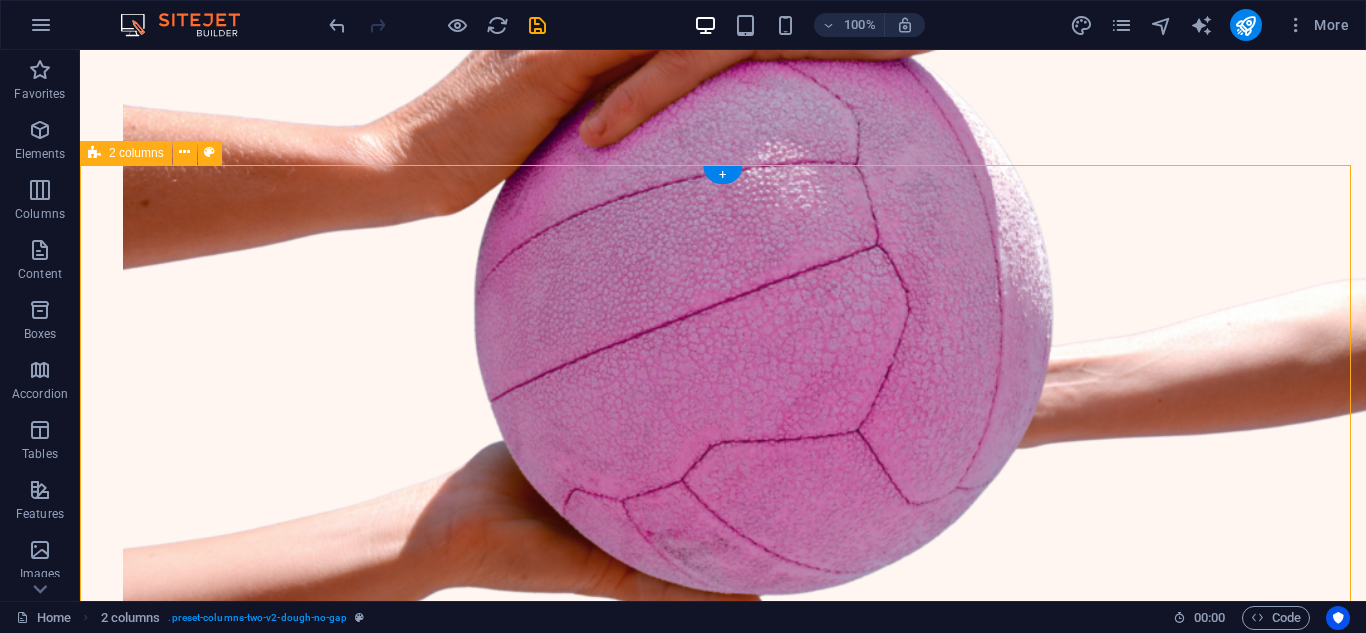 click on "How to dramatically increase your daughter's netball skills.   What you can do to develop her passion for netball and  confidence.   Solid fundamental training: ie ball handling, passing and catching; hand eye coordination and goal shooting skills.   Fitness and strength programs to enable your little girl to play, compete and shine.   Footwork and running methods so her little body is ready to go.   Simple, quick and easy warm up methods so her body is ready to go. Food suggestions and tips, maximising performance." at bounding box center (723, 1556) 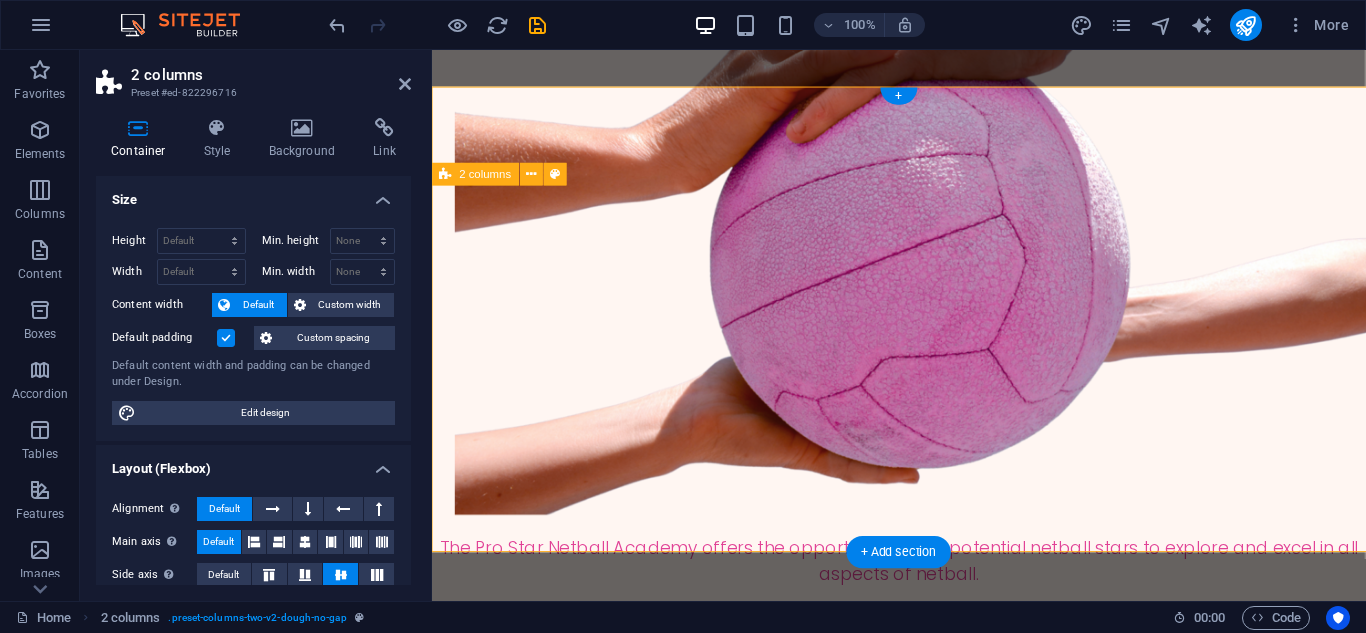 scroll, scrollTop: 921, scrollLeft: 0, axis: vertical 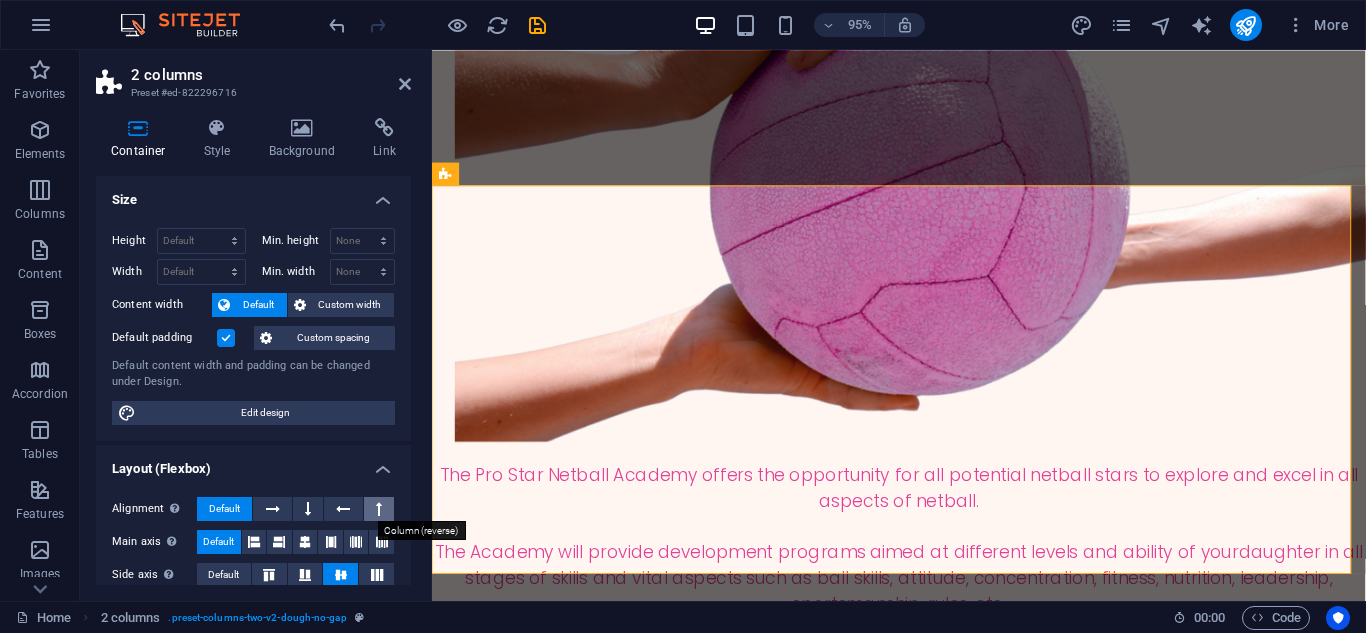 click at bounding box center [379, 509] 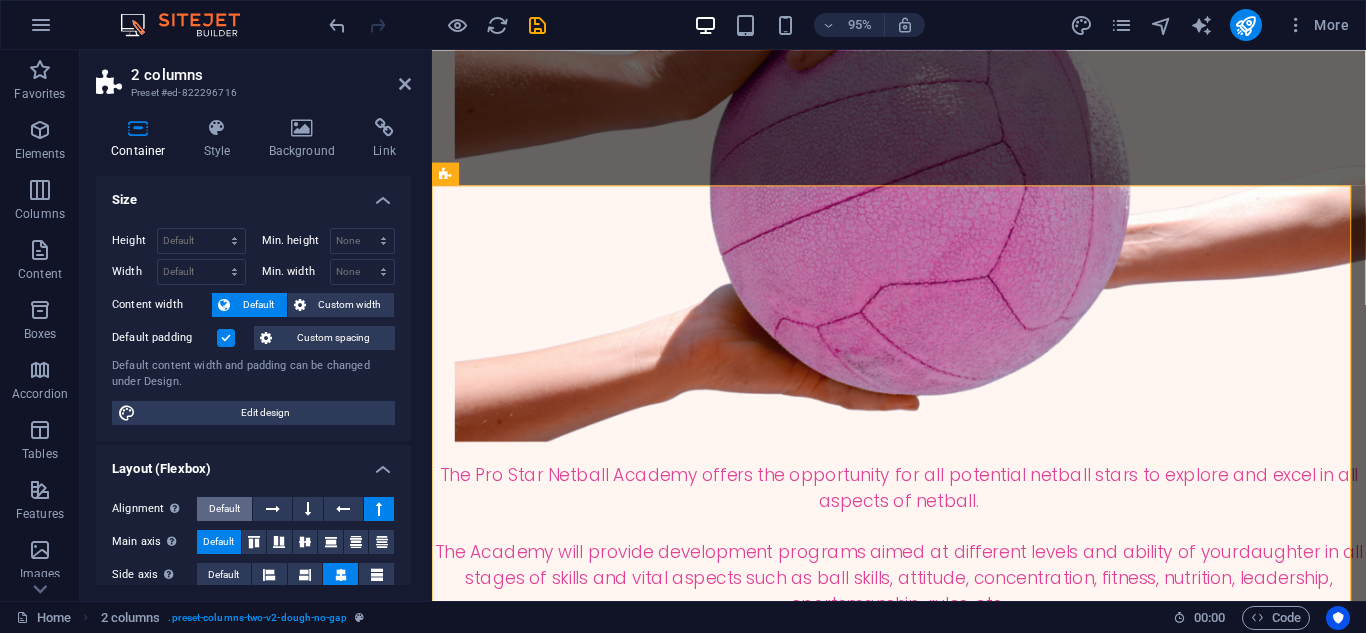 click on "Default" at bounding box center [224, 509] 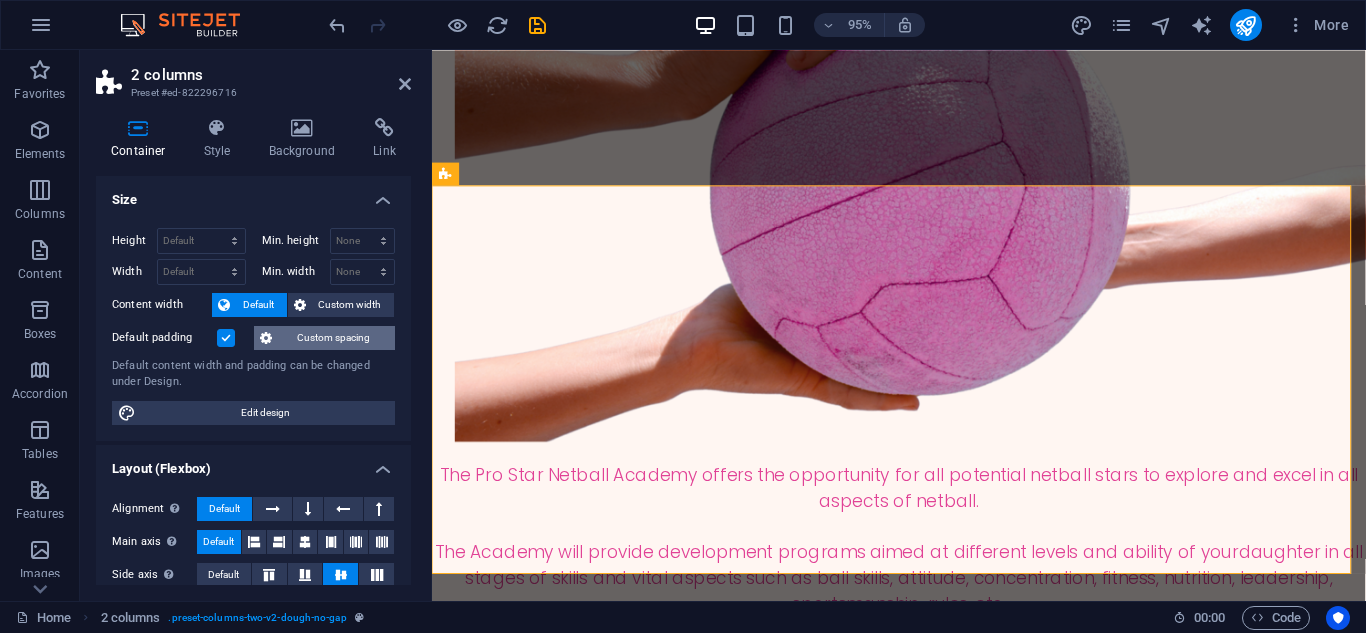 click on "Custom spacing" at bounding box center (333, 338) 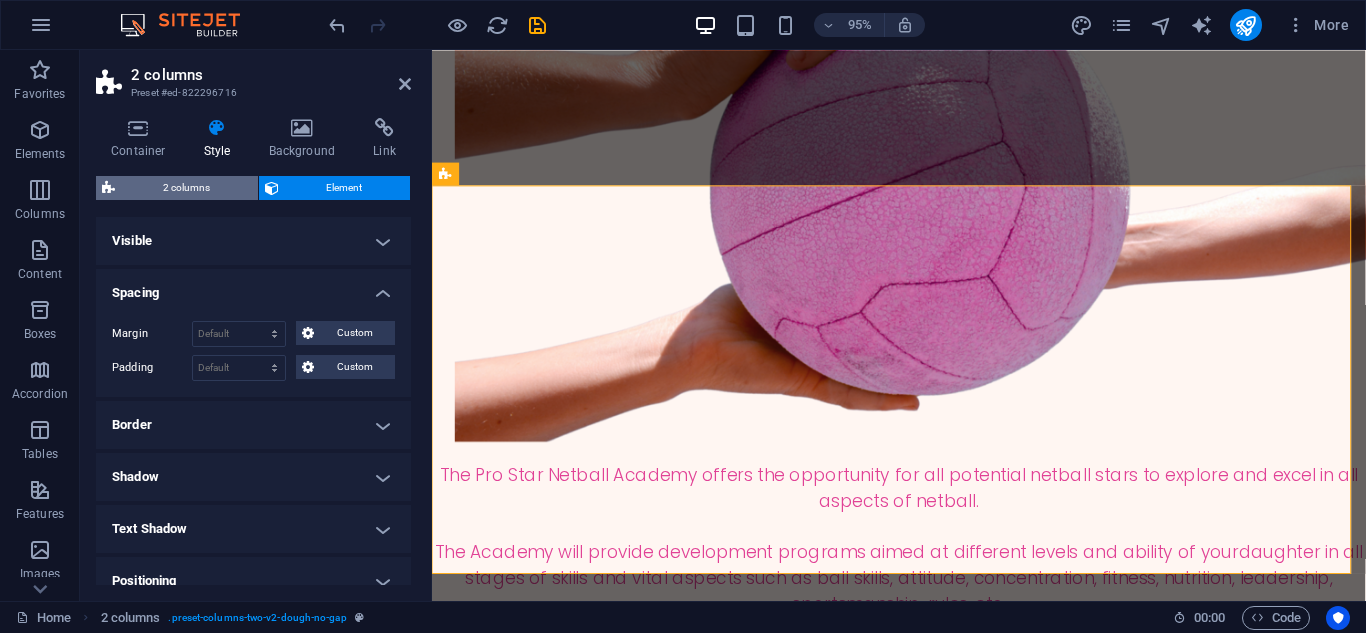click on "2 columns" at bounding box center (186, 188) 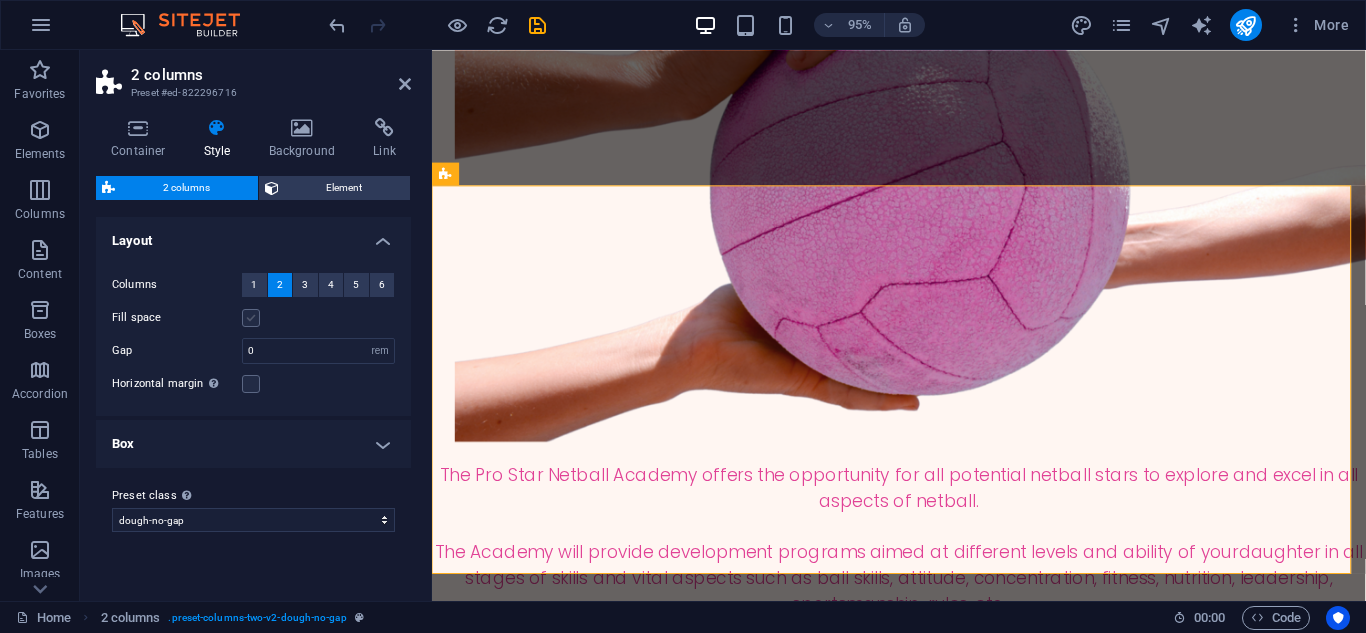 click at bounding box center [251, 318] 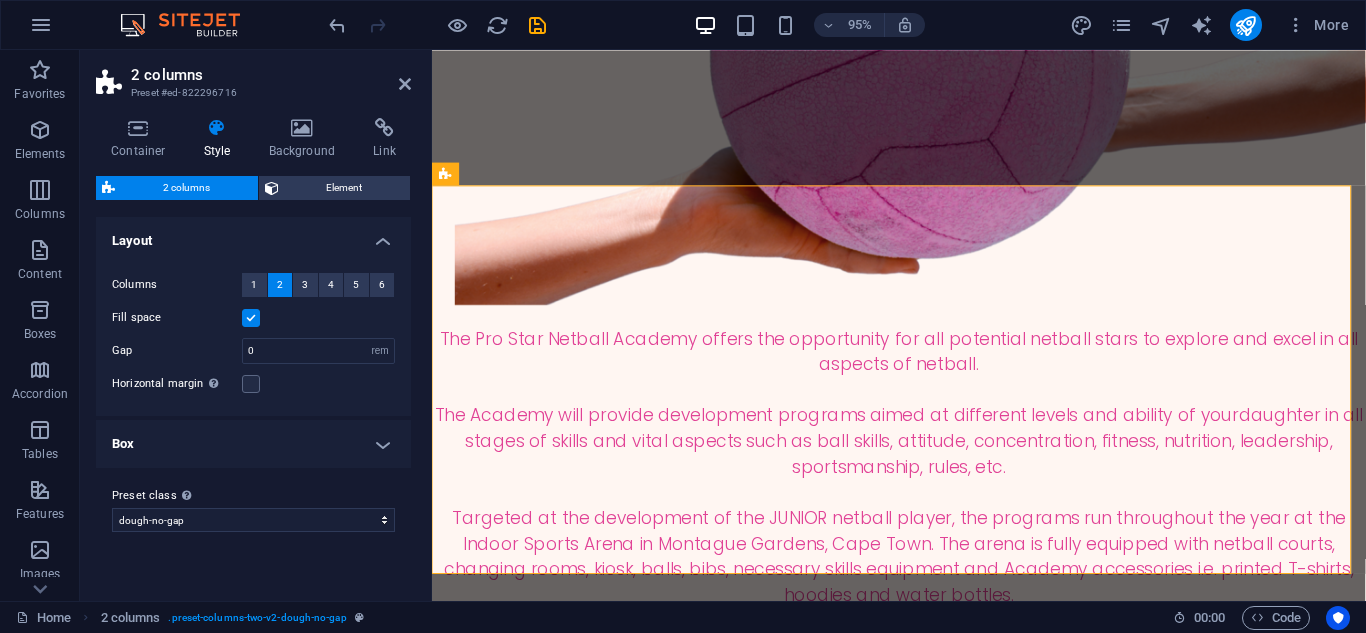 click at bounding box center (251, 318) 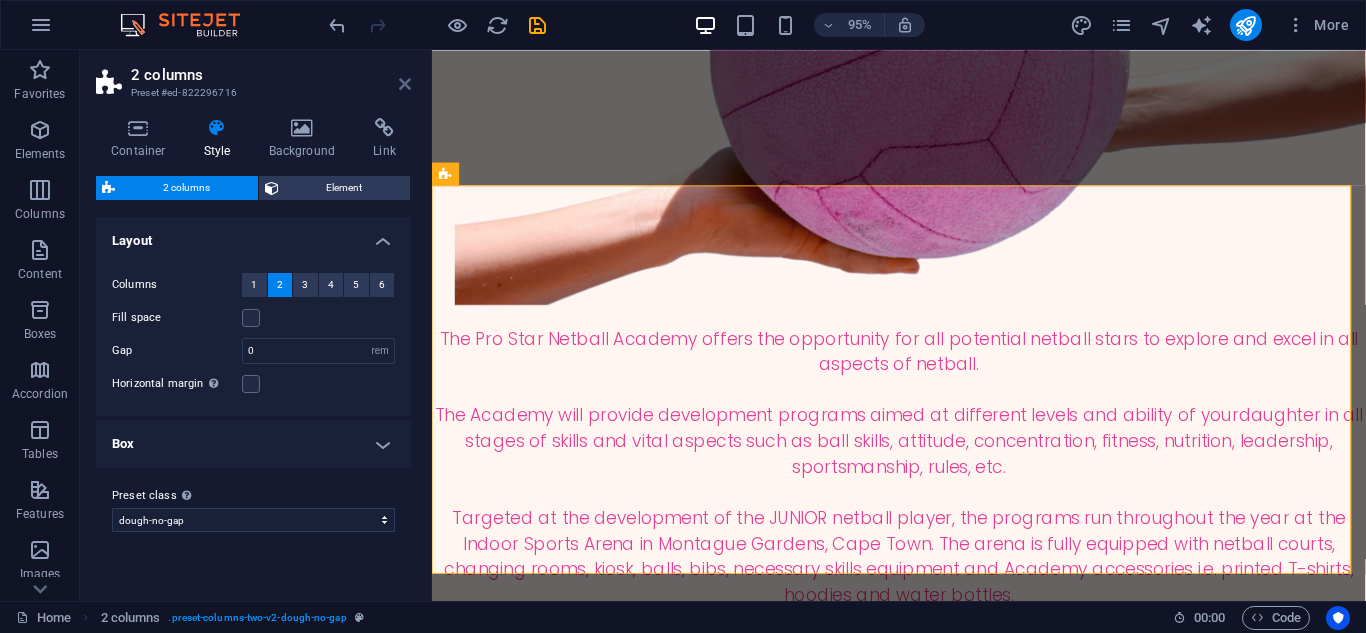 drag, startPoint x: 400, startPoint y: 86, endPoint x: 433, endPoint y: 191, distance: 110.06362 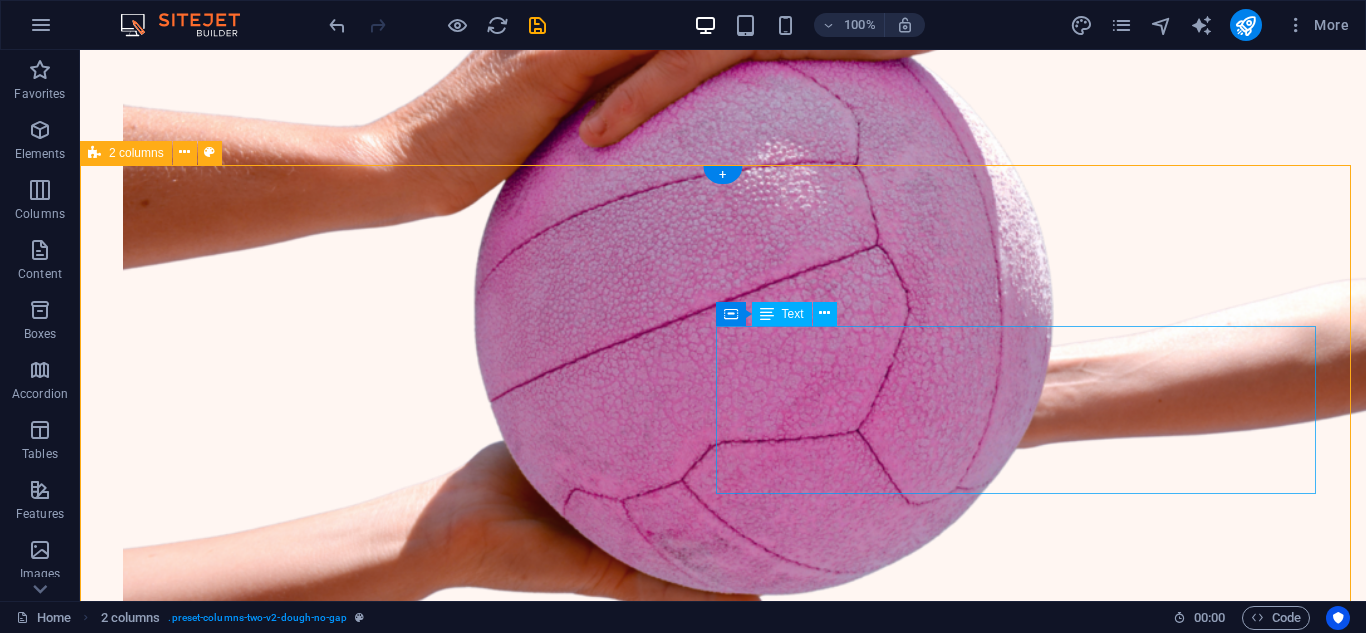 click on "How to dramatically increase your daughter's netball skills.   What you can do to develop her passion for netball and  confidence.   Solid fundamental training: ie ball handling, passing and catching; hand eye coordination and goal shooting skills.   Fitness and strength programs to enable your little girl to play, compete and shine.   Footwork and running methods so her little body is ready to go.   Simple, quick and easy warm up methods so her body is ready to go. Food suggestions and tips, maximising performance." at bounding box center [404, 1927] 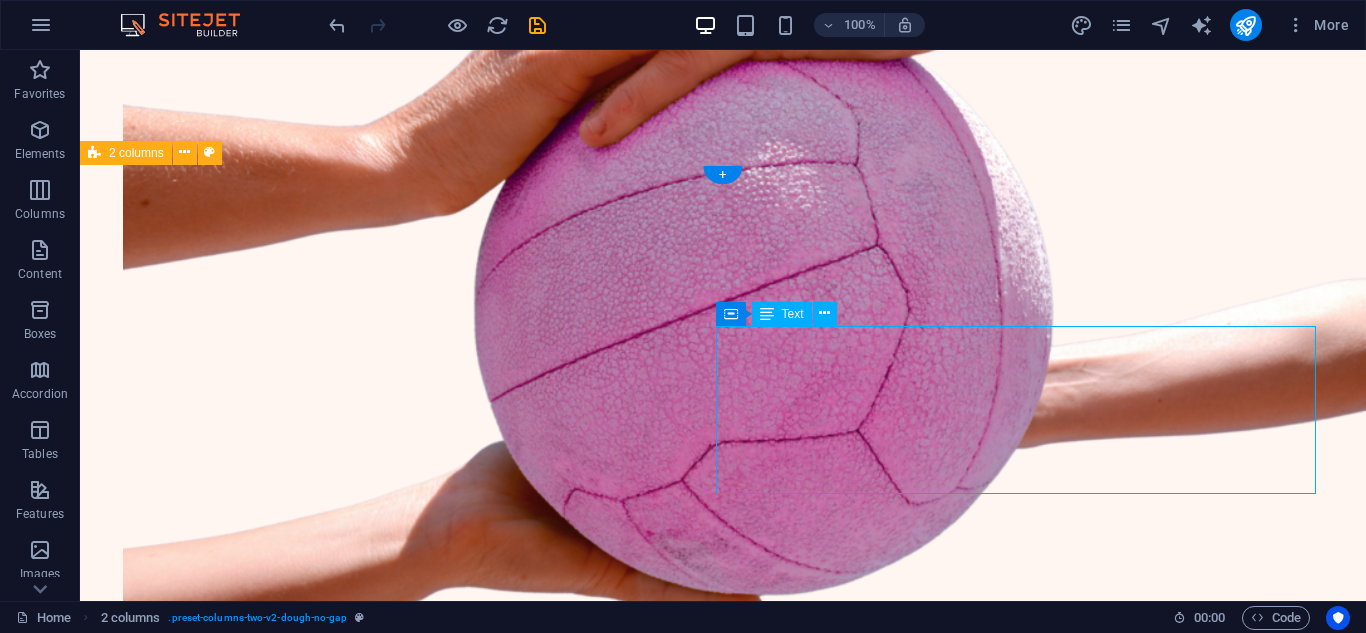 click on "How to dramatically increase your daughter's netball skills.   What you can do to develop her passion for netball and  confidence.   Solid fundamental training: ie ball handling, passing and catching; hand eye coordination and goal shooting skills.   Fitness and strength programs to enable your little girl to play, compete and shine.   Footwork and running methods so her little body is ready to go.   Simple, quick and easy warm up methods so her body is ready to go. Food suggestions and tips, maximising performance." at bounding box center (404, 1927) 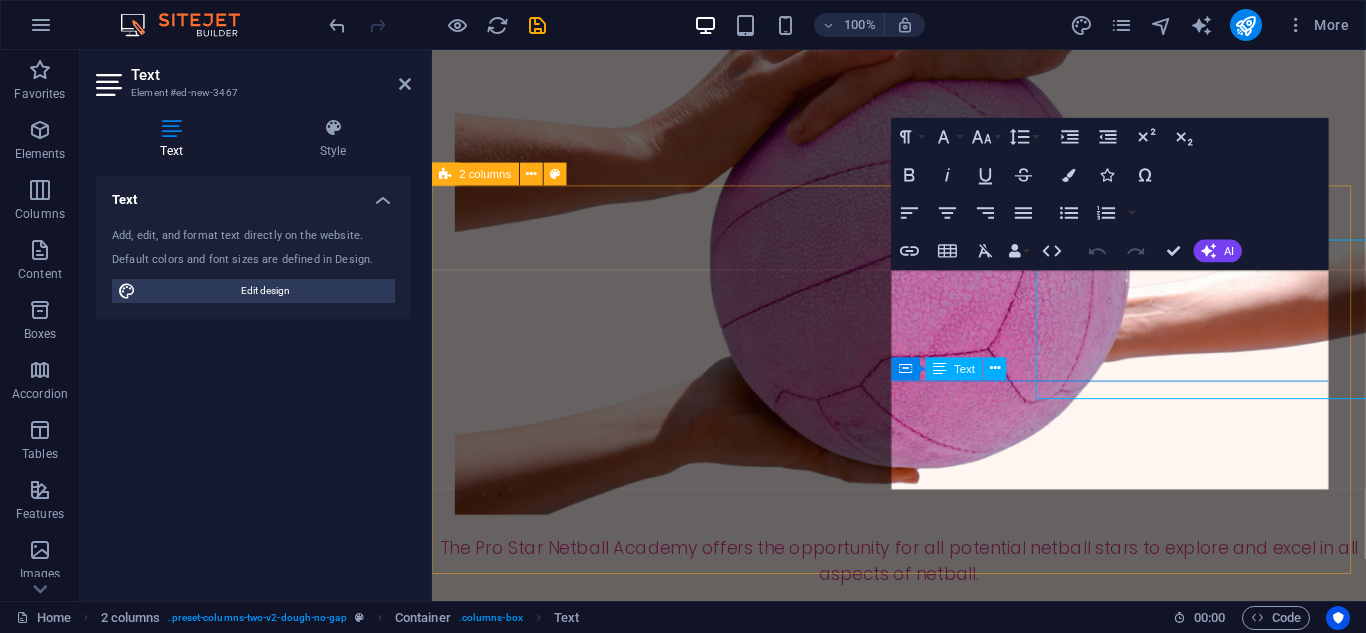 scroll, scrollTop: 921, scrollLeft: 0, axis: vertical 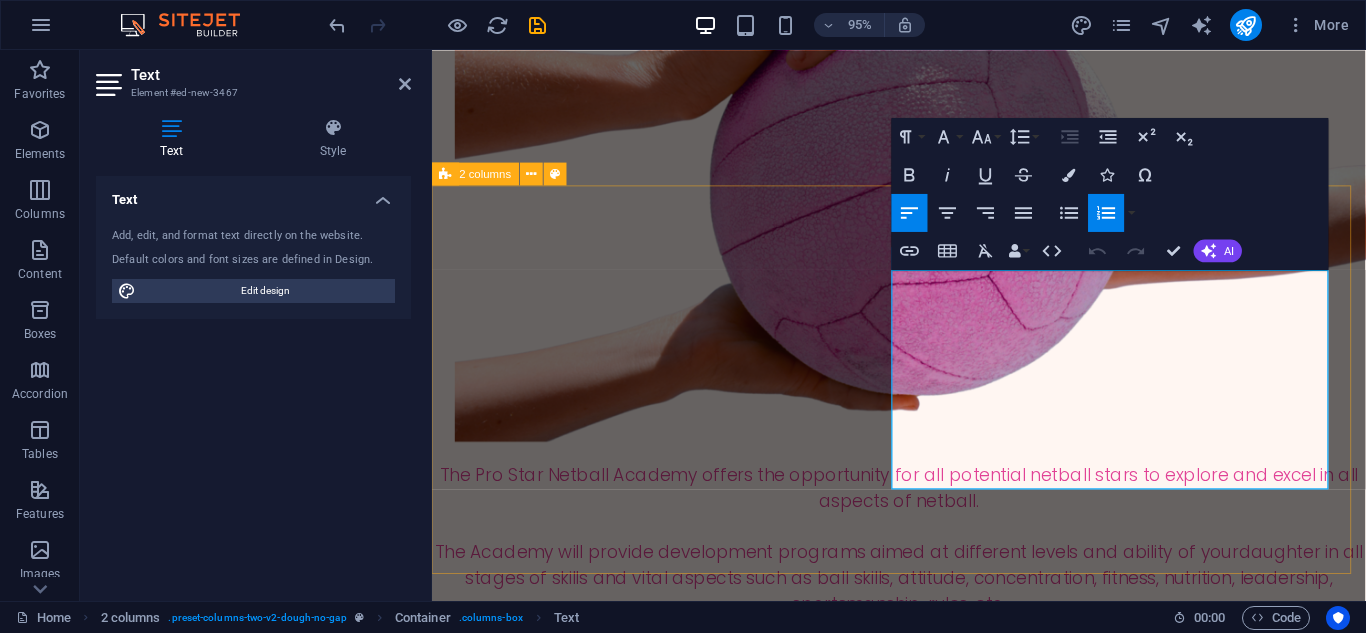 click on "Solid fundamental training: ie ball handling, passing and catching; hand eye coordination and goal shooting skills." at bounding box center [690, 1625] 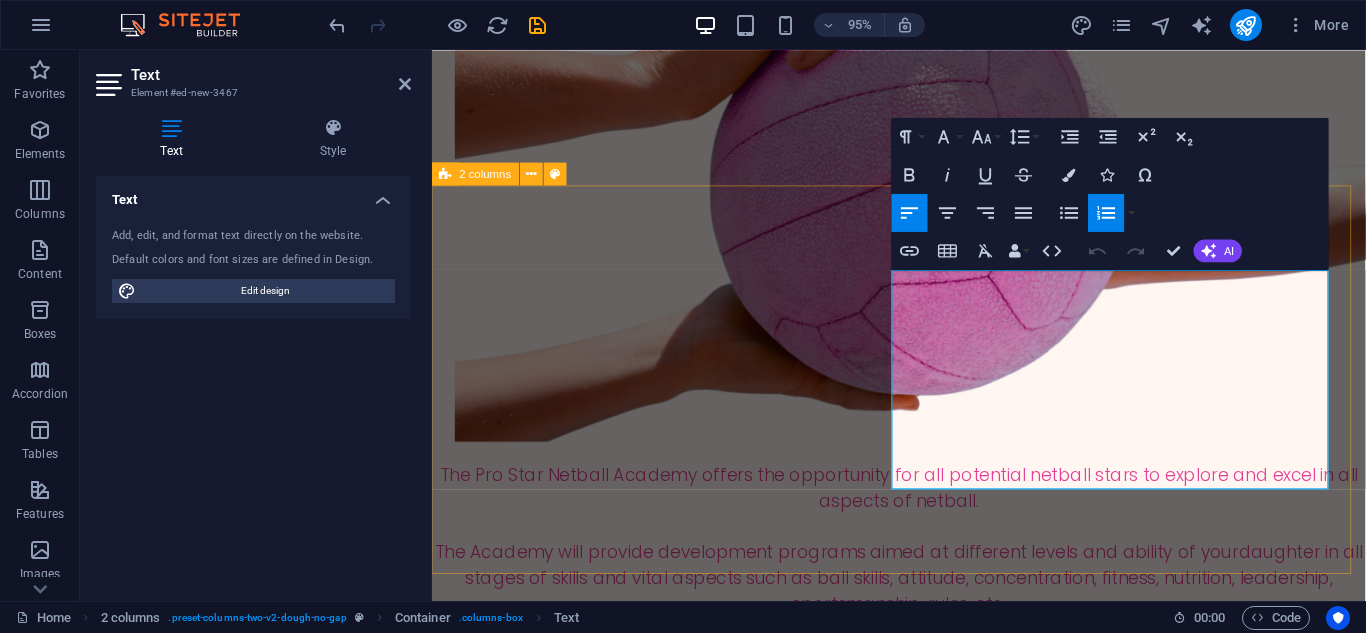 type 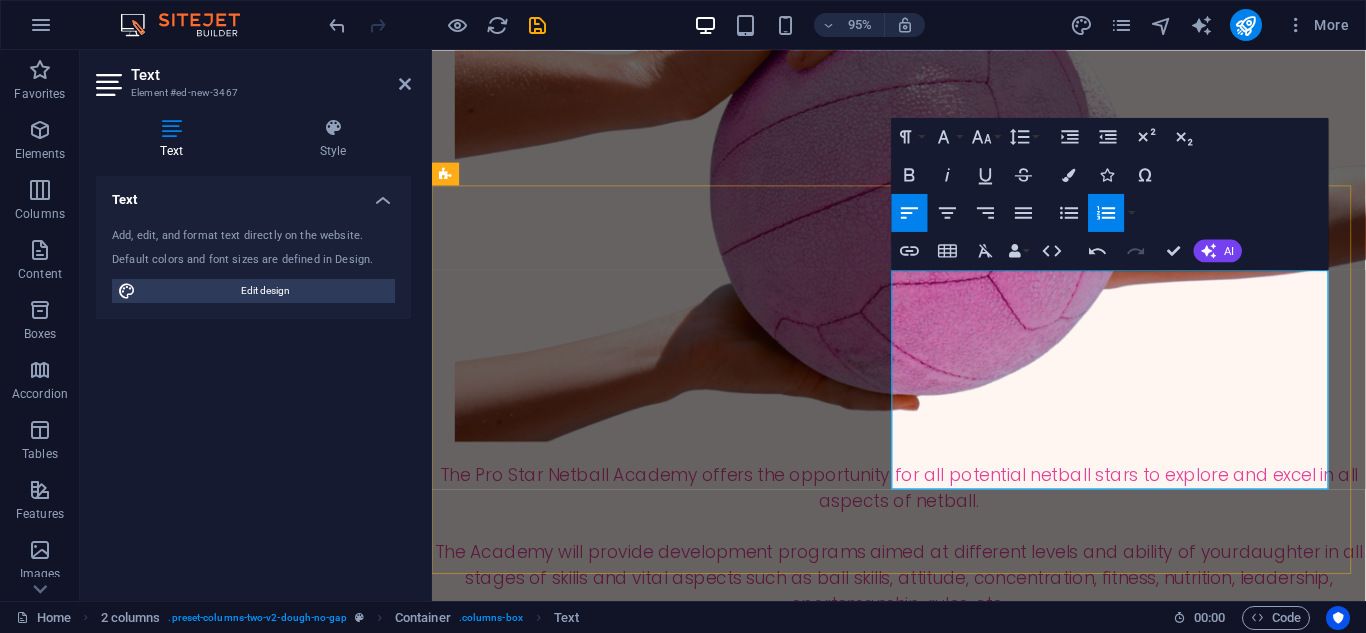 click on "What you can do to develop her passion for netball and  confidence." at bounding box center (690, 1583) 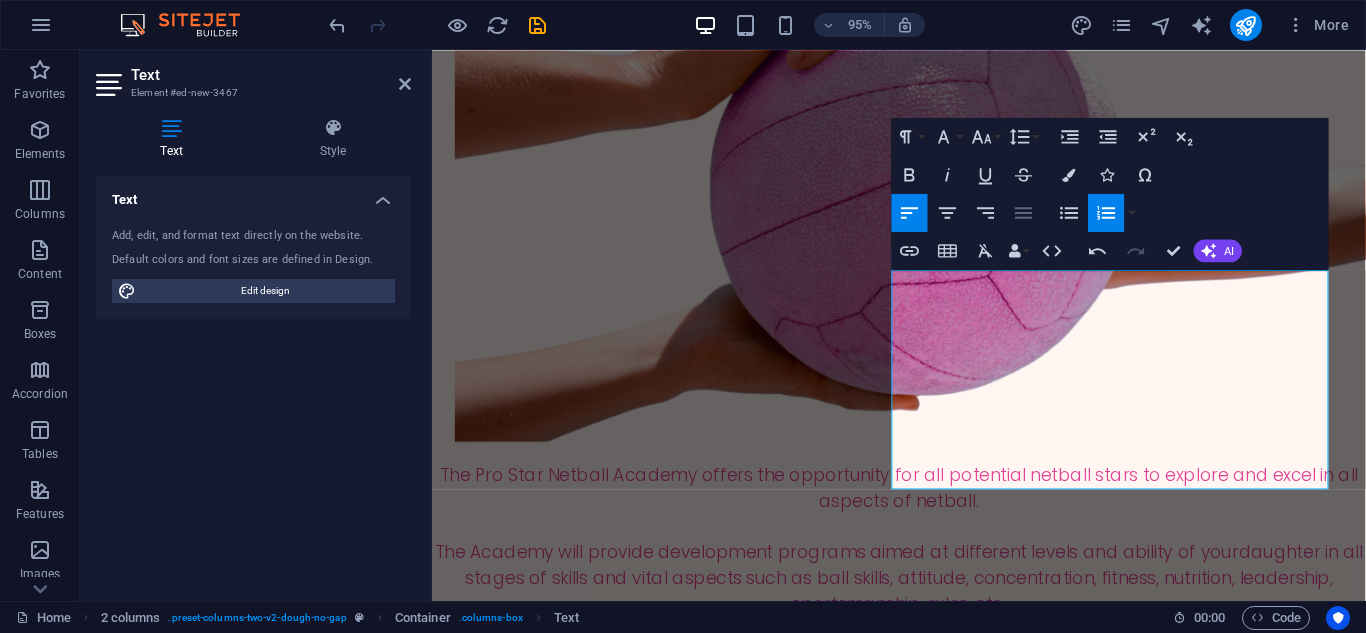 click 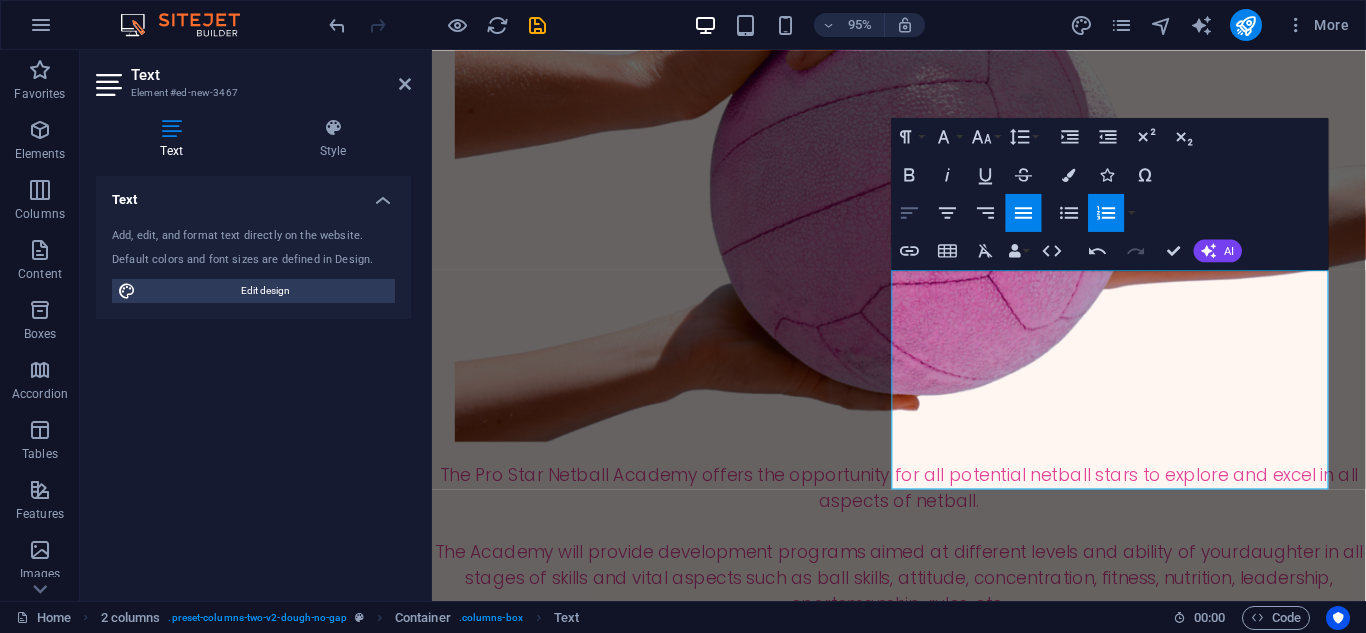 click 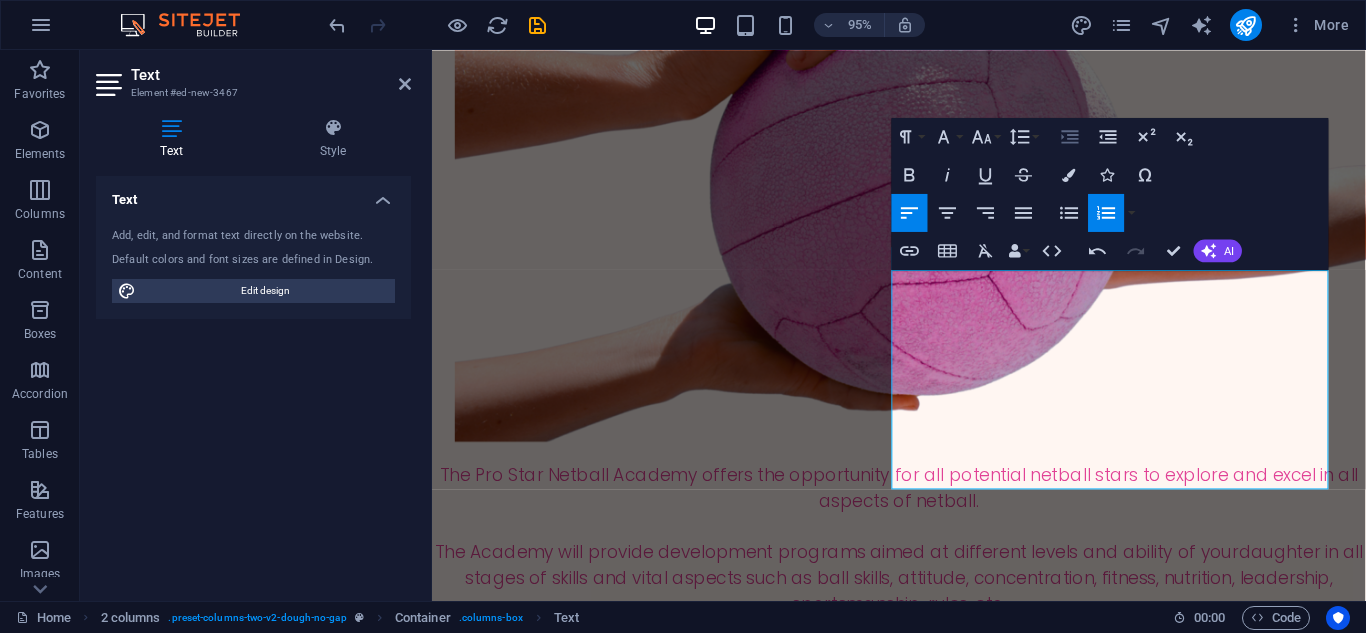 click 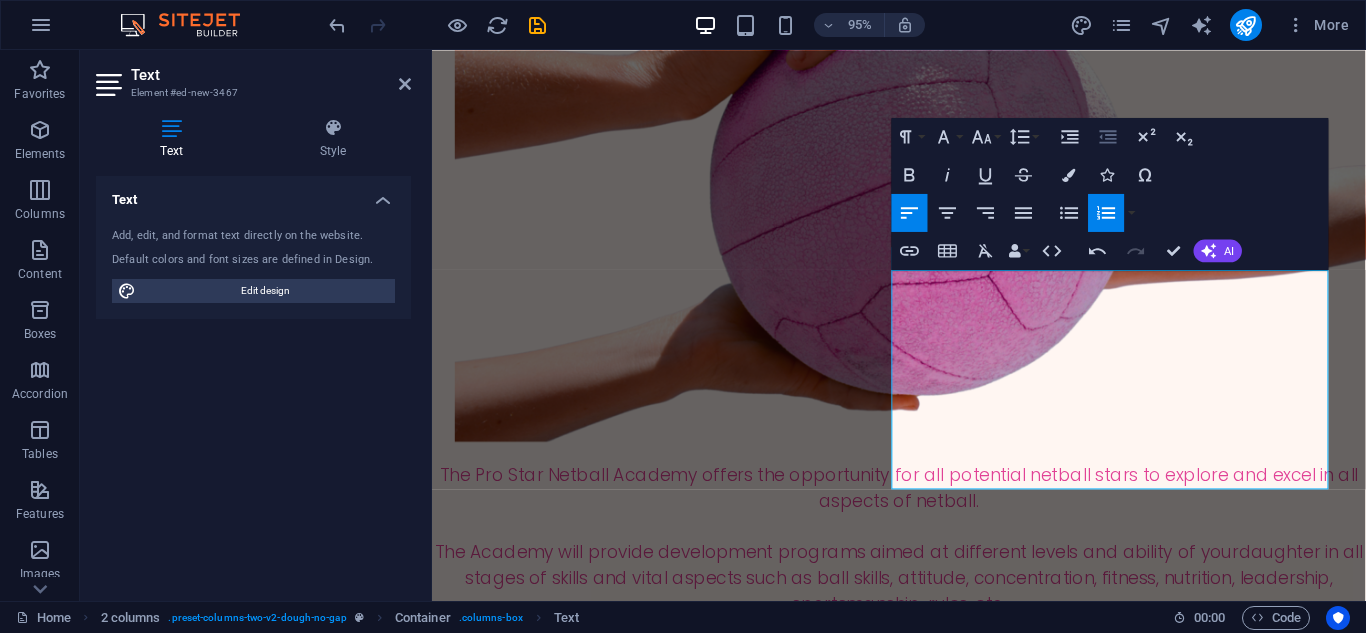click 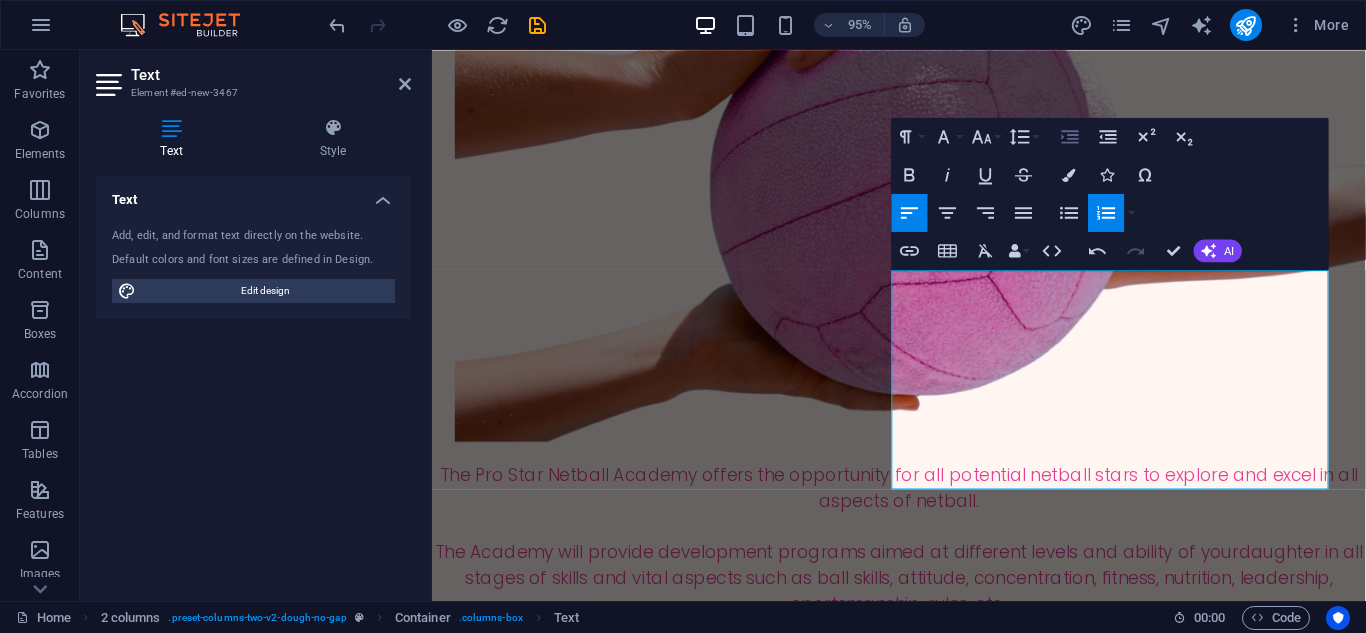 click 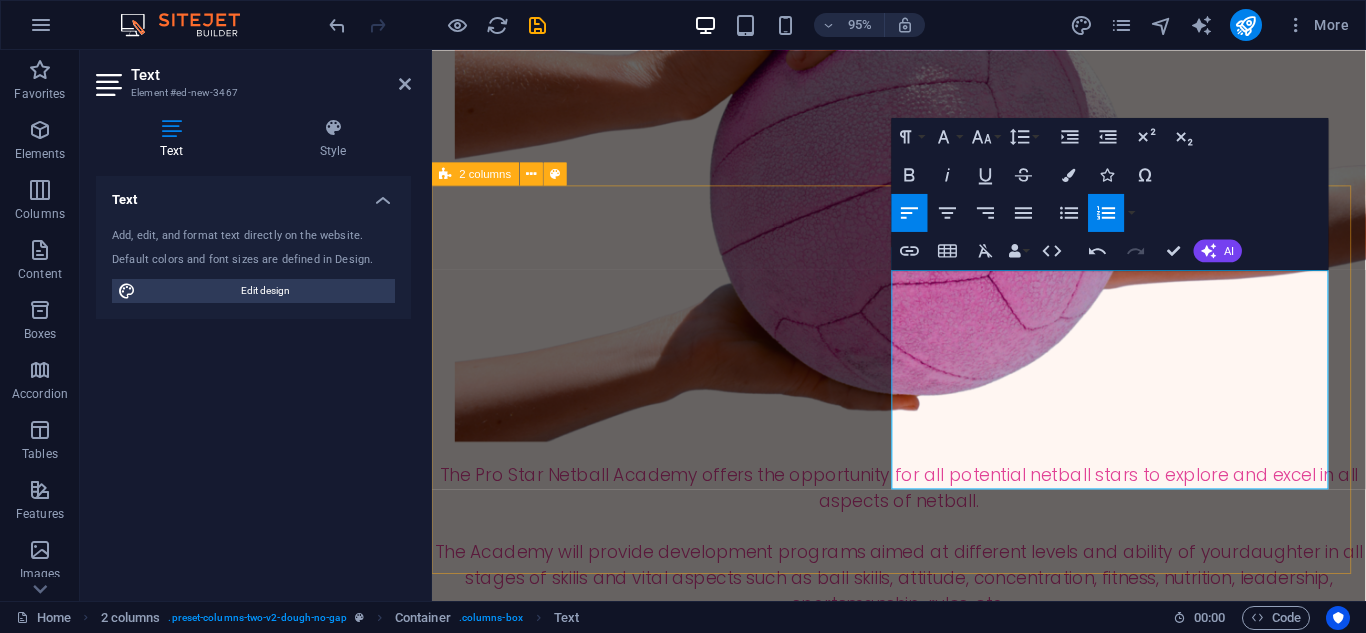 click on "How to dramatically increase your daughter's netball skills.   What you can do to develop her passion for netball and  confidence.   Solid fundamental training: ie ball handling, passing and catching, hand eye coordination and goal shooting skills.   Fitness and strength programs to enable your little girl to play, compete and shine.   Footwork and running methods so her little body is ready to go.   Simple, quick and easy warm up methods so her body is ready to go. Food suggestions and tips, maximising performance." at bounding box center [923, 1383] 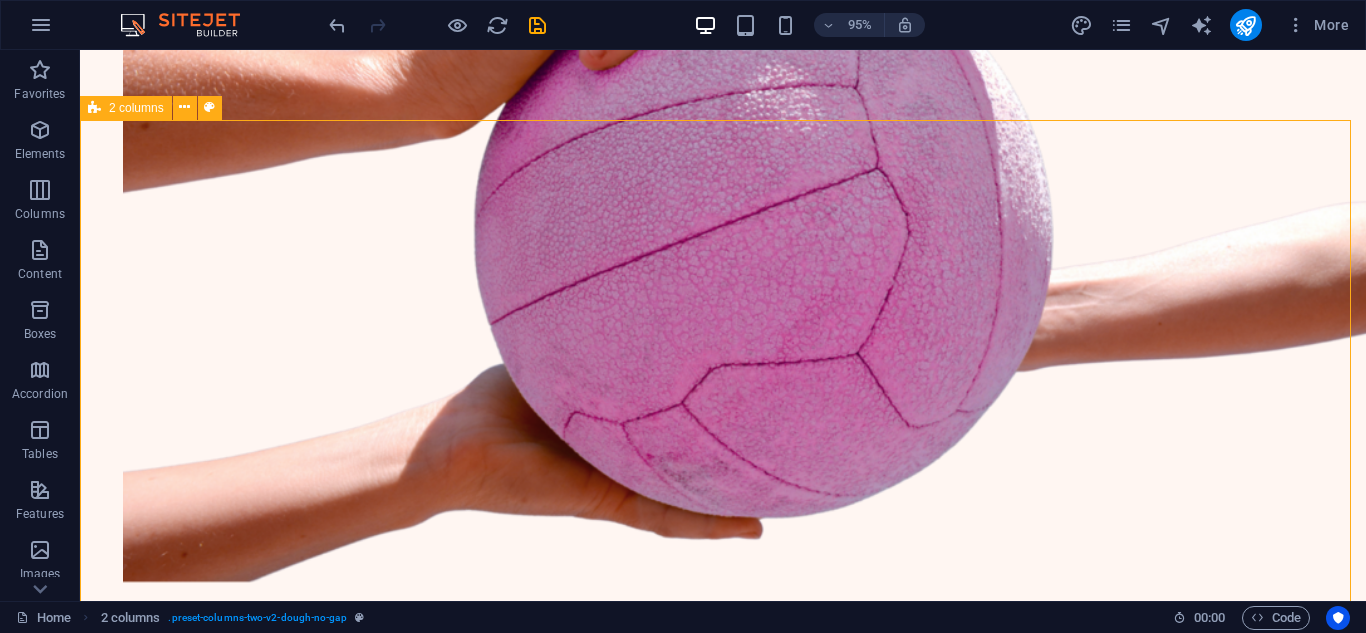 scroll, scrollTop: 889, scrollLeft: 0, axis: vertical 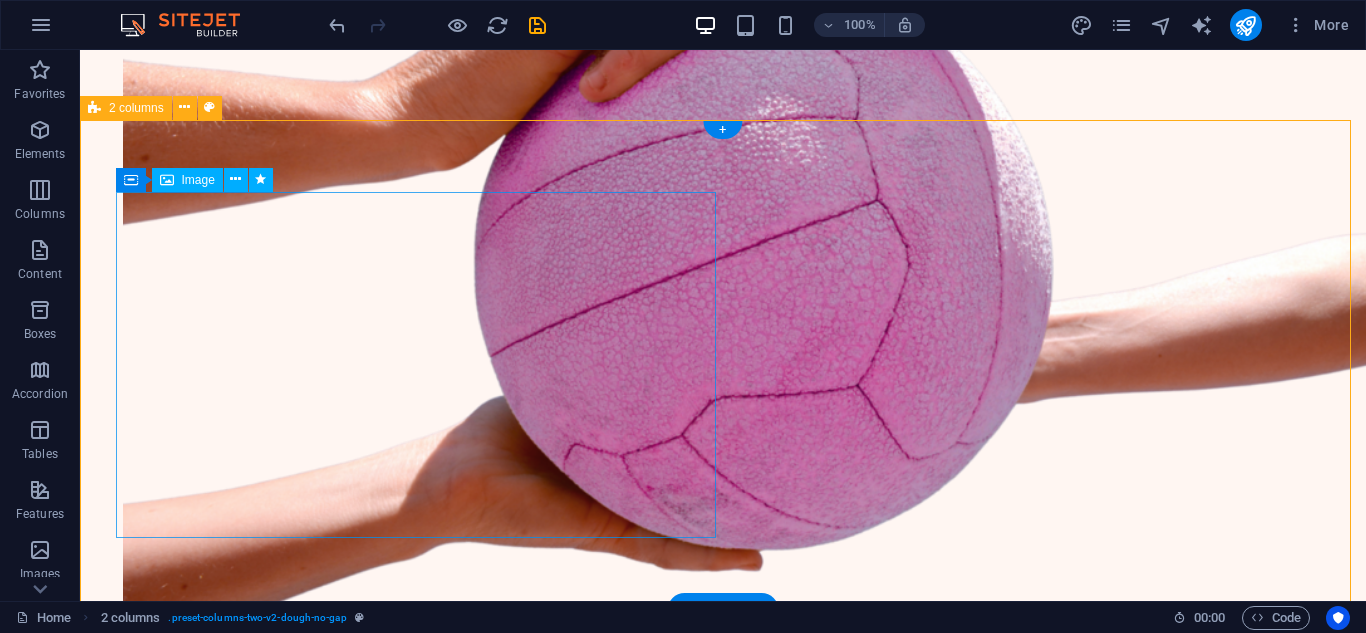 click at bounding box center [404, 1417] 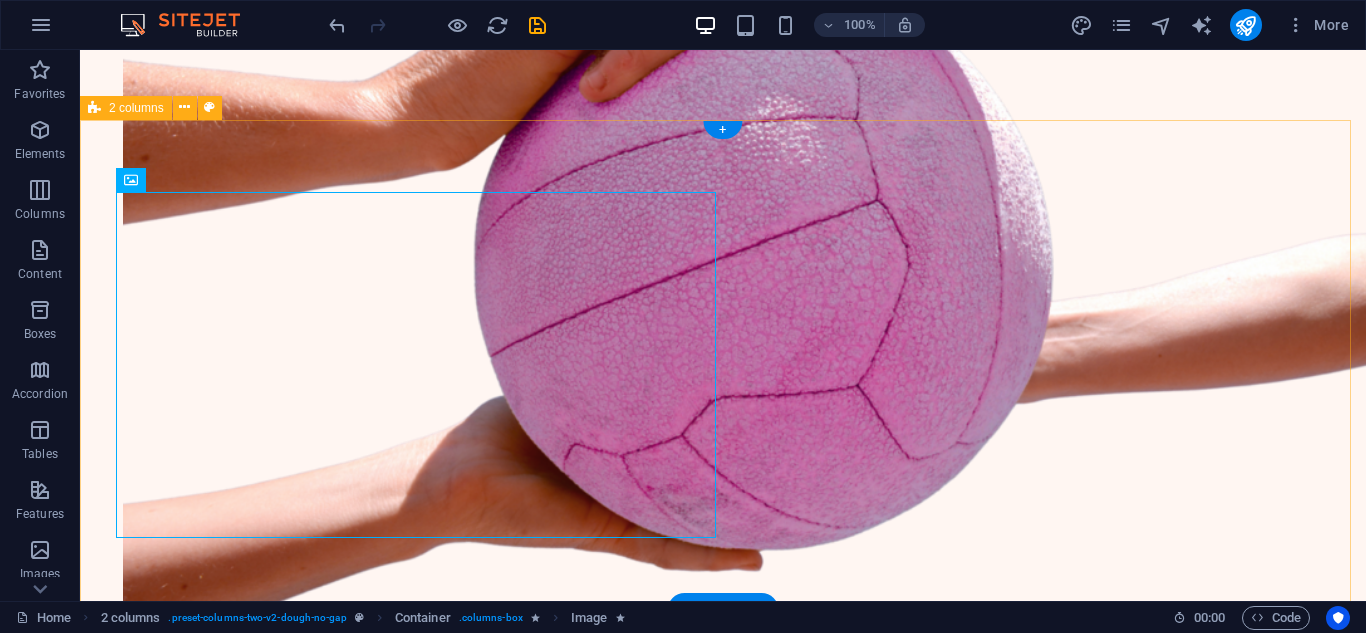 click on "How to dramatically increase your daughter's netball skills.   What you can do to develop her passion for netball and  confidence.   Solid fundamental training: ie ball handling, passing and catching, hand eye coordination and goal shooting skills.   Fitness and strength programs to enable your little girl to play, compete and shine.   Footwork and running methods so her little body is ready to go.   Simple, quick and easy warm up methods so her body is ready to go. Food suggestions and tips, maximising performance." at bounding box center [723, 1511] 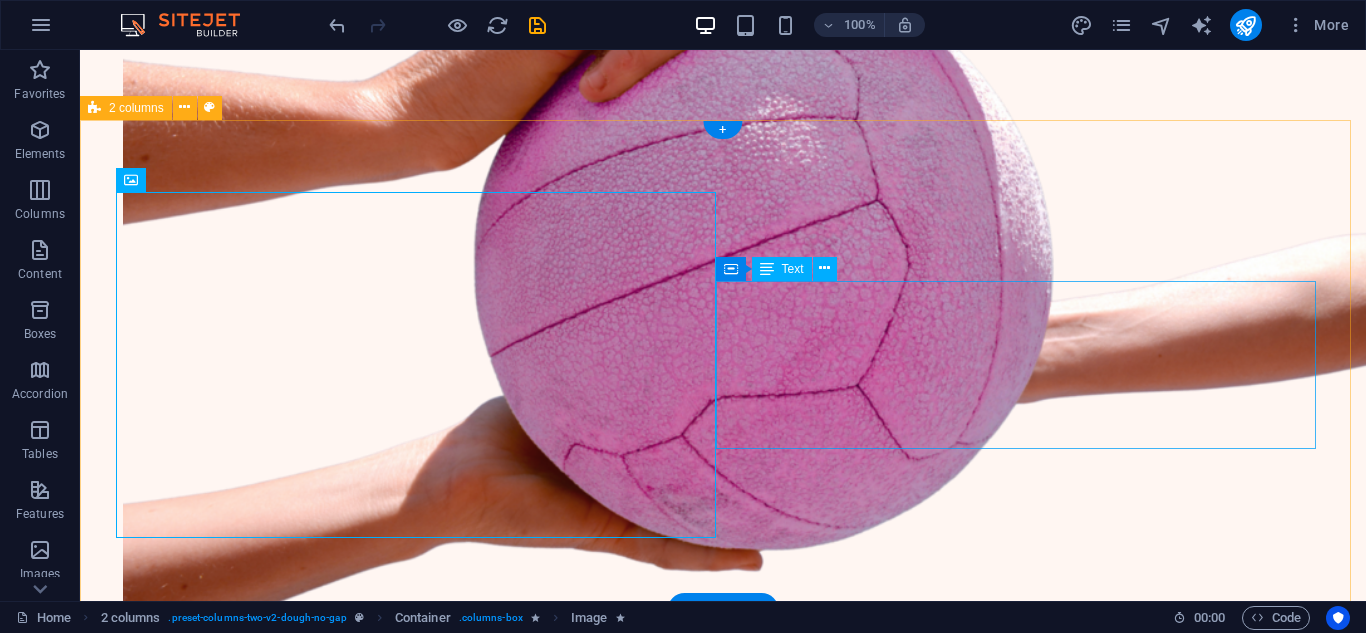 click on "How to dramatically increase your daughter's netball skills.   What you can do to develop her passion for netball and  confidence.   Solid fundamental training: ie ball handling, passing and catching, hand eye coordination and goal shooting skills.   Fitness and strength programs to enable your little girl to play, compete and shine.   Footwork and running methods so her little body is ready to go.   Simple, quick and easy warm up methods so her body is ready to go. Food suggestions and tips, maximising performance." at bounding box center [404, 1882] 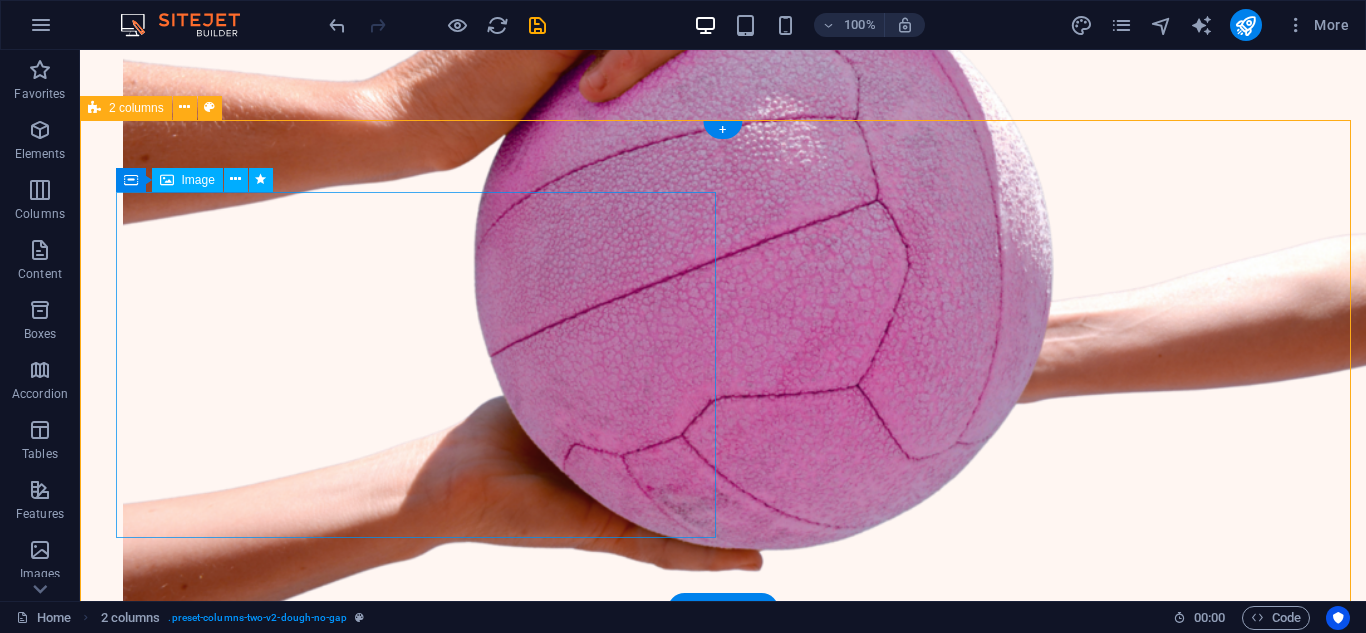 click at bounding box center [404, 1417] 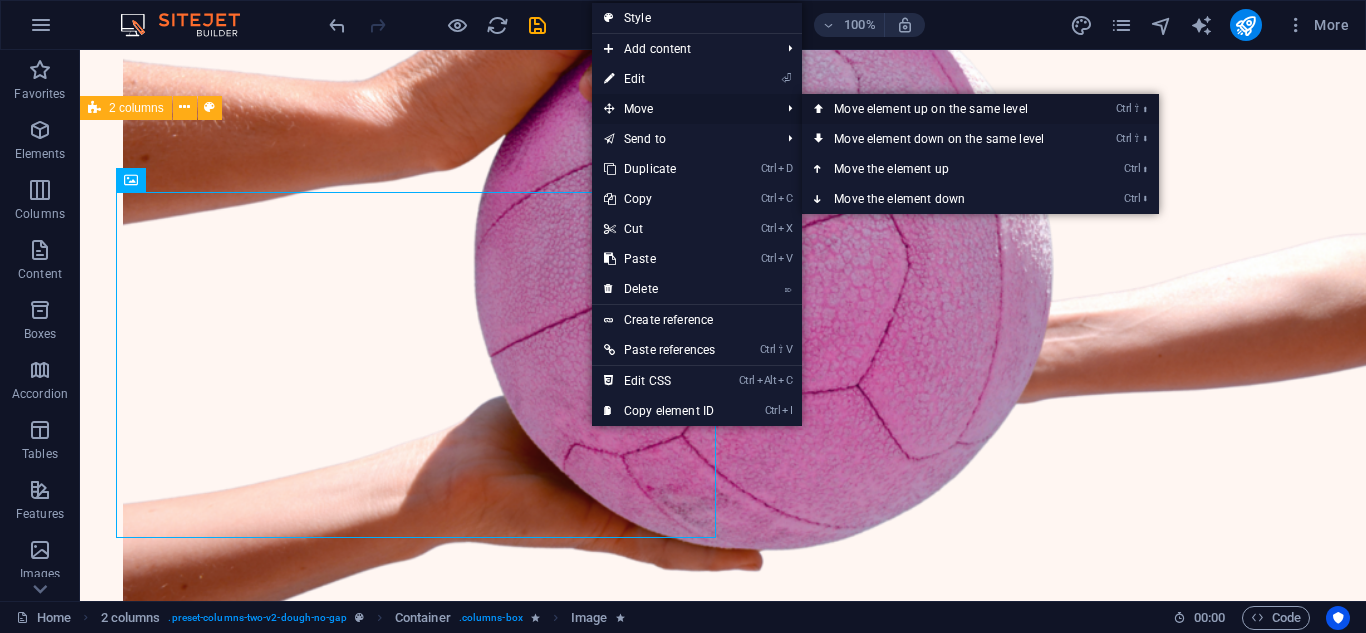click on "Ctrl ⇧ ⬆  Move element up on the same level" at bounding box center (943, 109) 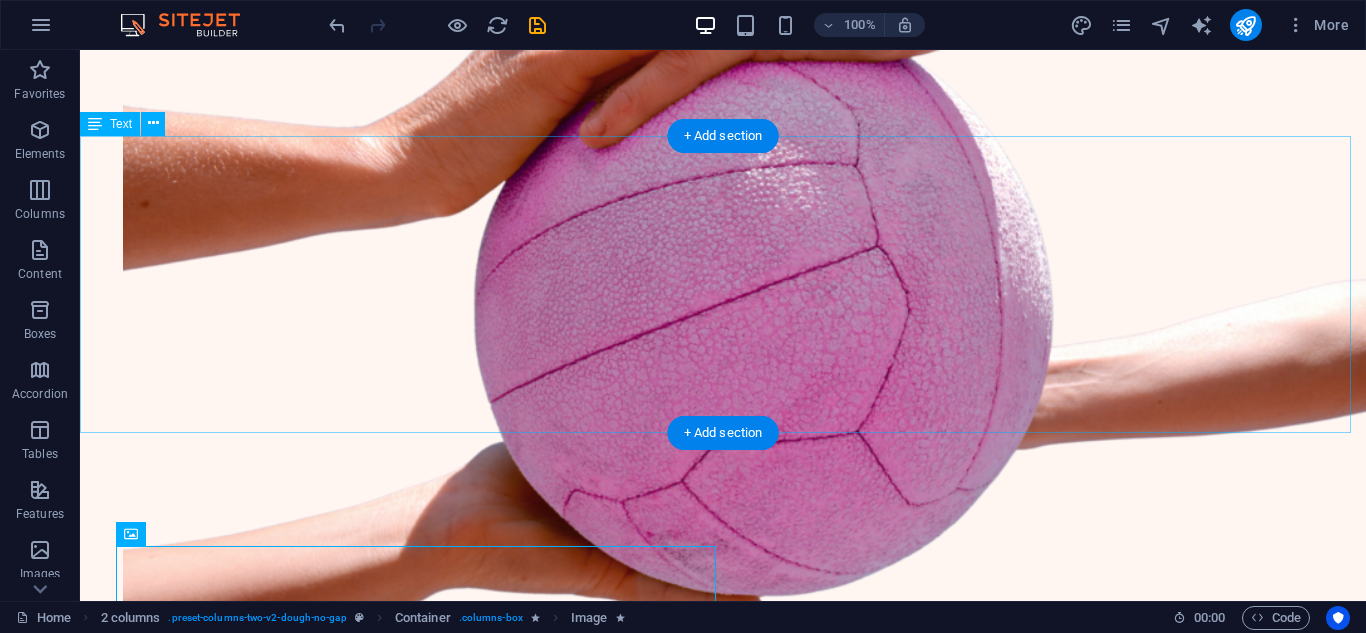 scroll, scrollTop: 889, scrollLeft: 0, axis: vertical 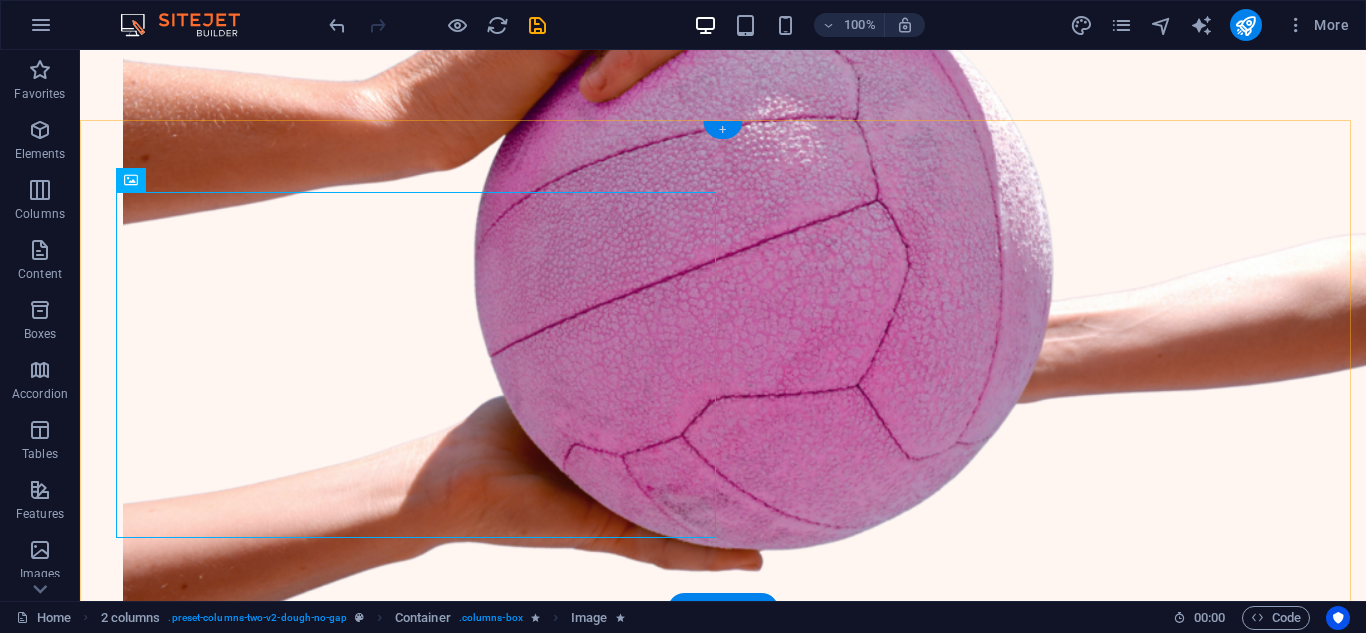 click on "+" at bounding box center [722, 130] 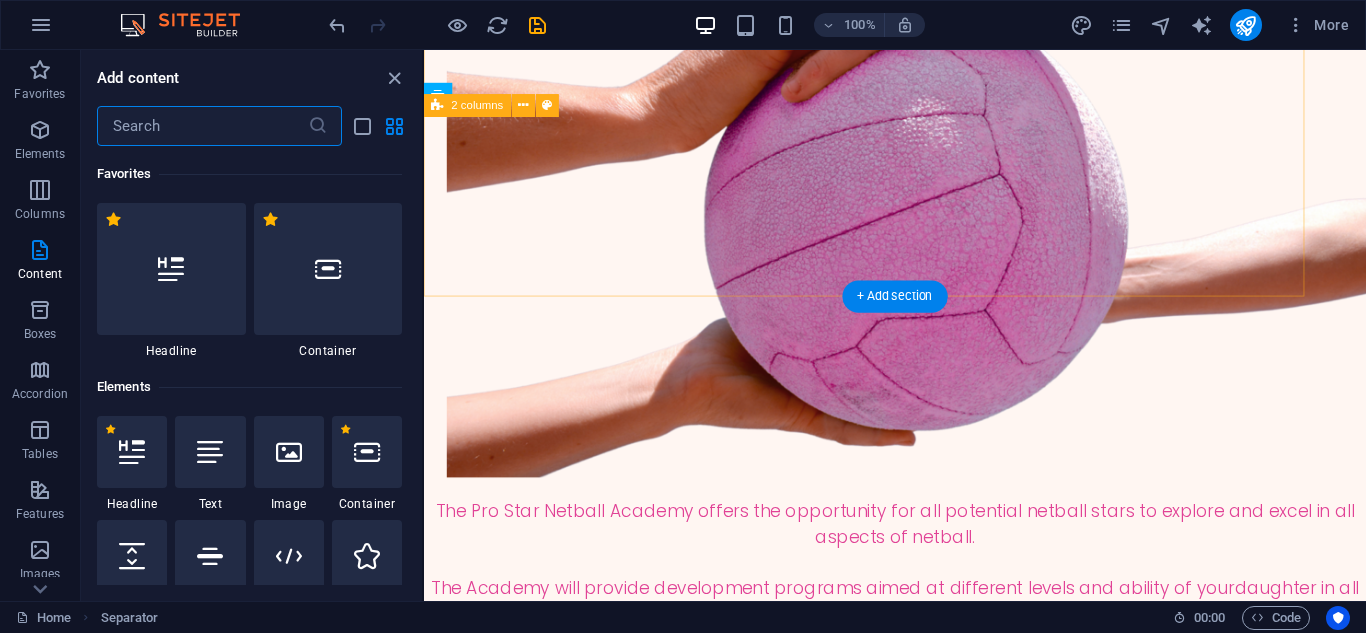 scroll, scrollTop: 993, scrollLeft: 0, axis: vertical 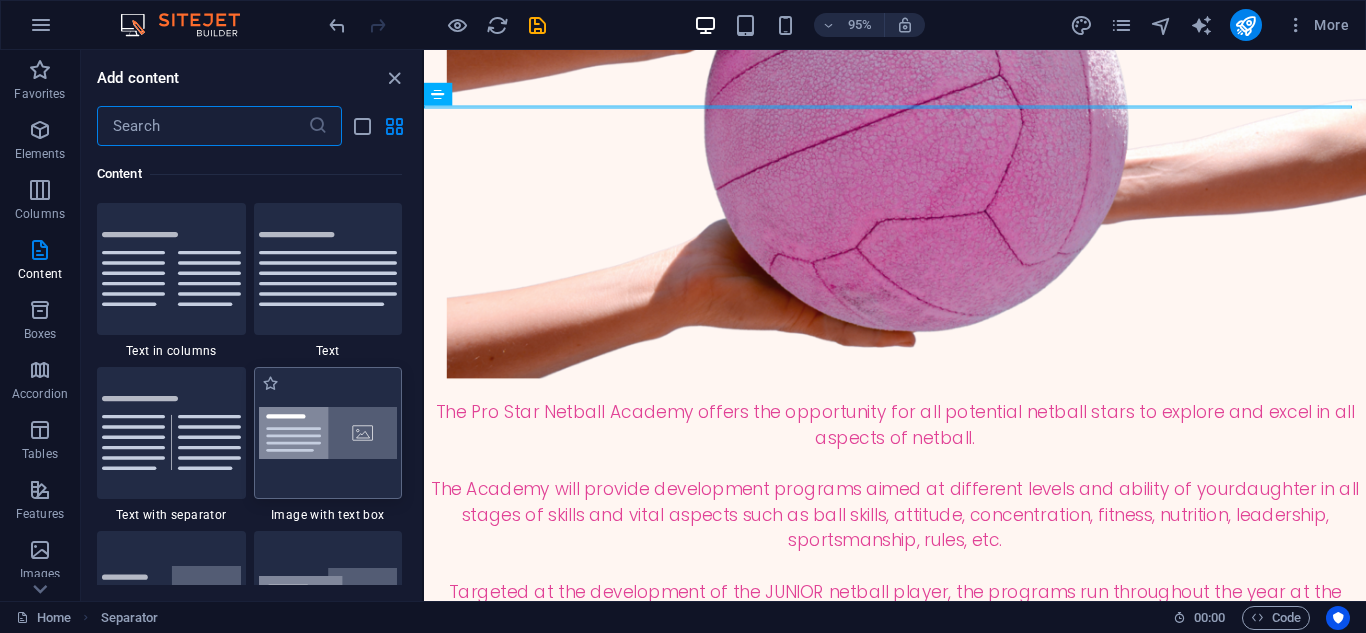 click at bounding box center [328, 433] 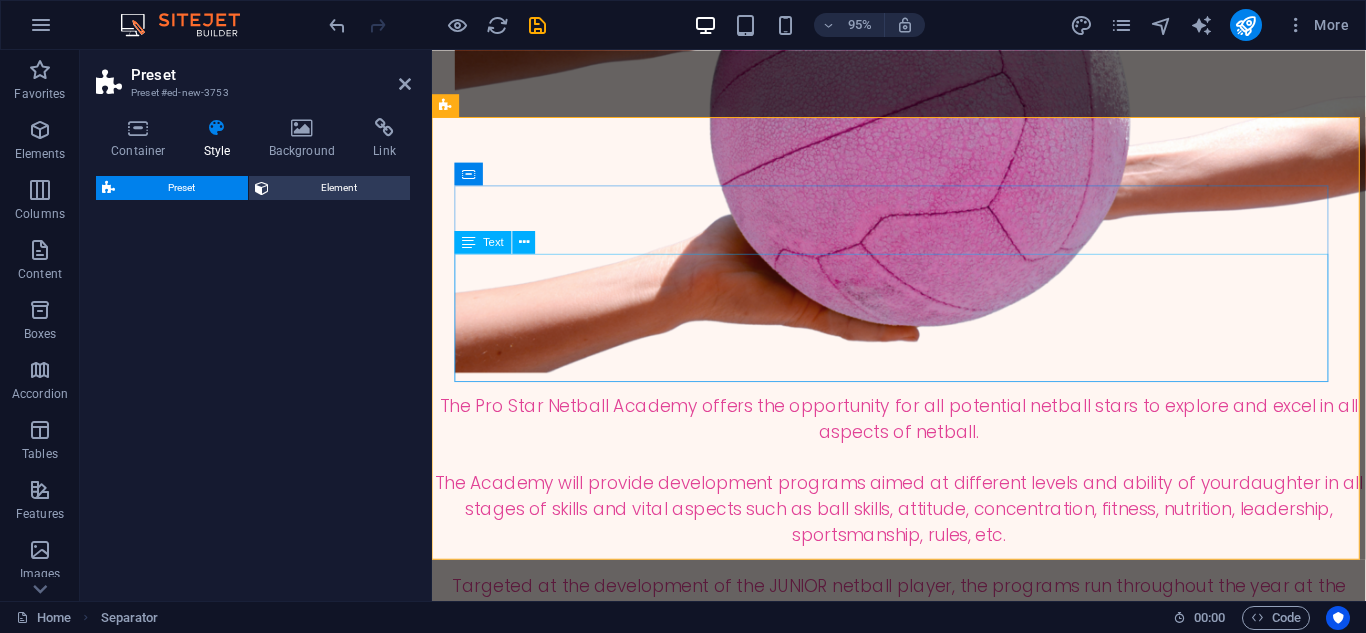 select on "rem" 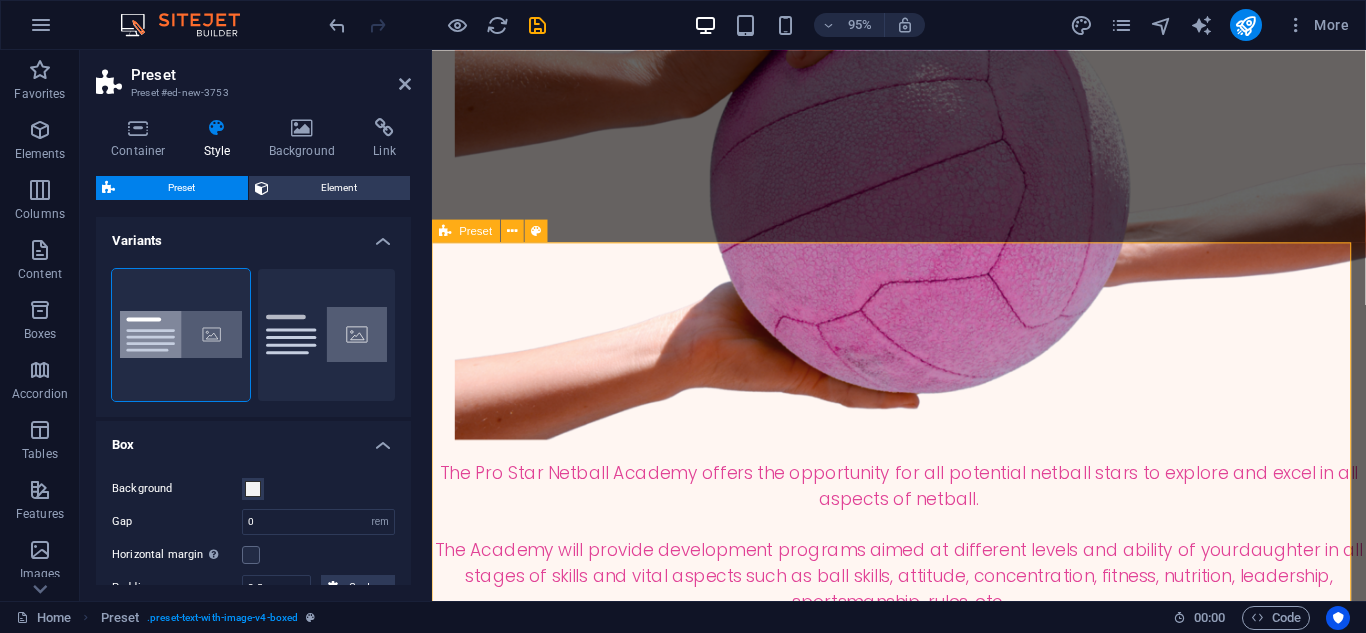 scroll, scrollTop: 993, scrollLeft: 0, axis: vertical 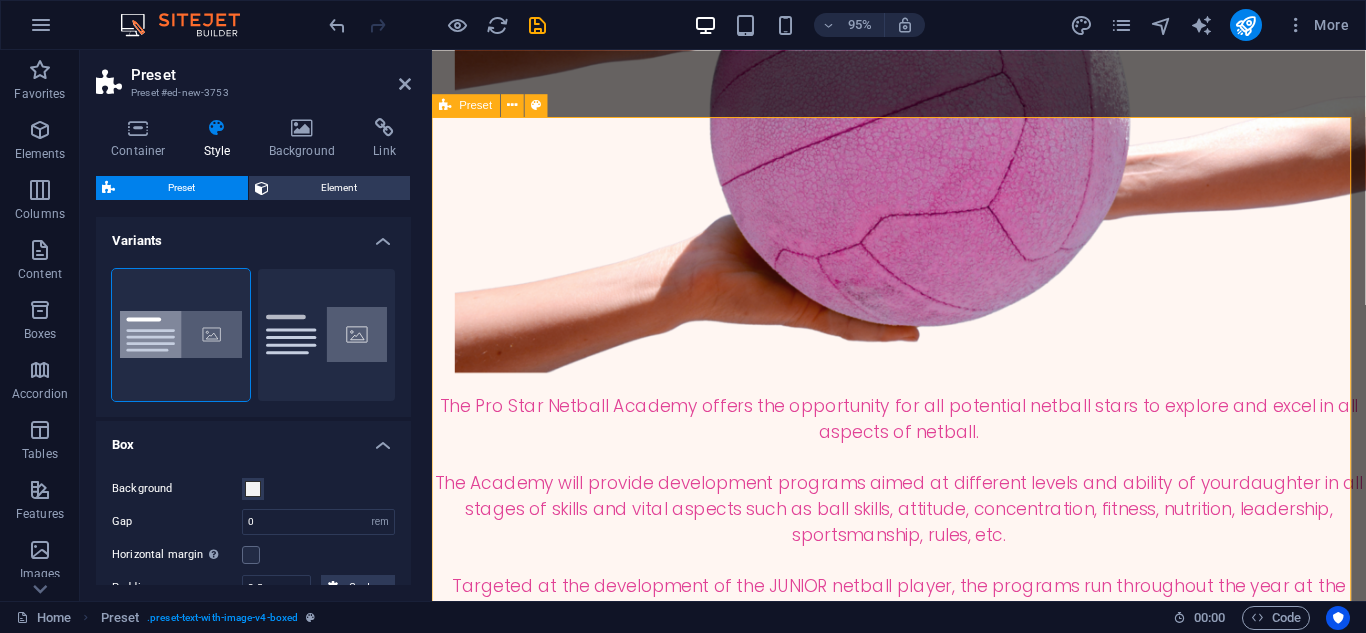 click on "New headline Lorem ipsum dolor sit amet, consectetuer adipiscing elit. Aenean commodo ligula eget dolor. Lorem ipsum dolor sit amet, consectetuer adipiscing elit leget dolor. Lorem ipsum dolor sit amet, consectetuer adipiscing elit. Aenean commodo ligula eget dolor. Lorem ipsum dolor sit amet, consectetuer adipiscing elit dolor consectetuer adipiscing elit leget dolor. Lorem elit saget ipsum dolor sit amet, consectetuer. Drop content here or  Add elements  Paste clipboard" at bounding box center [923, 1377] 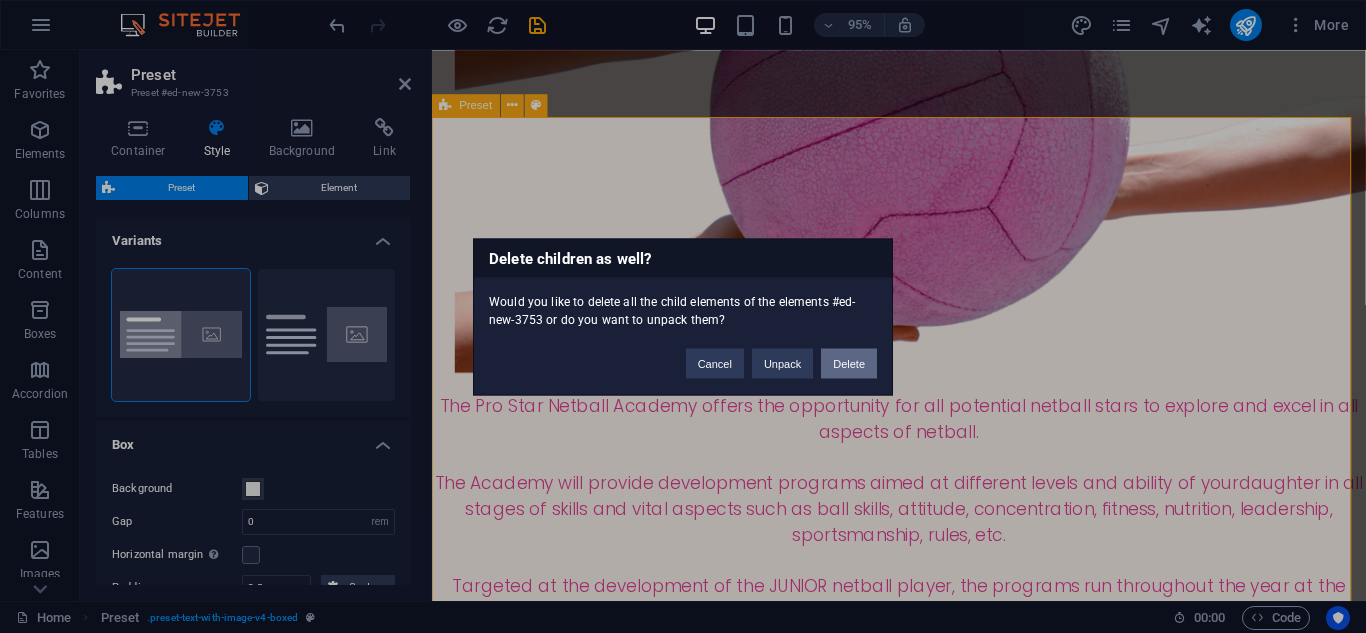 type 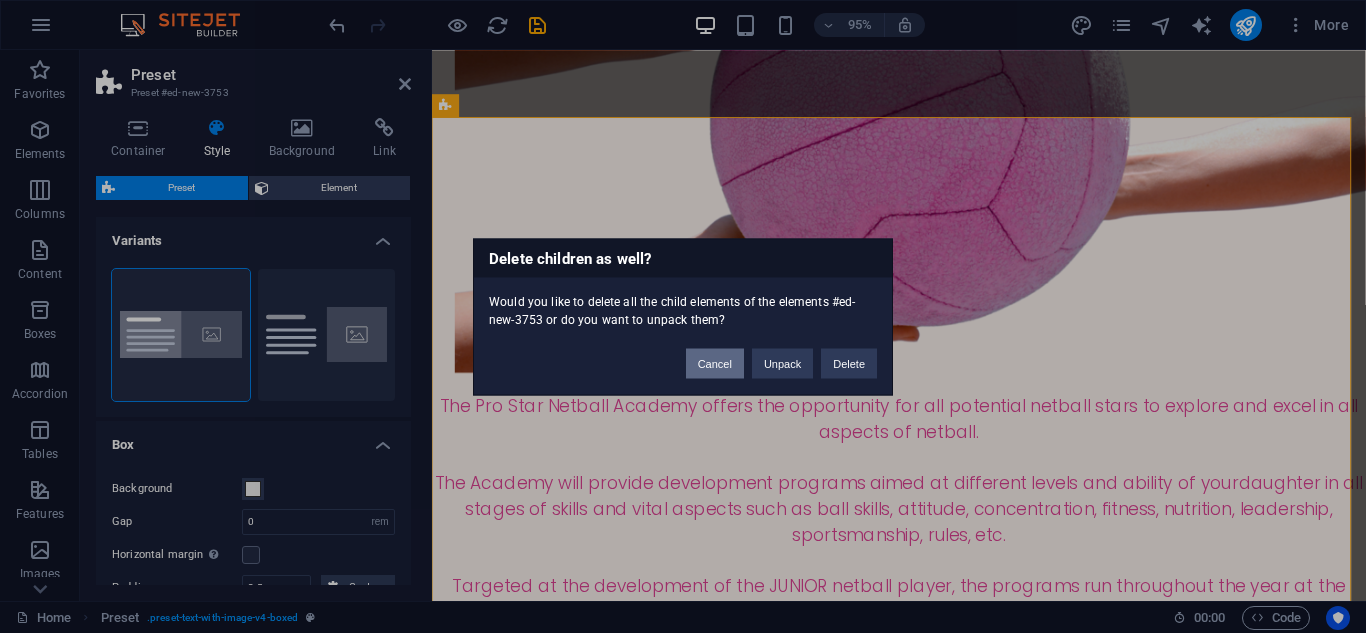 click on "Cancel" at bounding box center (715, 363) 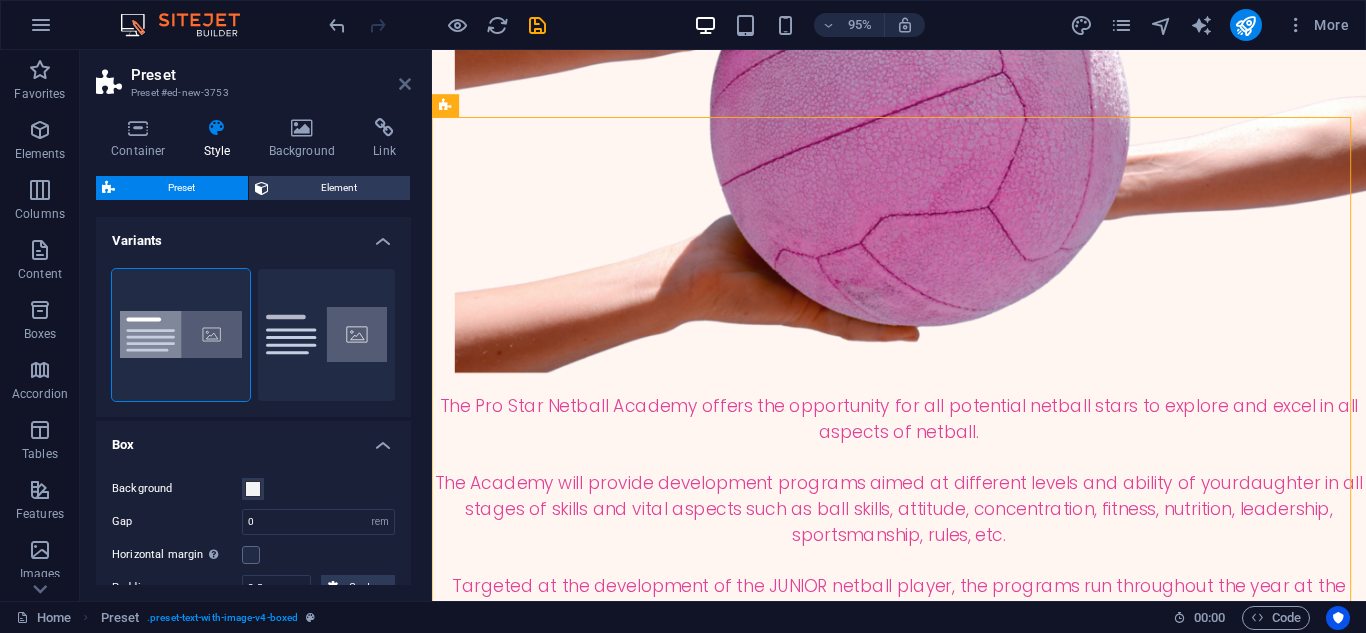 click at bounding box center (405, 84) 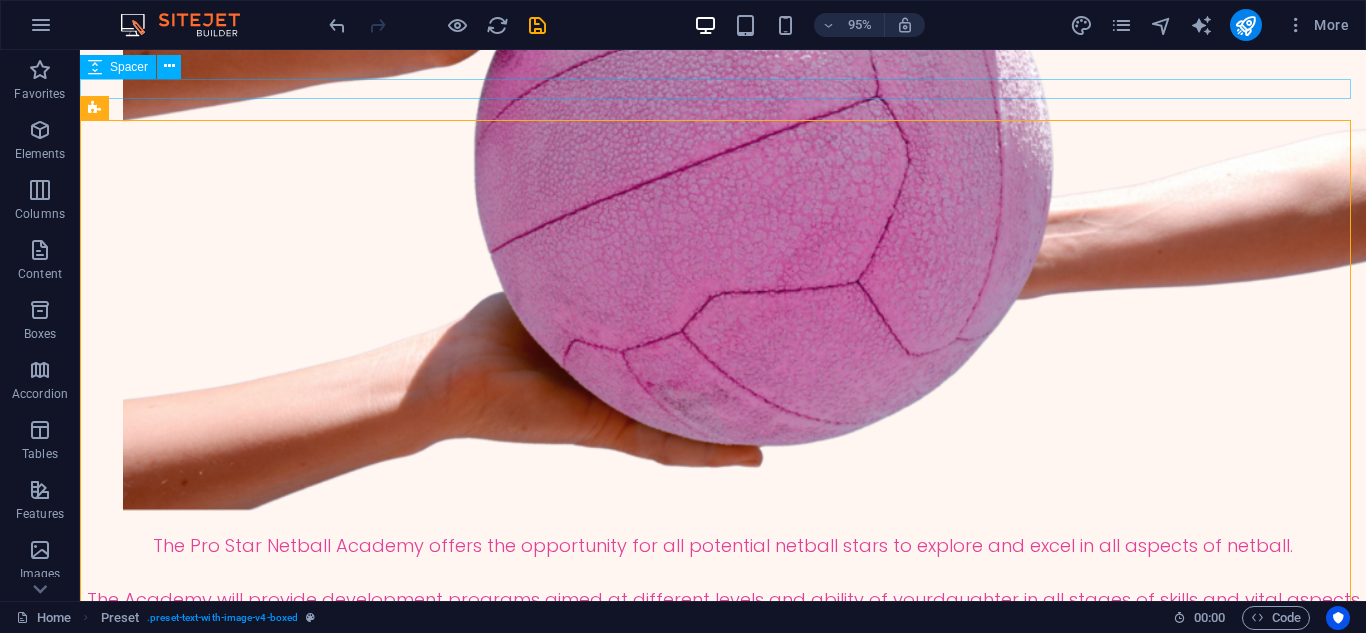 scroll, scrollTop: 889, scrollLeft: 0, axis: vertical 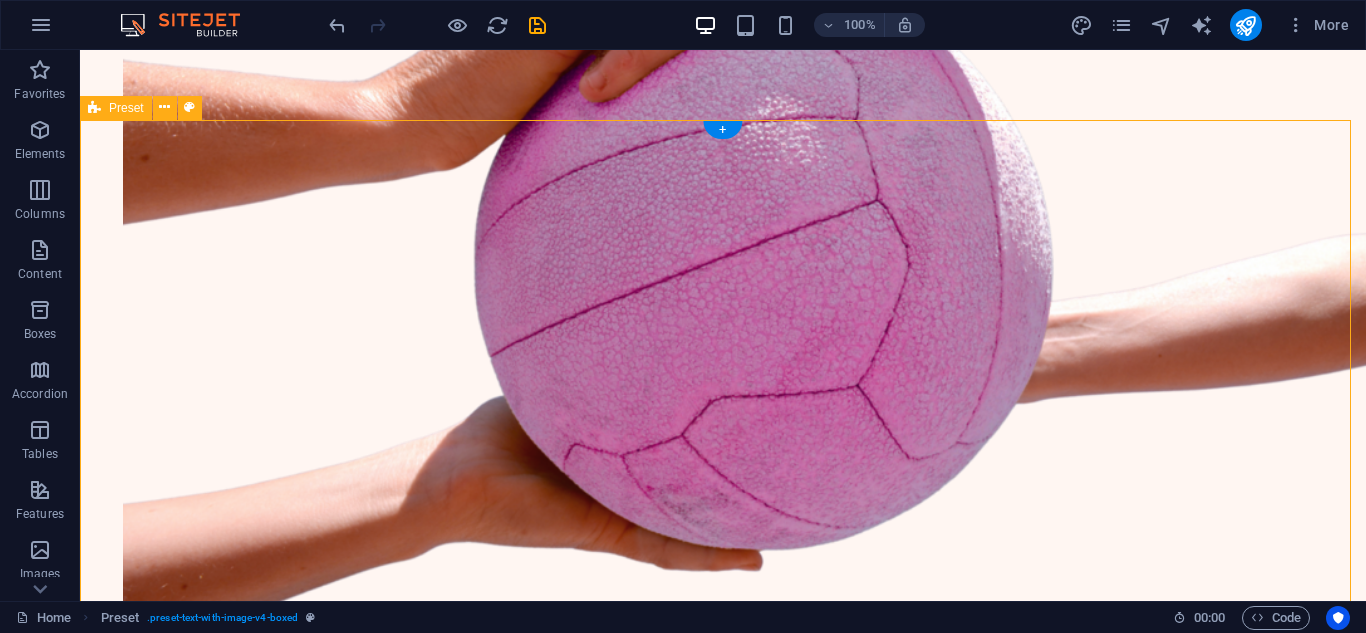 click on "New headline Lorem ipsum dolor sit amet, consectetuer adipiscing elit. Aenean commodo ligula eget dolor. Lorem ipsum dolor sit amet, consectetuer adipiscing elit leget dolor. Lorem ipsum dolor sit amet, consectetuer adipiscing elit. Aenean commodo ligula eget dolor. Lorem ipsum dolor sit amet, consectetuer adipiscing elit dolor consectetuer adipiscing elit leget dolor. Lorem elit saget ipsum dolor sit amet, consectetuer. Drop content here or  Add elements  Paste clipboard" at bounding box center (723, 1431) 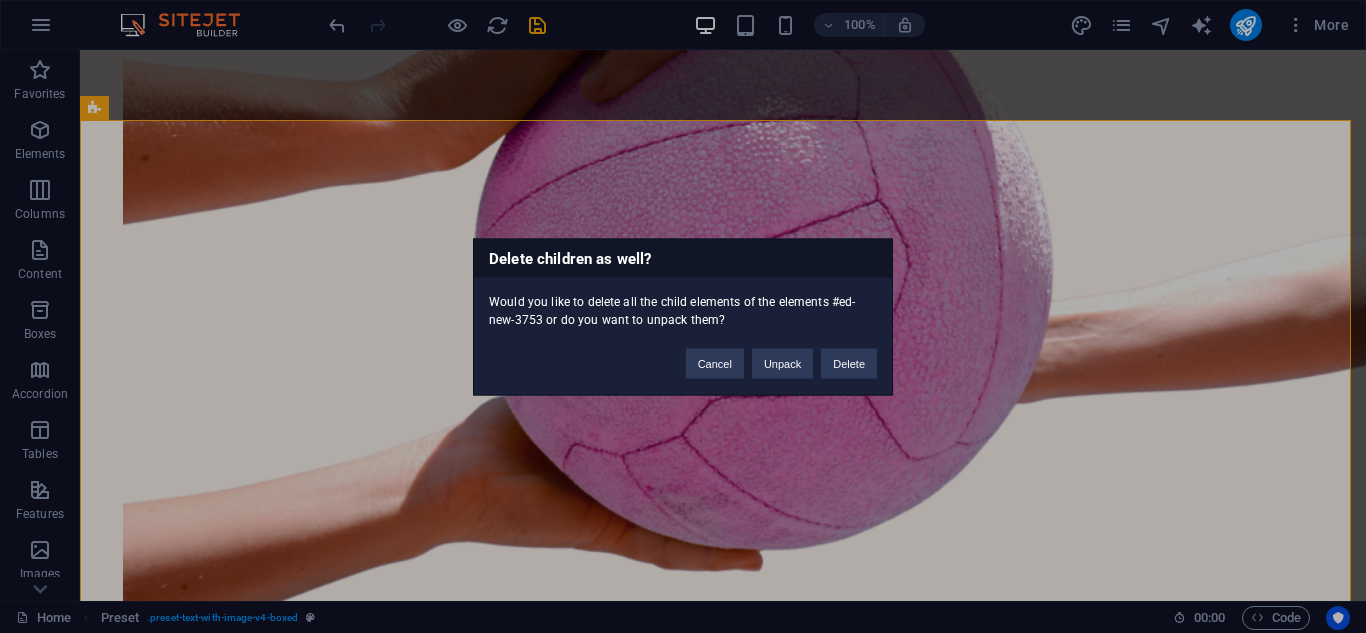 type 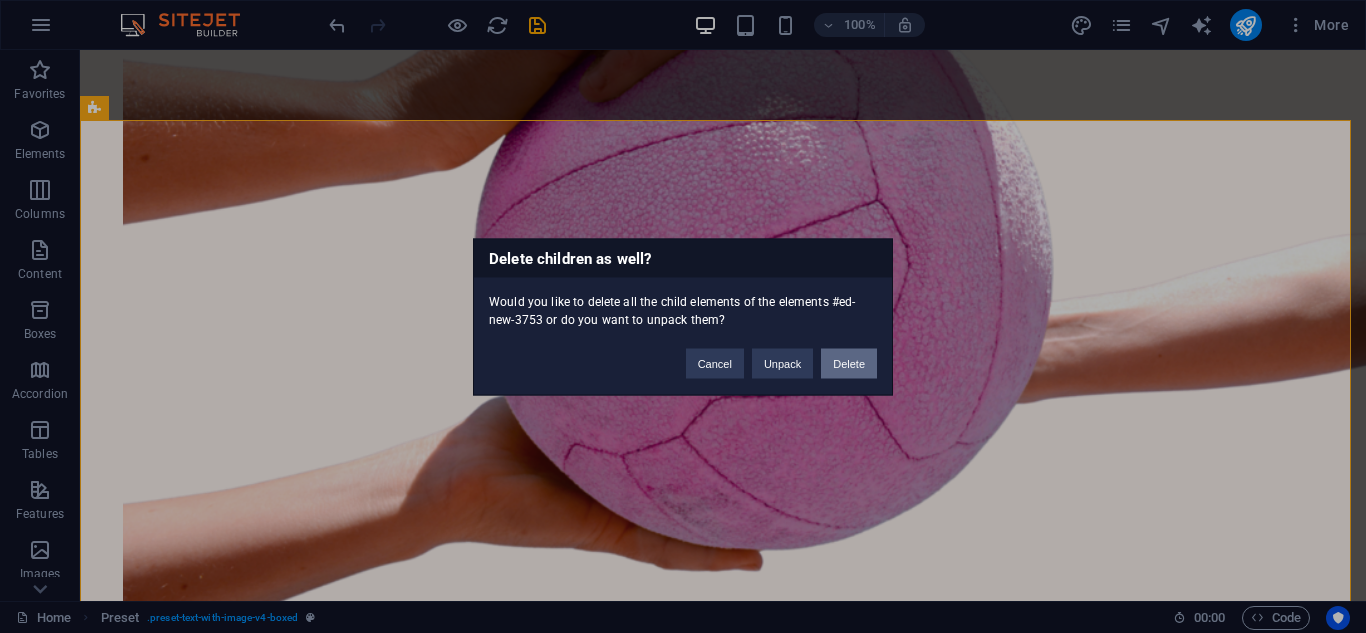 click on "Delete" at bounding box center [849, 363] 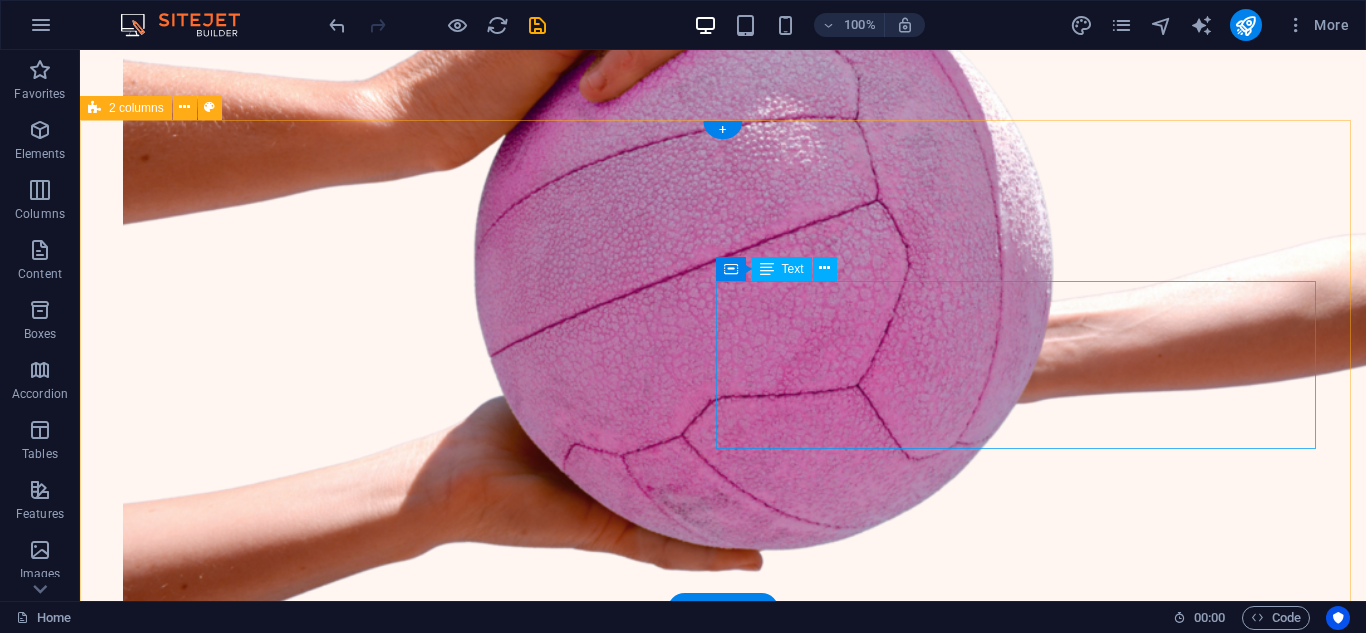 click on "How to dramatically increase your daughter's netball skills.   What you can do to develop her passion for netball and  confidence.   Solid fundamental training: ie ball handling, passing and catching, hand eye coordination and goal shooting skills.   Fitness and strength programs to enable your little girl to play, compete and shine.   Footwork and running methods so her little body is ready to go.   Simple, quick and easy warm up methods so her body is ready to go. Food suggestions and tips, maximising performance." at bounding box center [404, 1882] 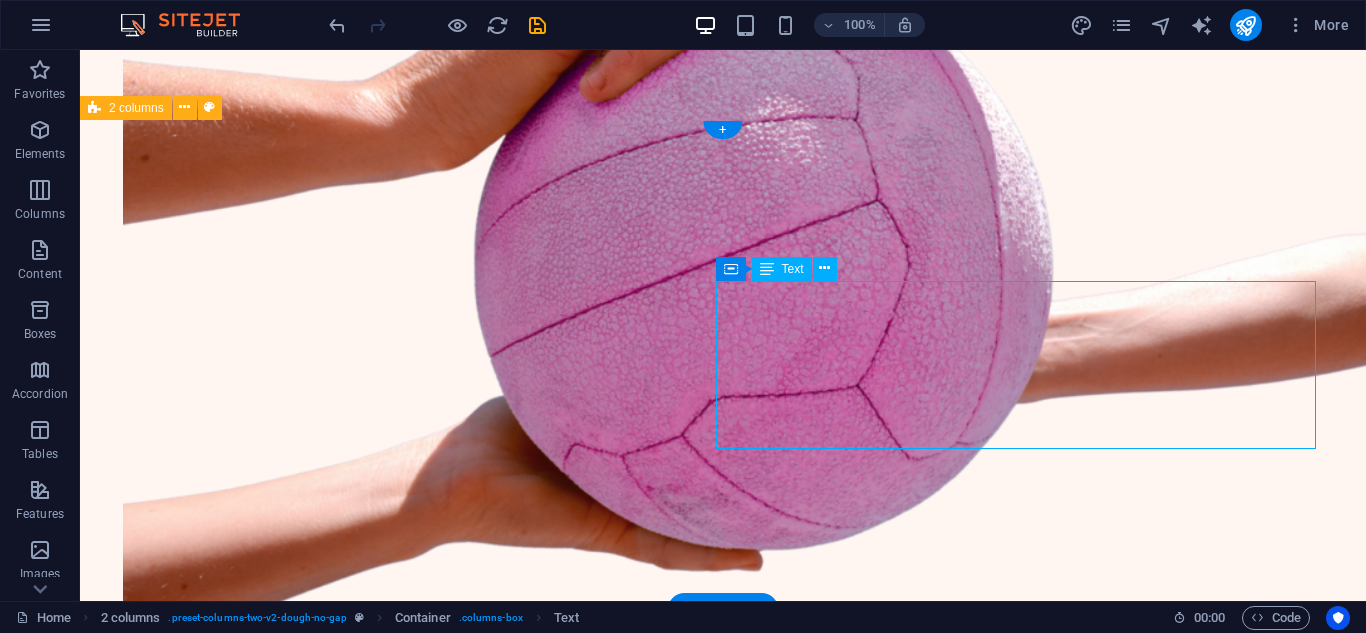 click on "How to dramatically increase your daughter's netball skills.   What you can do to develop her passion for netball and  confidence.   Solid fundamental training: ie ball handling, passing and catching, hand eye coordination and goal shooting skills.   Fitness and strength programs to enable your little girl to play, compete and shine.   Footwork and running methods so her little body is ready to go.   Simple, quick and easy warm up methods so her body is ready to go. Food suggestions and tips, maximising performance." at bounding box center (404, 1882) 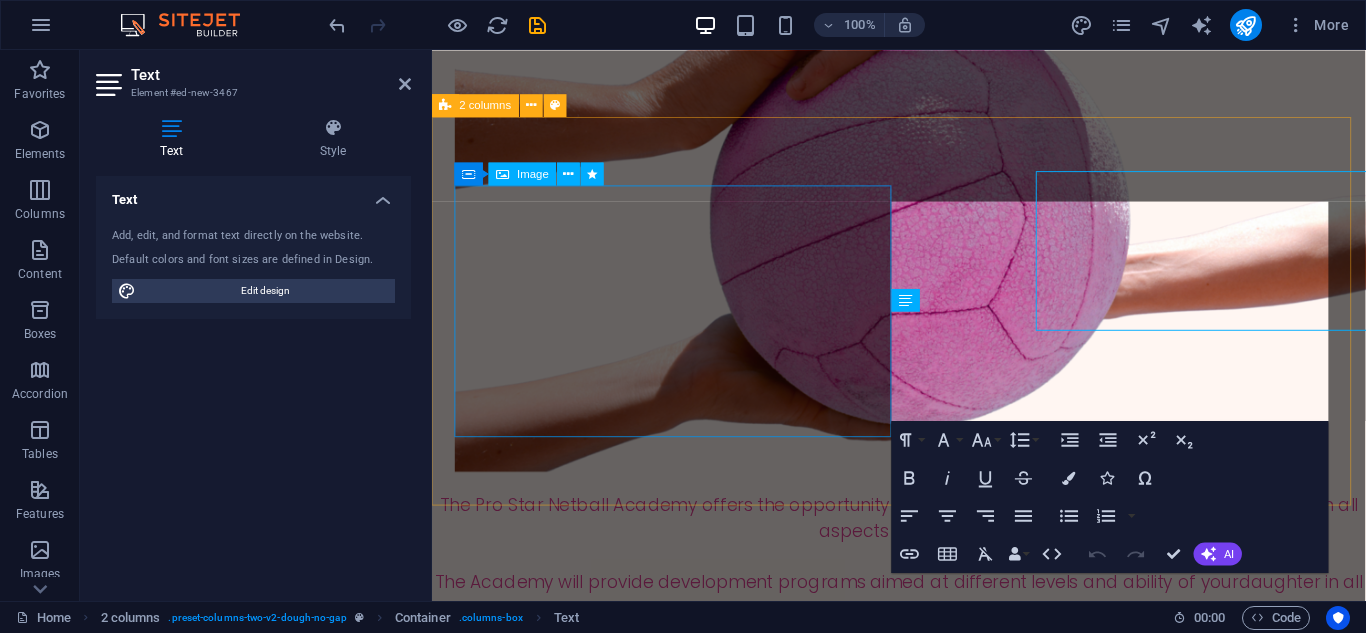 scroll, scrollTop: 993, scrollLeft: 0, axis: vertical 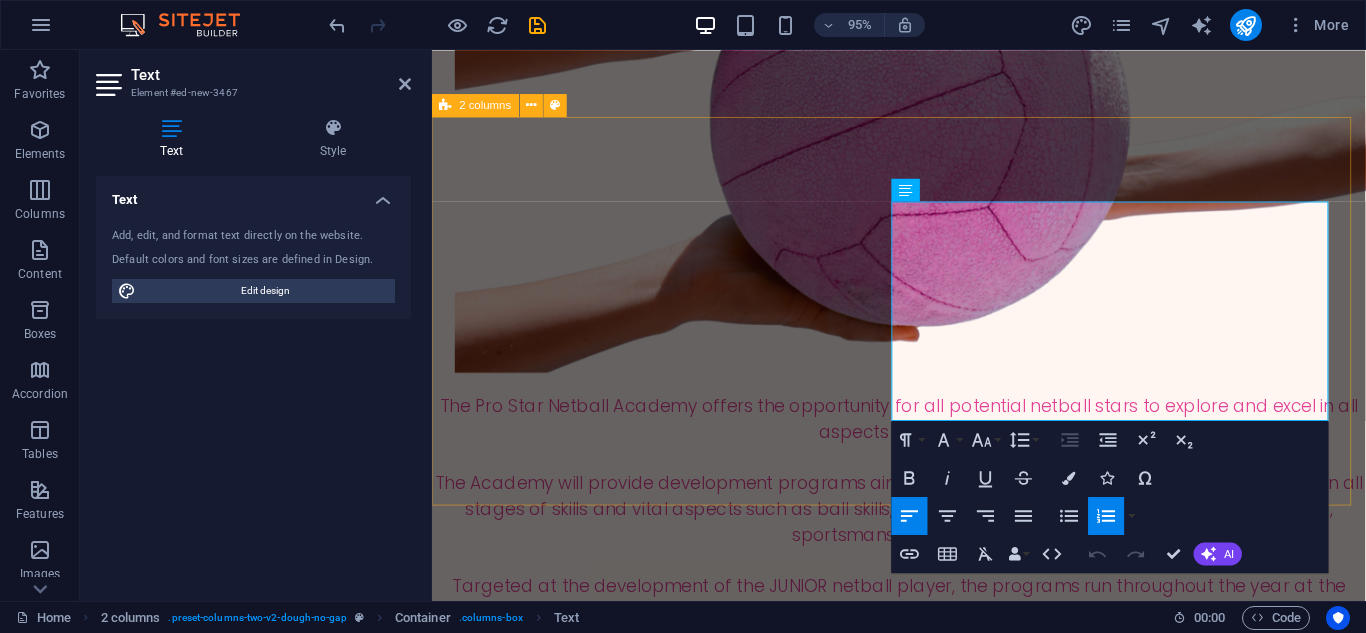 click on "How to dramatically increase your daughter's netball skills.   What you can do to develop her passion for netball and  confidence.   Solid fundamental training: ie ball handling, passing and catching, hand eye coordination and goal shooting skills.   Fitness and strength programs to enable your little girl to play, compete and shine.   Footwork and running methods so her little body is ready to go.   Simple, quick and easy warm up methods so her body is ready to go. Food suggestions and tips, maximising performance." at bounding box center (923, 1311) 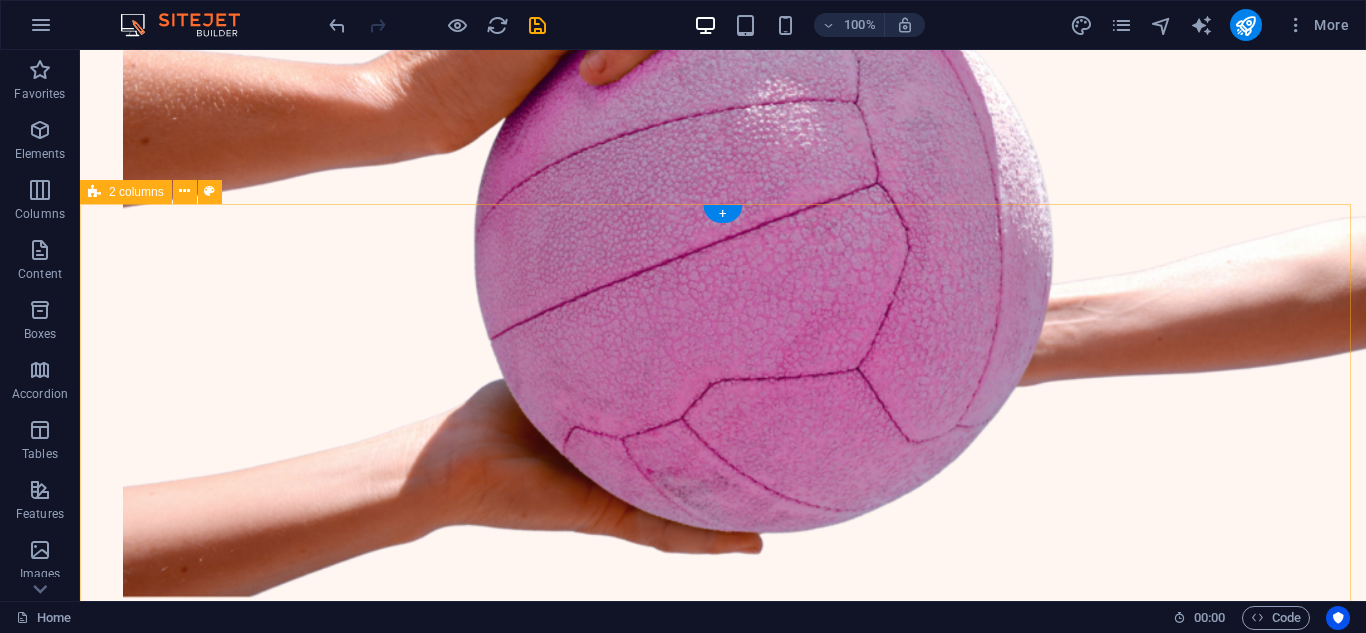 scroll, scrollTop: 761, scrollLeft: 0, axis: vertical 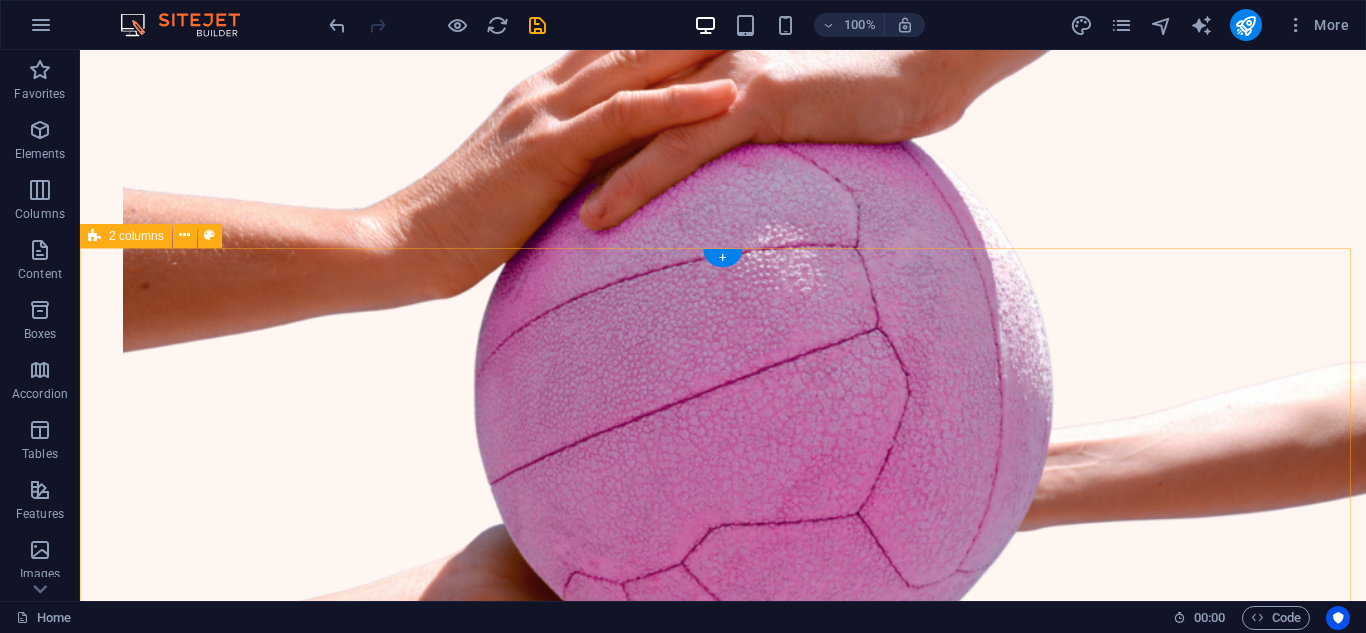 click on "How to dramatically increase your daughter's netball skills.   What you can do to develop her passion for netball and  confidence.   Solid fundamental training: ie ball handling, passing and catching, hand eye coordination and goal shooting skills.   Fitness and strength programs to enable your little girl to play, compete and shine.   Footwork and running methods so her little body is ready to go.   Simple, quick and easy warm up methods so her body is ready to go. Food suggestions and tips, maximising performance." at bounding box center (723, 1639) 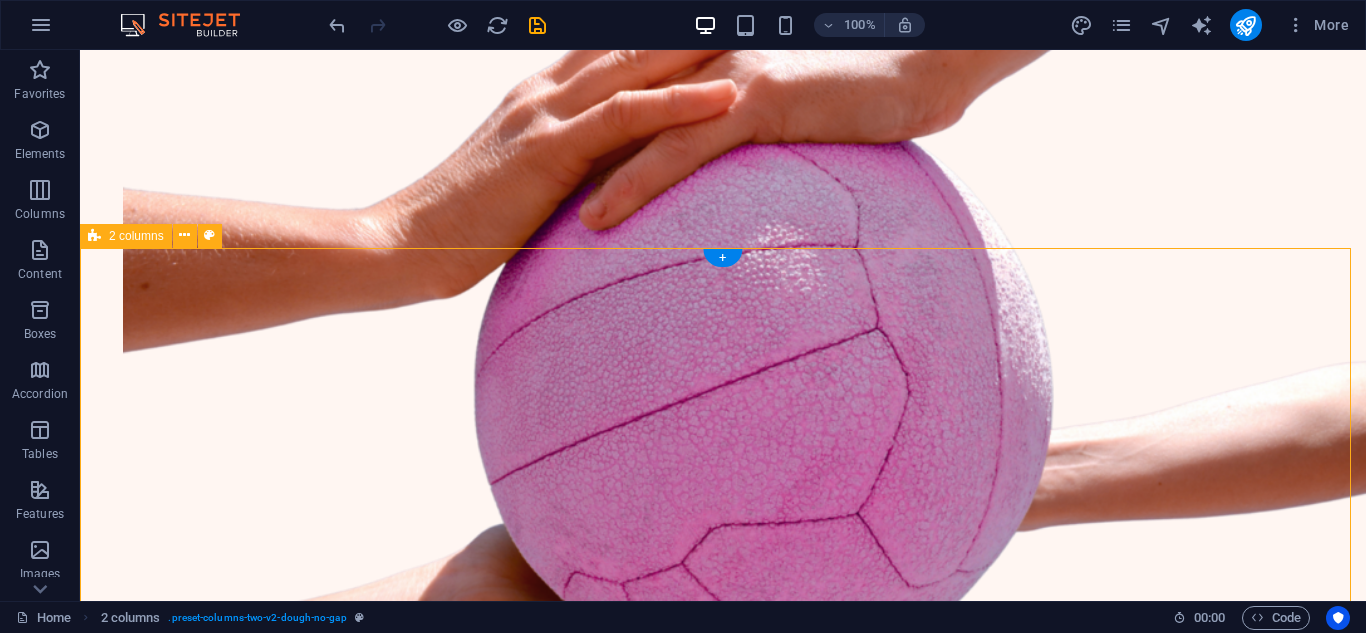 click on "How to dramatically increase your daughter's netball skills.   What you can do to develop her passion for netball and  confidence.   Solid fundamental training: ie ball handling, passing and catching, hand eye coordination and goal shooting skills.   Fitness and strength programs to enable your little girl to play, compete and shine.   Footwork and running methods so her little body is ready to go.   Simple, quick and easy warm up methods so her body is ready to go. Food suggestions and tips, maximising performance." at bounding box center (723, 1639) 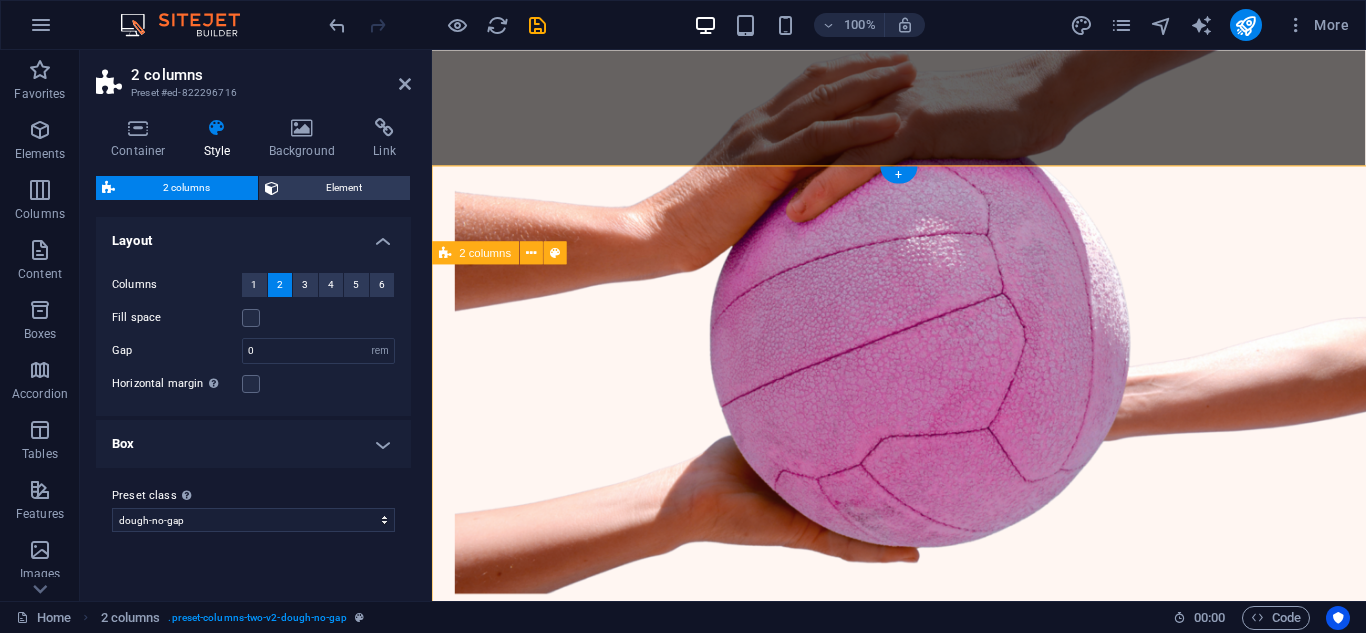 scroll, scrollTop: 838, scrollLeft: 0, axis: vertical 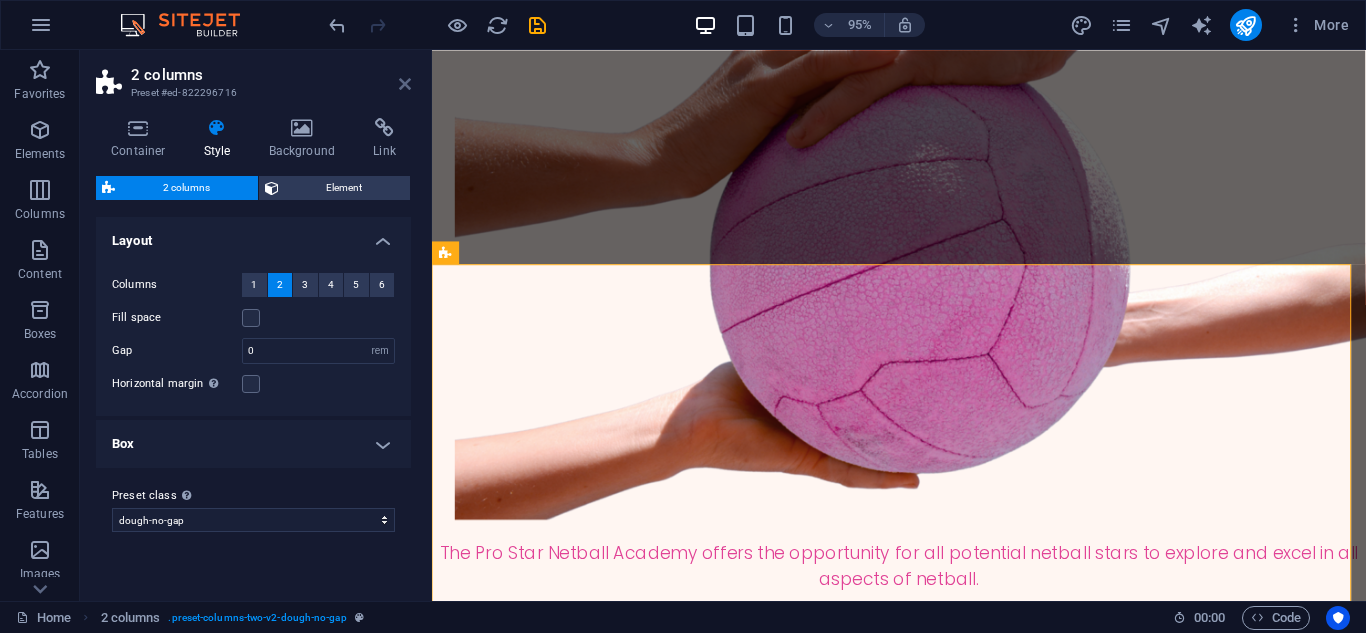 click at bounding box center (405, 84) 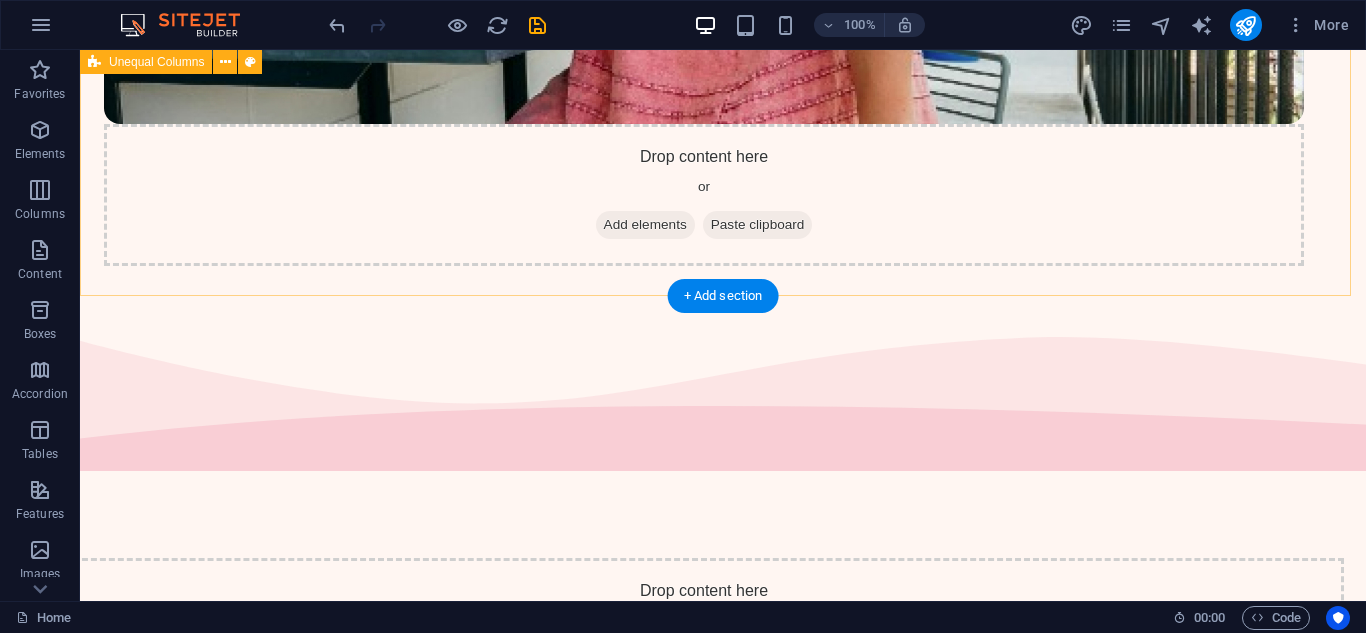 scroll, scrollTop: 3700, scrollLeft: 0, axis: vertical 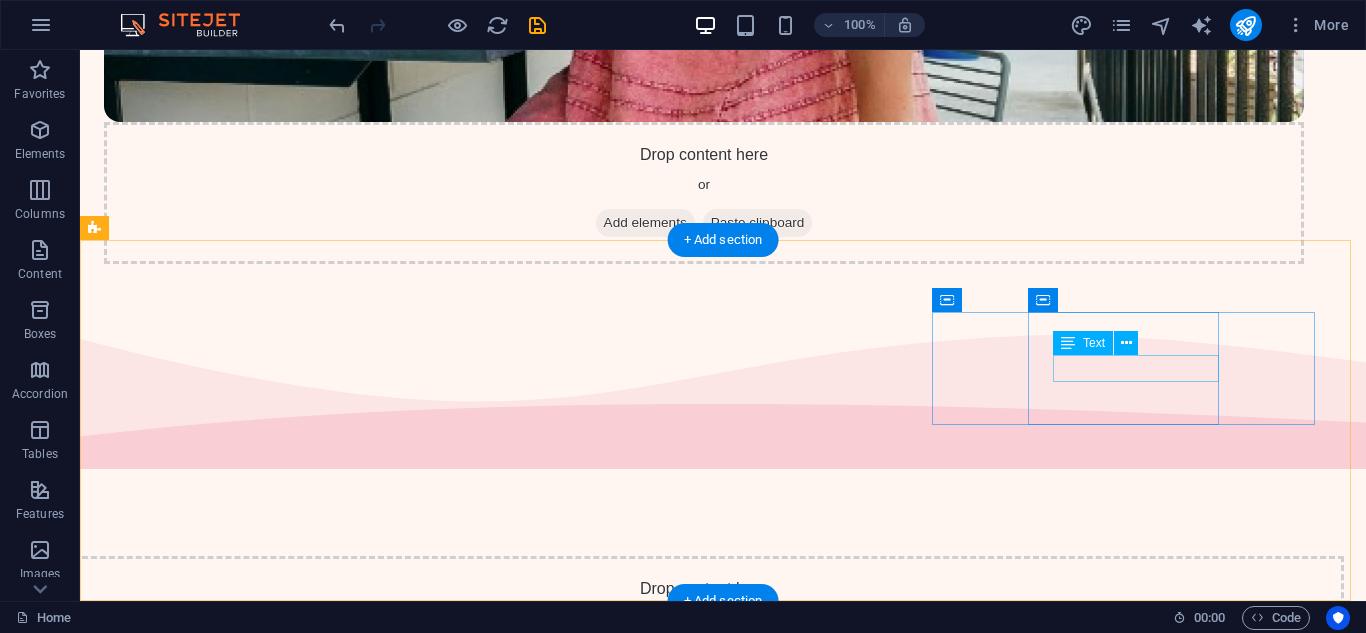 click on "Twitter" at bounding box center (296, 4853) 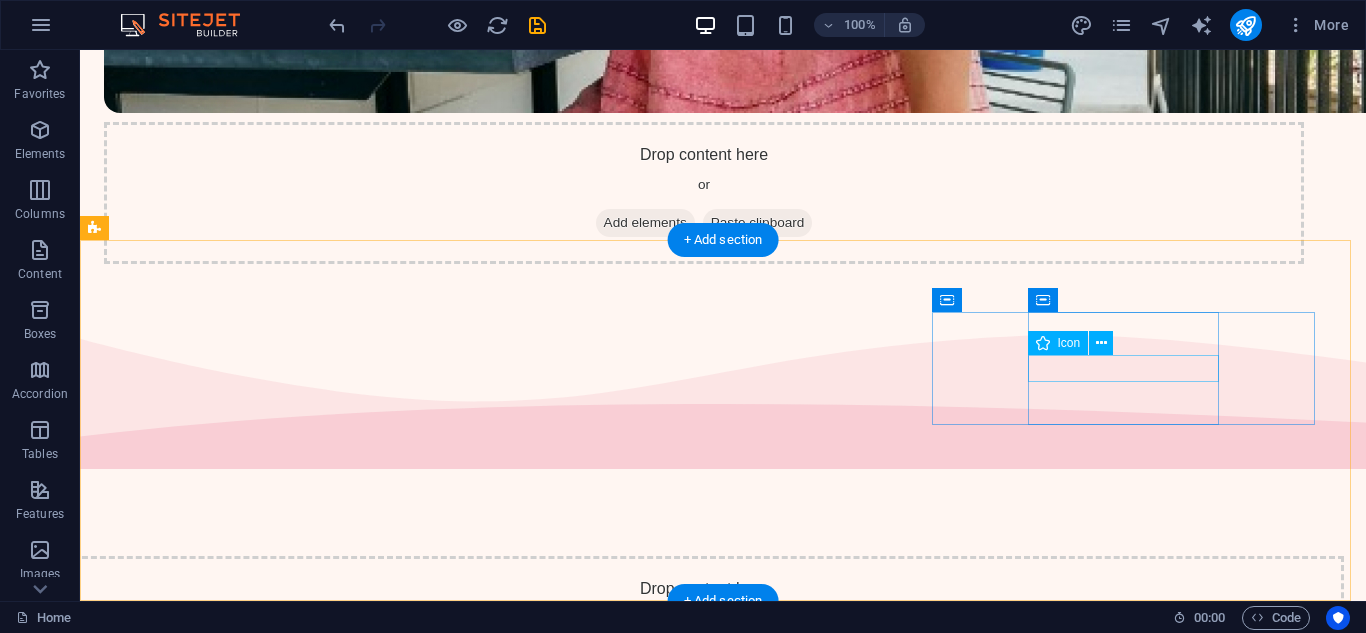 click at bounding box center (296, 4826) 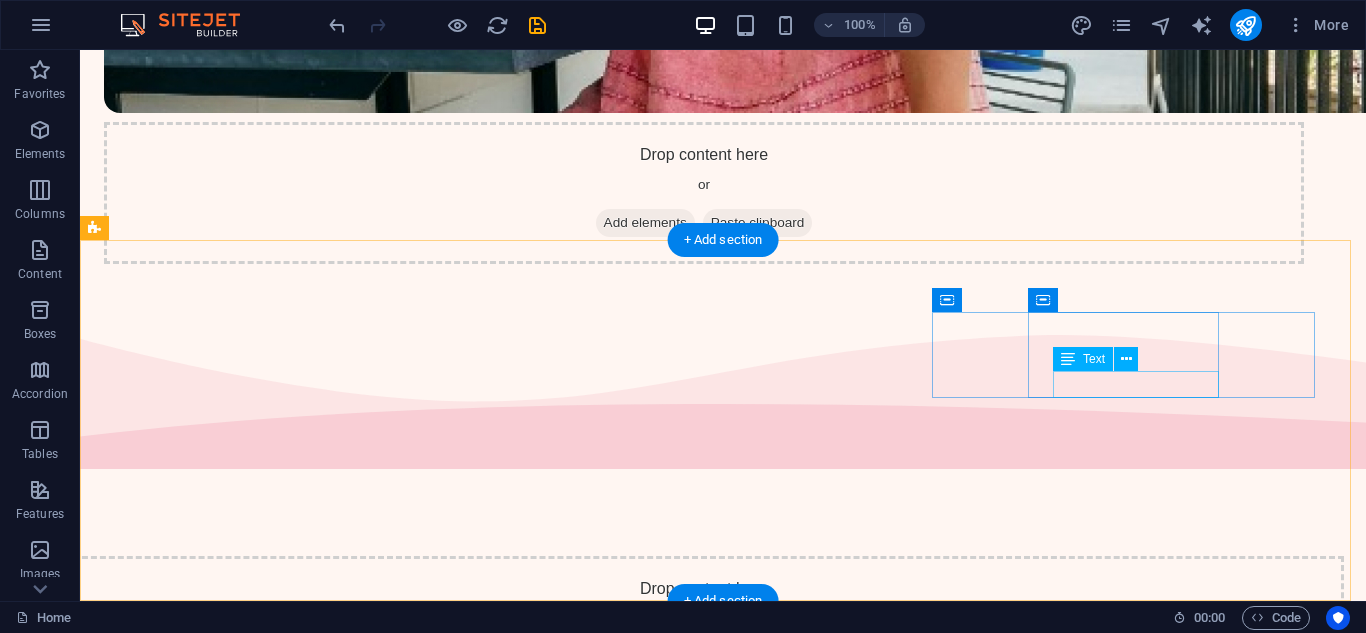 click on "Youtube" at bounding box center [296, 4869] 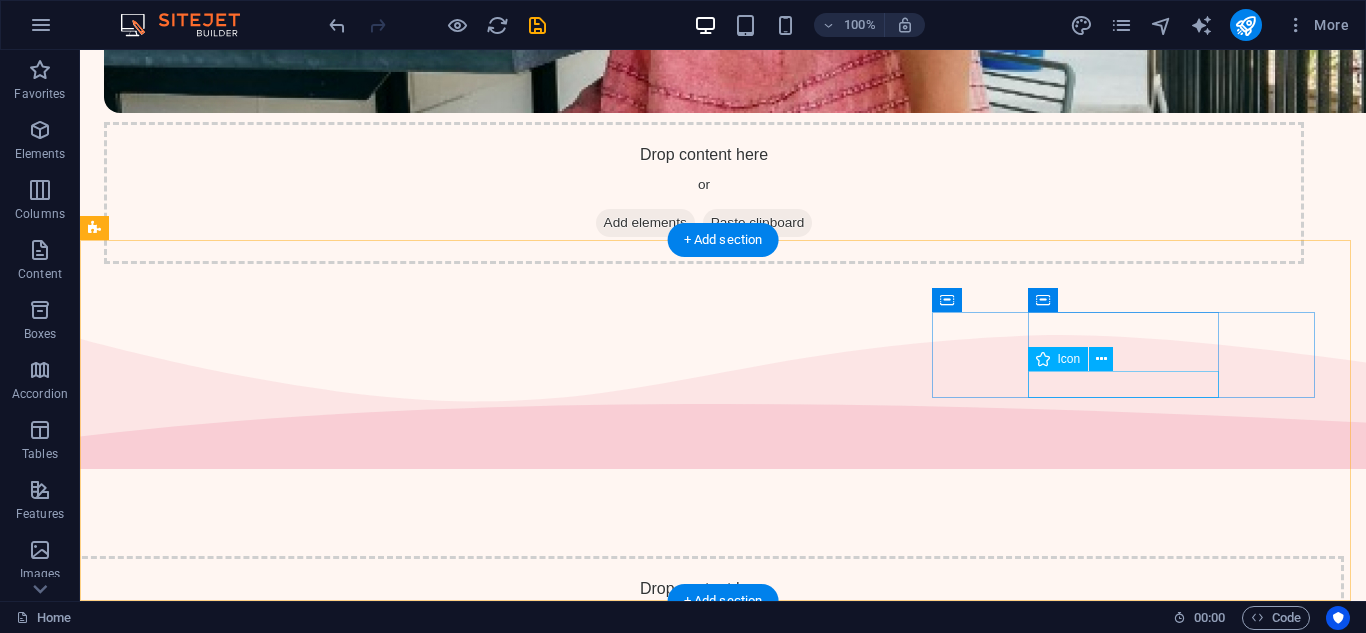 click at bounding box center [296, 4842] 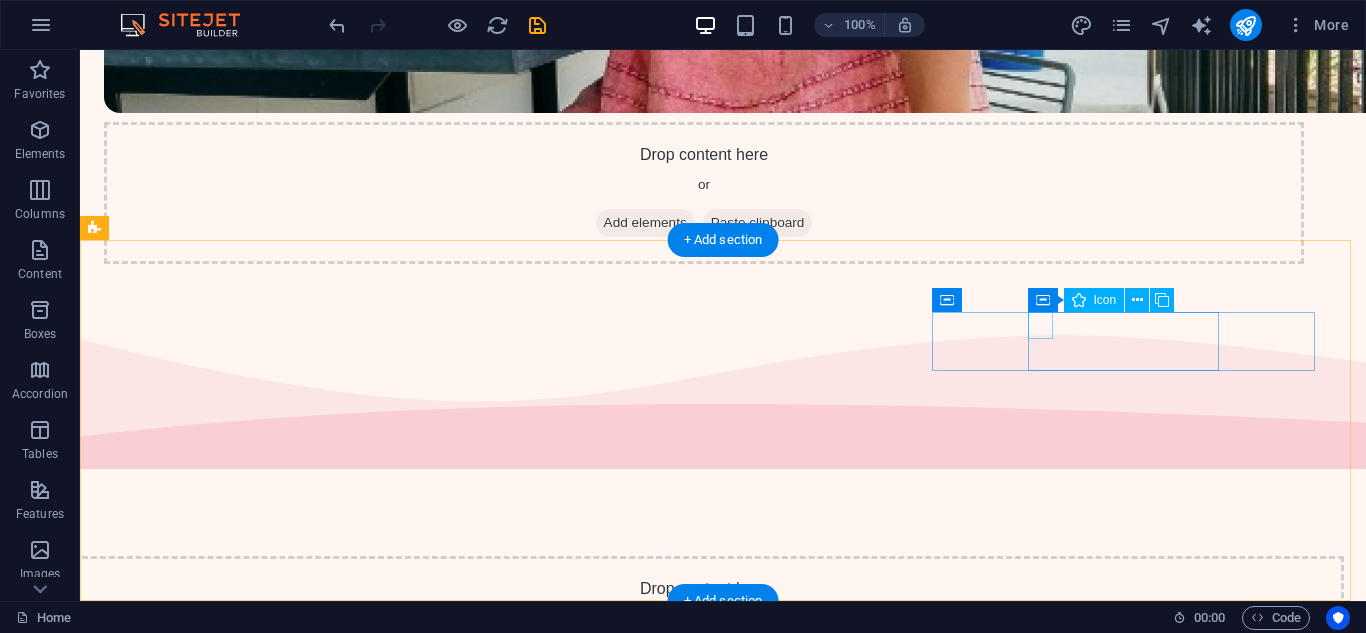 click at bounding box center [296, 4756] 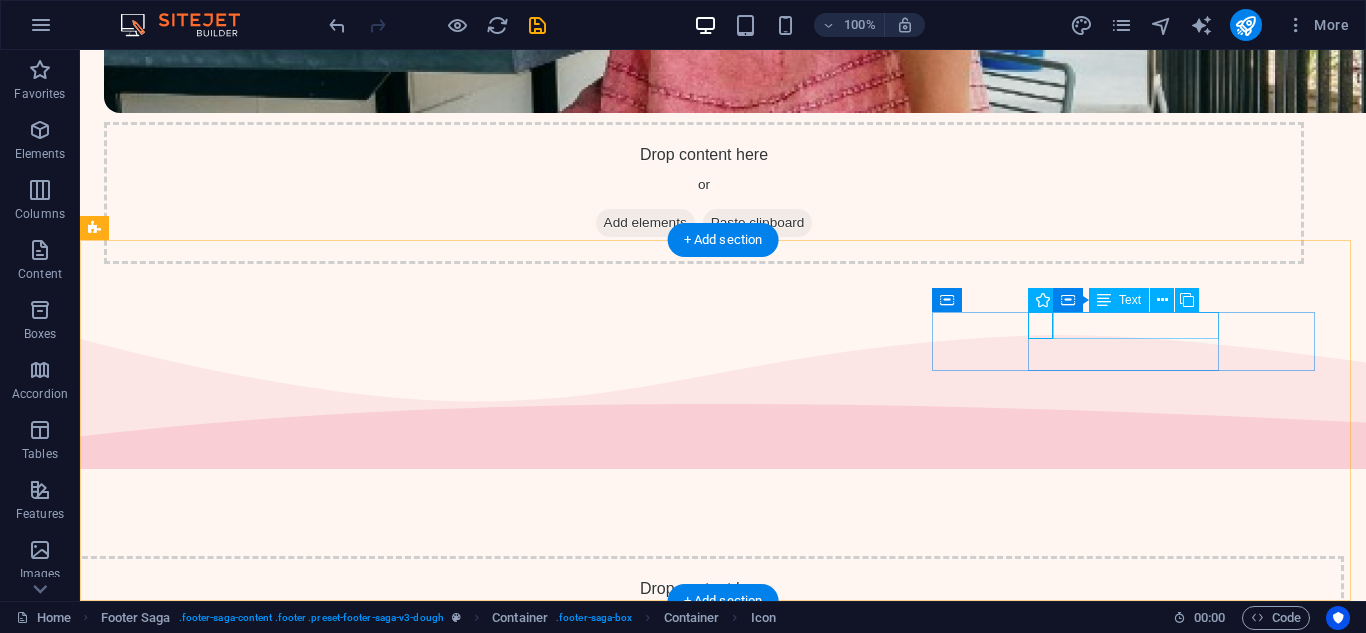 click on "Facebook" at bounding box center [296, 4783] 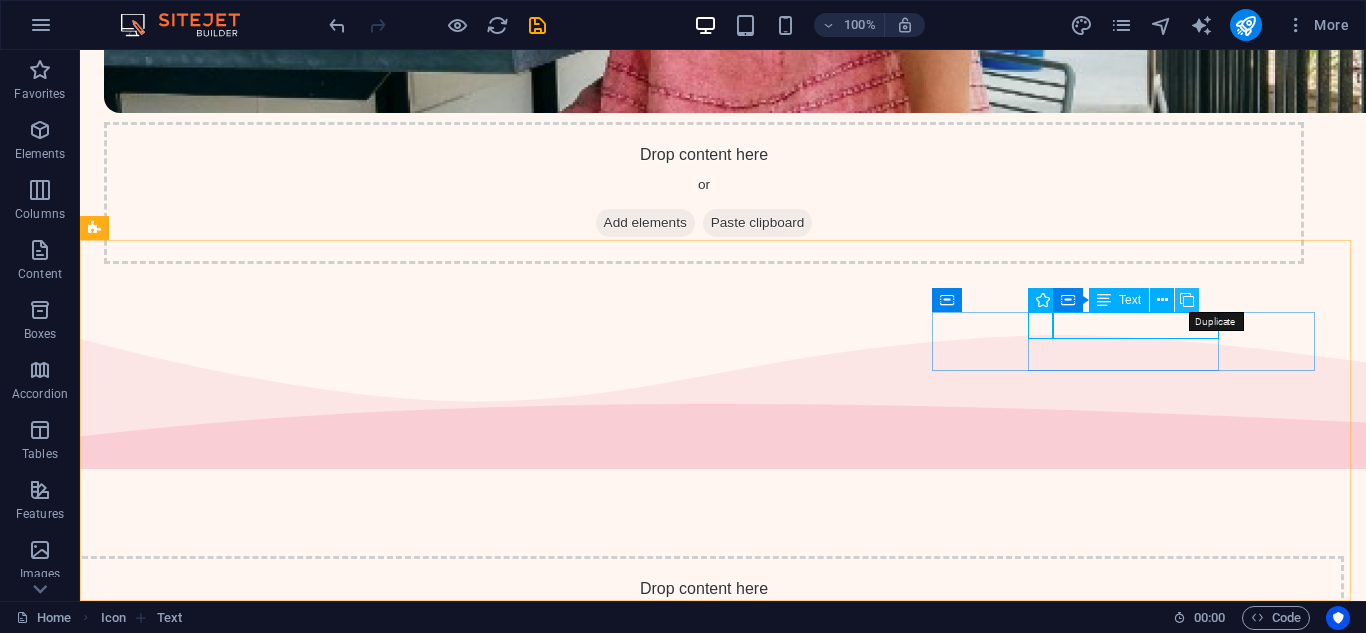 click at bounding box center [1187, 300] 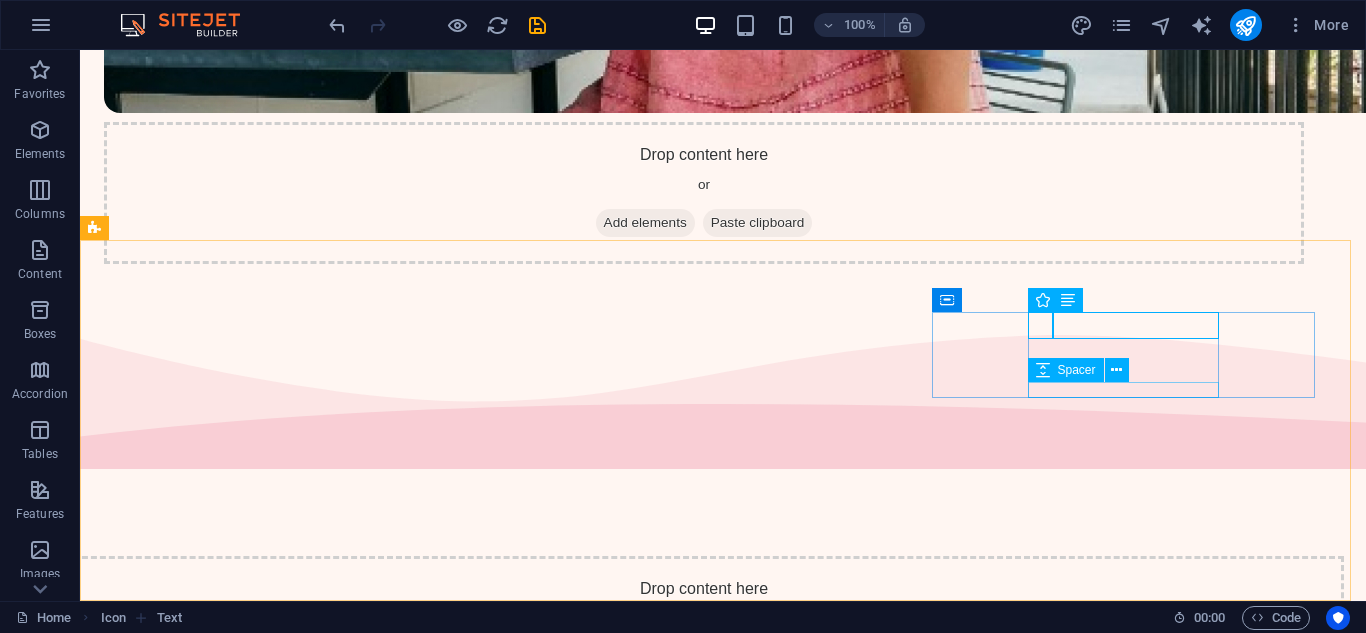 click on "Spacer" at bounding box center (1085, 370) 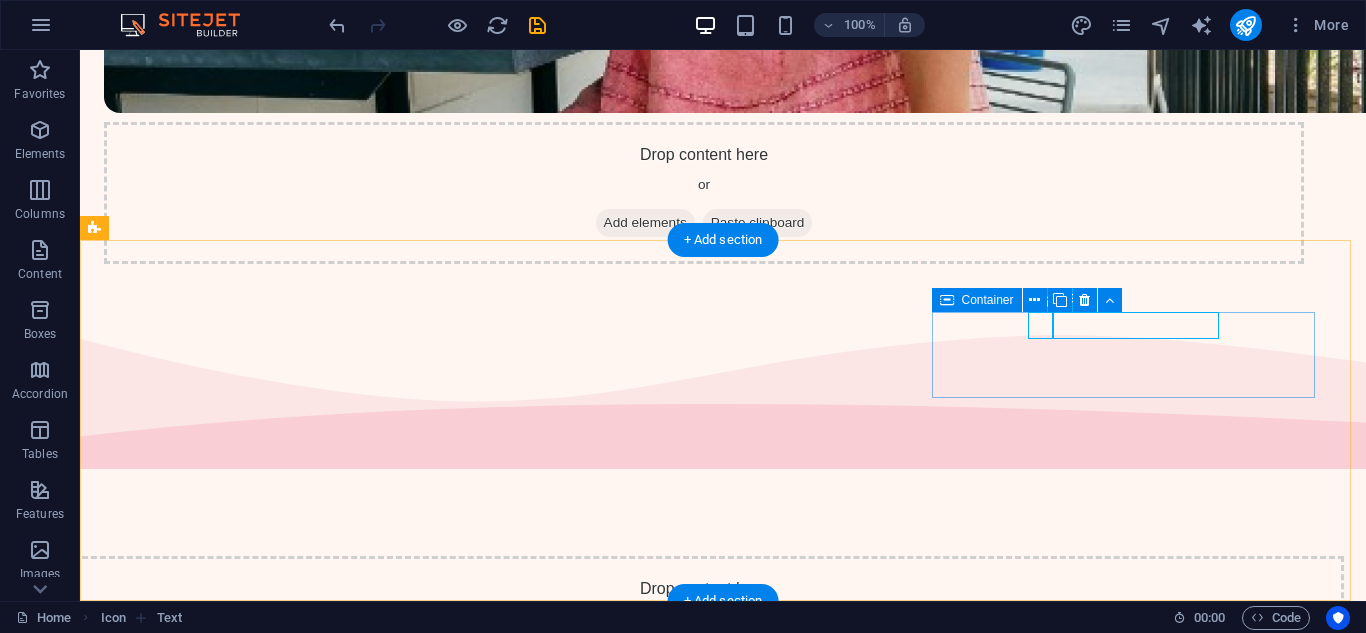 click on "Facebook Facebook" at bounding box center (296, 4799) 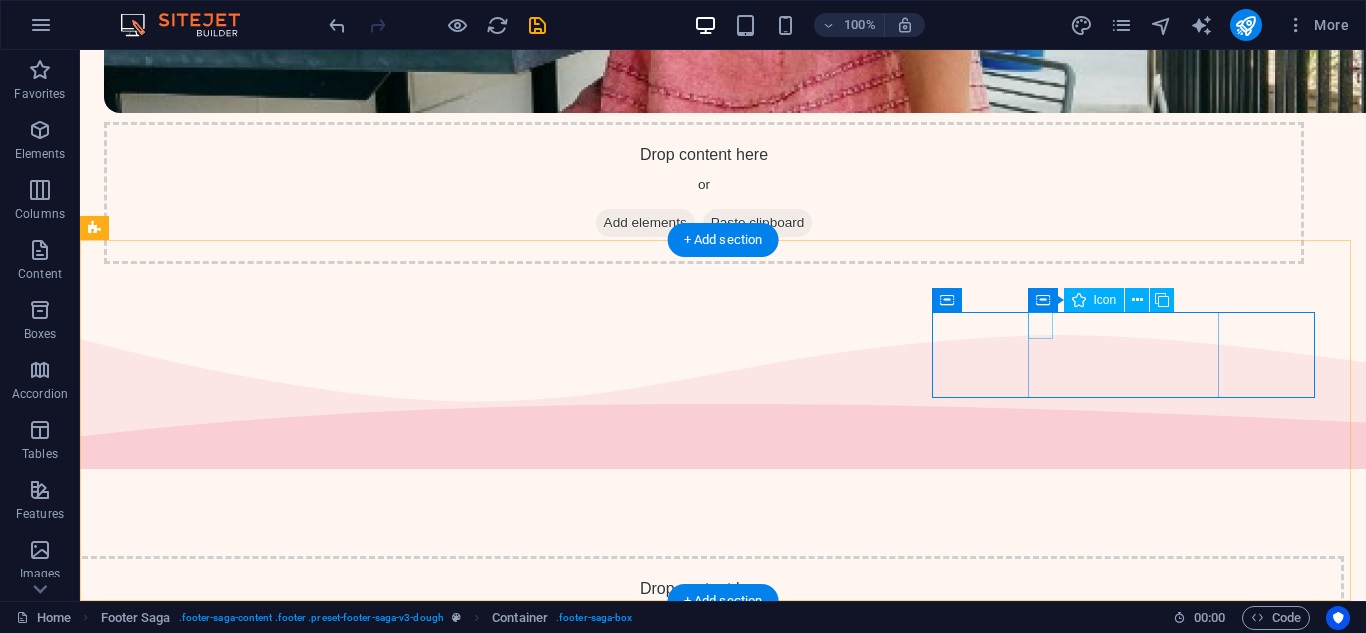 click at bounding box center [296, 4756] 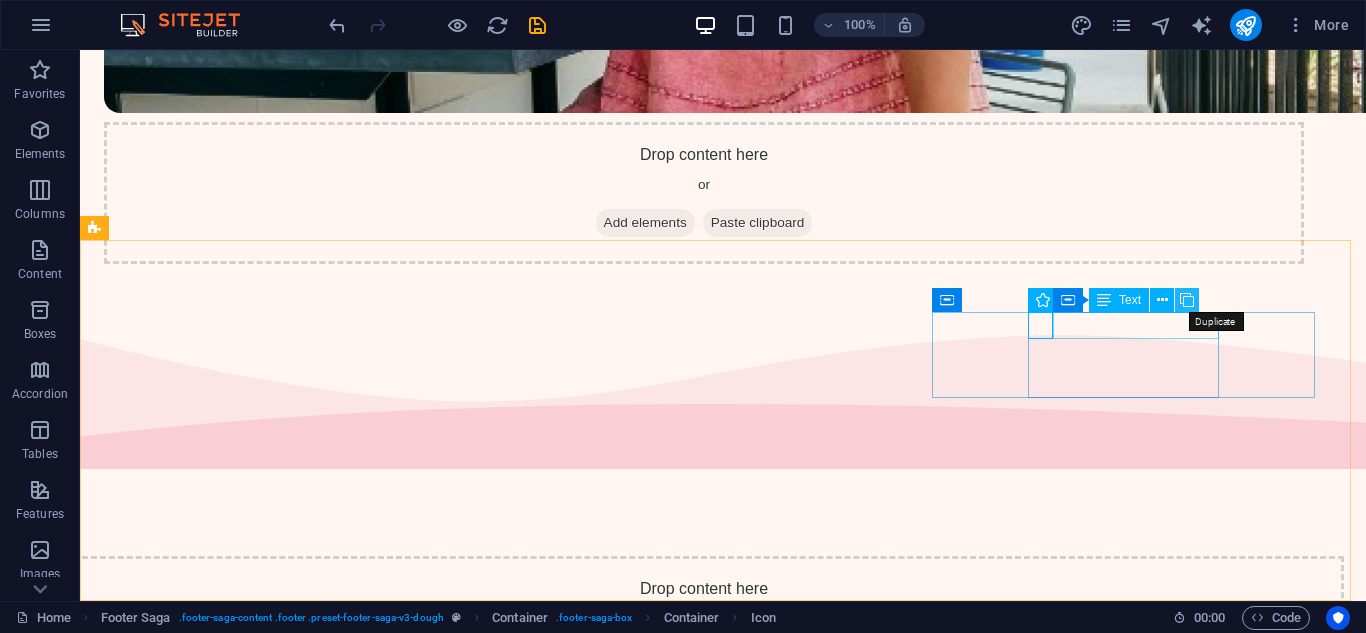 click at bounding box center [1187, 300] 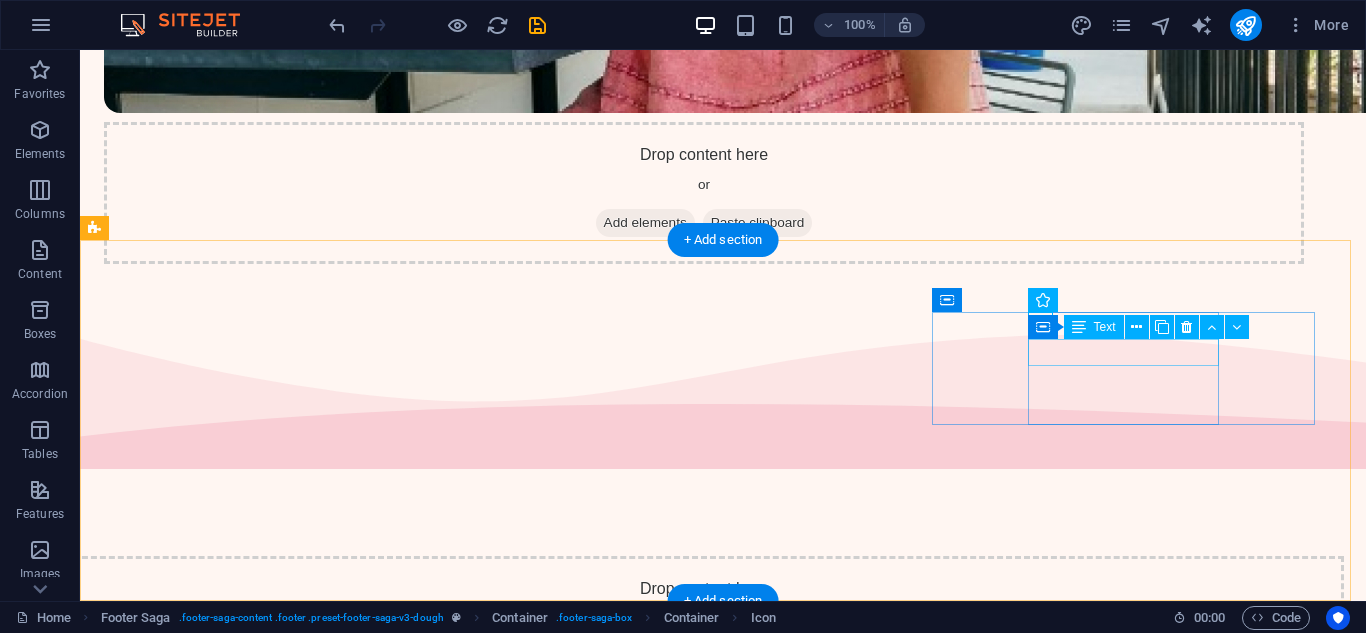 click on "Facebook" at bounding box center [296, 4810] 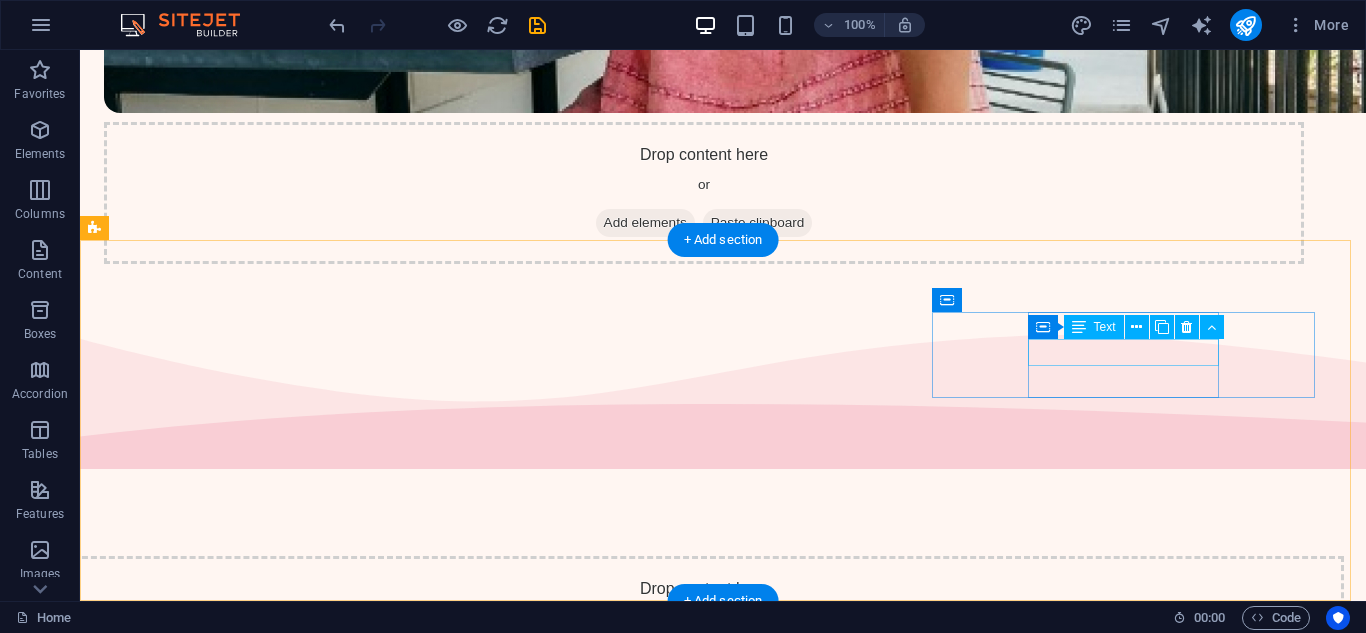 click on "Facebook" at bounding box center (296, 4810) 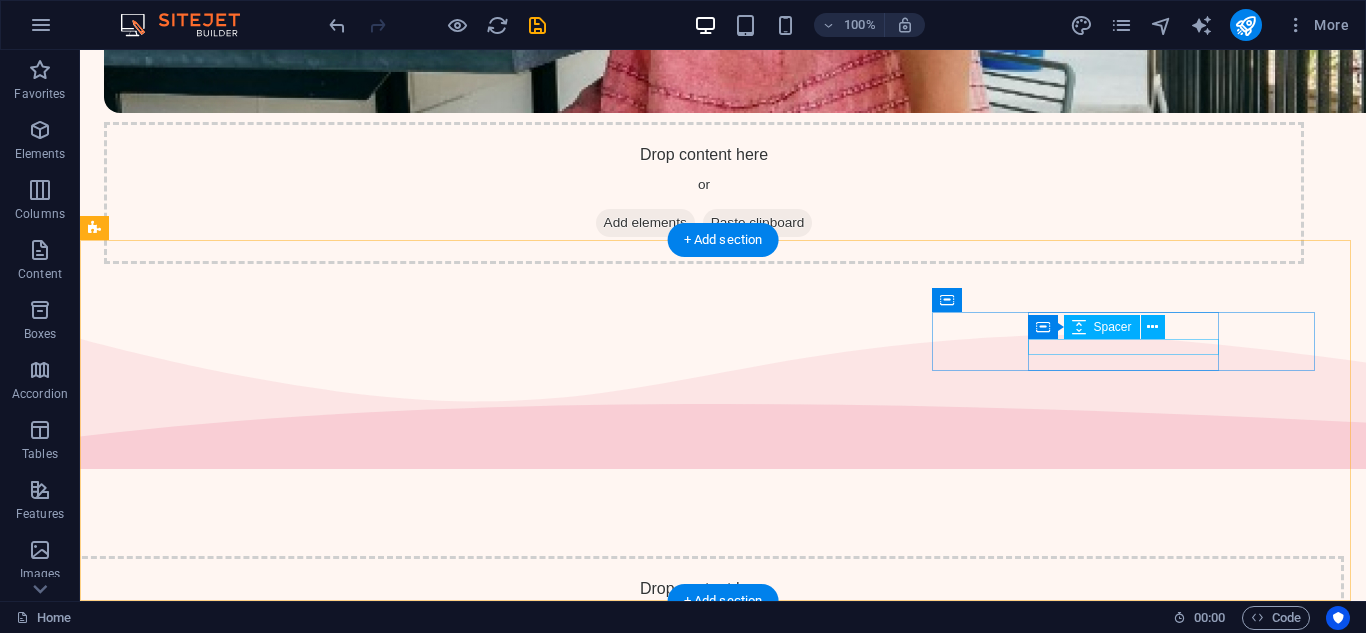 click at bounding box center [296, 4805] 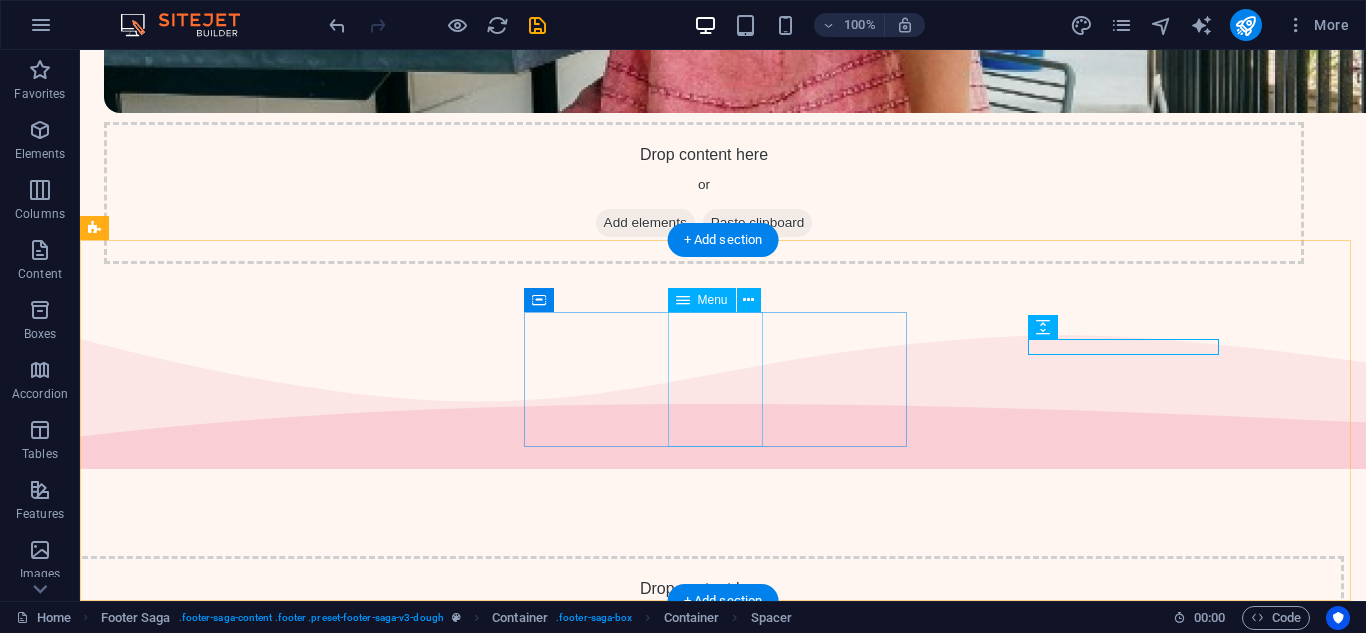 click on "Home About Menu Location Catering" at bounding box center [296, 4663] 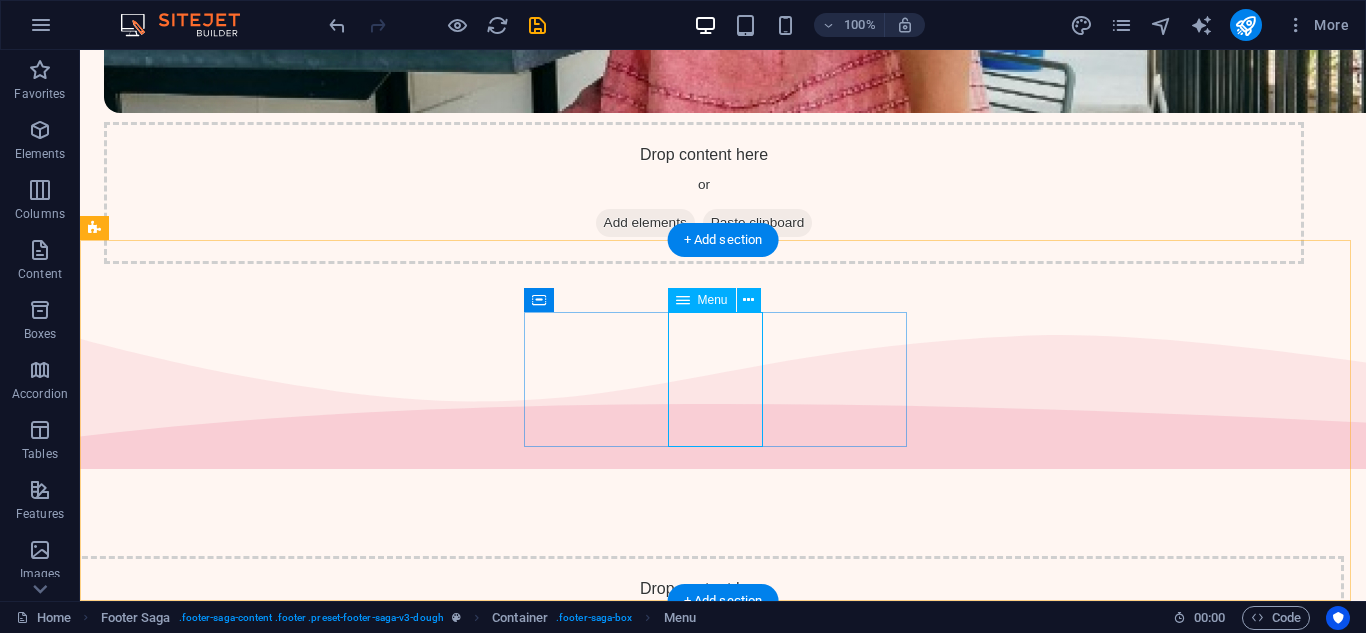 click on "Home About Menu Location Catering" at bounding box center (296, 4663) 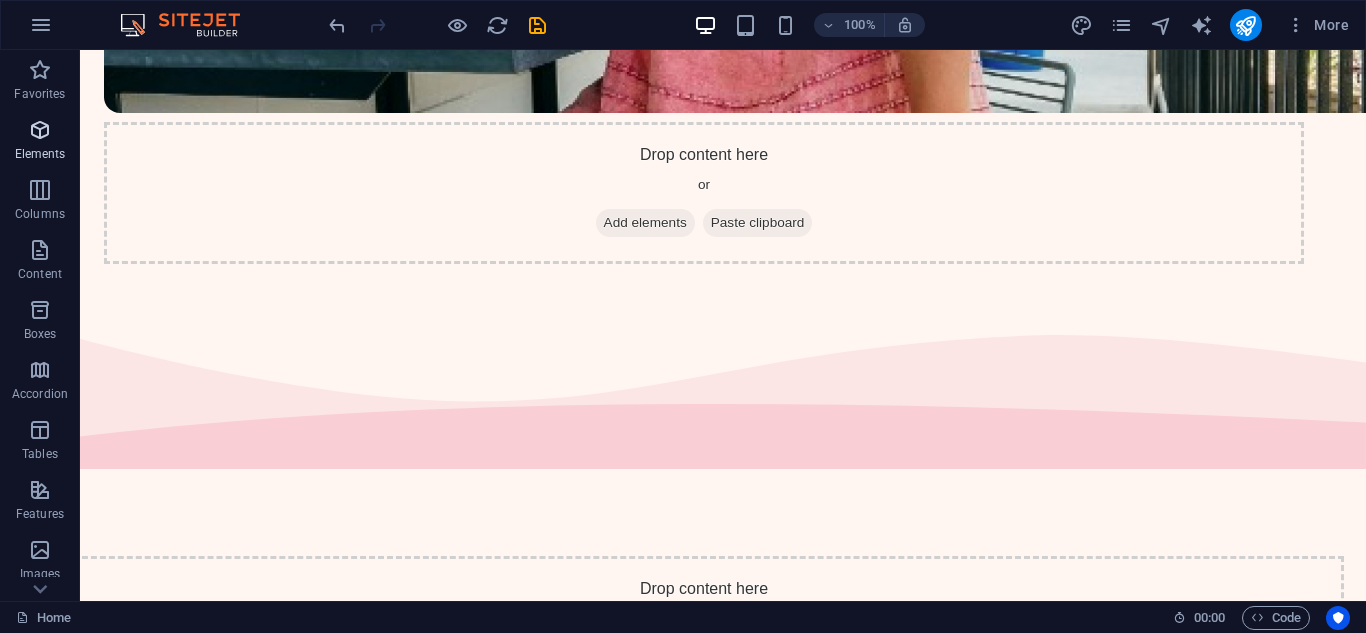 click at bounding box center [40, 130] 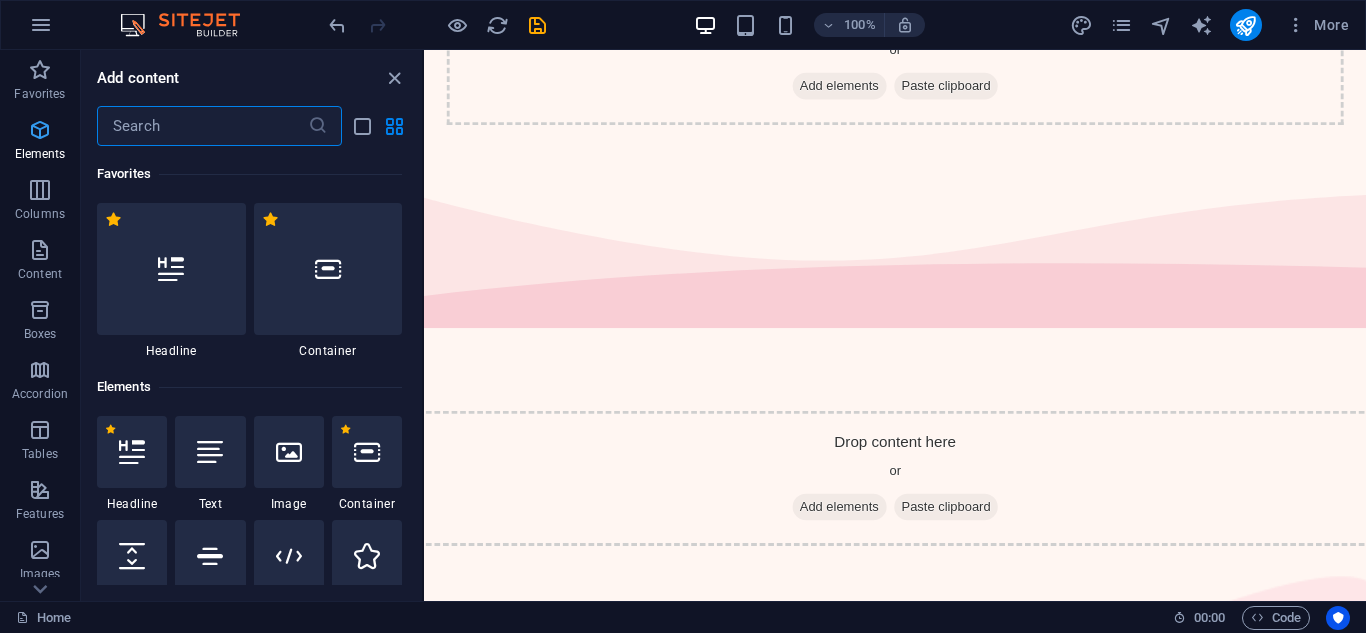 scroll, scrollTop: 2864, scrollLeft: 0, axis: vertical 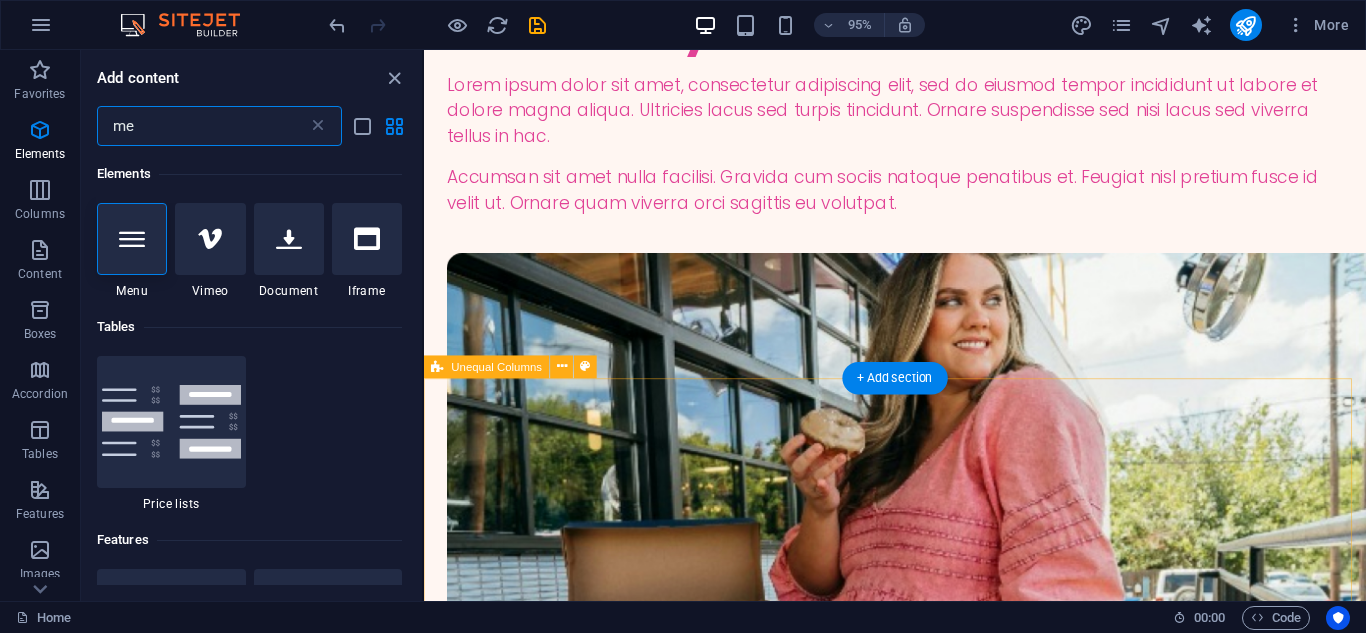 type on "me" 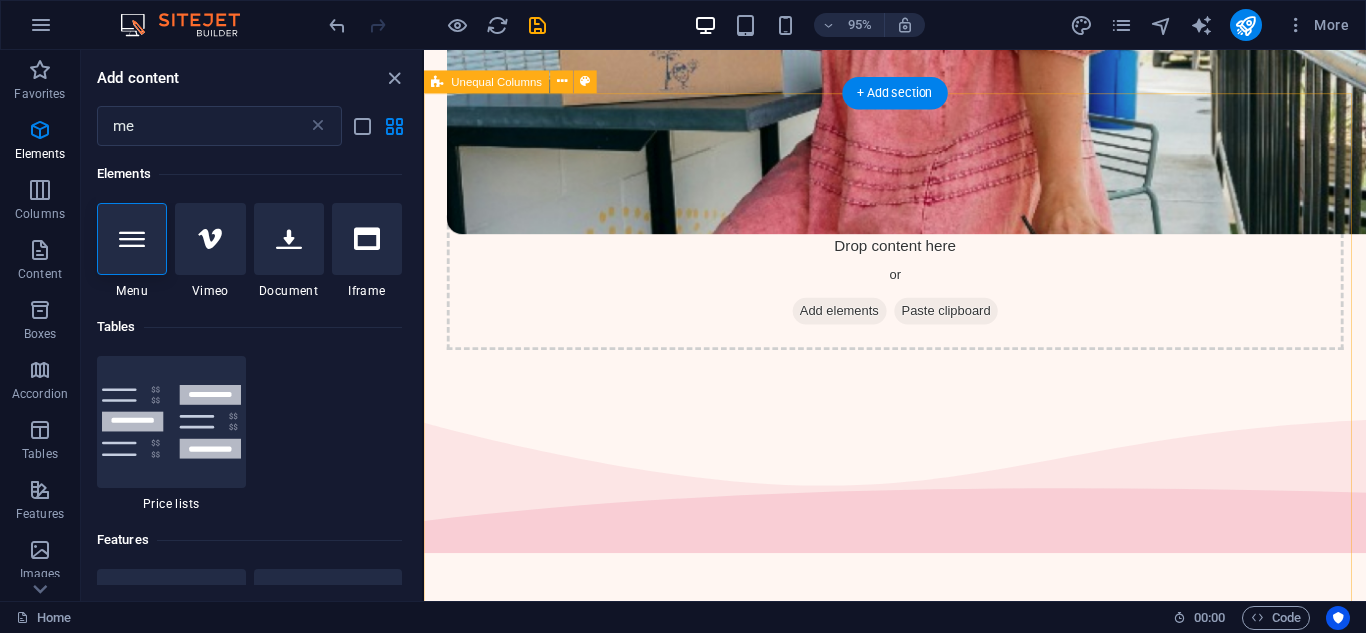 scroll, scrollTop: 3660, scrollLeft: 0, axis: vertical 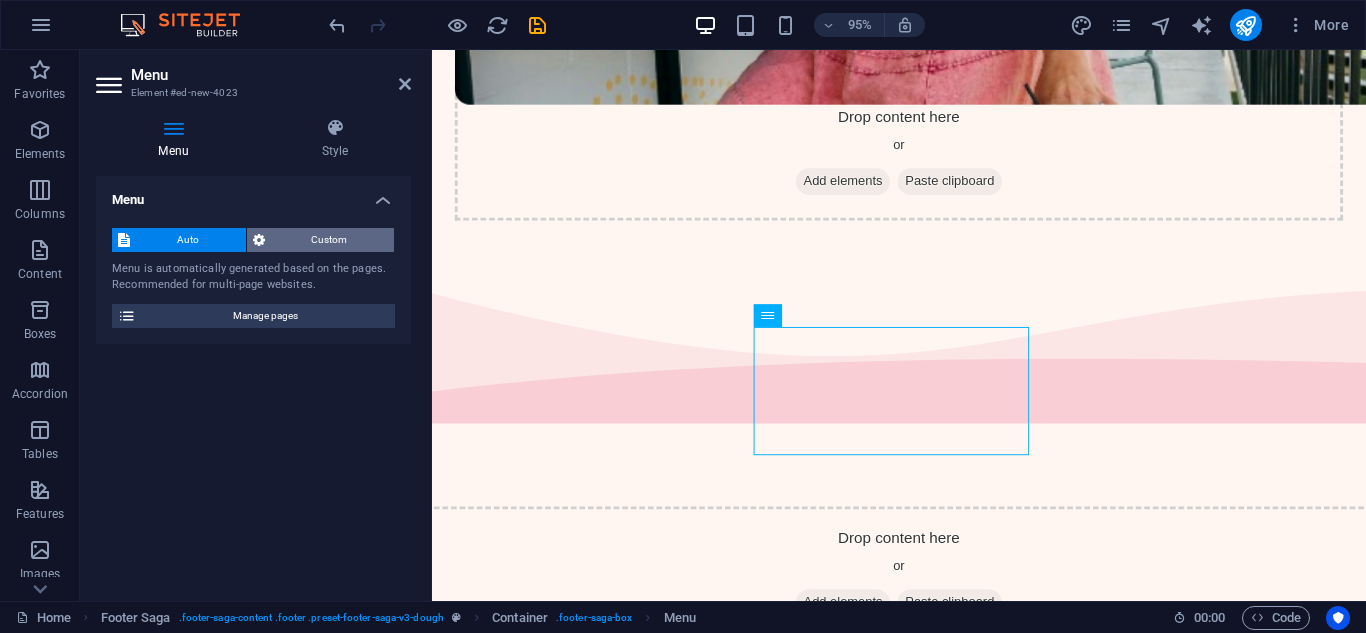 click on "Custom" at bounding box center [330, 240] 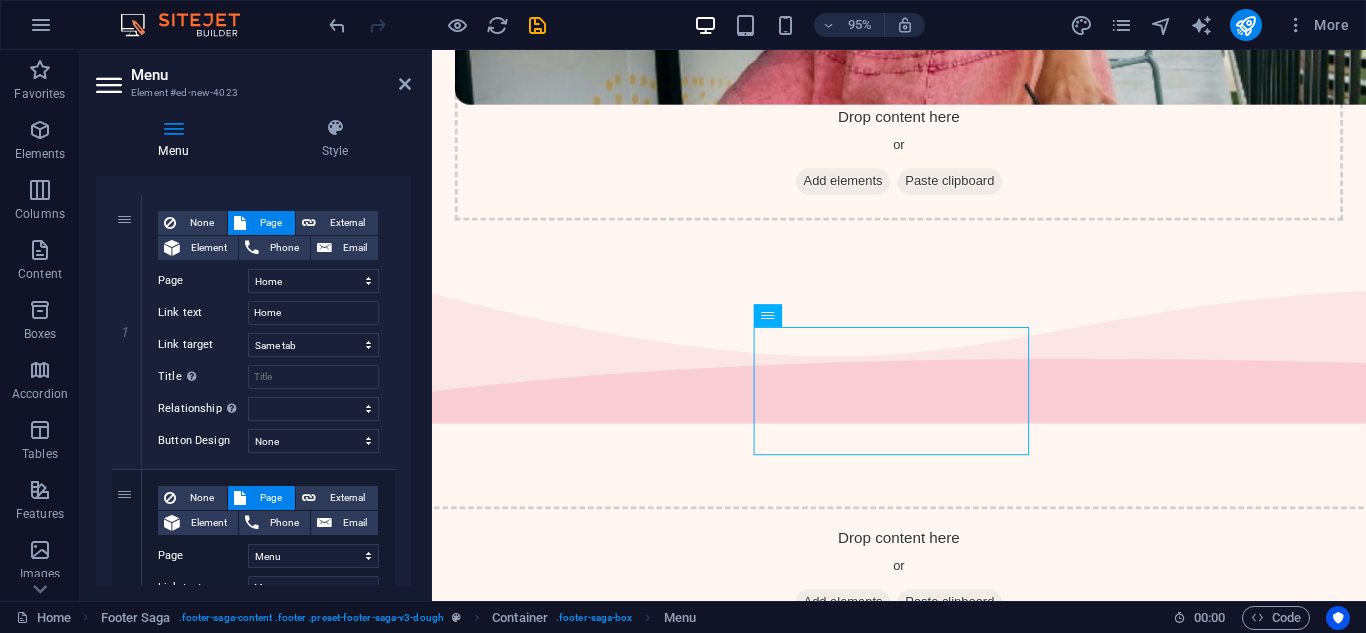 scroll, scrollTop: 200, scrollLeft: 0, axis: vertical 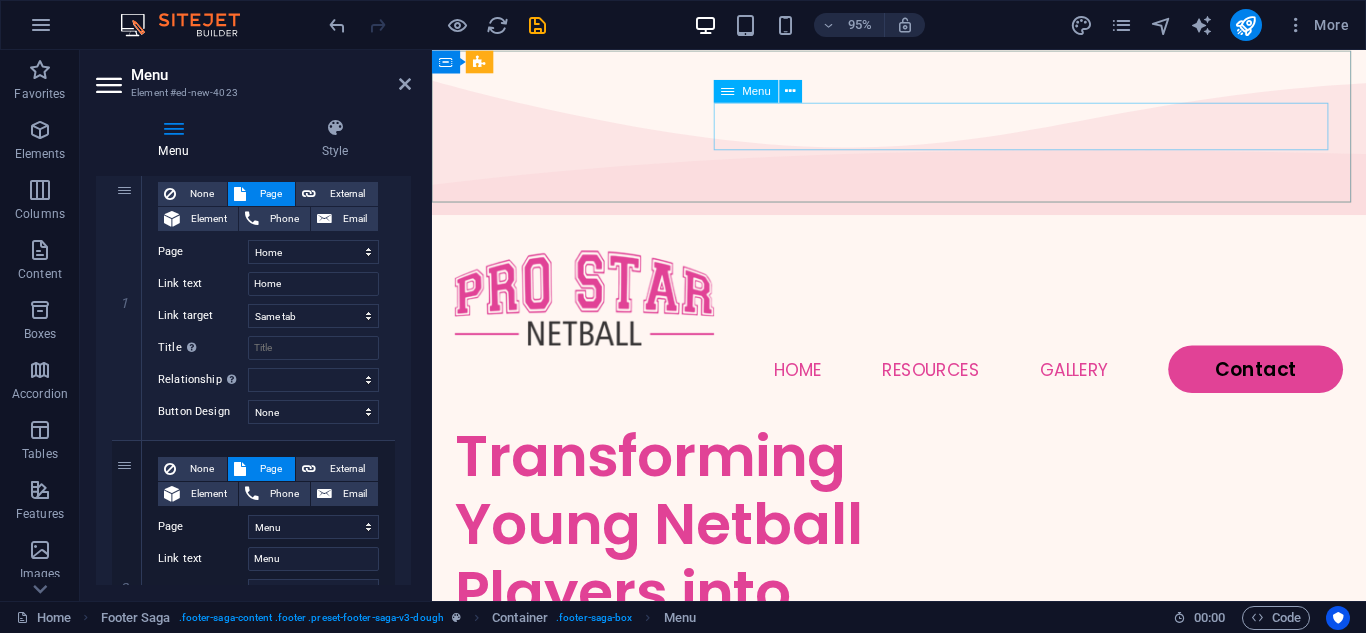 click on "Home Resources Gallery Contact" at bounding box center [923, 386] 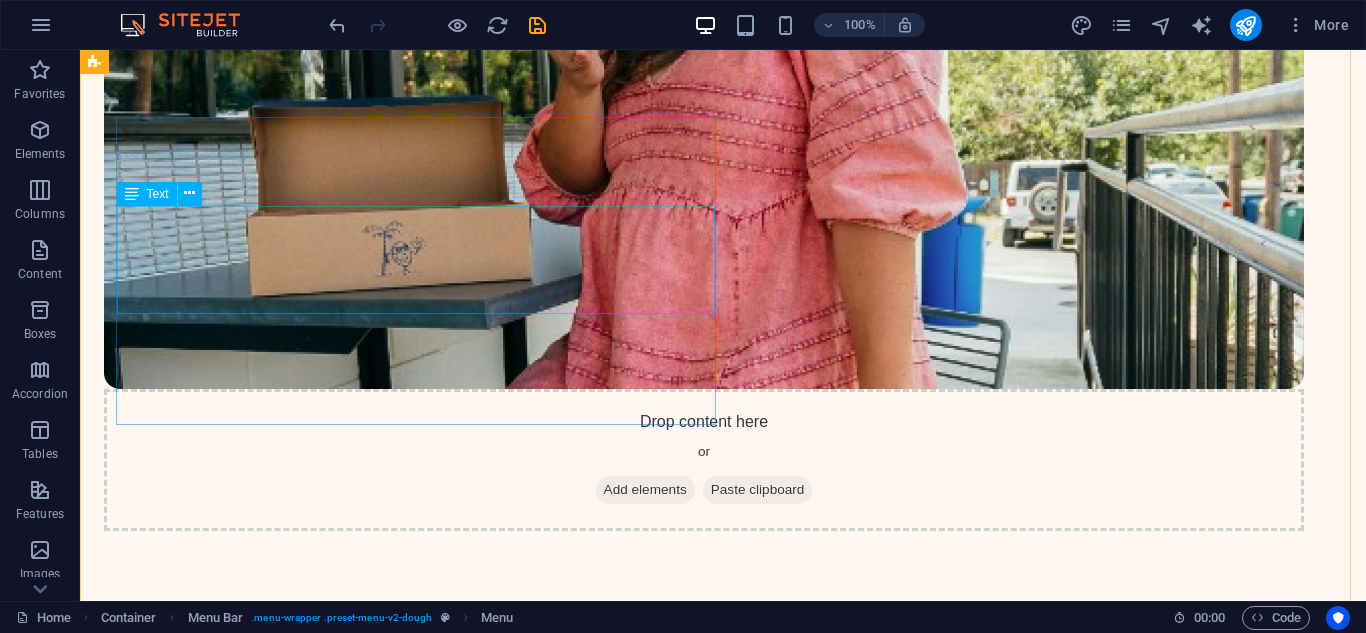 scroll, scrollTop: 3700, scrollLeft: 0, axis: vertical 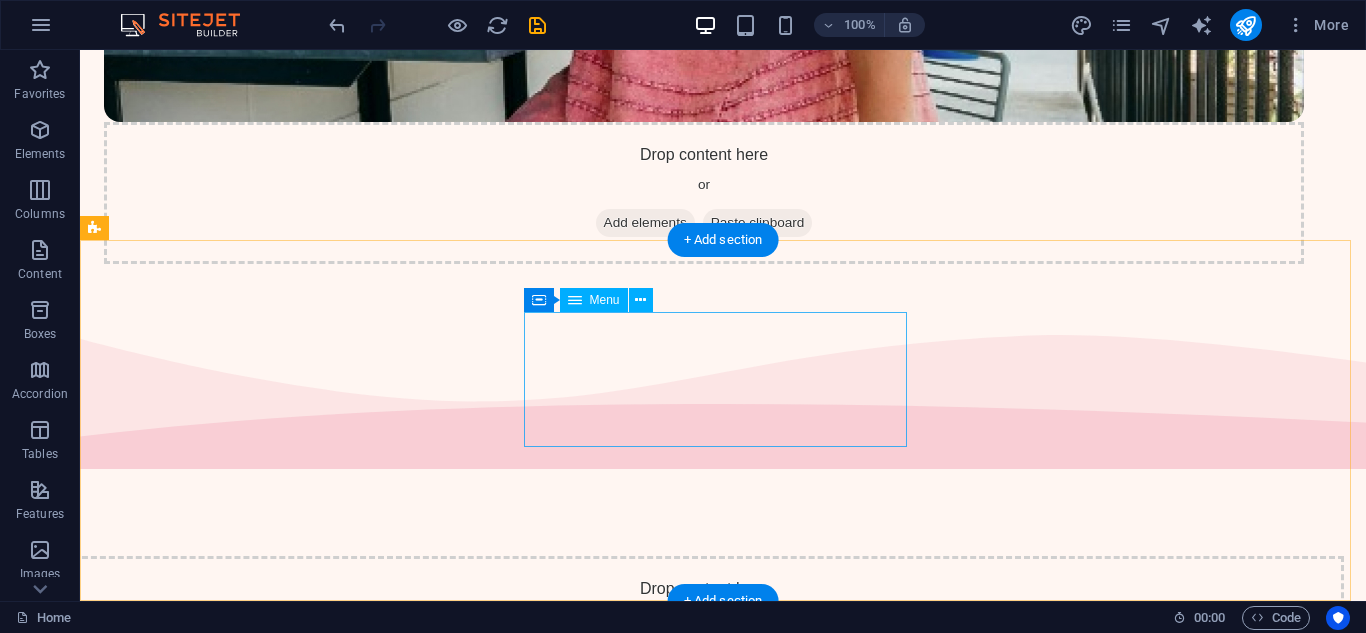 click on "Home Menu Contact Legal Notice Privacy" at bounding box center (296, 4663) 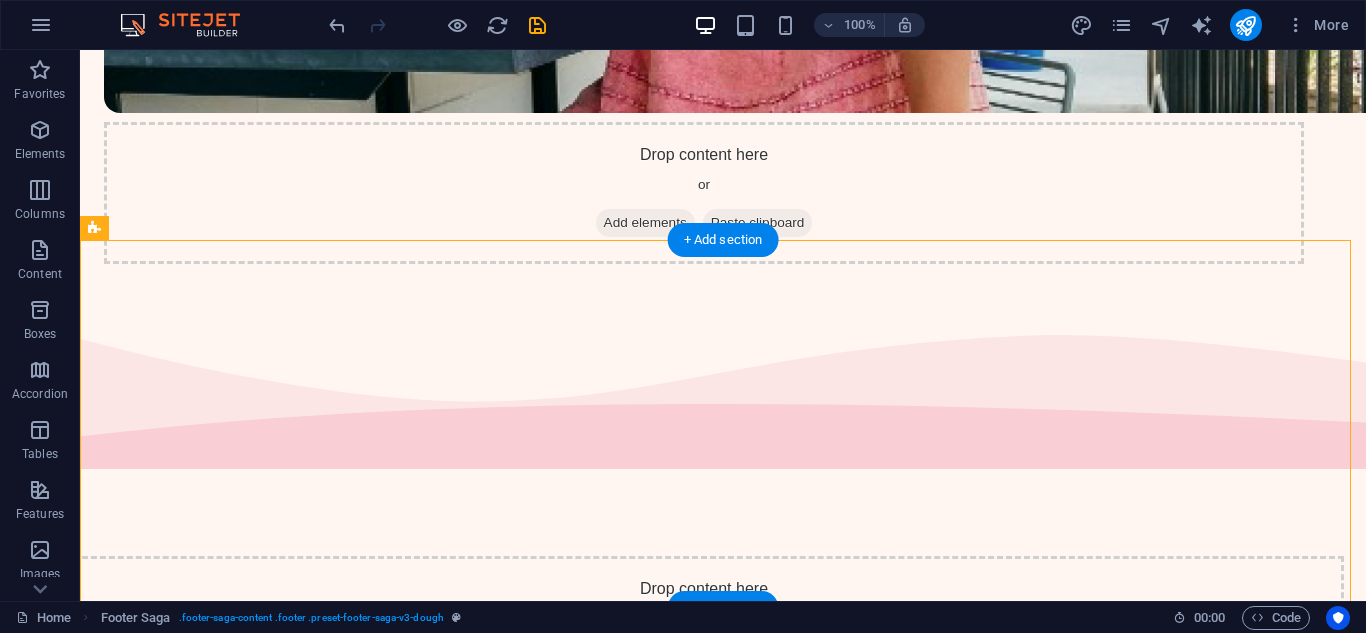 drag, startPoint x: 273, startPoint y: 346, endPoint x: 716, endPoint y: 370, distance: 443.64963 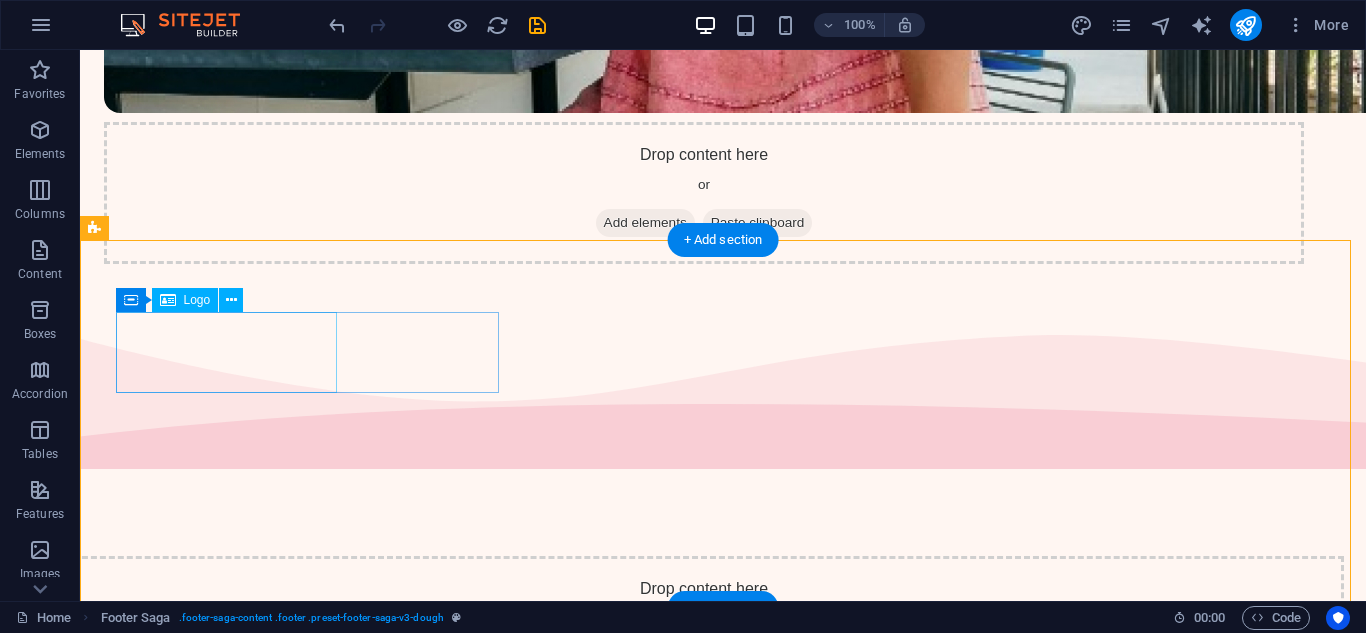 click at bounding box center [296, 4543] 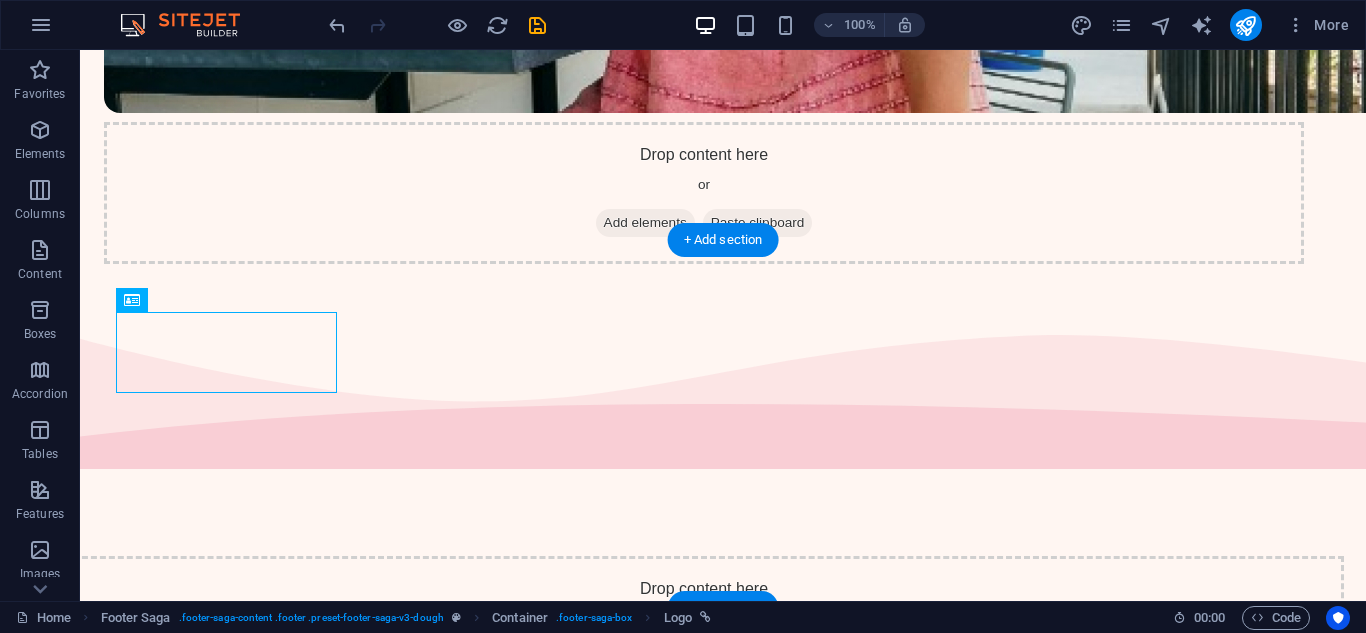 drag, startPoint x: 244, startPoint y: 358, endPoint x: 718, endPoint y: 375, distance: 474.30475 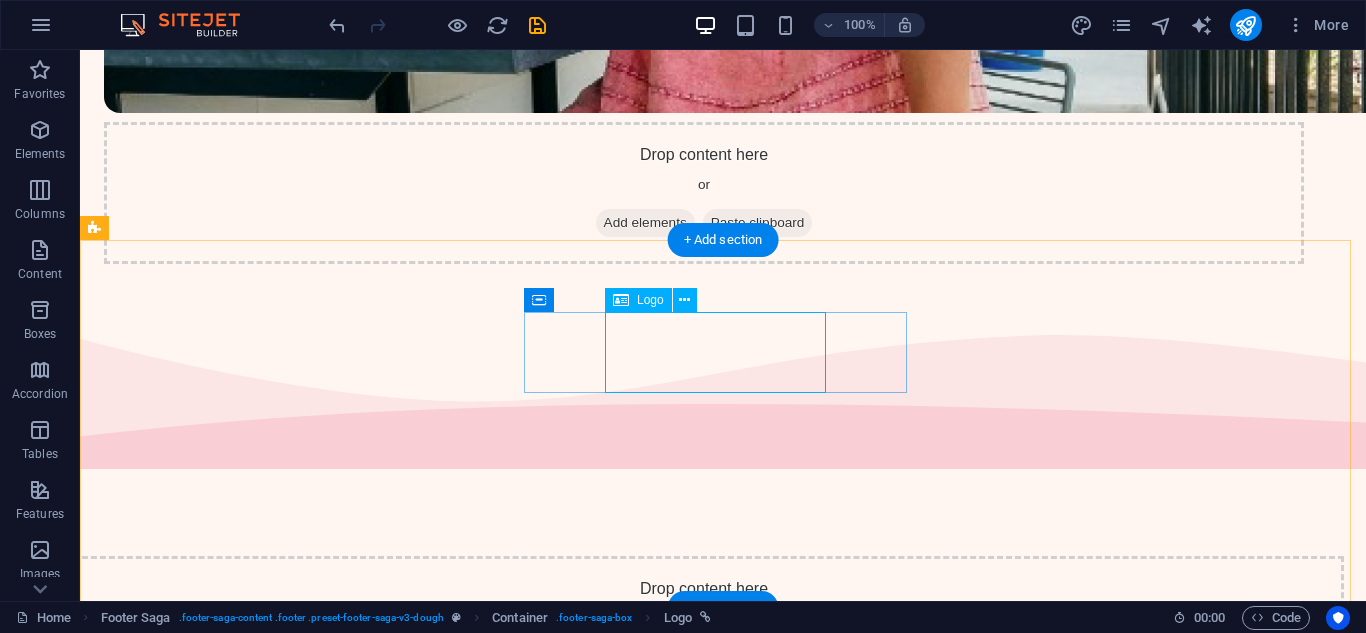 click at bounding box center (296, 4697) 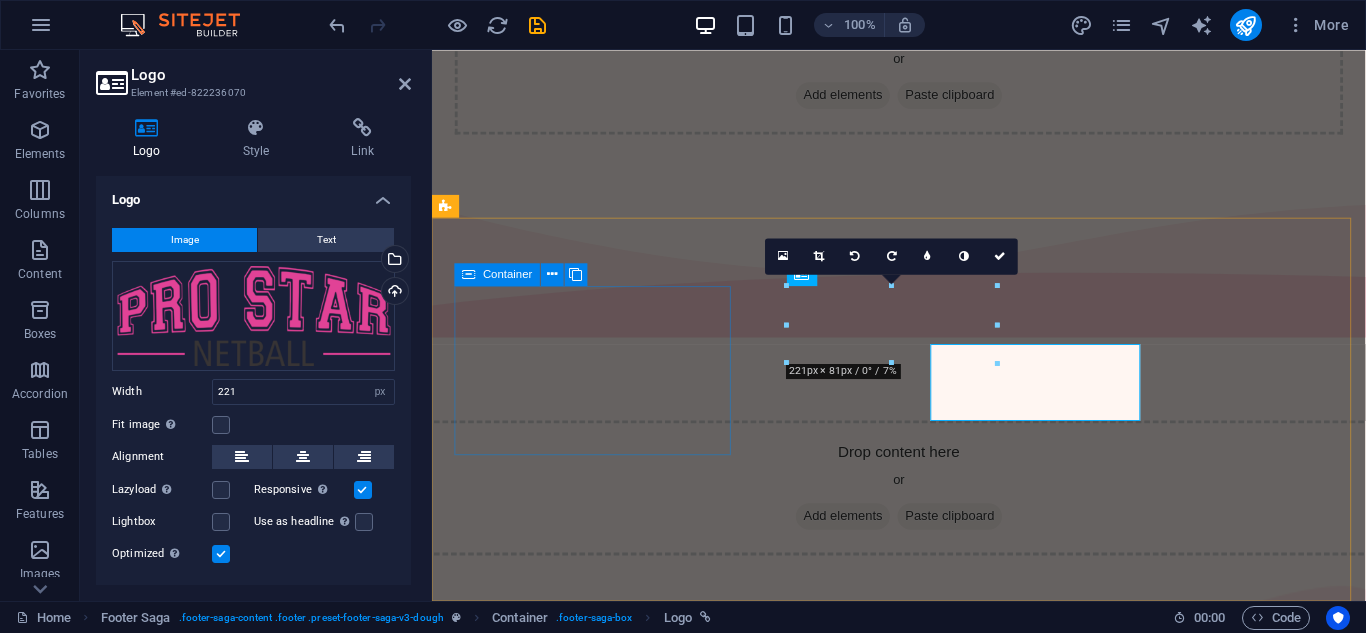scroll, scrollTop: 3653, scrollLeft: 0, axis: vertical 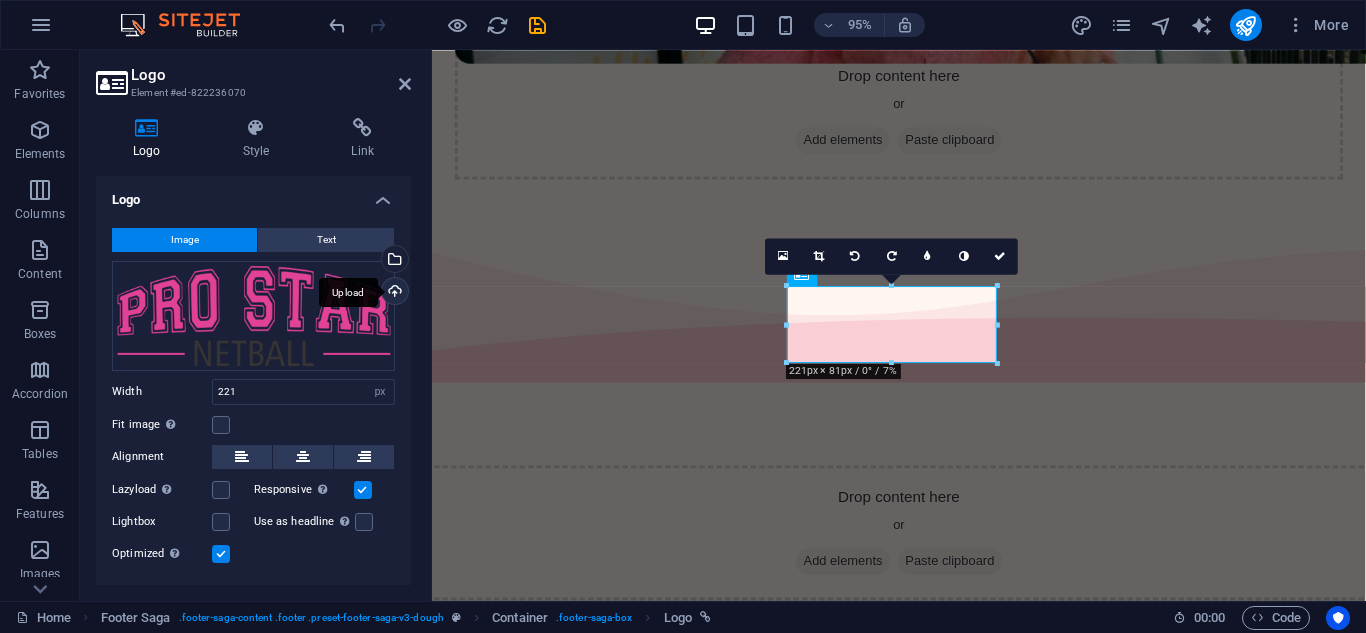 click on "Upload" at bounding box center (393, 293) 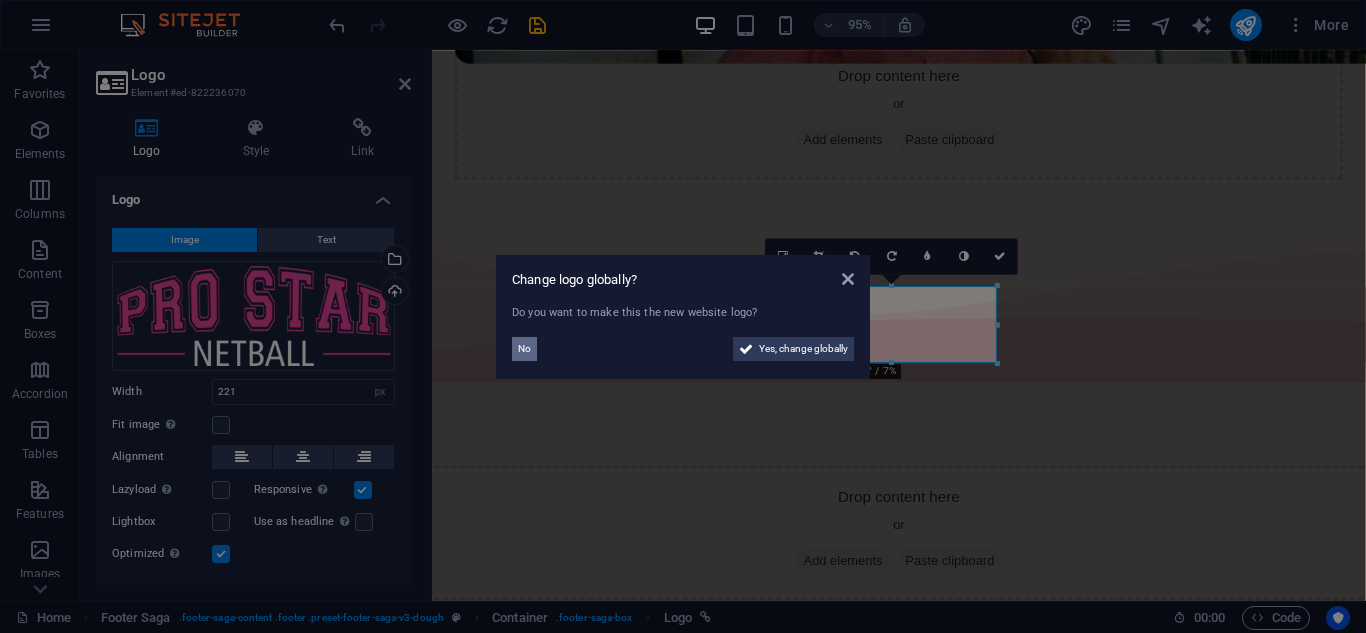 click on "No" at bounding box center [524, 349] 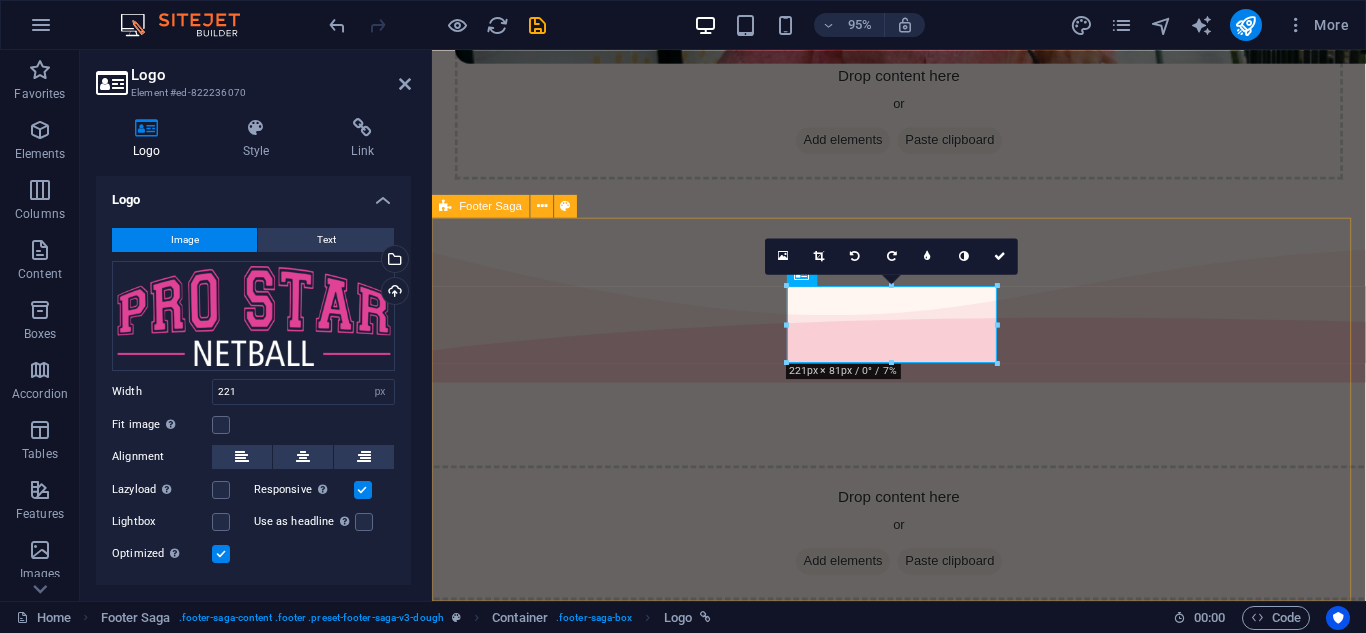 click on "Drop content here or  Add elements  Paste clipboard Facebook
Copyright    prostar-netball.co.za . All rights reserved Legal Notice  |  Privacy Policy" at bounding box center (923, 4512) 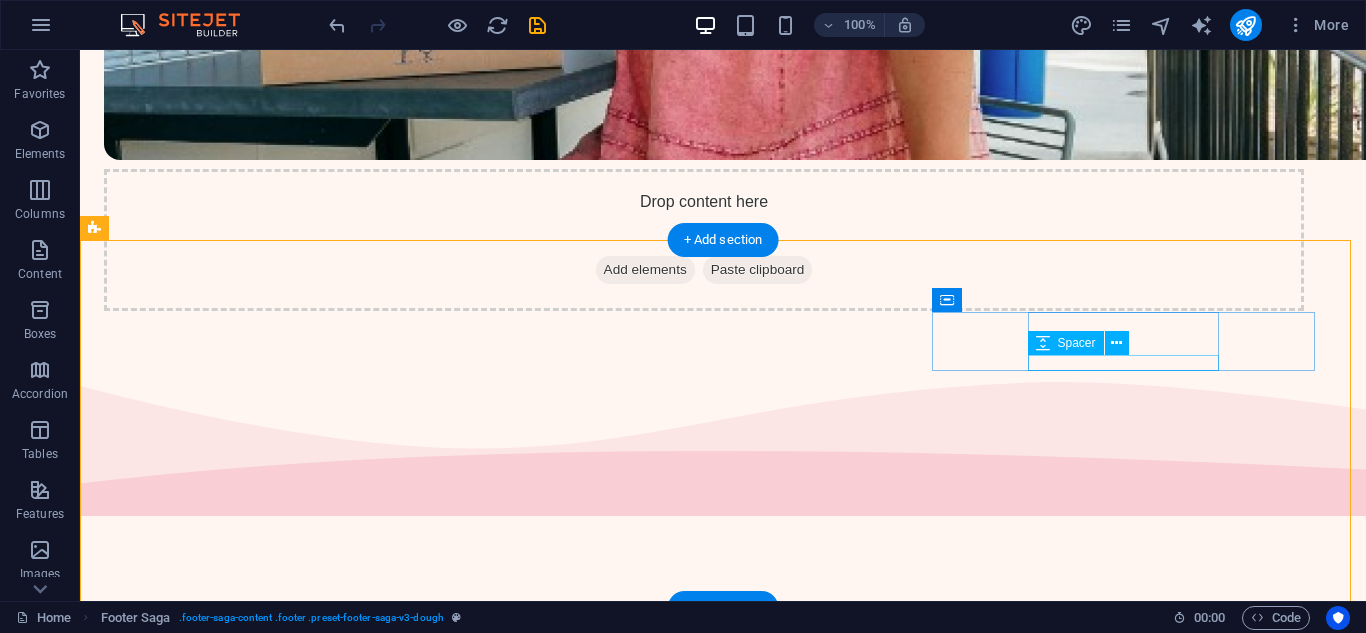 scroll, scrollTop: 3700, scrollLeft: 0, axis: vertical 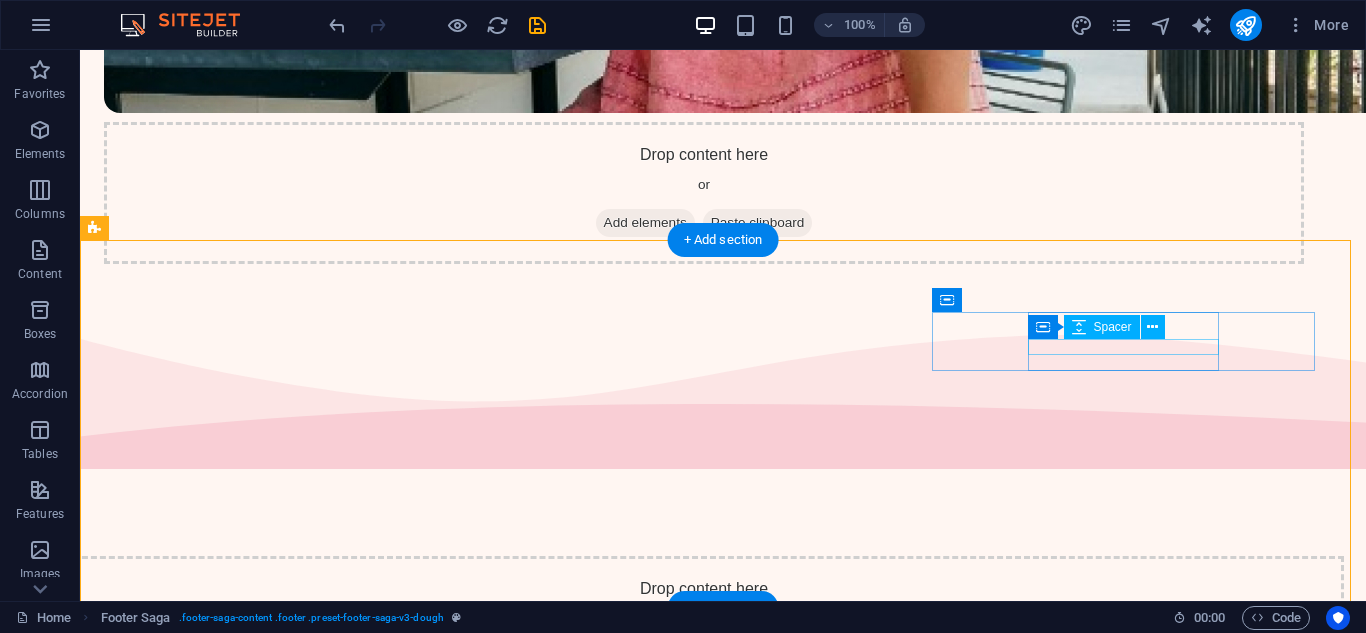 click at bounding box center (296, 4812) 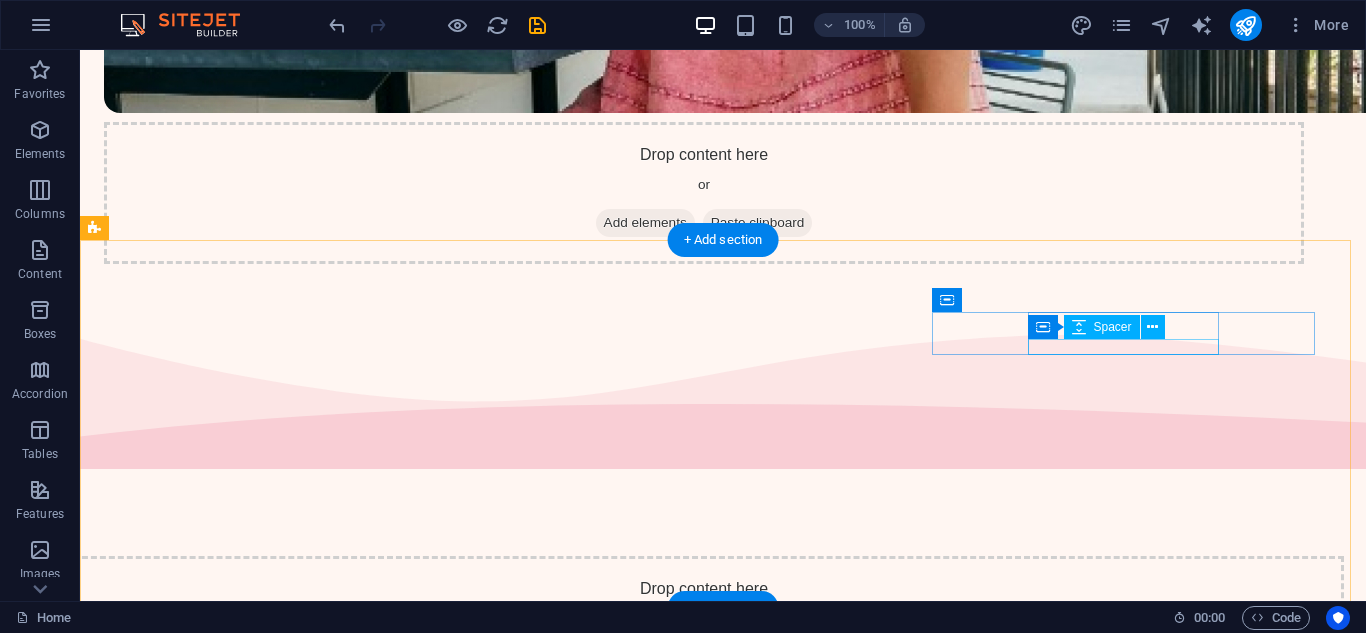 click at bounding box center (296, 4812) 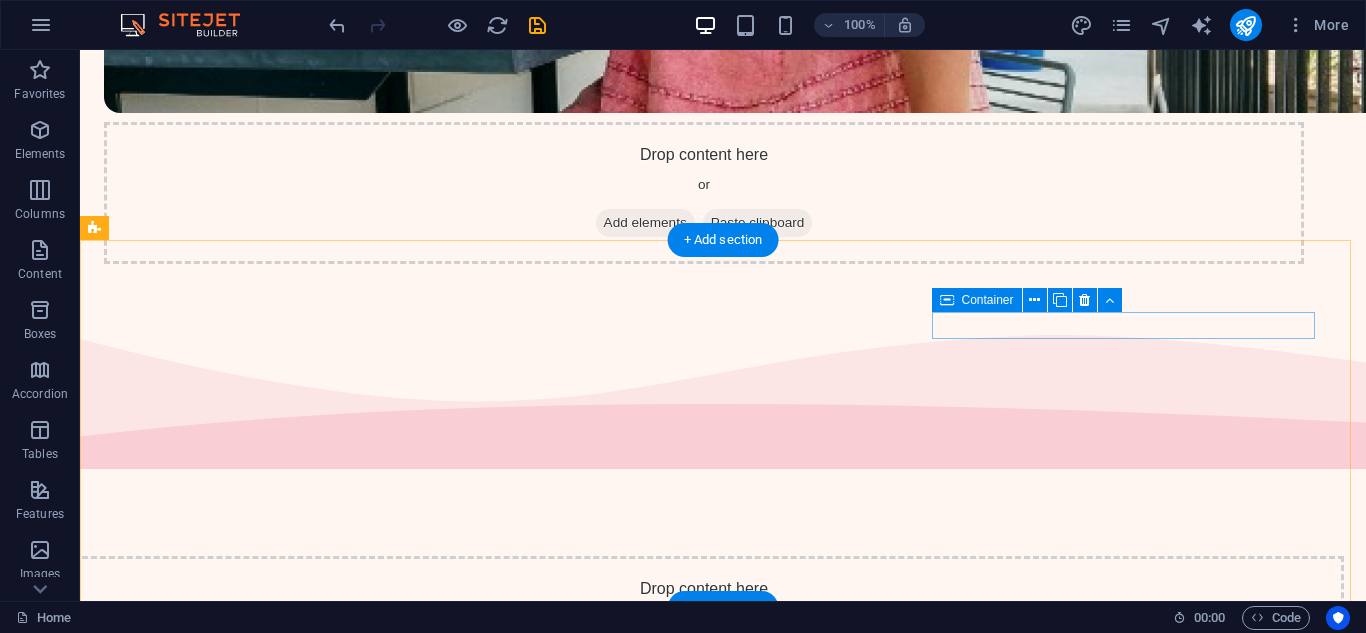 click on "Facebook" at bounding box center (296, 4777) 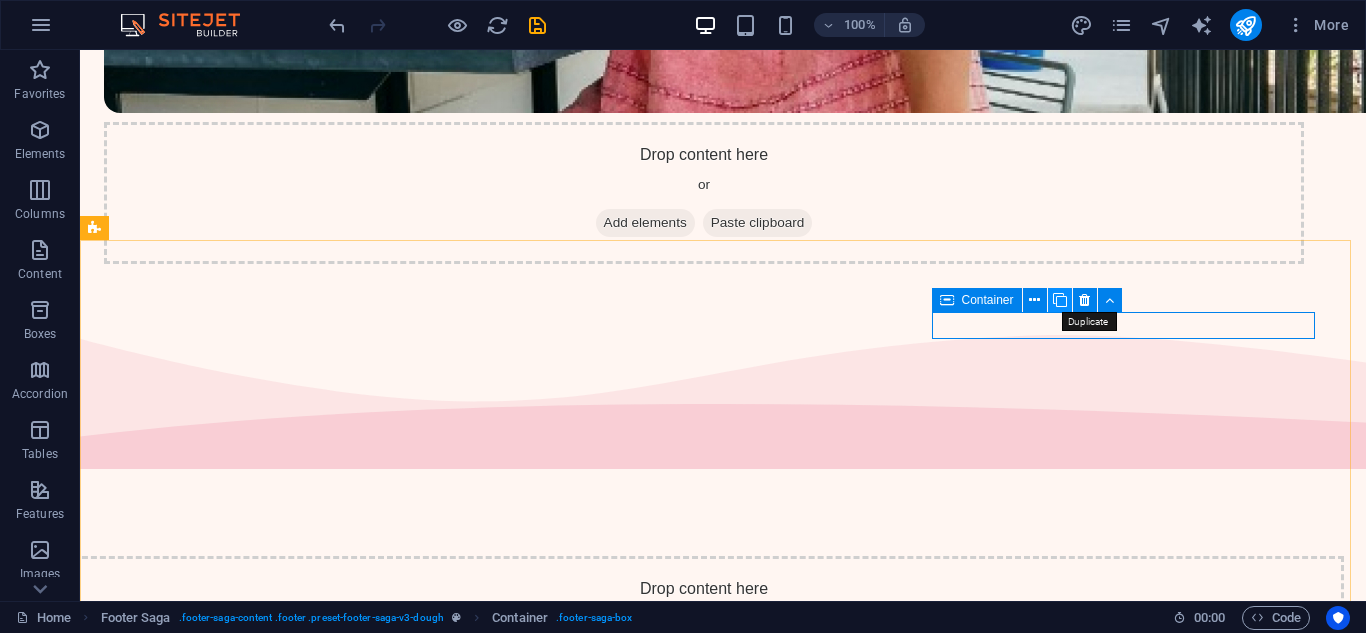 click at bounding box center [1060, 300] 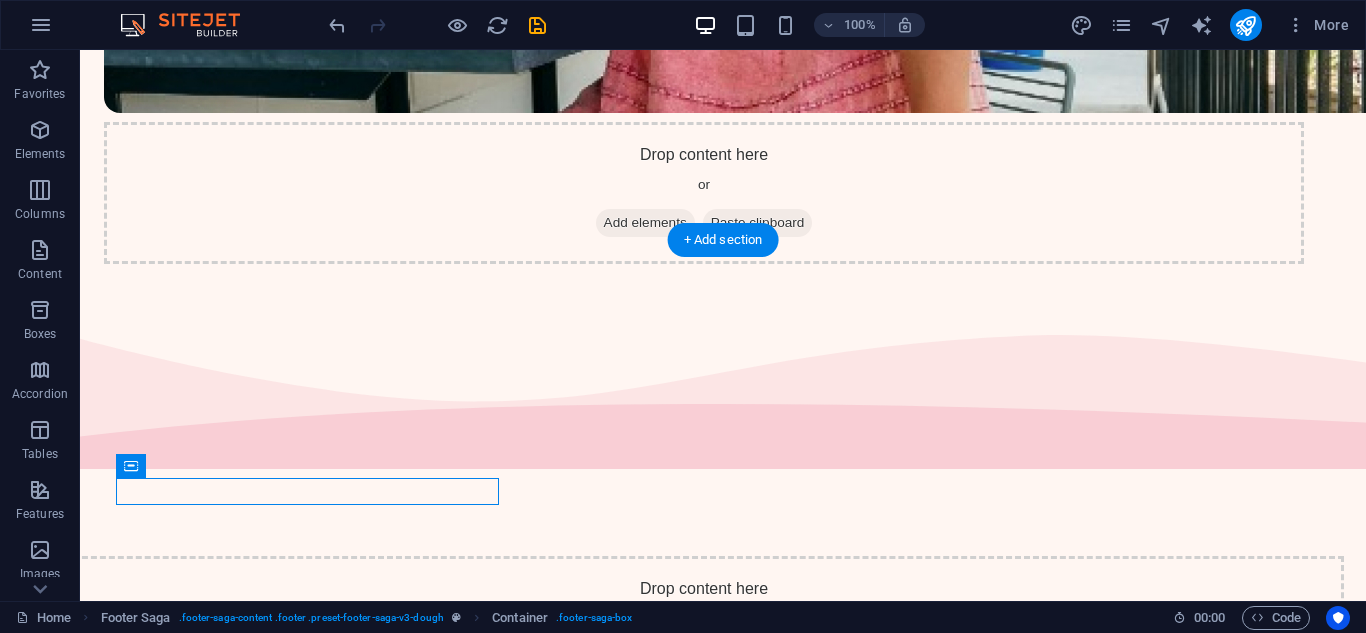 drag, startPoint x: 440, startPoint y: 490, endPoint x: 438, endPoint y: 362, distance: 128.01562 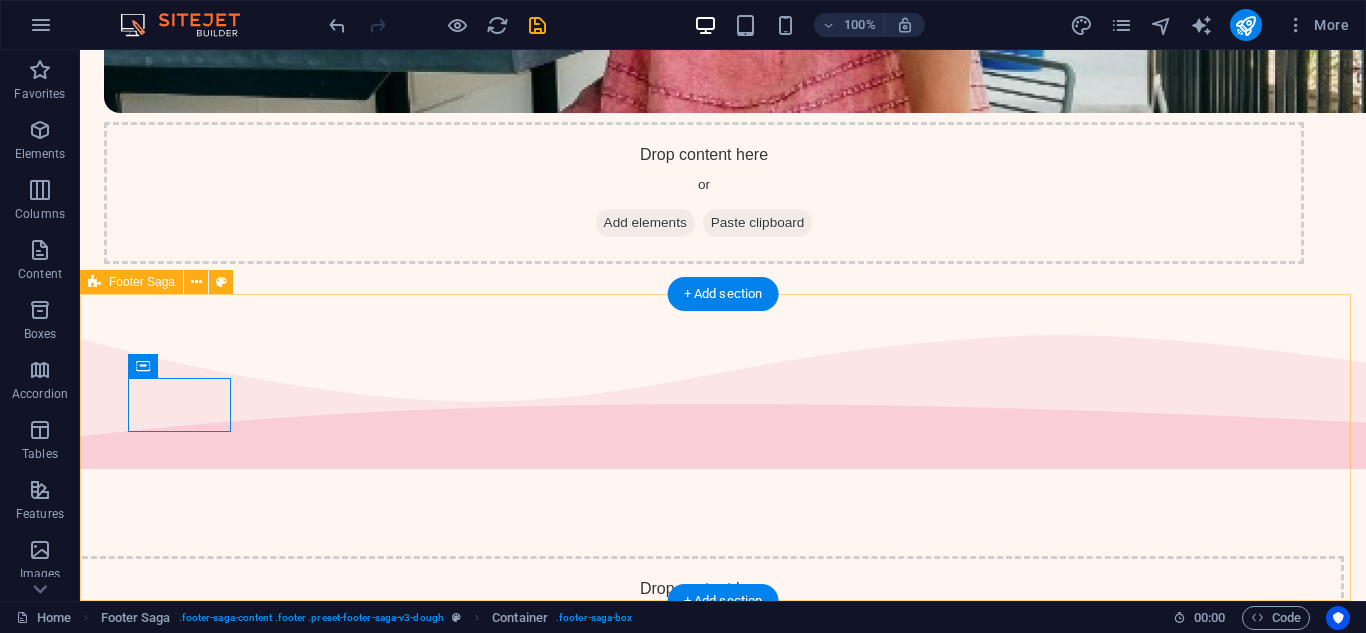 scroll, scrollTop: 3646, scrollLeft: 0, axis: vertical 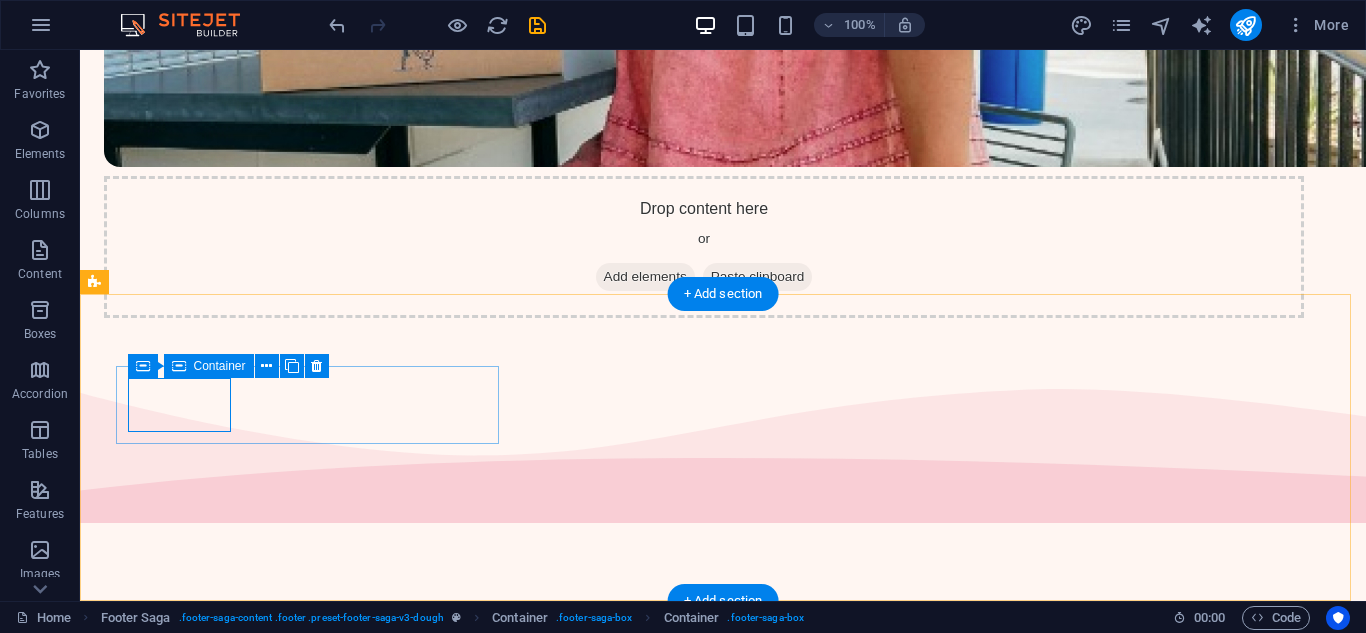click on "Facebook" at bounding box center [168, 4584] 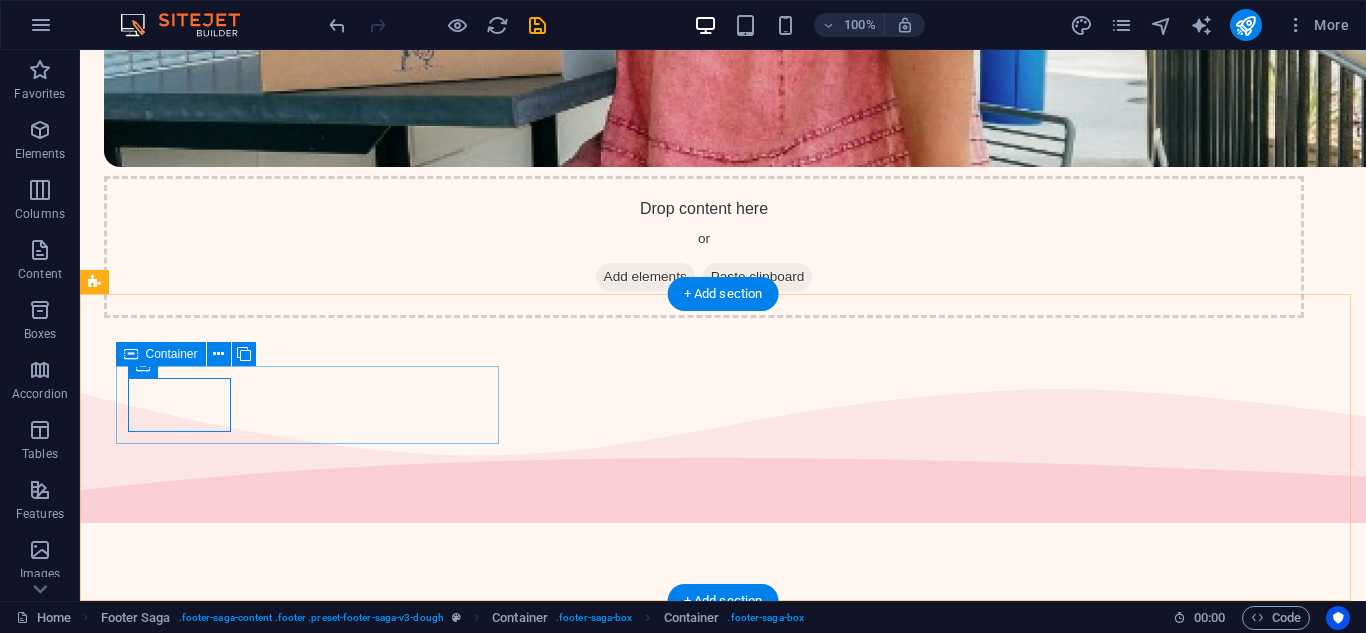 click on "Facebook" at bounding box center (296, 4584) 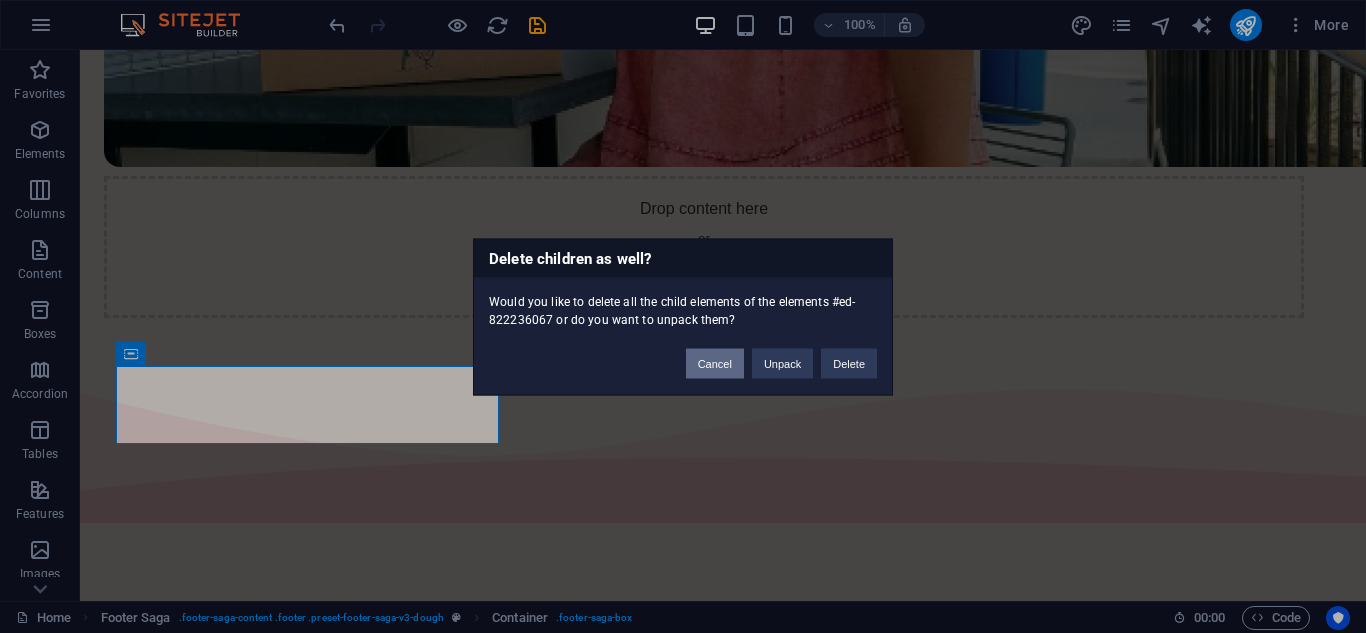 drag, startPoint x: 722, startPoint y: 363, endPoint x: 316, endPoint y: 314, distance: 408.9462 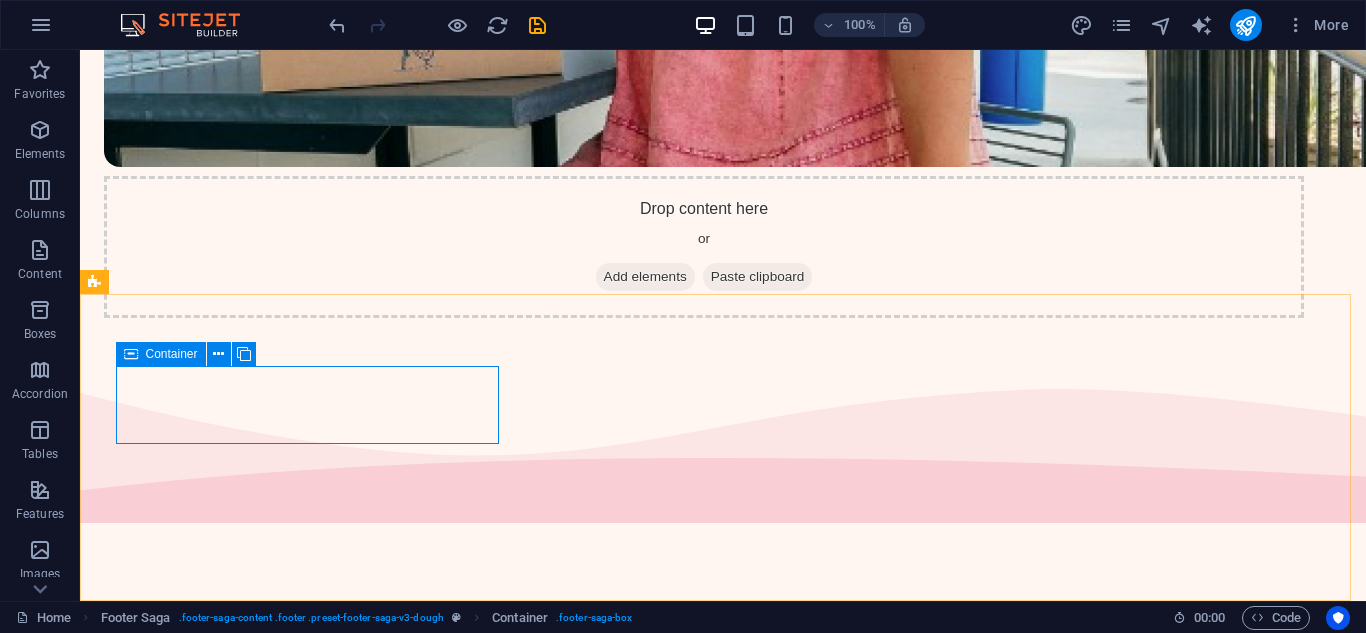 click at bounding box center (131, 354) 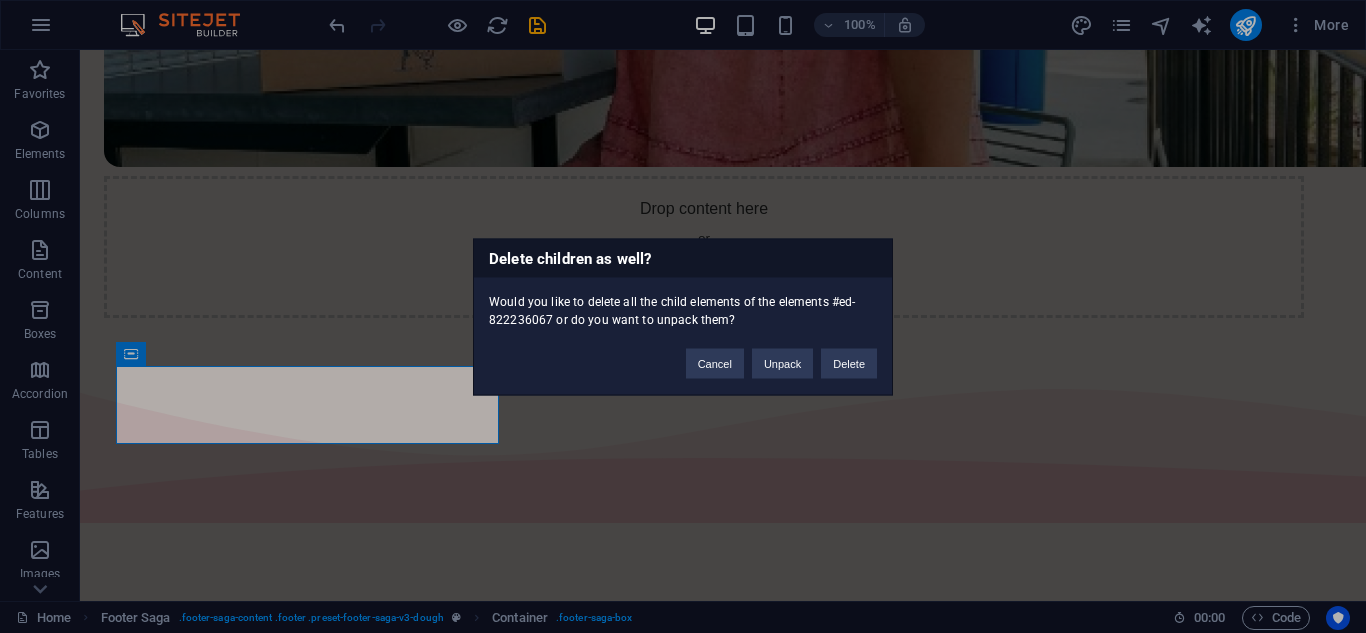 type 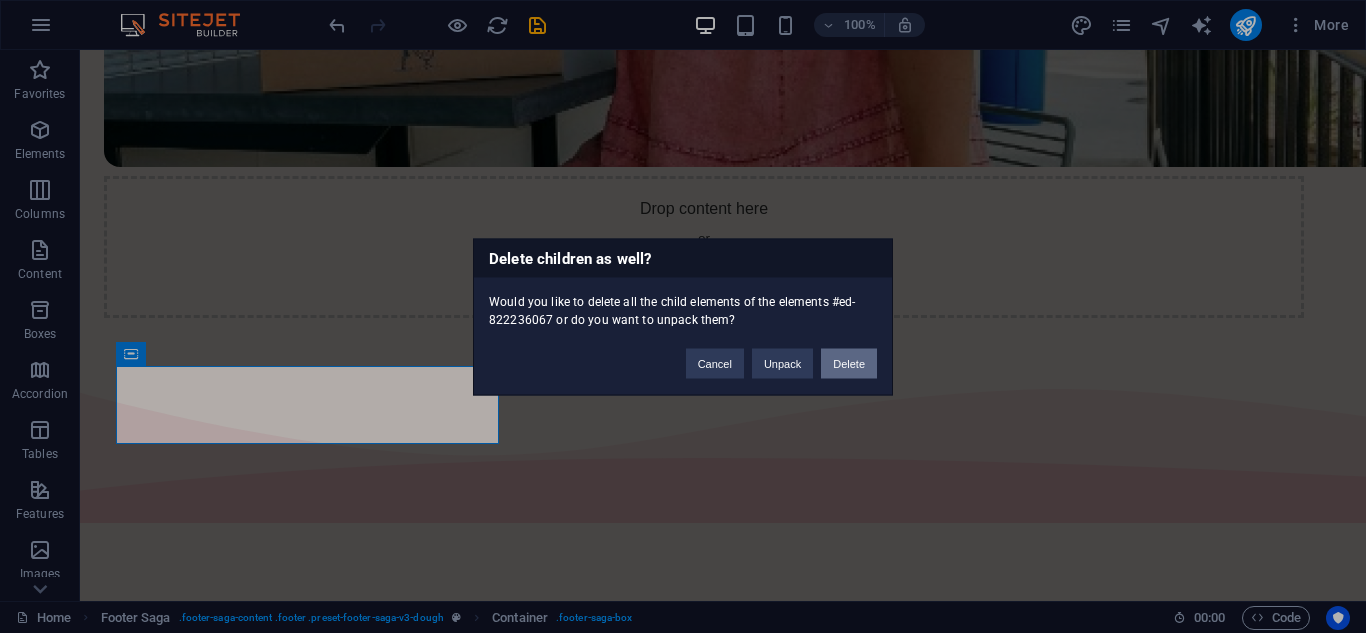 click on "Delete" at bounding box center (849, 363) 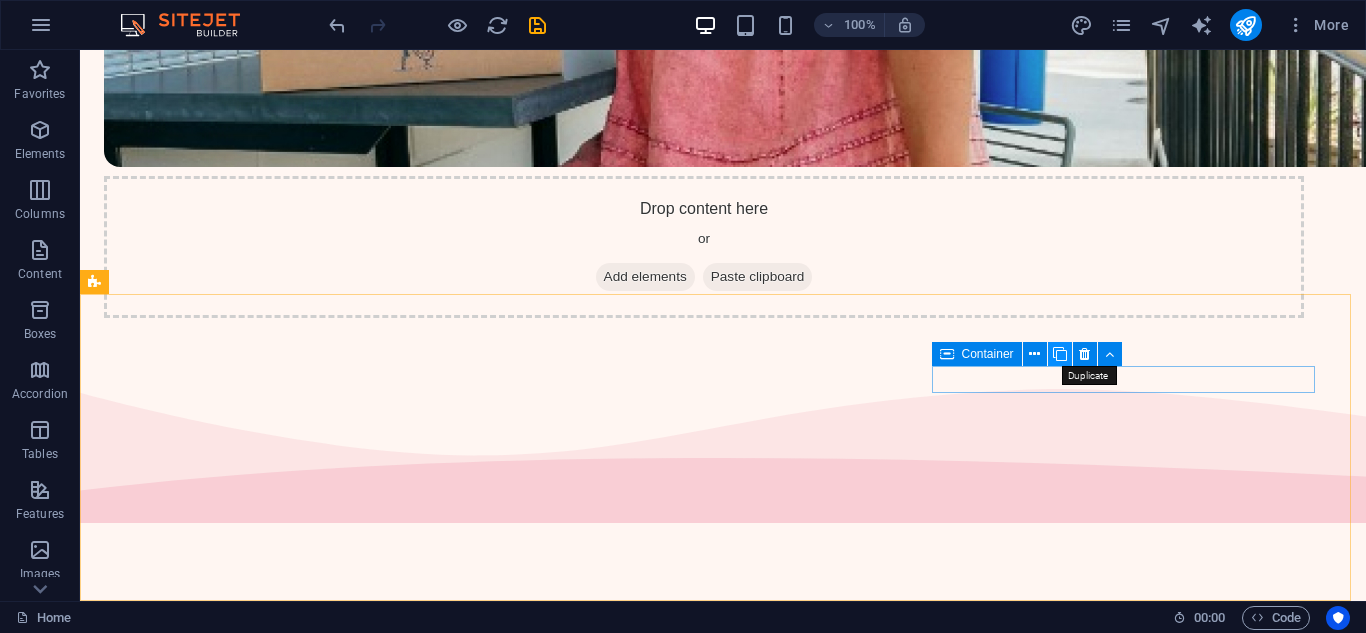 click at bounding box center [1060, 354] 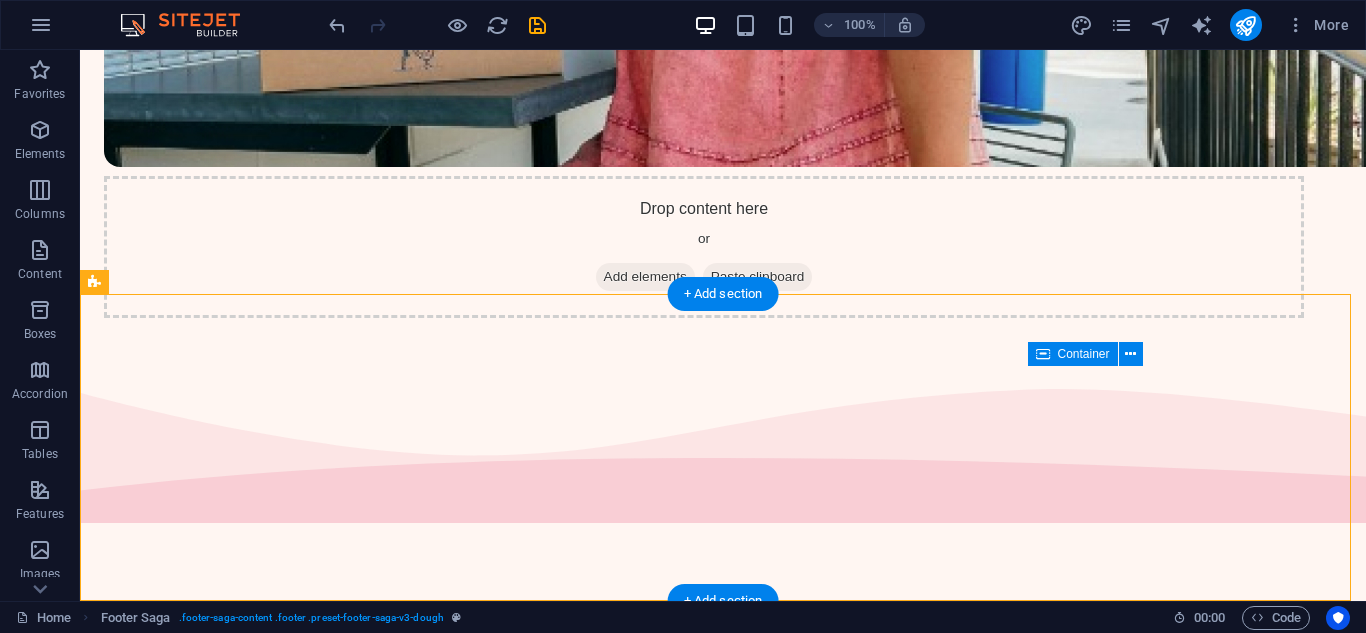 drag, startPoint x: 449, startPoint y: 382, endPoint x: 754, endPoint y: 376, distance: 305.05902 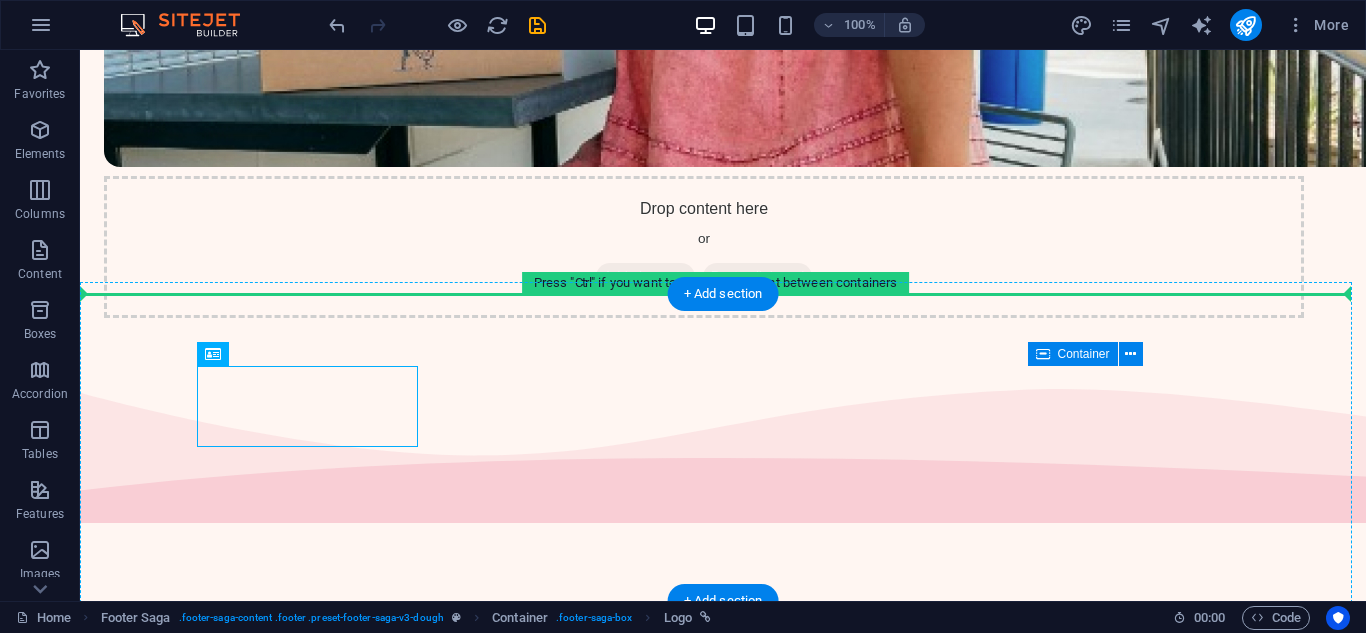 drag, startPoint x: 372, startPoint y: 378, endPoint x: 858, endPoint y: 372, distance: 486.03705 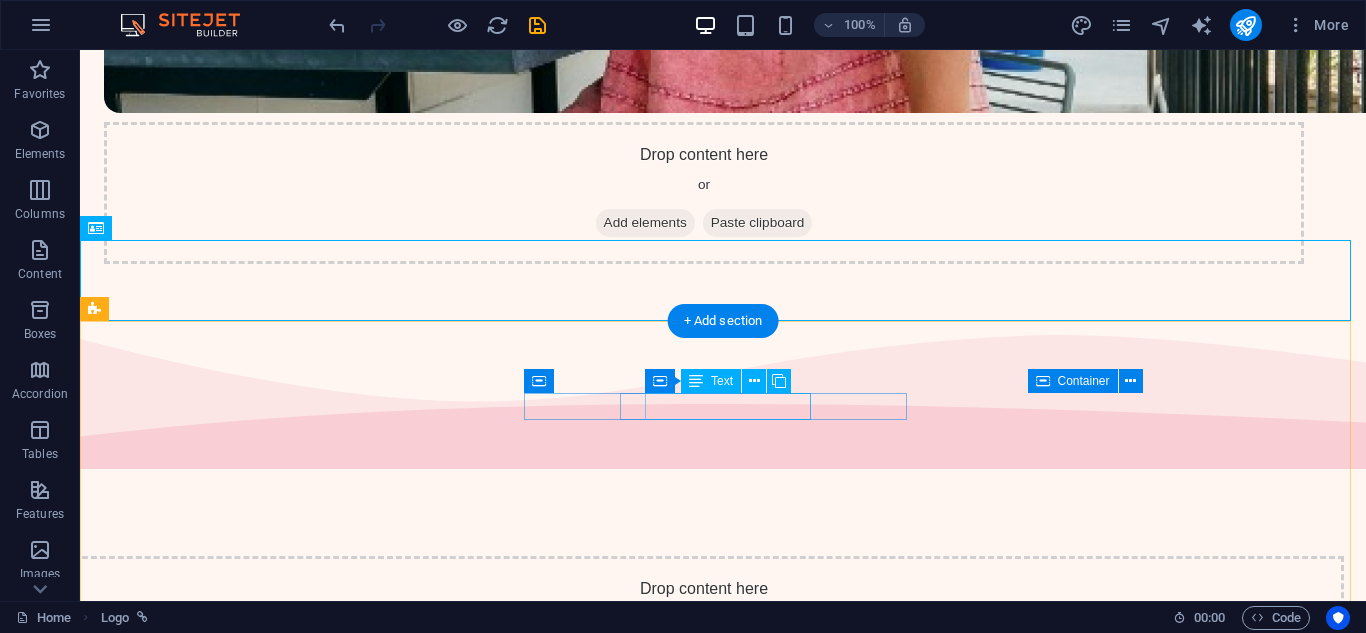 scroll, scrollTop: 3646, scrollLeft: 0, axis: vertical 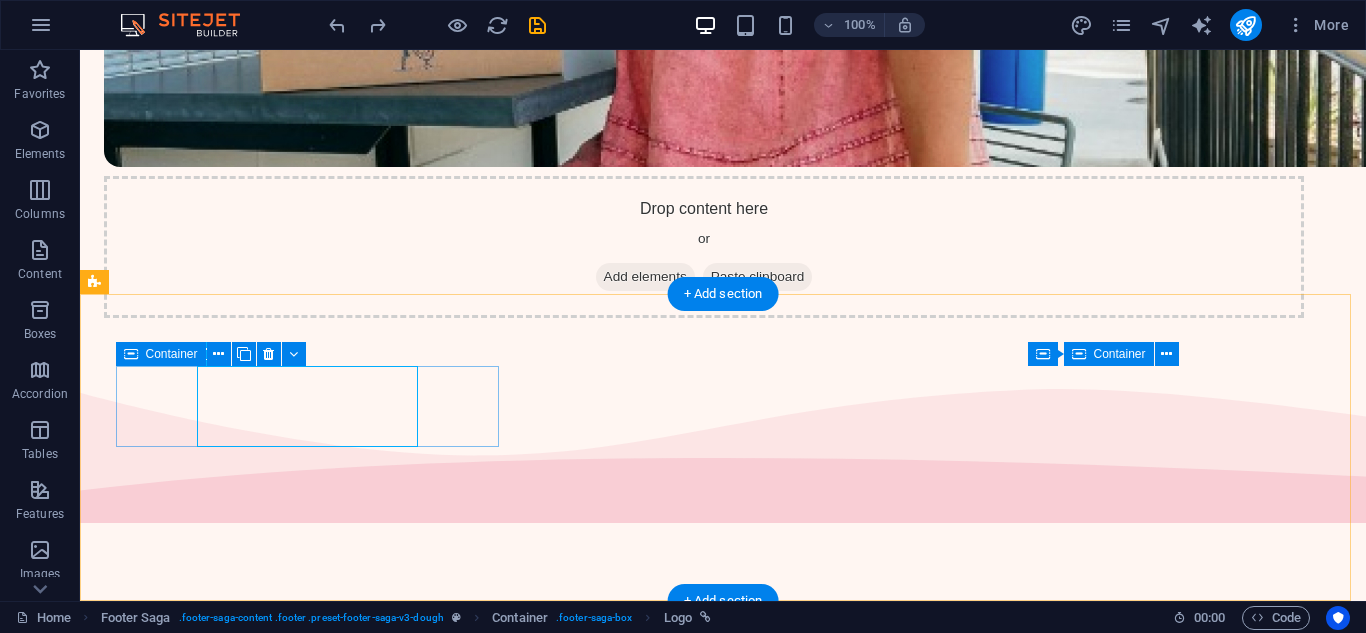 click at bounding box center (296, 4597) 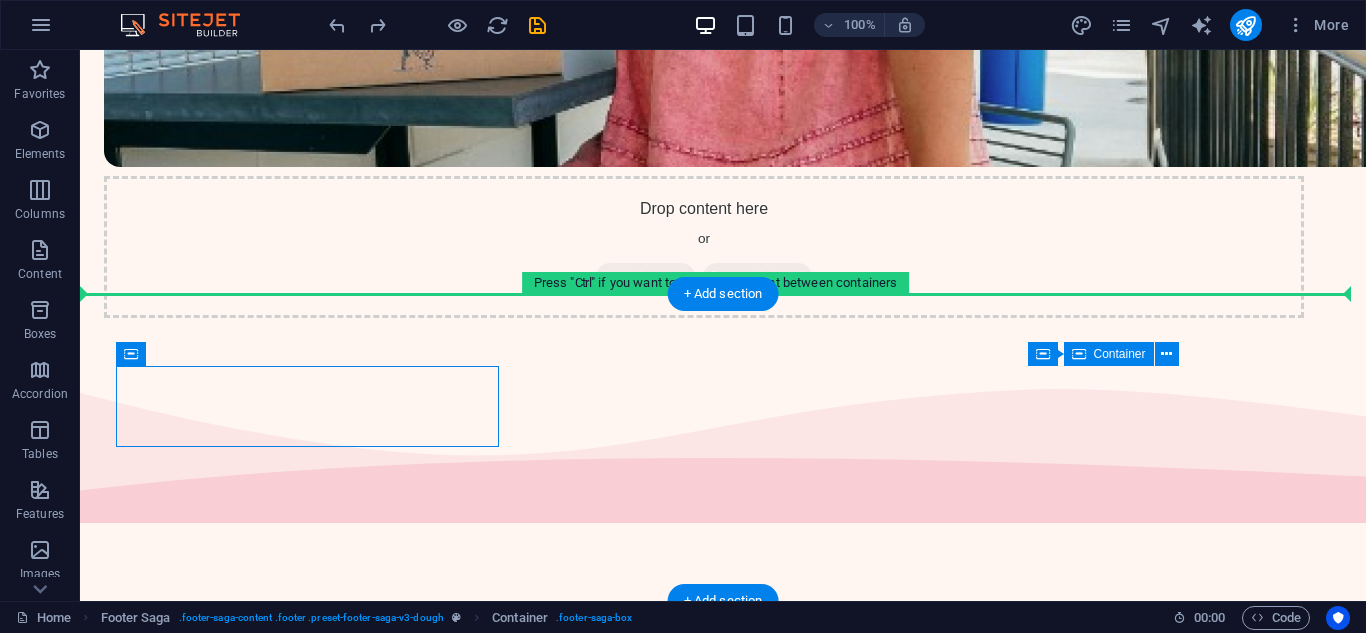 drag, startPoint x: 465, startPoint y: 406, endPoint x: 761, endPoint y: 438, distance: 297.7247 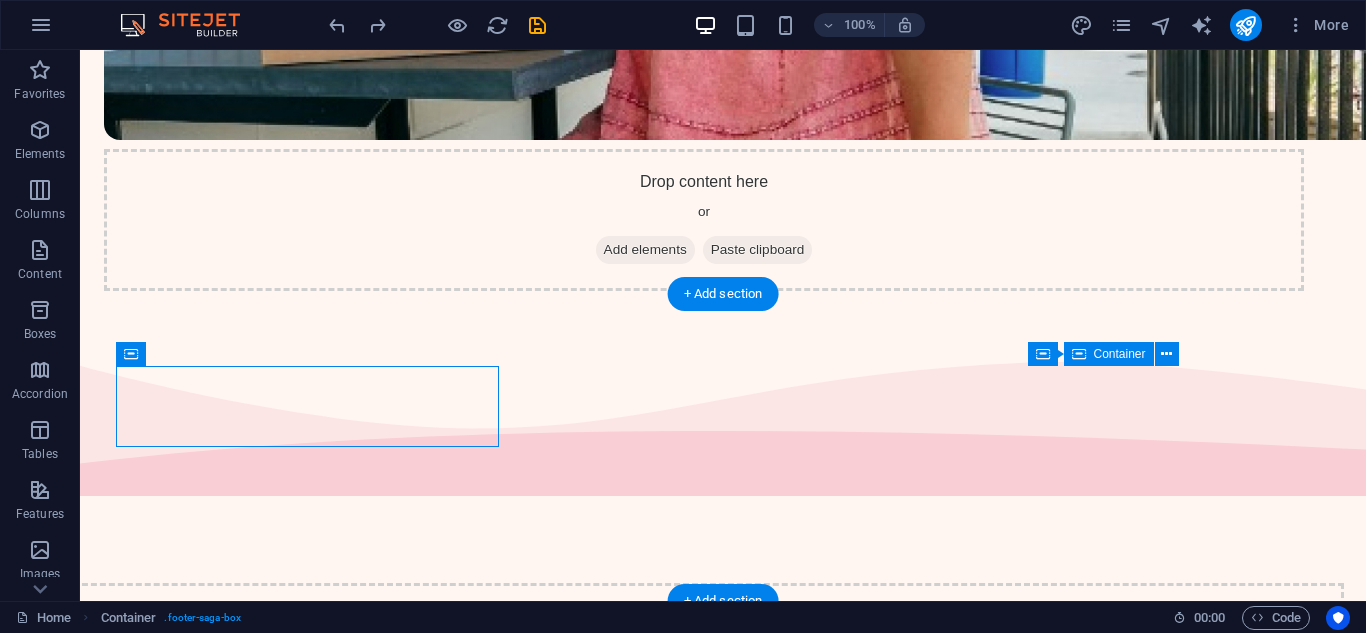 scroll, scrollTop: 3646, scrollLeft: 0, axis: vertical 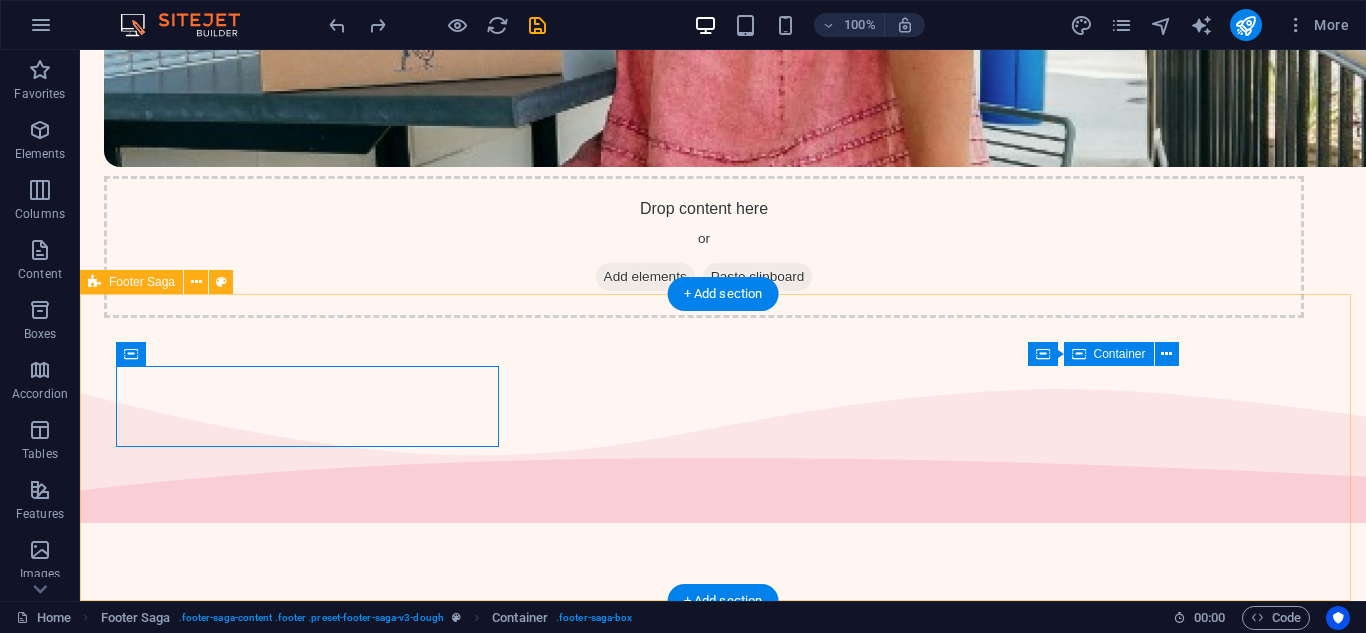 click on "Facebook Facebook
Copyright    prostar-netball.co.za . All rights reserved Legal Notice  |  Privacy Policy" at bounding box center [723, 4706] 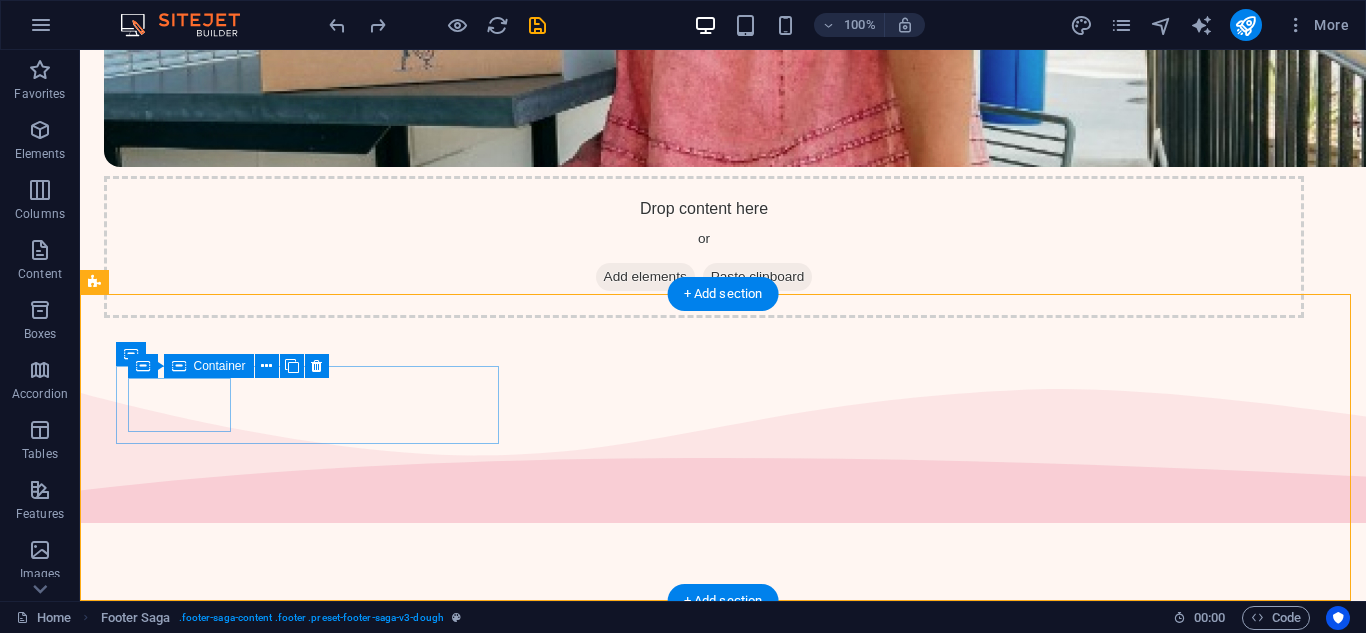 click on "Facebook" at bounding box center [168, 4584] 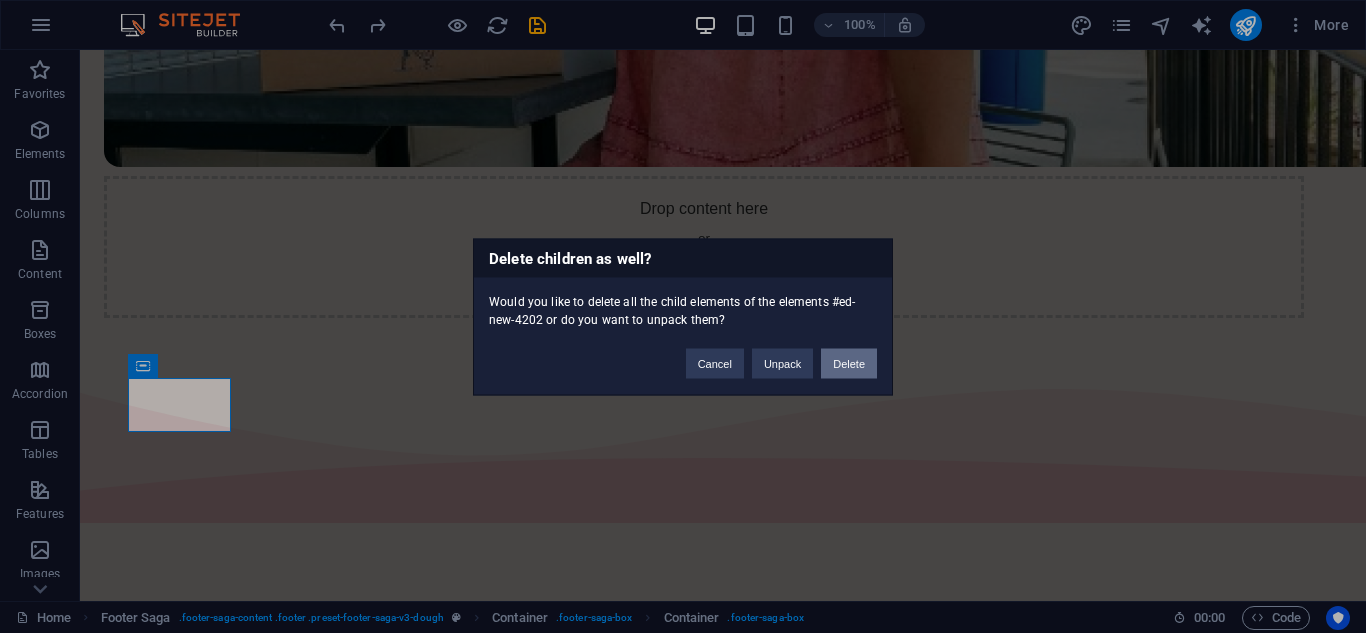 click on "Delete" at bounding box center [849, 363] 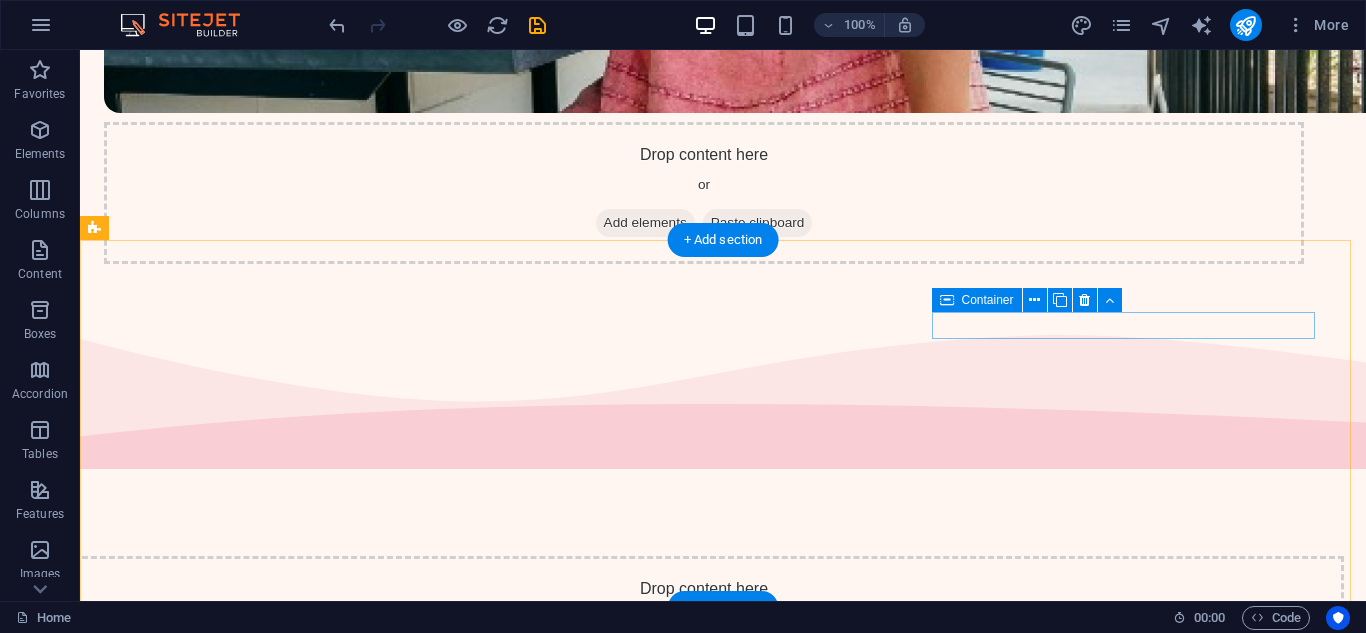 click on "Facebook" at bounding box center [296, 4777] 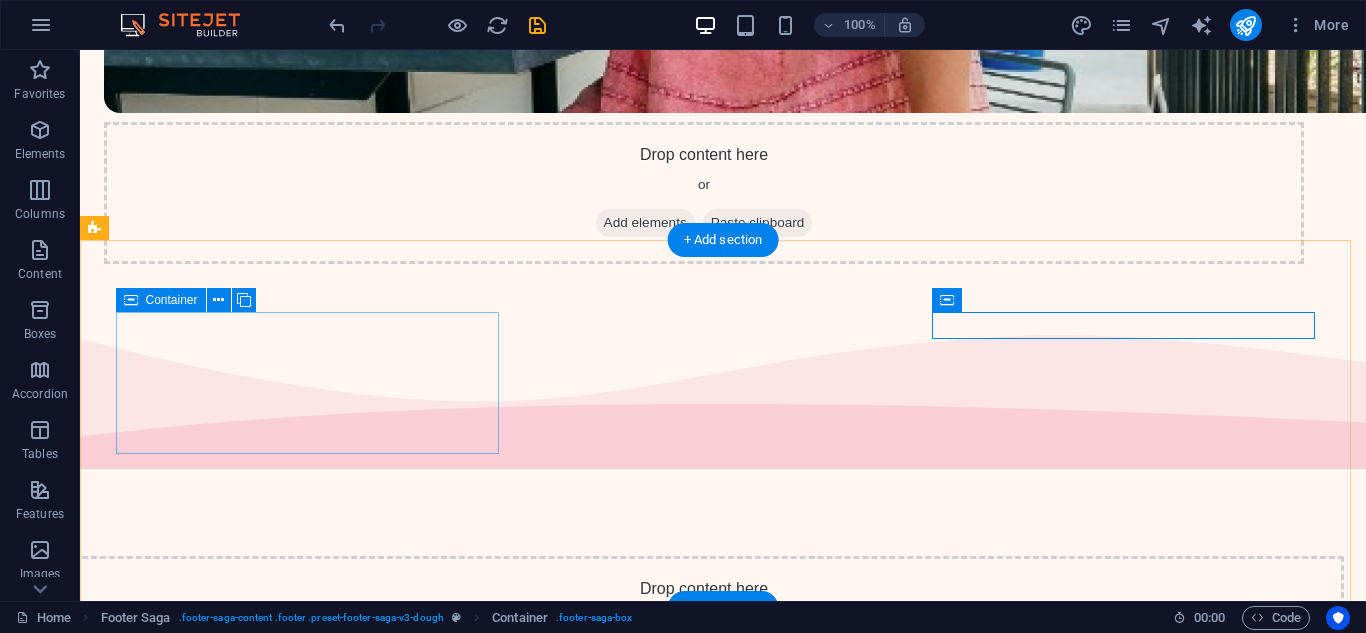 click on "Drop content here or  Add elements  Paste clipboard" at bounding box center (296, 4574) 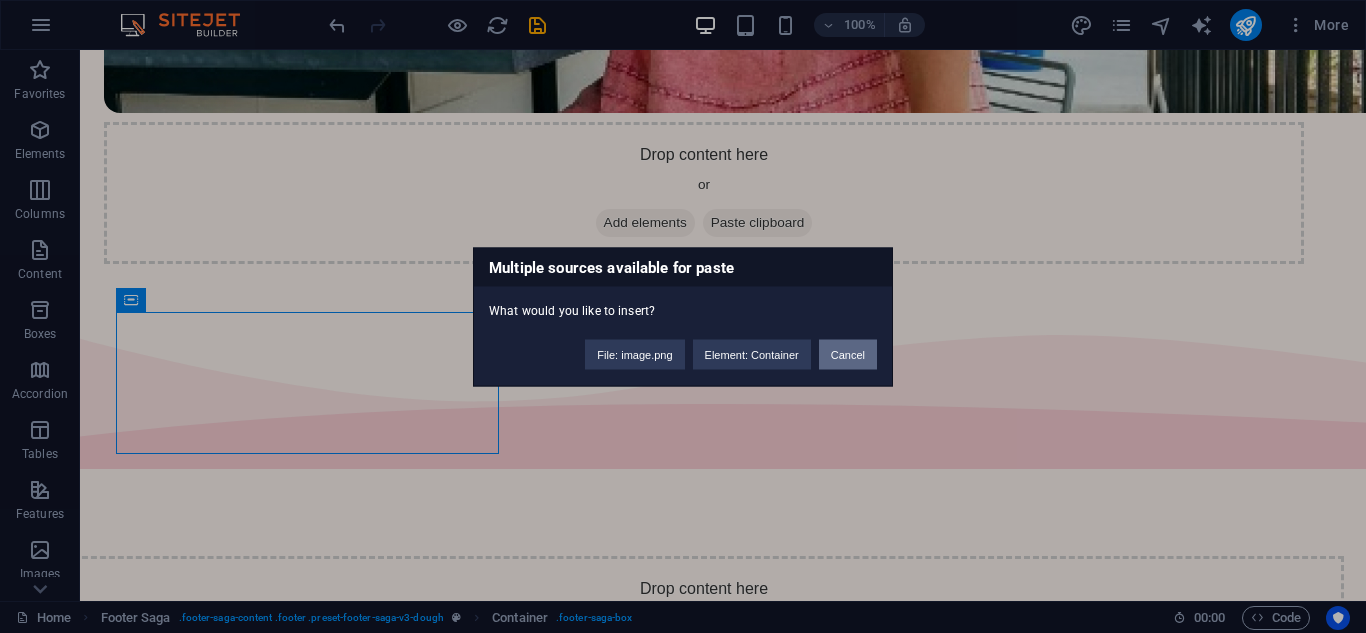 click on "Cancel" at bounding box center (848, 354) 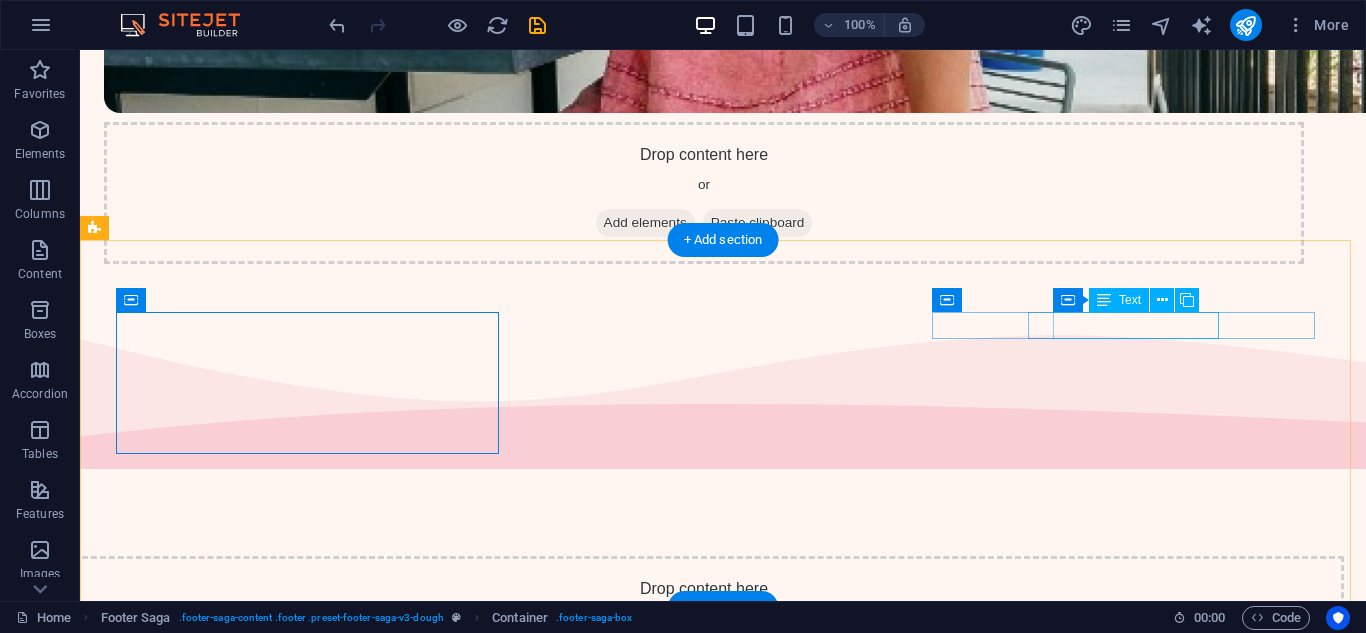 click on "Facebook" at bounding box center (296, 4790) 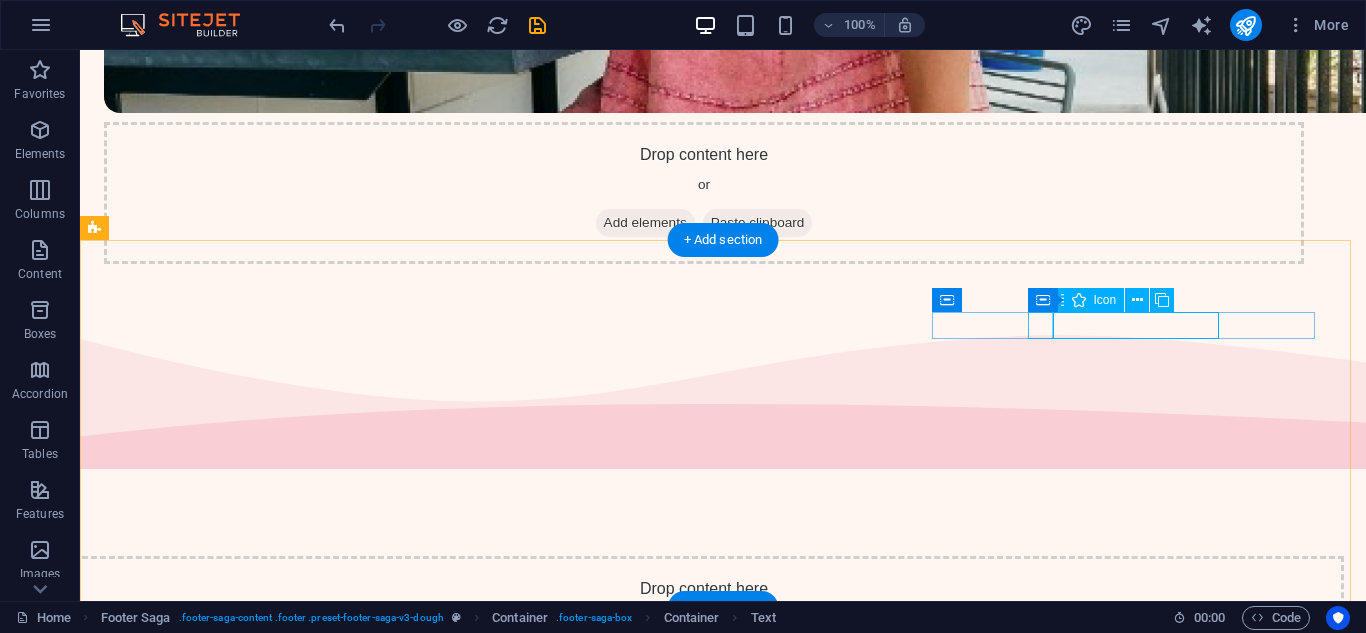 click at bounding box center [296, 4763] 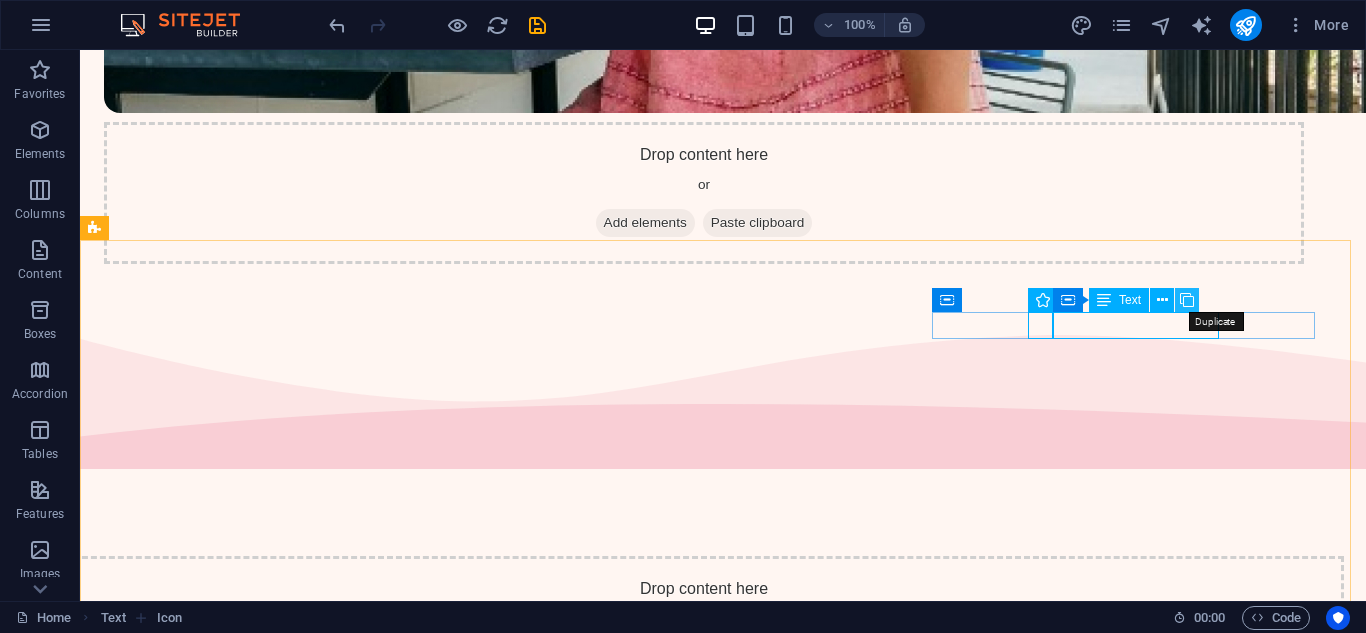 click at bounding box center (1187, 300) 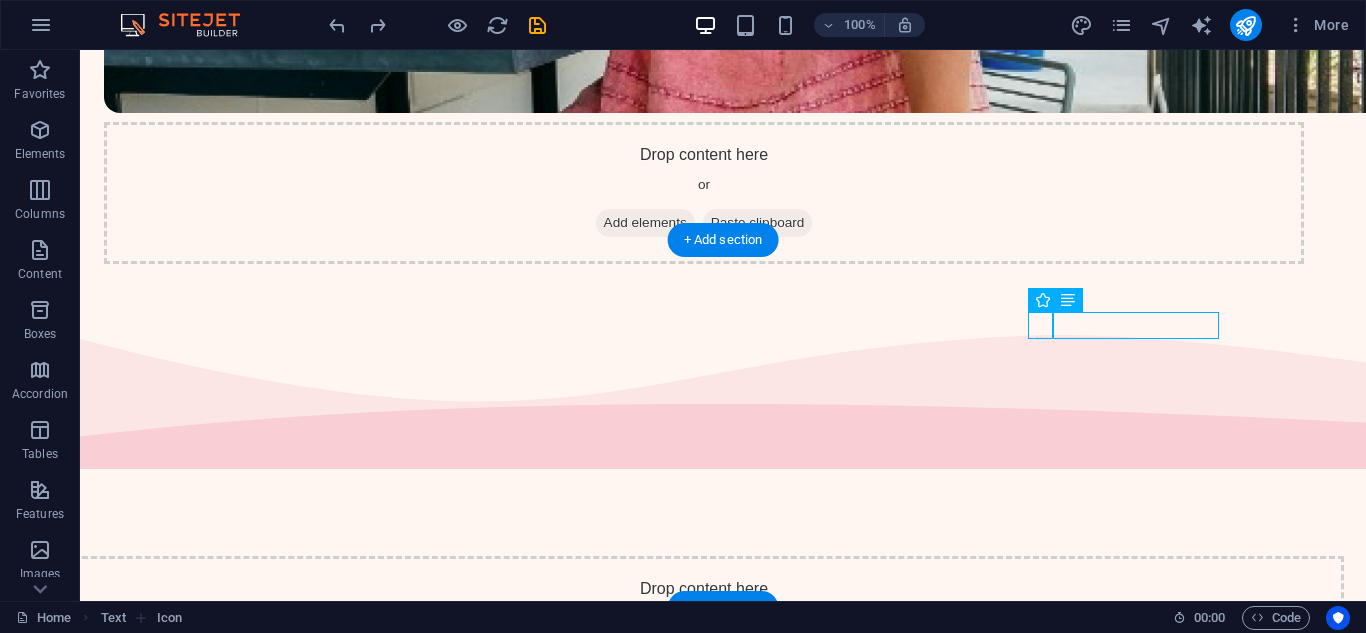 click on "Drop content here or  Add elements  Paste clipboard Facebook
Copyright    prostar-netball.co.za . All rights reserved Legal Notice  |  Privacy Policy" at bounding box center [723, 4696] 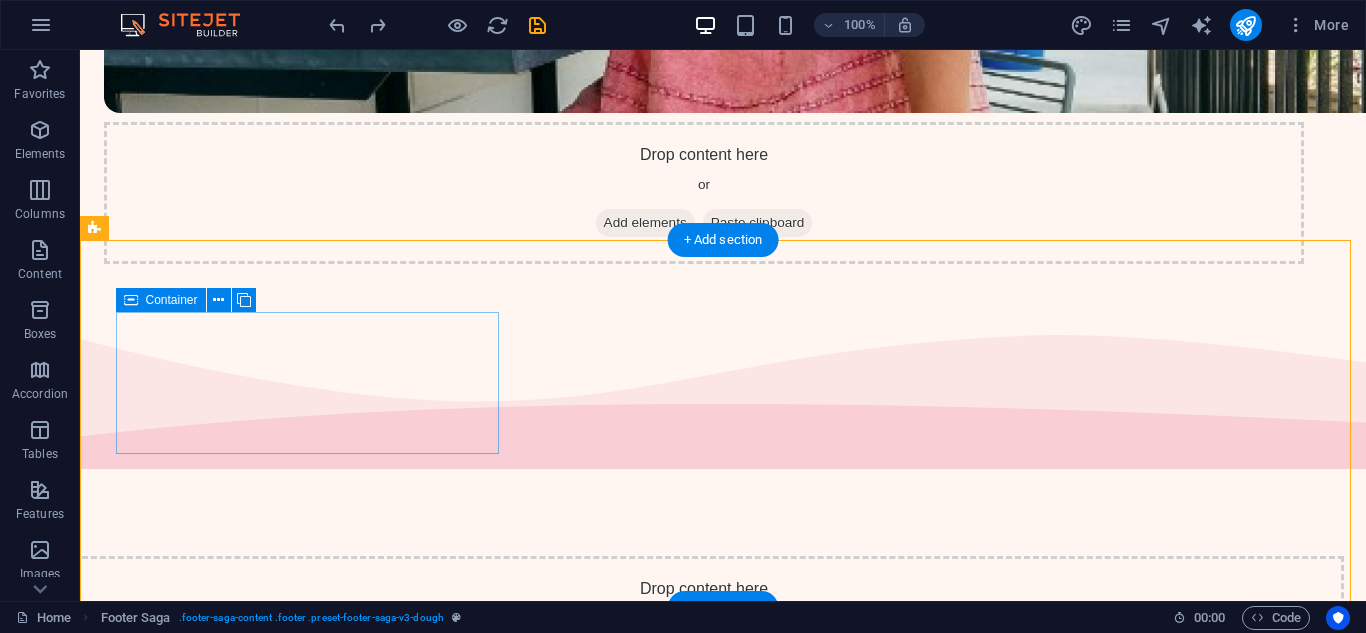 click on "Drop content here or  Add elements  Paste clipboard" at bounding box center [296, 4574] 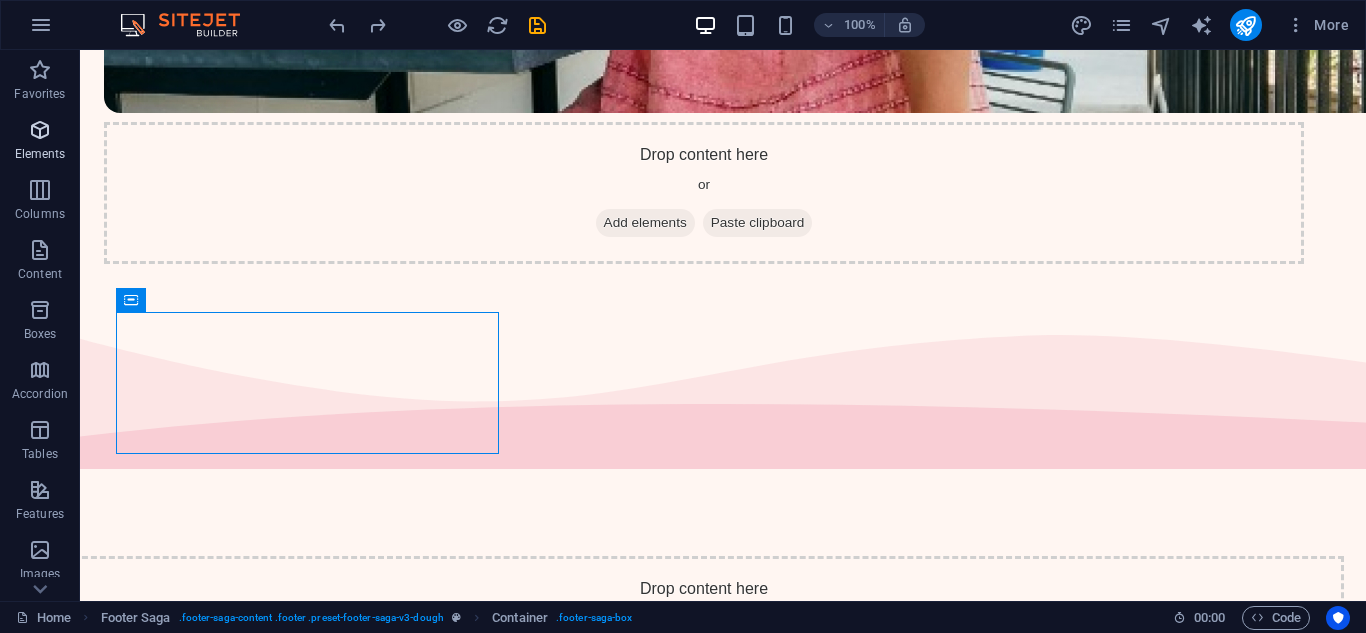 click on "Elements" at bounding box center (40, 142) 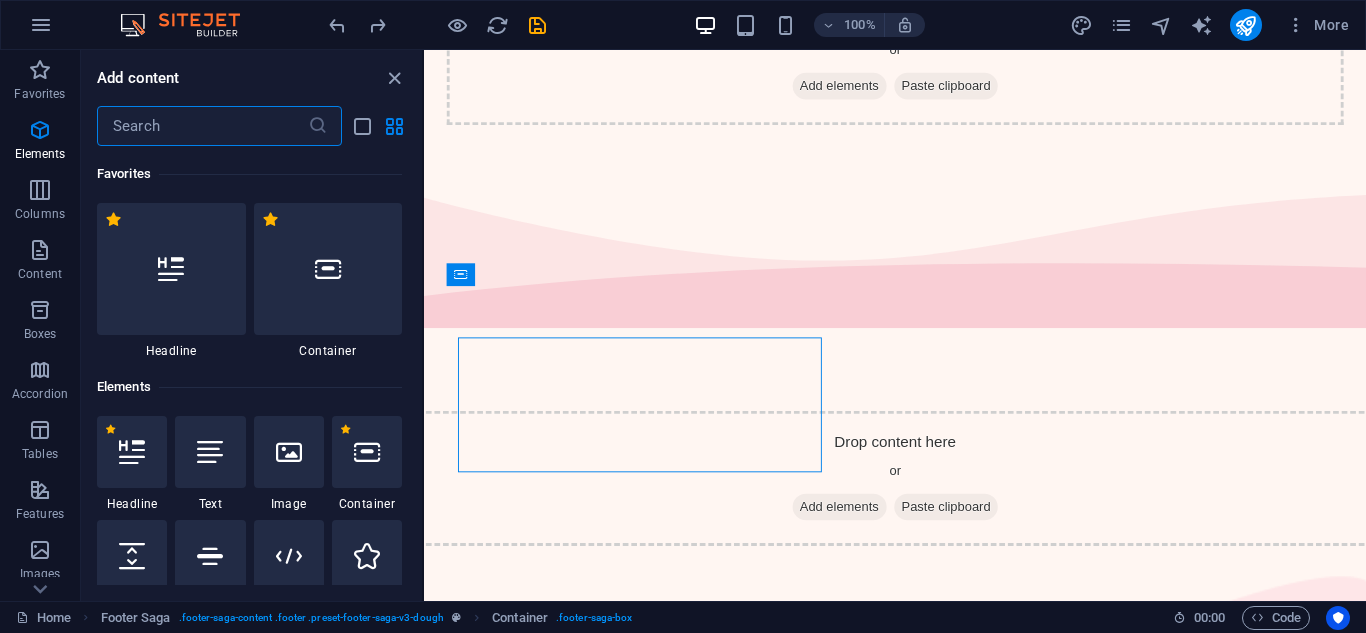 scroll, scrollTop: 3660, scrollLeft: 0, axis: vertical 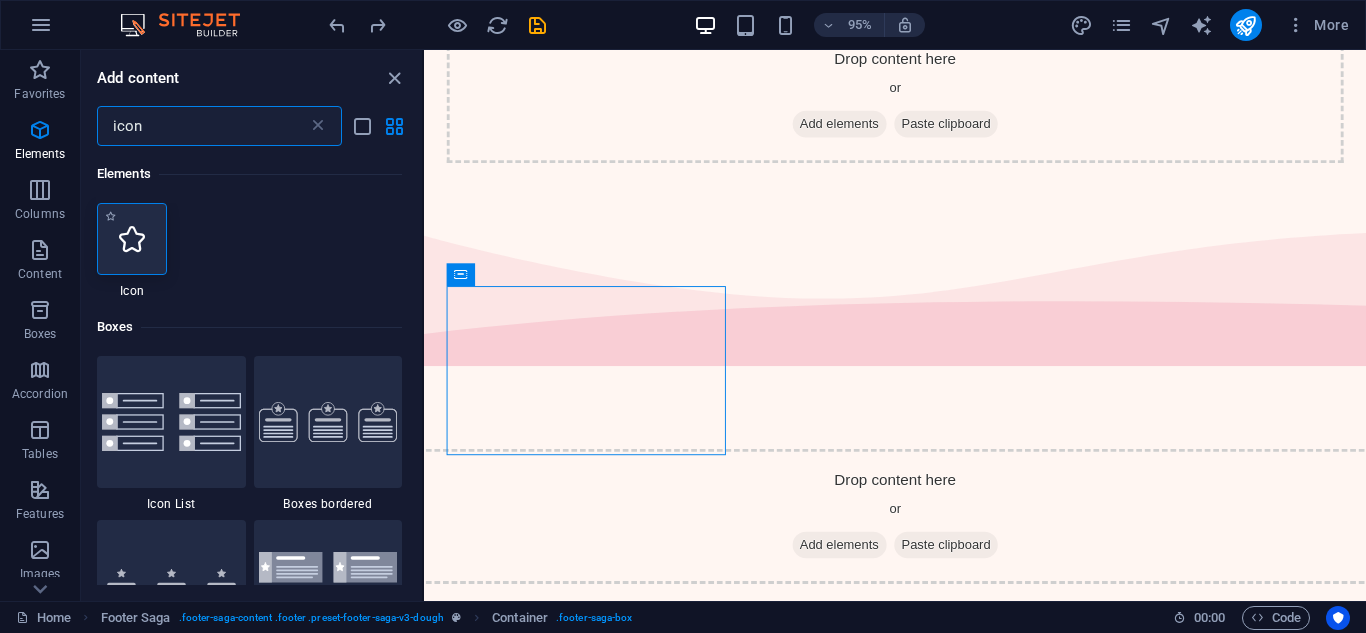 type on "icon" 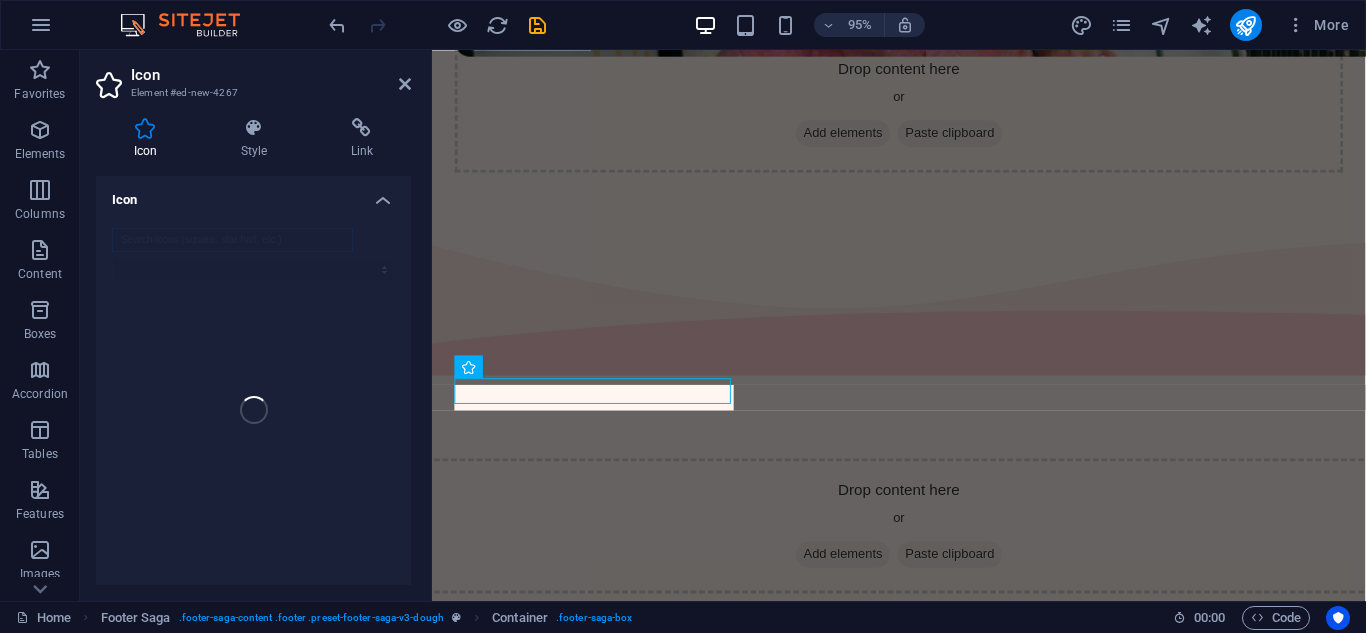 scroll, scrollTop: 3556, scrollLeft: 0, axis: vertical 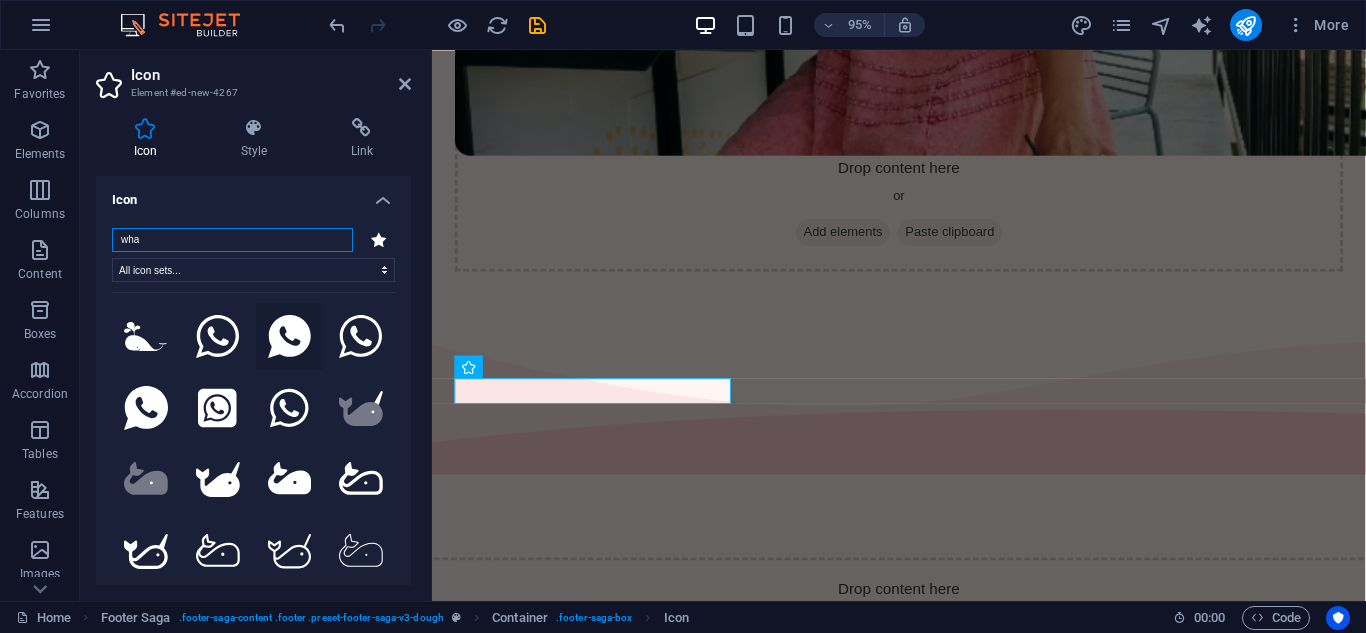 type on "wha" 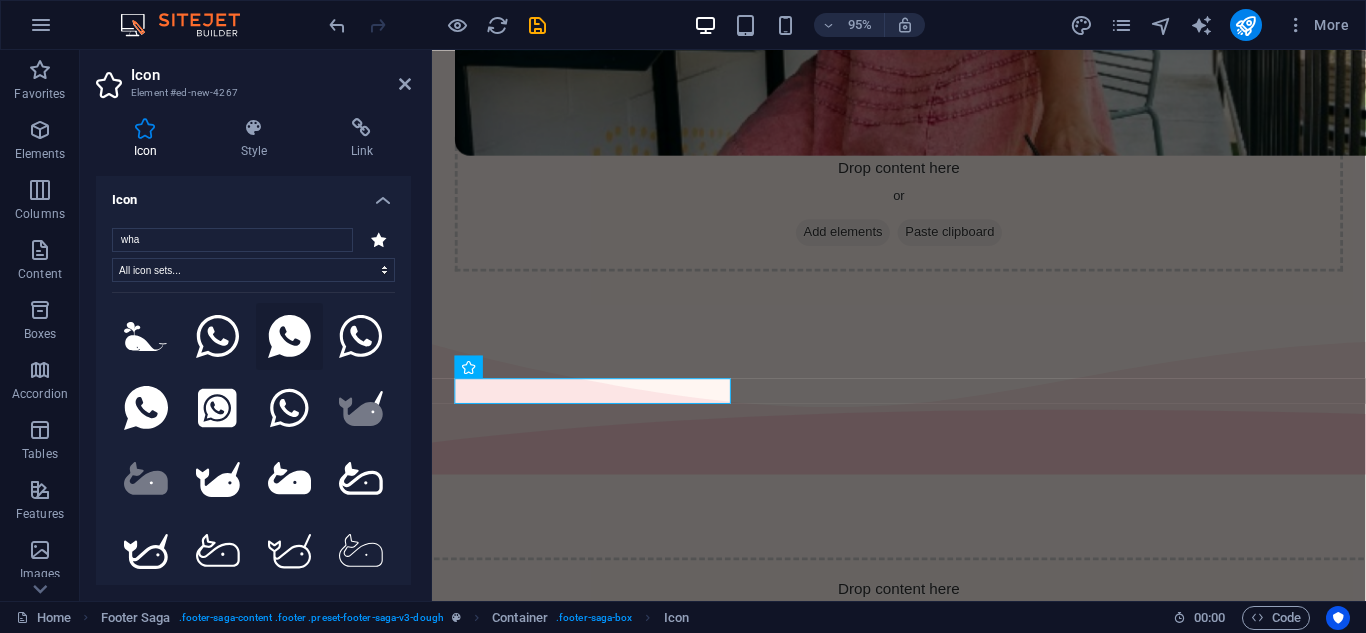 click 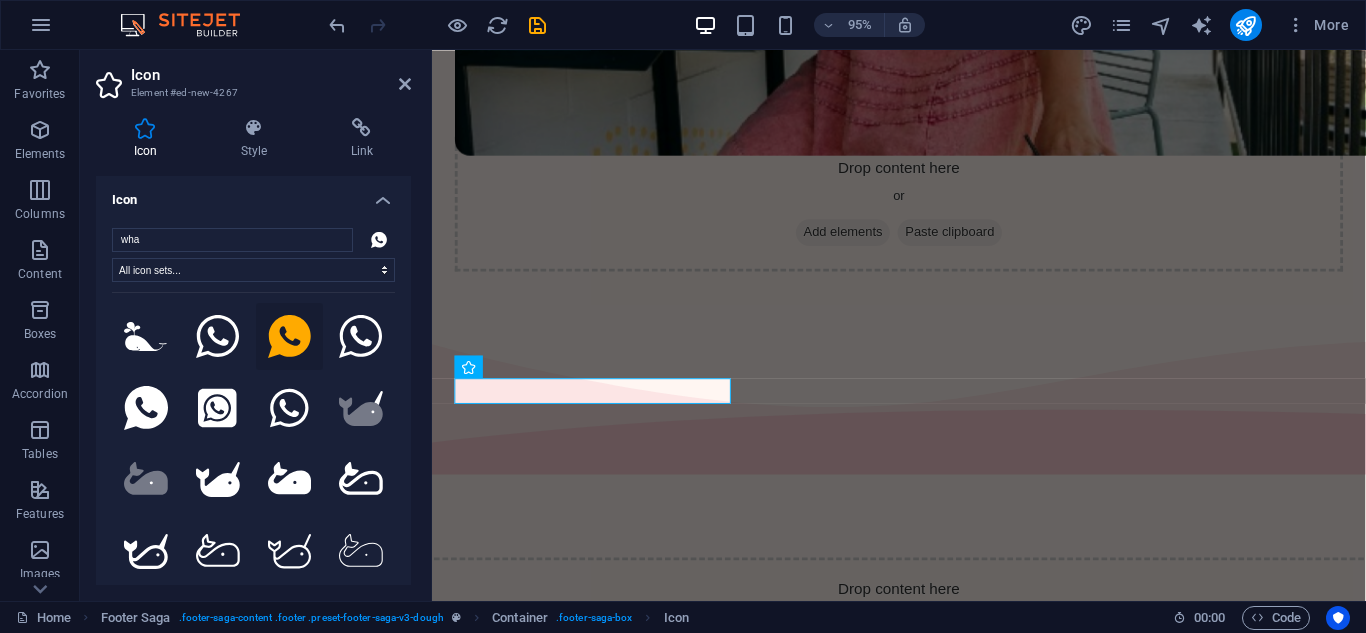 click on "Icon" at bounding box center (253, 194) 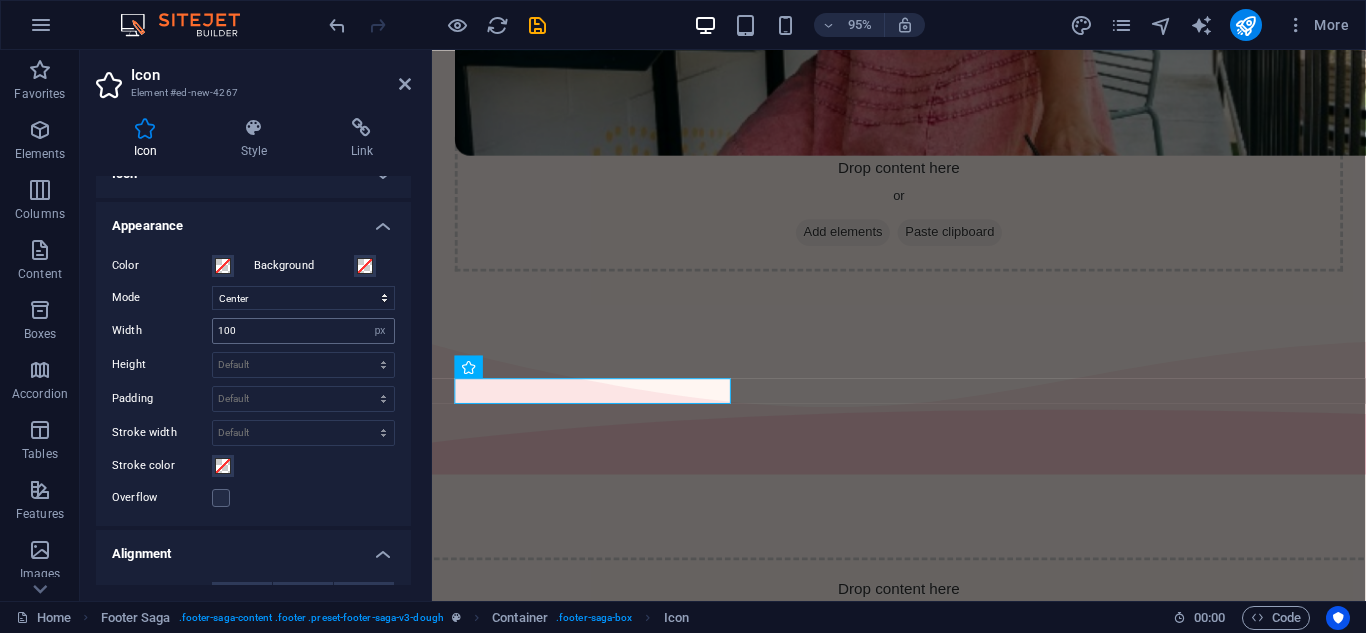 scroll, scrollTop: 0, scrollLeft: 0, axis: both 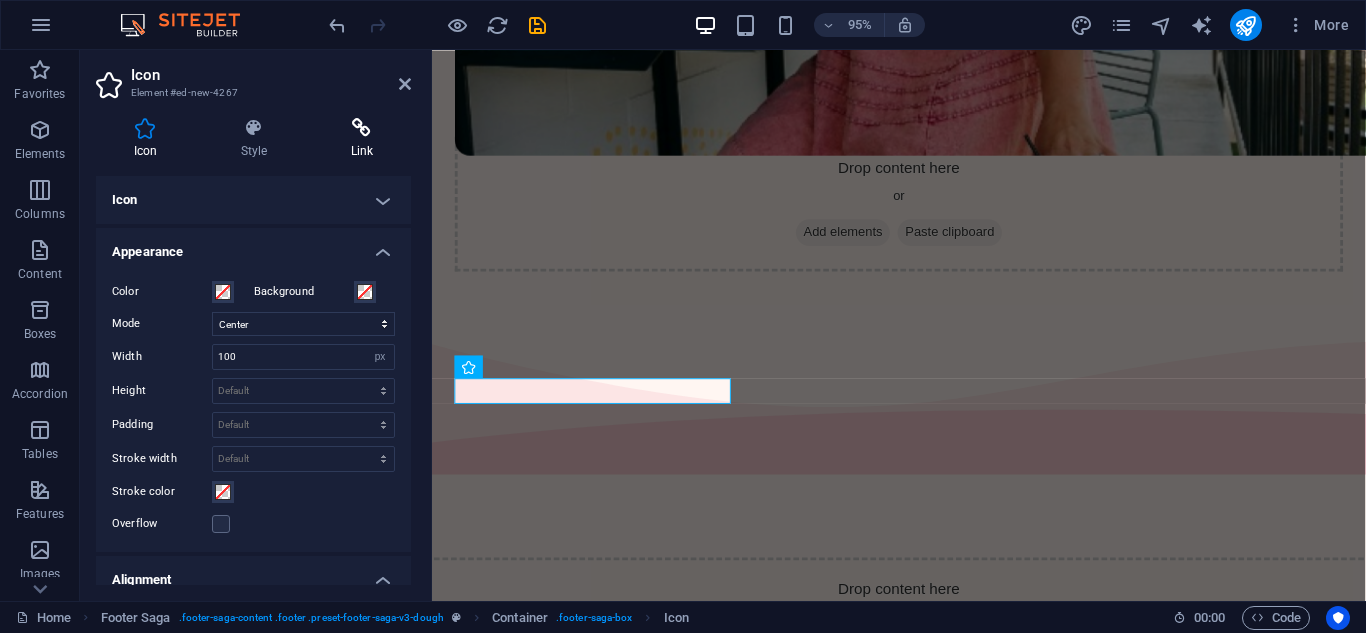 click at bounding box center (362, 128) 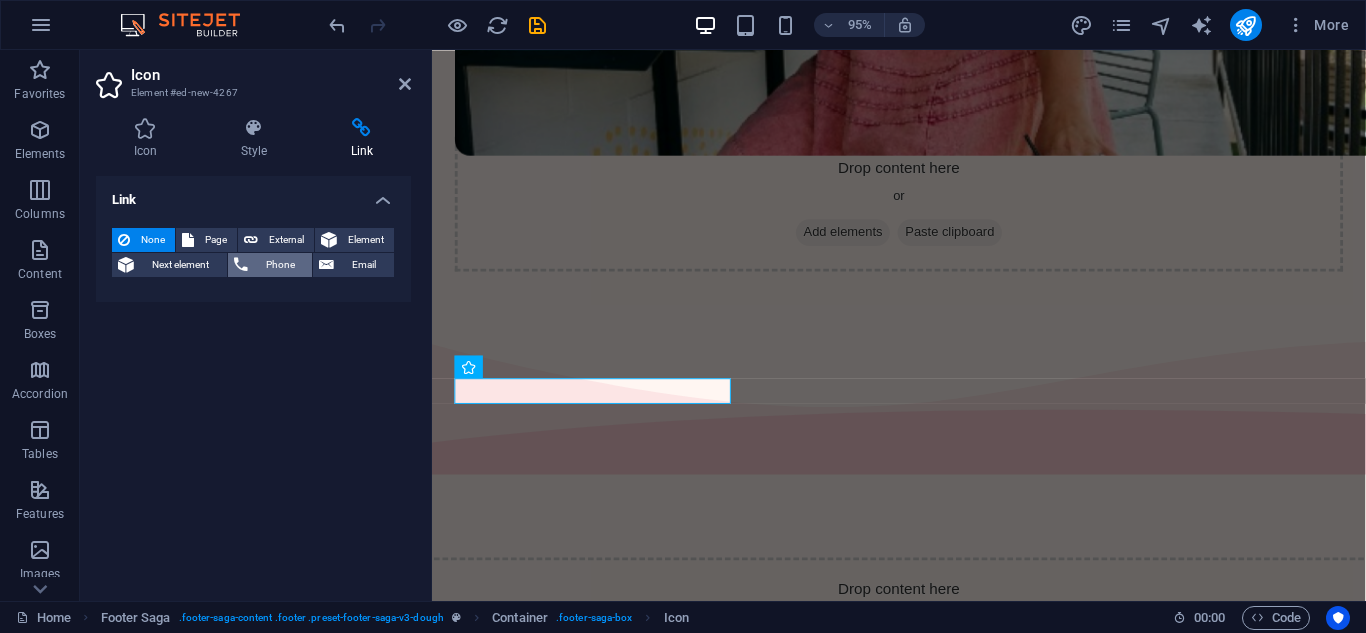 click on "Phone" at bounding box center [280, 265] 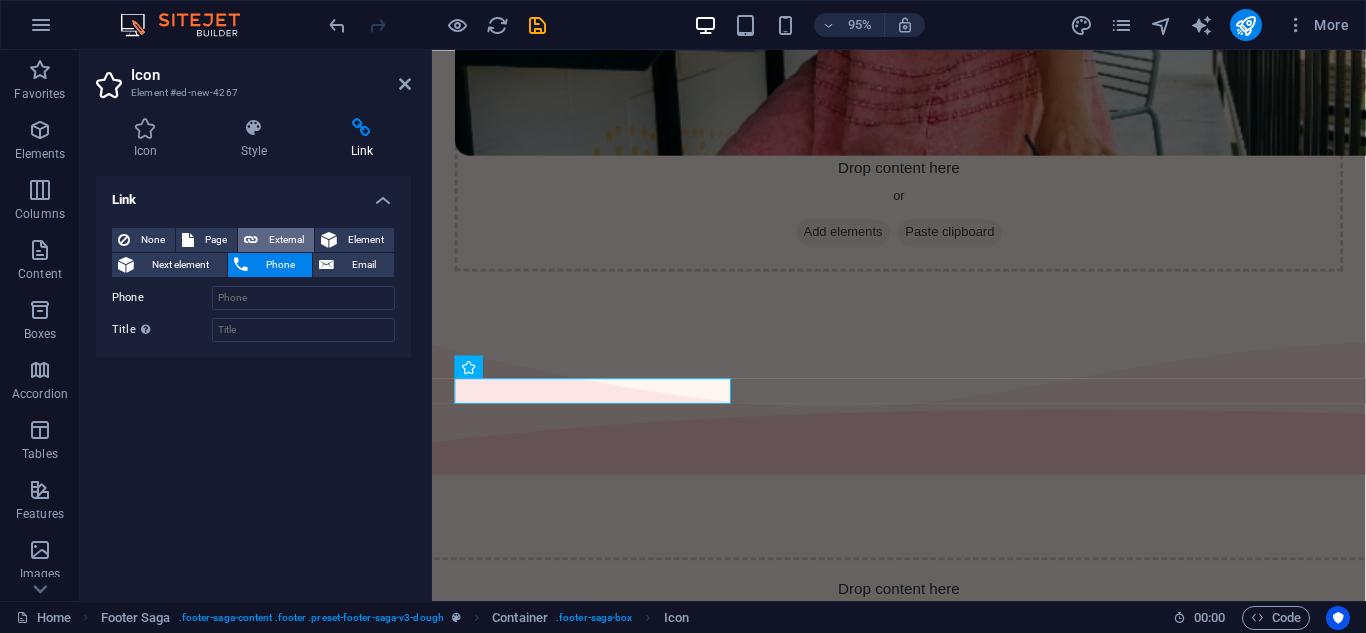 click on "External" at bounding box center (286, 240) 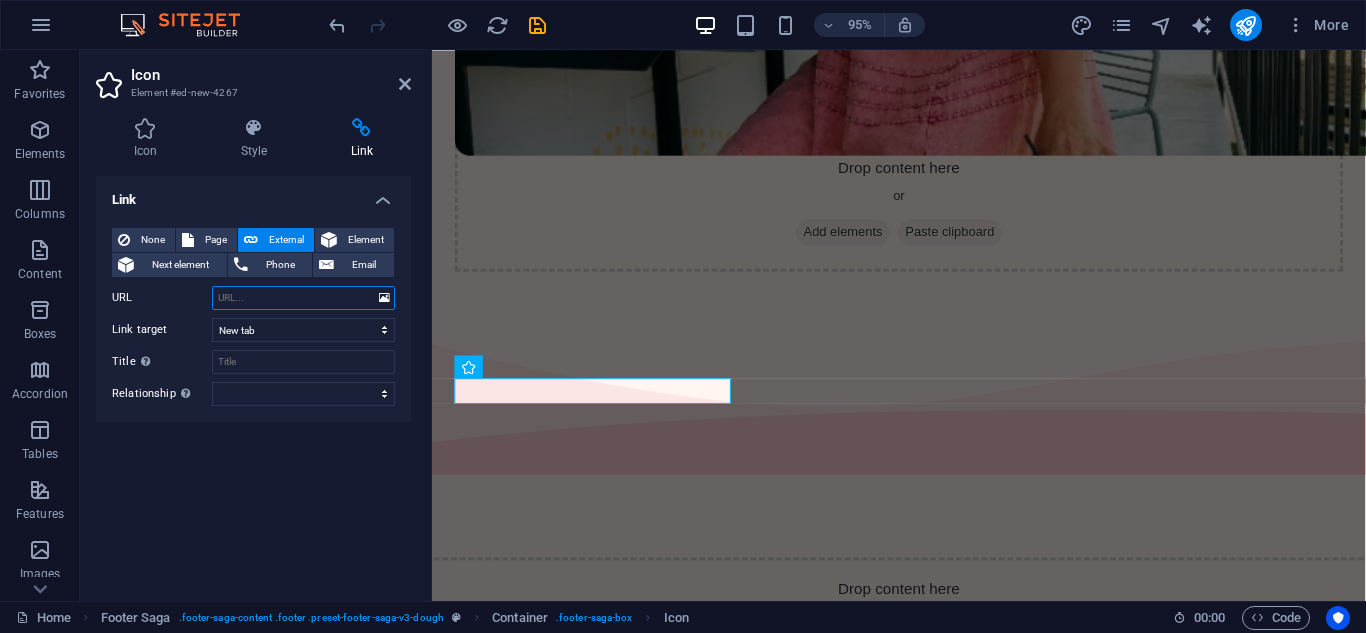 paste on "https://wa.me/15551234567" 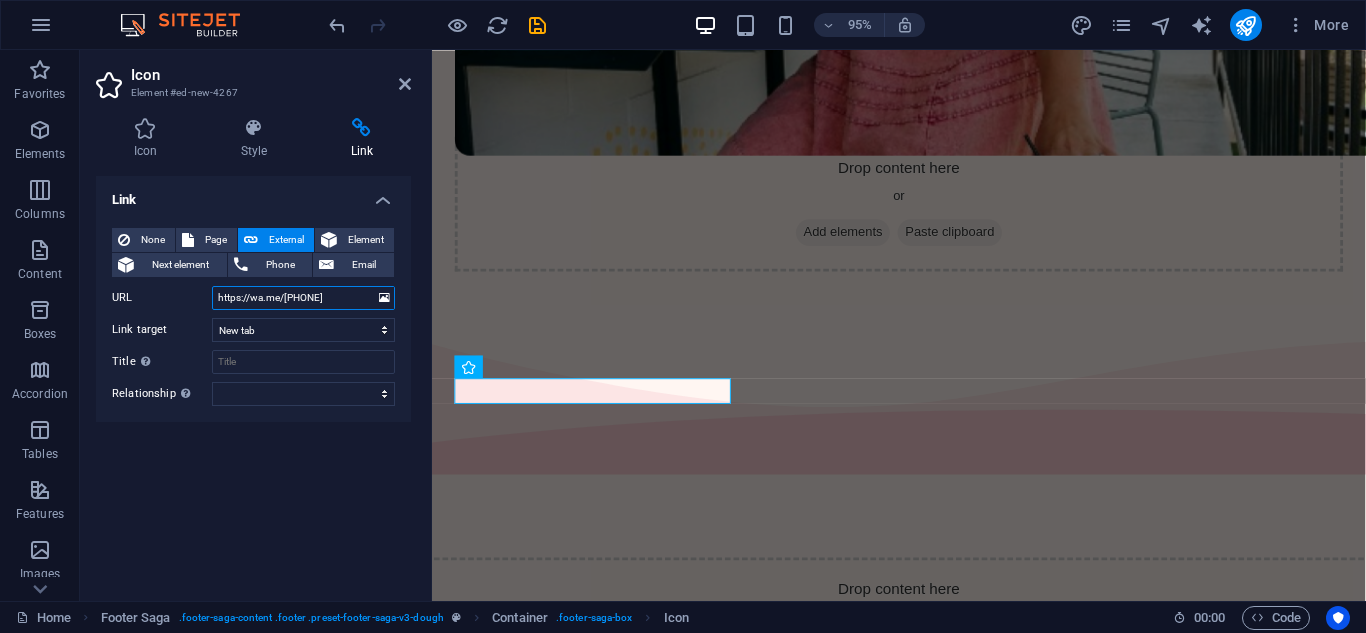 click on "https://wa.me/15551234567" at bounding box center [303, 298] 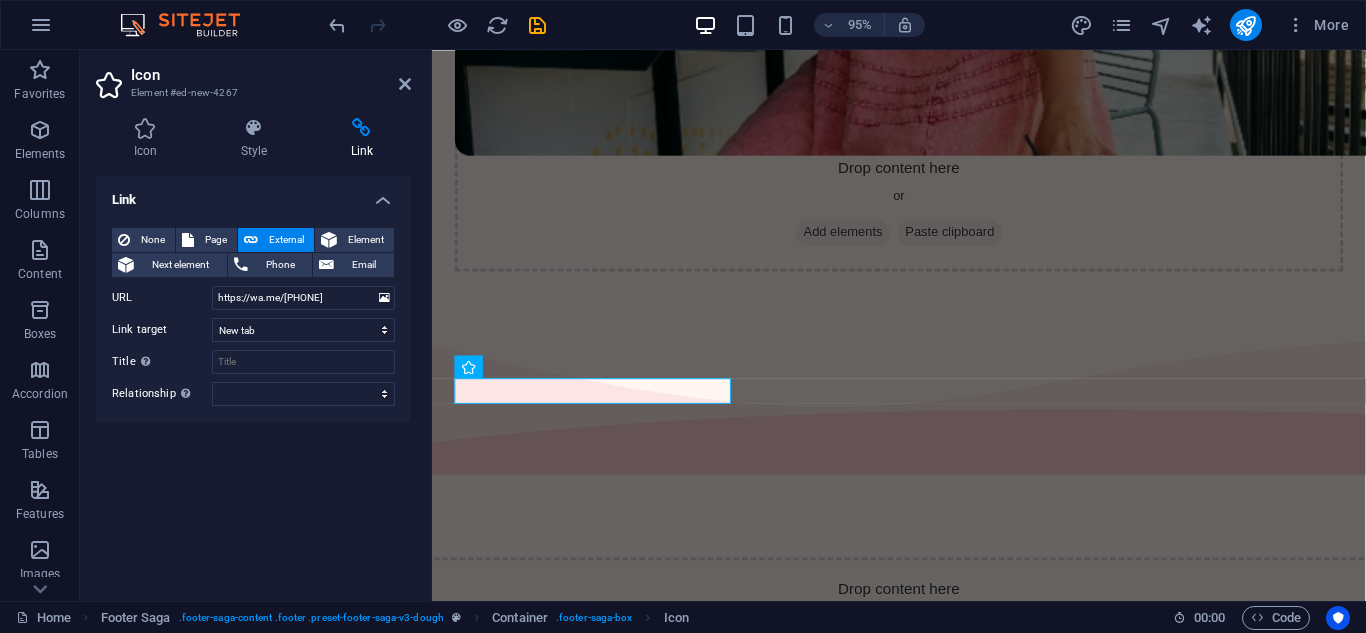 click on "Link None Page External Element Next element Phone Email Page Home Menu Contact Legal Notice Privacy Element
URL https://wa.me/27823362371 Phone Email Link target New tab Same tab Overlay Title Additional link description, should not be the same as the link text. The title is most often shown as a tooltip text when the mouse moves over the element. Leave empty if uncertain. Relationship Sets the  relationship of this link to the link target . For example, the value "nofollow" instructs search engines not to follow the link. Can be left empty. alternate author bookmark external help license next nofollow noreferrer noopener prev search tag" at bounding box center [253, 380] 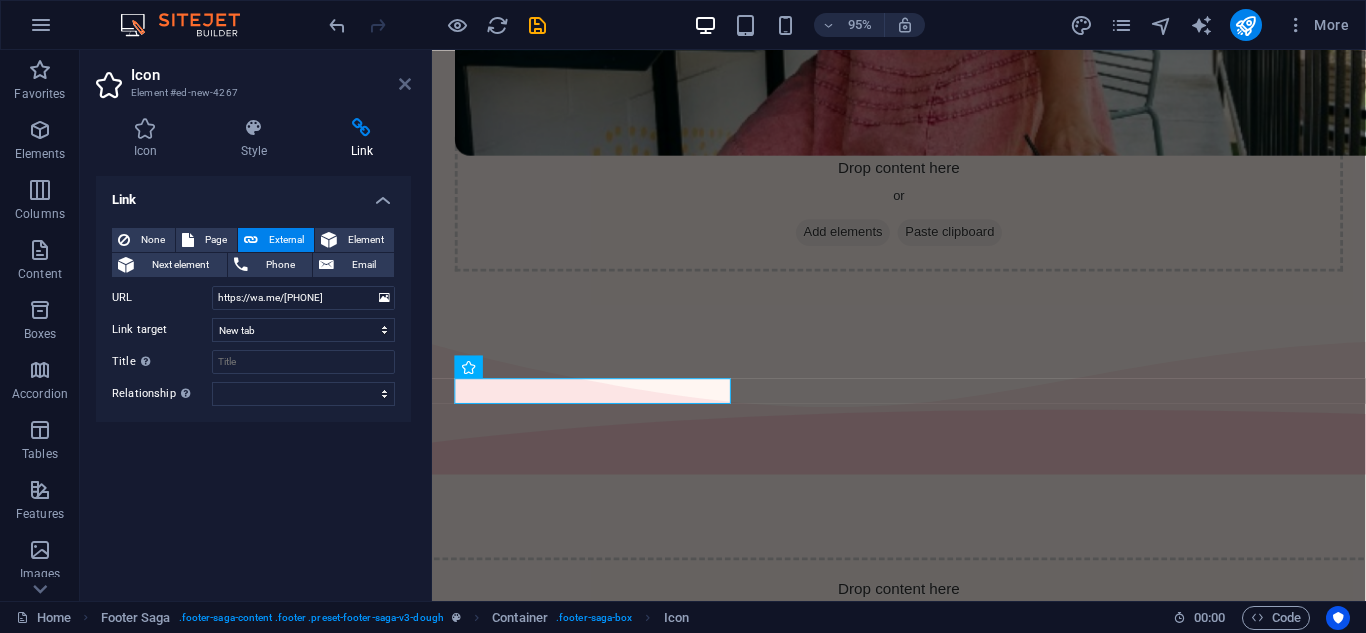 click at bounding box center (405, 84) 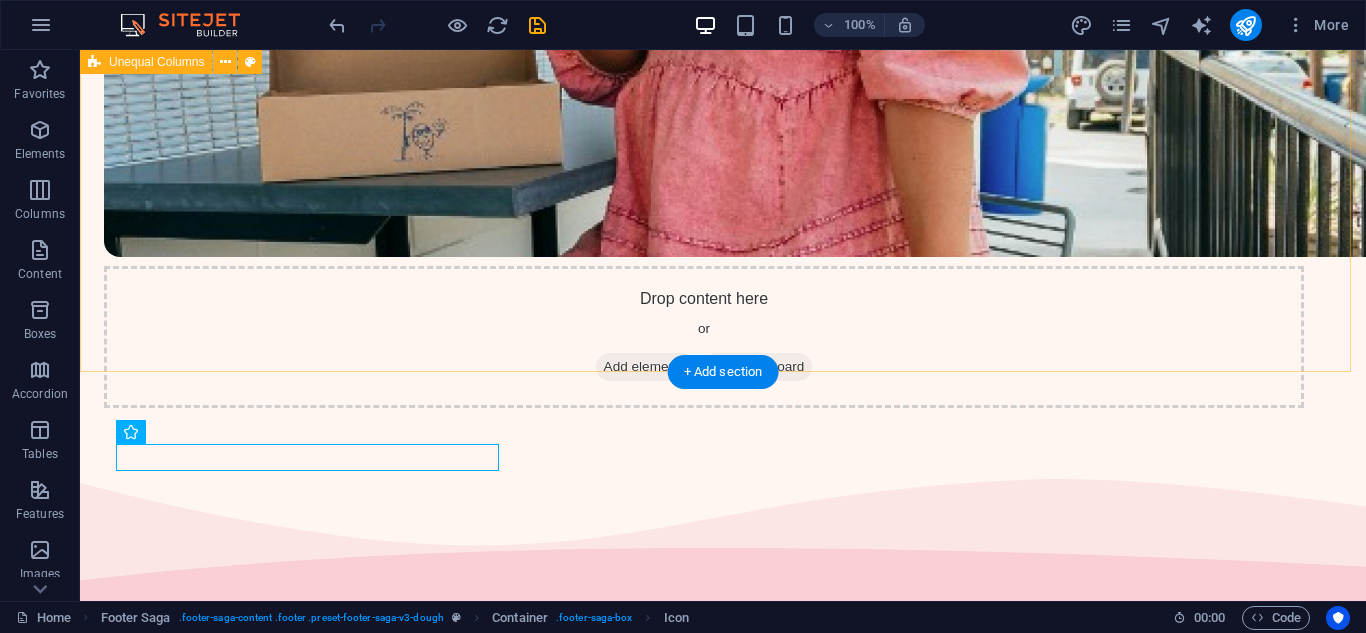 scroll, scrollTop: 3568, scrollLeft: 0, axis: vertical 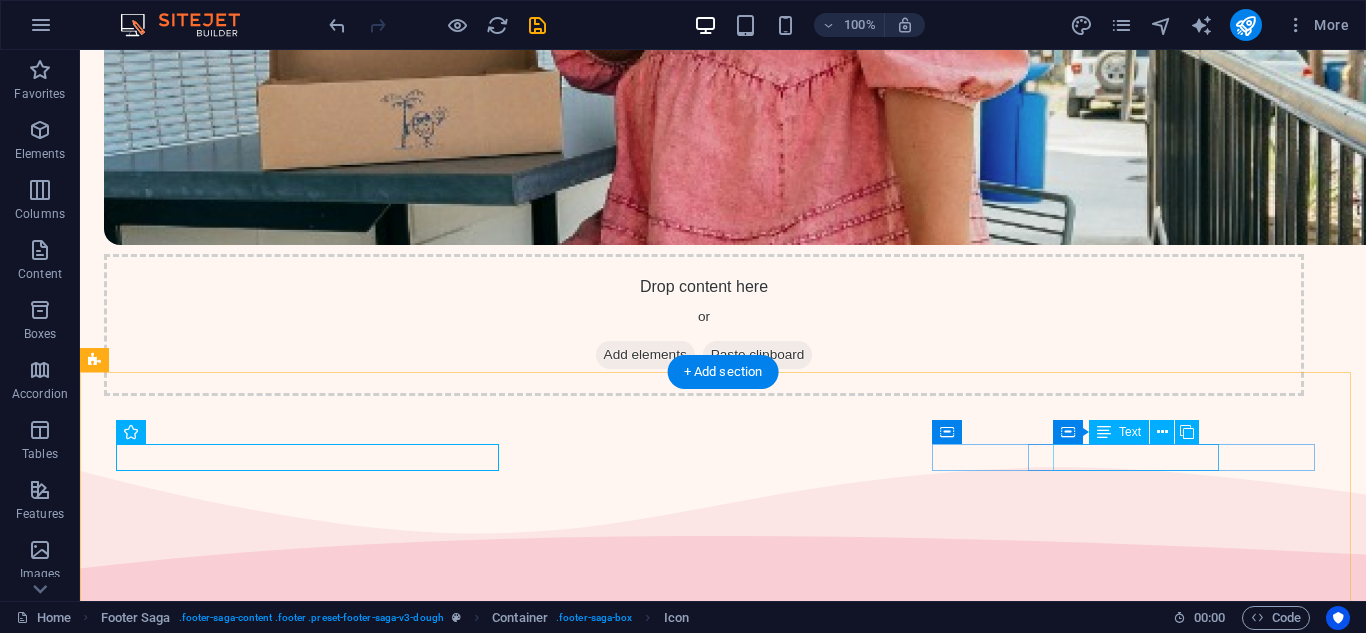click on "Facebook" at bounding box center (296, 4807) 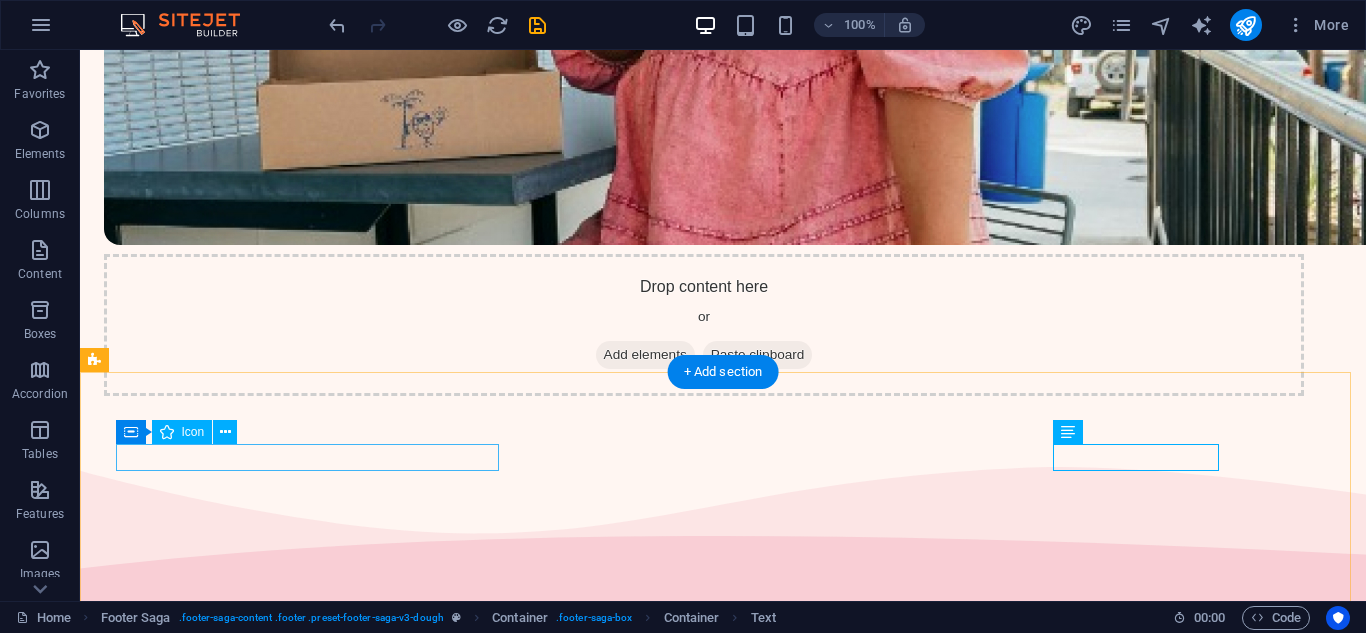 click at bounding box center [296, 4648] 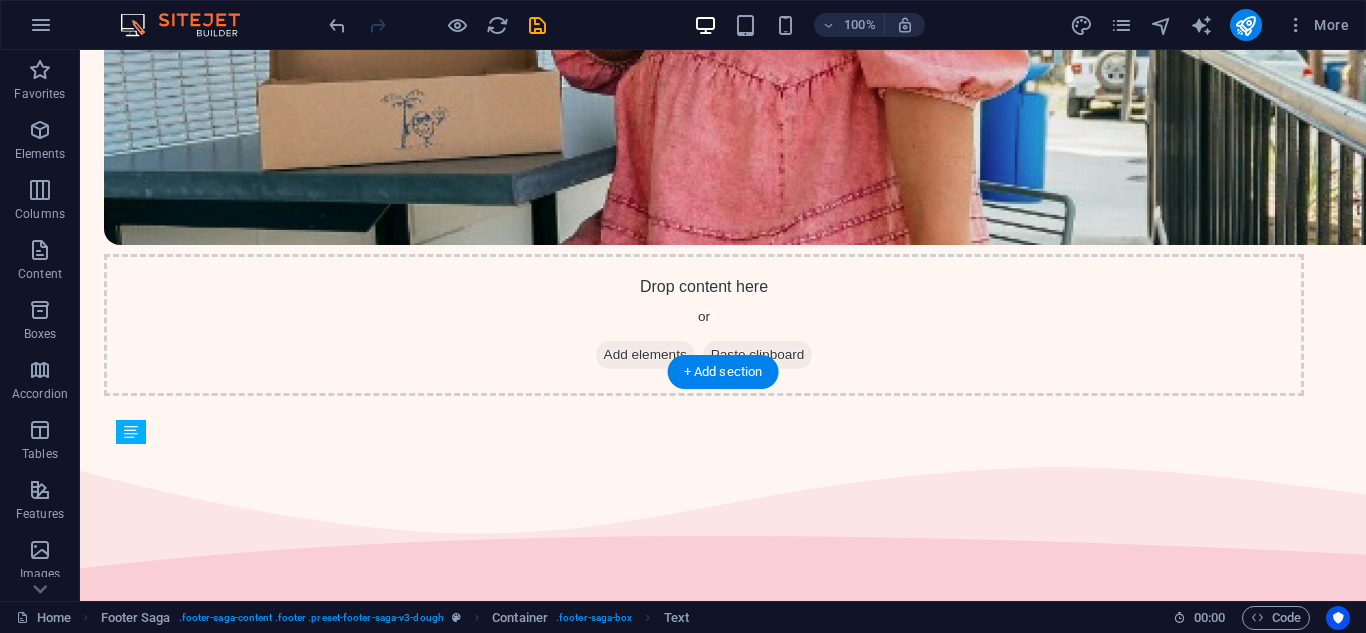 drag, startPoint x: 176, startPoint y: 484, endPoint x: 243, endPoint y: 457, distance: 72.235725 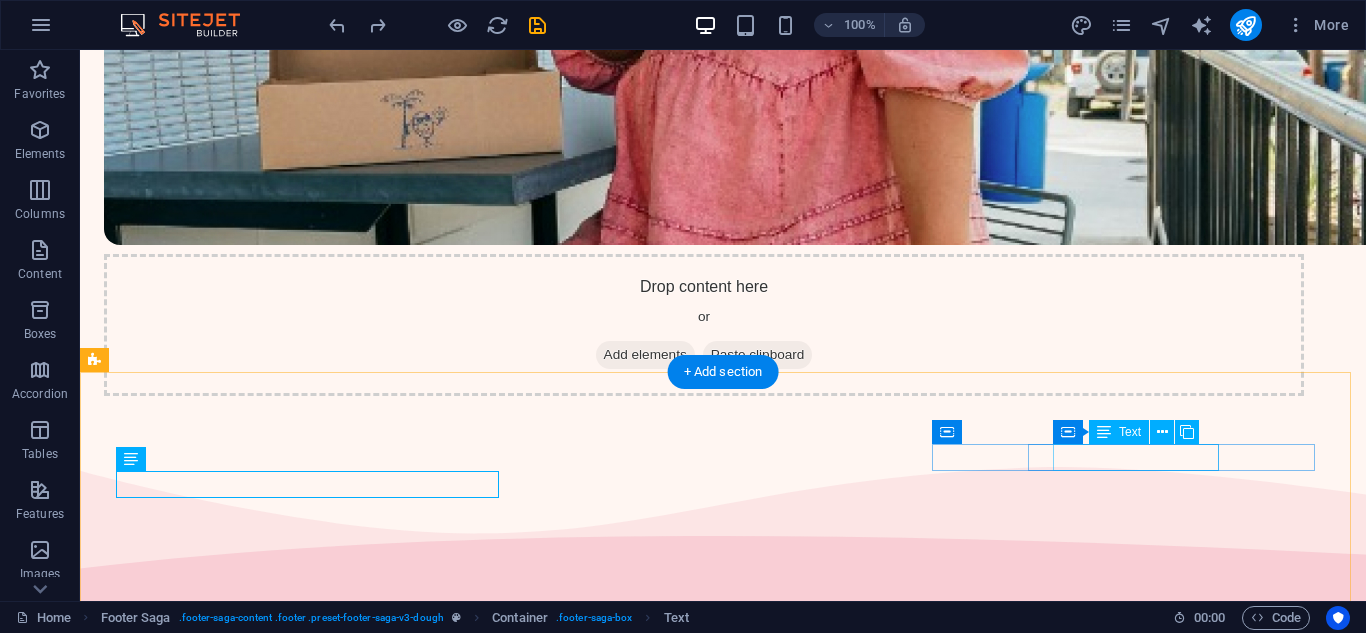 click on "Facebook" at bounding box center [296, 4834] 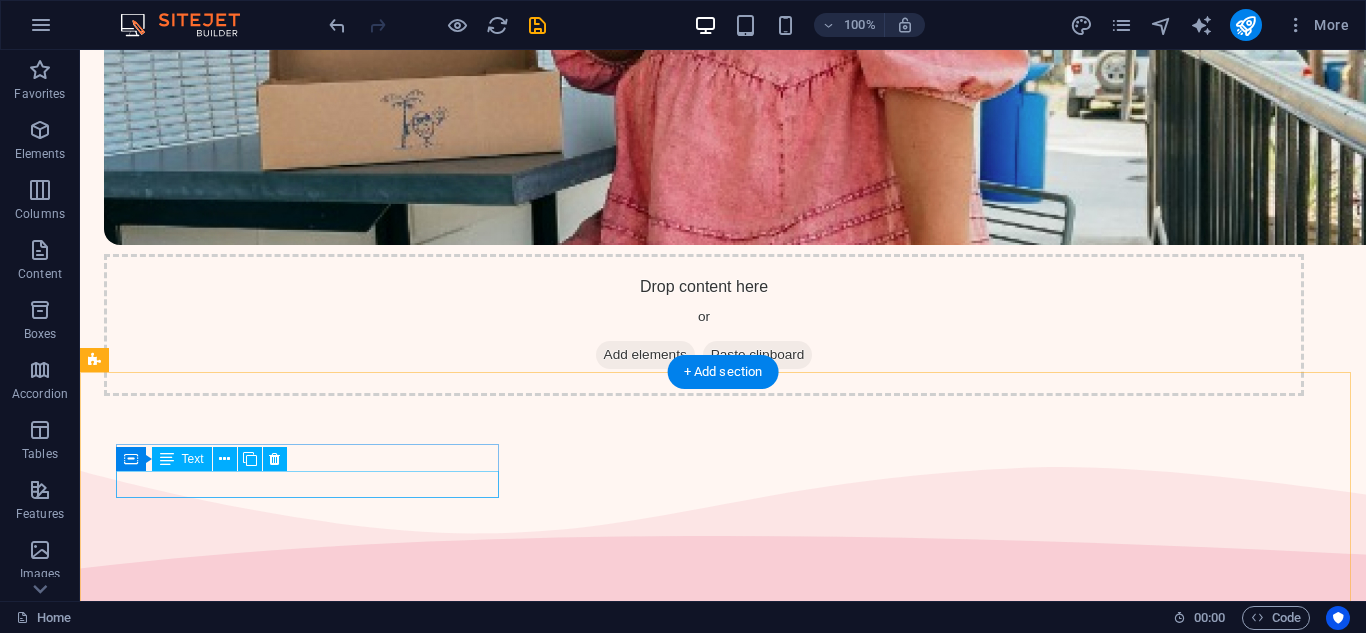click on "Facebook" at bounding box center (296, 4675) 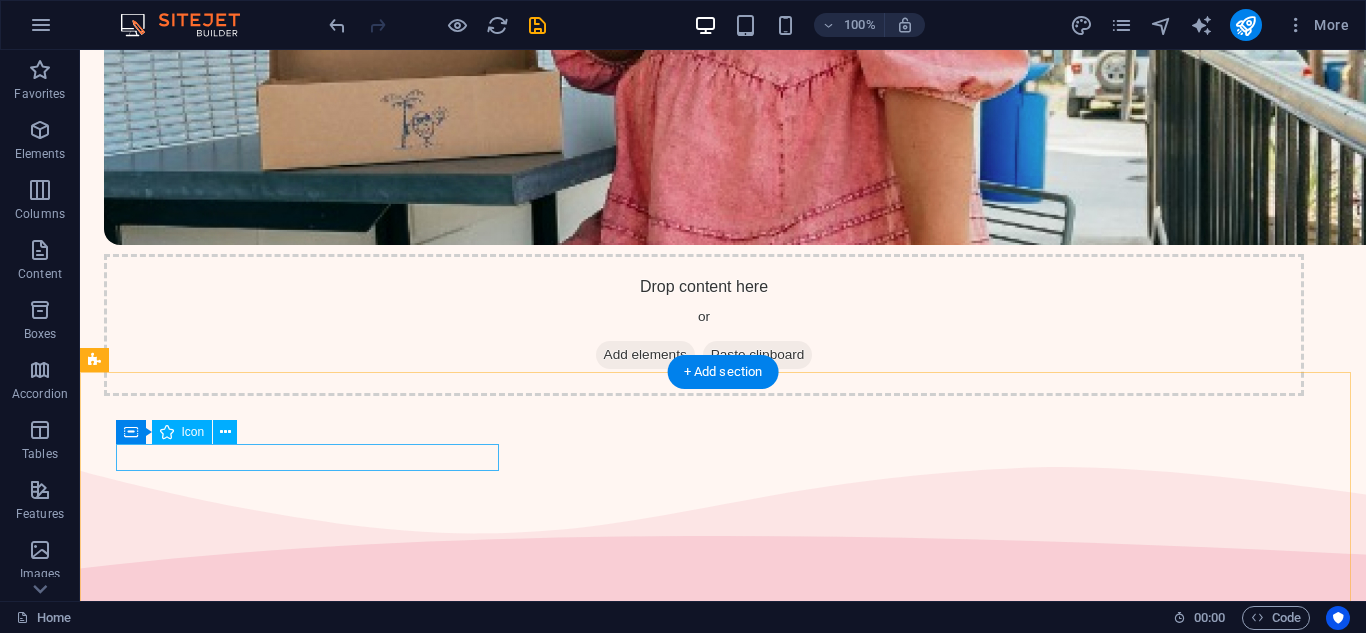 click at bounding box center [296, 4648] 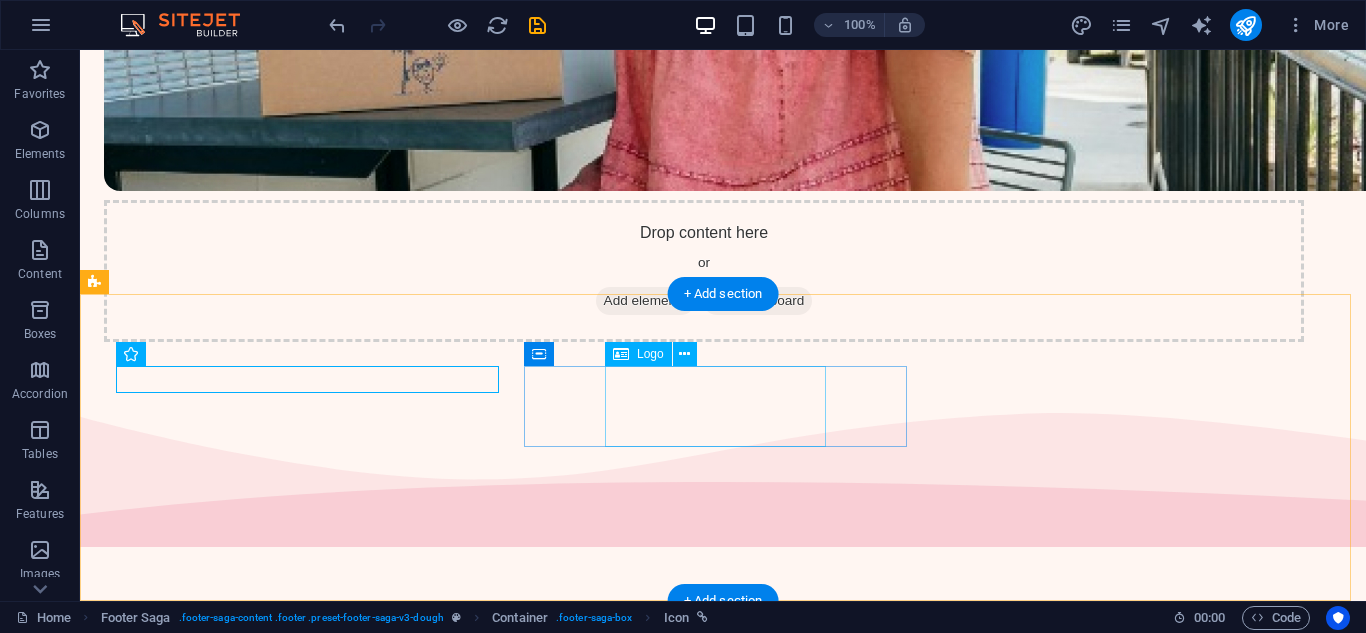 scroll, scrollTop: 3646, scrollLeft: 0, axis: vertical 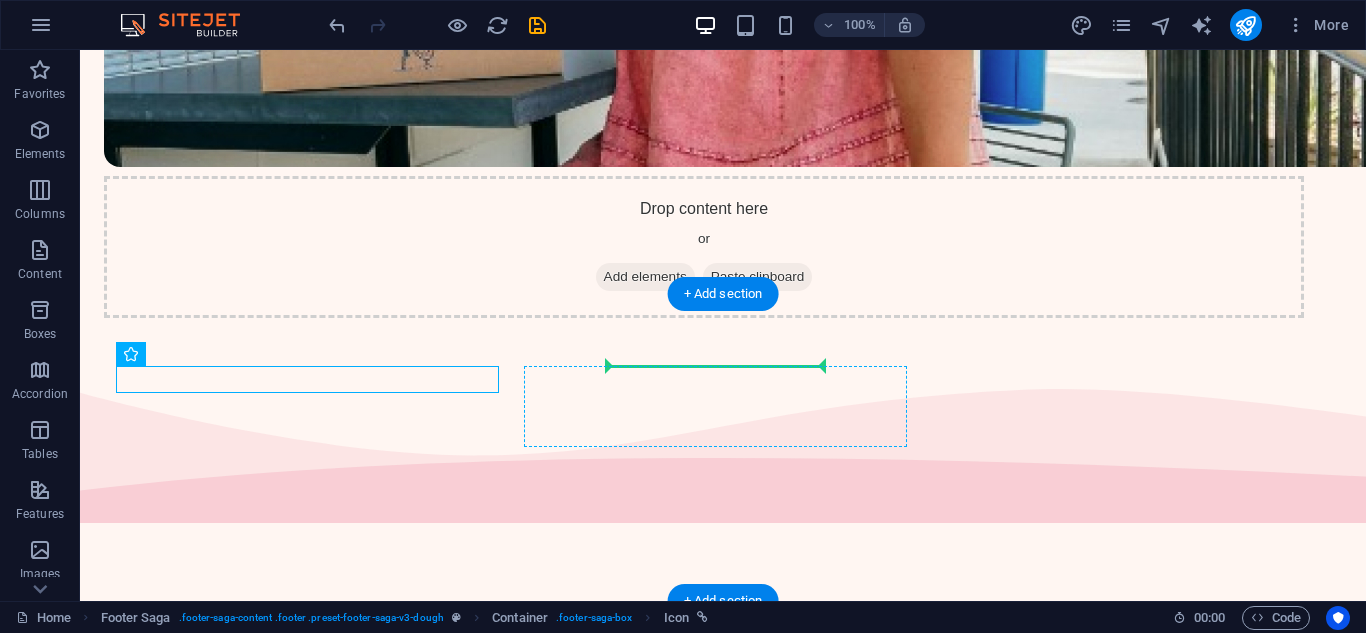 drag, startPoint x: 185, startPoint y: 383, endPoint x: 686, endPoint y: 366, distance: 501.28833 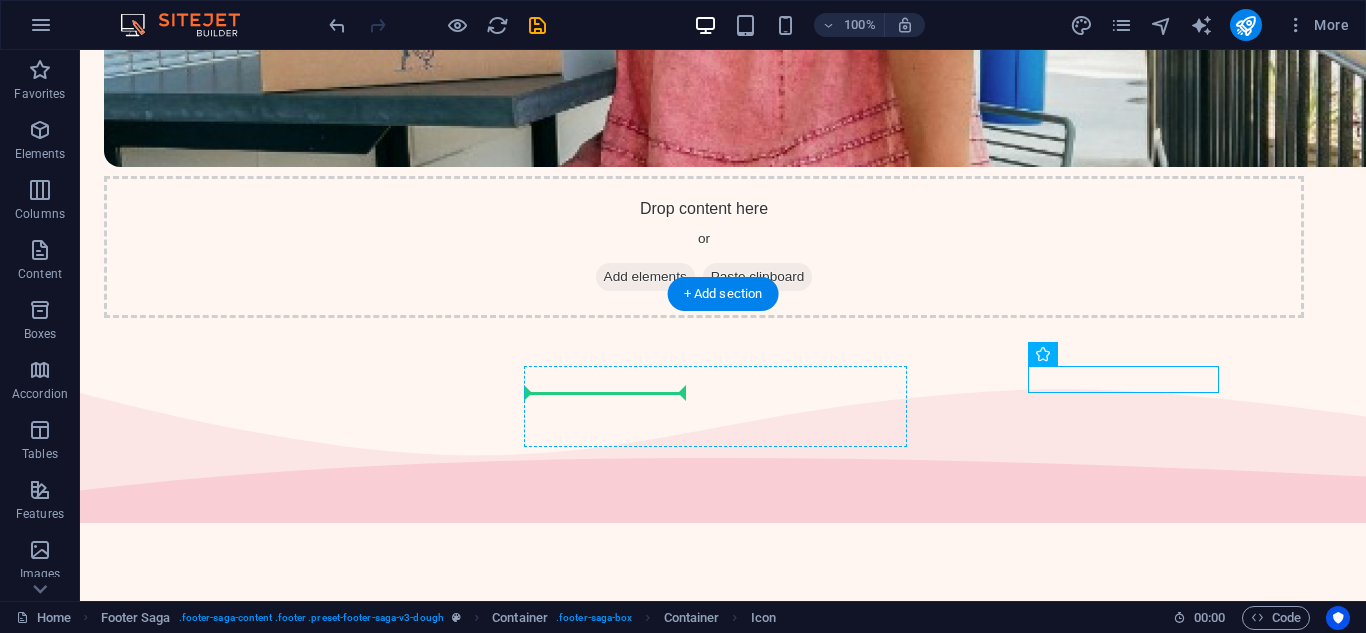 drag, startPoint x: 1059, startPoint y: 378, endPoint x: 651, endPoint y: 390, distance: 408.17642 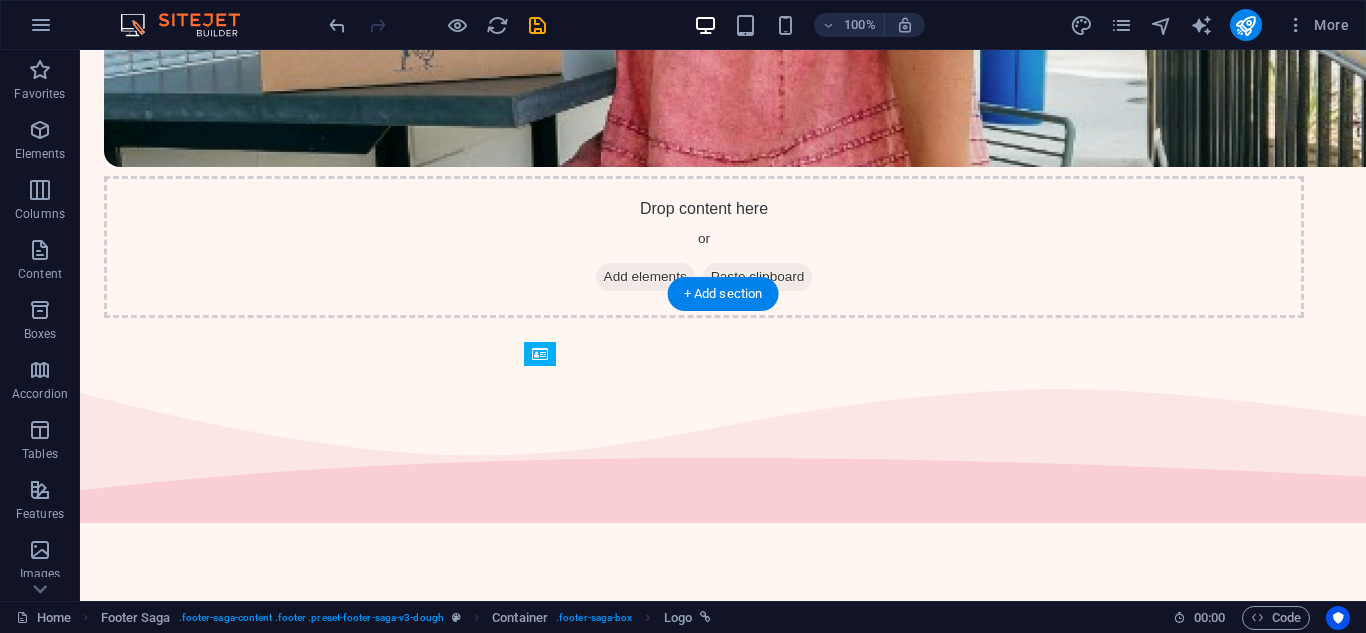 drag, startPoint x: 783, startPoint y: 400, endPoint x: 688, endPoint y: 384, distance: 96.337944 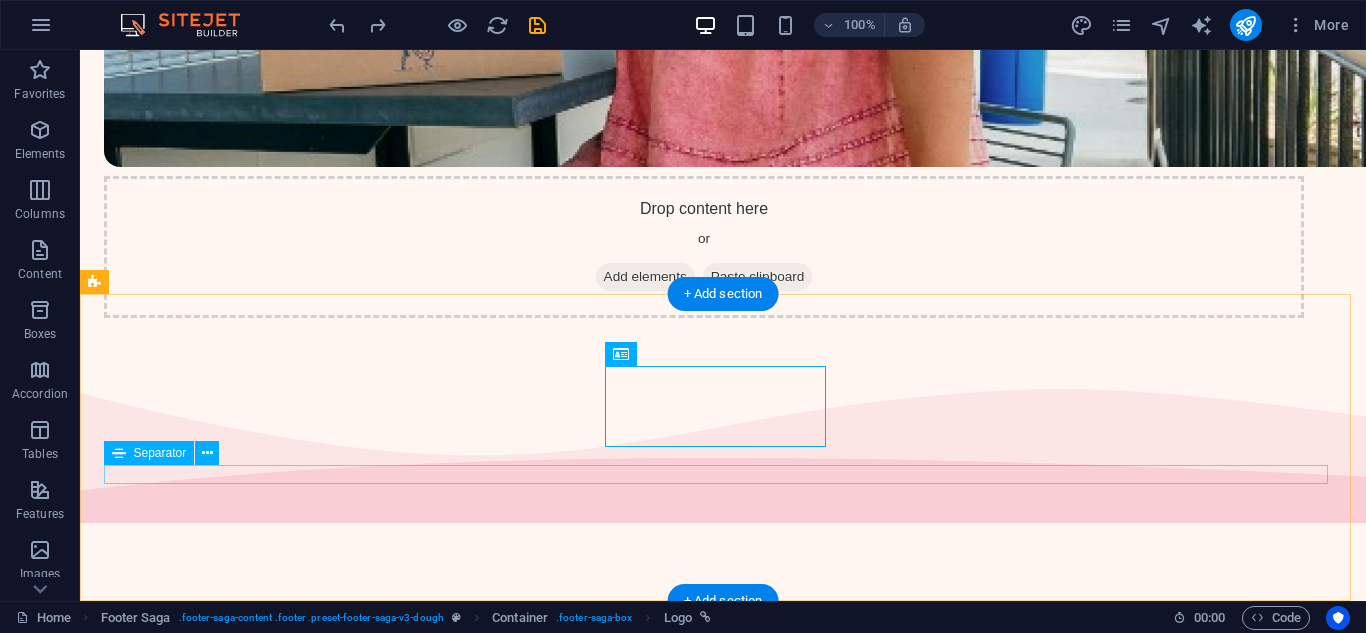 click at bounding box center [704, 4728] 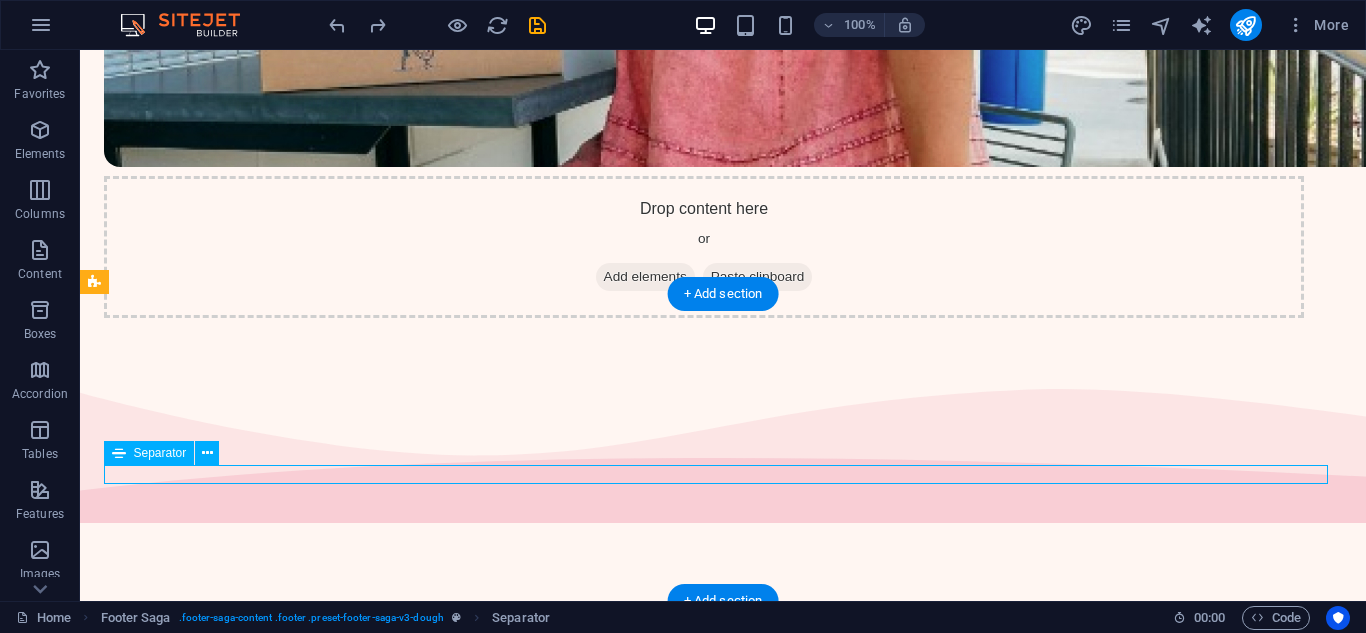 scroll, scrollTop: 3591, scrollLeft: 0, axis: vertical 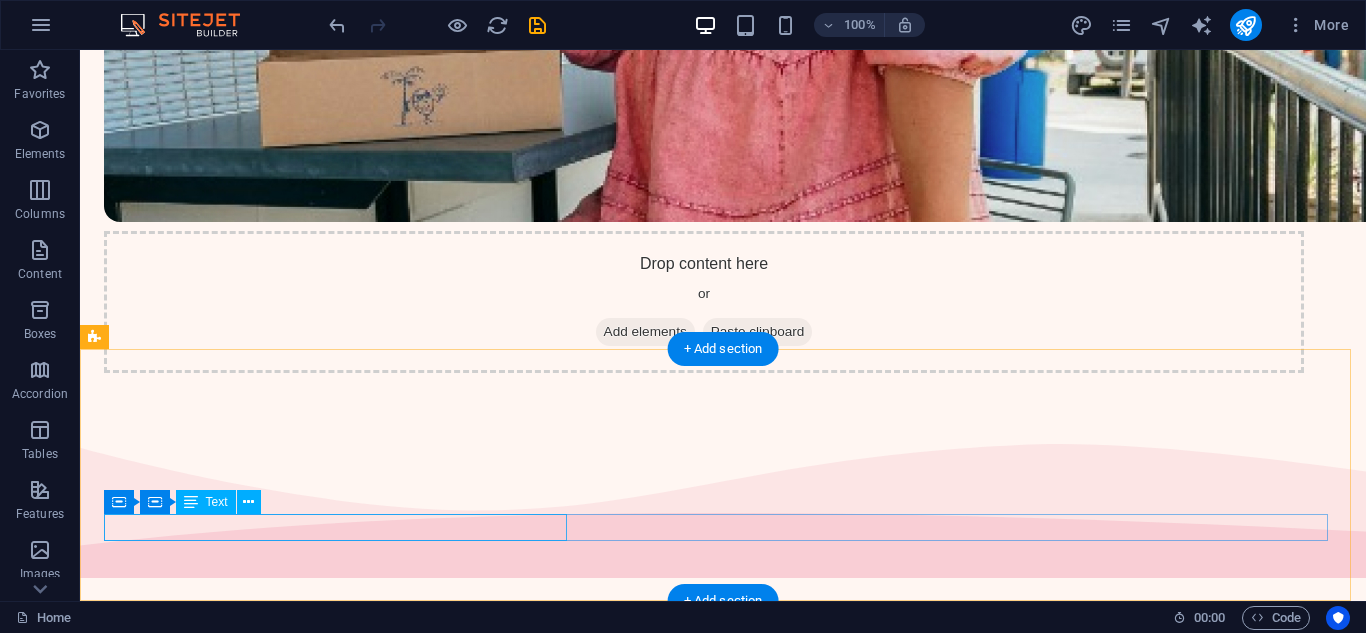 click on "Copyright    prostar-netball.co.za . All rights reserved" at bounding box center [704, 4796] 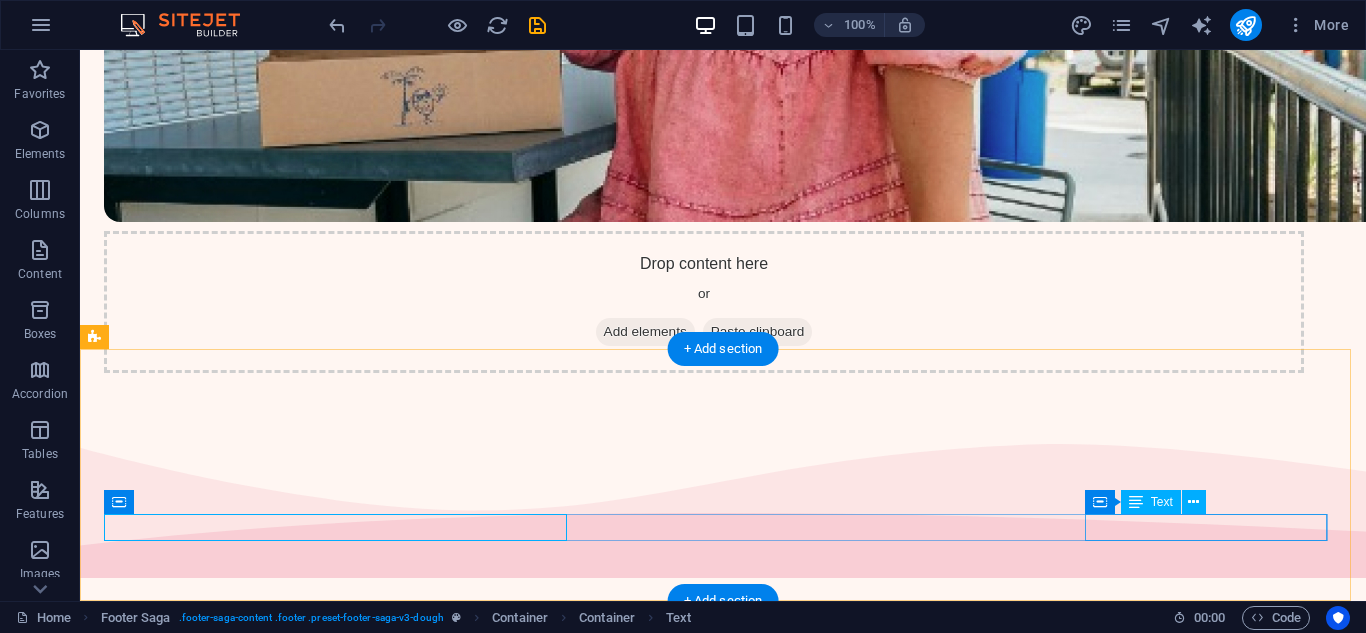 click on "Legal Notice  |  Privacy Policy" at bounding box center (704, 4823) 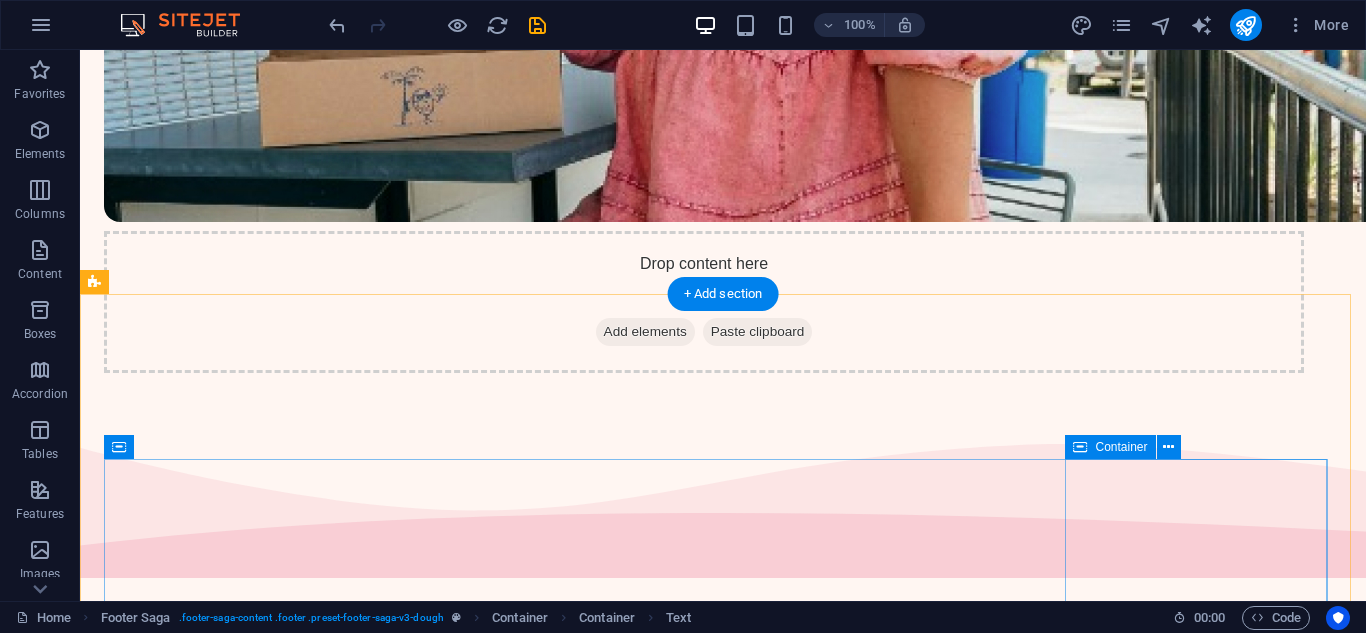 scroll, scrollTop: 3646, scrollLeft: 0, axis: vertical 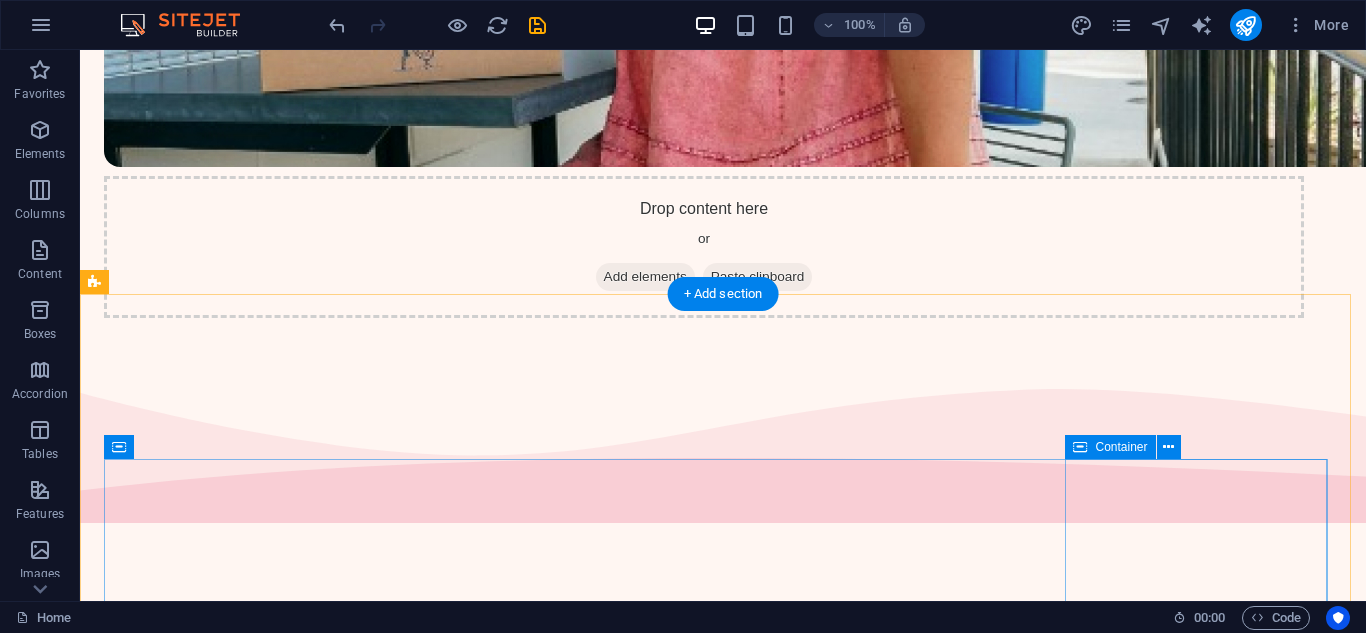 click on "Drop content here or  Add elements  Paste clipboard" at bounding box center (704, 4826) 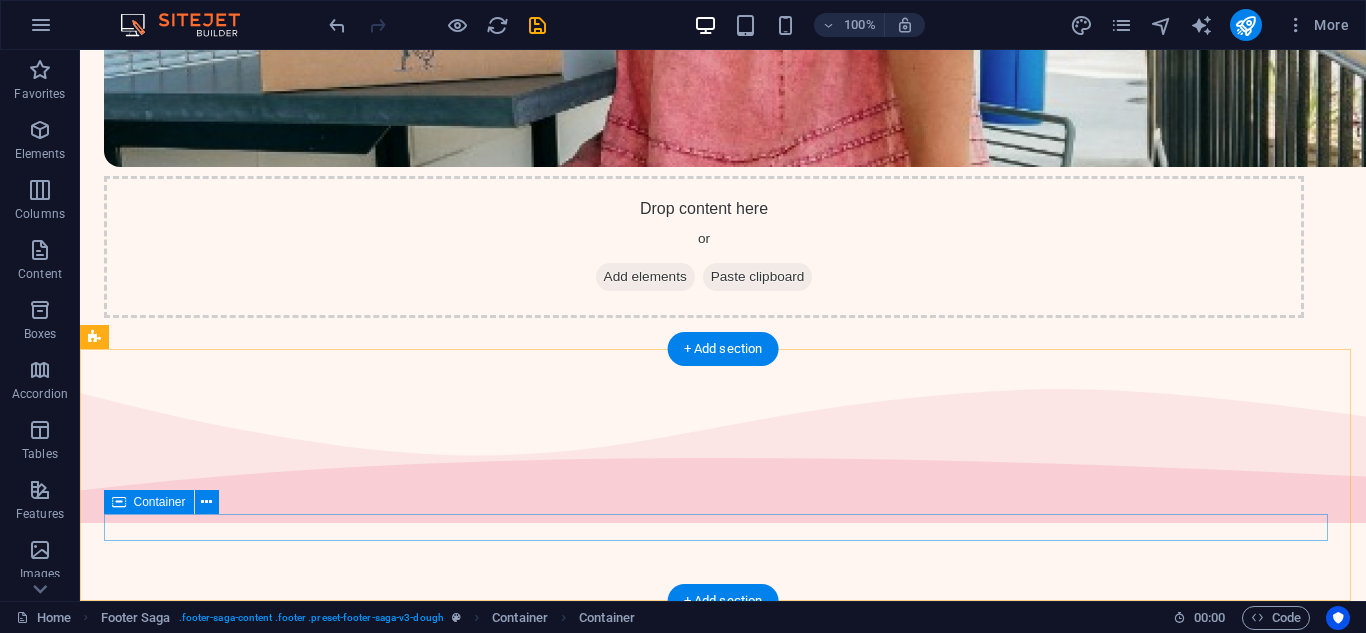 scroll, scrollTop: 3591, scrollLeft: 0, axis: vertical 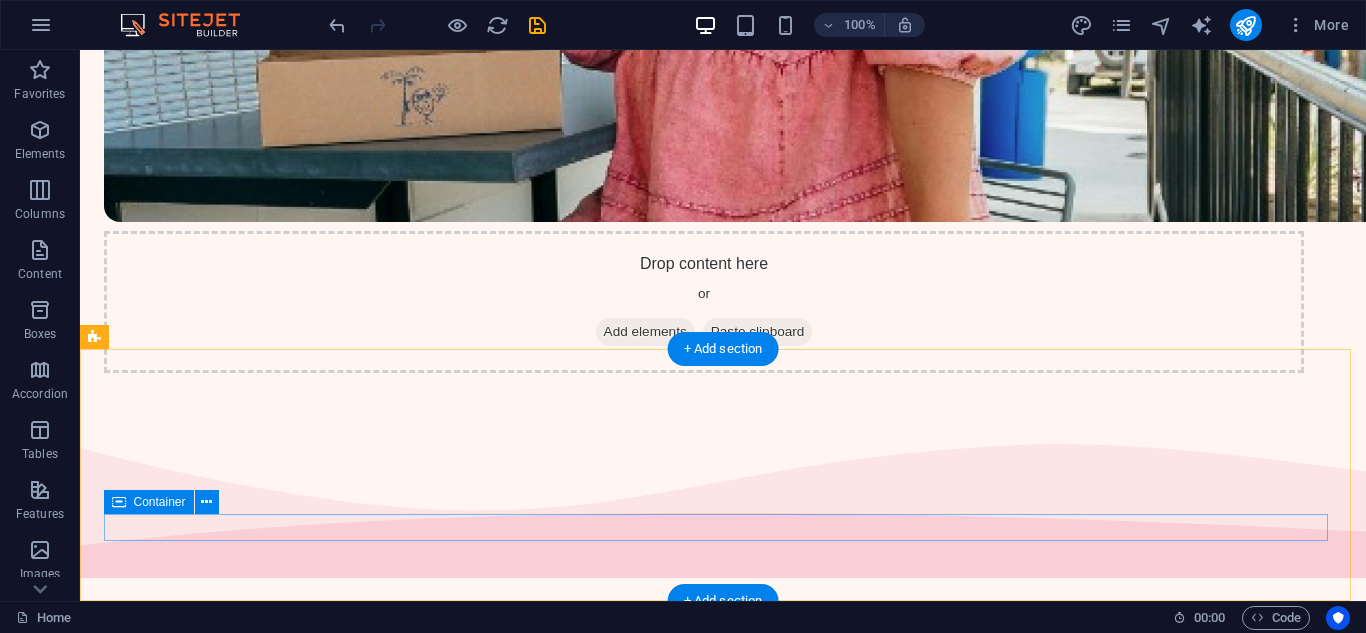 click on "Copyright    prostar-netball.co.za . All rights reserved" at bounding box center [704, 4796] 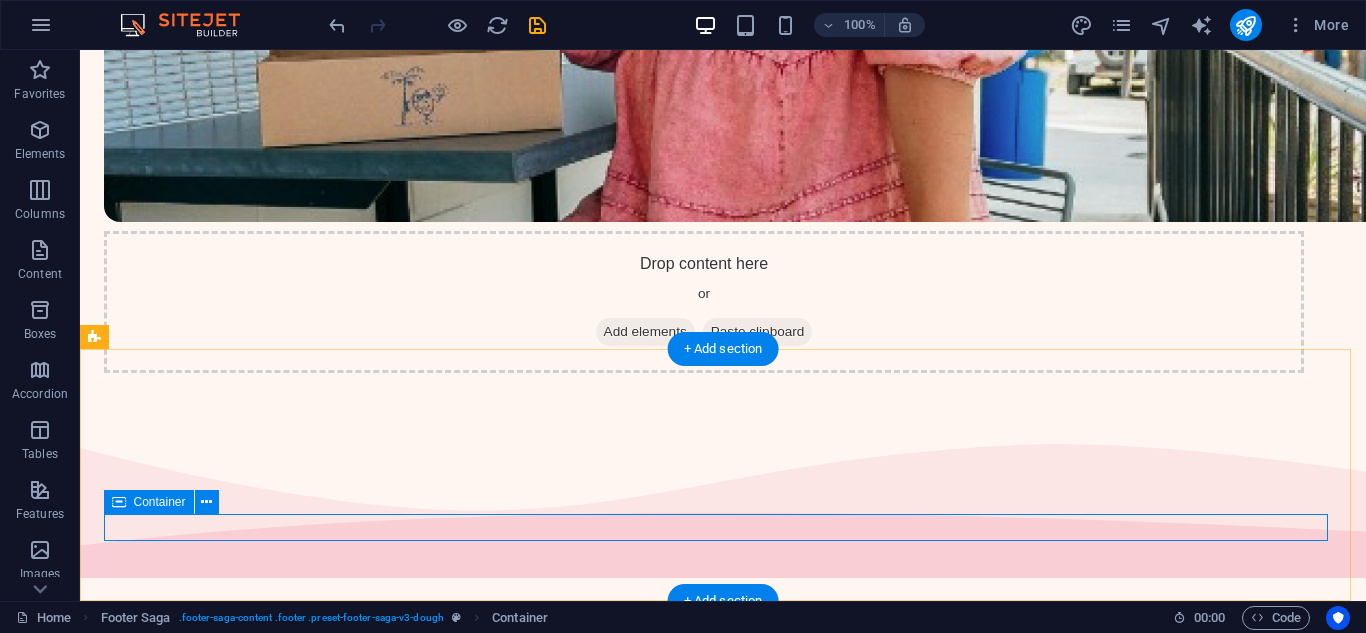 click on "Copyright    prostar-netball.co.za . All rights reserved" at bounding box center [704, 4796] 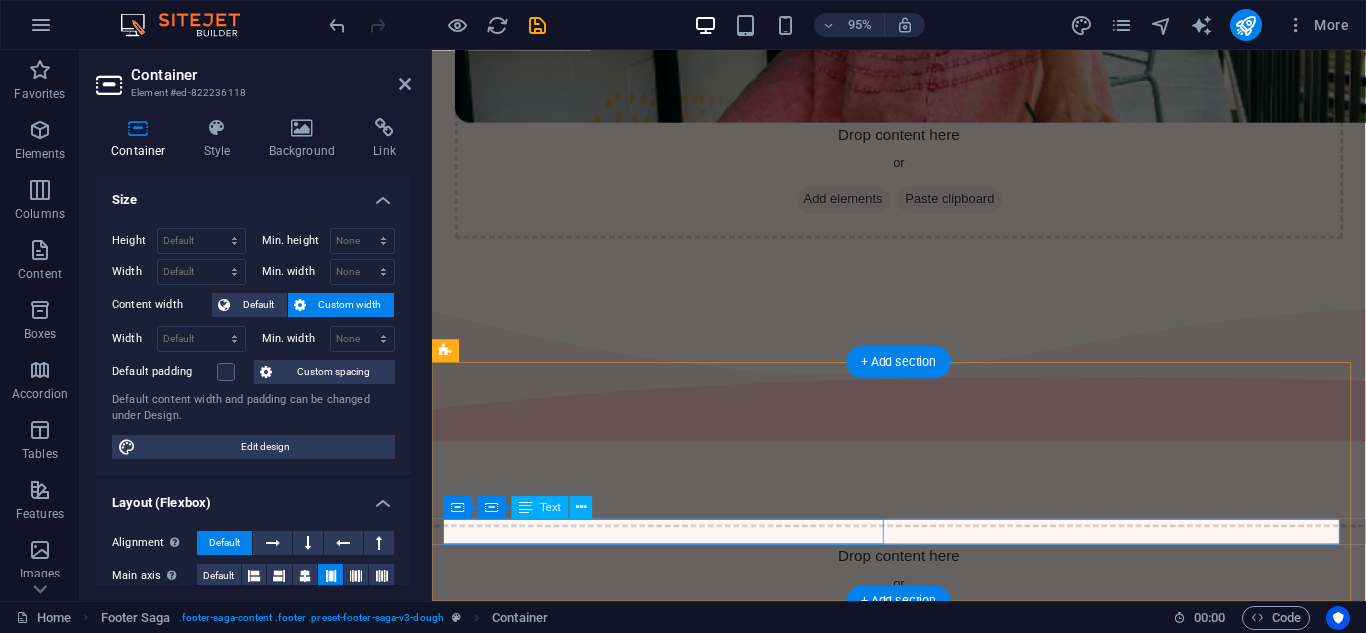scroll, scrollTop: 3501, scrollLeft: 0, axis: vertical 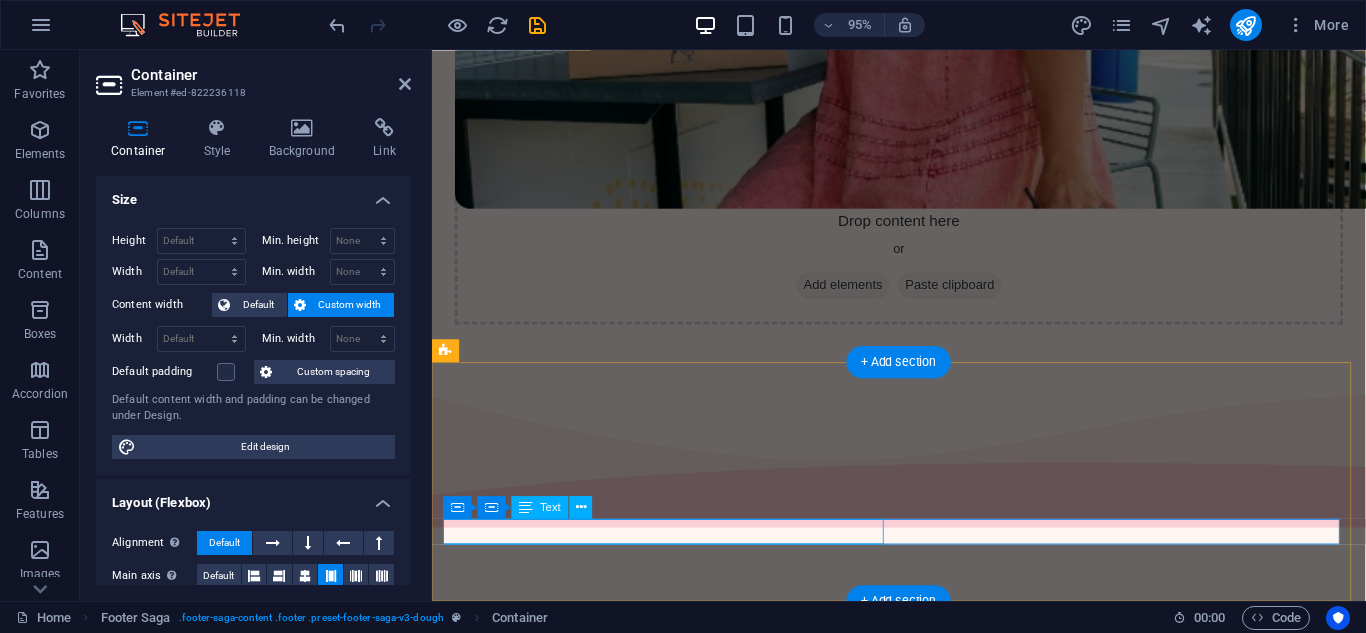 click on "Copyright    prostar-netball.co.za . All rights reserved" at bounding box center [923, 4639] 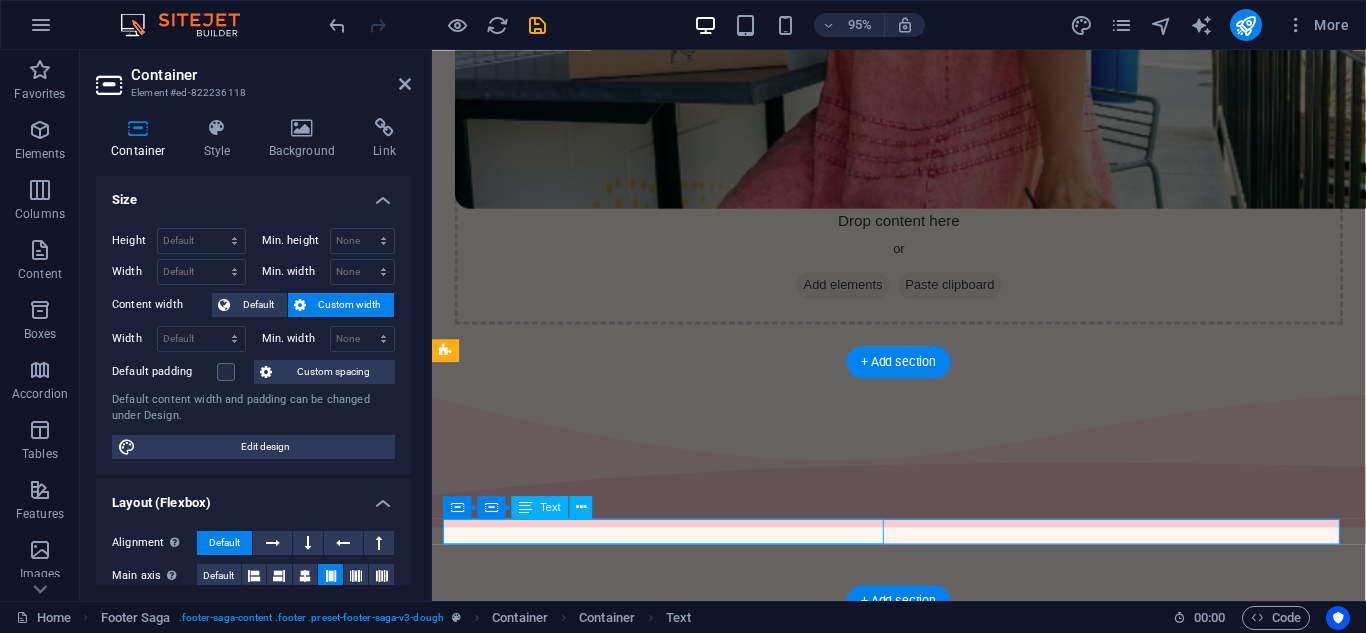 click on "Copyright    prostar-netball.co.za . All rights reserved" at bounding box center (923, 4639) 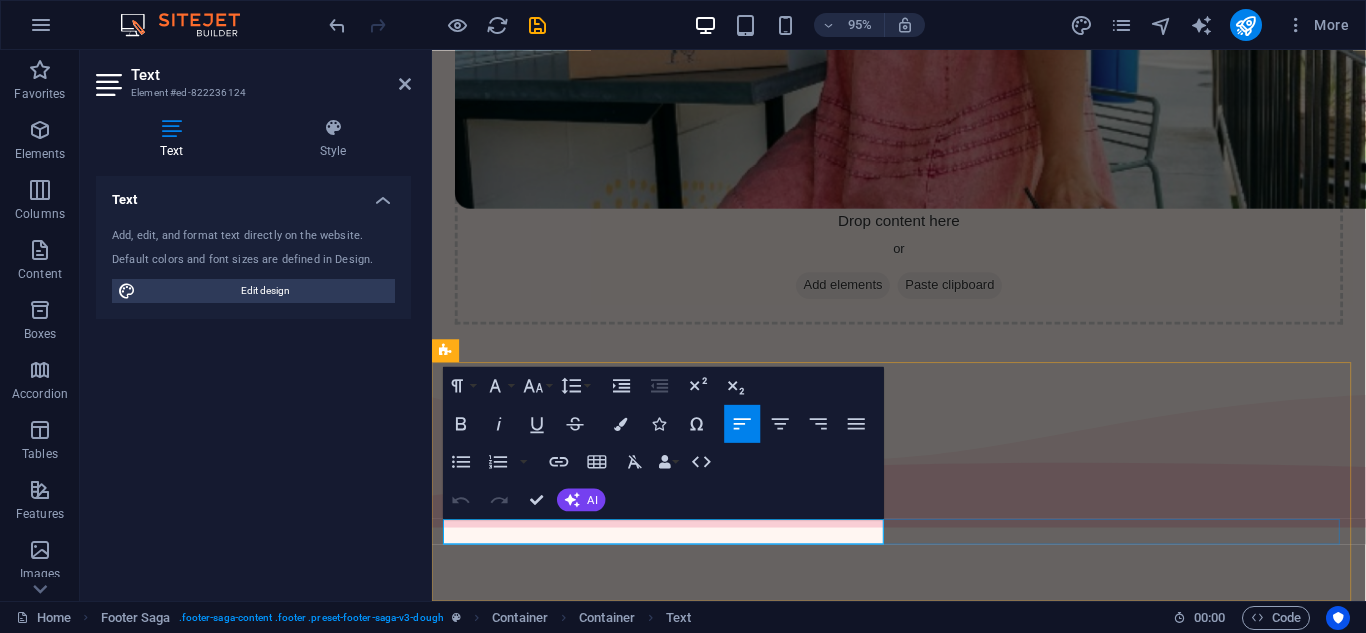 click on "prostar-netball.co.za" 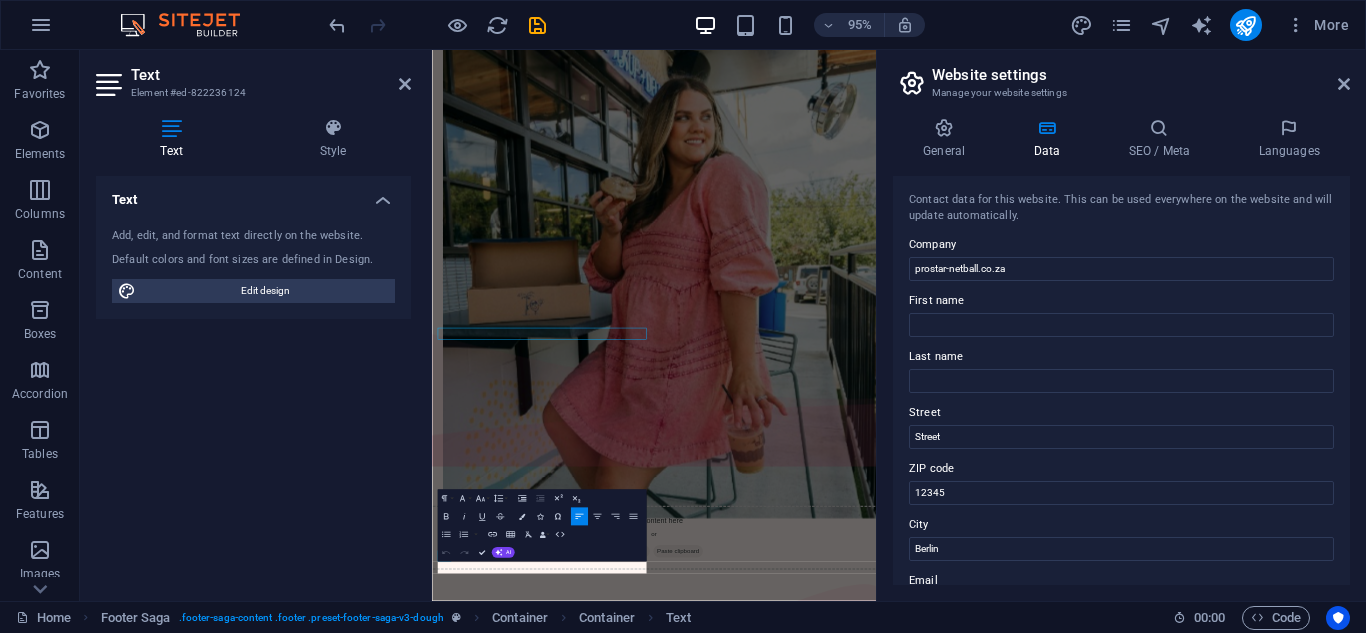 scroll, scrollTop: 3376, scrollLeft: 0, axis: vertical 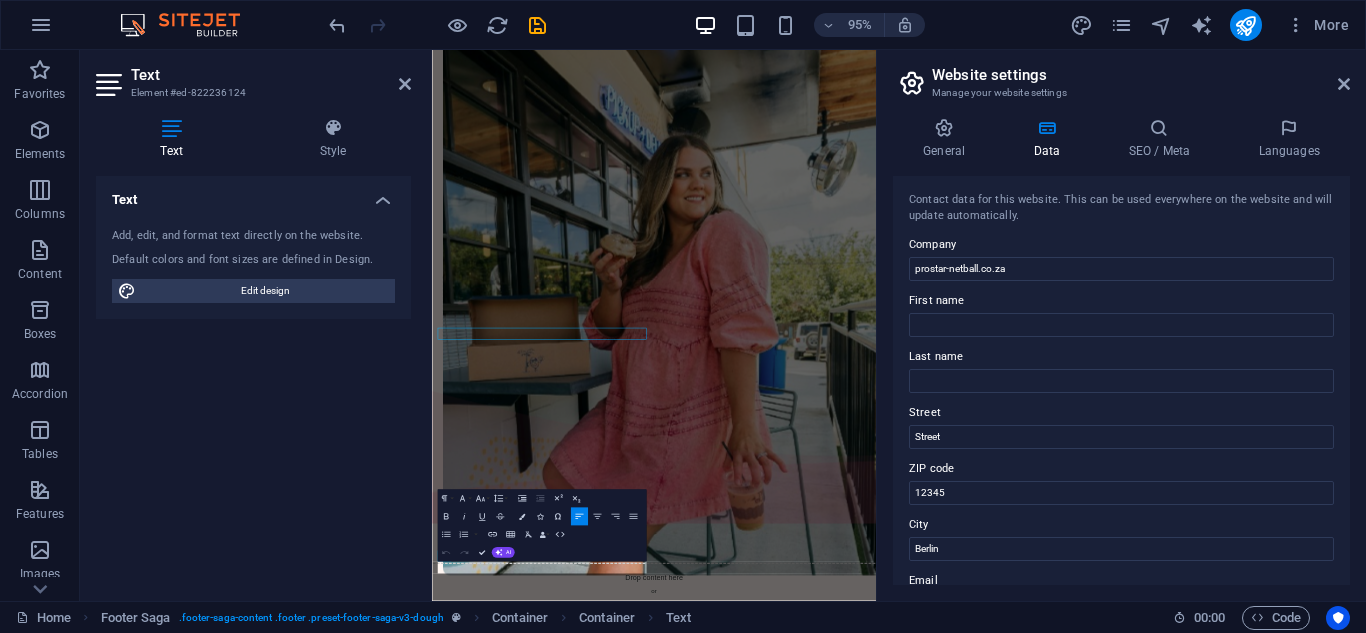click on "Paragraph Format Normal Heading 1 Heading 2 Heading 3 Heading 4 Heading 5 Heading 6 Code Font Family Arial Georgia Impact Tahoma Times New Roman Verdana Poppins Font Size 8 9 10 11 12 14 18 24 30 36 48 60 72 96 Line Height Default Single 1.15 1.5 Double Increase Indent Decrease Indent Superscript Subscript Bold Italic Underline Strikethrough Colors Icons Special Characters Align Left Align Center Align Right Align Justify Unordered List   Default Circle Disc Square    Ordered List   Default Lower Alpha Lower Greek Lower Roman Upper Alpha Upper Roman    Insert Link Insert Table Clear Formatting Data Bindings Company First name Last name Street ZIP code City Email Phone Mobile Fax Custom field 1 Custom field 2 Custom field 3 Custom field 4 Custom field 5 Custom field 6 HTML Undo Redo Confirm (Ctrl+⏎) AI Improve Make shorter Make longer Fix spelling & grammar Translate to English Generate text" at bounding box center (541, 525) 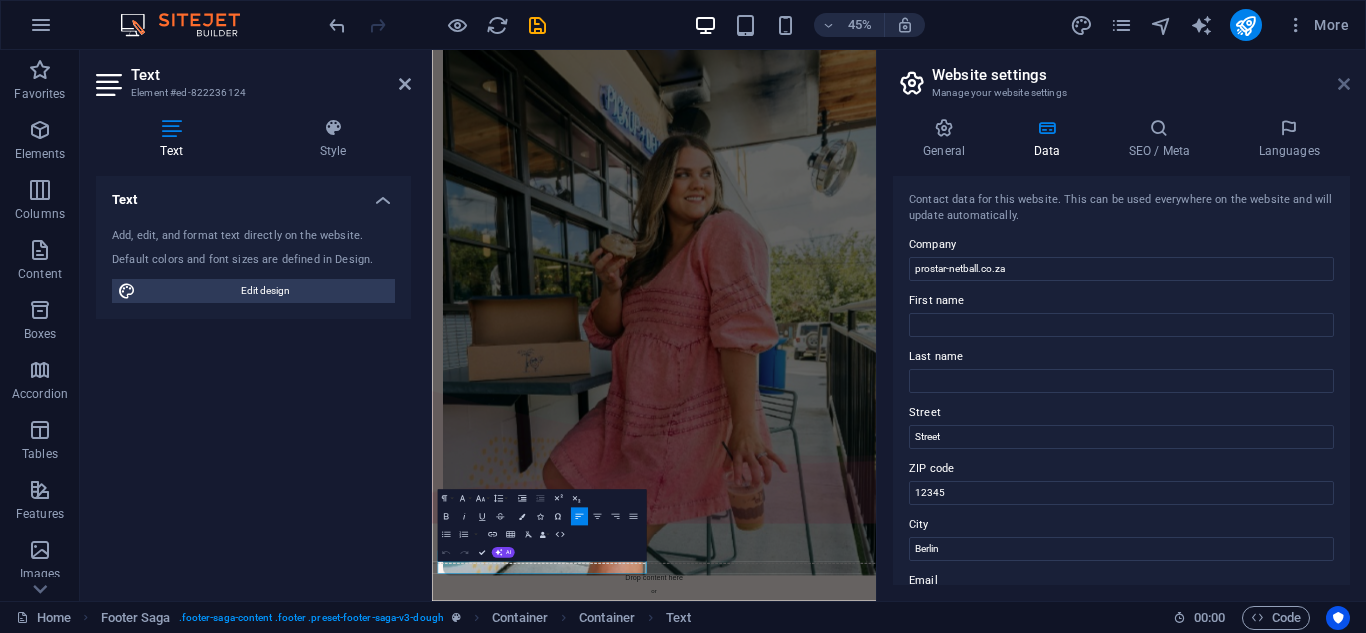 click at bounding box center (1344, 84) 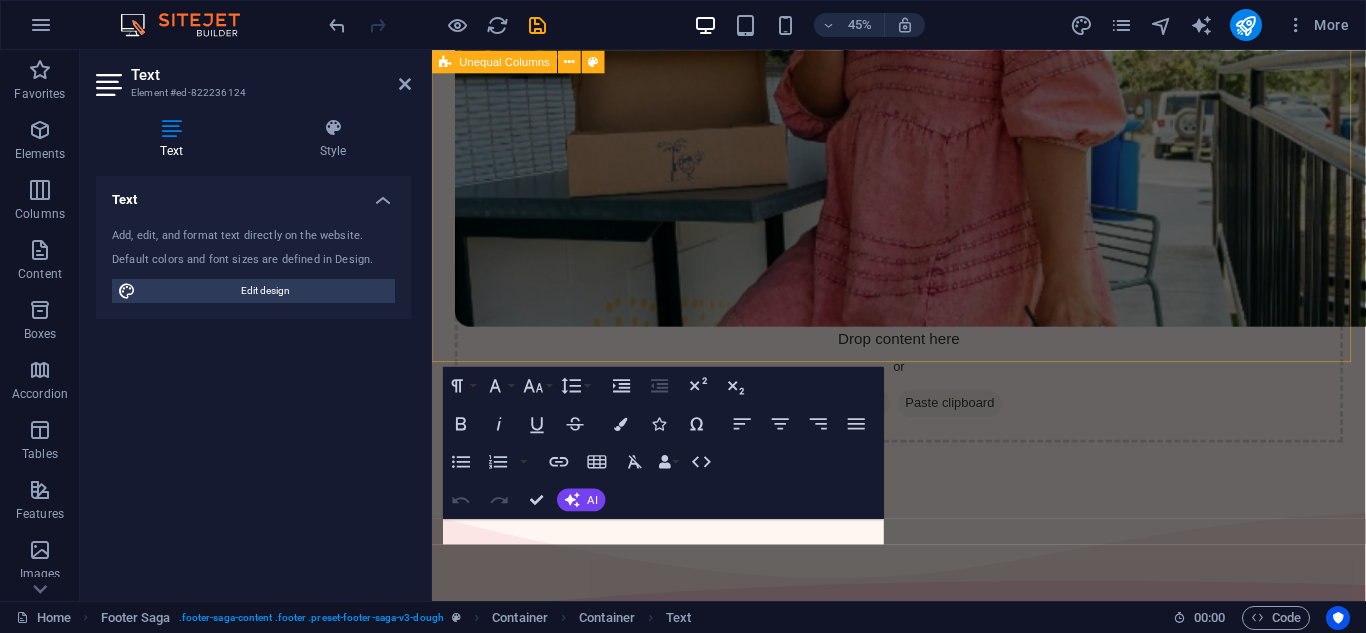 scroll, scrollTop: 3501, scrollLeft: 0, axis: vertical 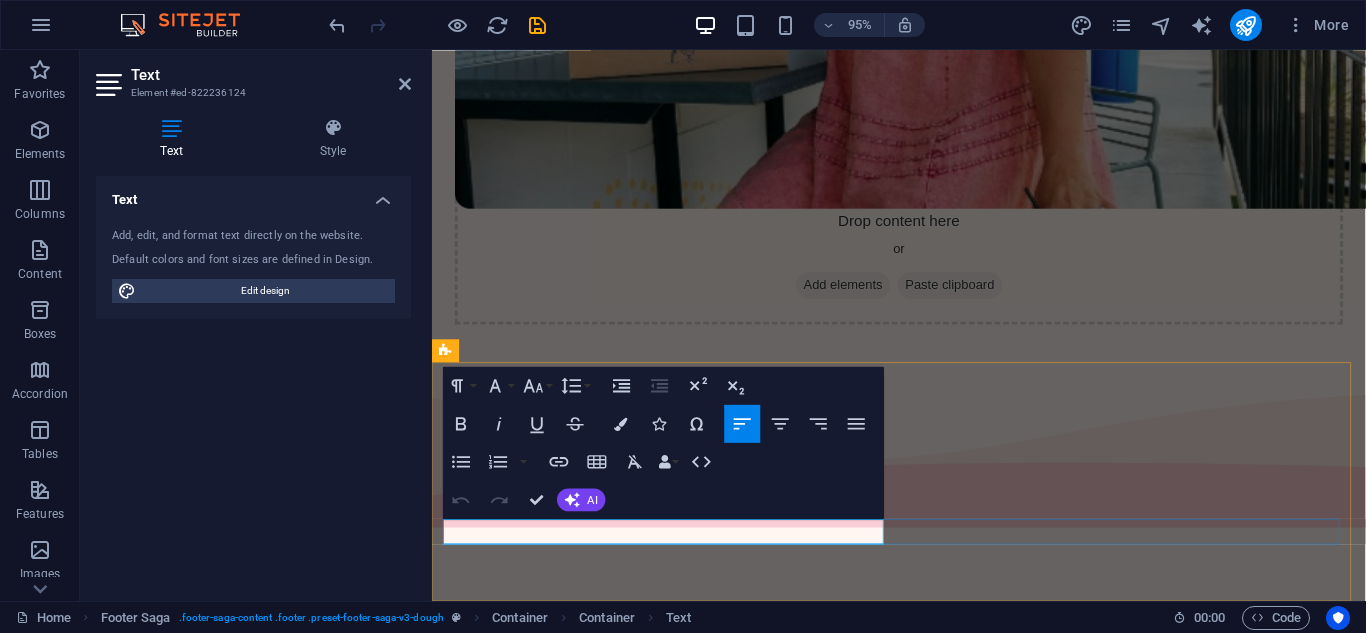 drag, startPoint x: 546, startPoint y: 557, endPoint x: 907, endPoint y: 557, distance: 361 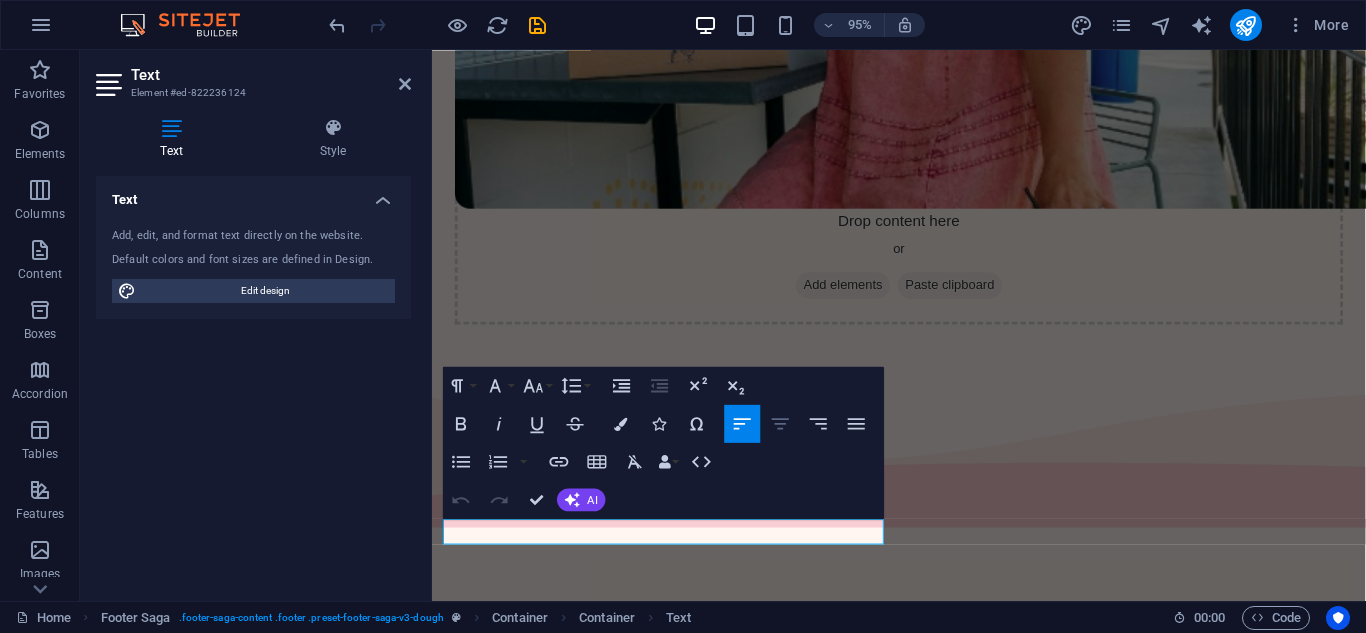 click 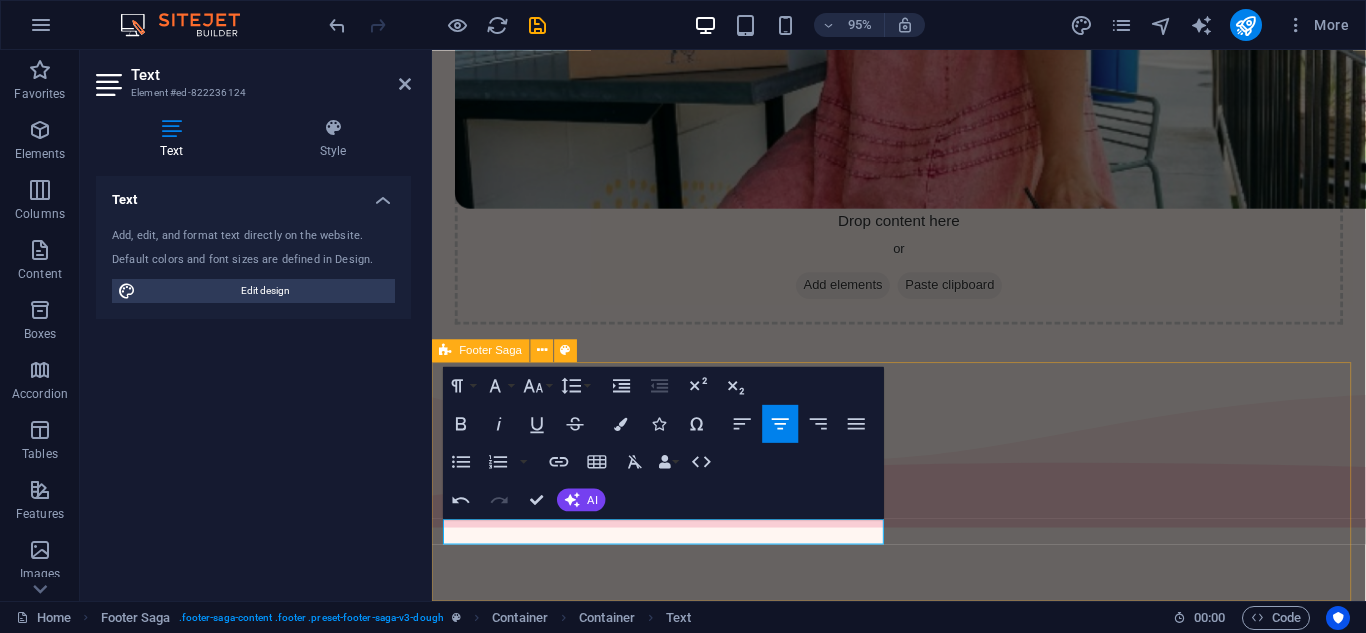 click on "Copyright    prostar-netball.co.za . All rights reserved" at bounding box center (923, 4548) 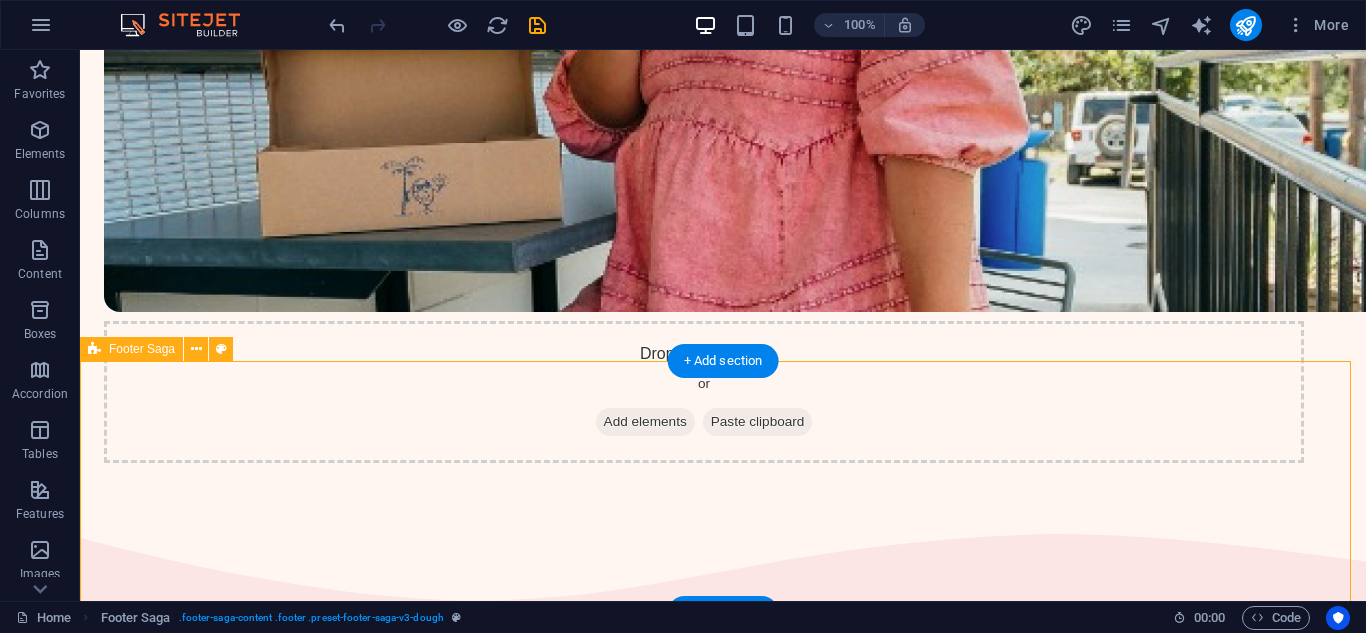 scroll, scrollTop: 3591, scrollLeft: 0, axis: vertical 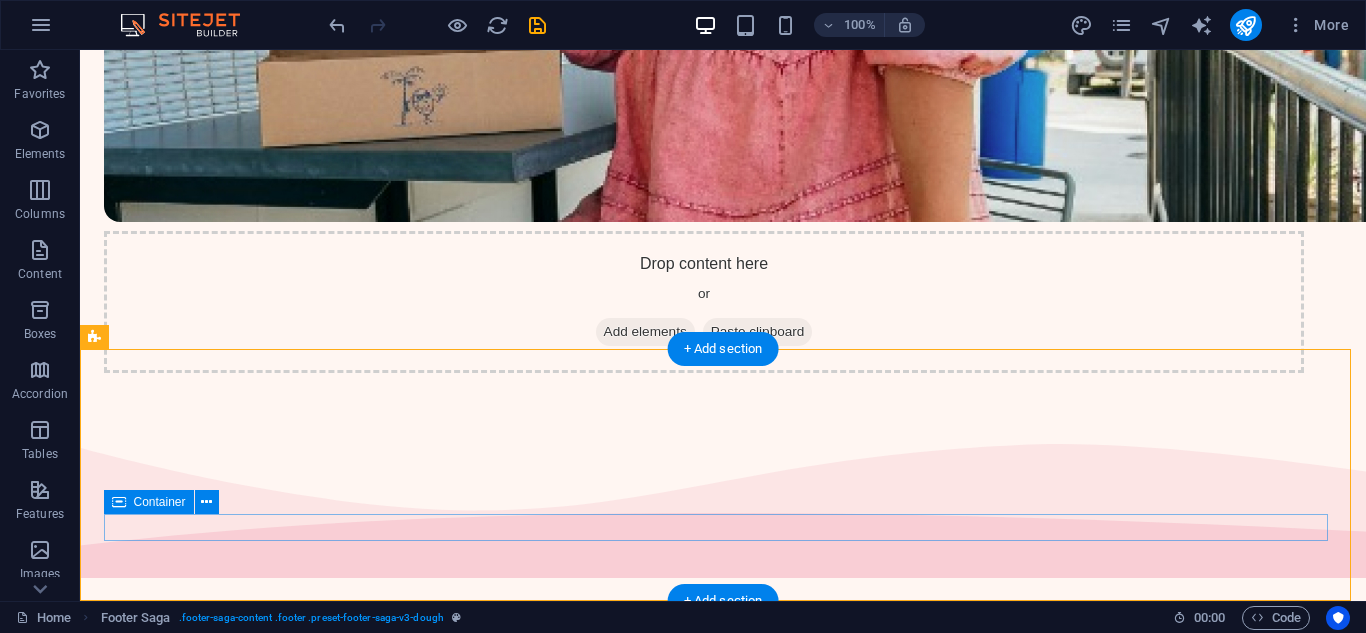 click on "Copyright    prostar-netball.co.za . All rights reserved" at bounding box center (704, 4796) 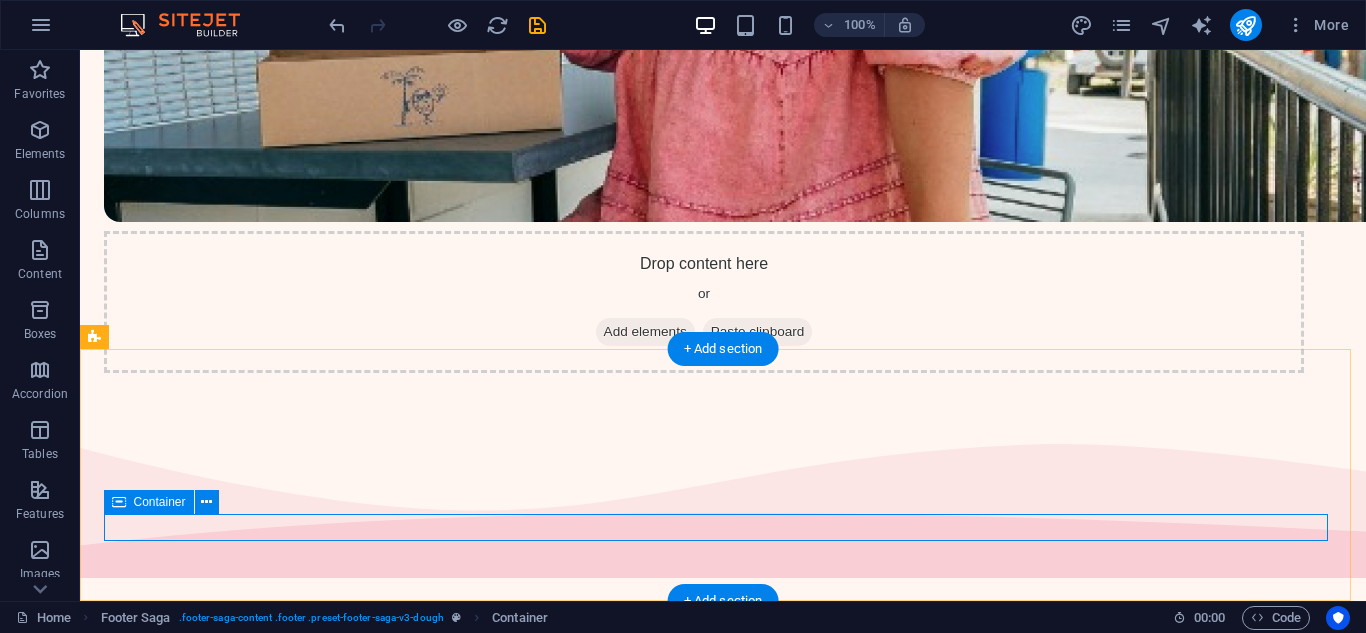 click on "Copyright    prostar-netball.co.za . All rights reserved" at bounding box center [704, 4796] 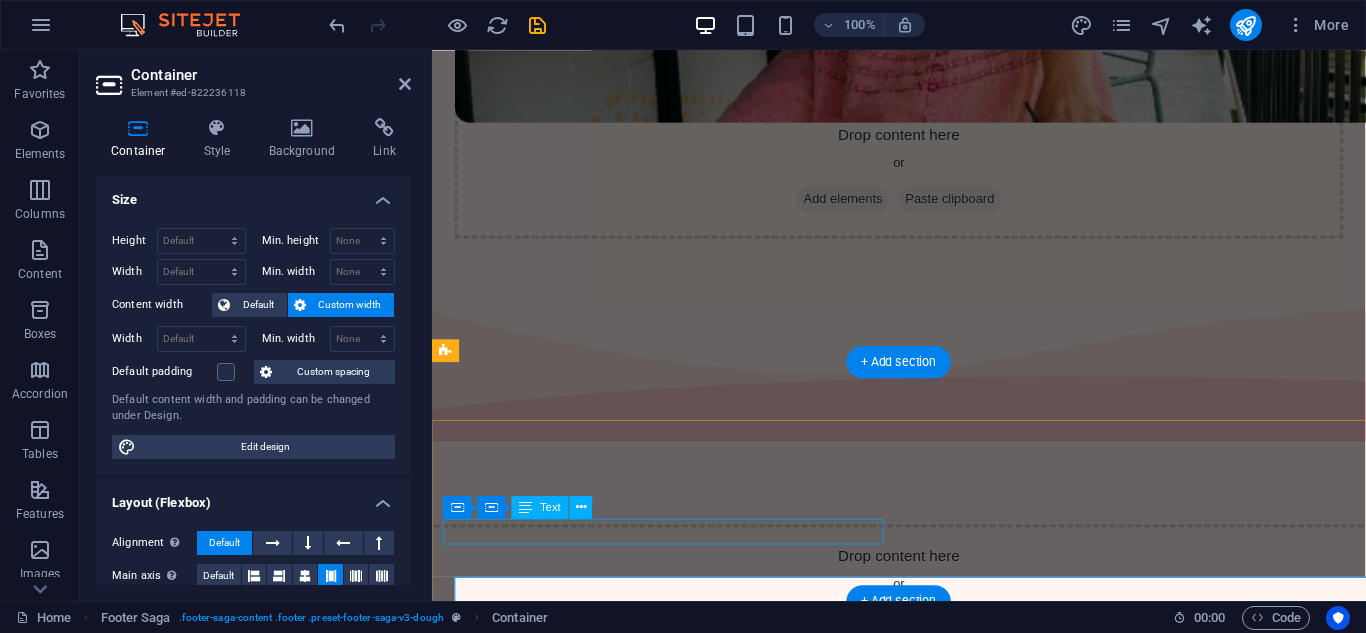 scroll, scrollTop: 3501, scrollLeft: 0, axis: vertical 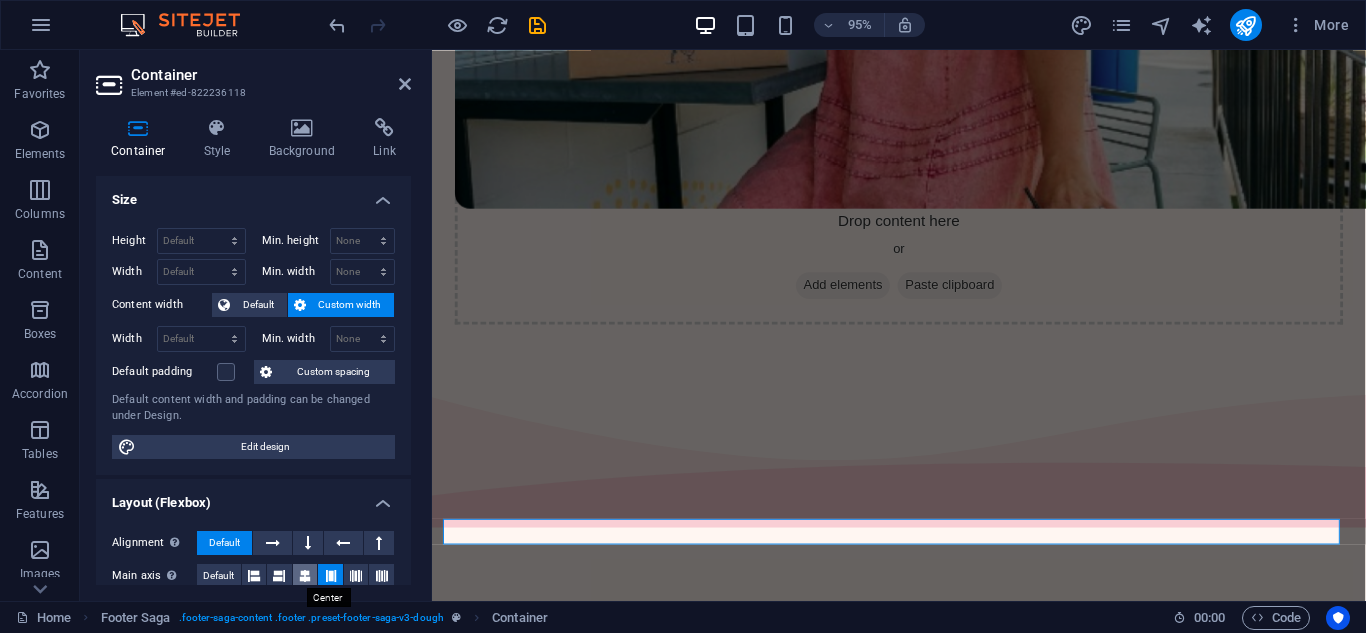click at bounding box center [305, 576] 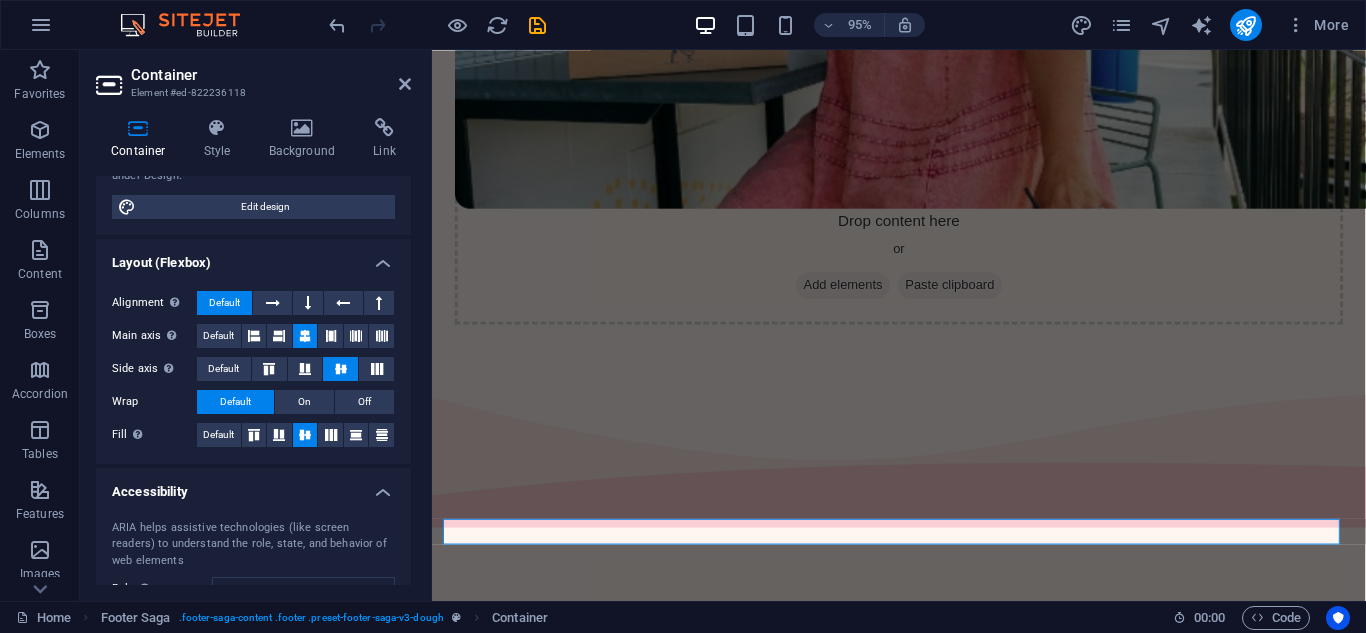 scroll, scrollTop: 400, scrollLeft: 0, axis: vertical 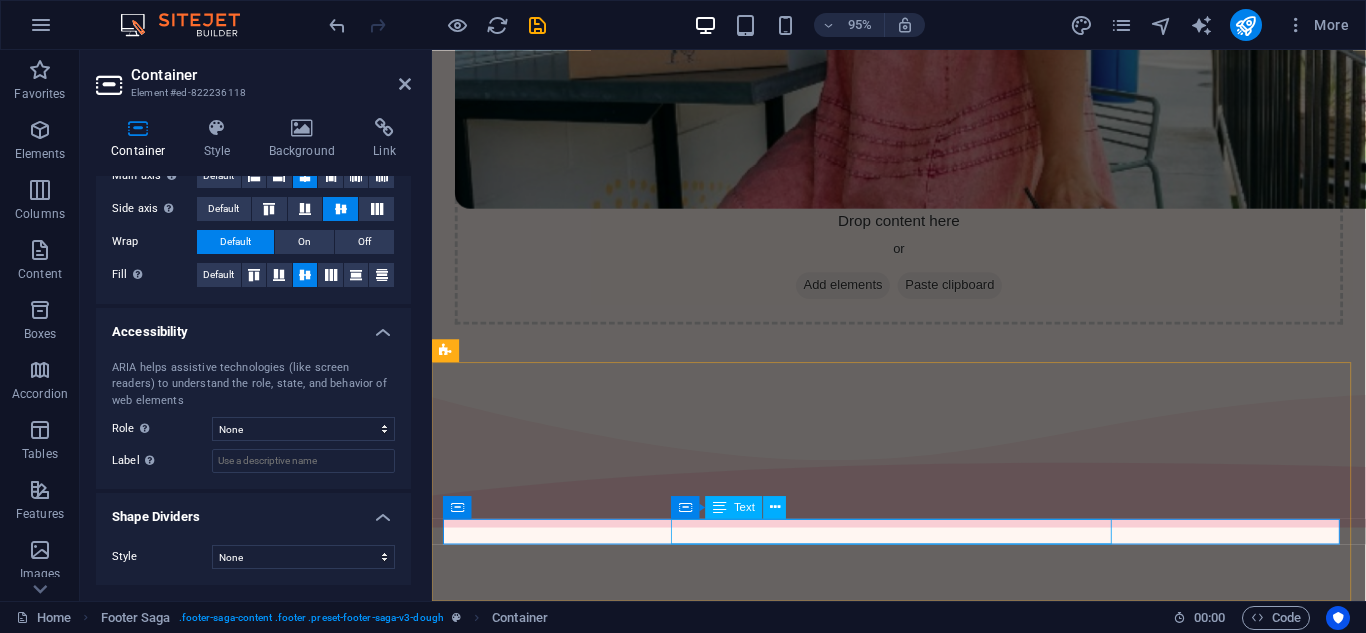 click on "prostar-netball.co.za" at bounding box center (888, 4639) 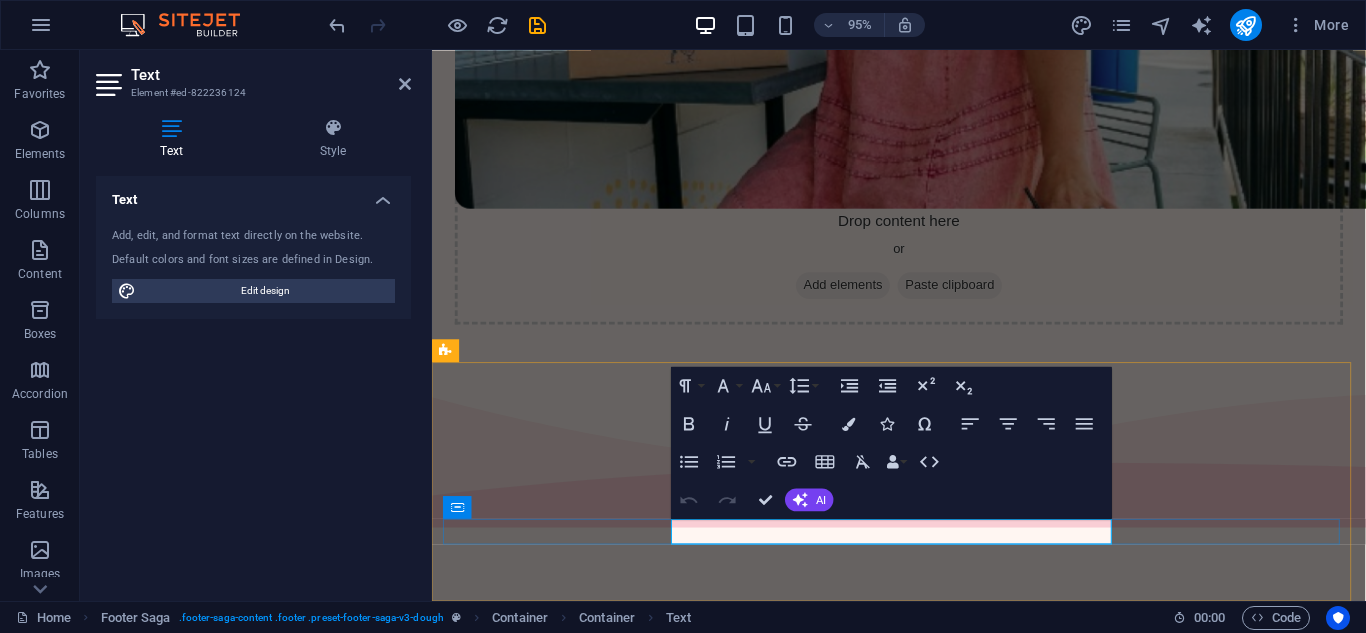click on "prostar-netball.co.za" 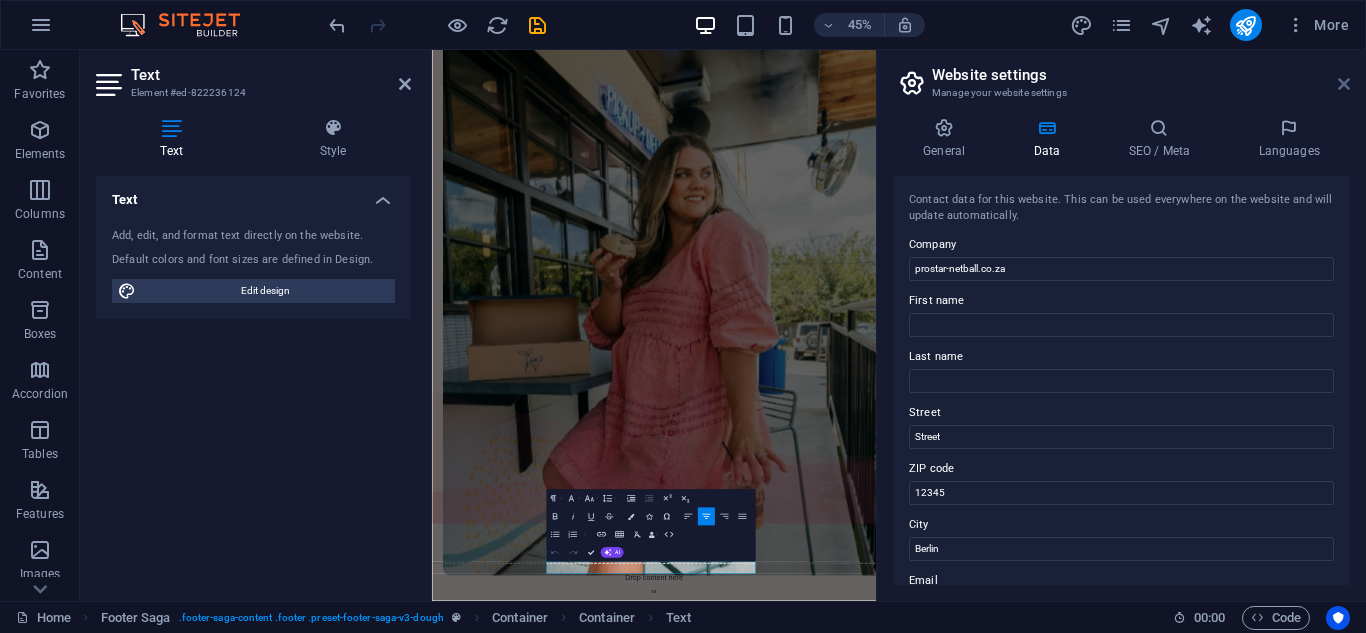 click at bounding box center (1344, 84) 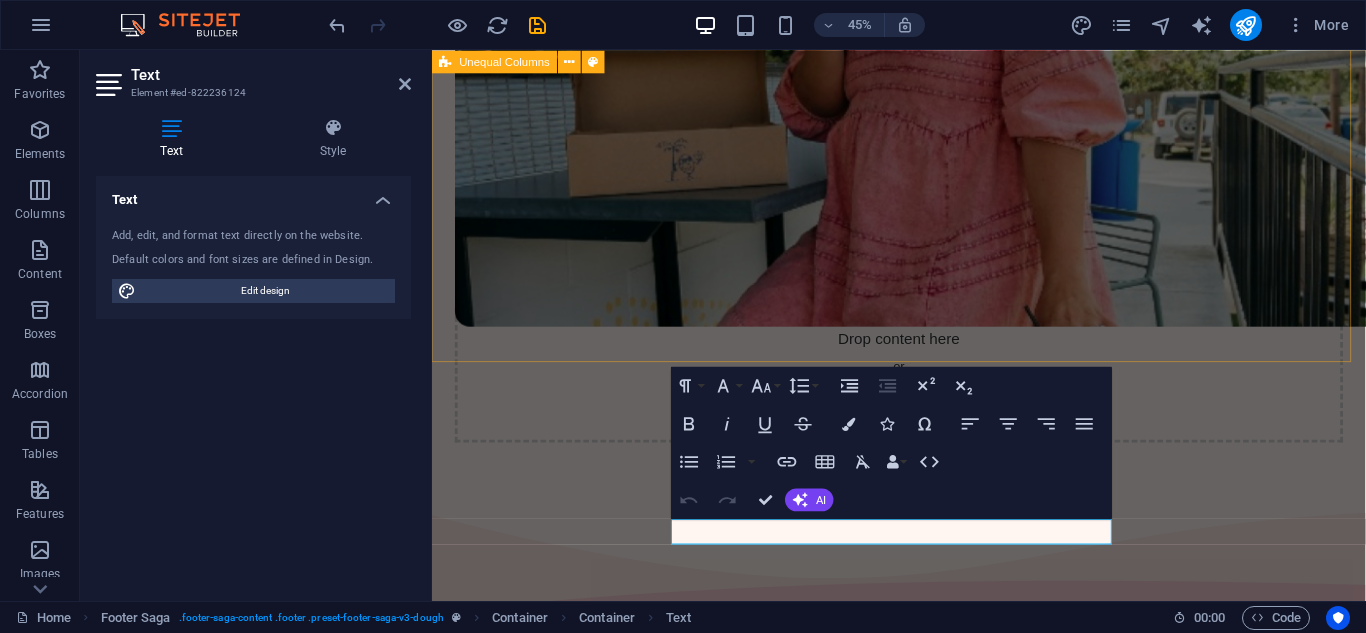 scroll, scrollTop: 3501, scrollLeft: 0, axis: vertical 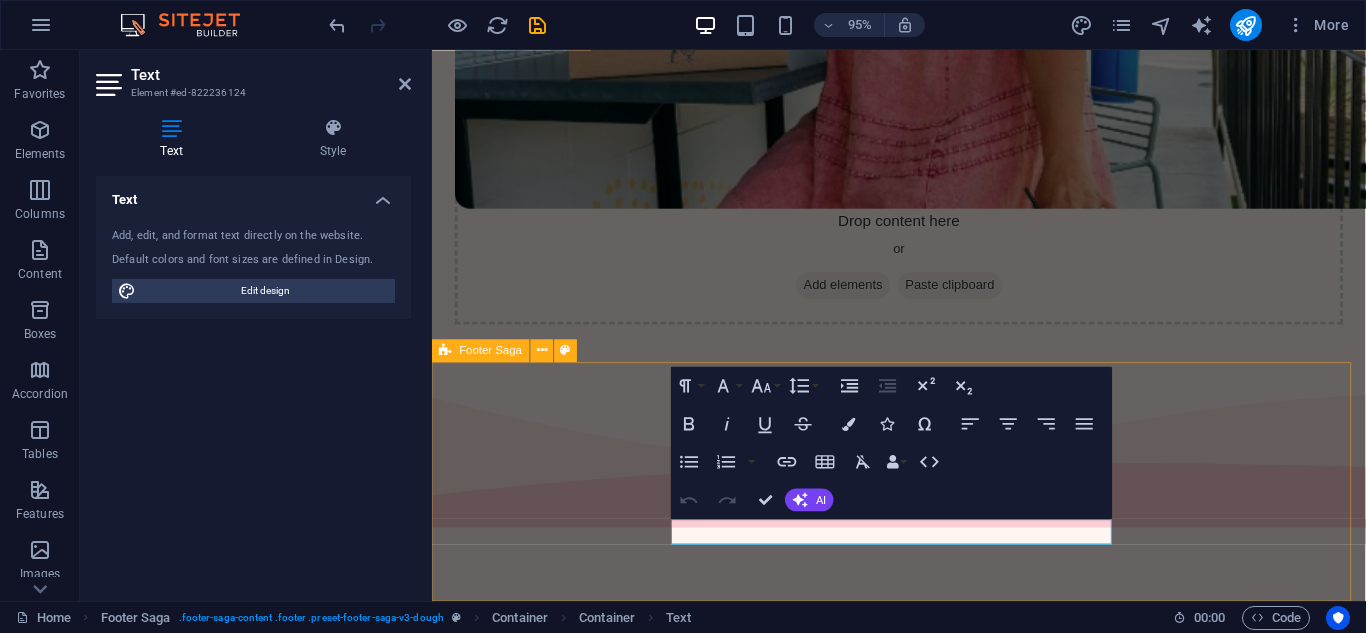 click on "Copyright    prostar-netball.co.za . All rights reserved" at bounding box center (923, 4548) 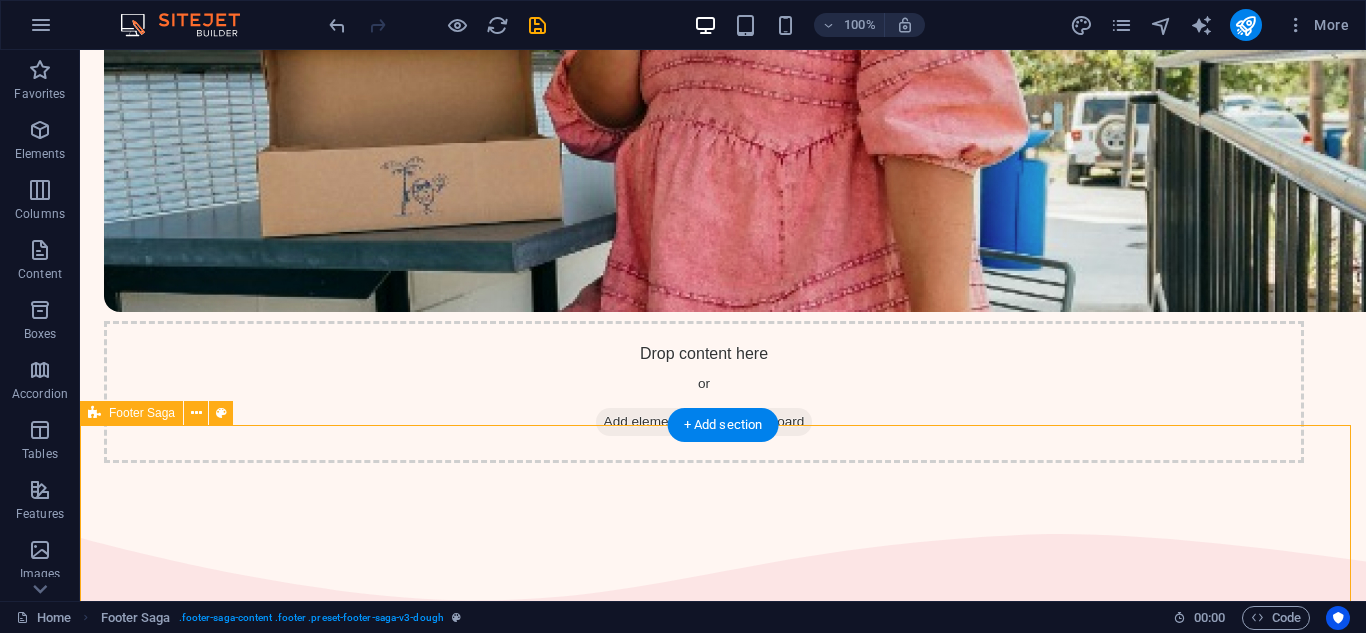scroll, scrollTop: 3591, scrollLeft: 0, axis: vertical 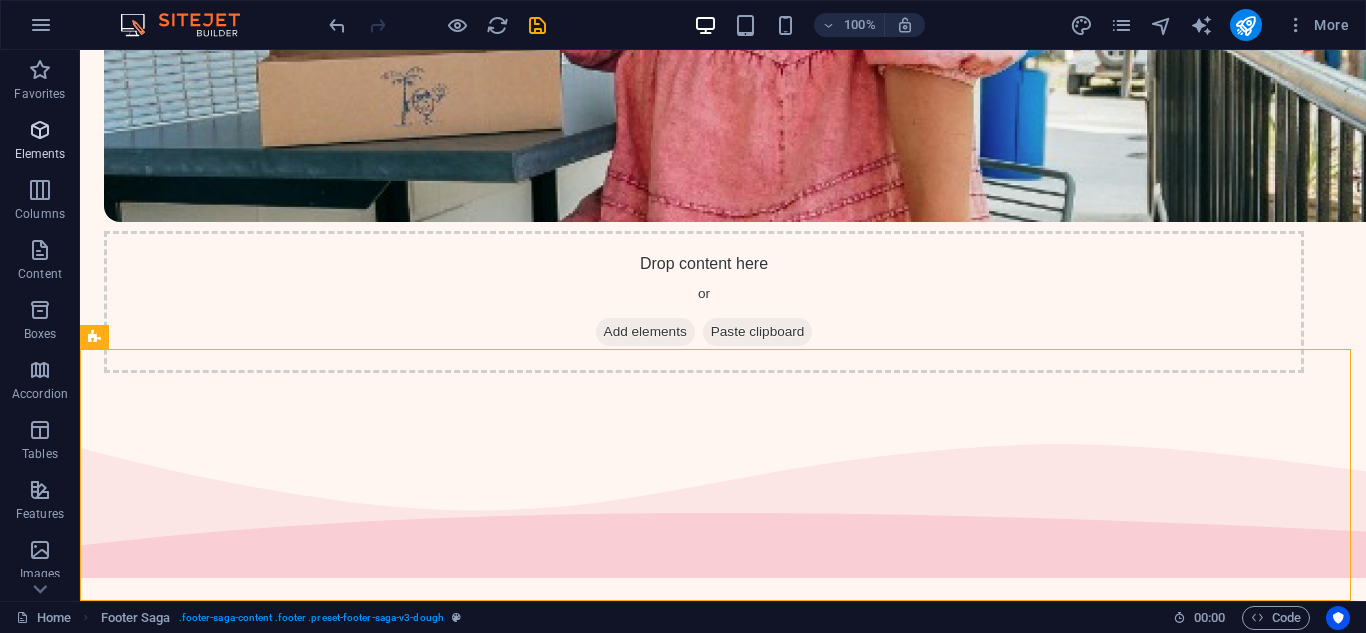 click at bounding box center (40, 130) 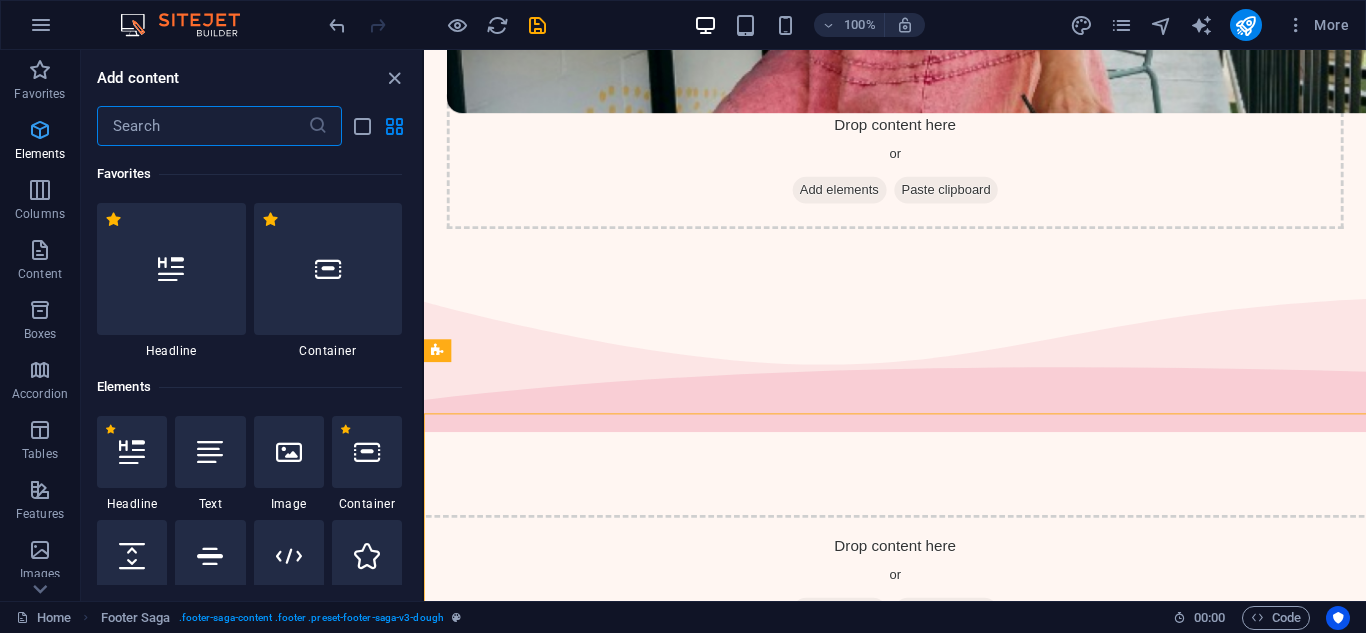 scroll, scrollTop: 3508, scrollLeft: 0, axis: vertical 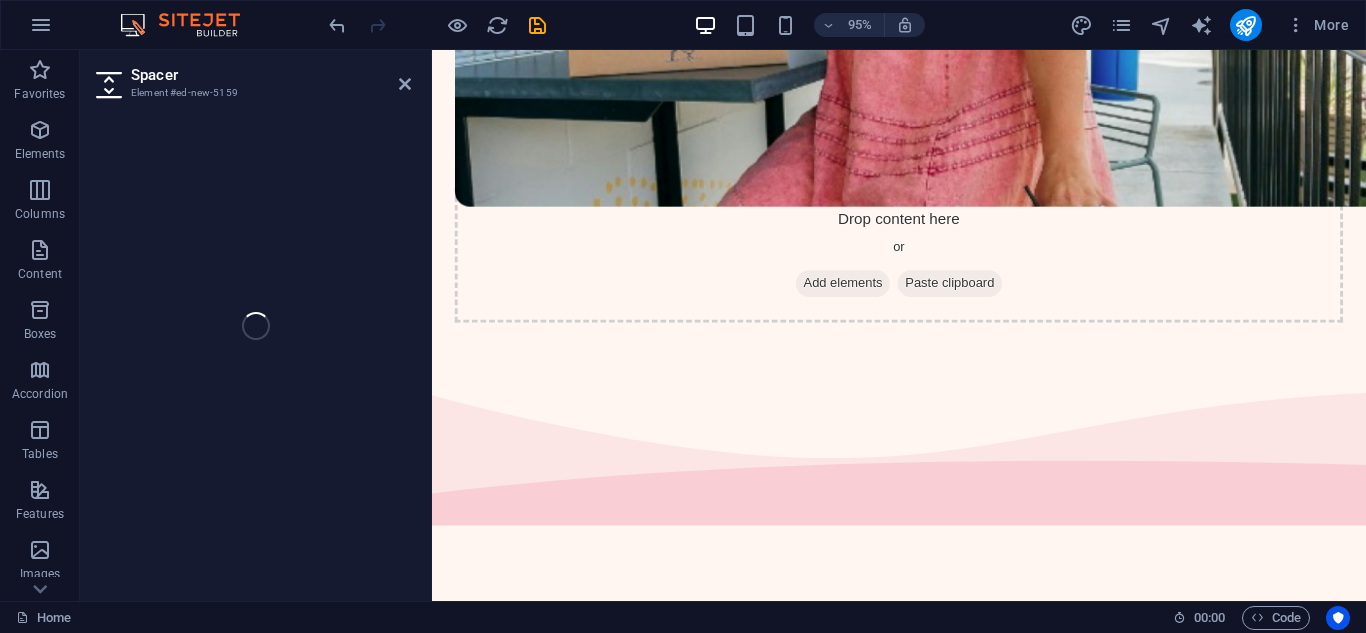 select on "px" 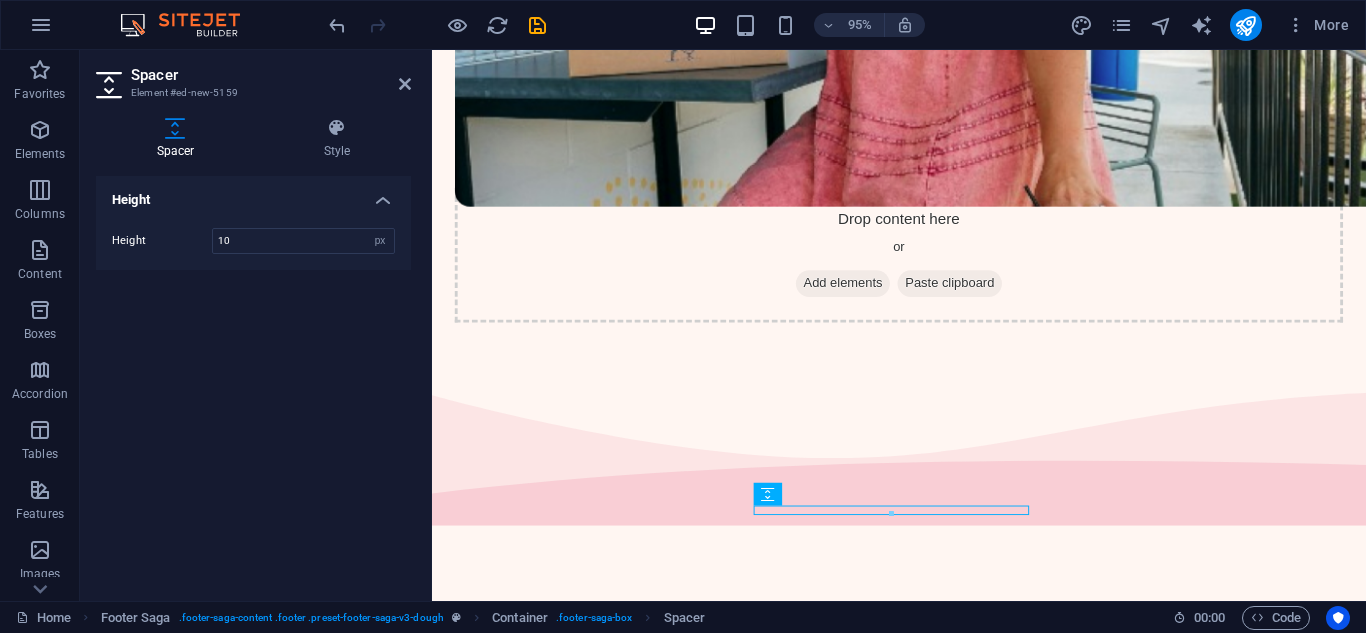 type on "10" 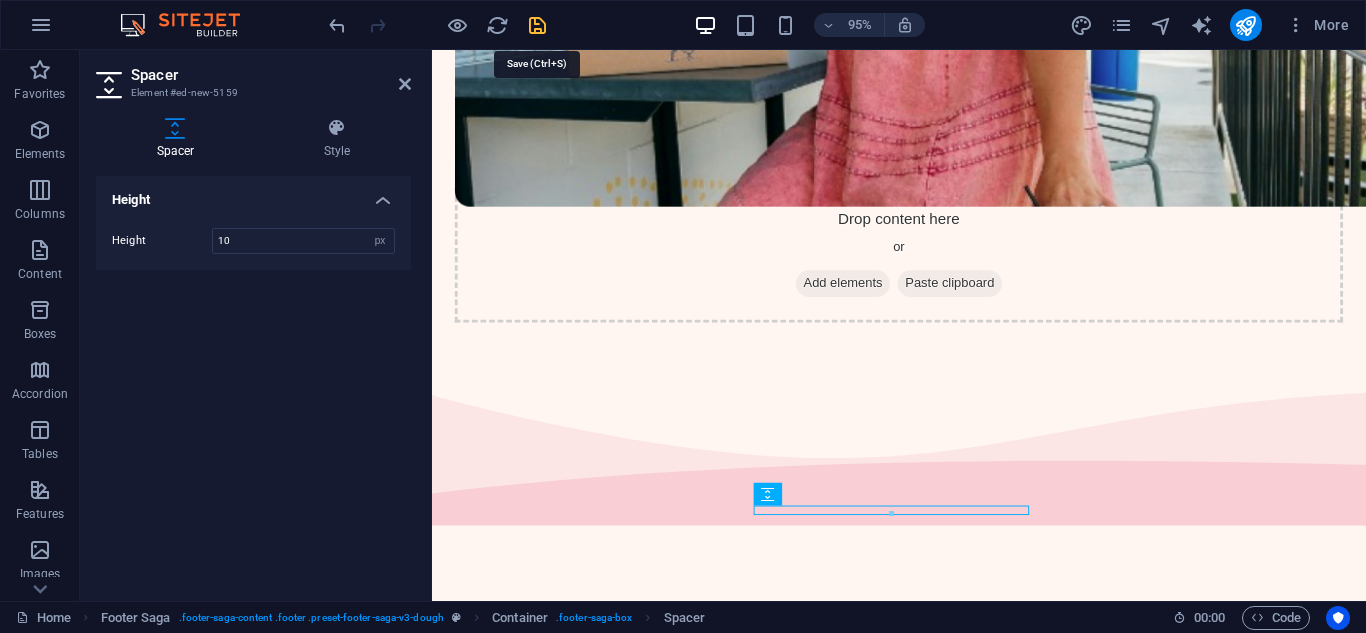 click at bounding box center (537, 25) 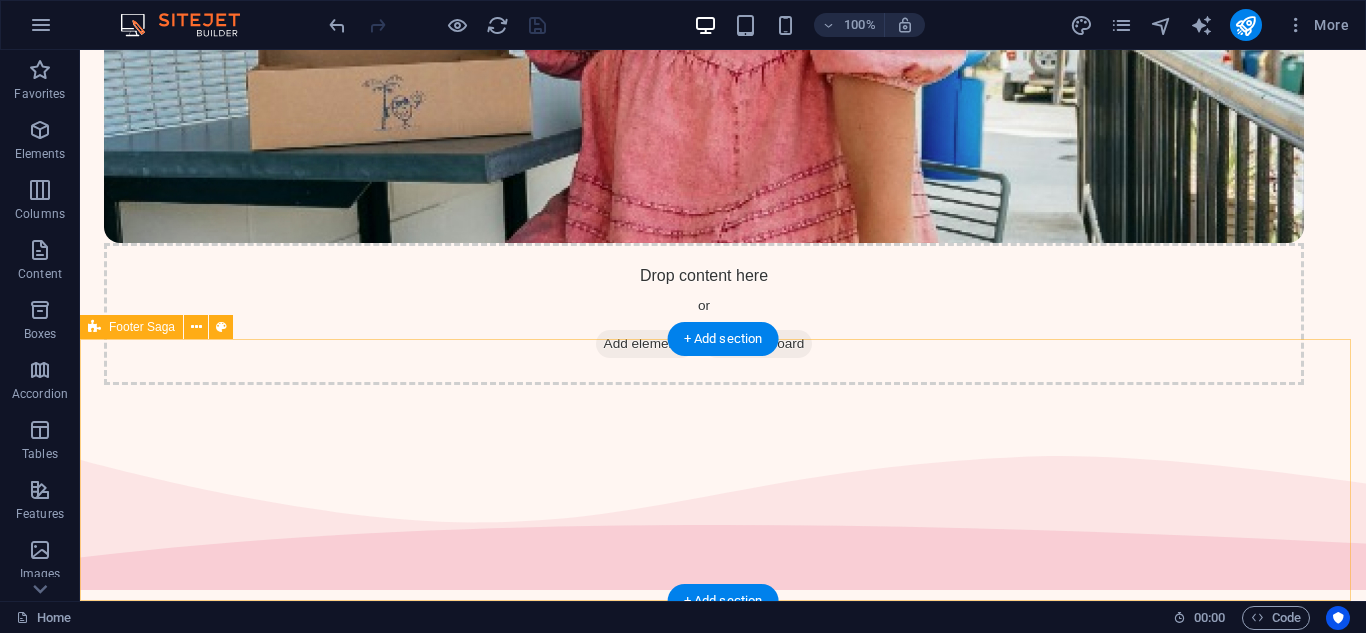 scroll, scrollTop: 3601, scrollLeft: 0, axis: vertical 